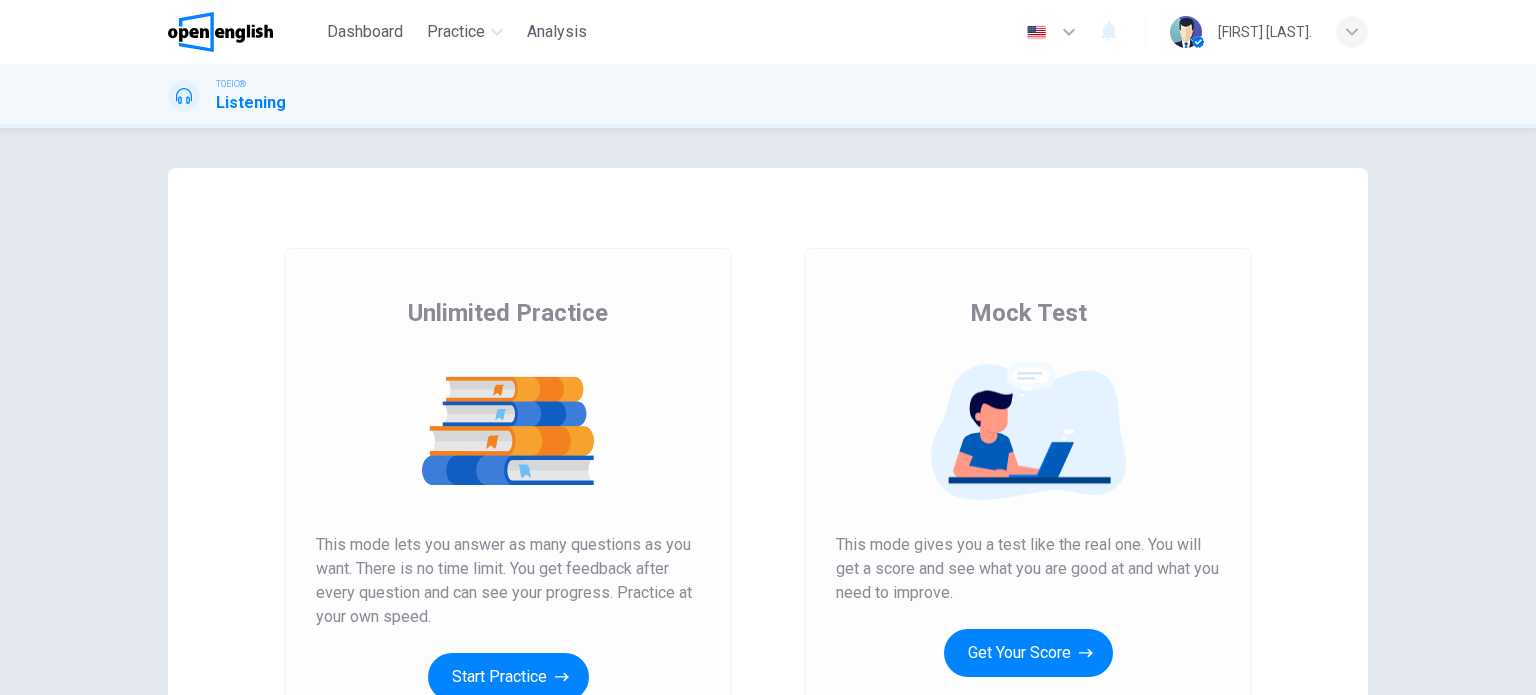 scroll, scrollTop: 0, scrollLeft: 0, axis: both 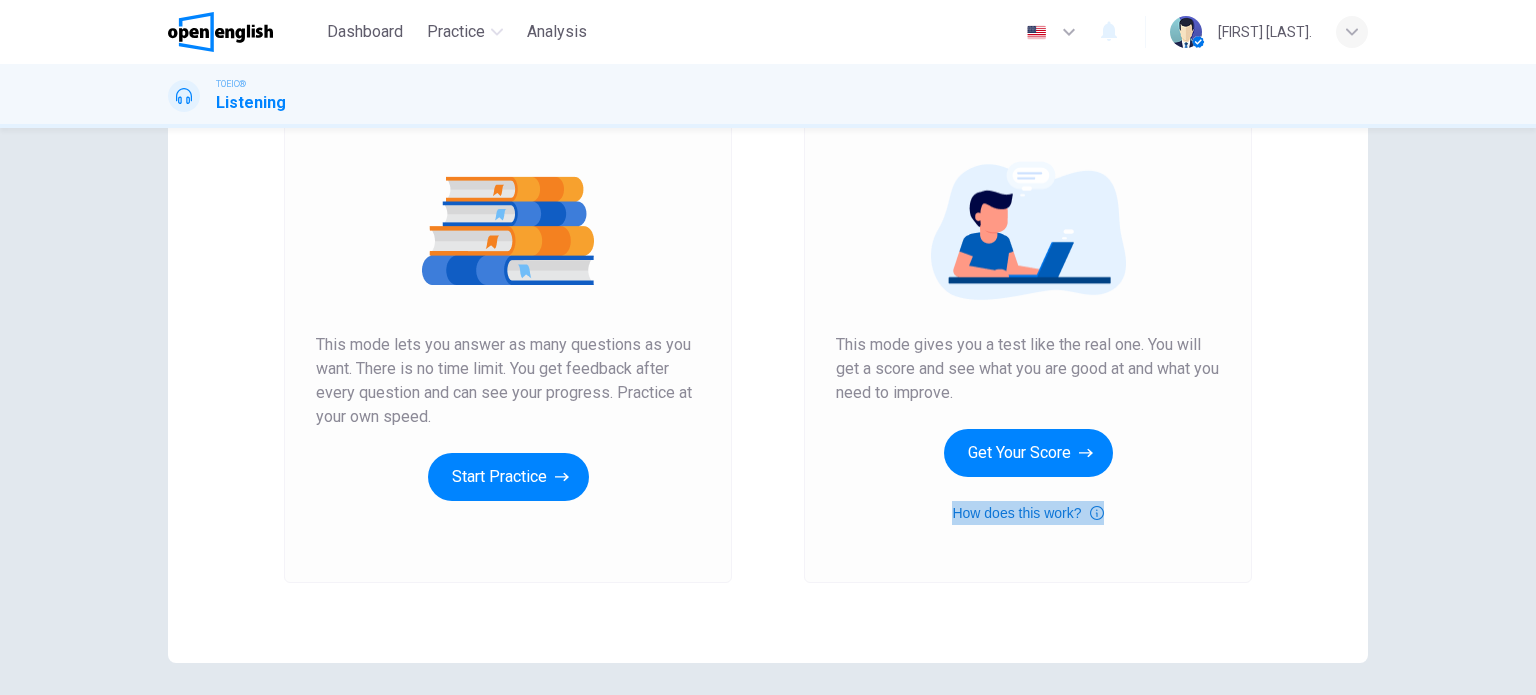 click 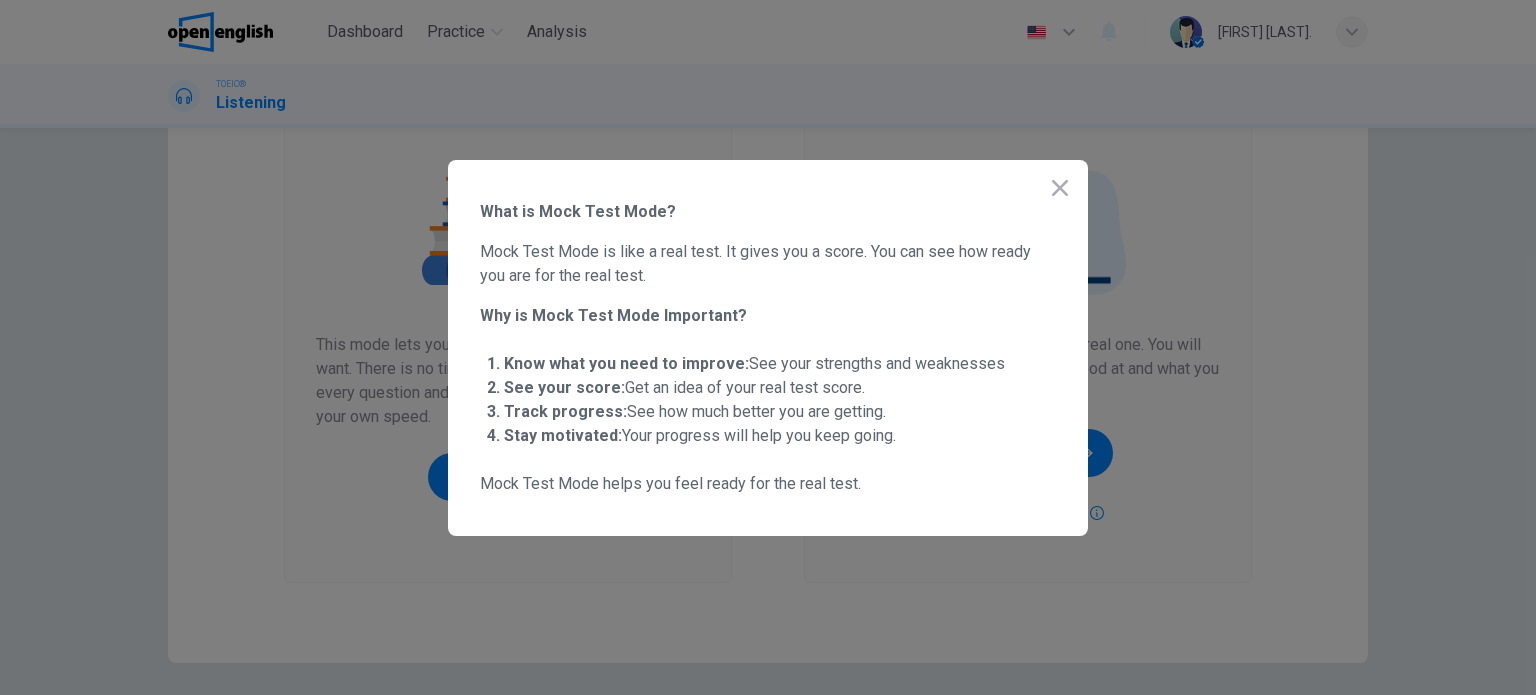 click 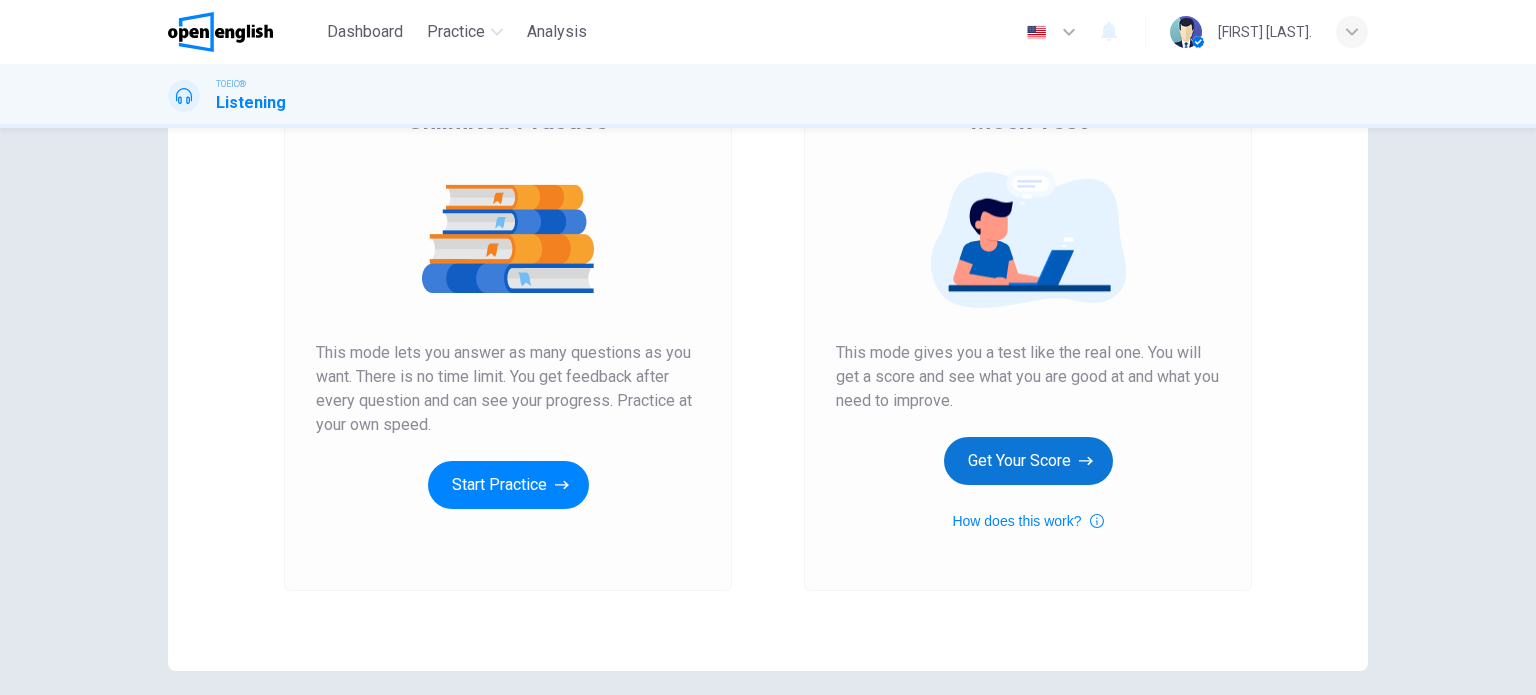 scroll, scrollTop: 200, scrollLeft: 0, axis: vertical 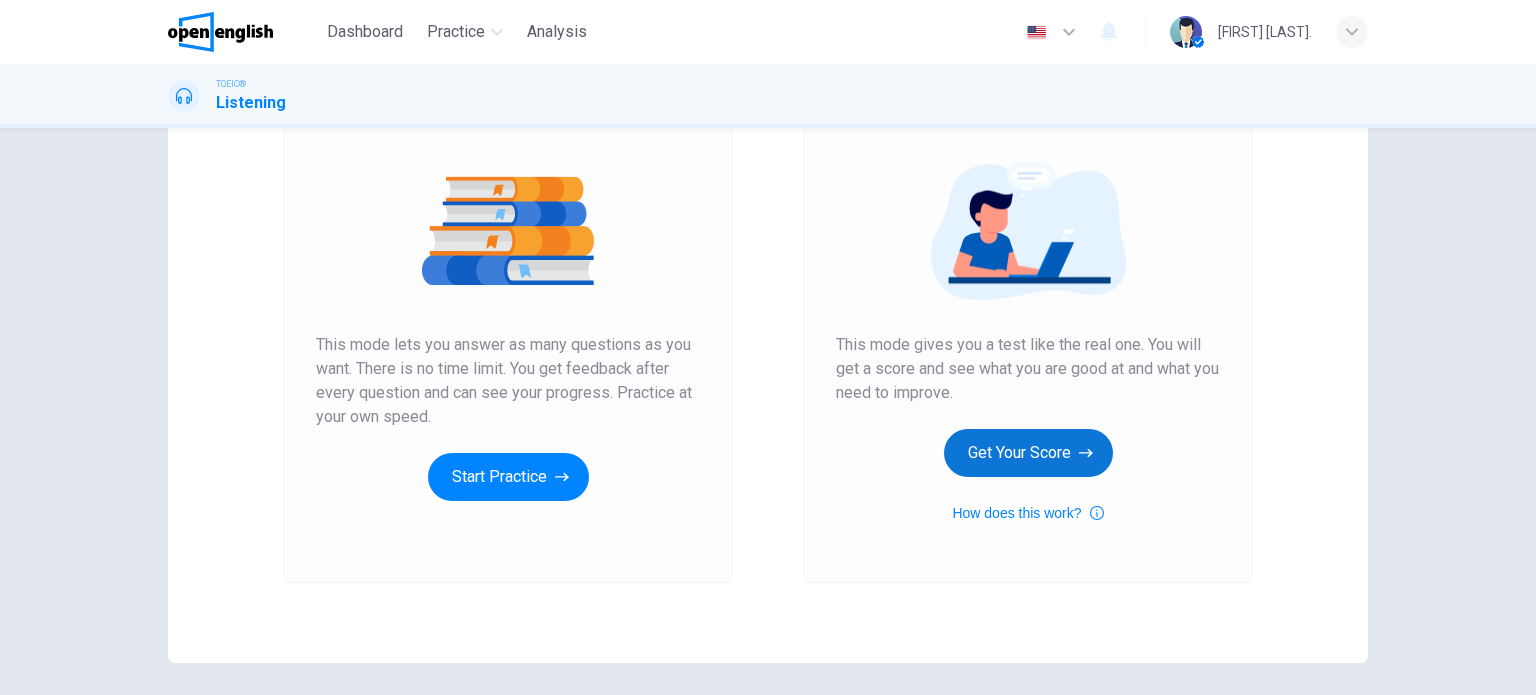 click on "Get Your Score" at bounding box center [1028, 453] 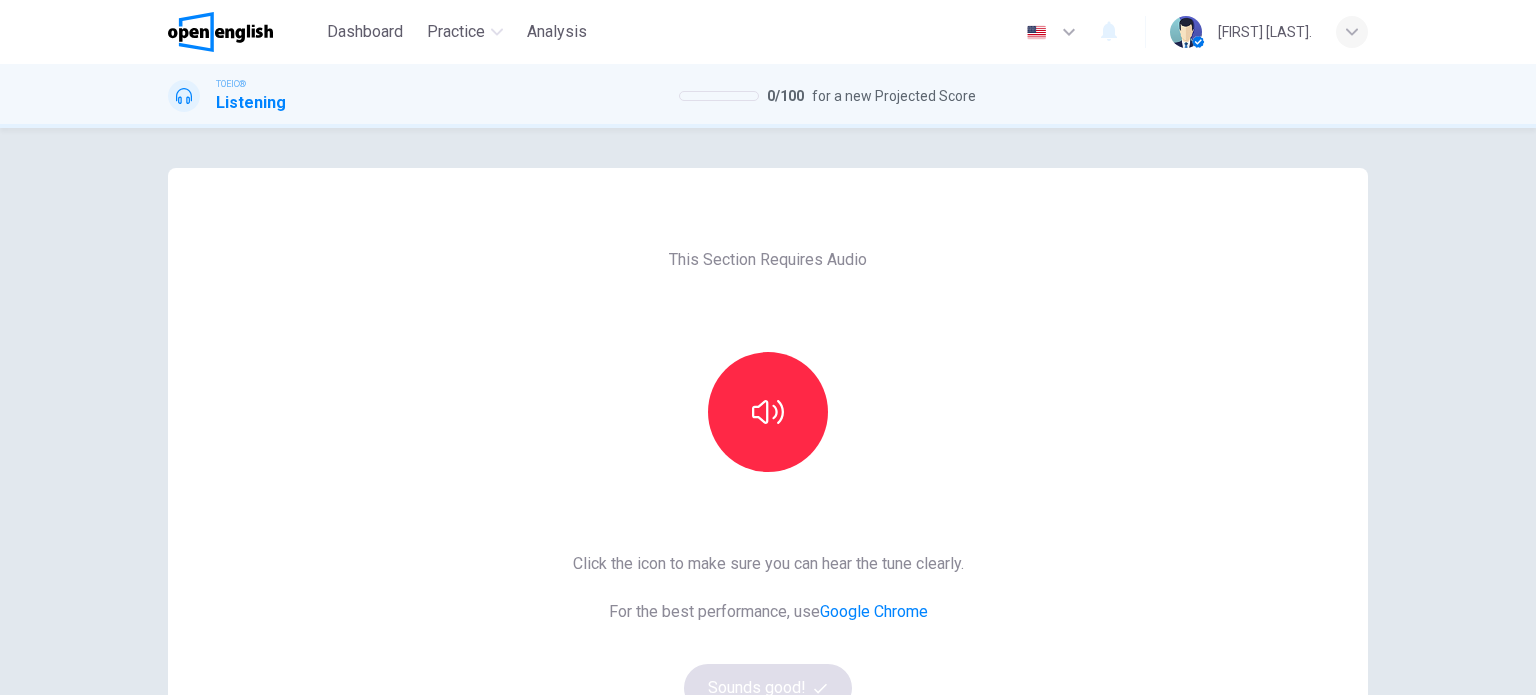 scroll, scrollTop: 100, scrollLeft: 0, axis: vertical 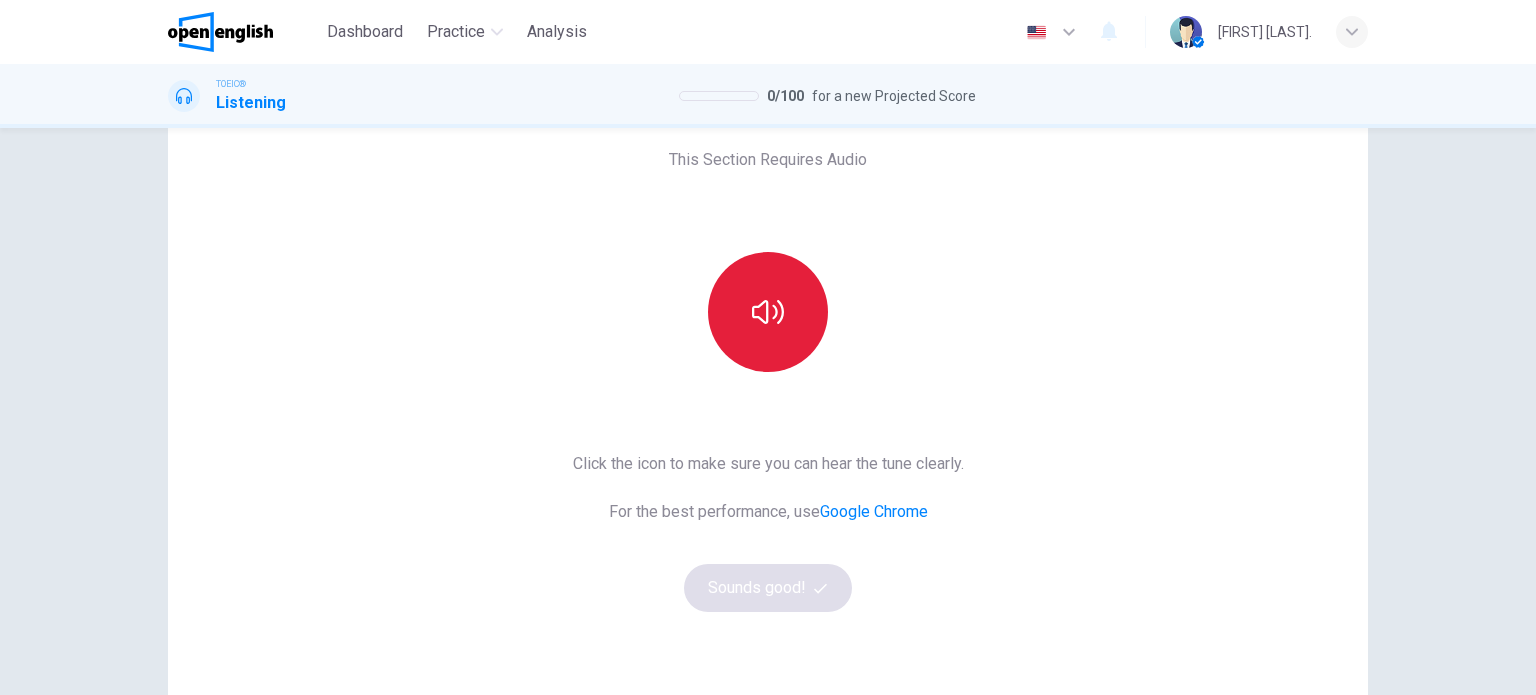 click at bounding box center [768, 312] 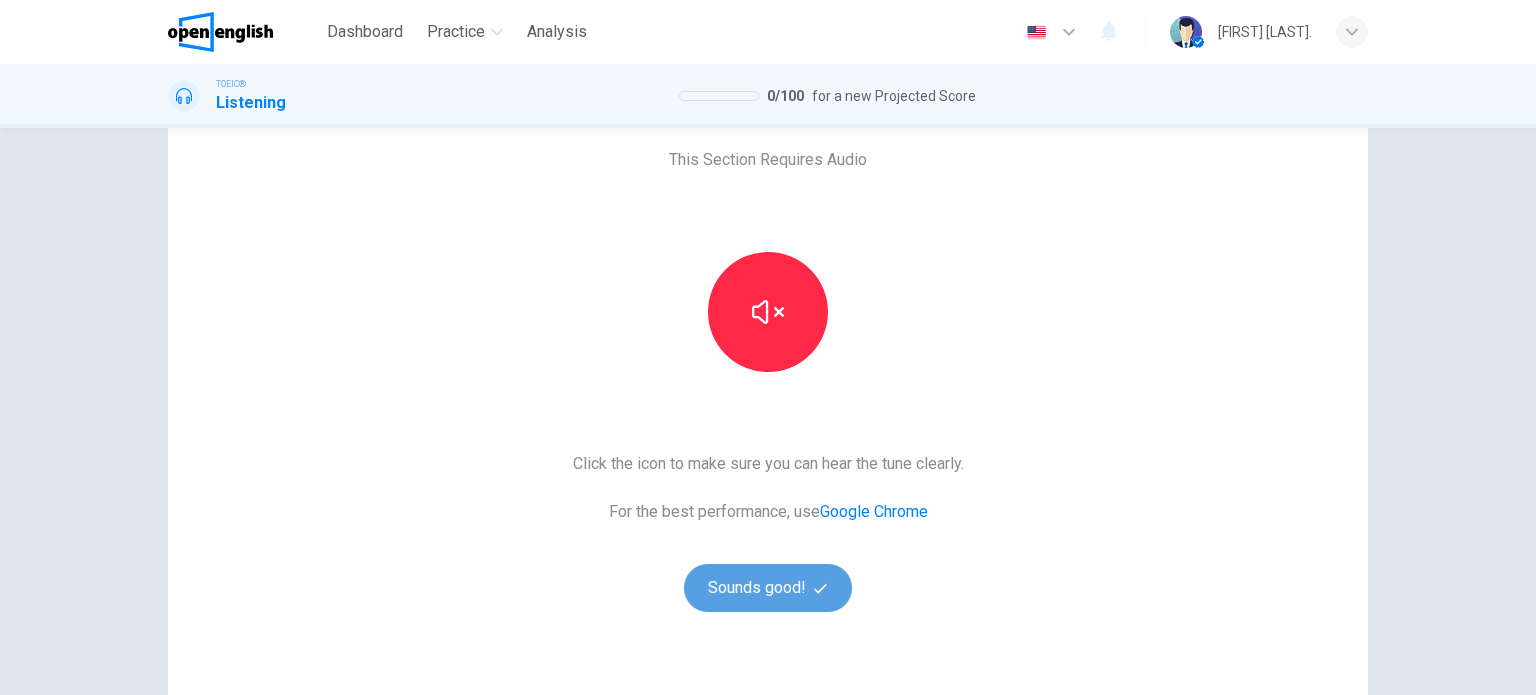 click on "Sounds good!" at bounding box center [768, 588] 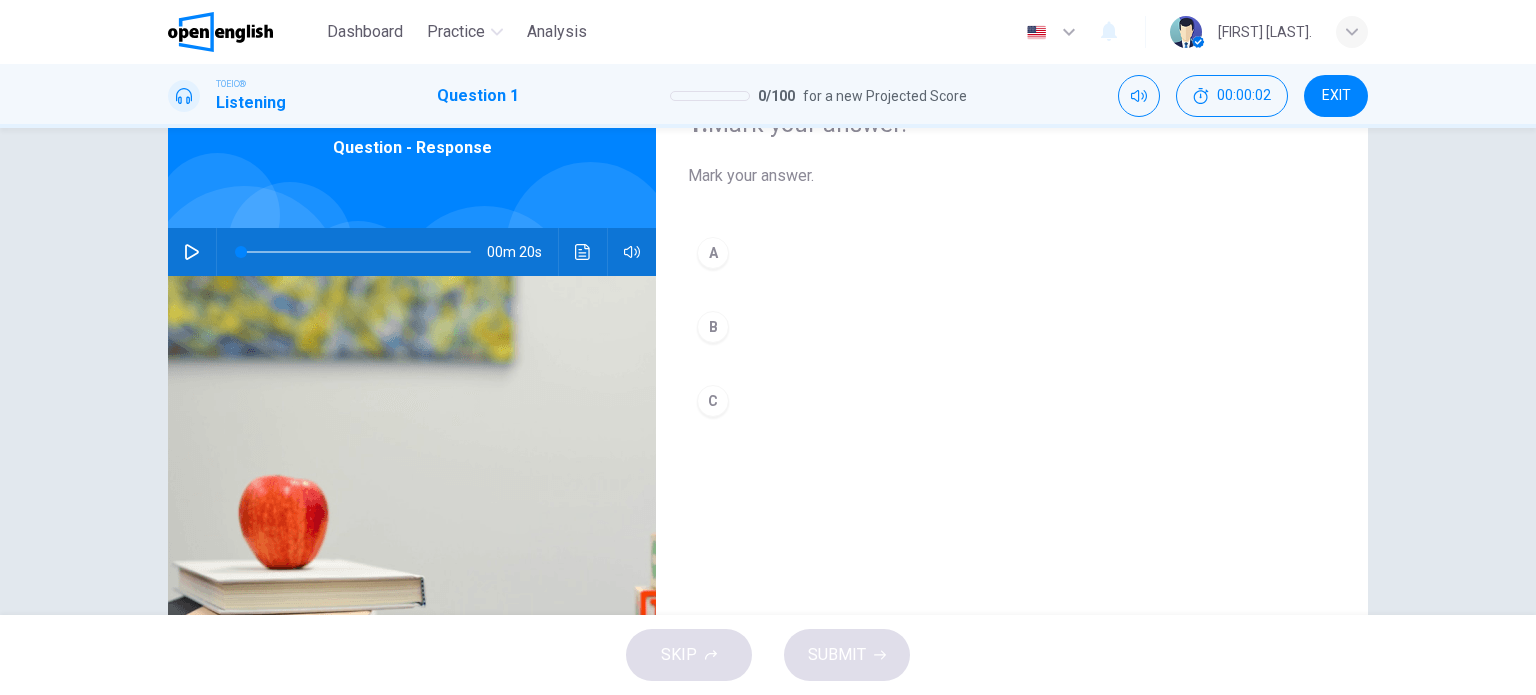 click 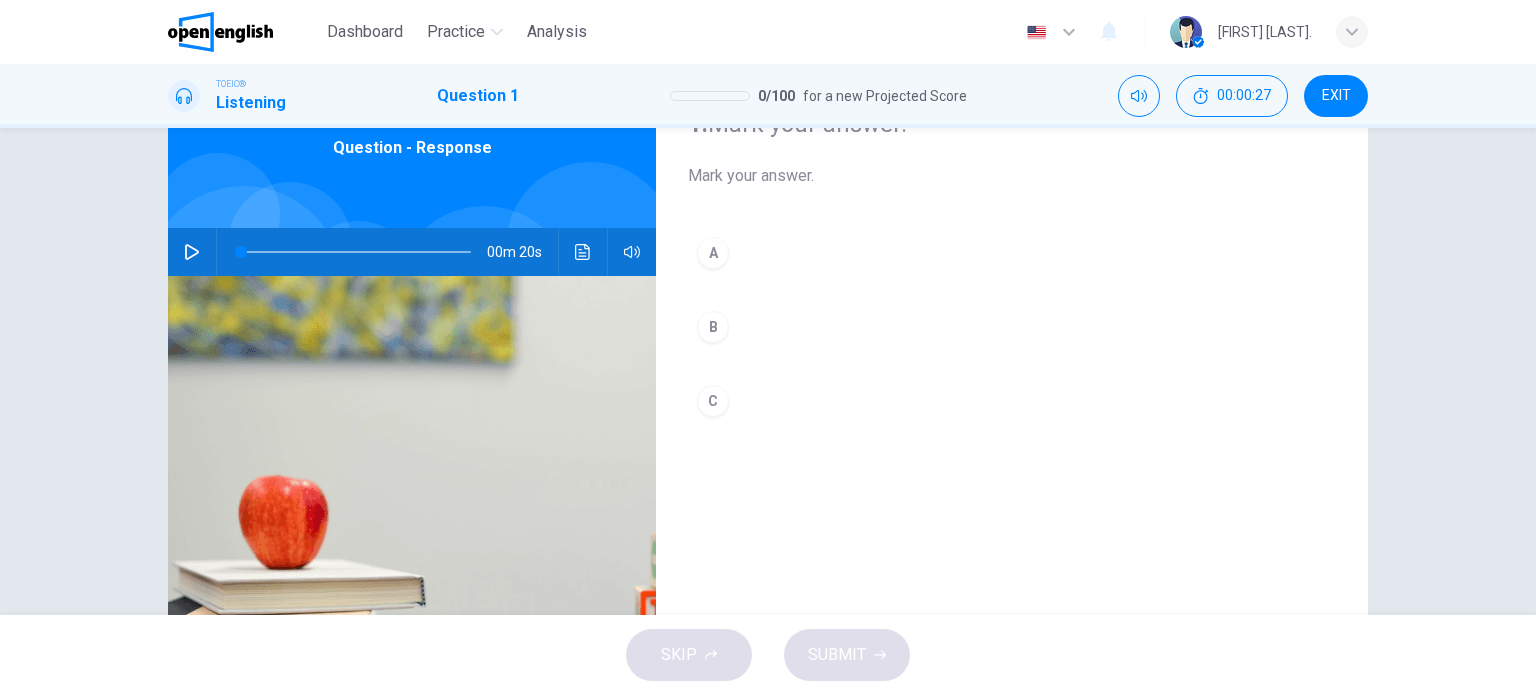 click 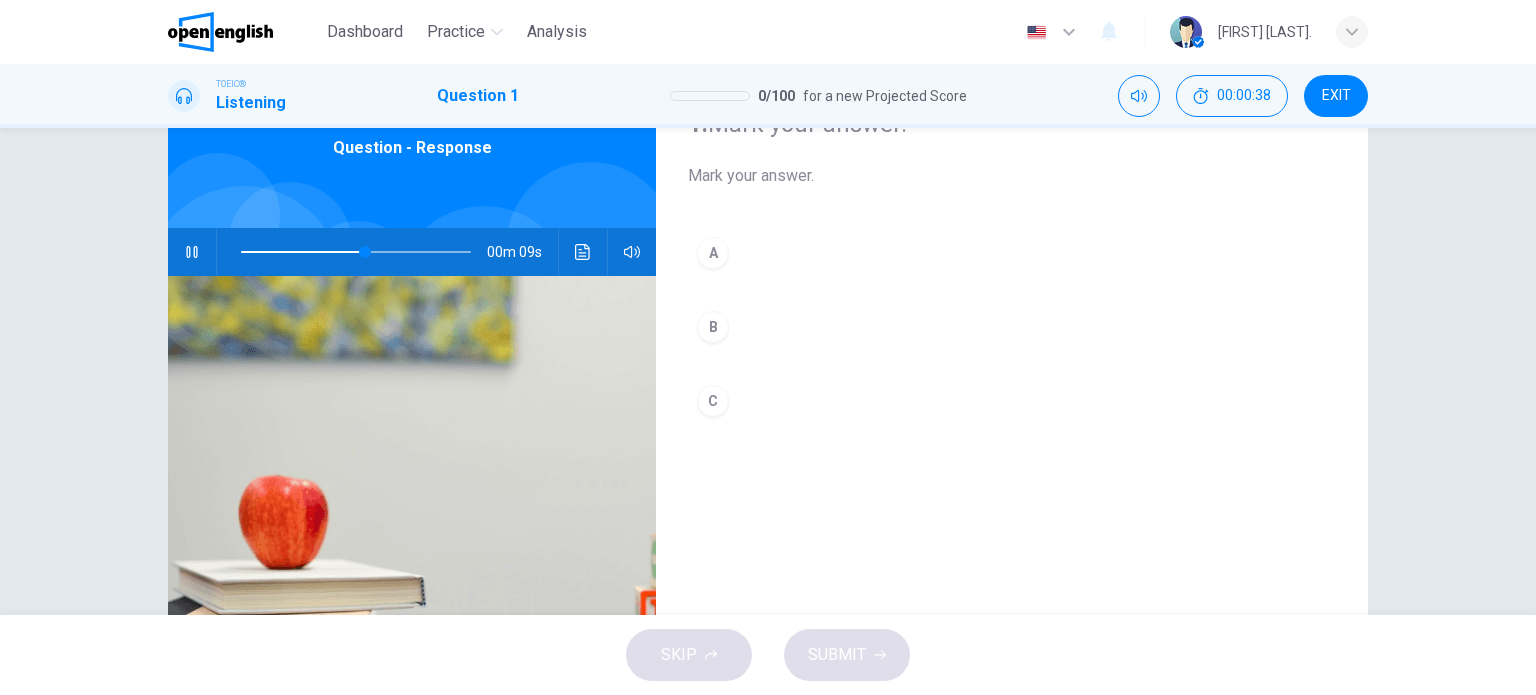 click on "A" at bounding box center (713, 253) 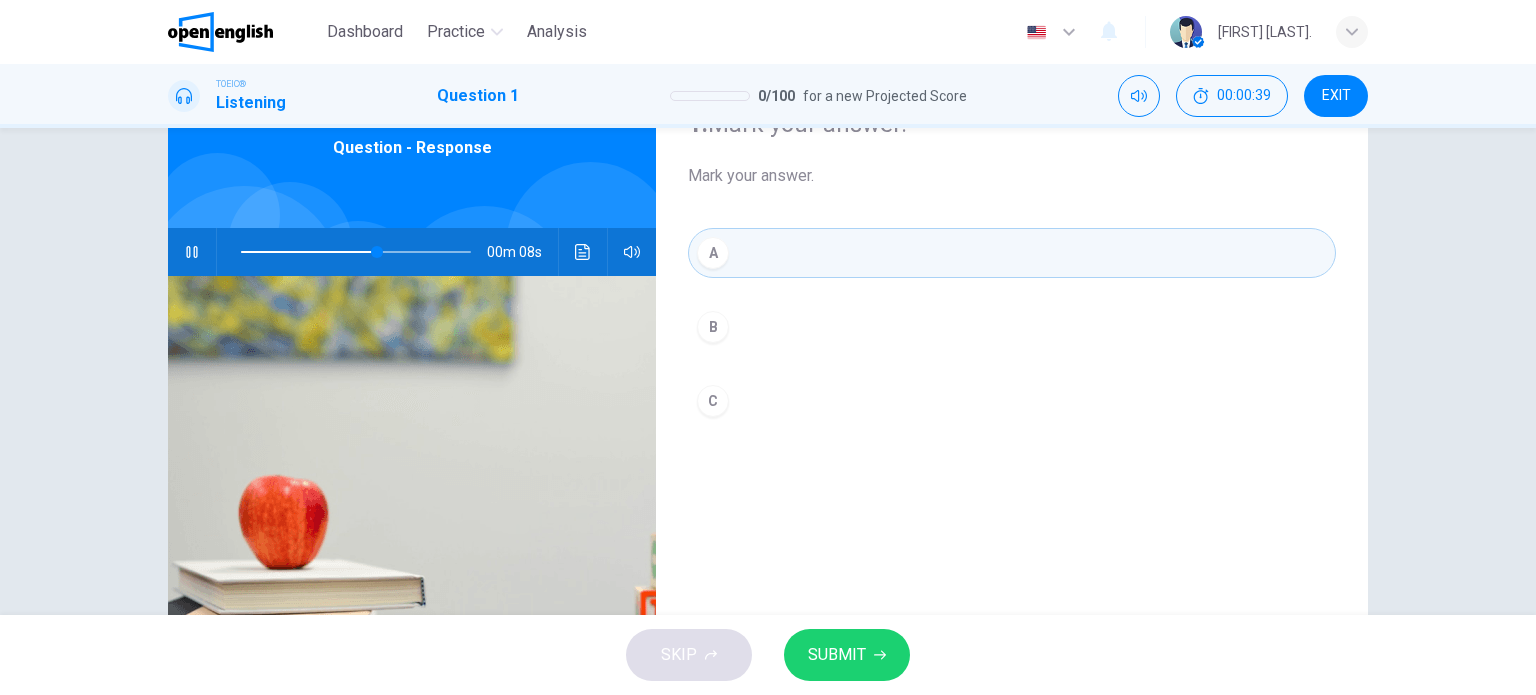 click on "SUBMIT" at bounding box center [837, 655] 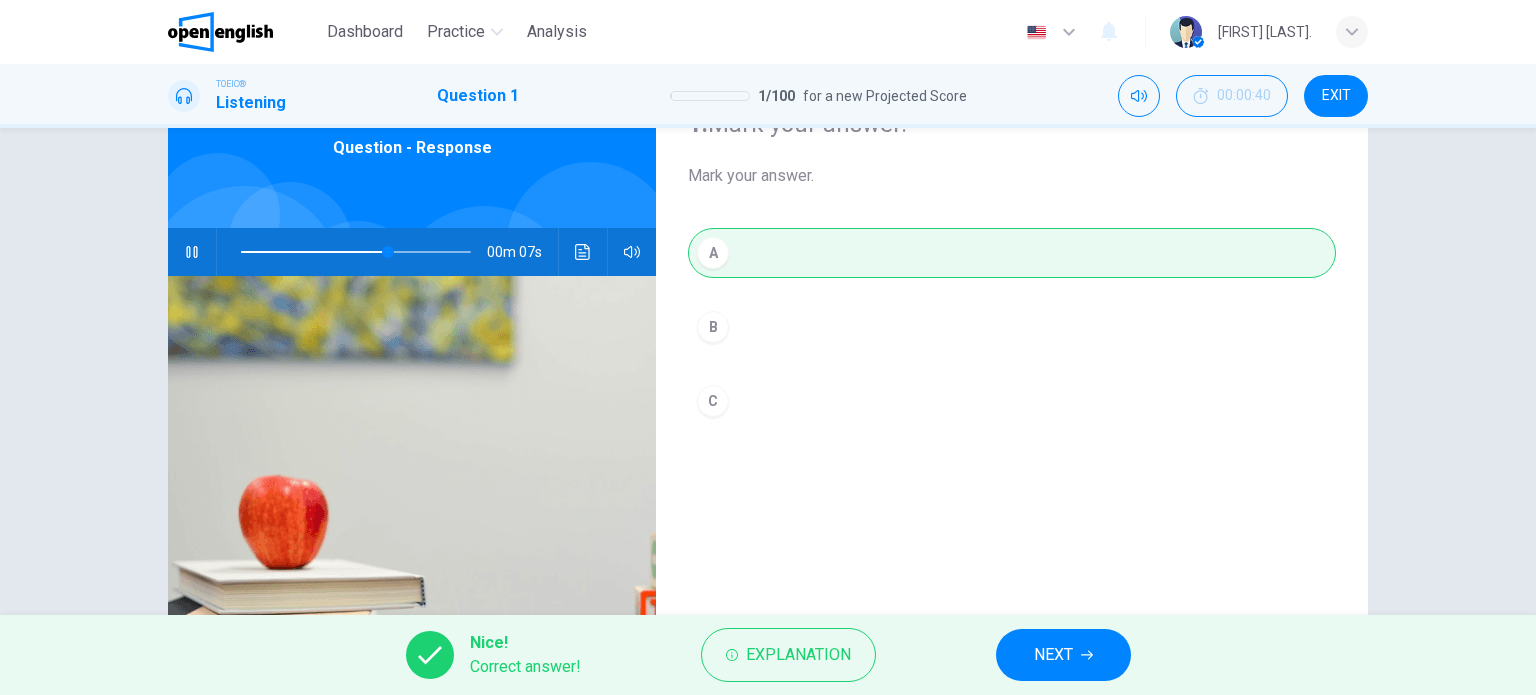 type on "**" 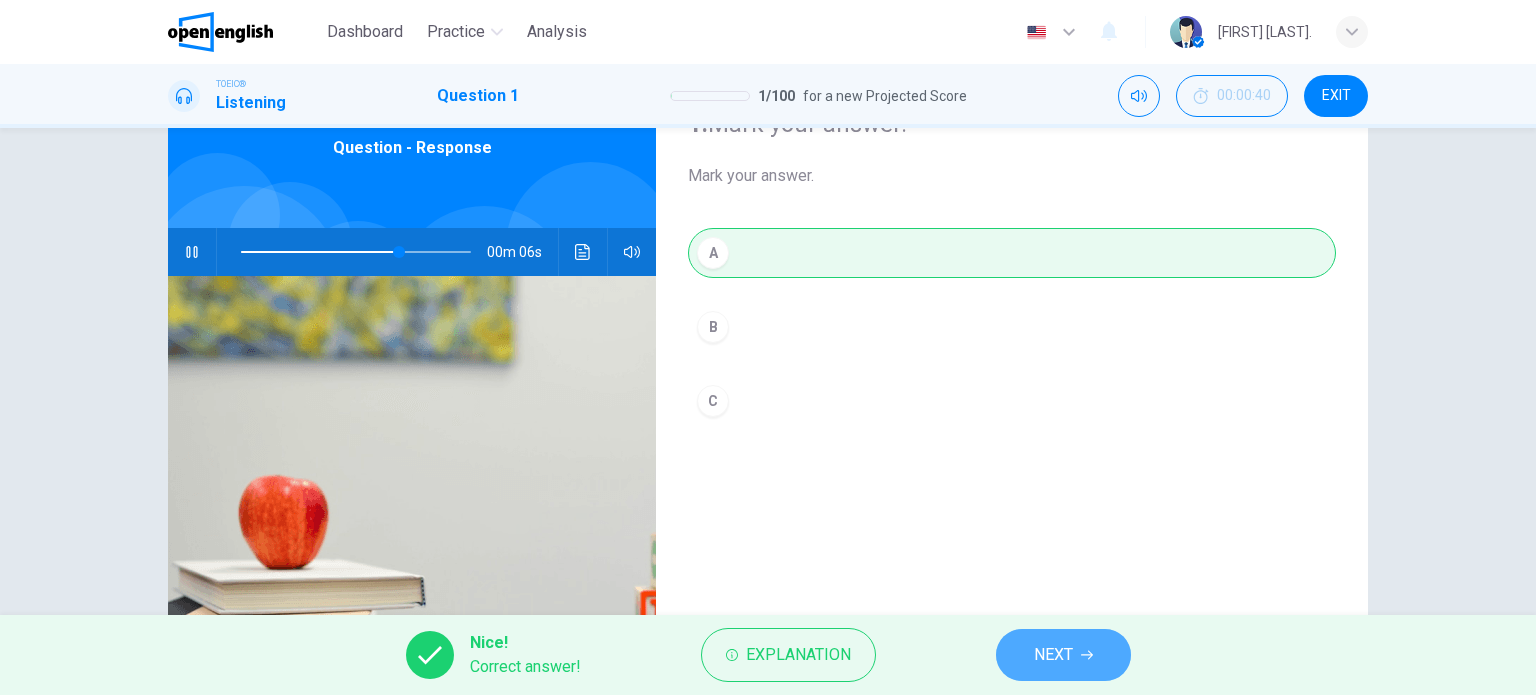 click on "NEXT" at bounding box center [1063, 655] 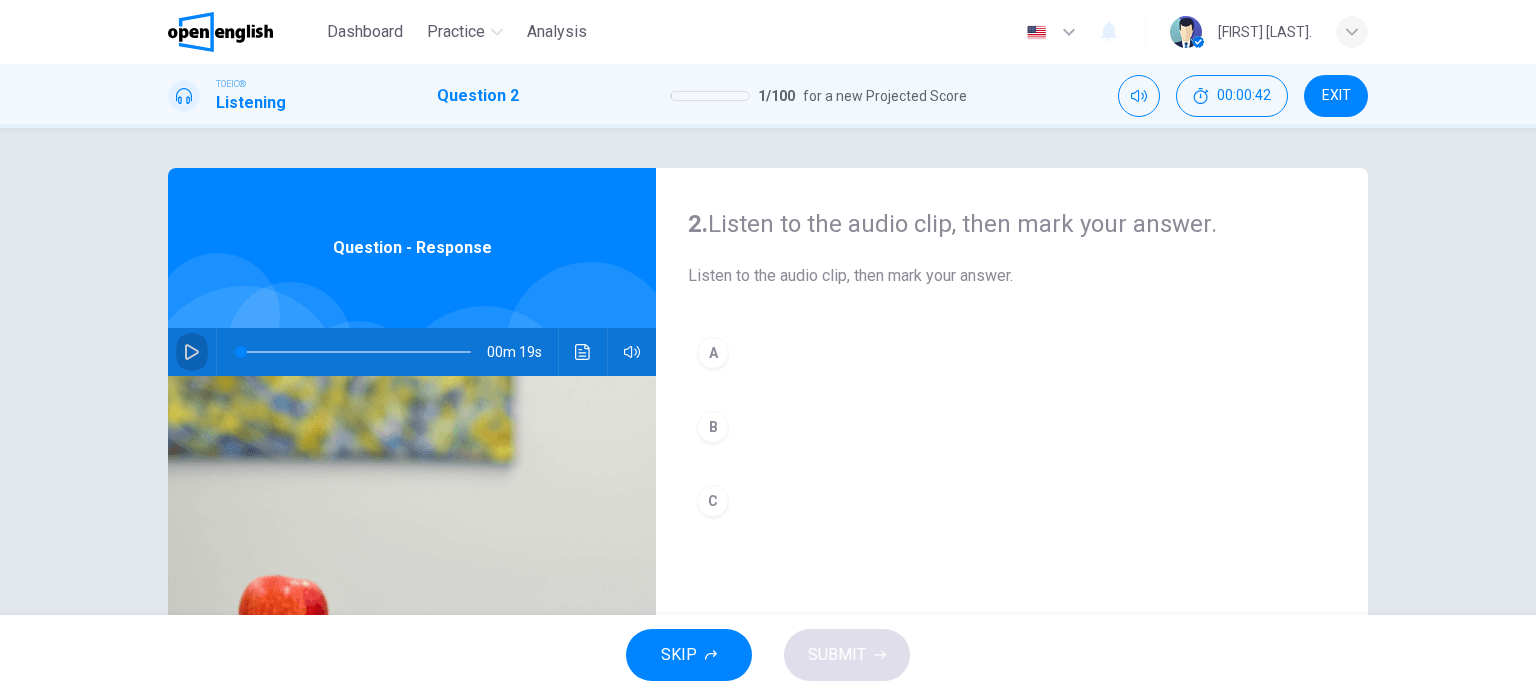 click at bounding box center [192, 352] 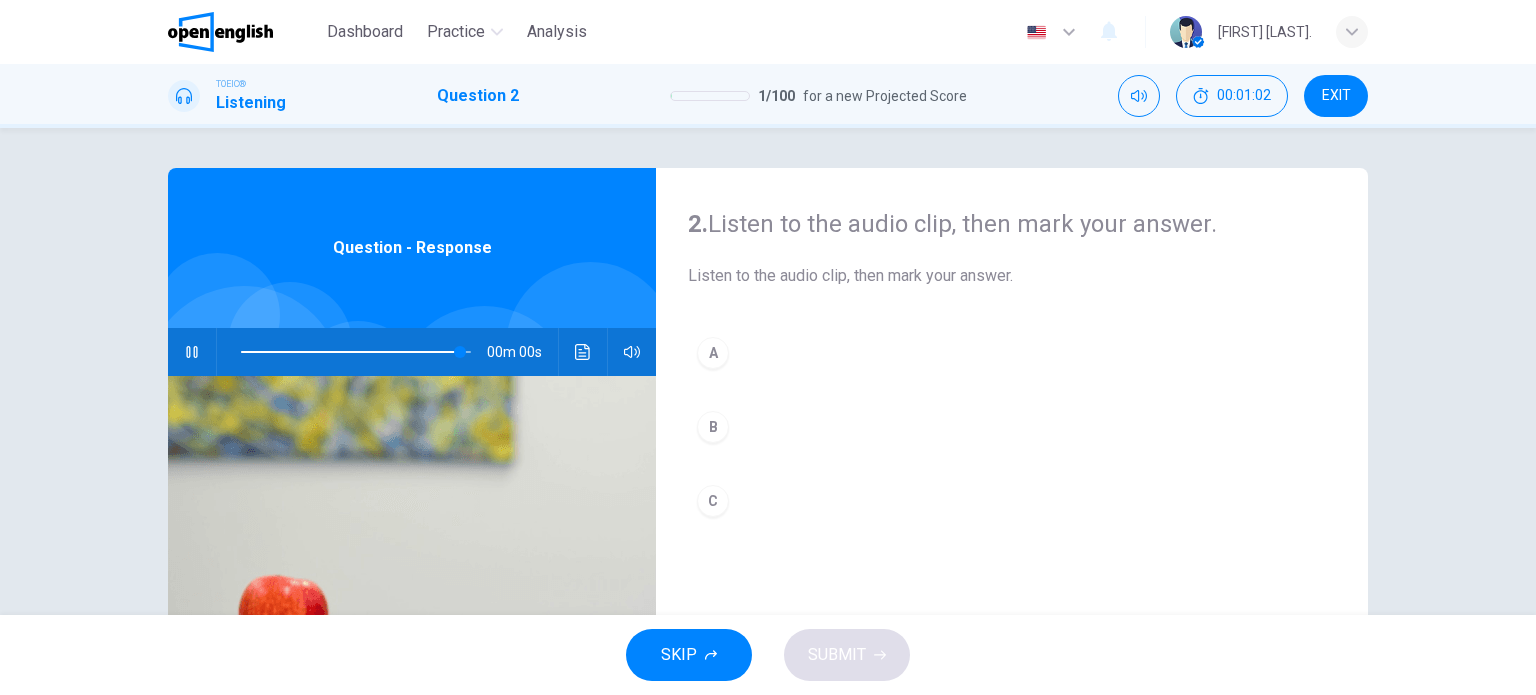 type on "*" 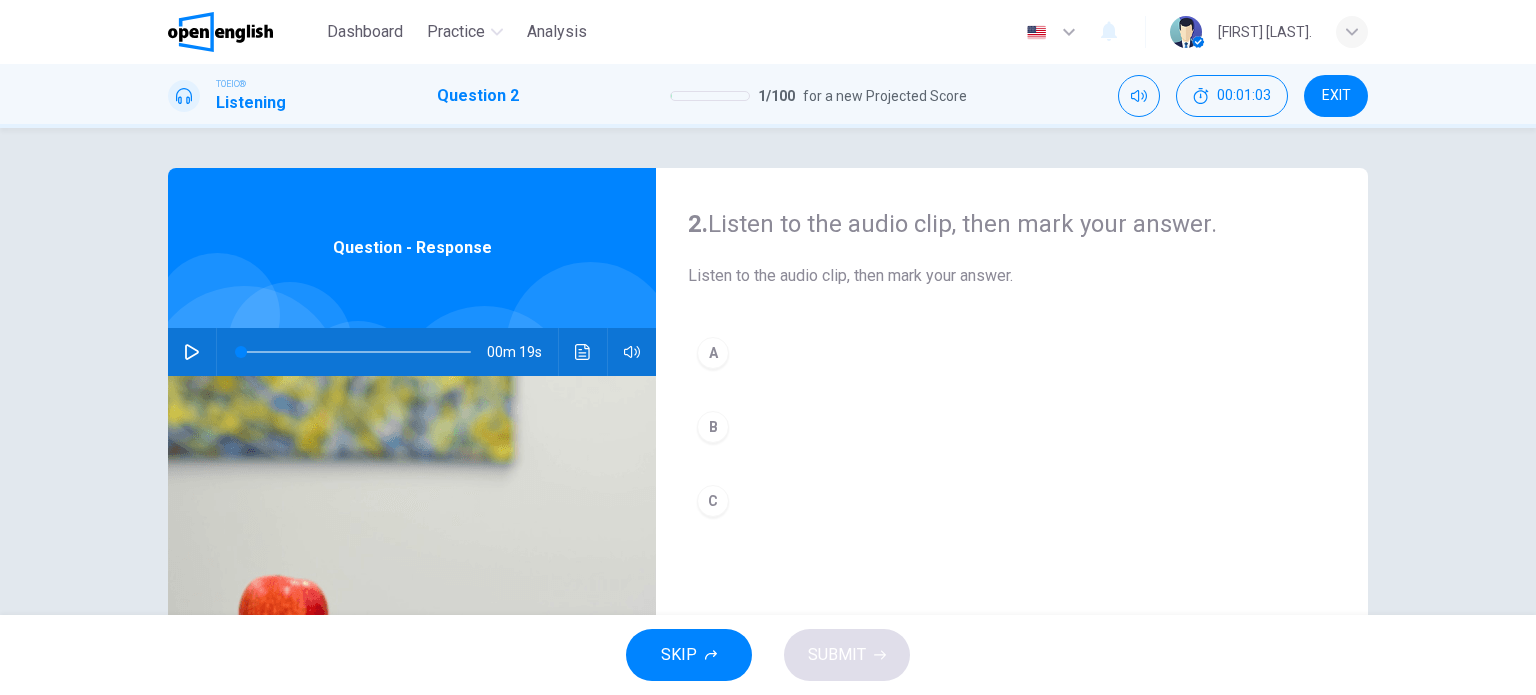 click on "C" at bounding box center (713, 501) 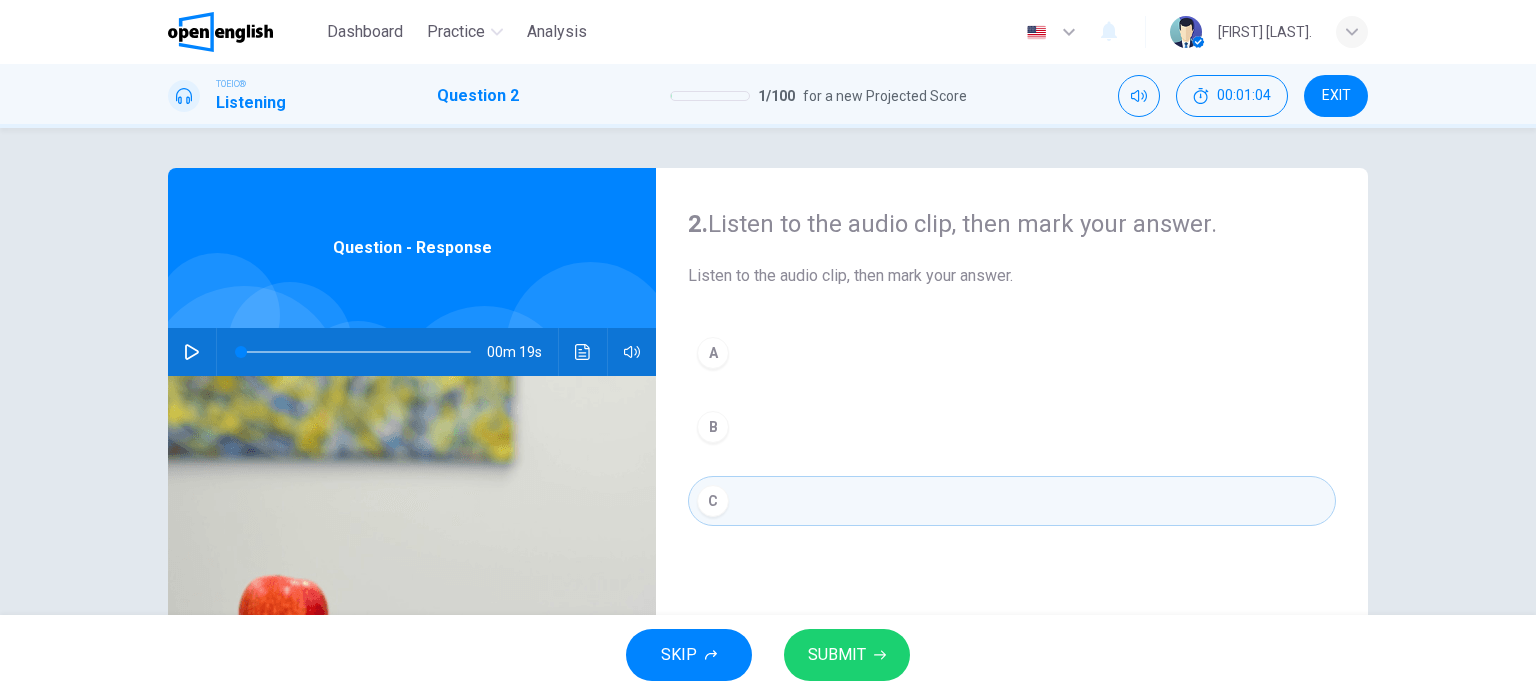 click on "SUBMIT" at bounding box center [837, 655] 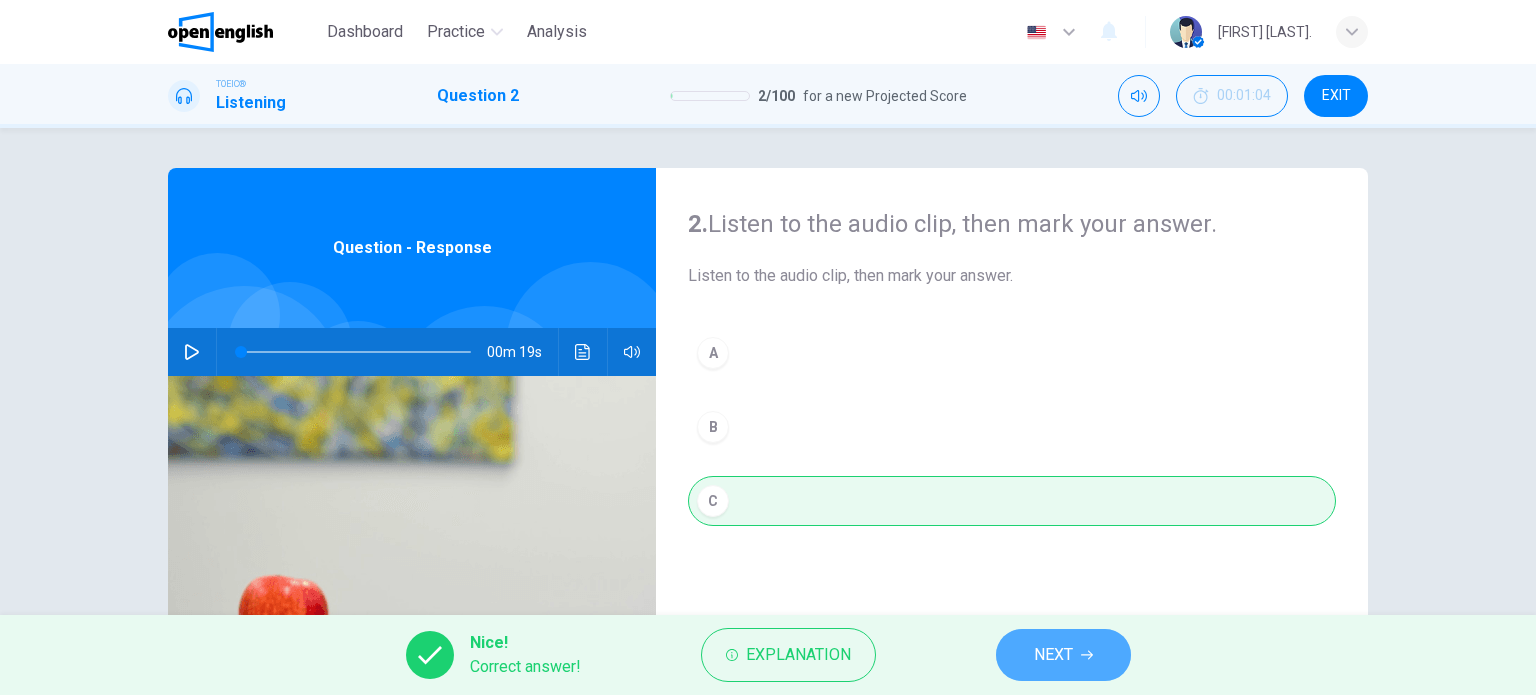 click on "NEXT" at bounding box center [1063, 655] 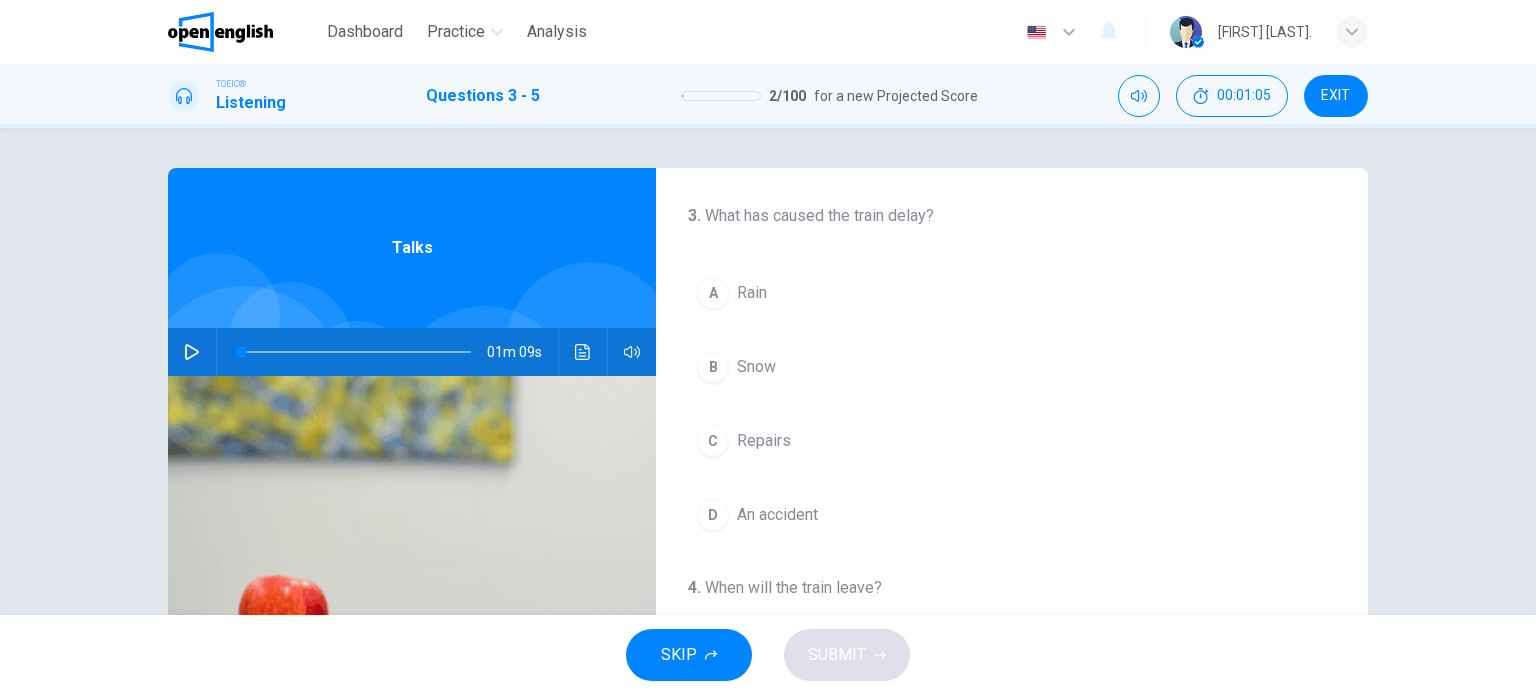 click 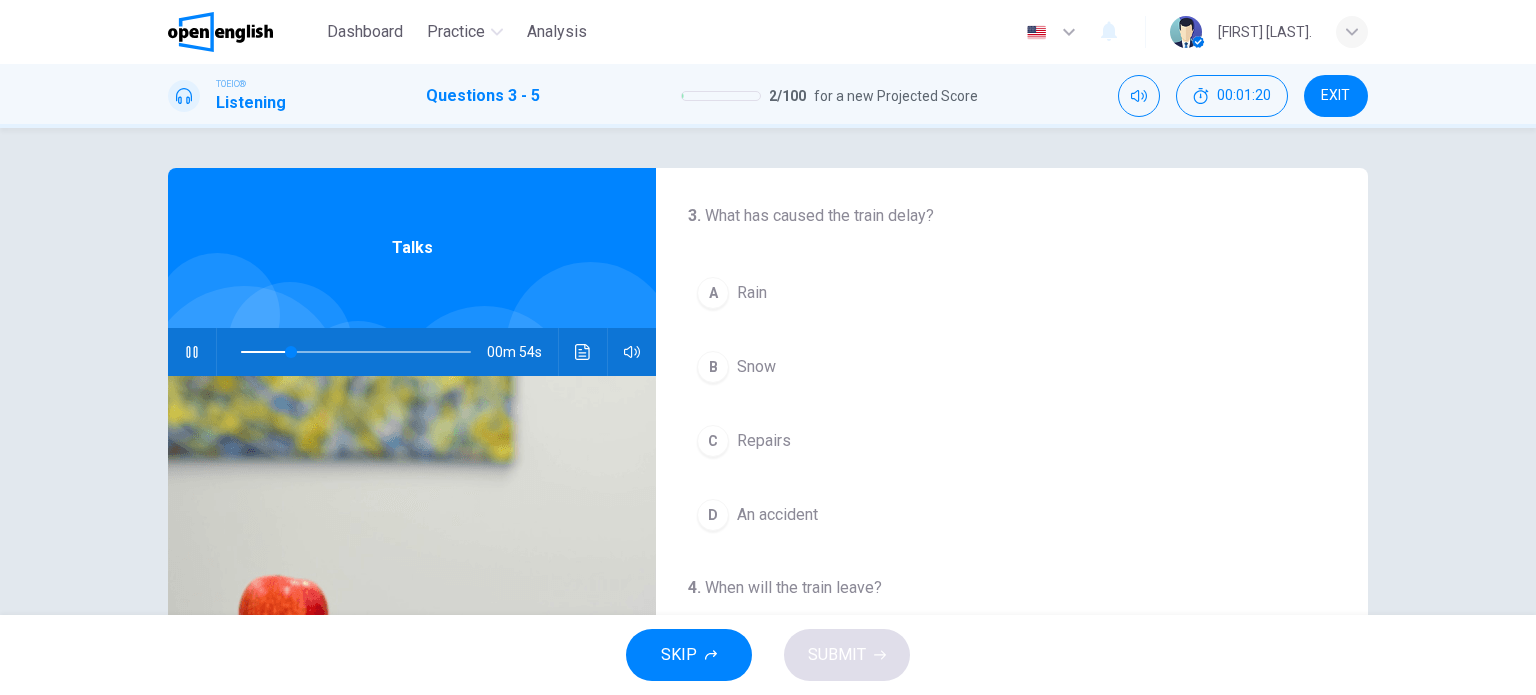 click on "B" at bounding box center [713, 367] 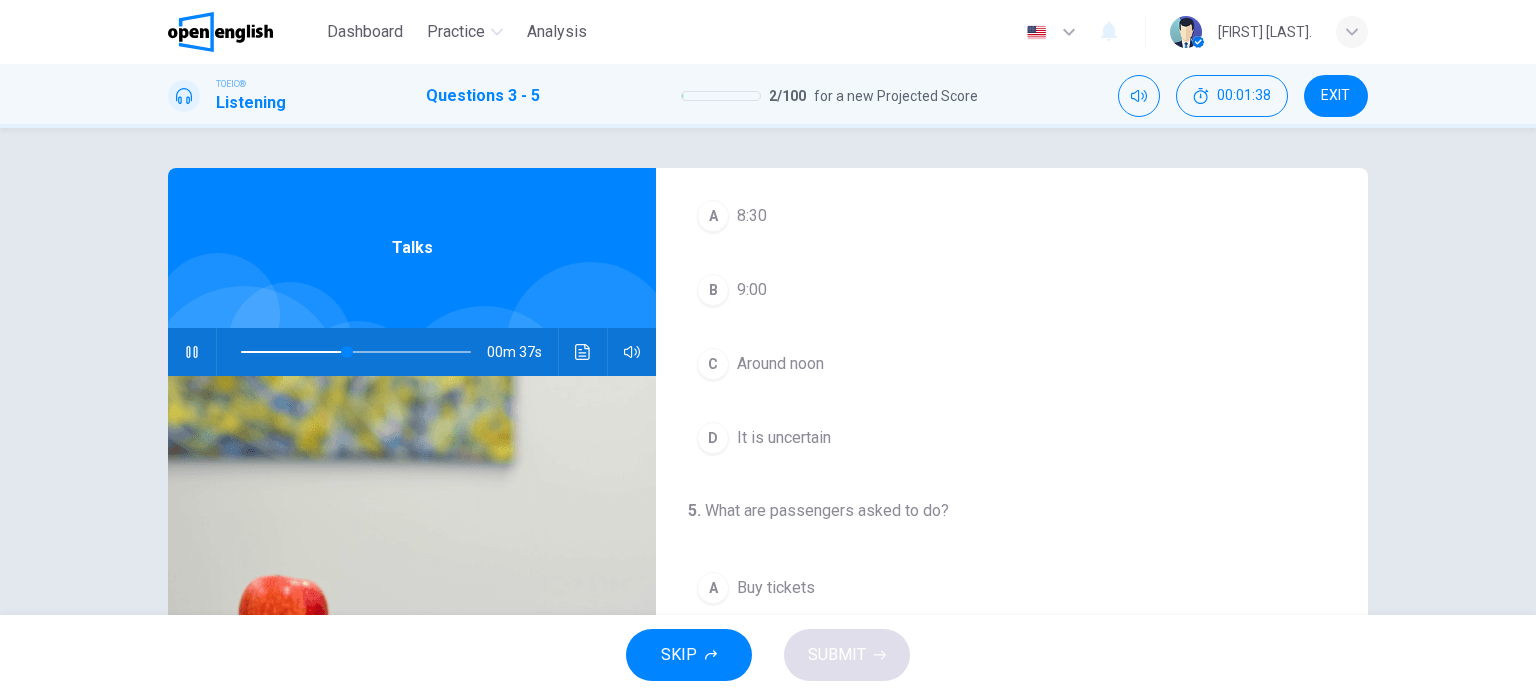 scroll, scrollTop: 452, scrollLeft: 0, axis: vertical 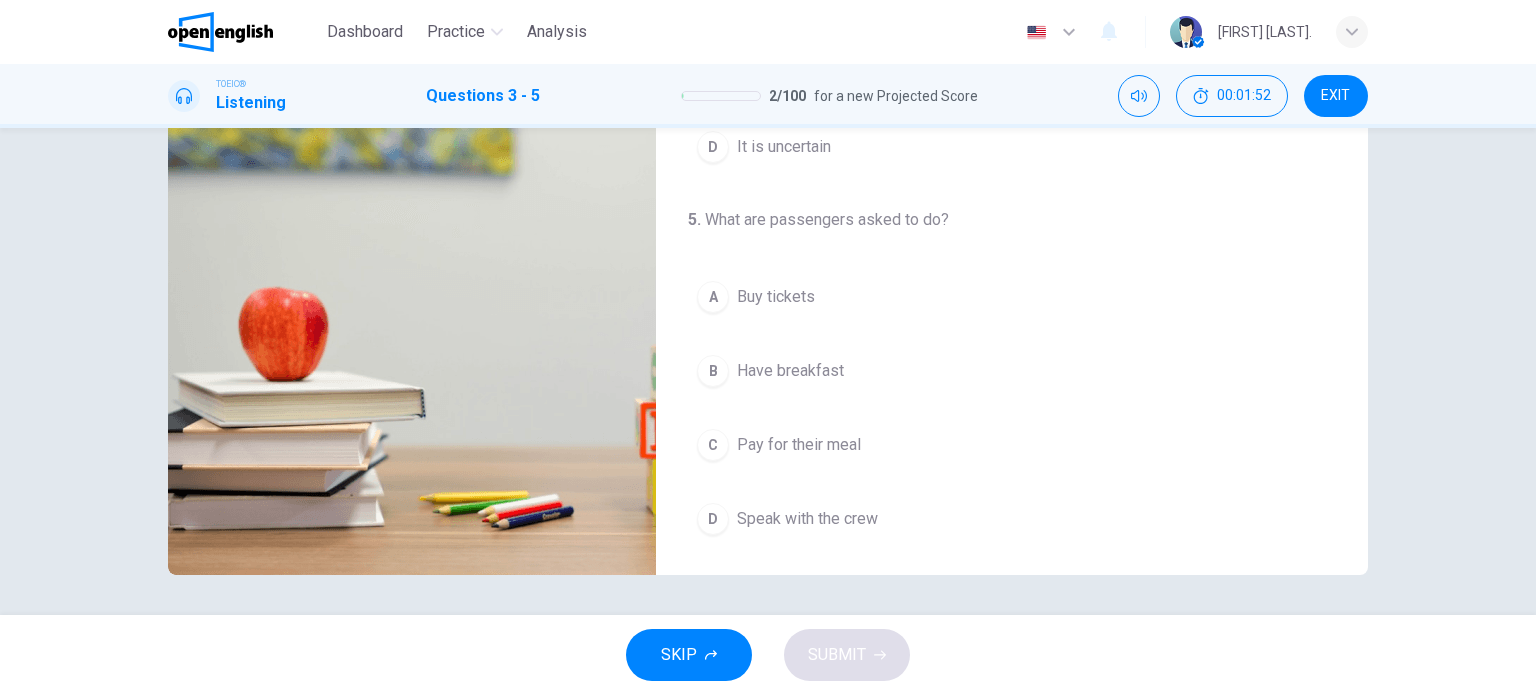 click on "B" at bounding box center [713, 371] 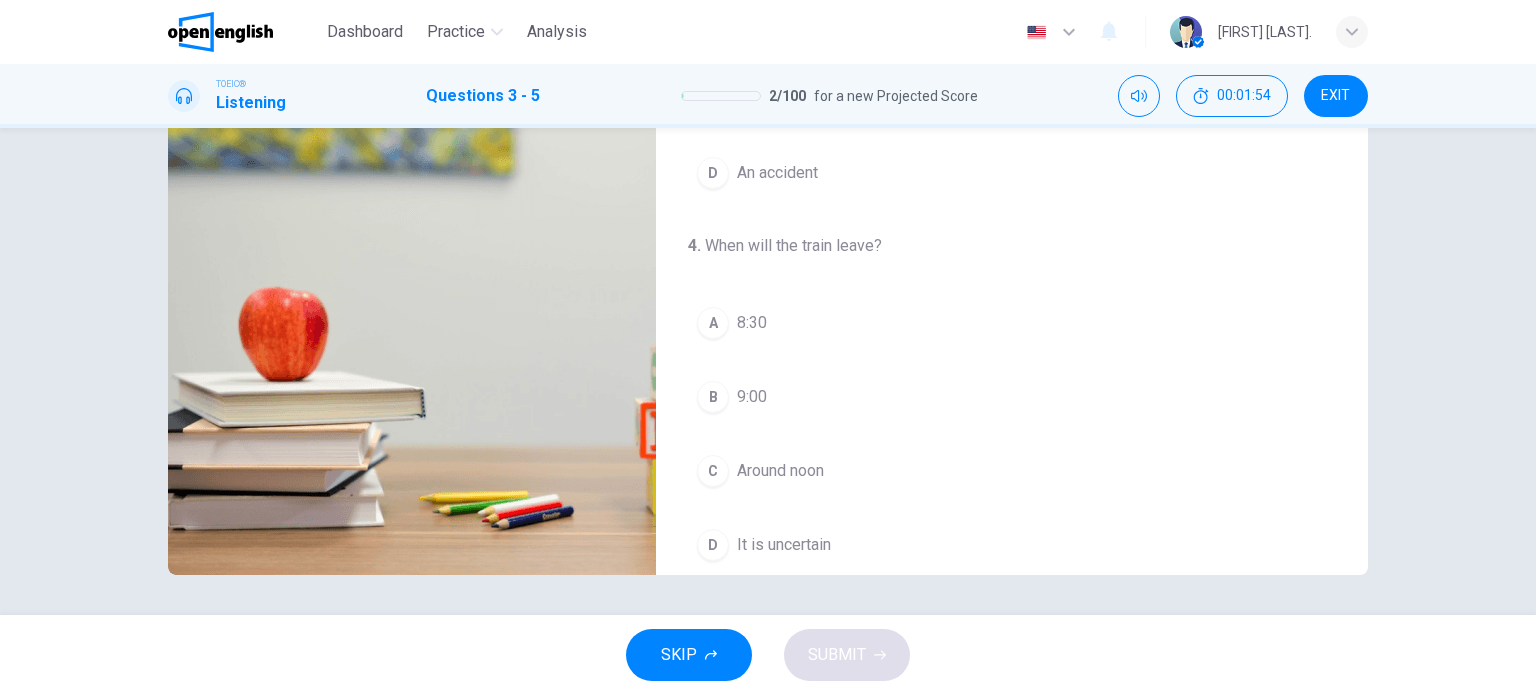 scroll, scrollTop: 52, scrollLeft: 0, axis: vertical 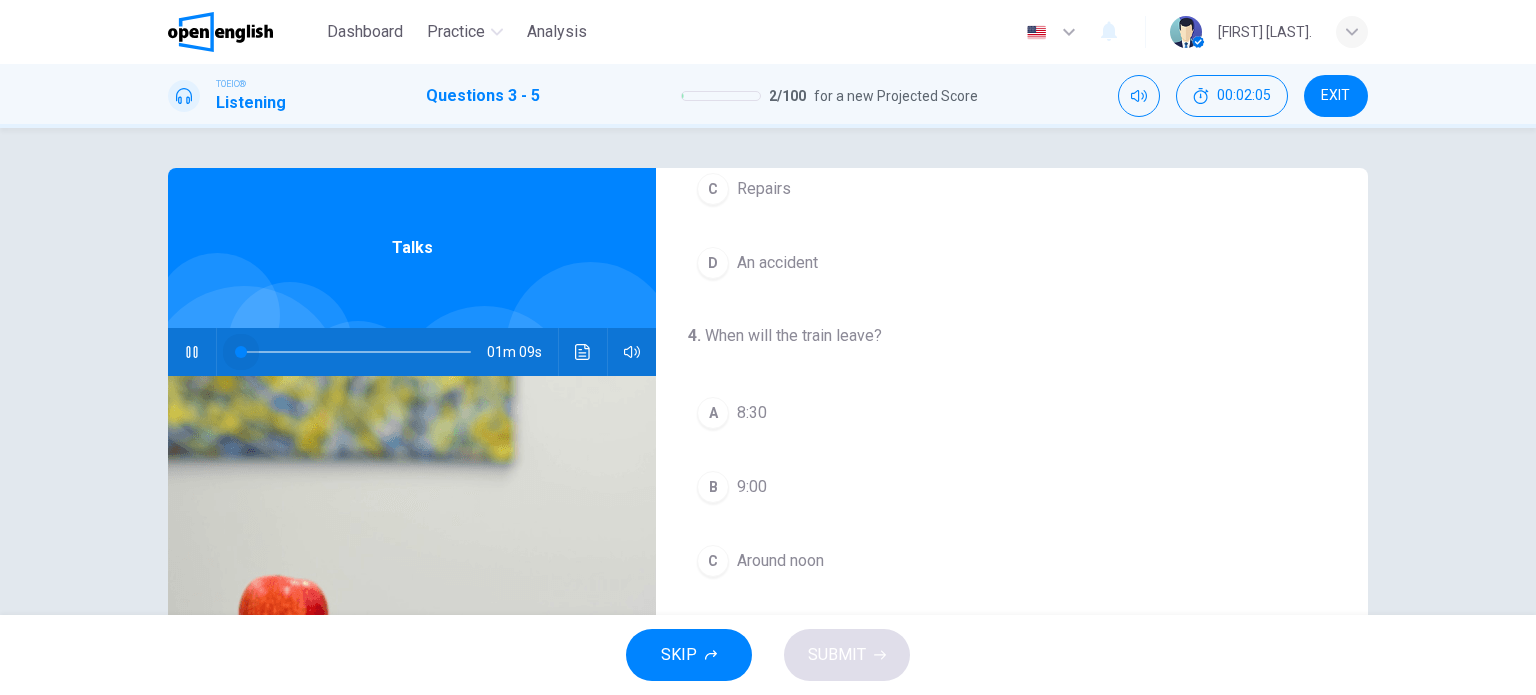click at bounding box center [241, 352] 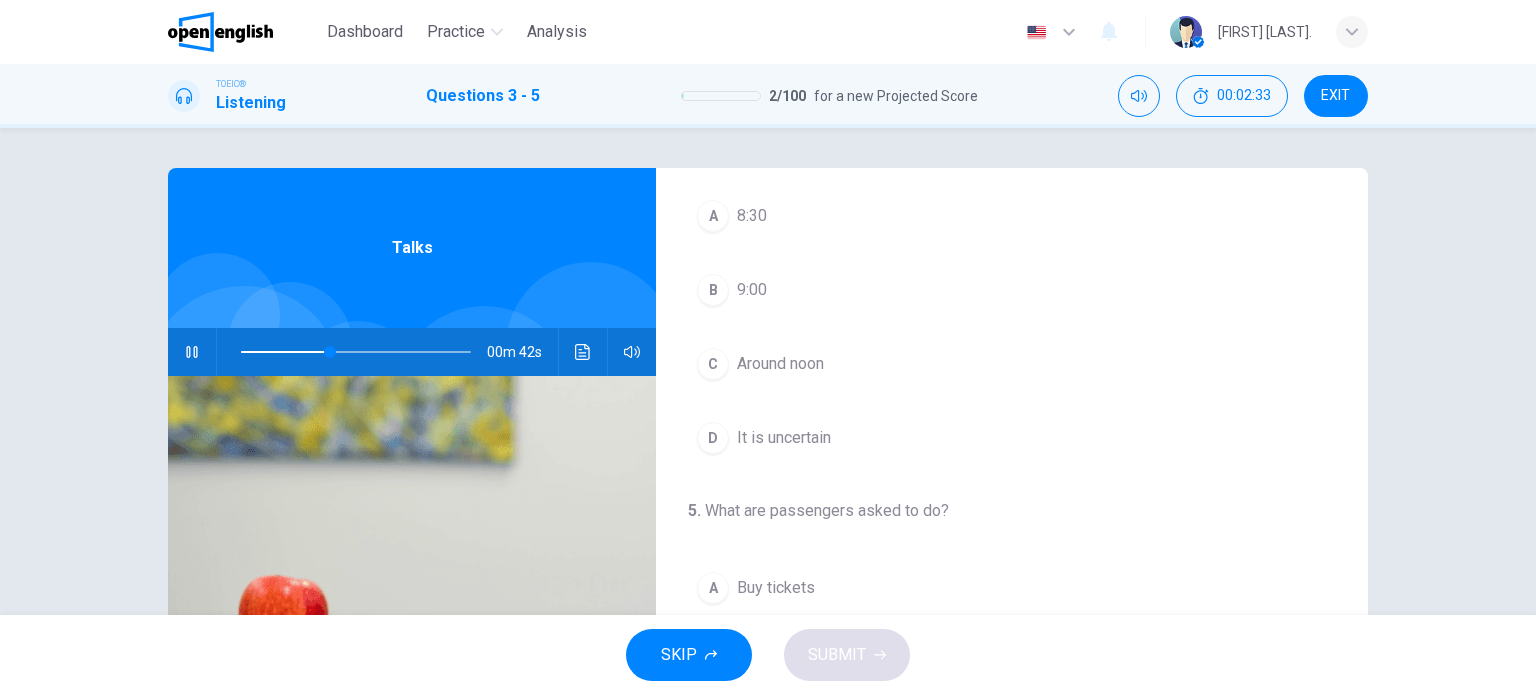 scroll, scrollTop: 452, scrollLeft: 0, axis: vertical 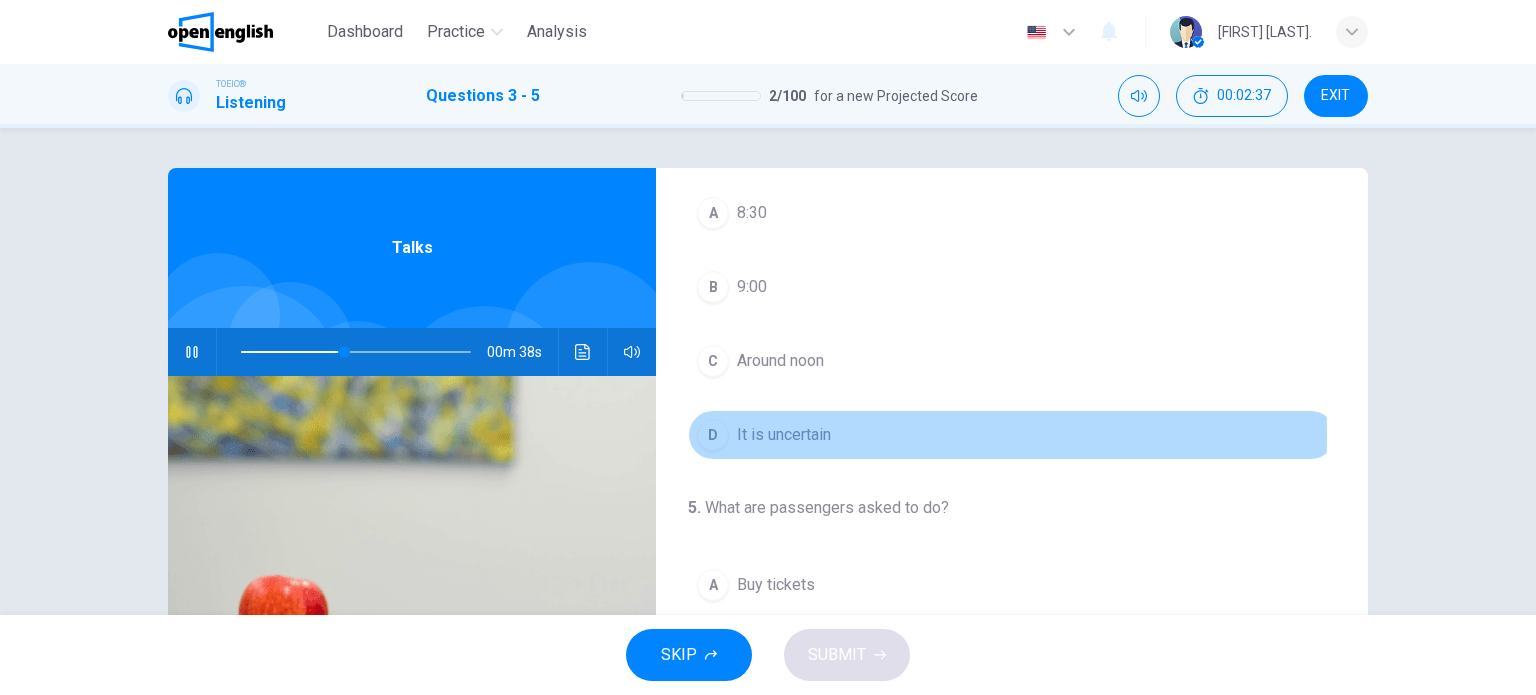 click on "D" at bounding box center (713, 435) 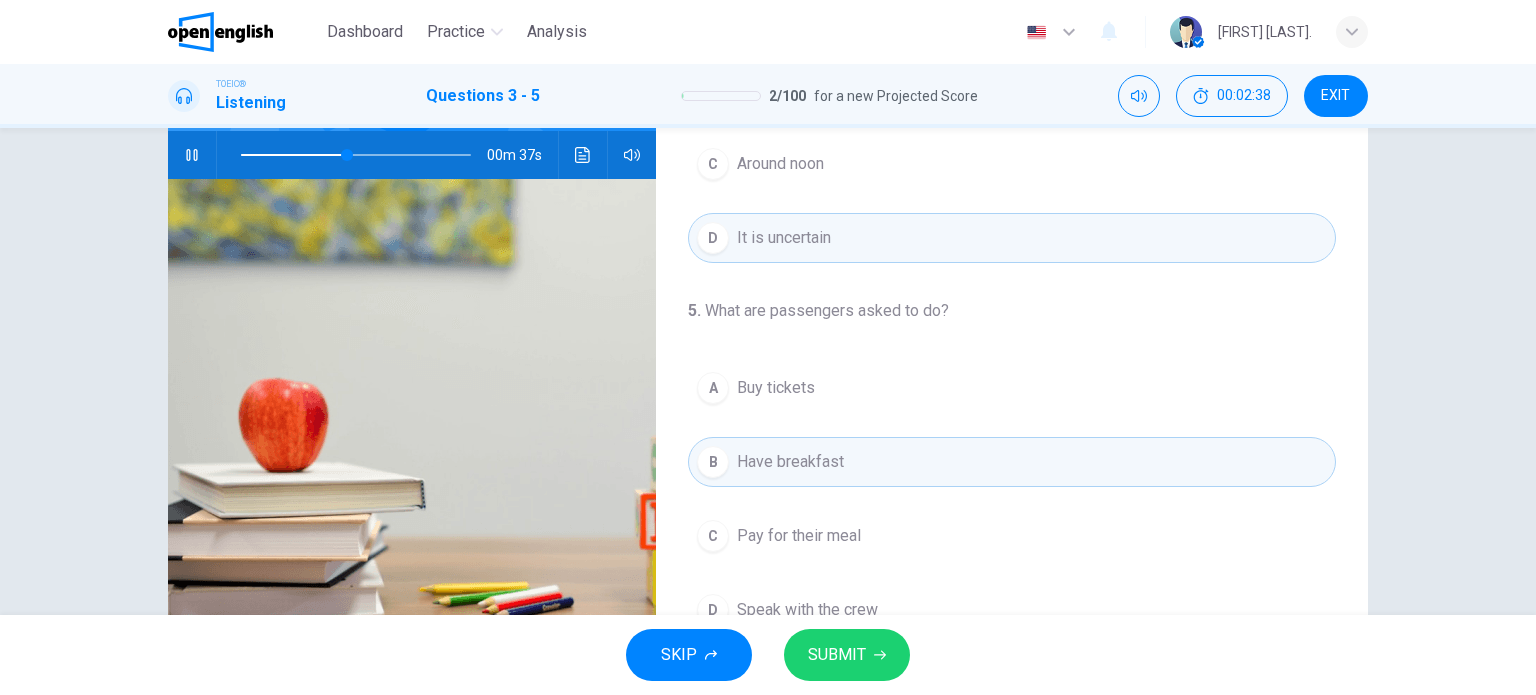 scroll, scrollTop: 200, scrollLeft: 0, axis: vertical 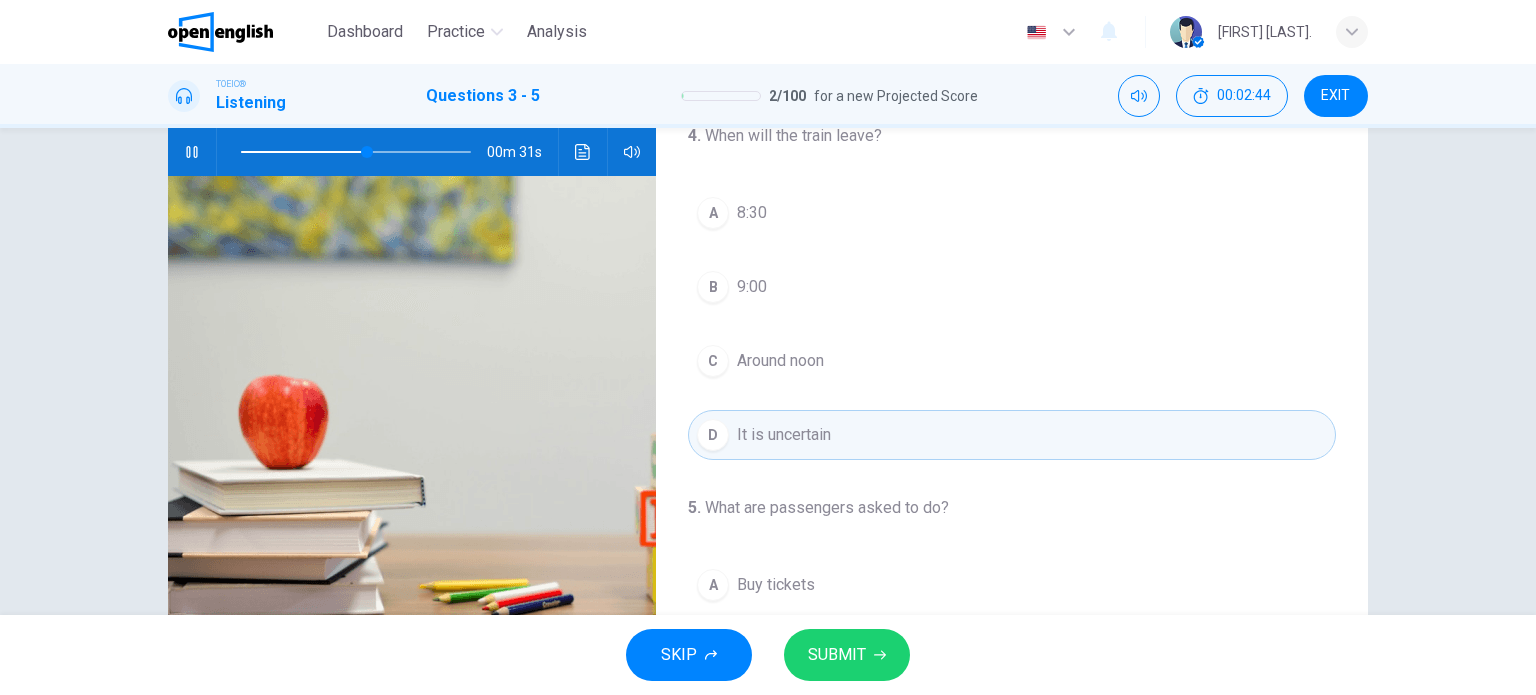click on "C" at bounding box center [713, 361] 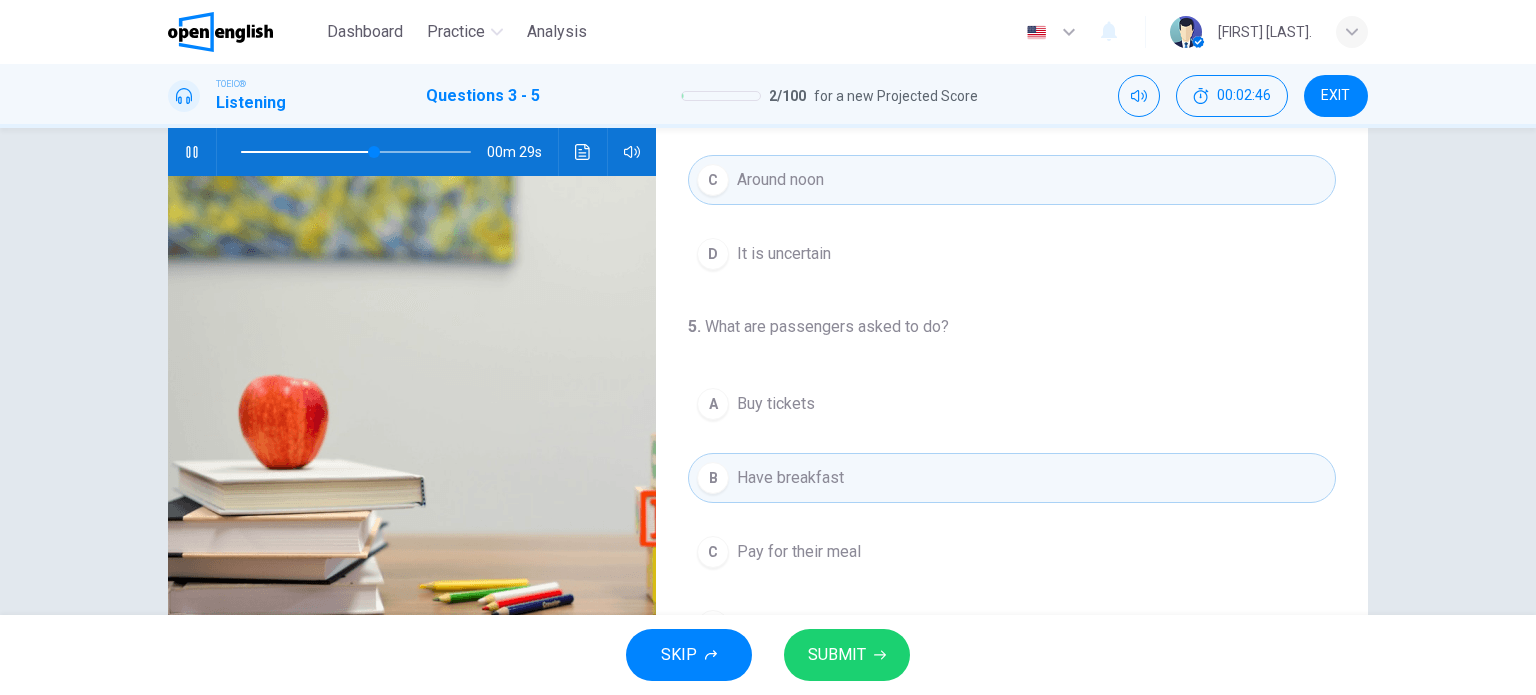 scroll, scrollTop: 452, scrollLeft: 0, axis: vertical 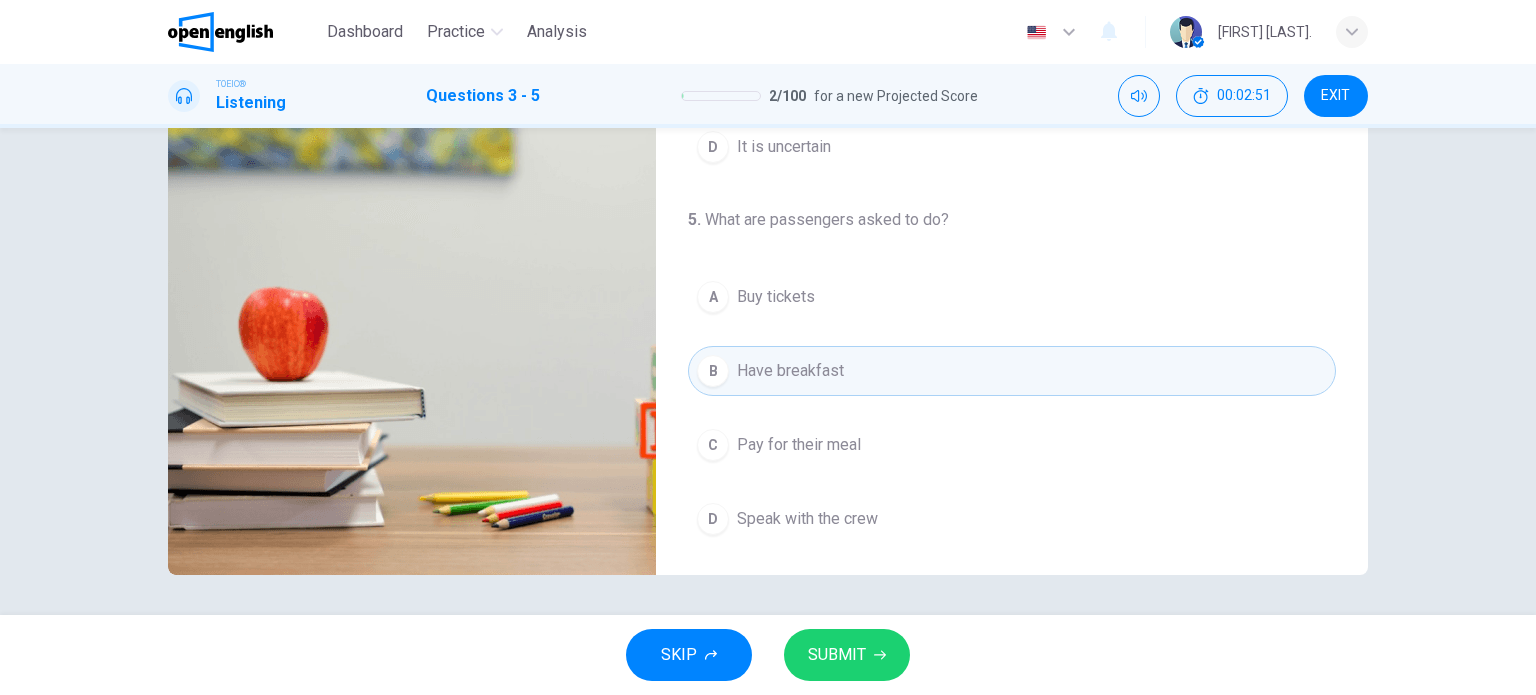 click on "SUBMIT" at bounding box center [847, 655] 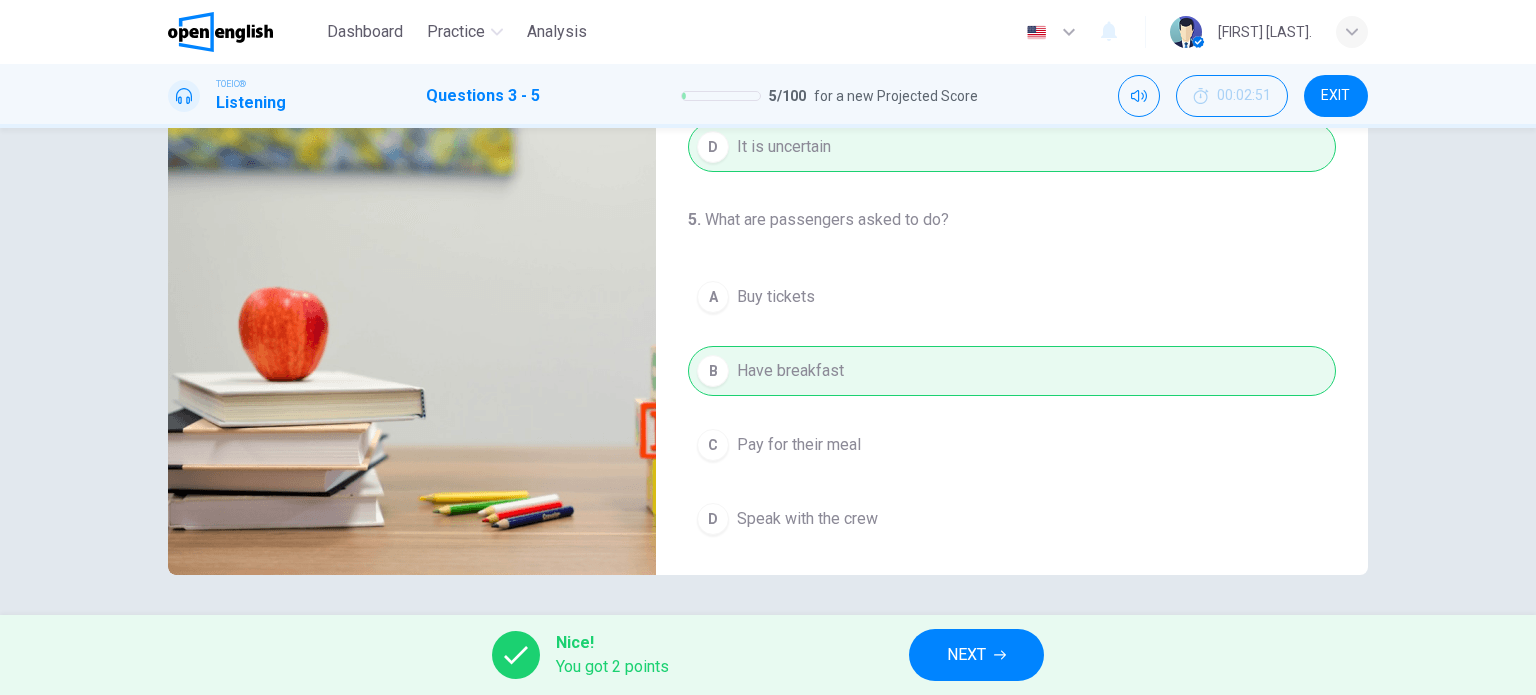 type on "**" 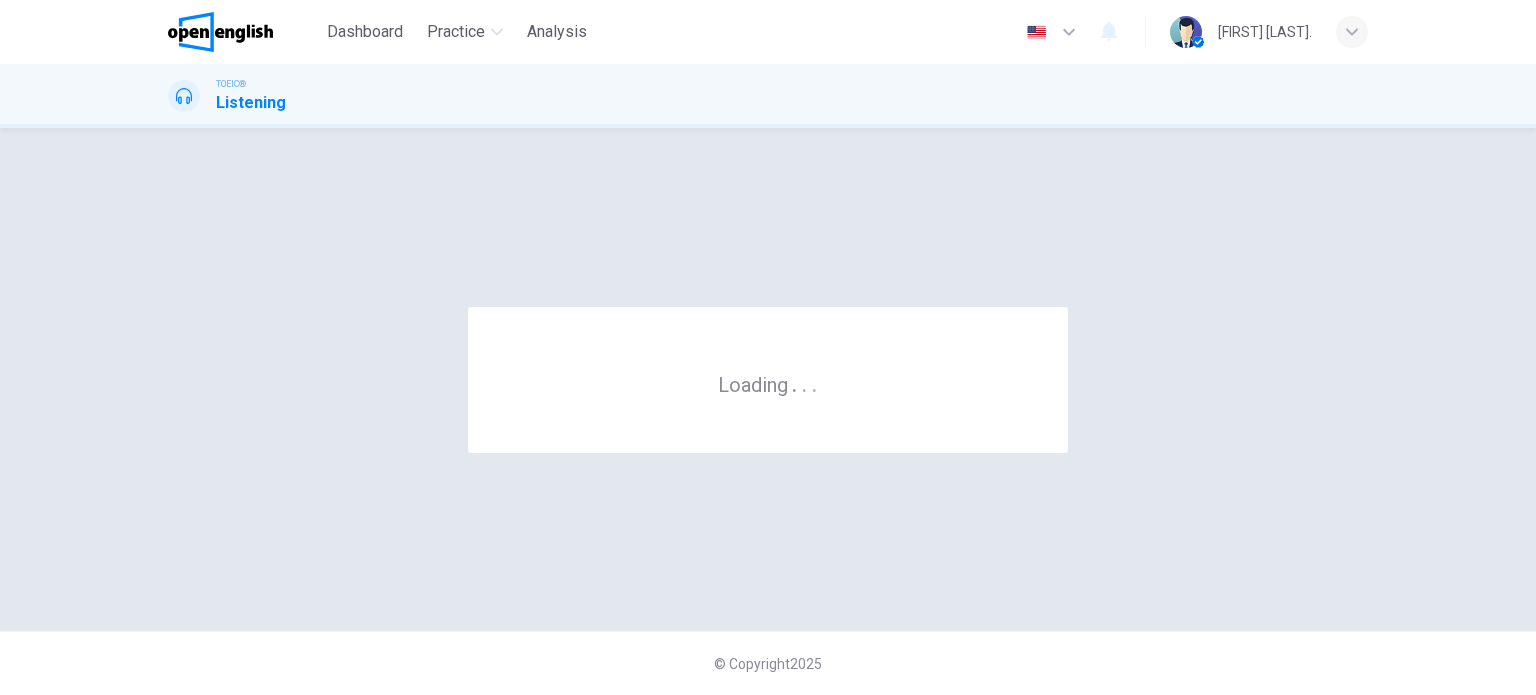scroll, scrollTop: 0, scrollLeft: 0, axis: both 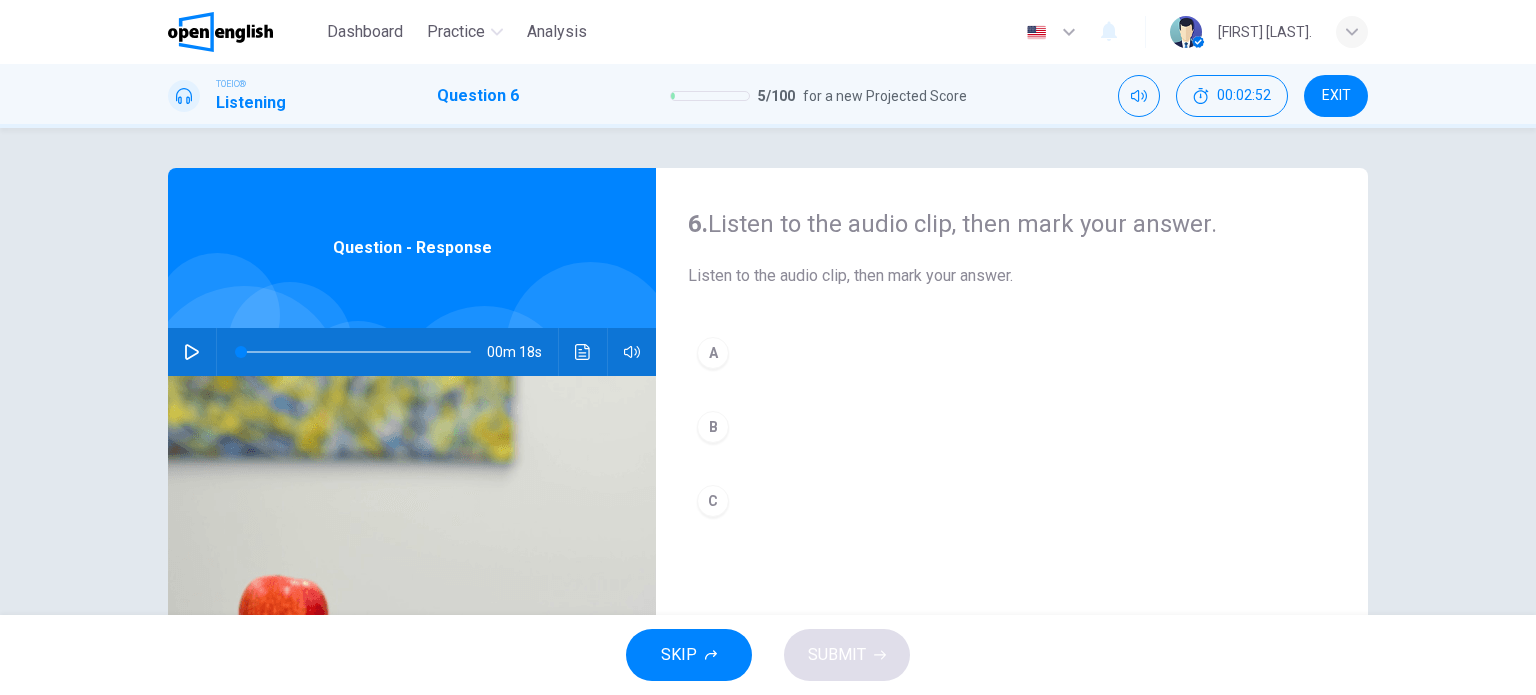click 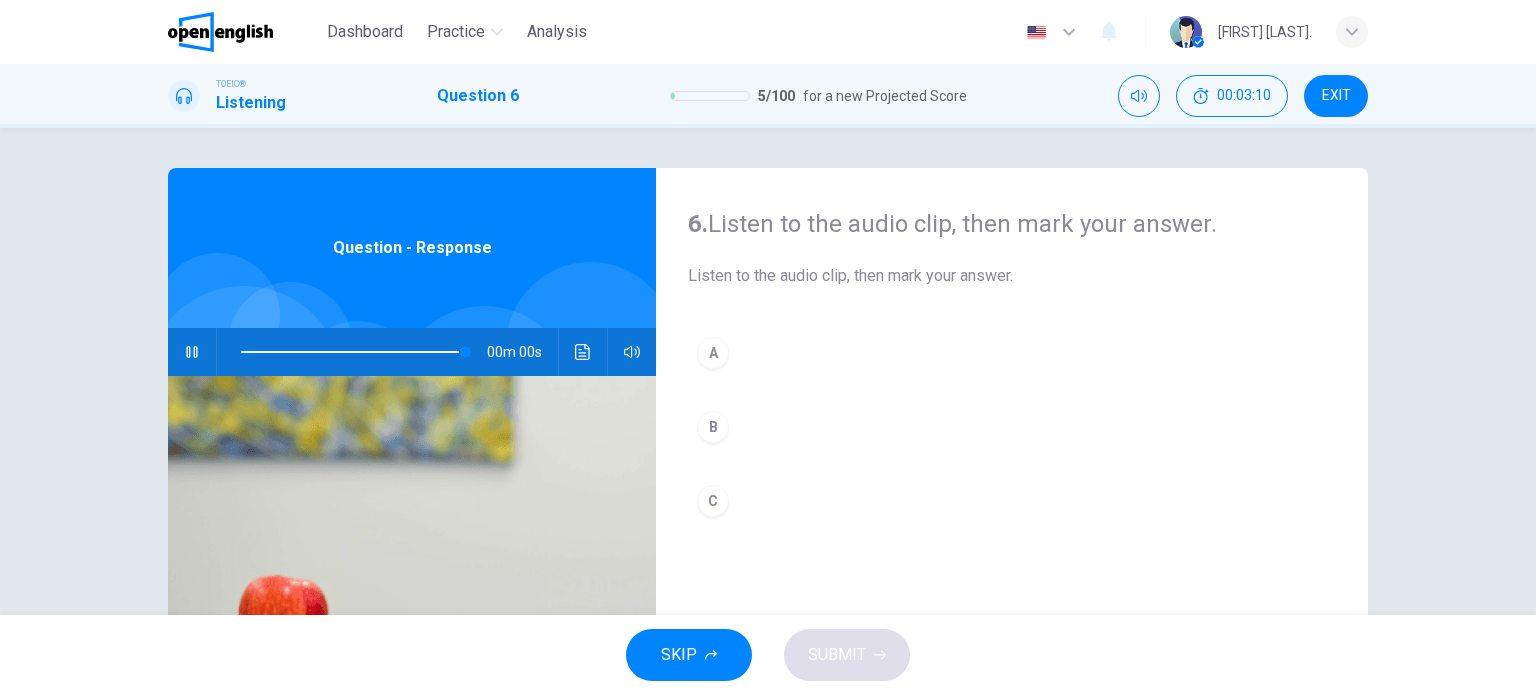 type on "*" 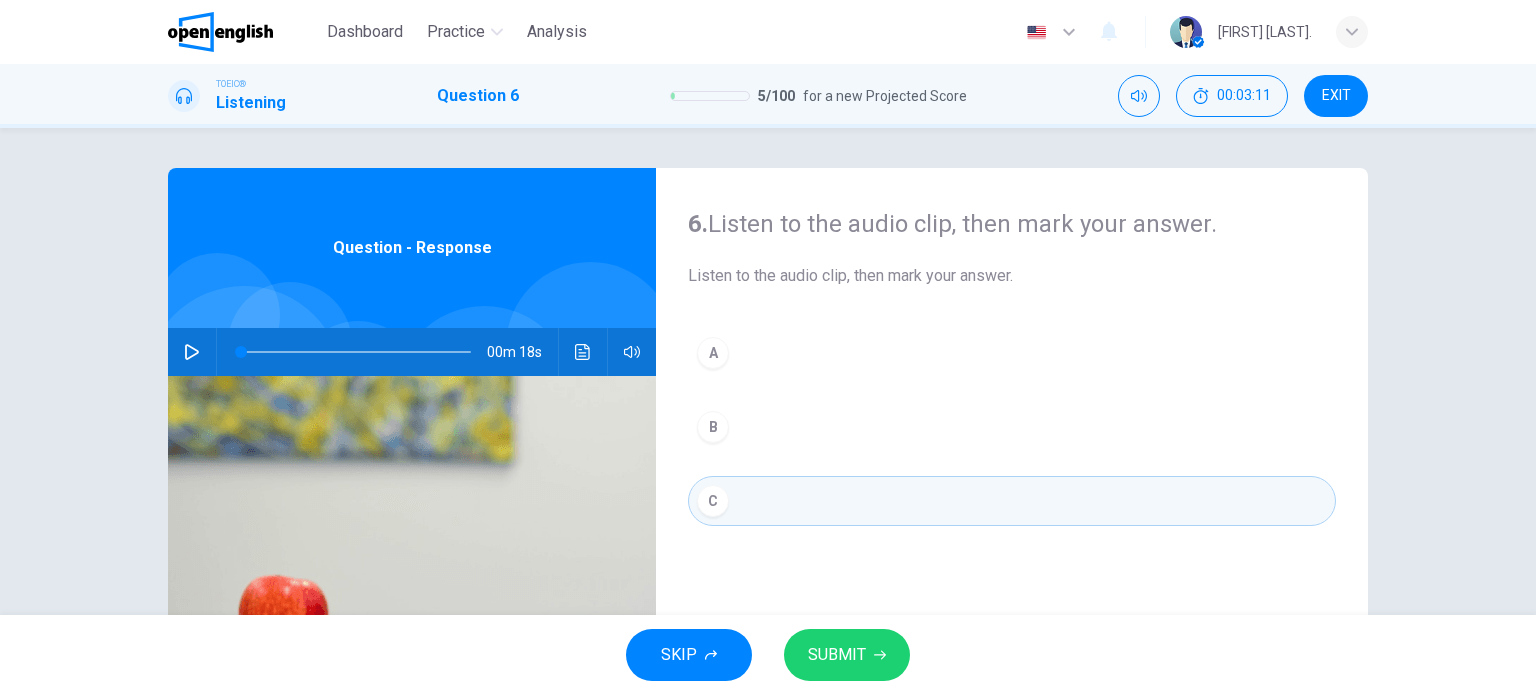 click on "SUBMIT" at bounding box center (837, 655) 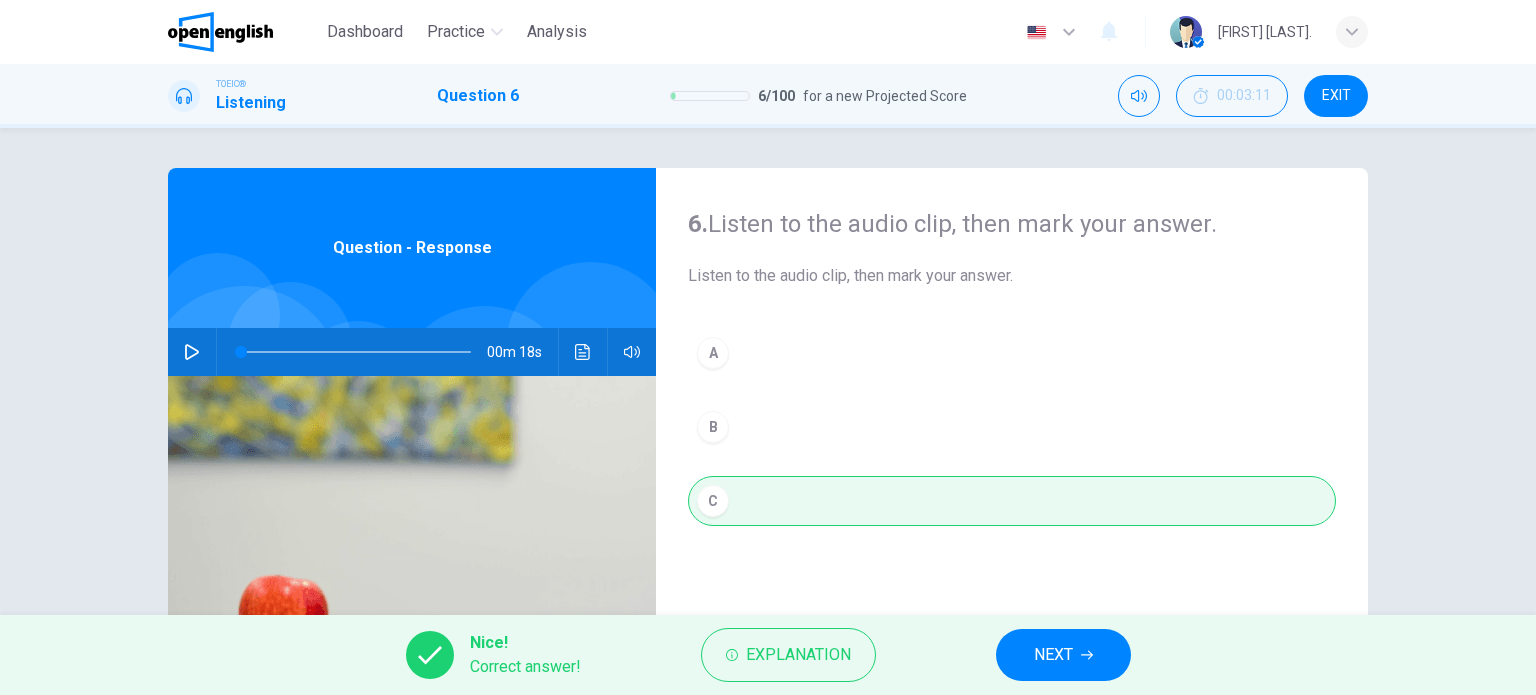 click on "NEXT" at bounding box center [1063, 655] 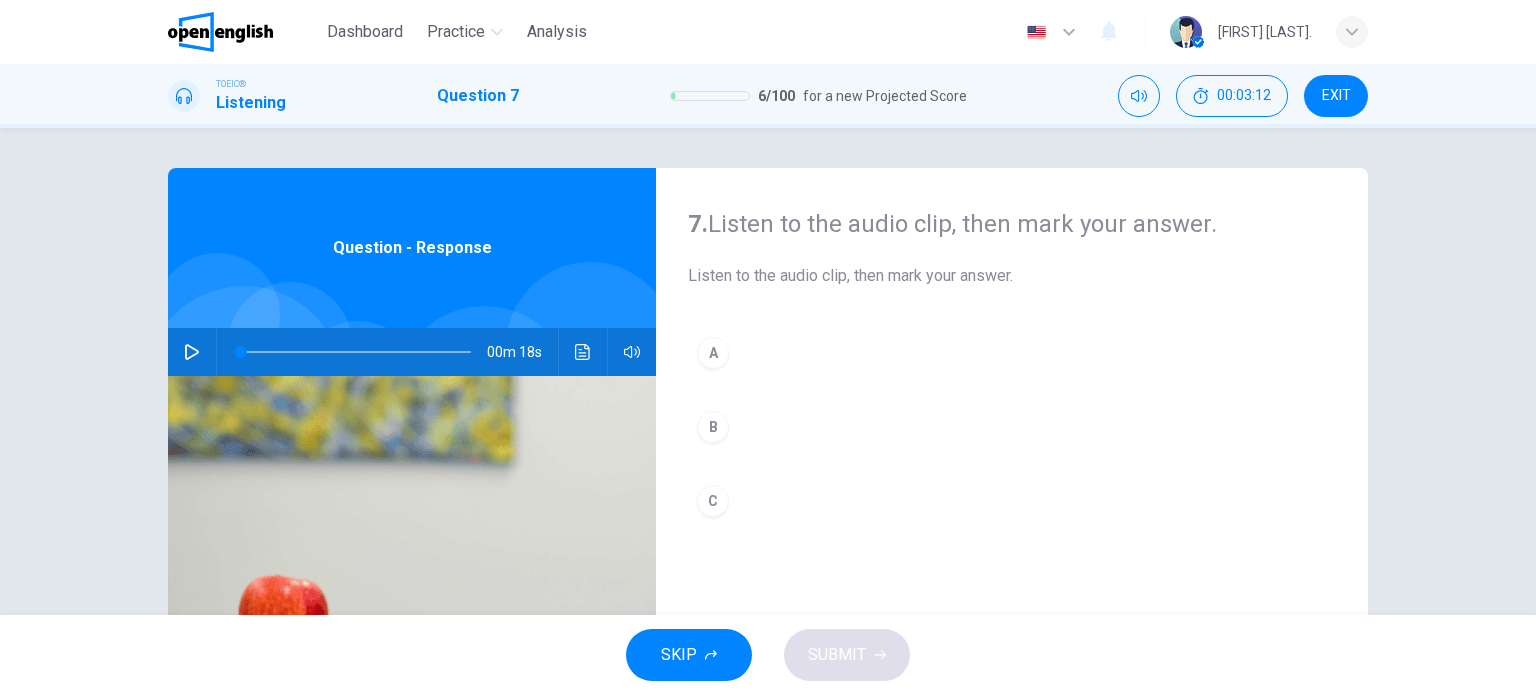 click at bounding box center [192, 352] 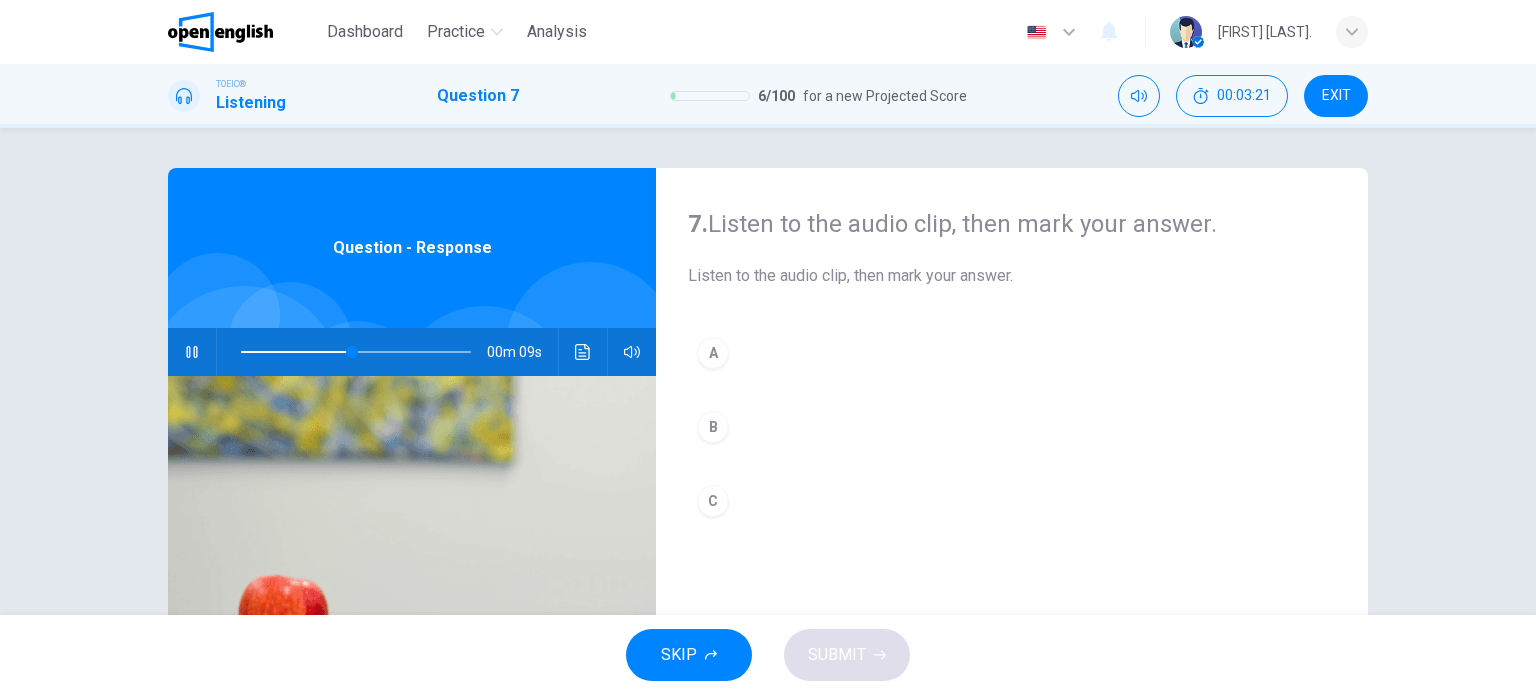 click on "A" at bounding box center [713, 353] 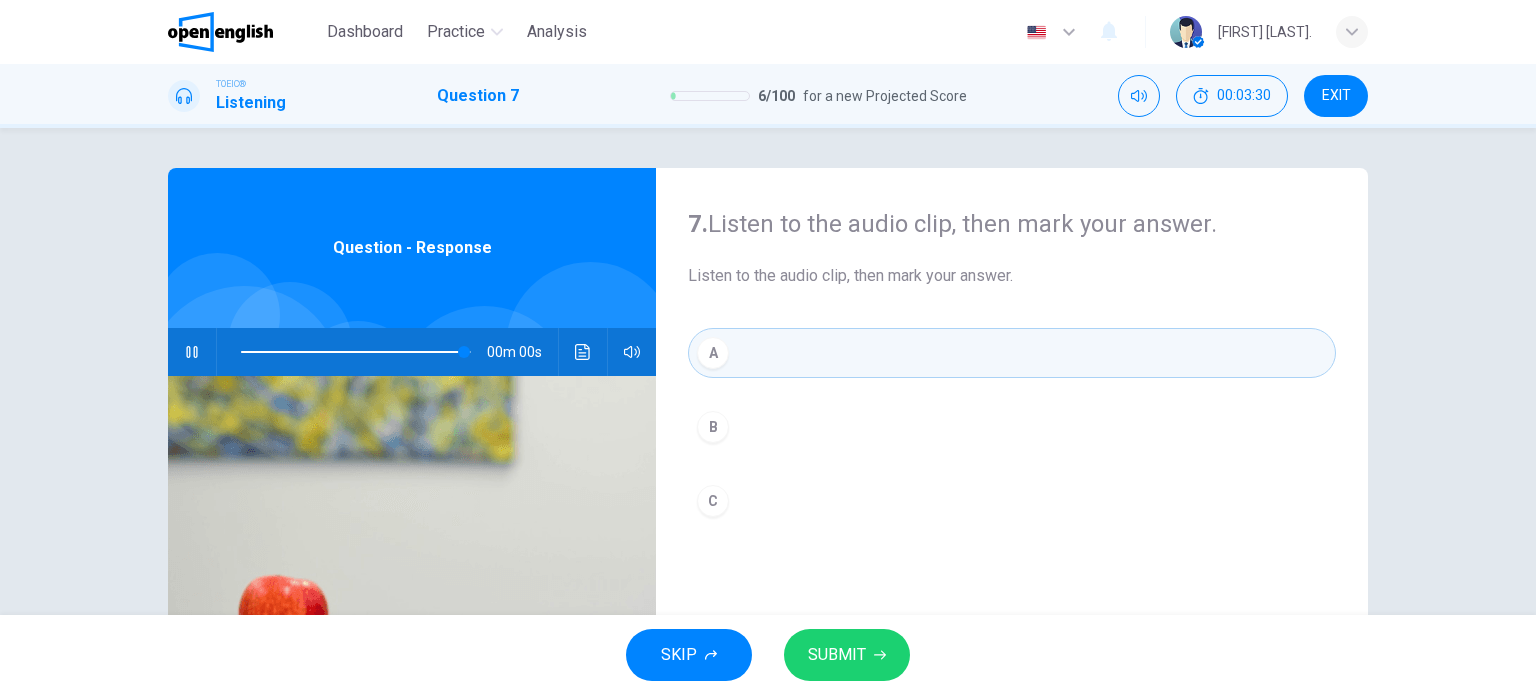click on "SUBMIT" at bounding box center (837, 655) 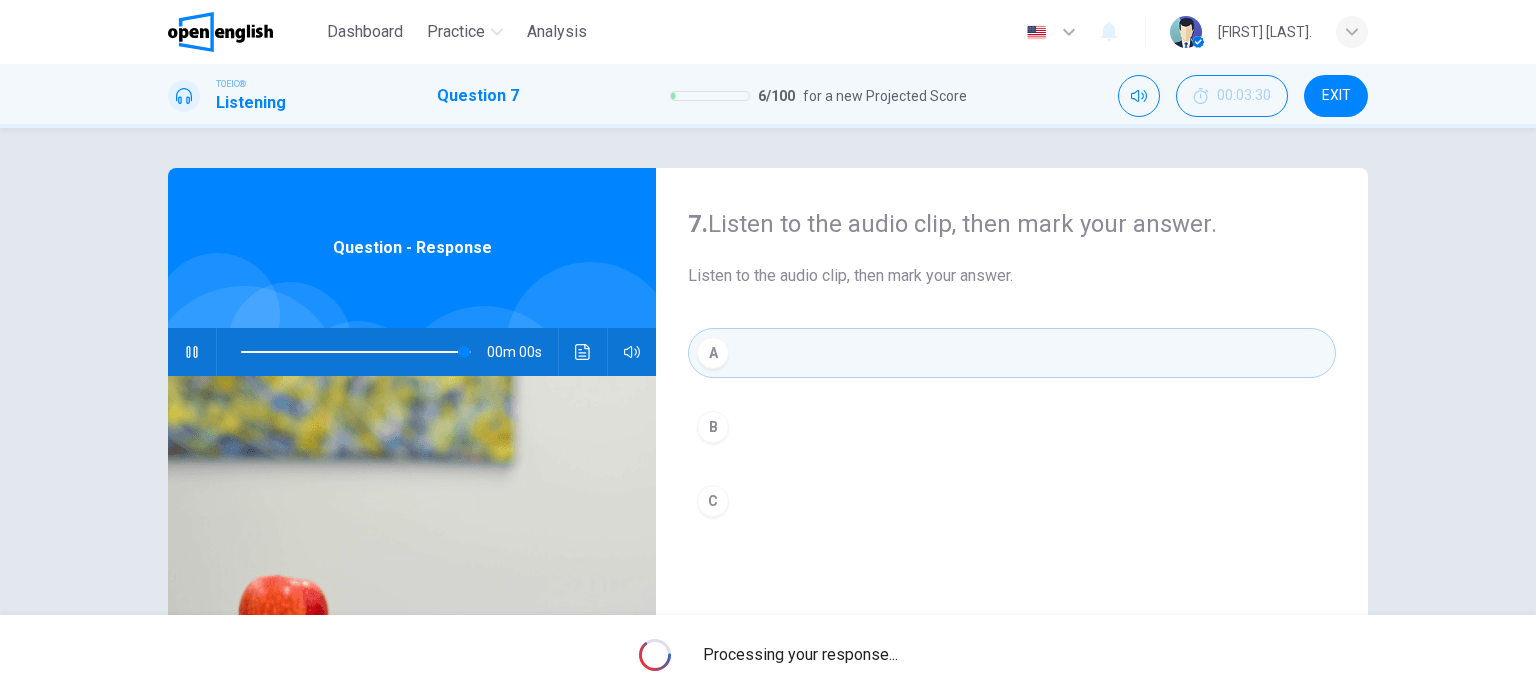 type on "*" 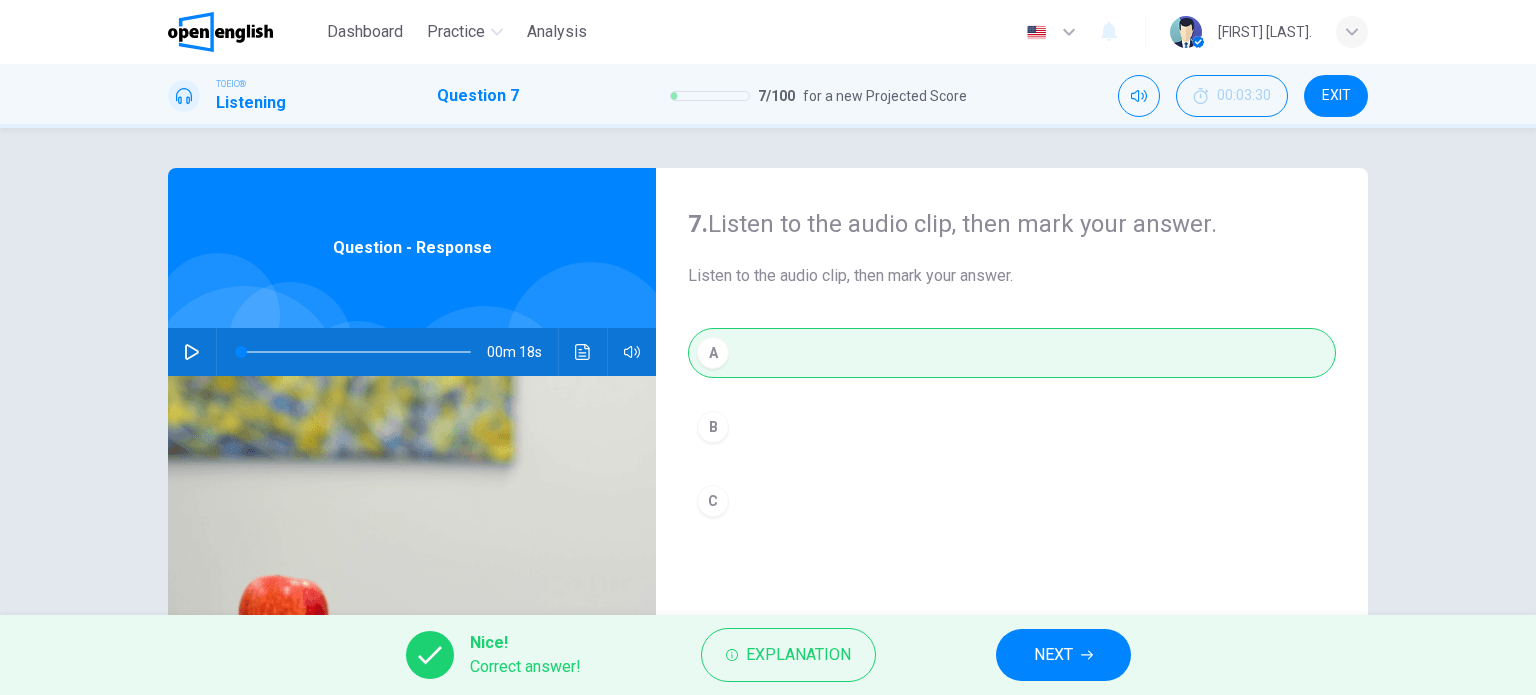 click on "NEXT" at bounding box center [1063, 655] 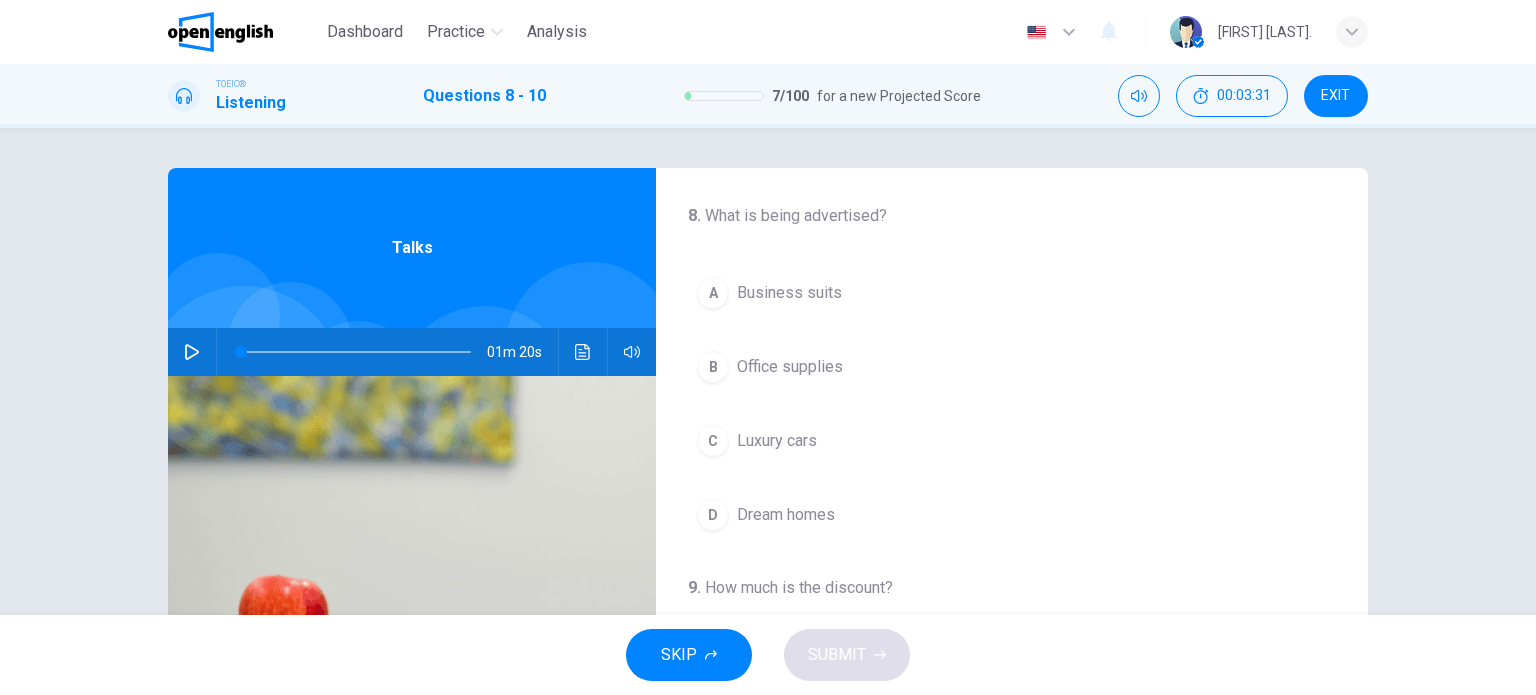 click at bounding box center (192, 352) 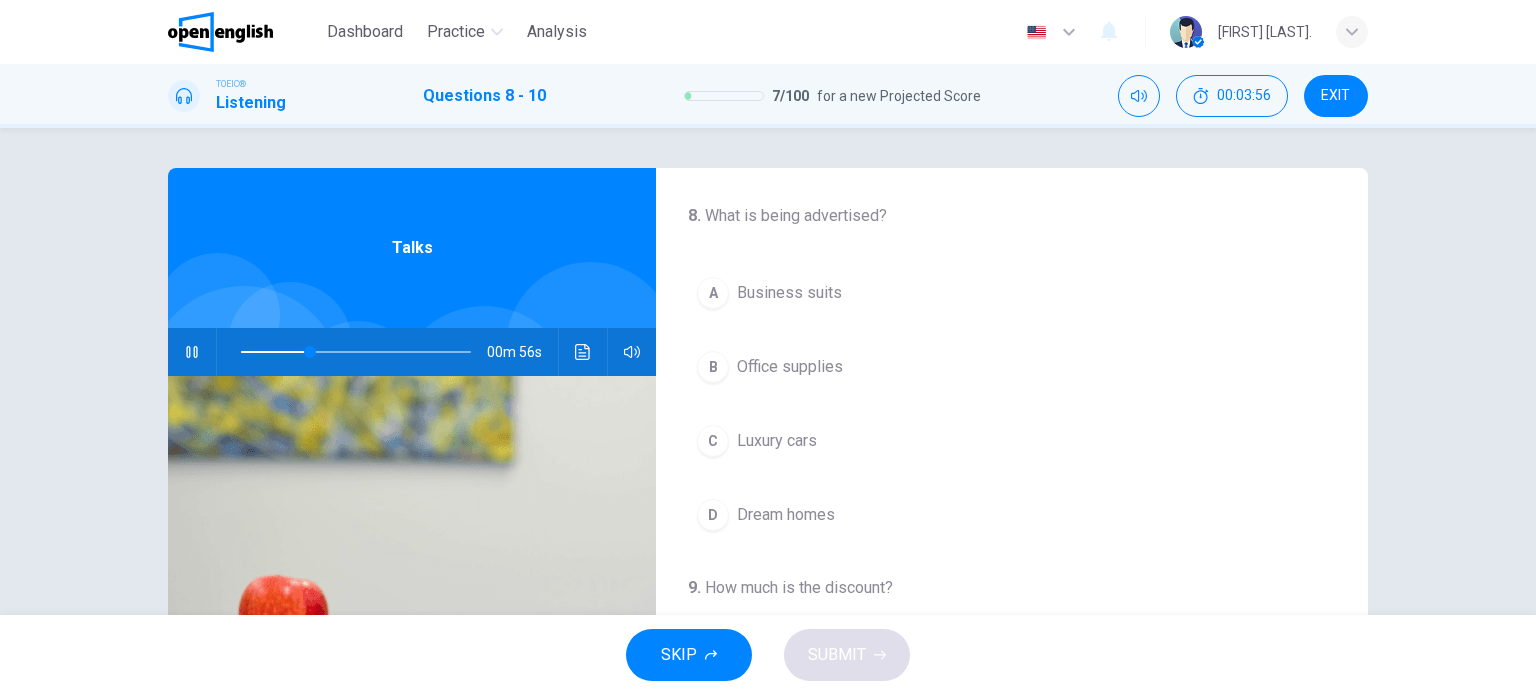 click on "C" at bounding box center (713, 441) 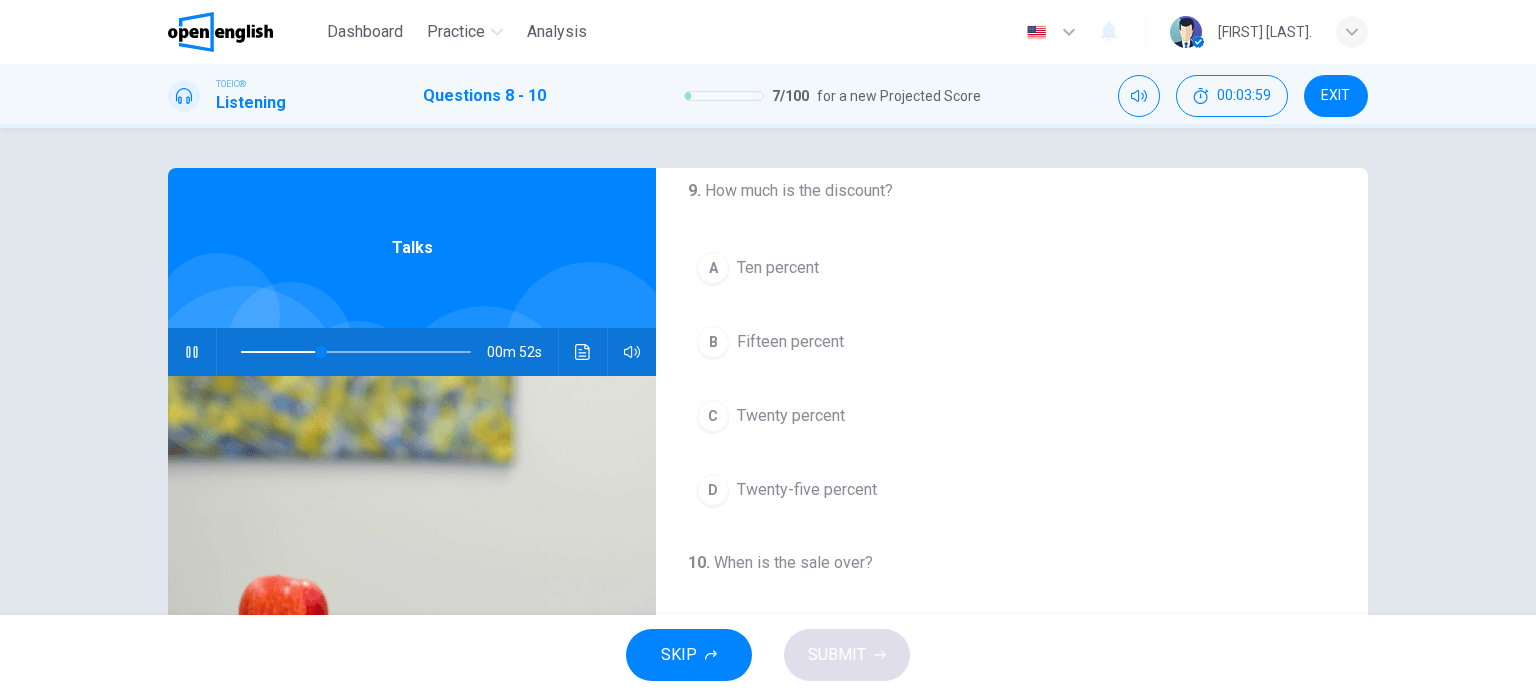 scroll, scrollTop: 400, scrollLeft: 0, axis: vertical 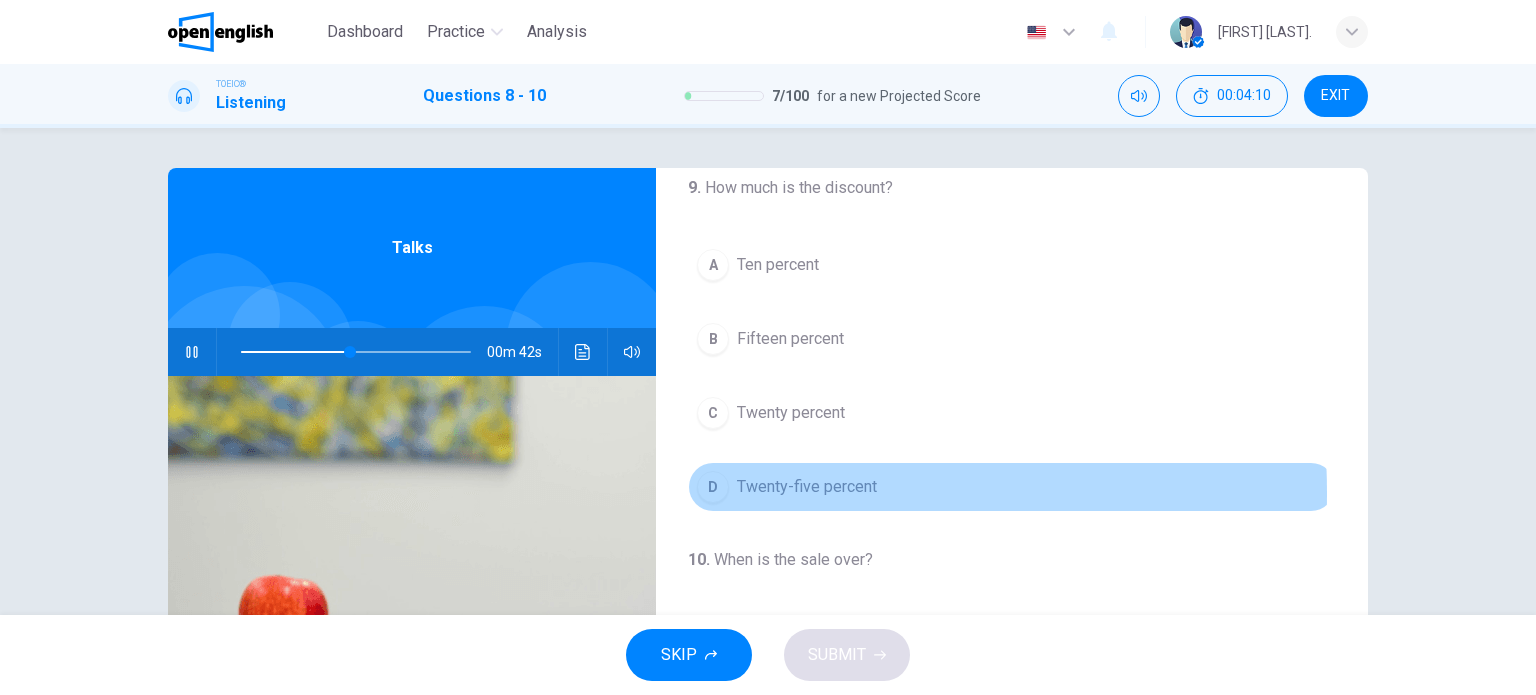 click on "D" at bounding box center [713, 487] 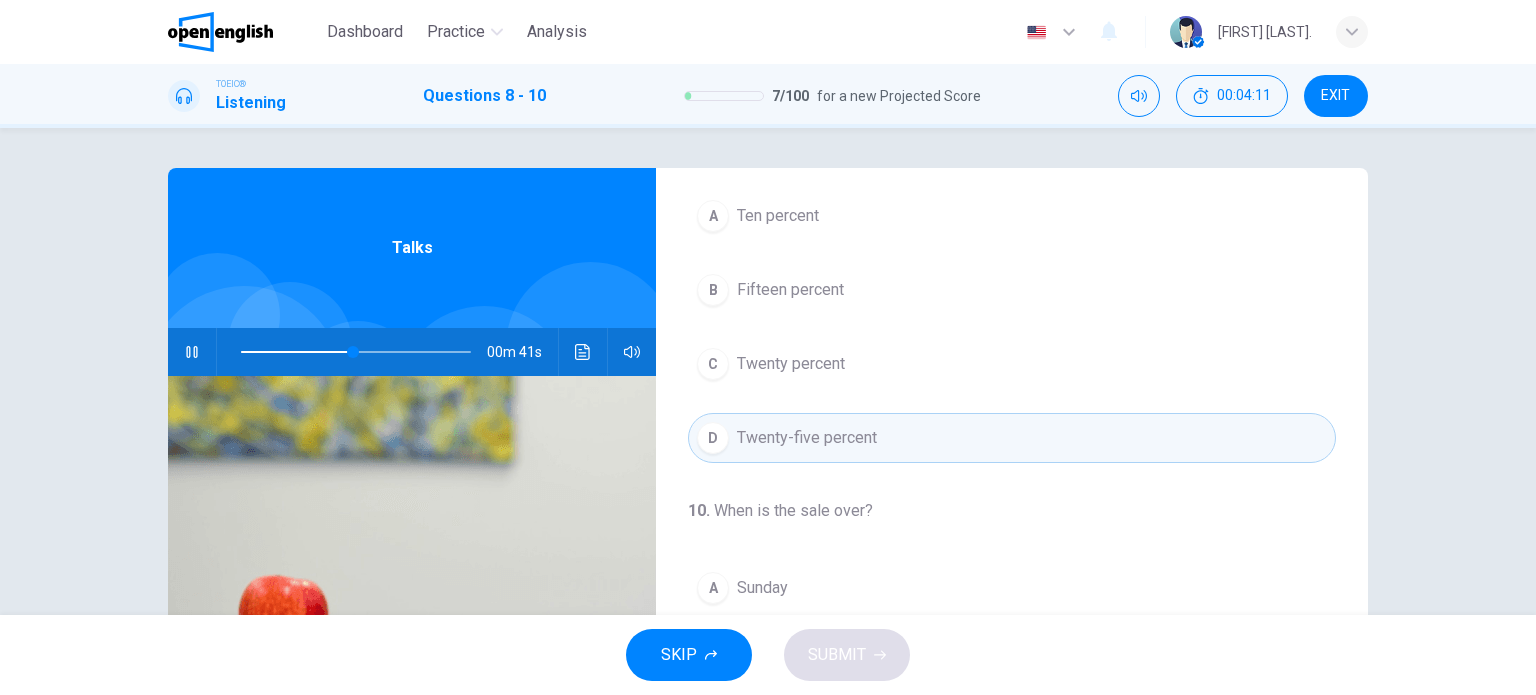 scroll, scrollTop: 452, scrollLeft: 0, axis: vertical 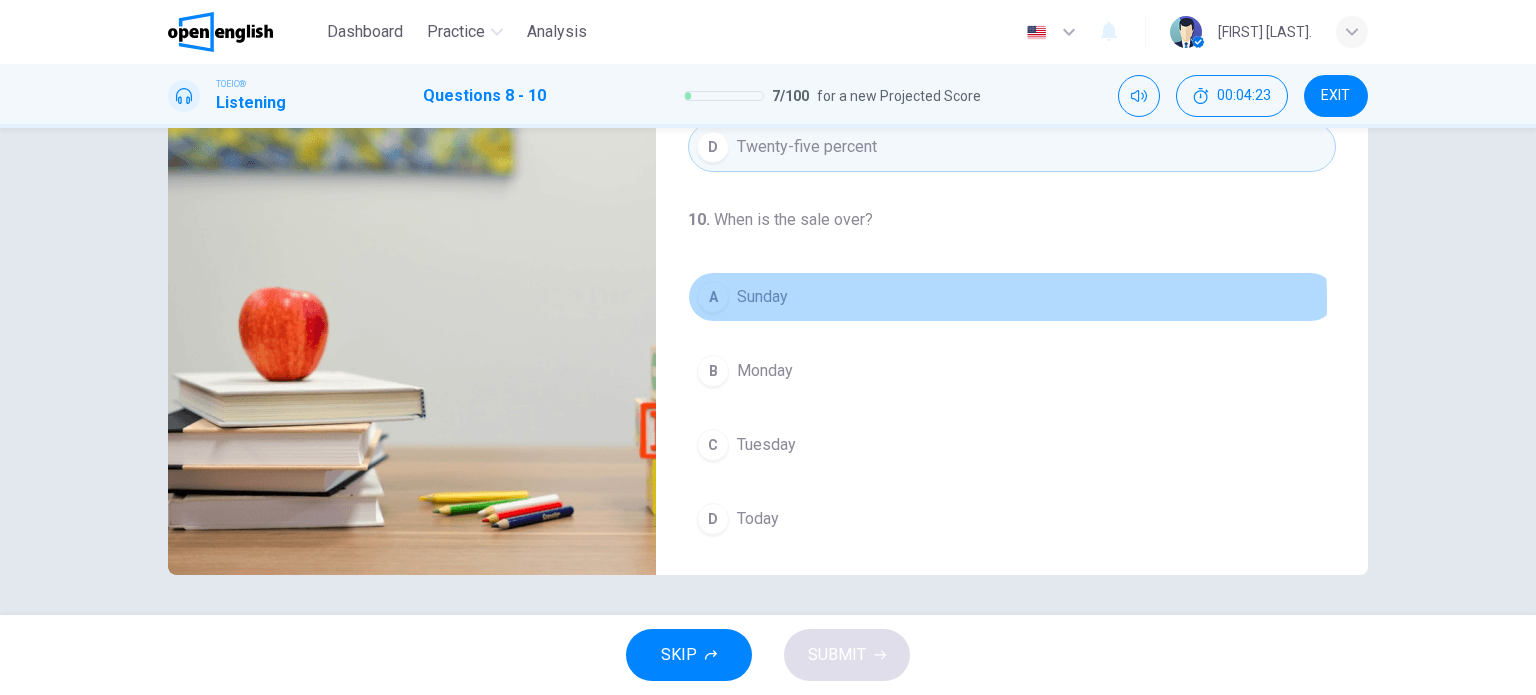 click on "A" at bounding box center [713, 297] 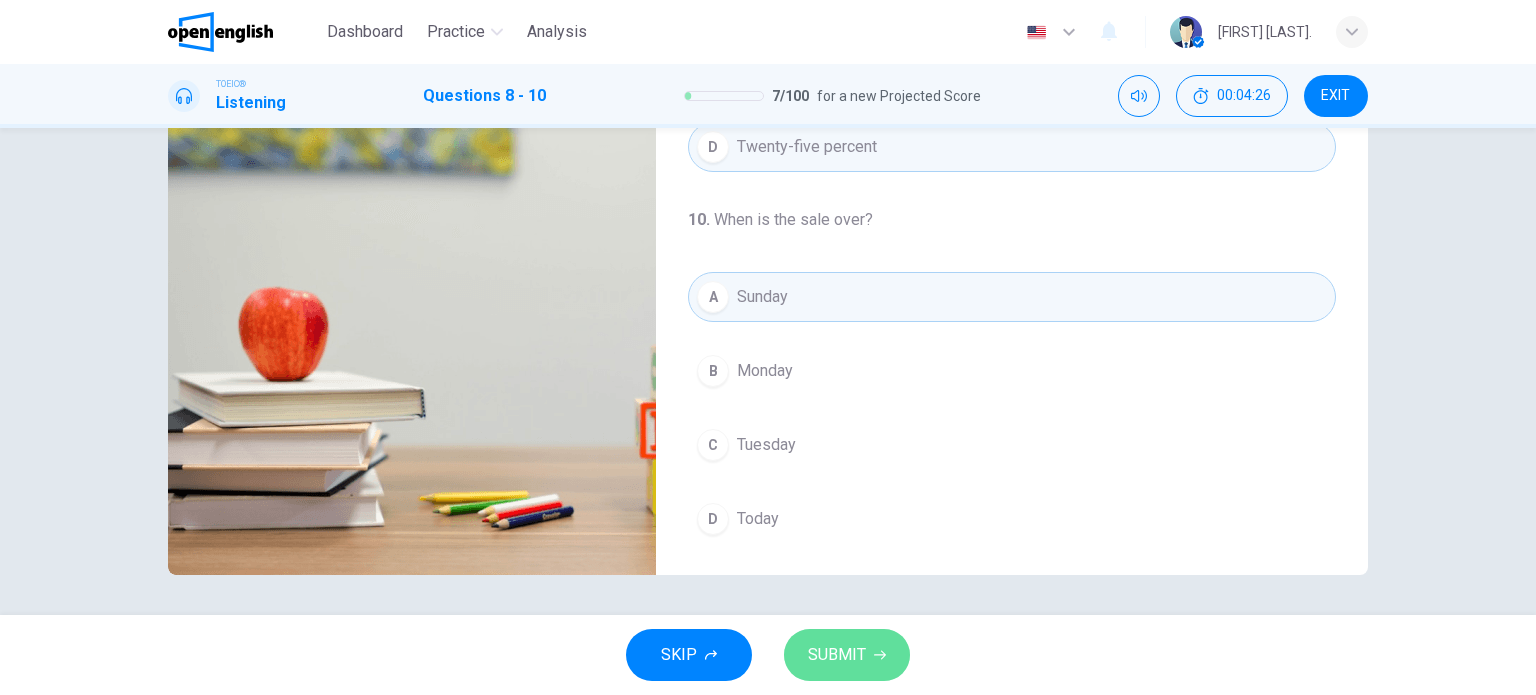 click on "SUBMIT" at bounding box center [837, 655] 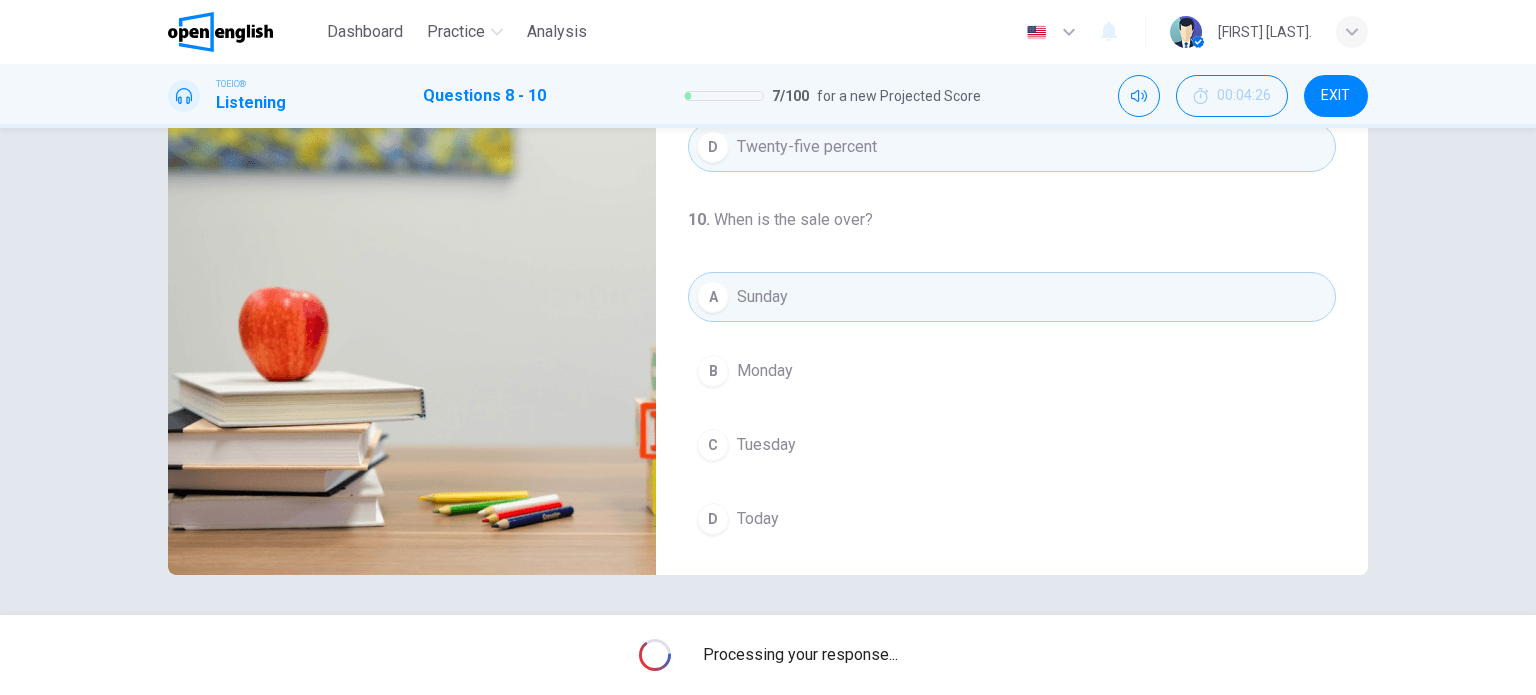 type on "**" 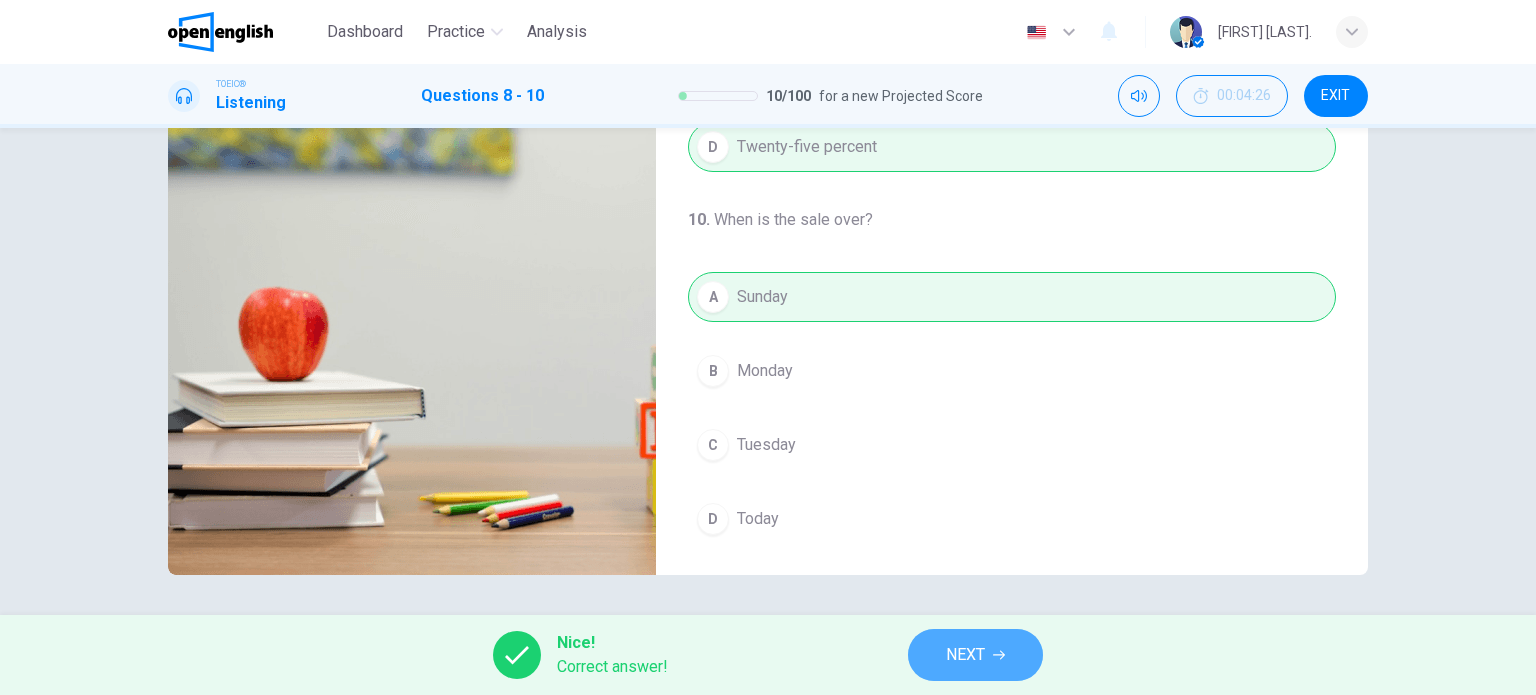 click on "NEXT" at bounding box center [965, 655] 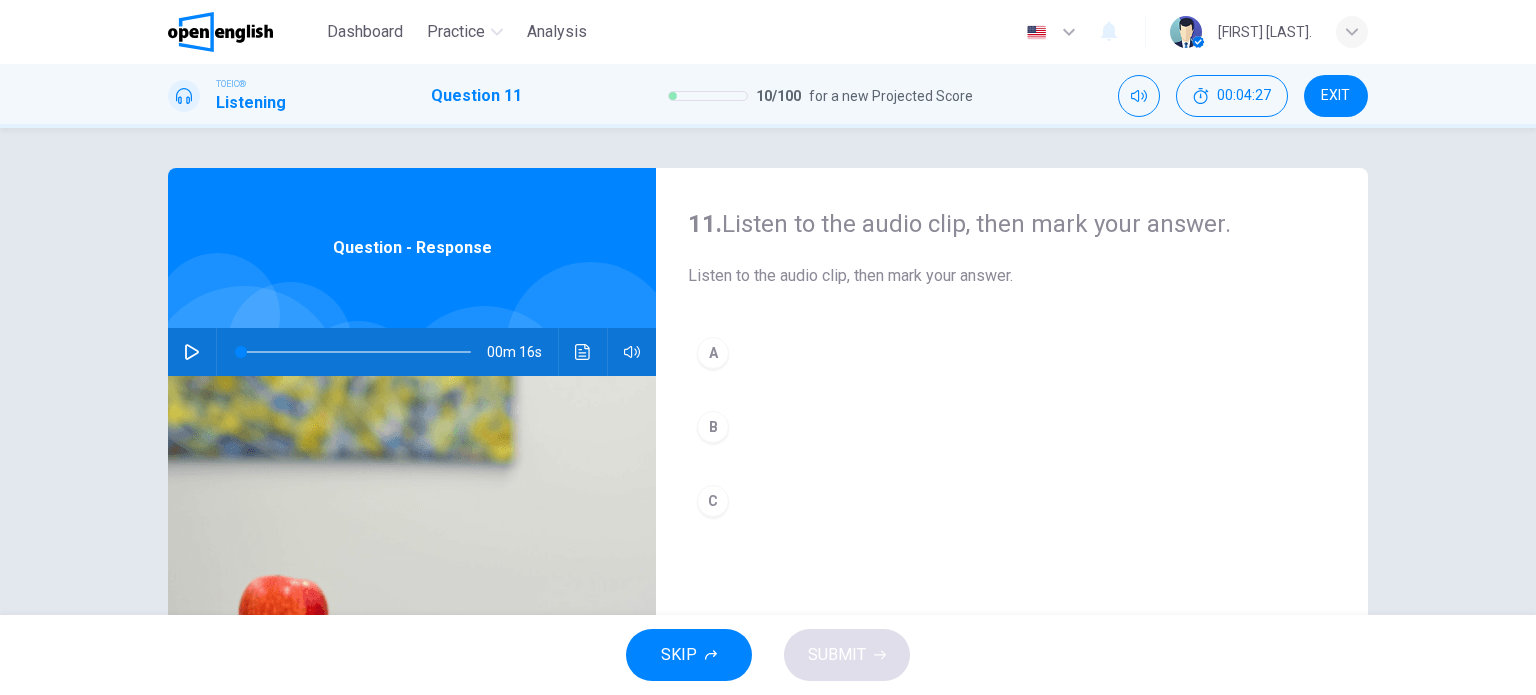 click at bounding box center (192, 352) 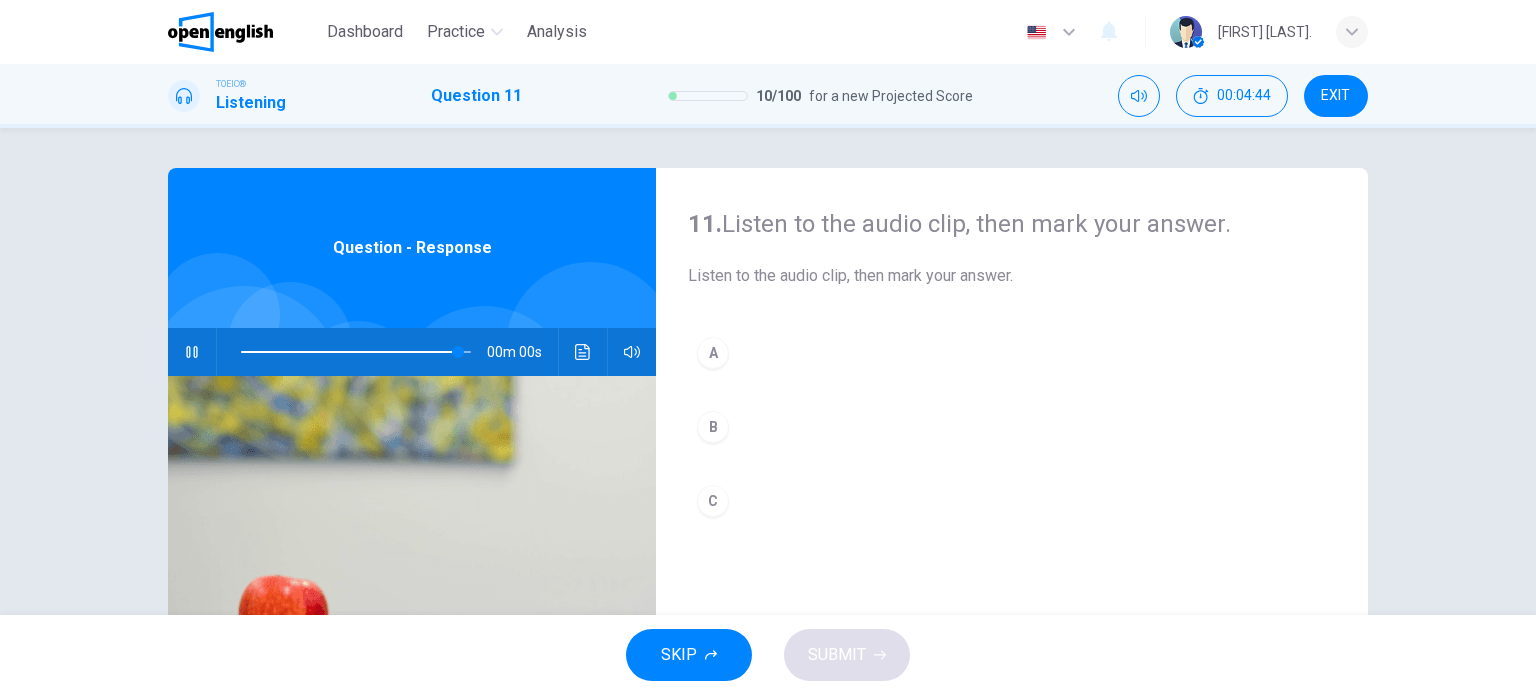 type on "*" 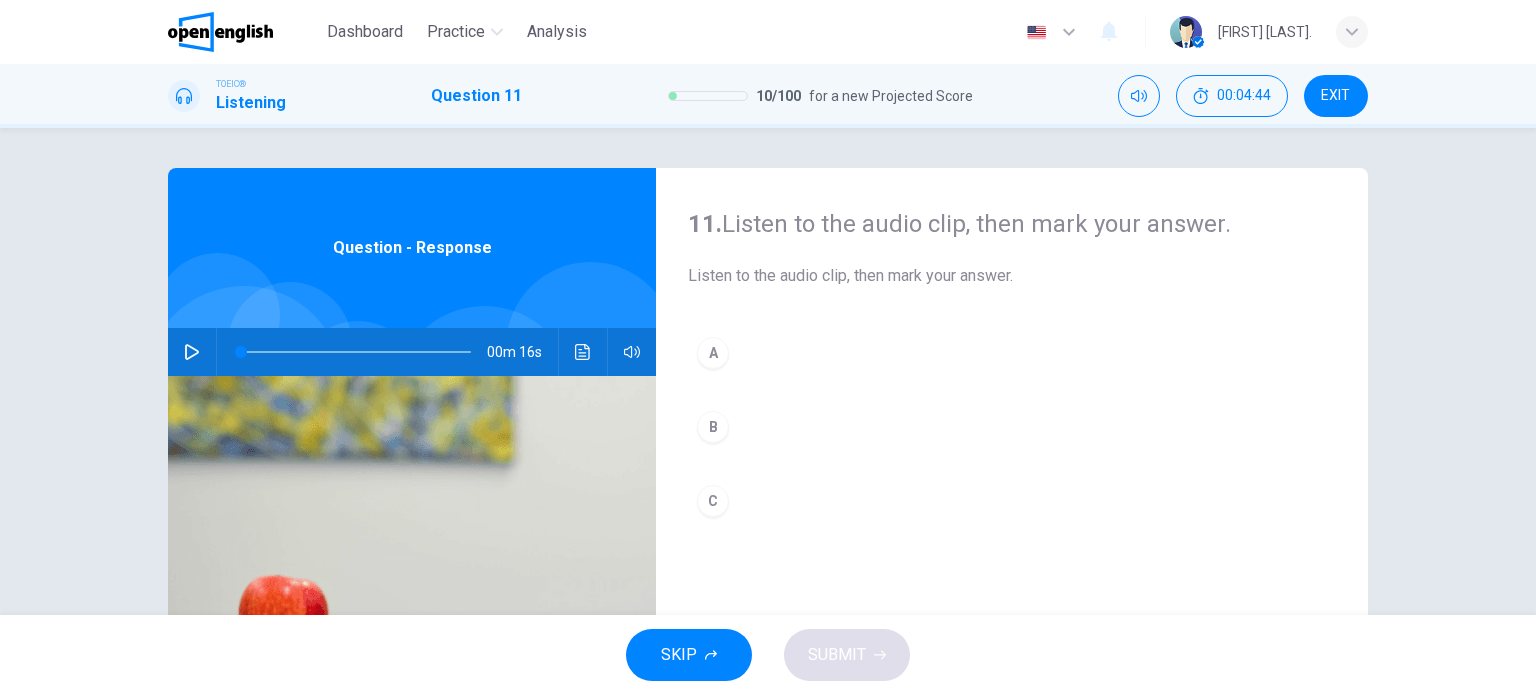 click on "A" at bounding box center (713, 353) 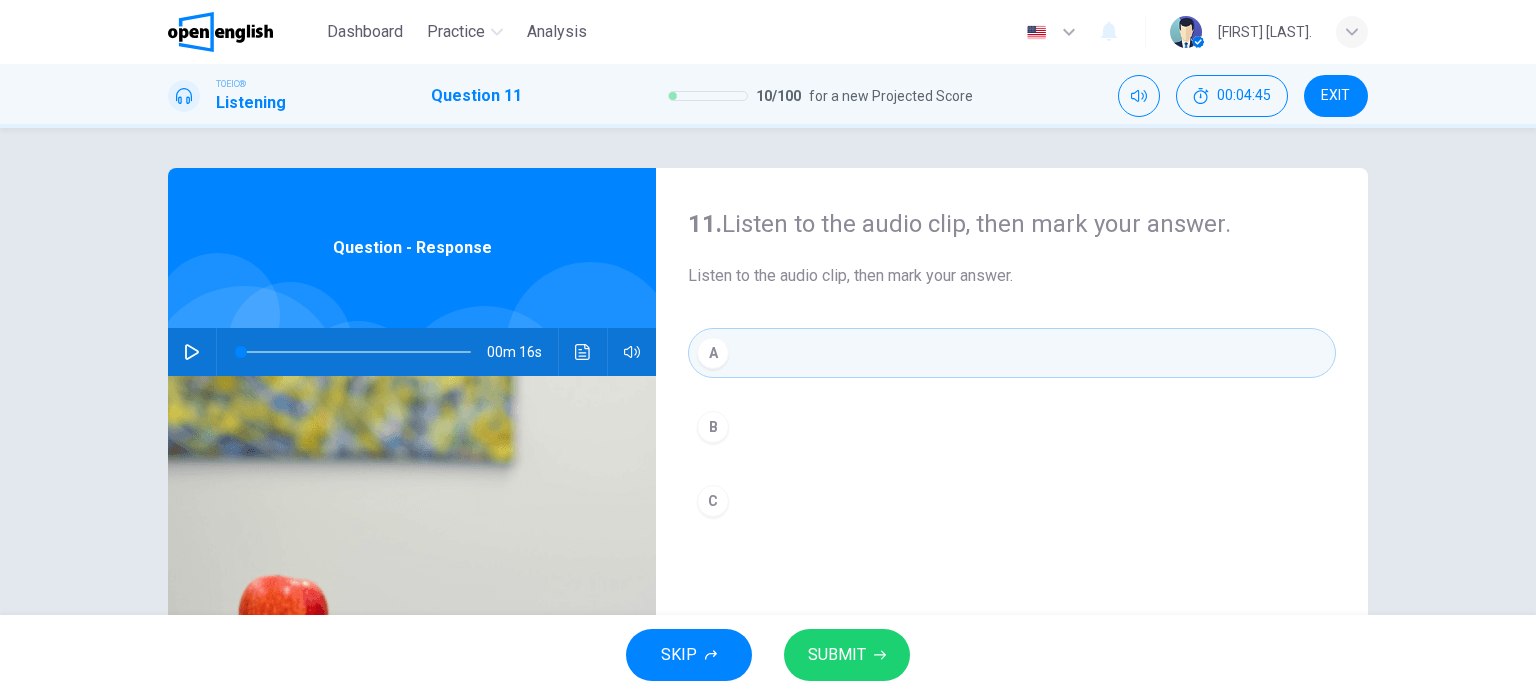 click on "SUBMIT" at bounding box center [837, 655] 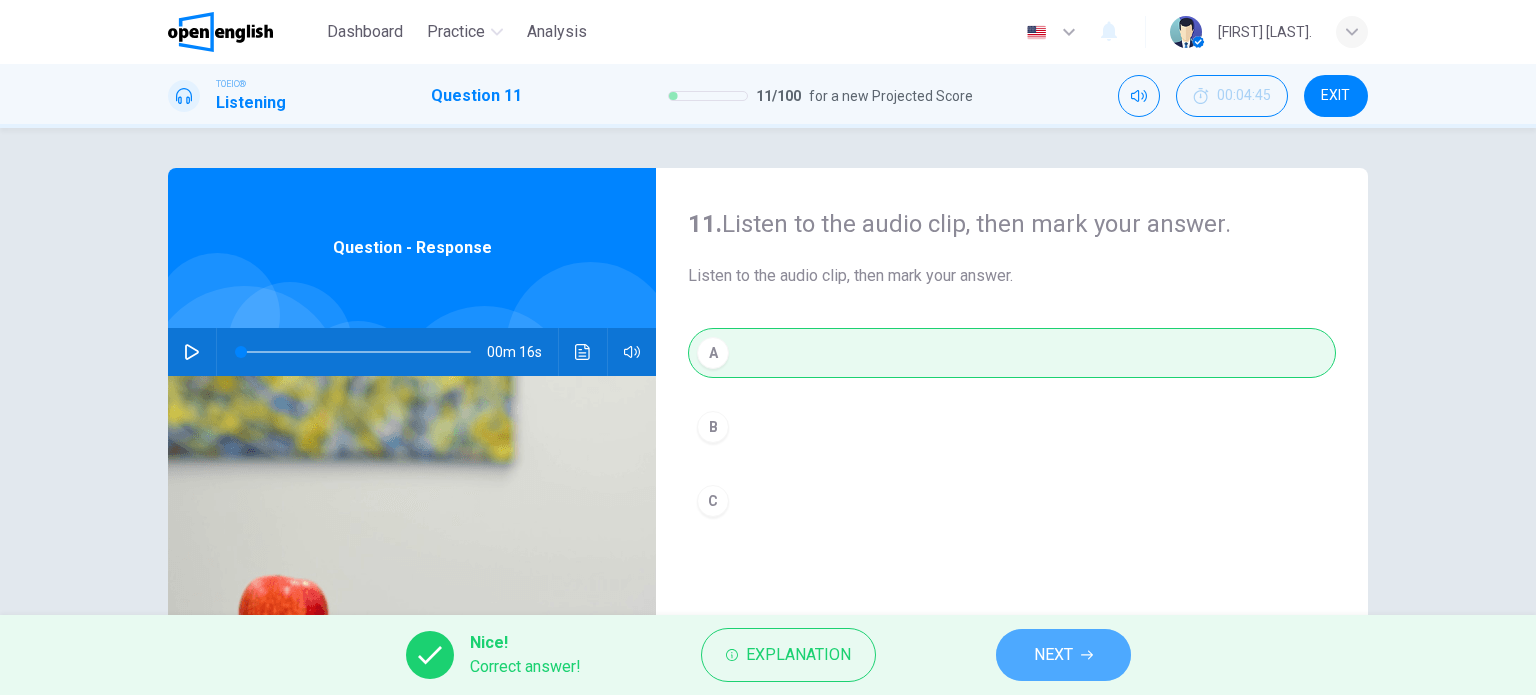 click on "NEXT" at bounding box center (1053, 655) 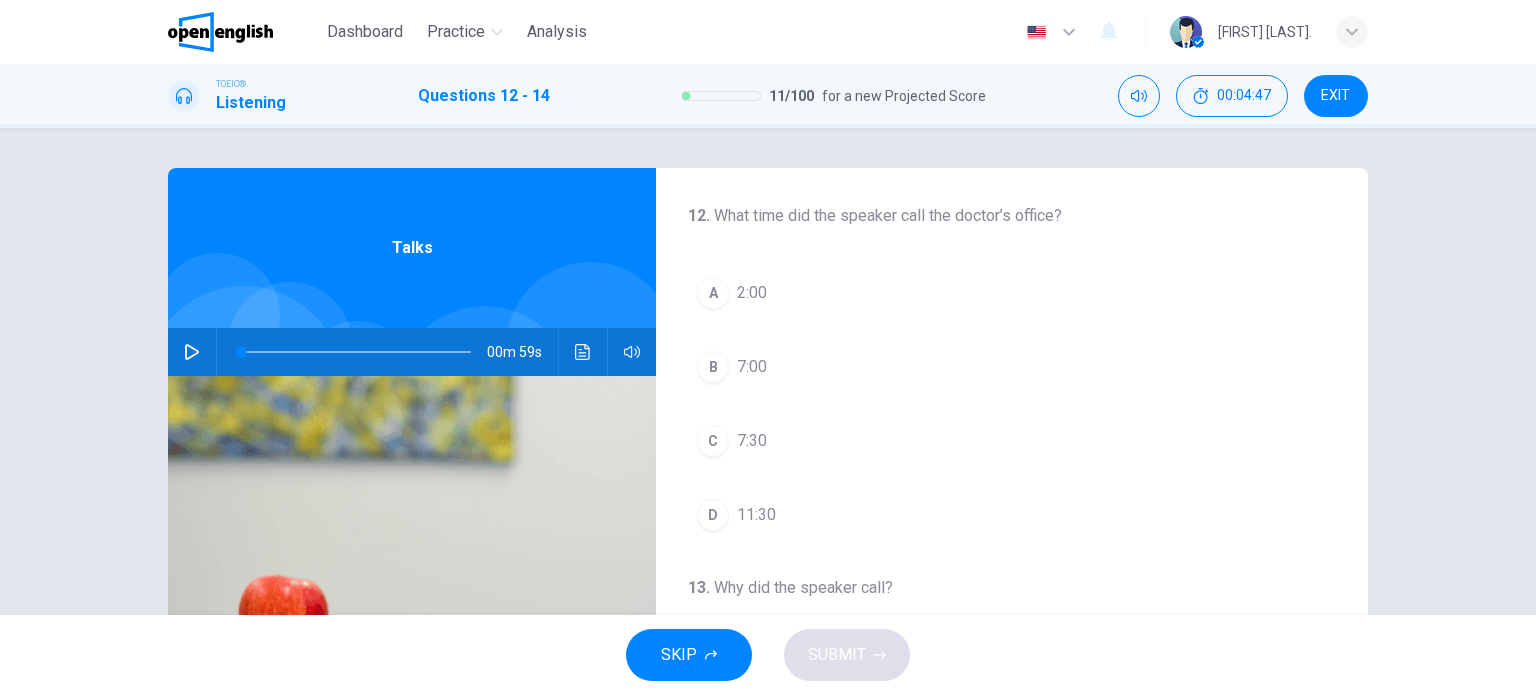 click at bounding box center (192, 352) 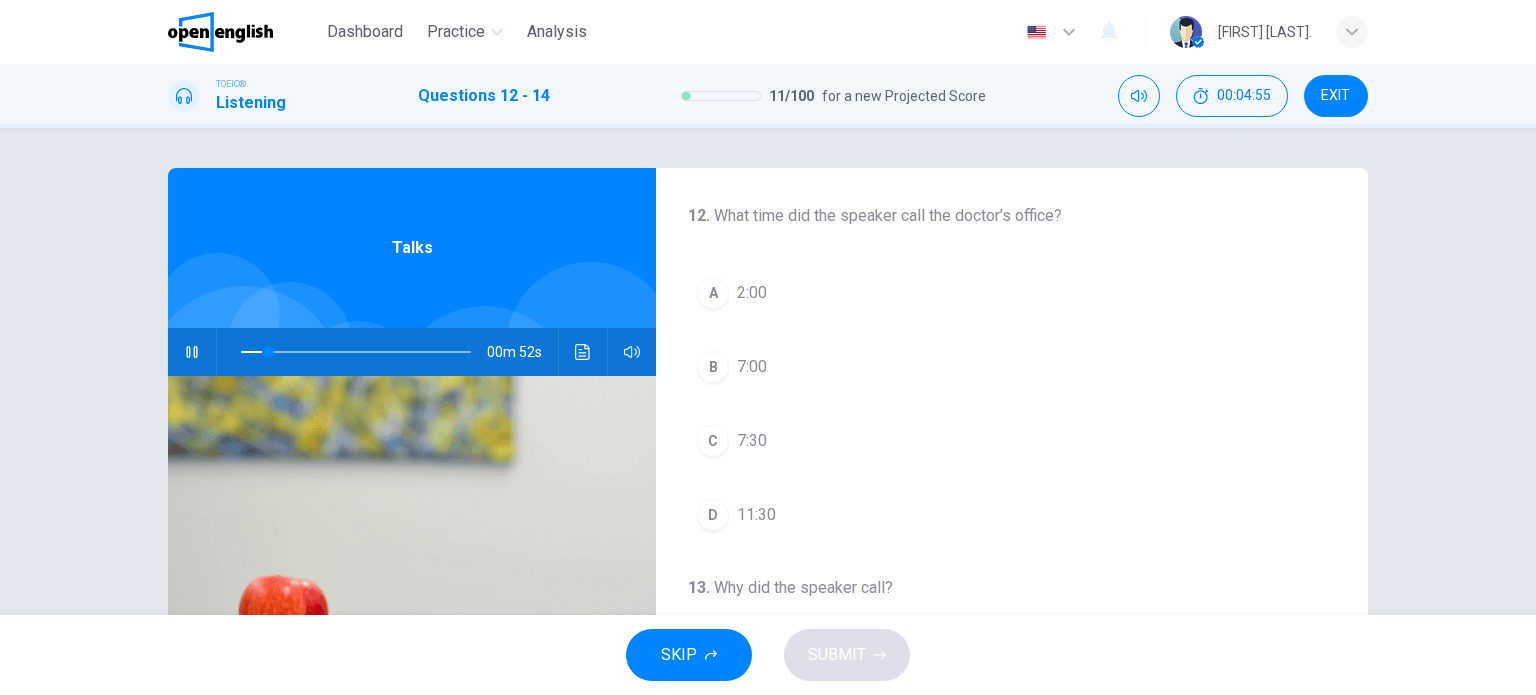 click on "C" at bounding box center [713, 441] 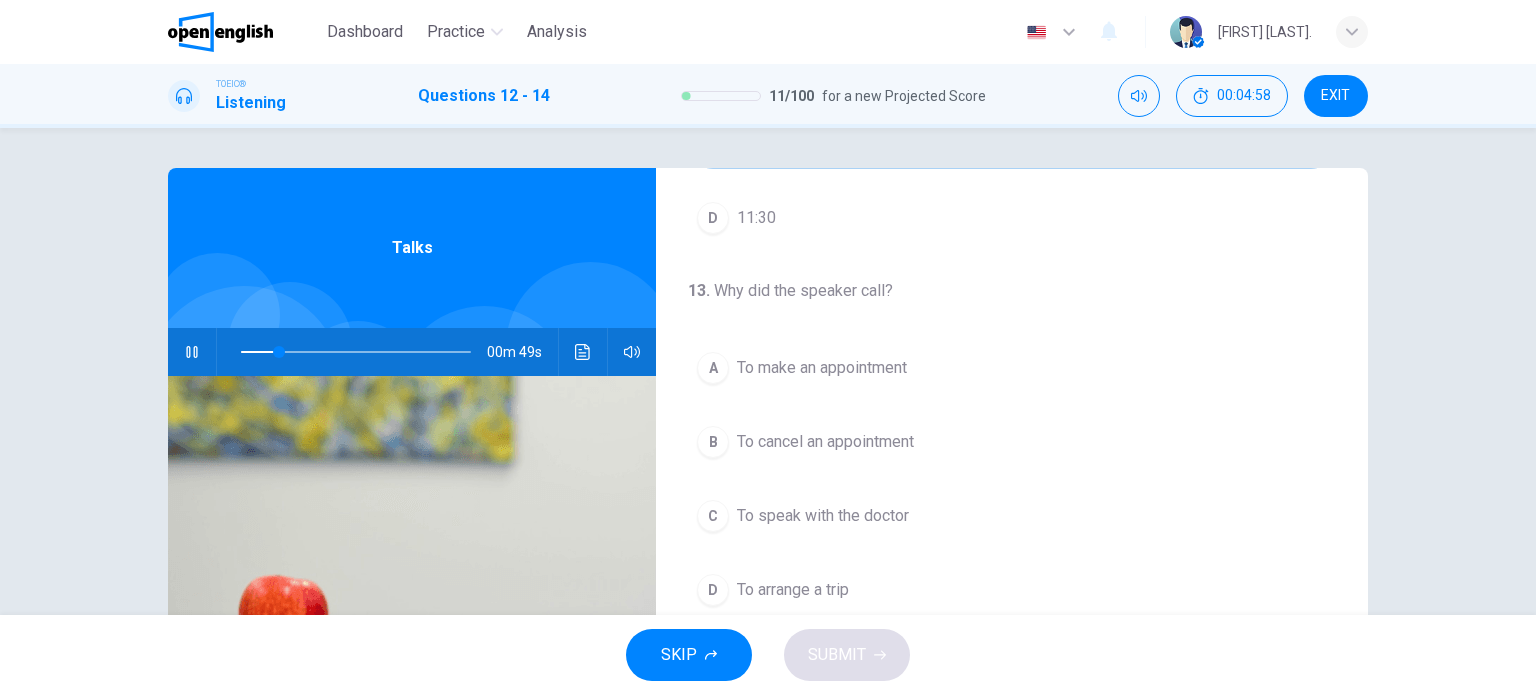 scroll, scrollTop: 300, scrollLeft: 0, axis: vertical 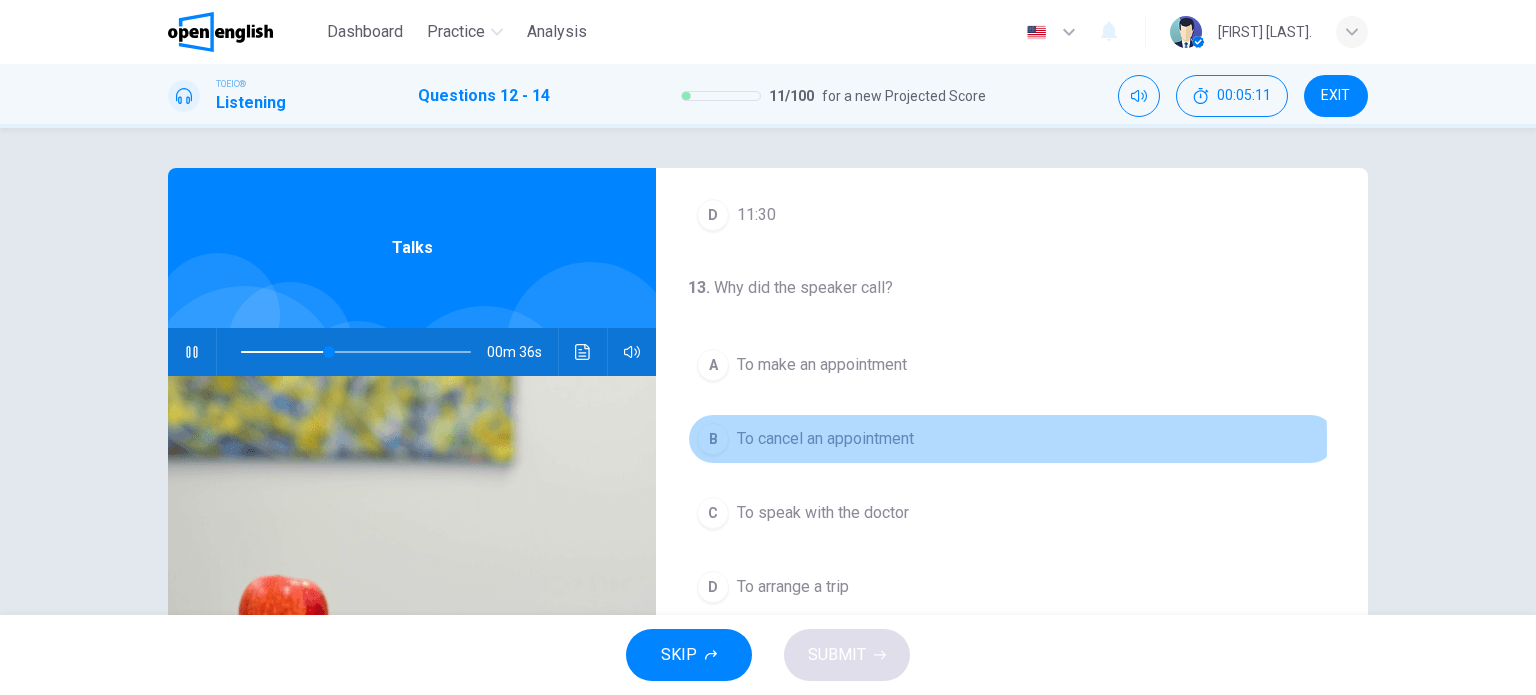 click on "B" at bounding box center (713, 439) 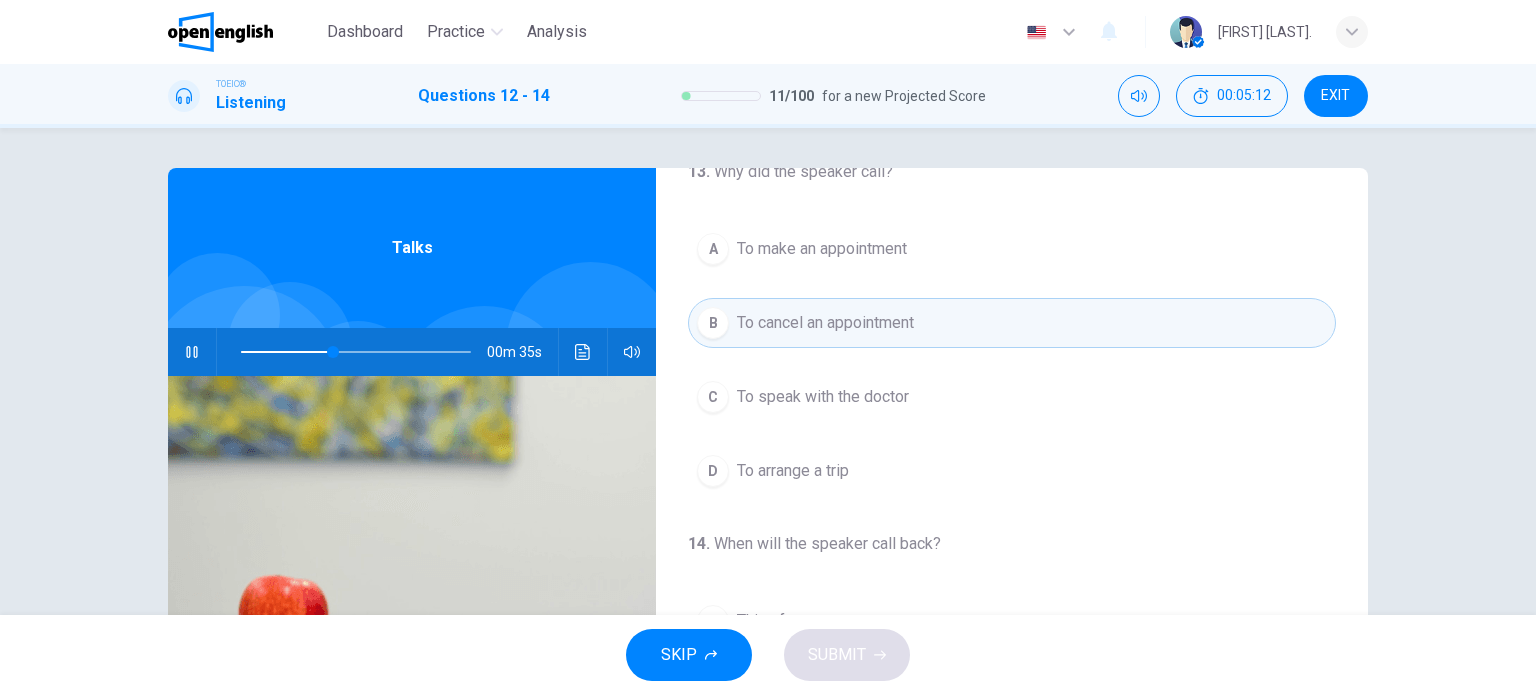 scroll, scrollTop: 452, scrollLeft: 0, axis: vertical 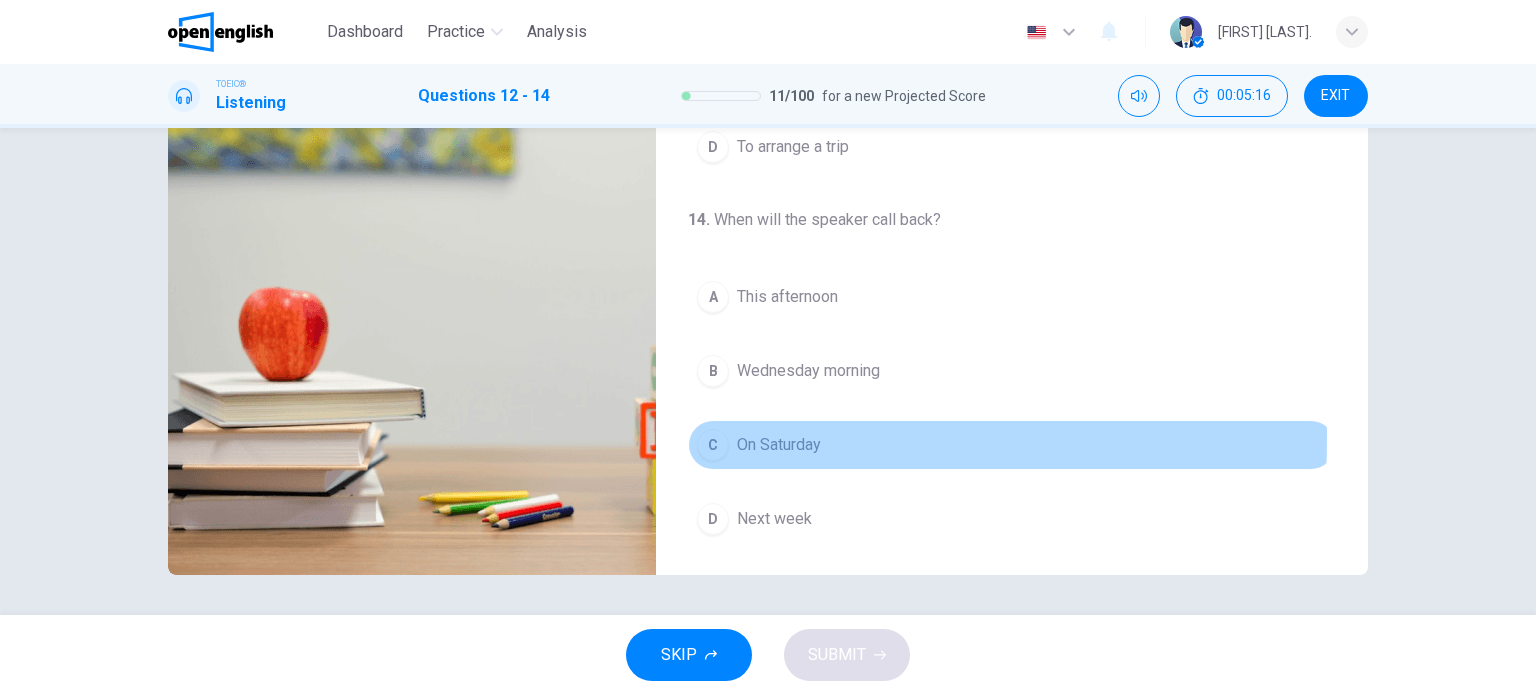 click on "C" at bounding box center (713, 445) 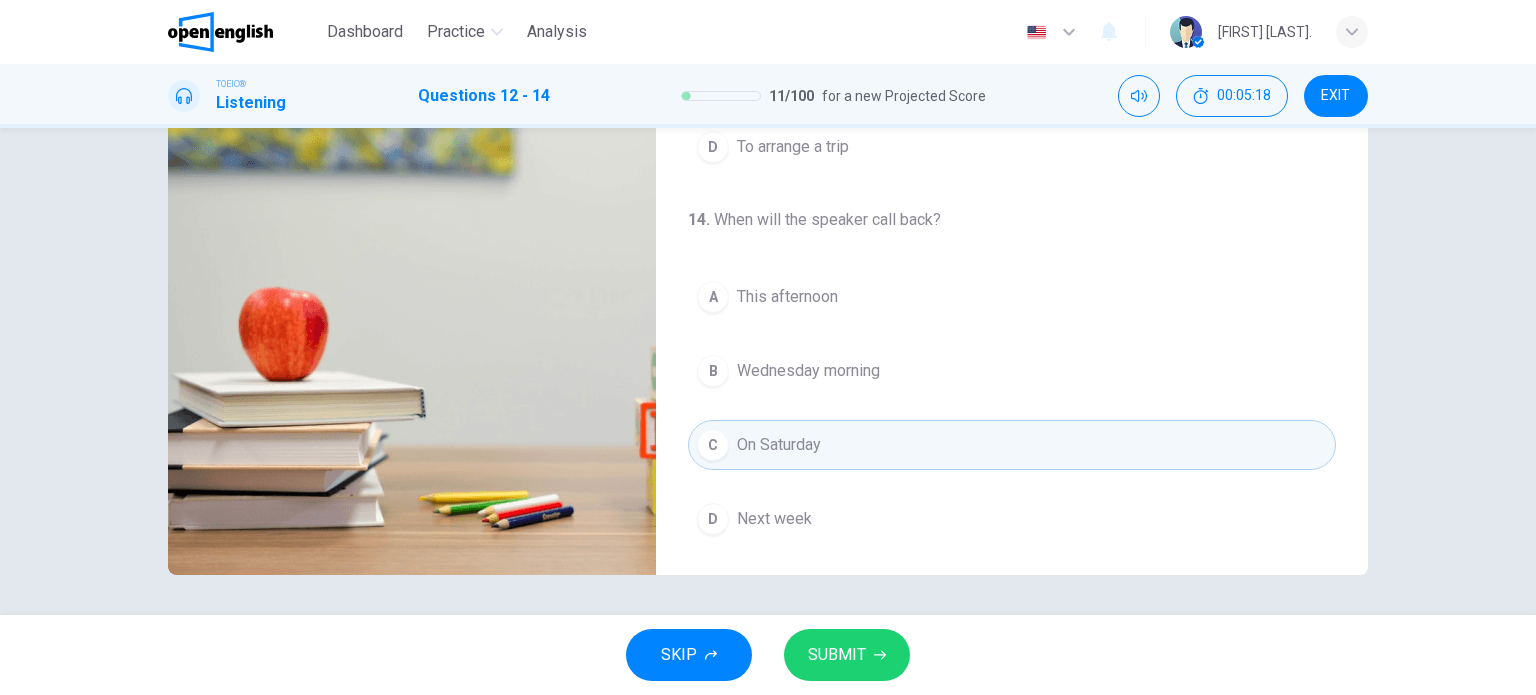 click on "SUBMIT" at bounding box center (847, 655) 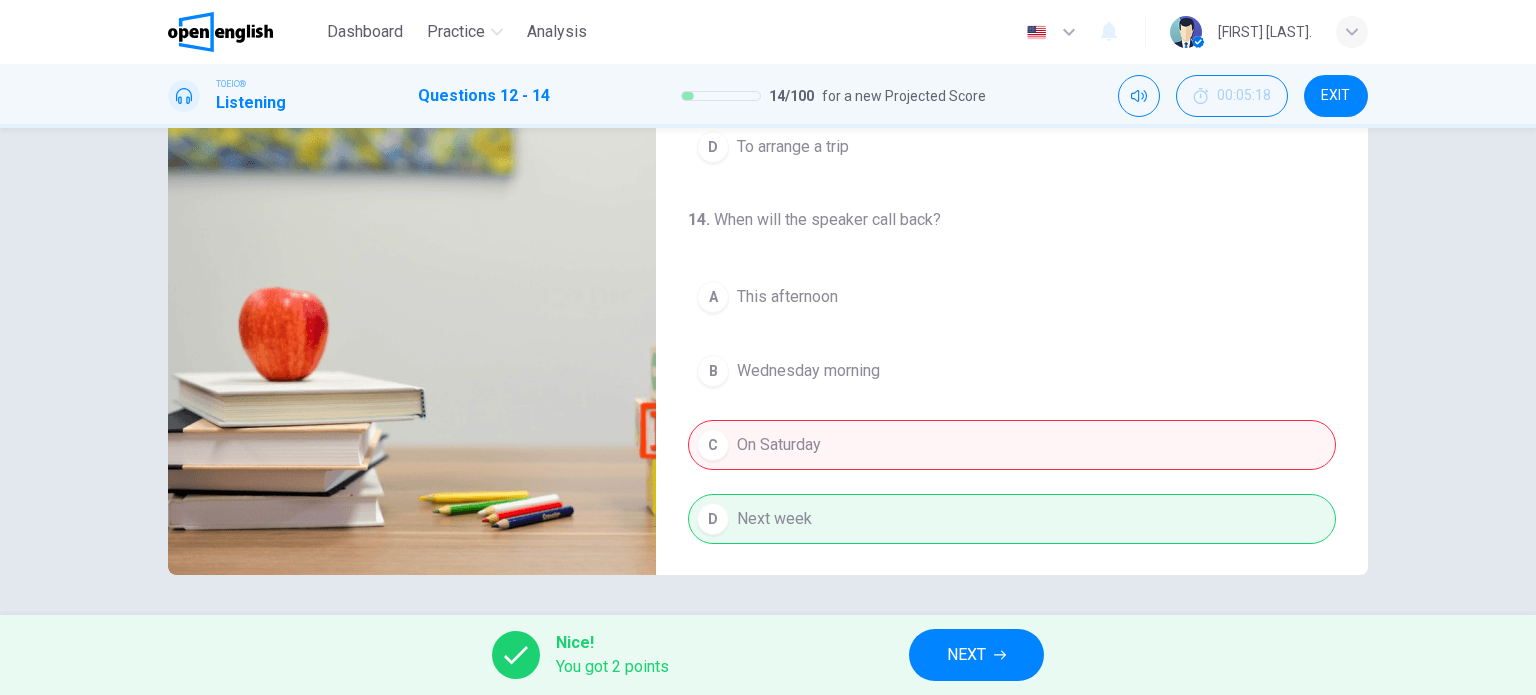 type on "**" 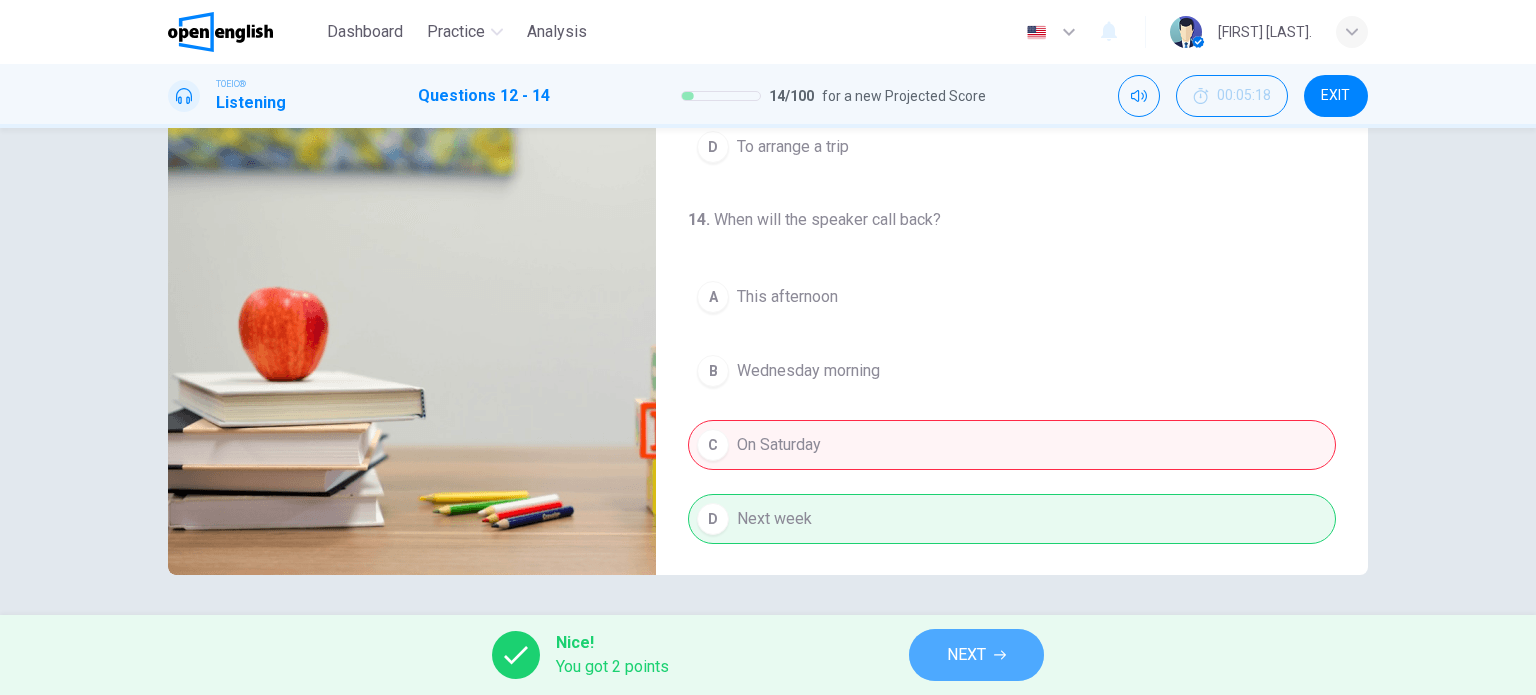 click on "NEXT" at bounding box center (966, 655) 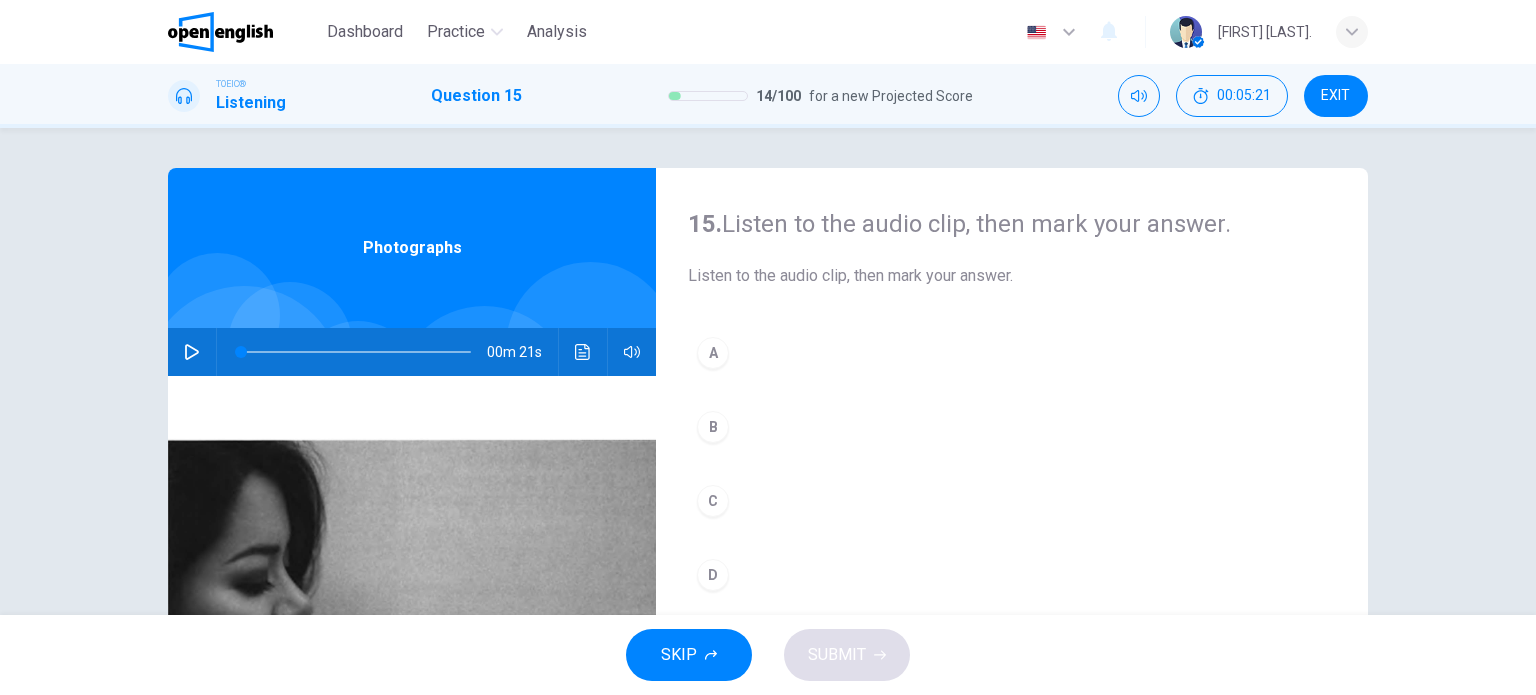 click 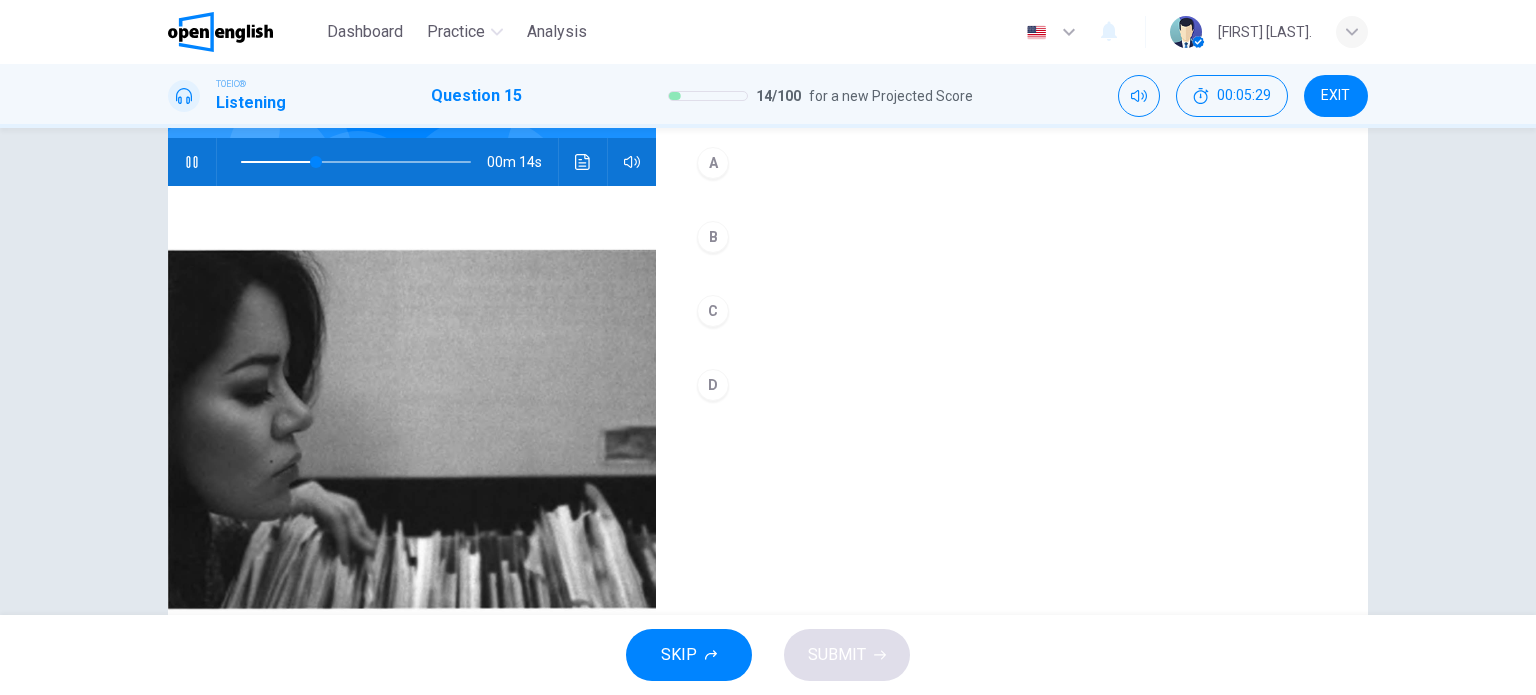 scroll, scrollTop: 188, scrollLeft: 0, axis: vertical 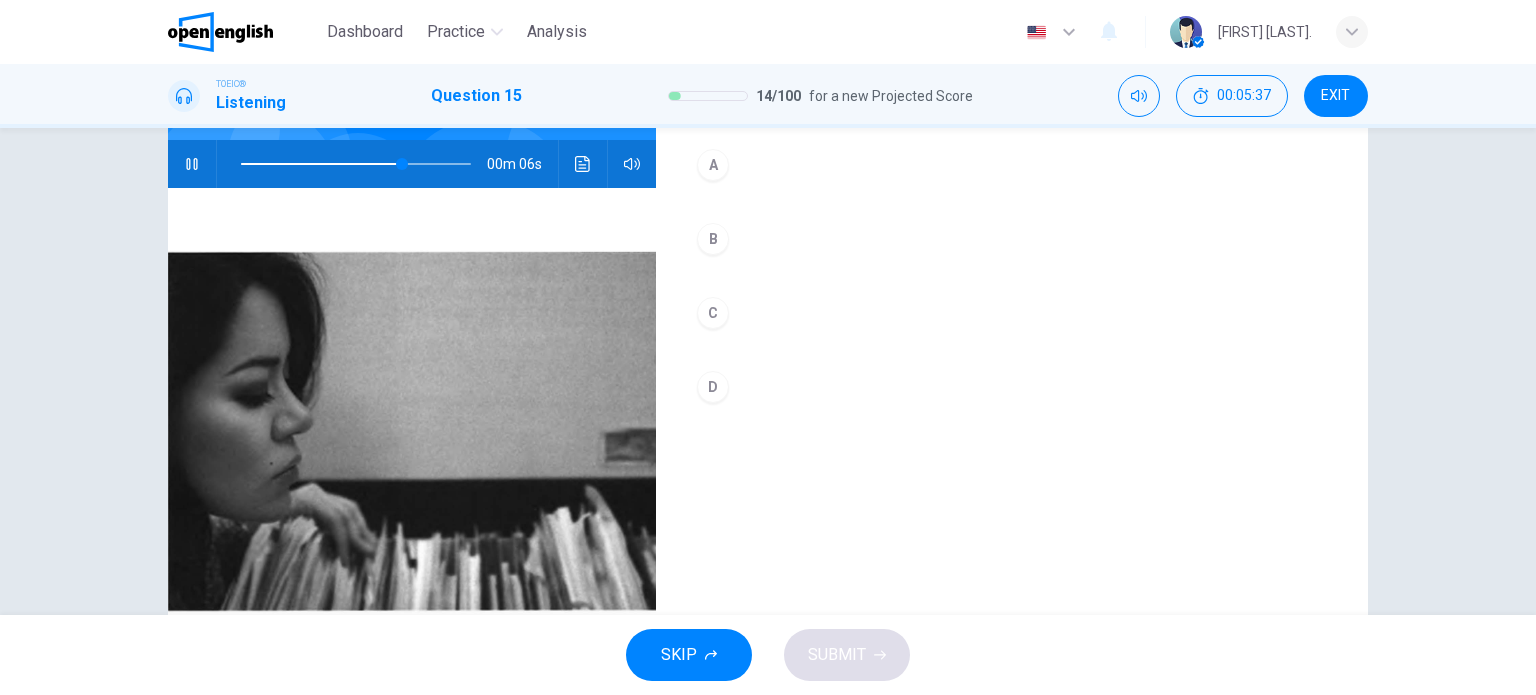 click on "C" at bounding box center (713, 313) 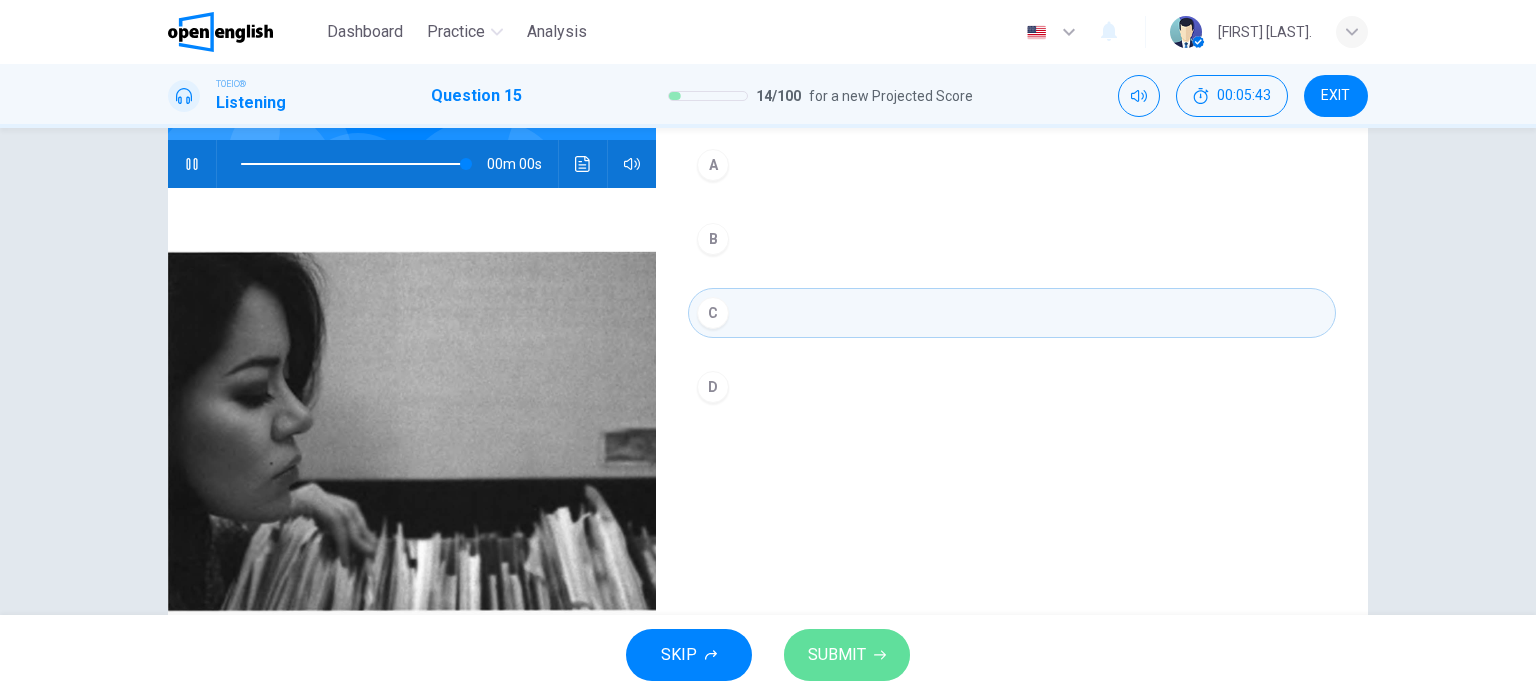 click on "SUBMIT" at bounding box center [837, 655] 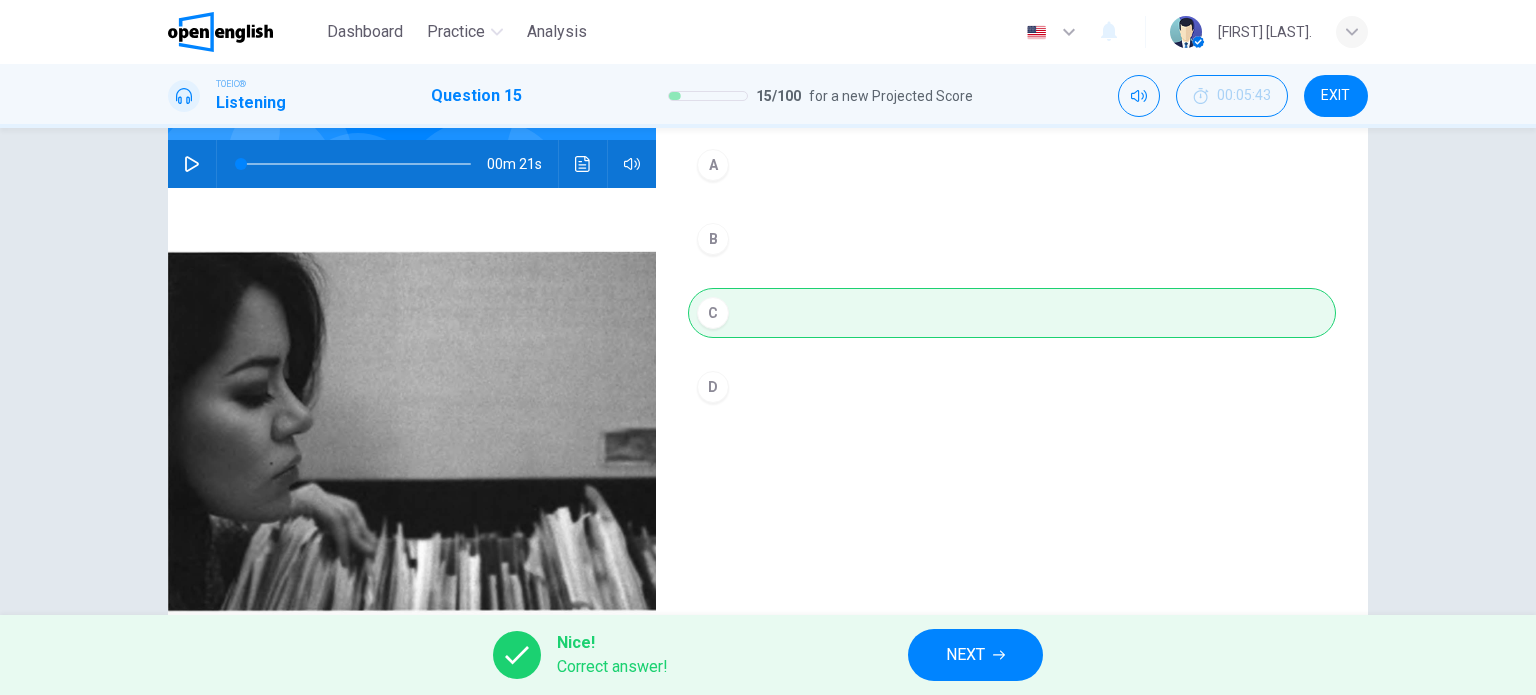 click on "NEXT" at bounding box center [965, 655] 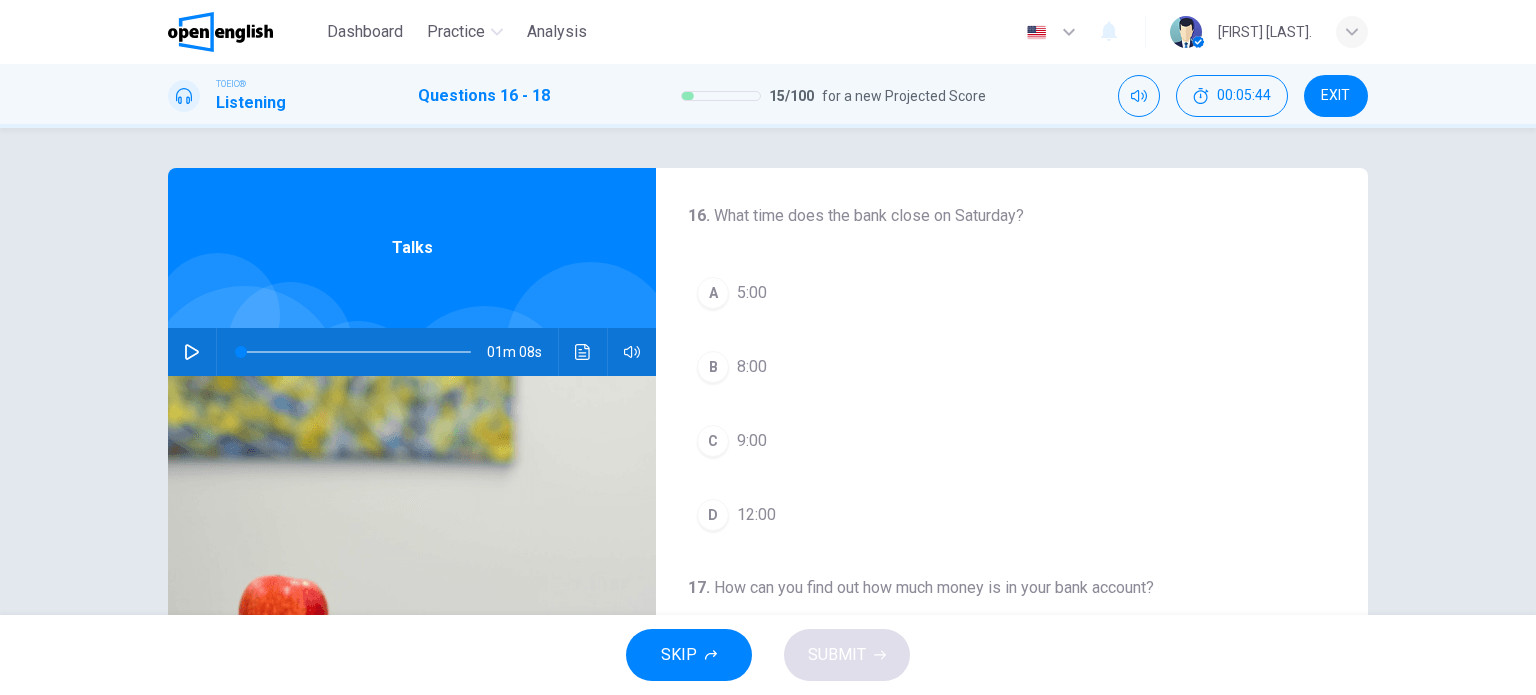 click 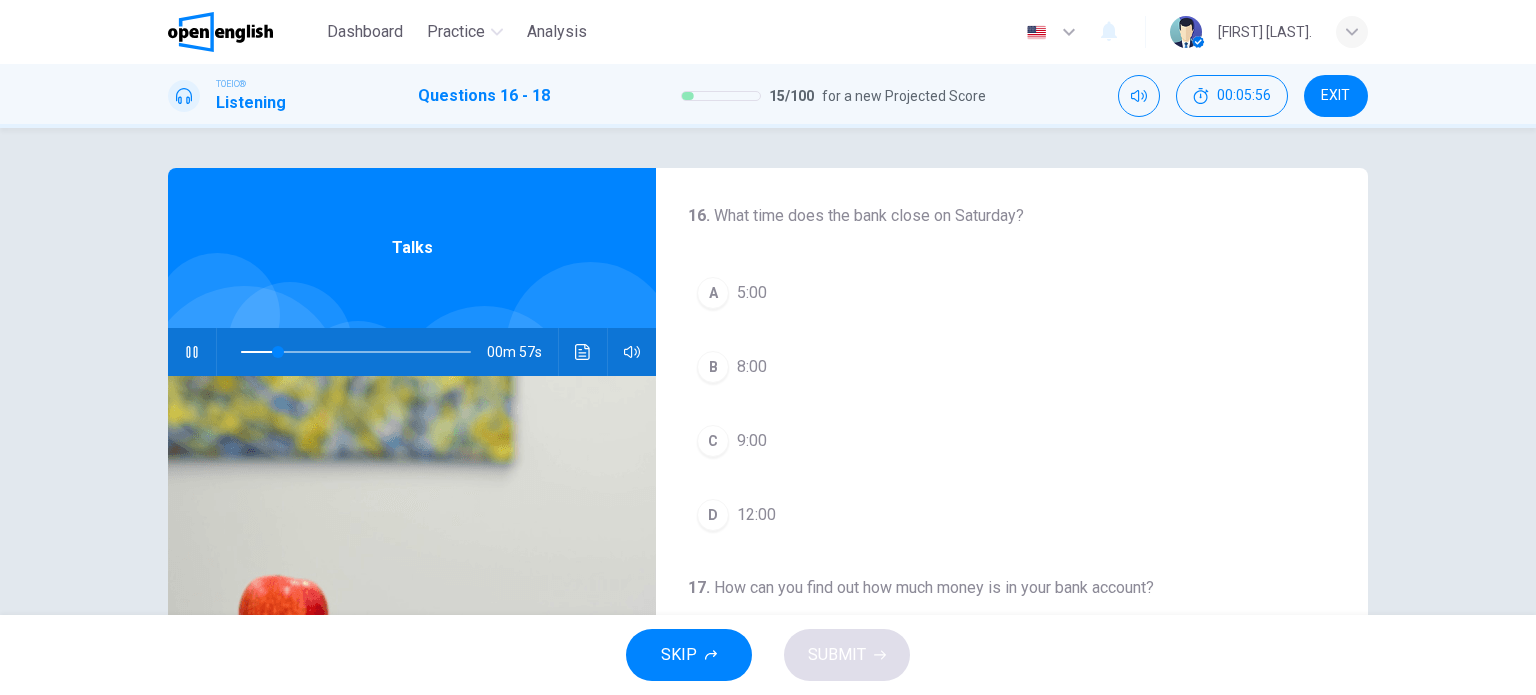 click on "A" at bounding box center (713, 293) 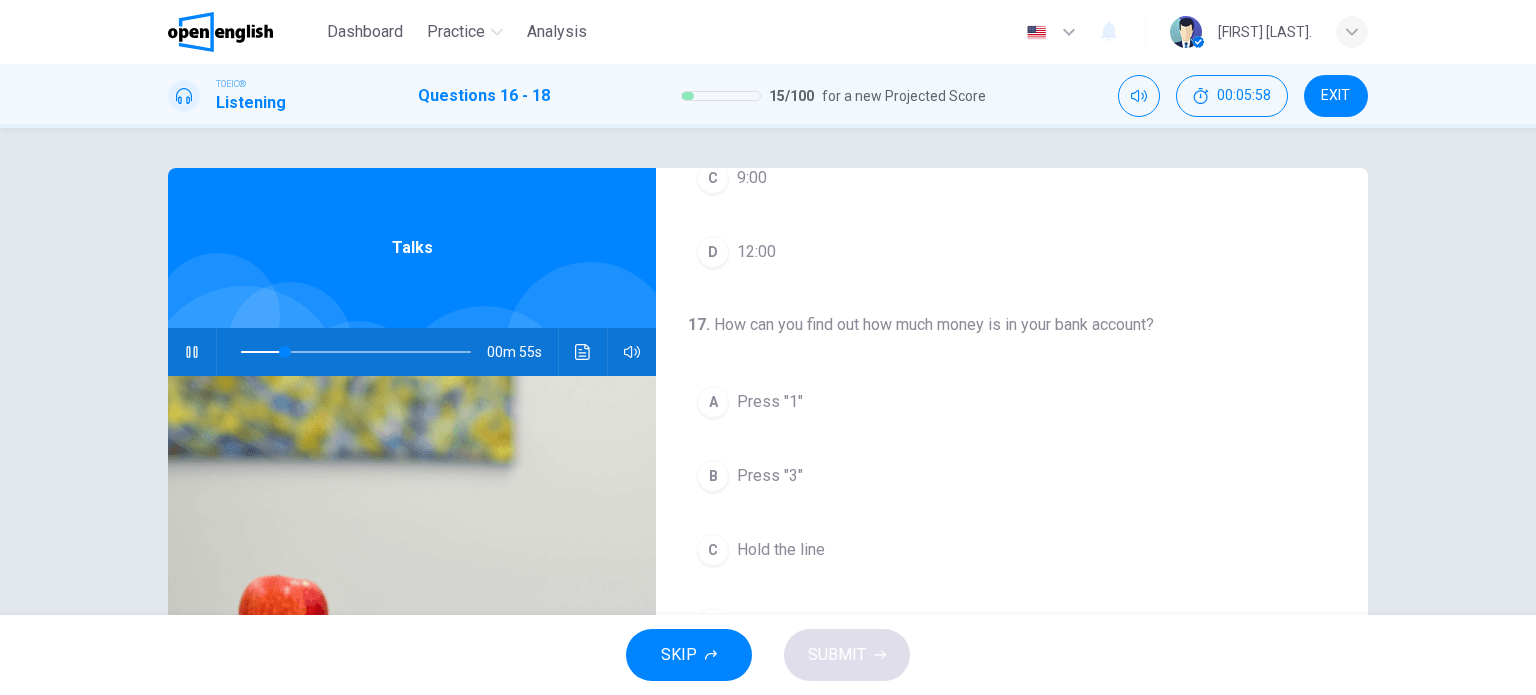 scroll, scrollTop: 300, scrollLeft: 0, axis: vertical 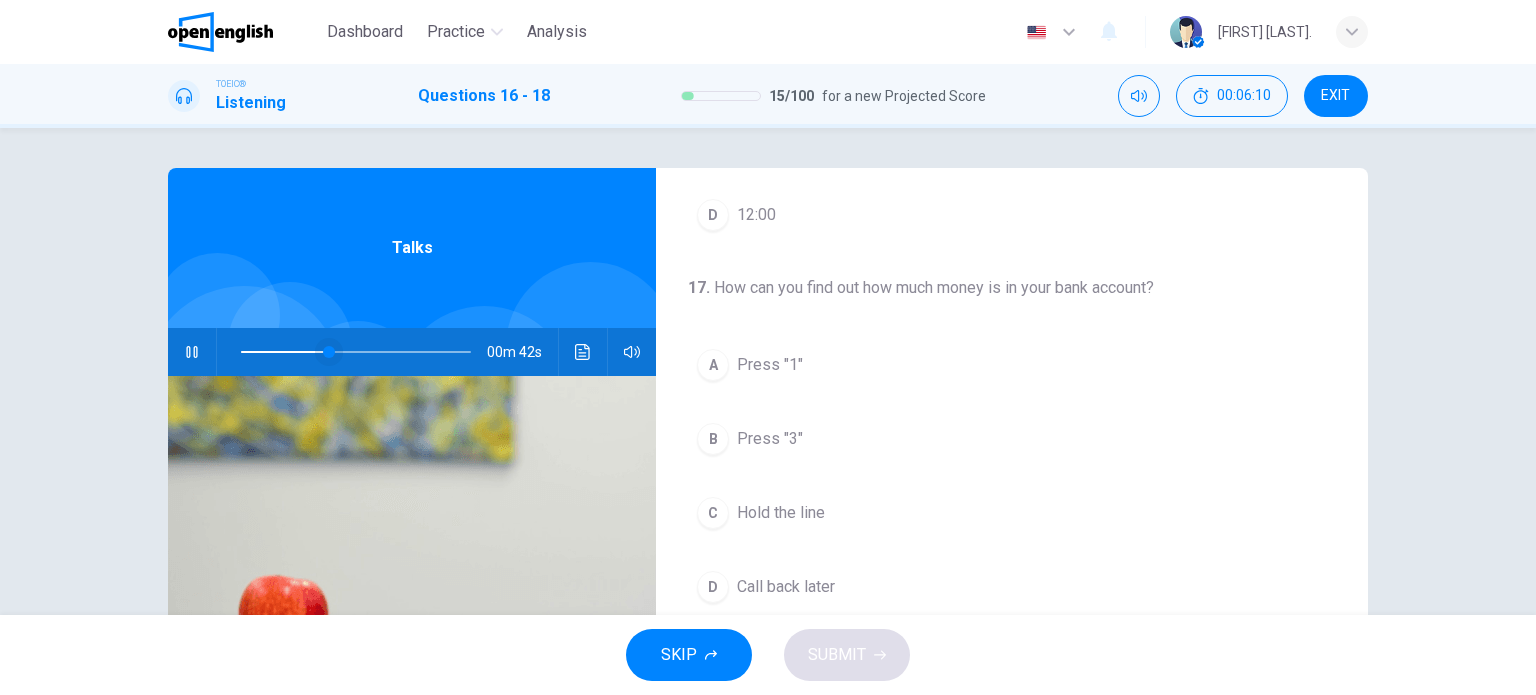 click at bounding box center [329, 352] 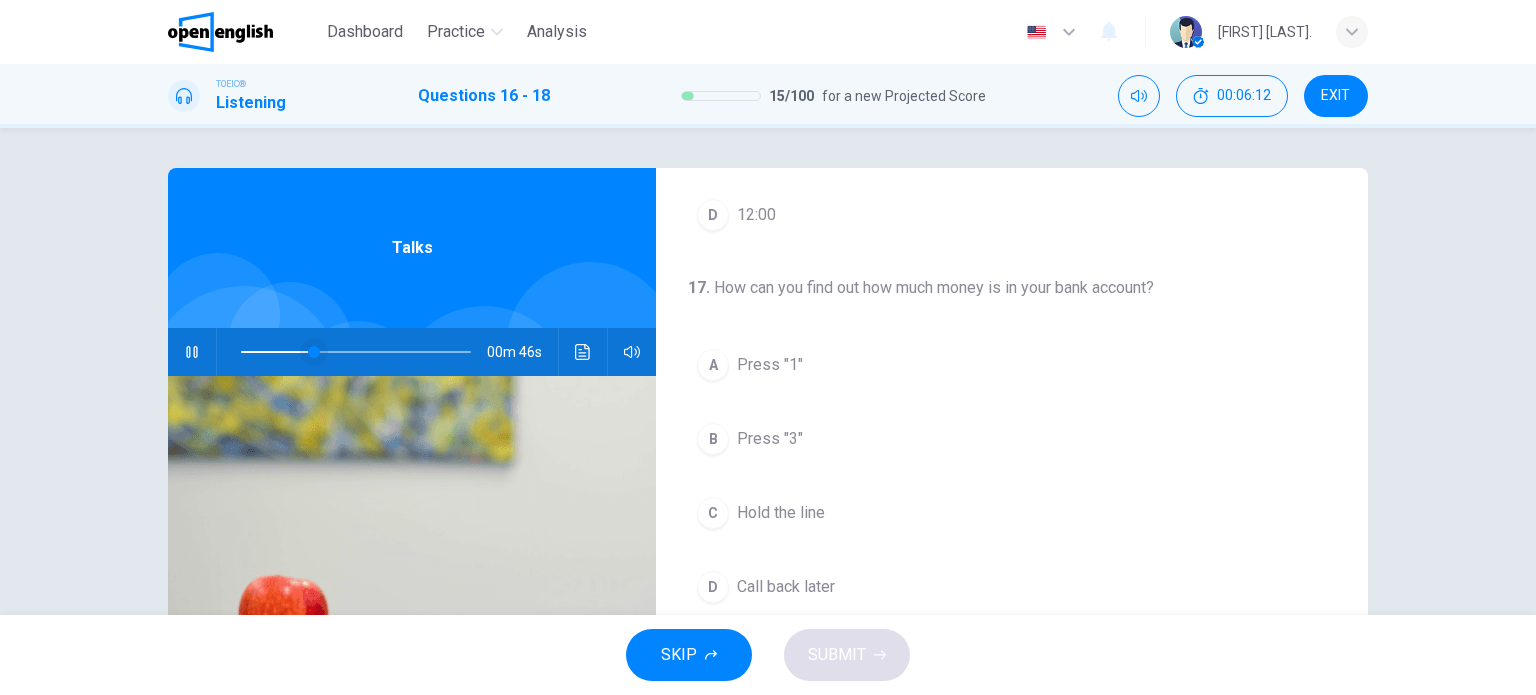 click at bounding box center (314, 352) 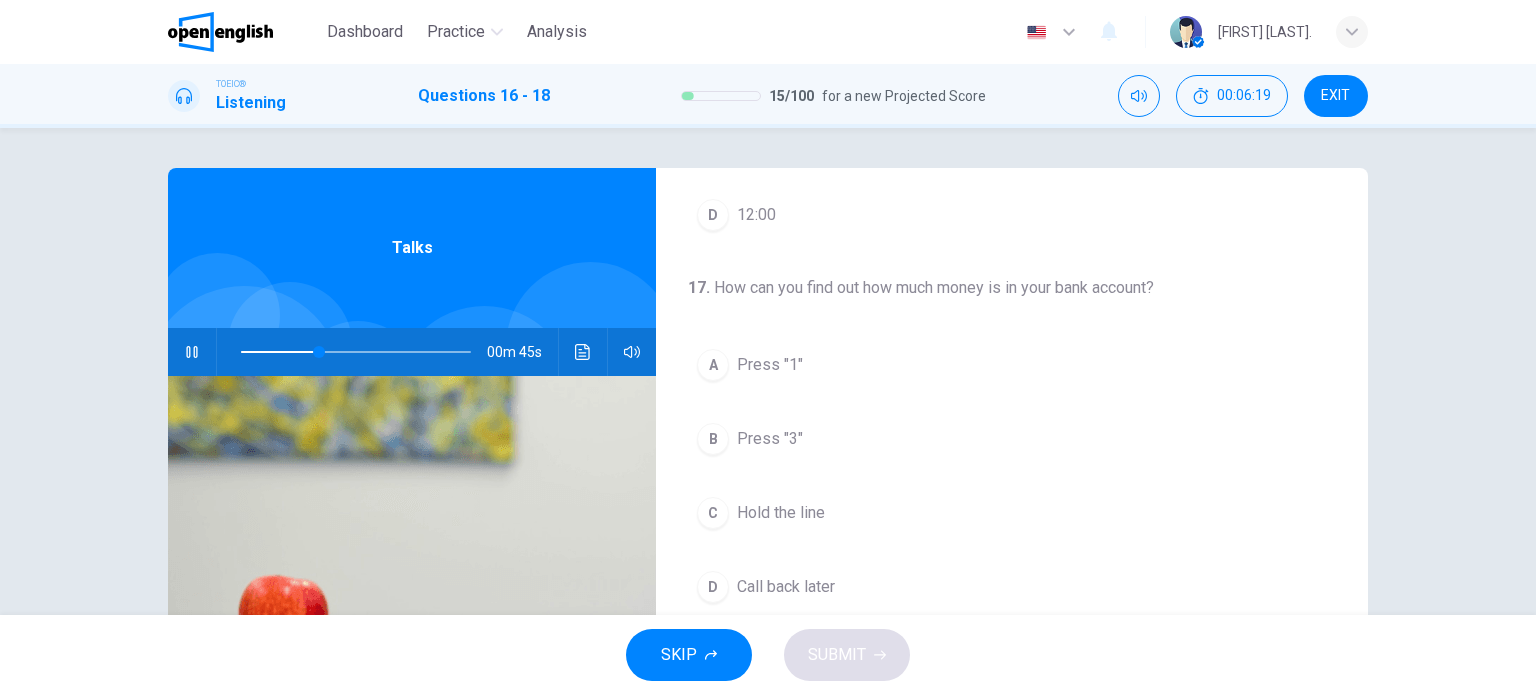 click on "A" at bounding box center (713, 365) 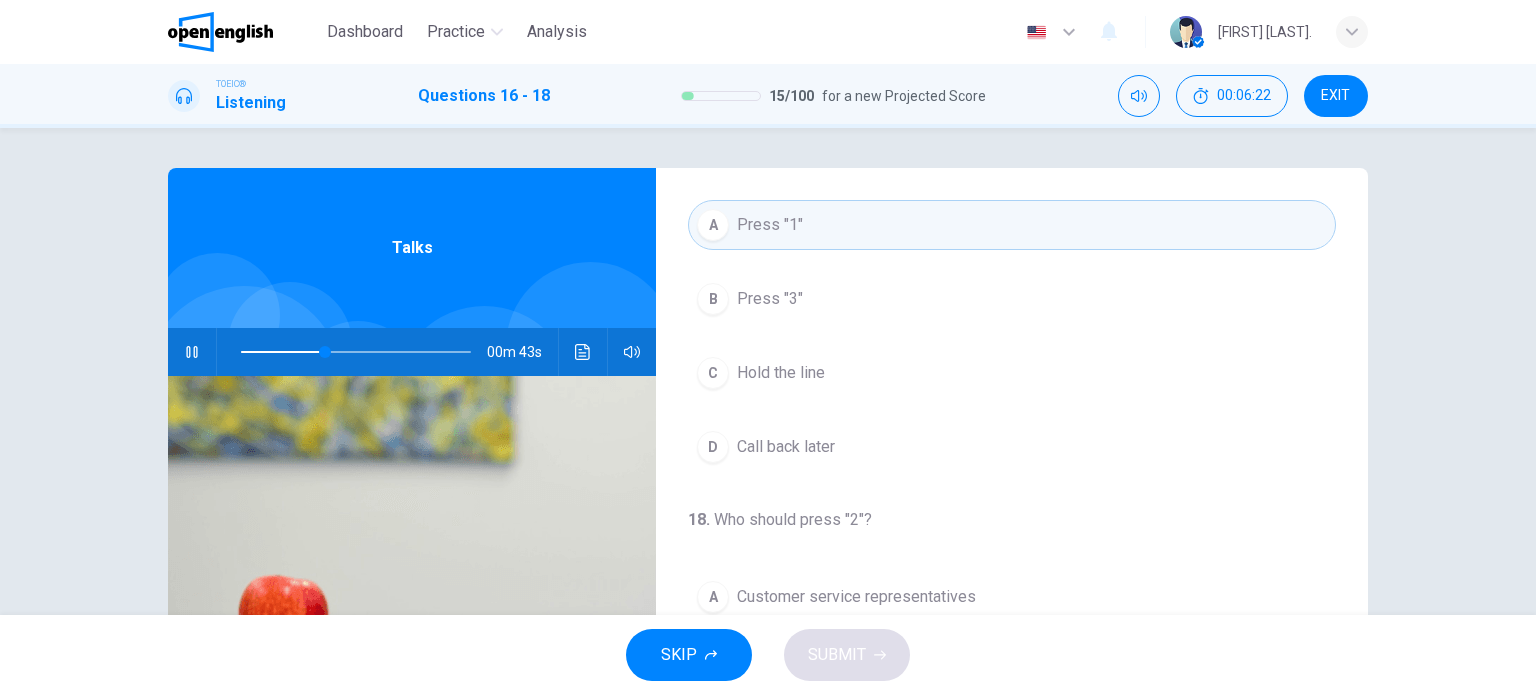 scroll, scrollTop: 452, scrollLeft: 0, axis: vertical 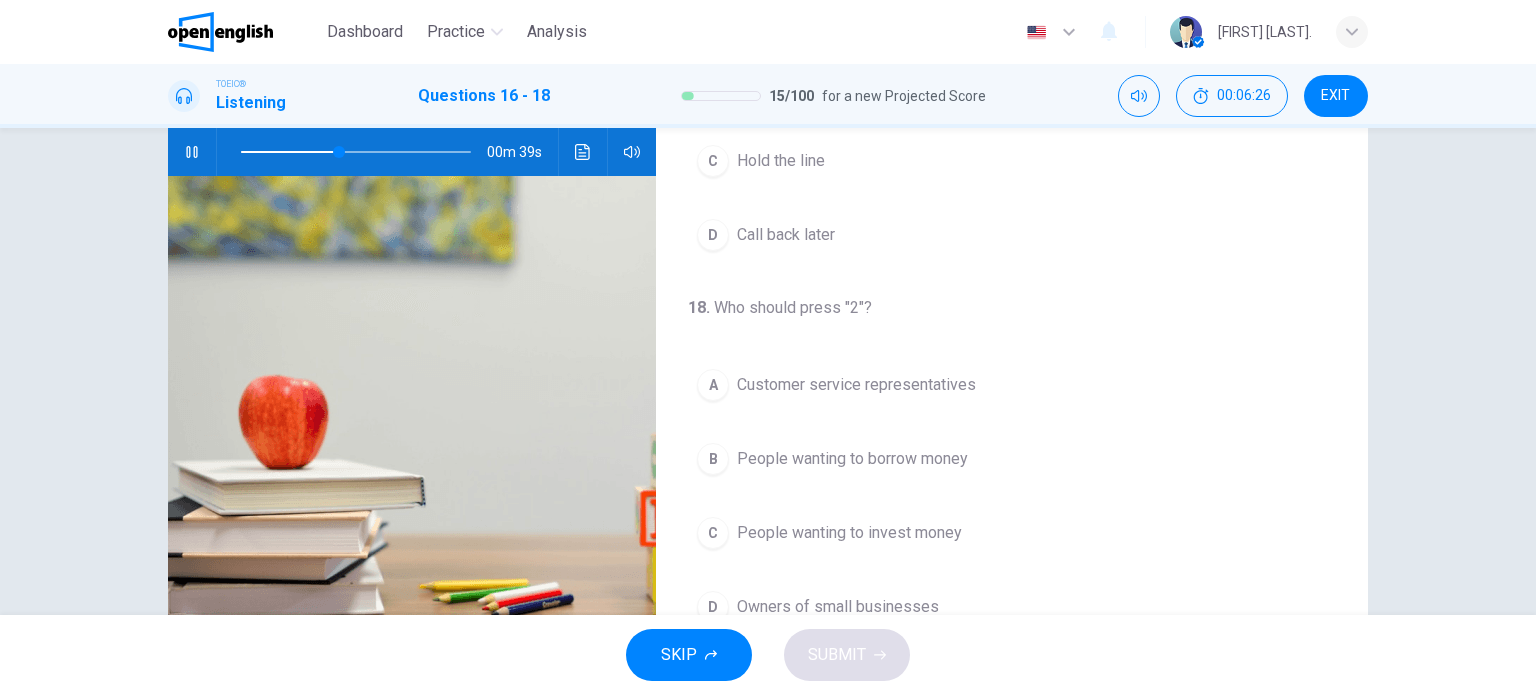 click at bounding box center (356, 152) 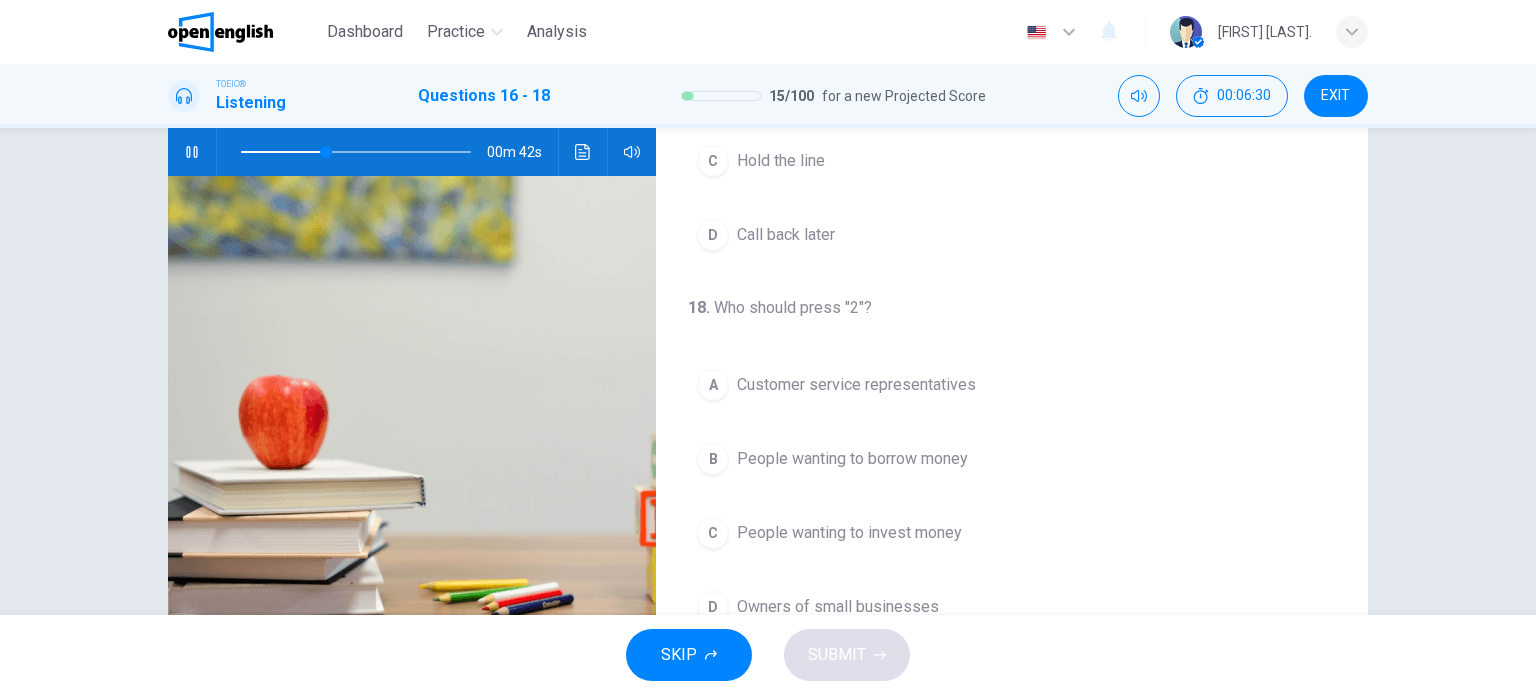 click at bounding box center (356, 152) 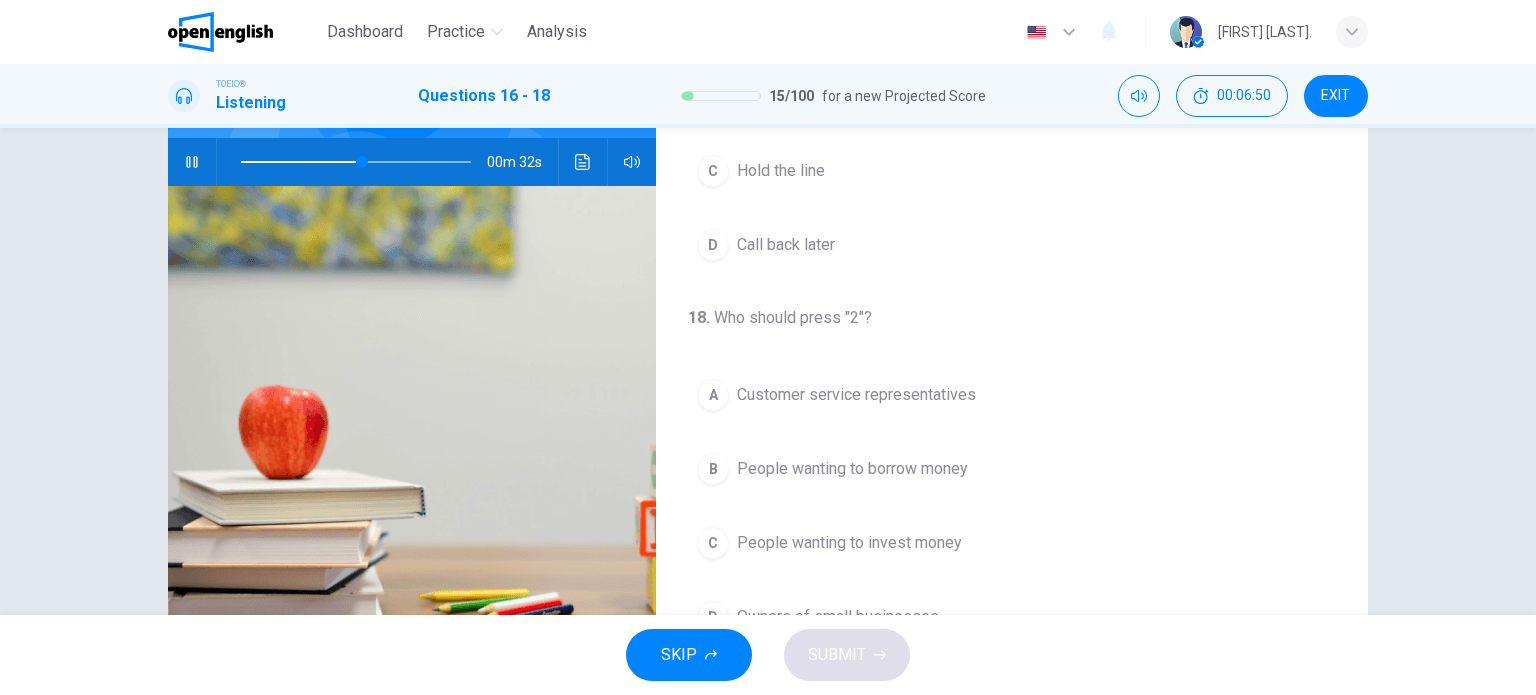 scroll, scrollTop: 188, scrollLeft: 0, axis: vertical 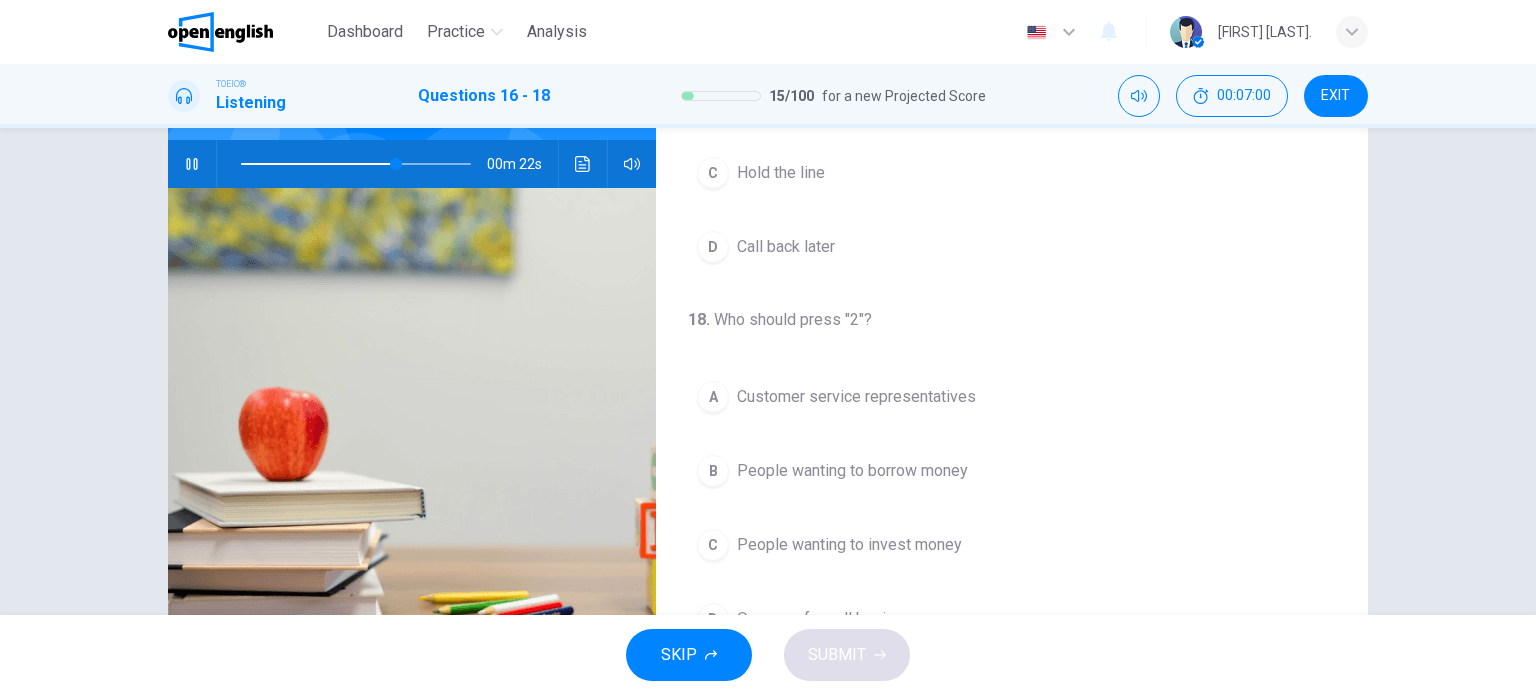 click at bounding box center (356, 164) 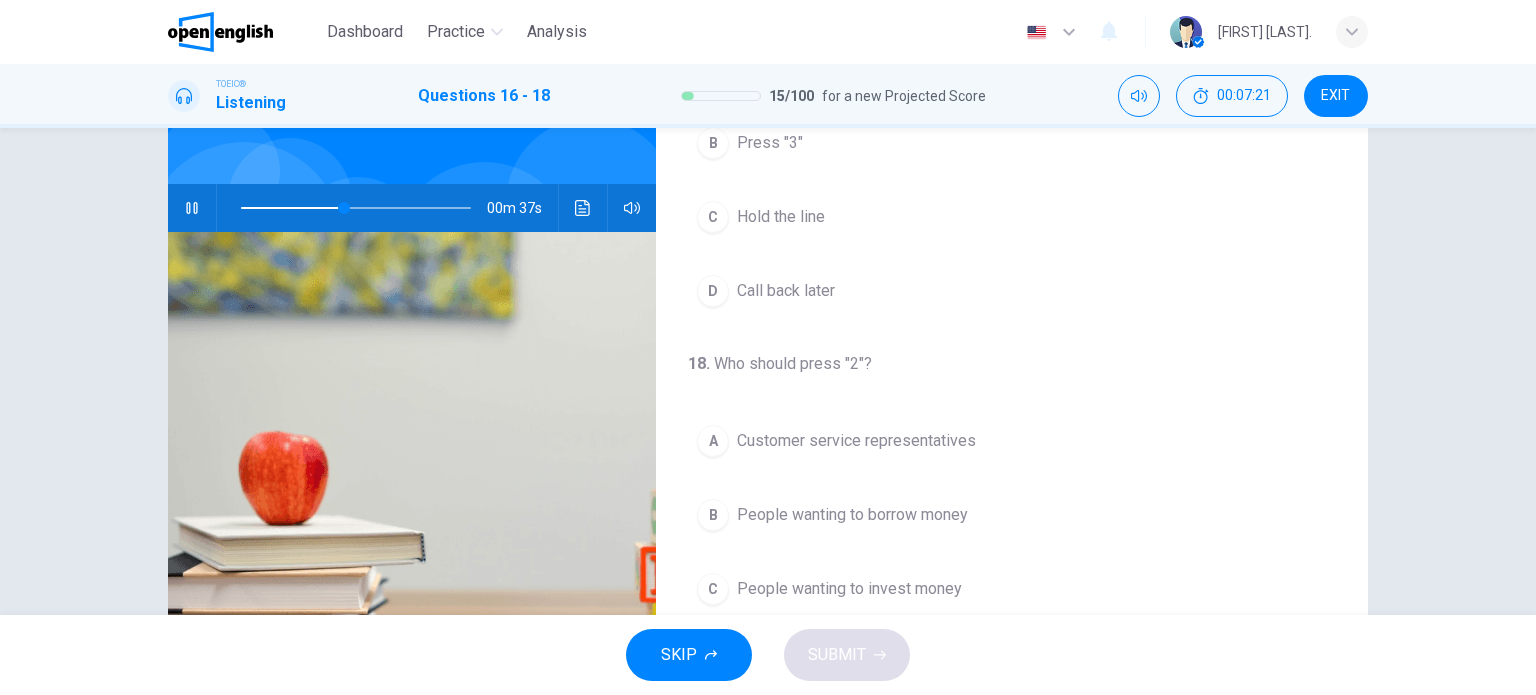 scroll, scrollTop: 88, scrollLeft: 0, axis: vertical 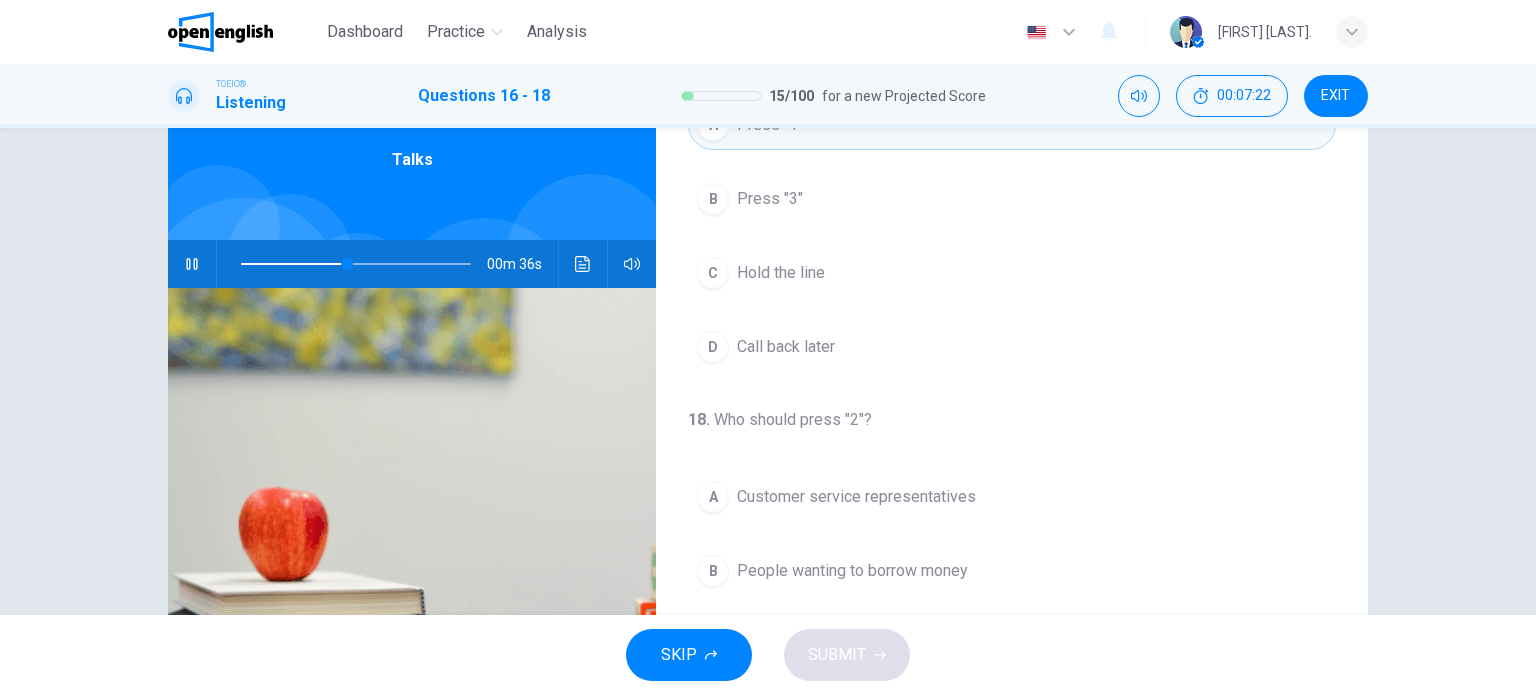 click at bounding box center (356, 264) 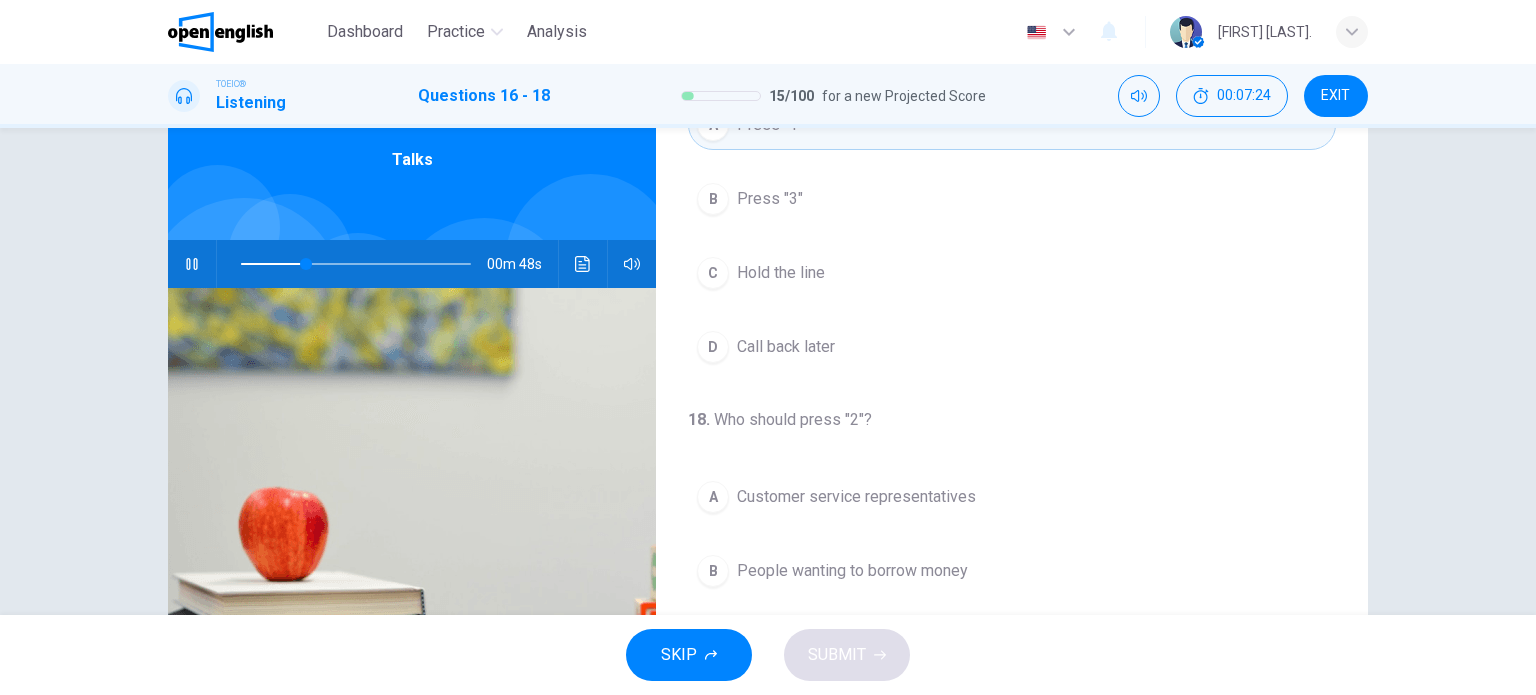 click 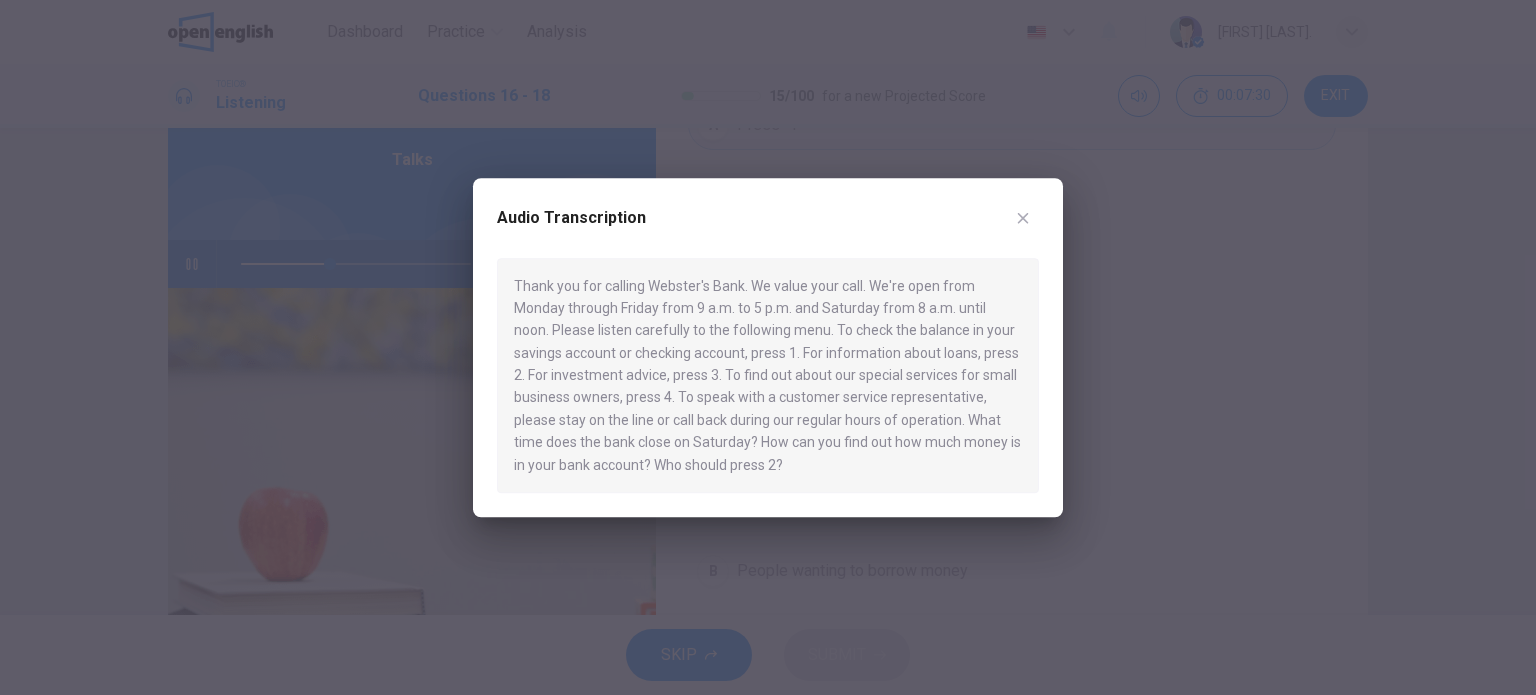 click 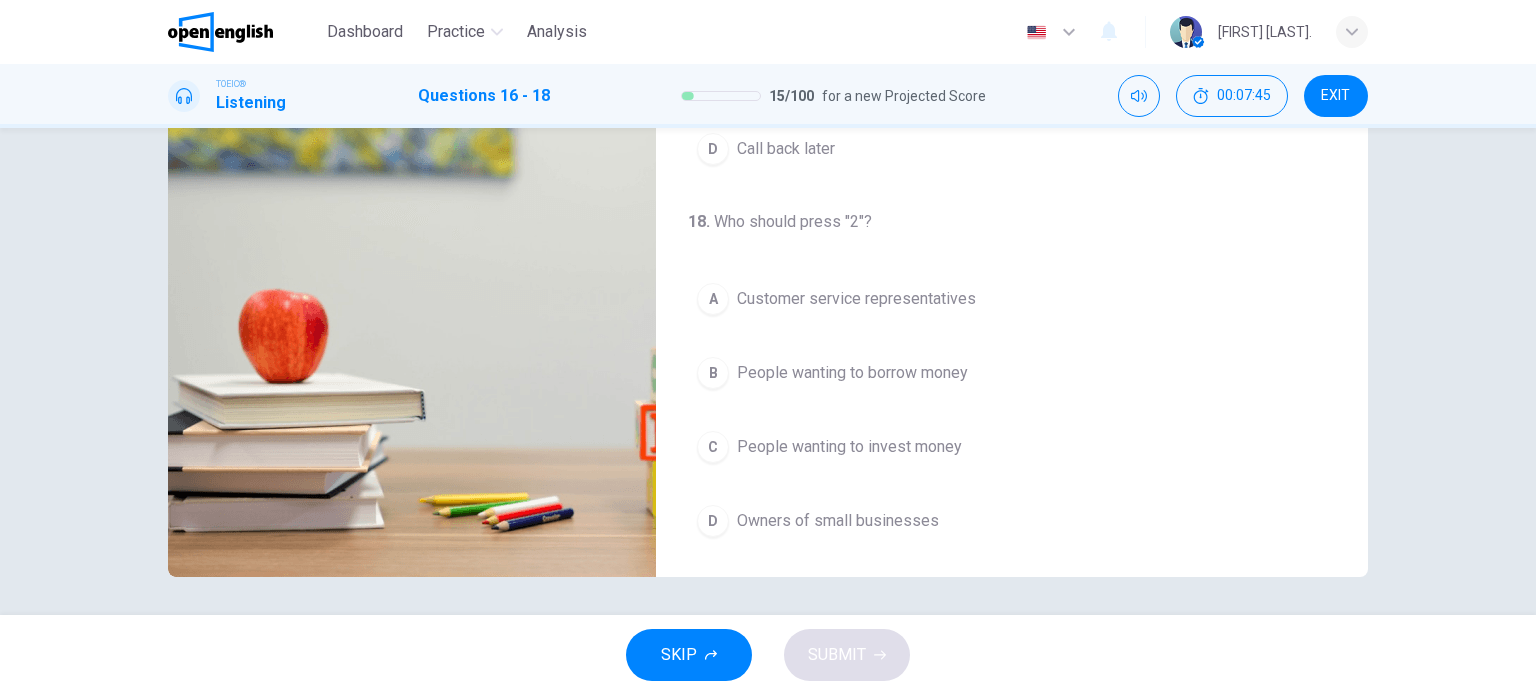 scroll, scrollTop: 288, scrollLeft: 0, axis: vertical 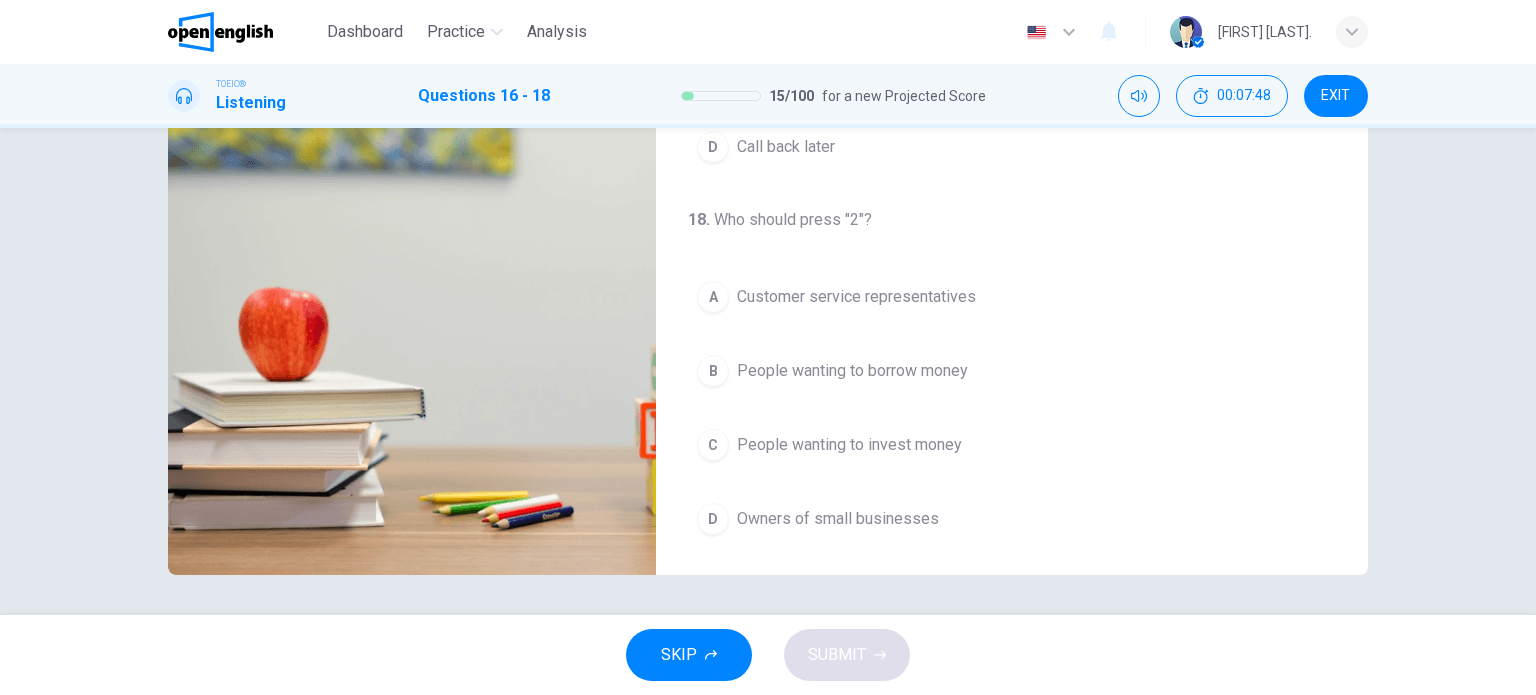 click on "C" at bounding box center (713, 445) 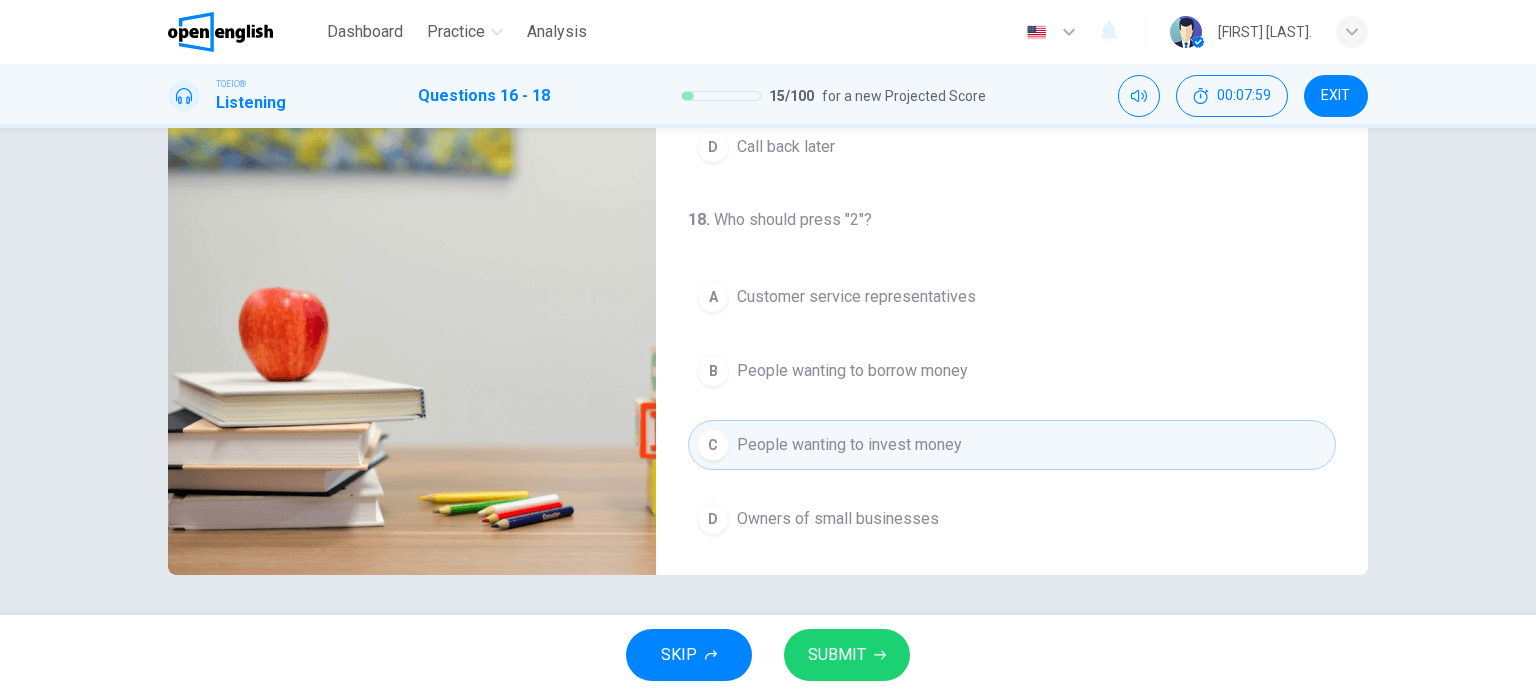 click on "B" at bounding box center [713, 371] 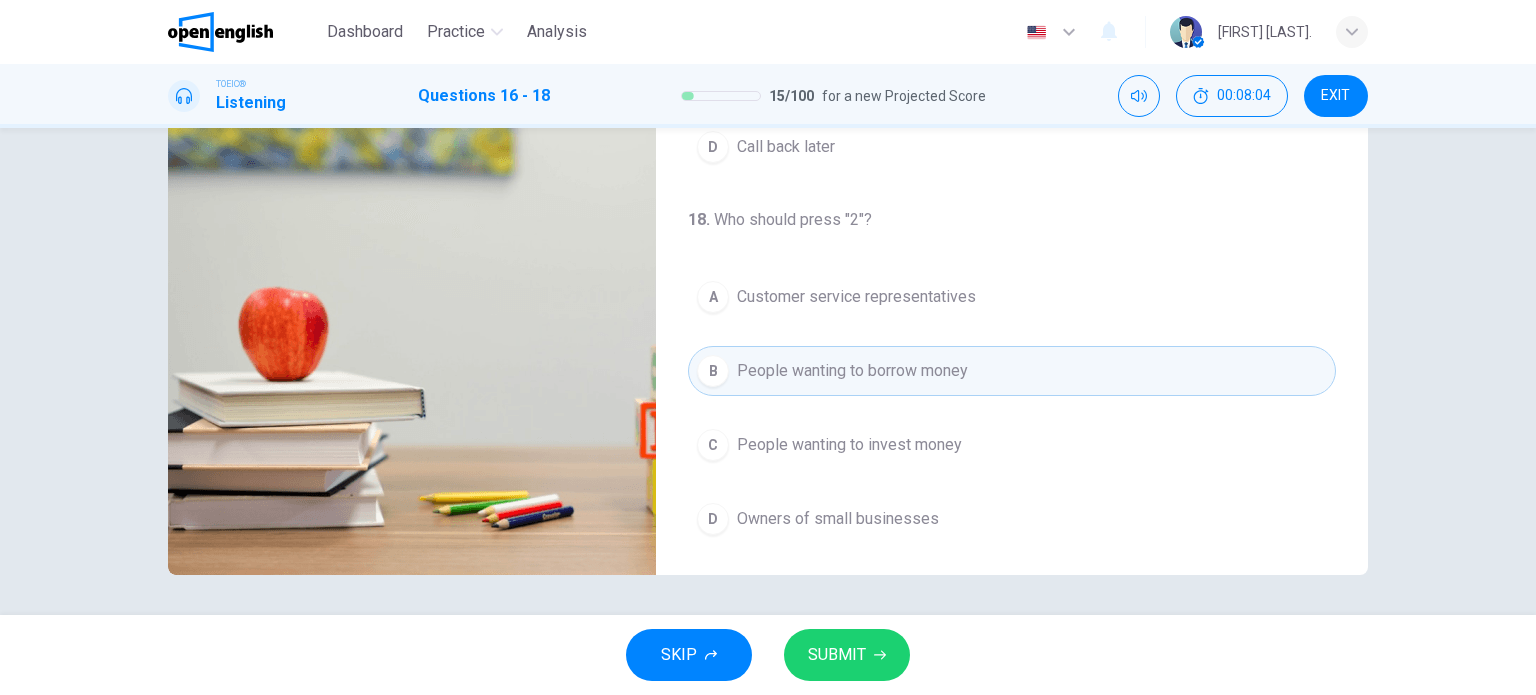 click on "SUBMIT" at bounding box center [847, 655] 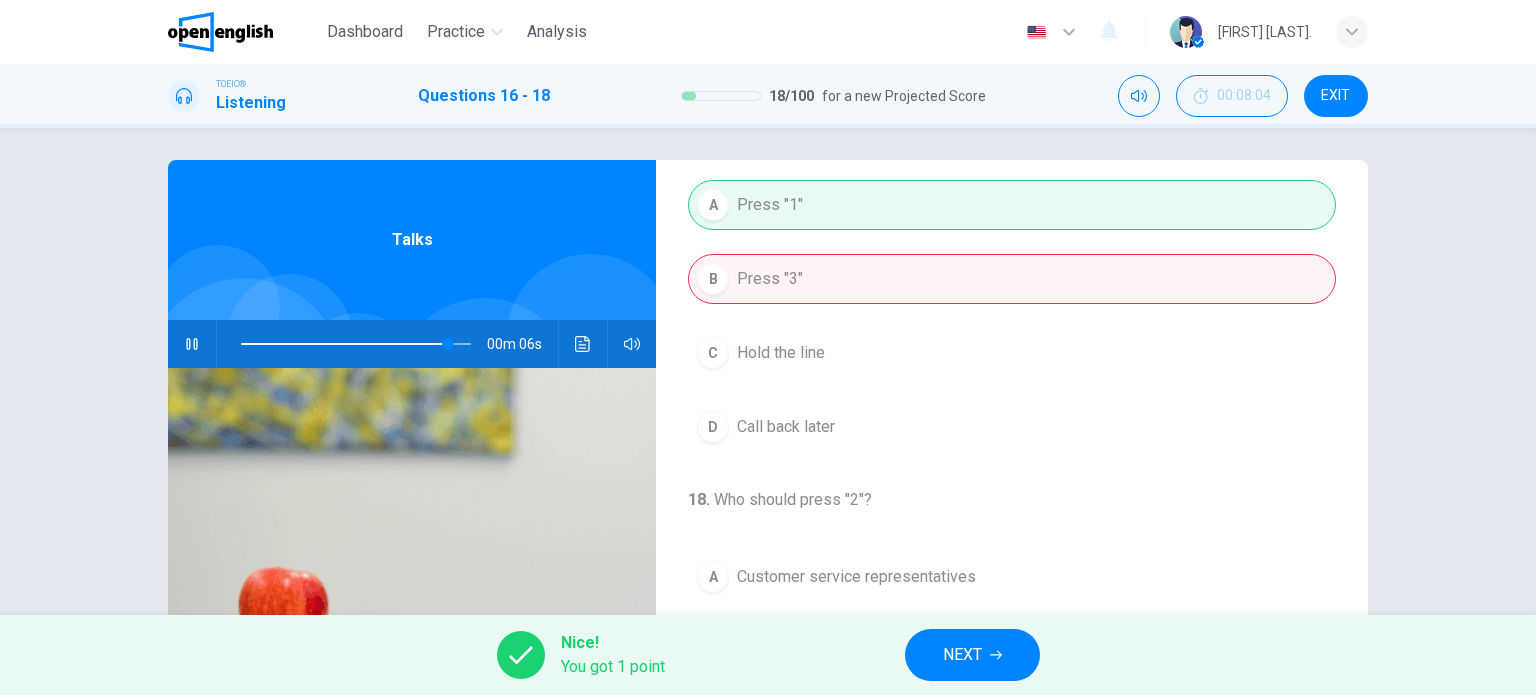 scroll, scrollTop: 0, scrollLeft: 0, axis: both 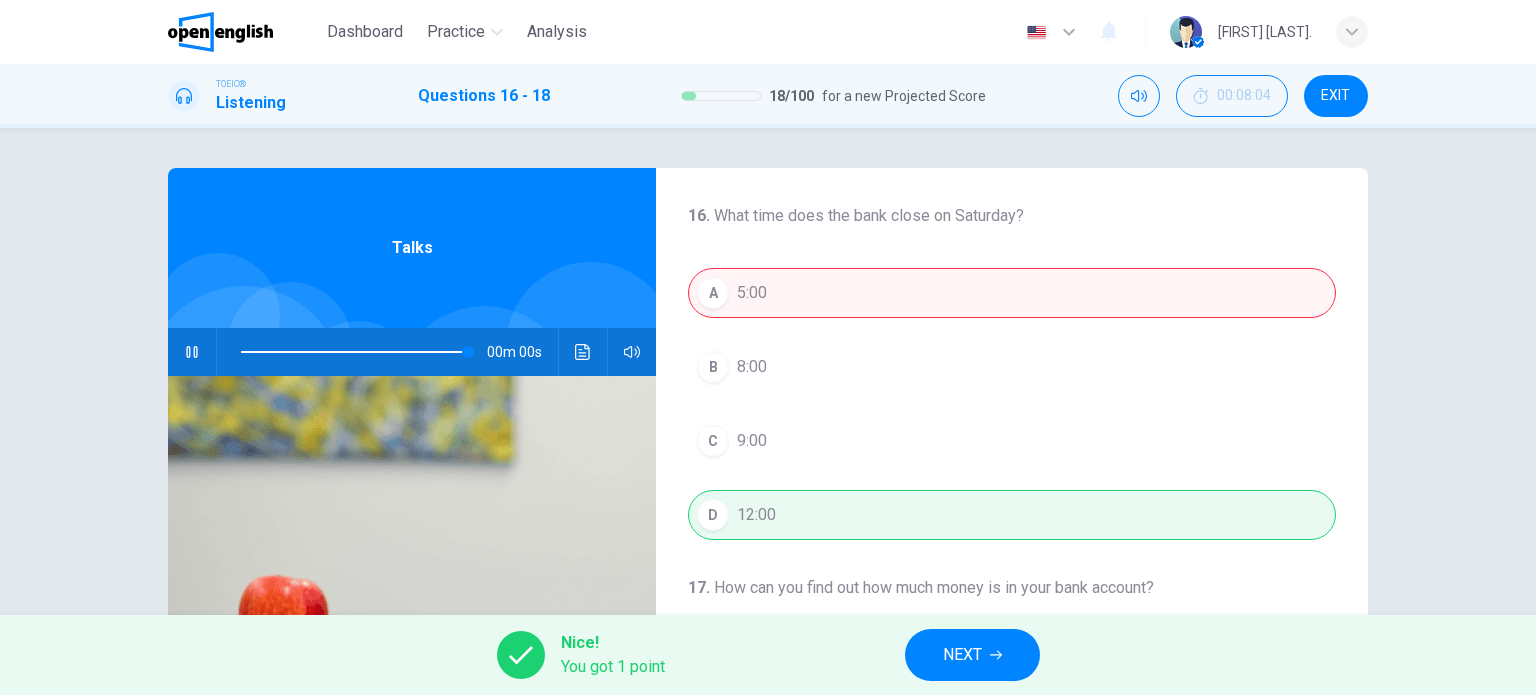 type on "*" 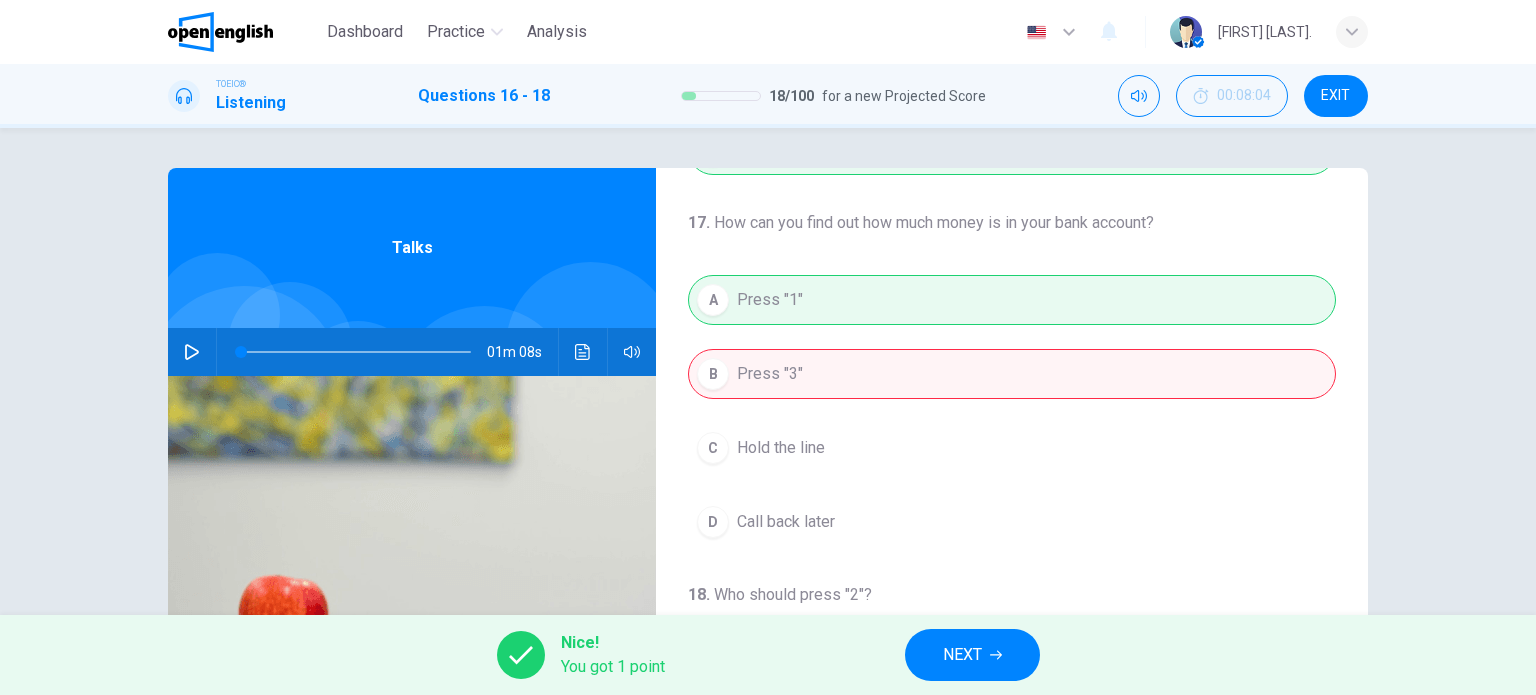 scroll, scrollTop: 400, scrollLeft: 0, axis: vertical 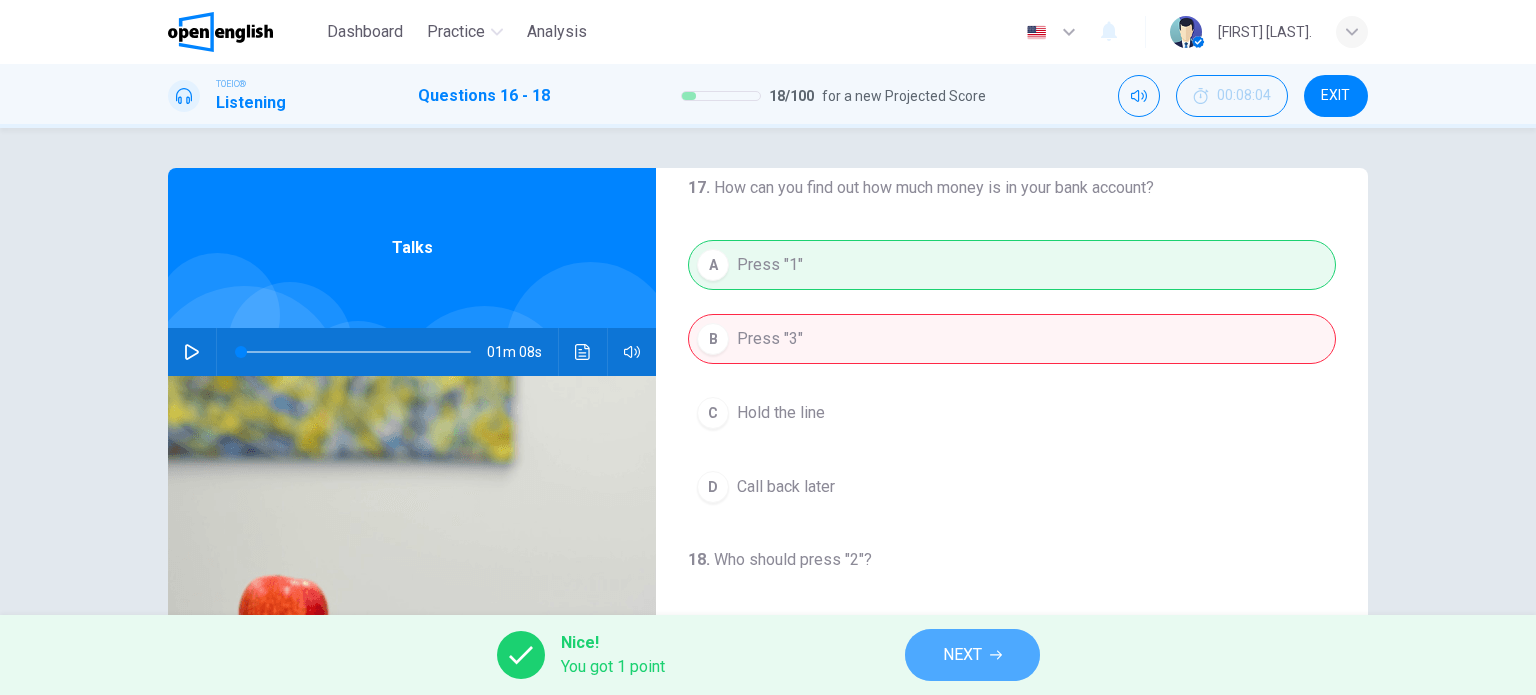 click on "NEXT" at bounding box center (972, 655) 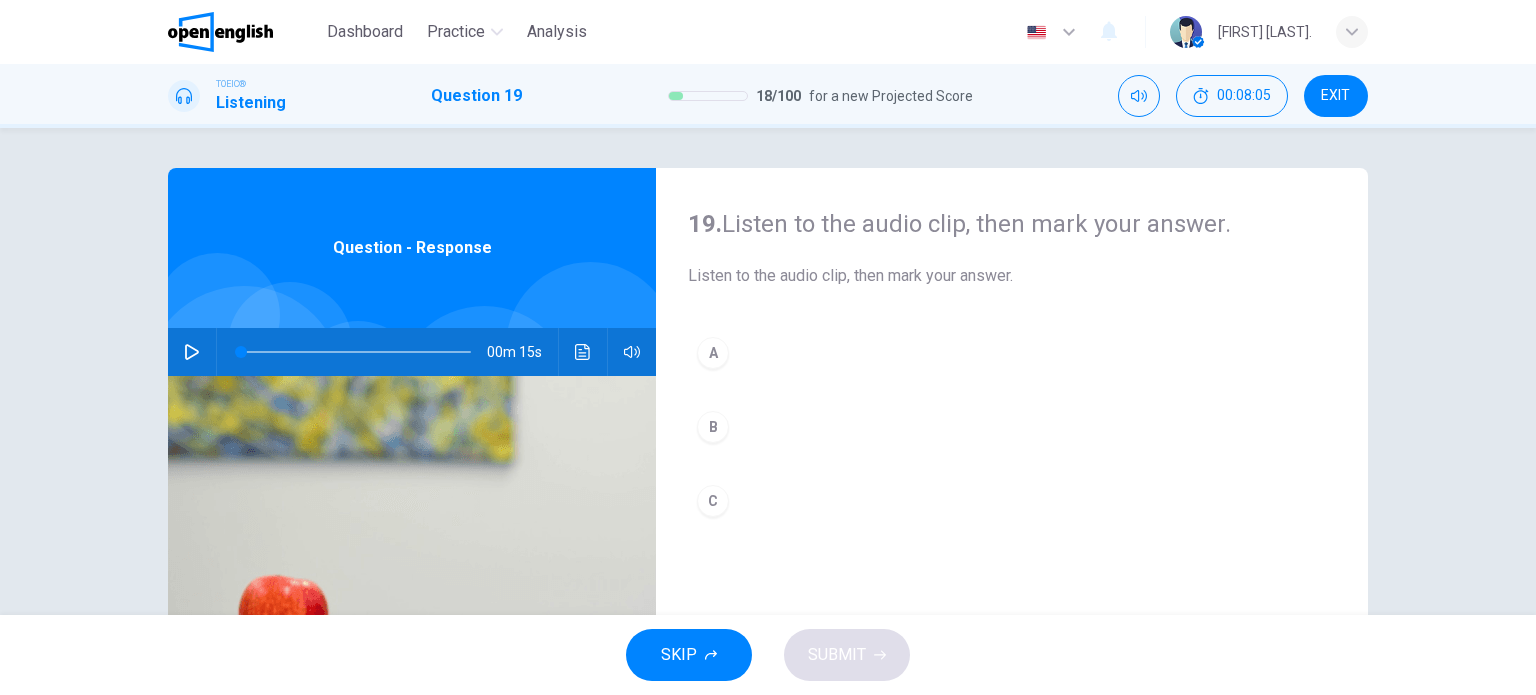 click 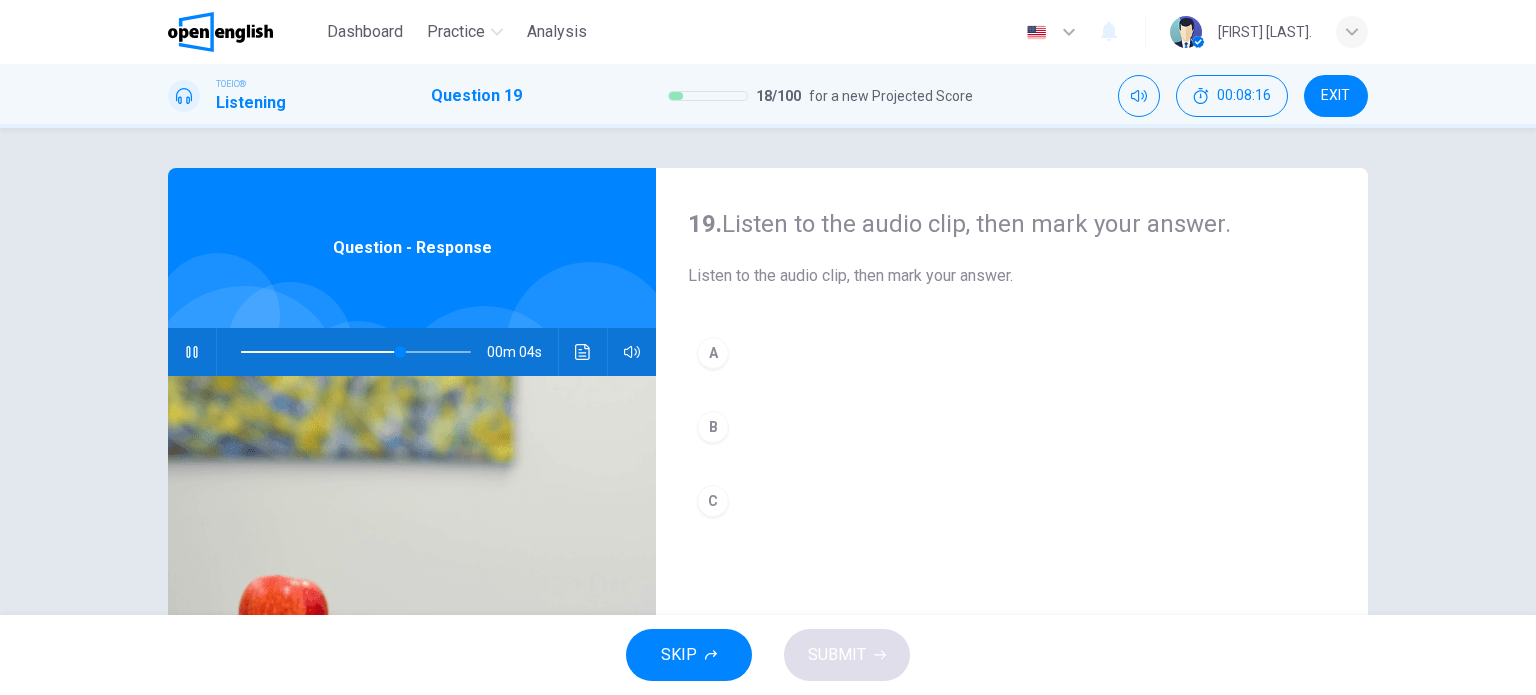 click on "A" at bounding box center (713, 353) 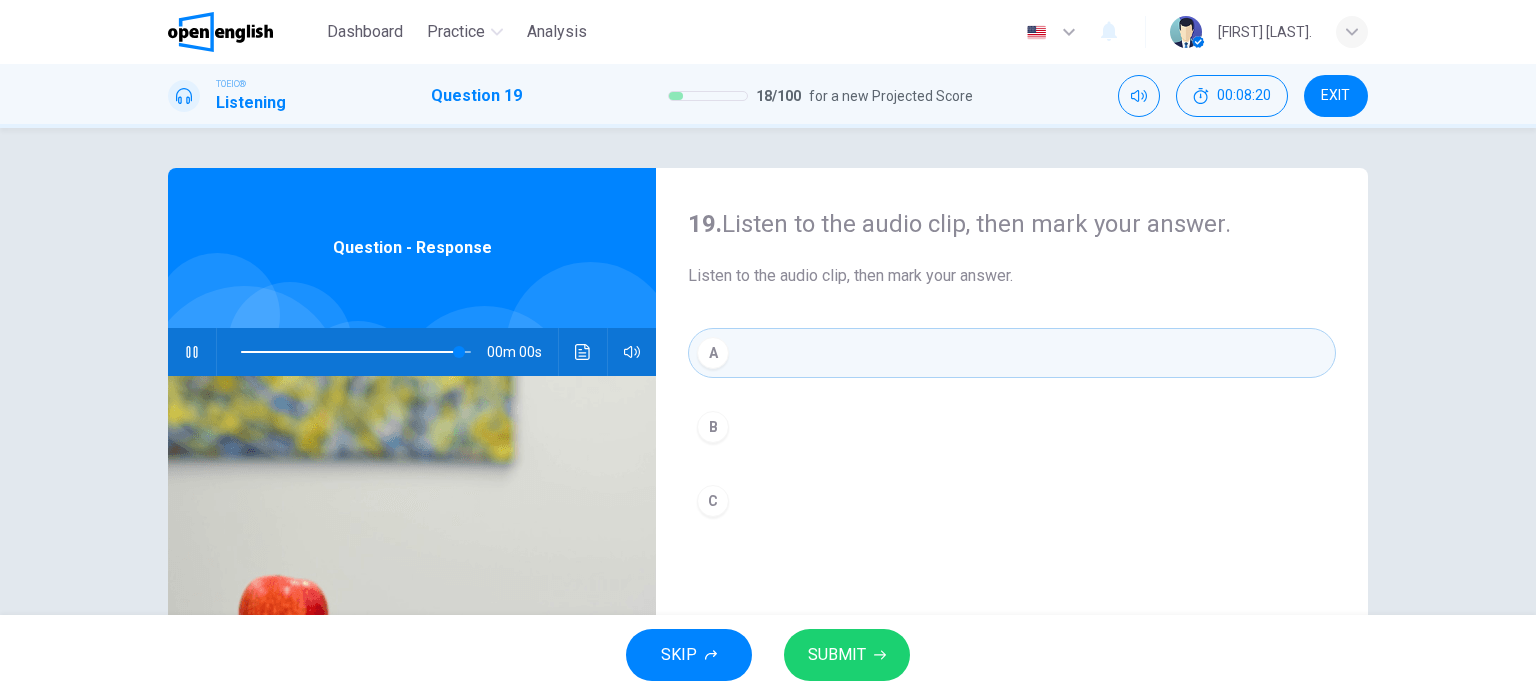 click on "SUBMIT" at bounding box center (837, 655) 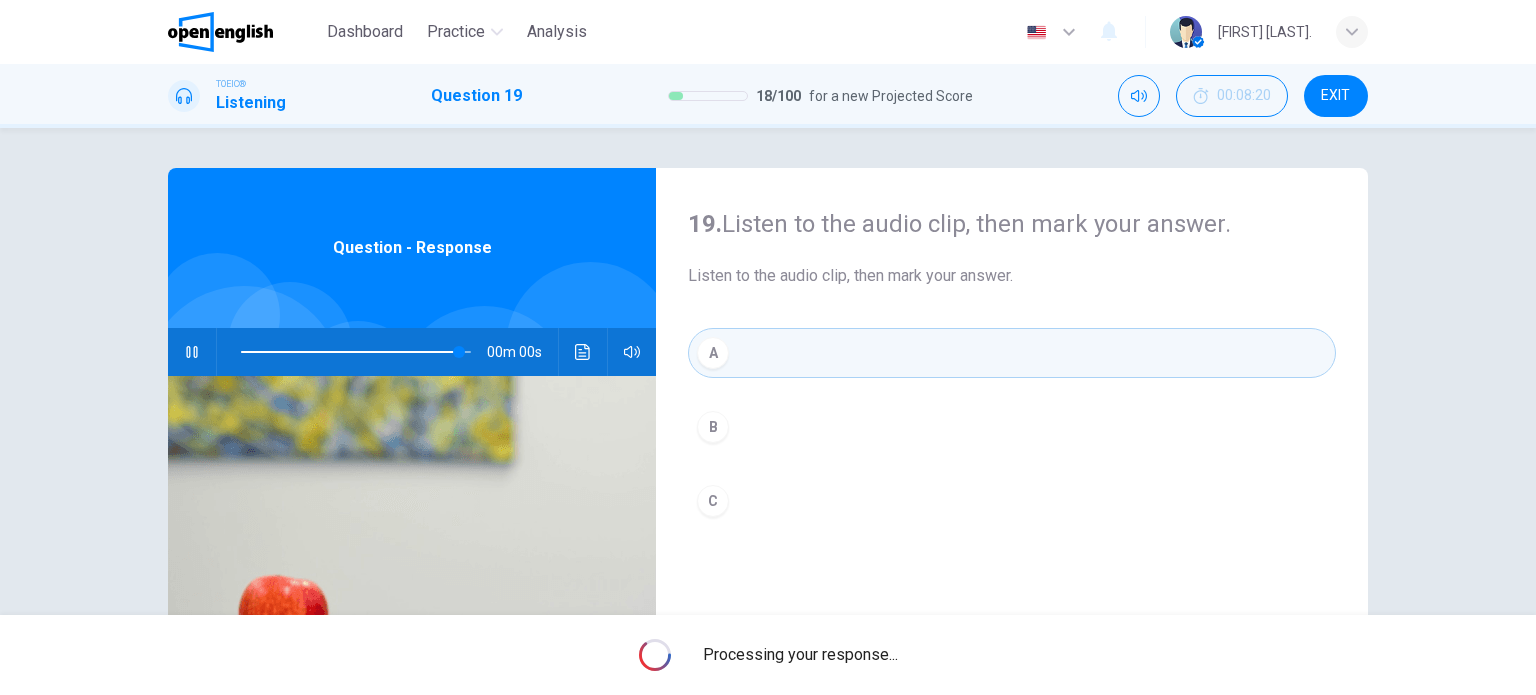 type on "*" 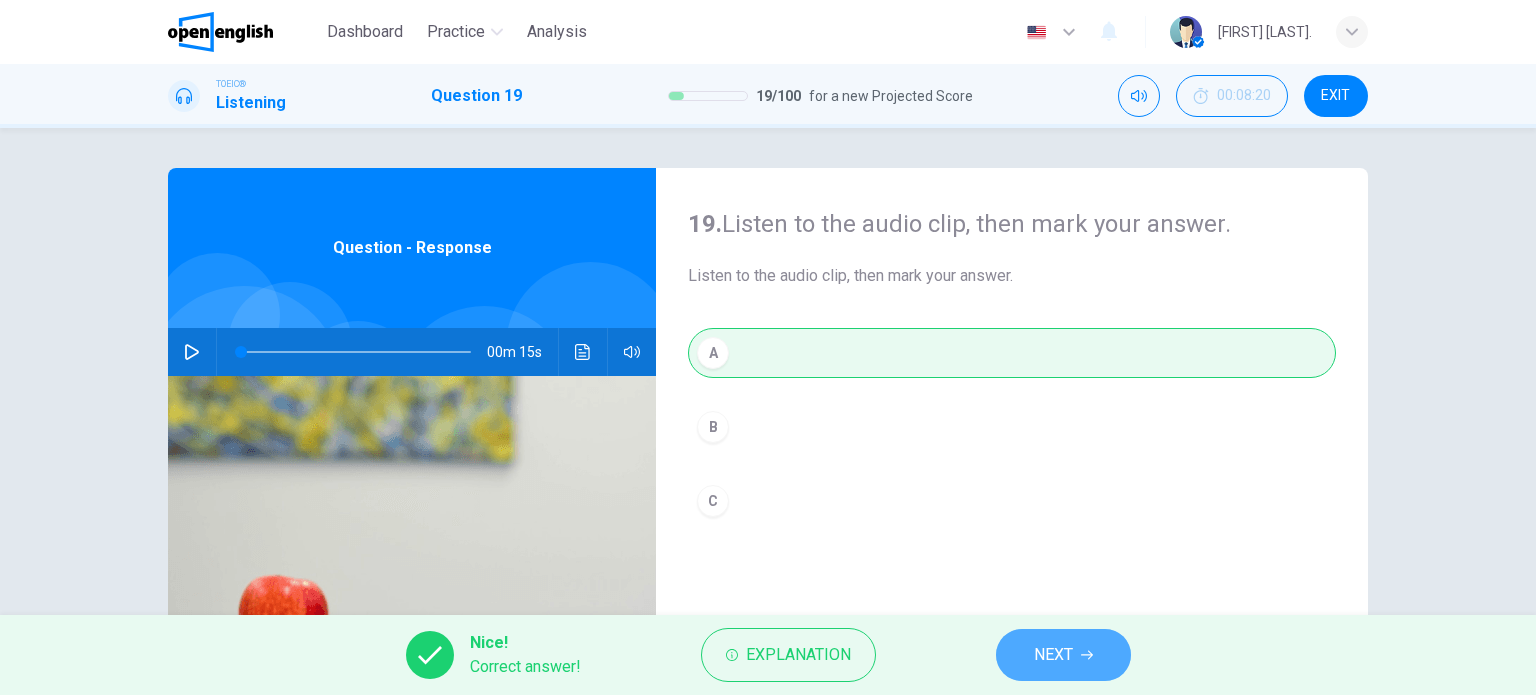 click on "NEXT" at bounding box center [1063, 655] 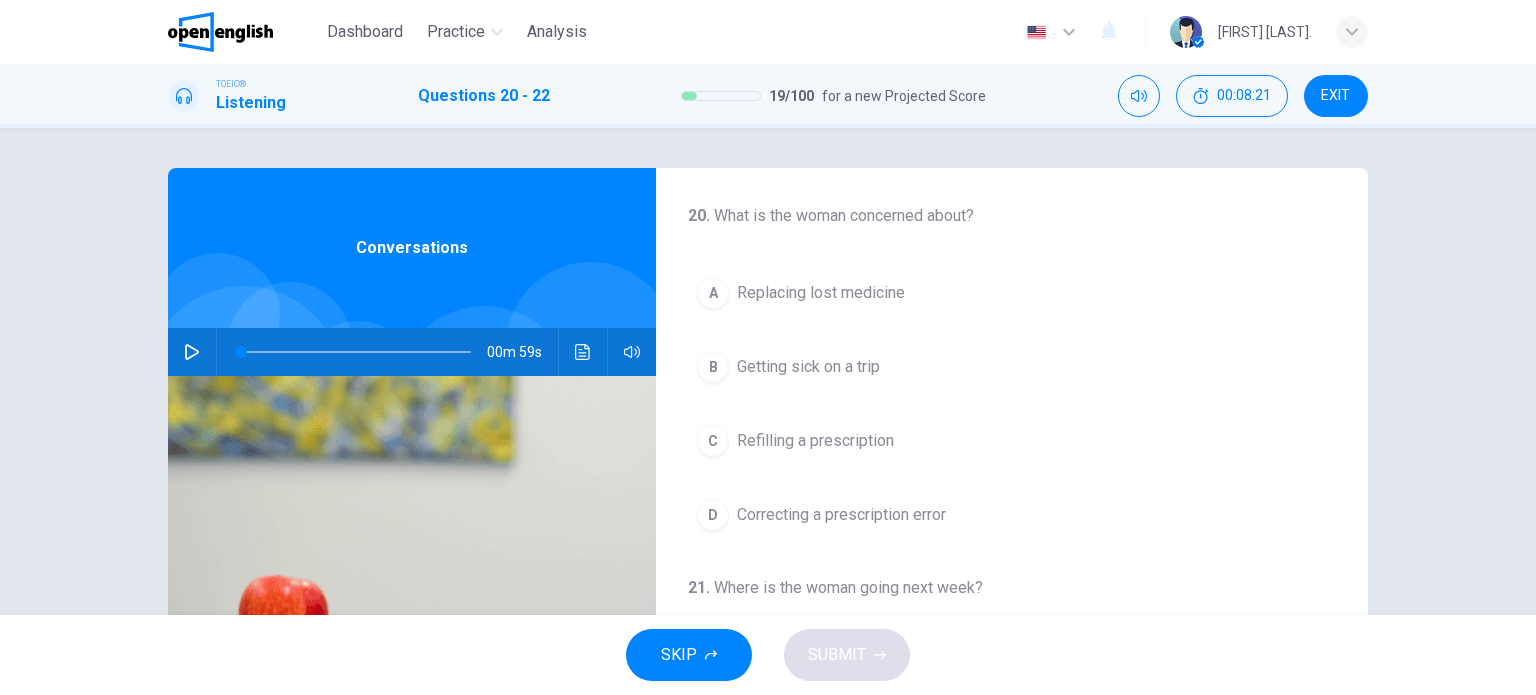 click 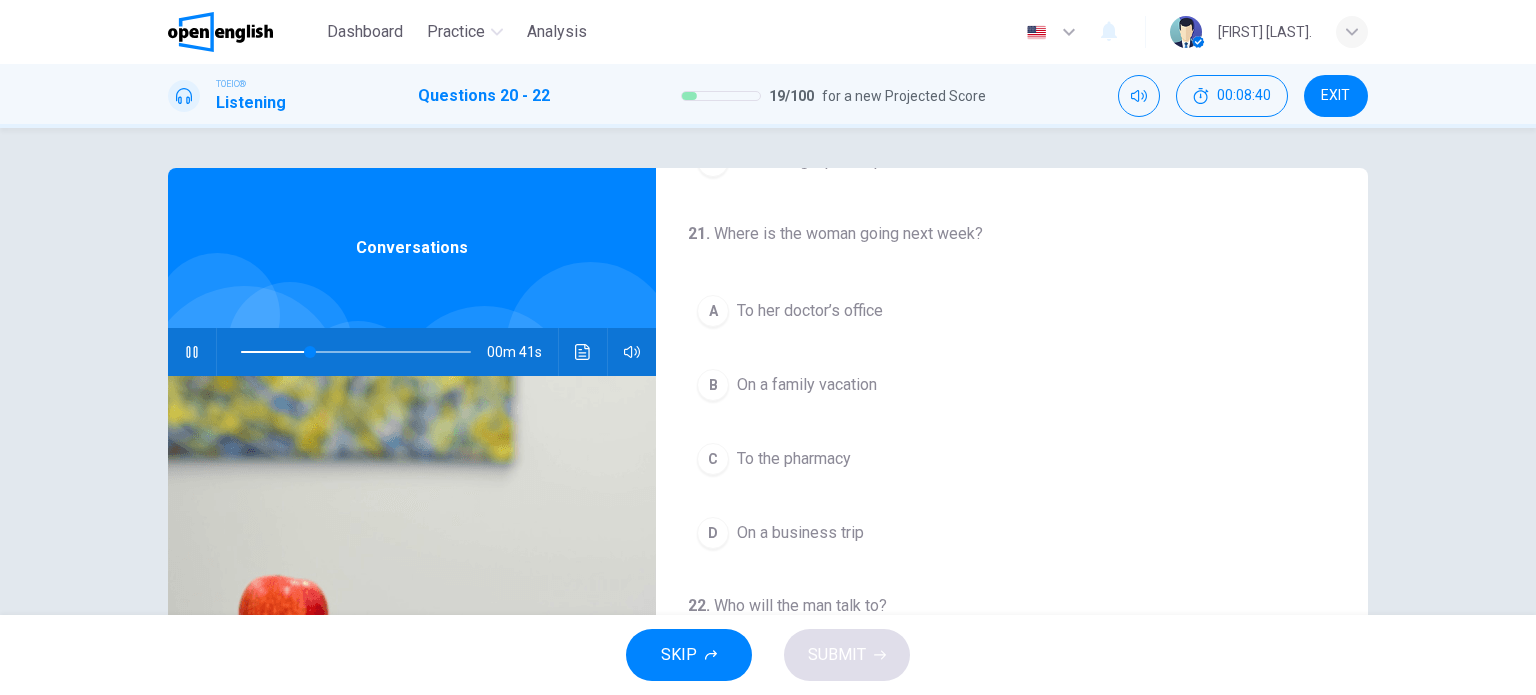 scroll, scrollTop: 352, scrollLeft: 0, axis: vertical 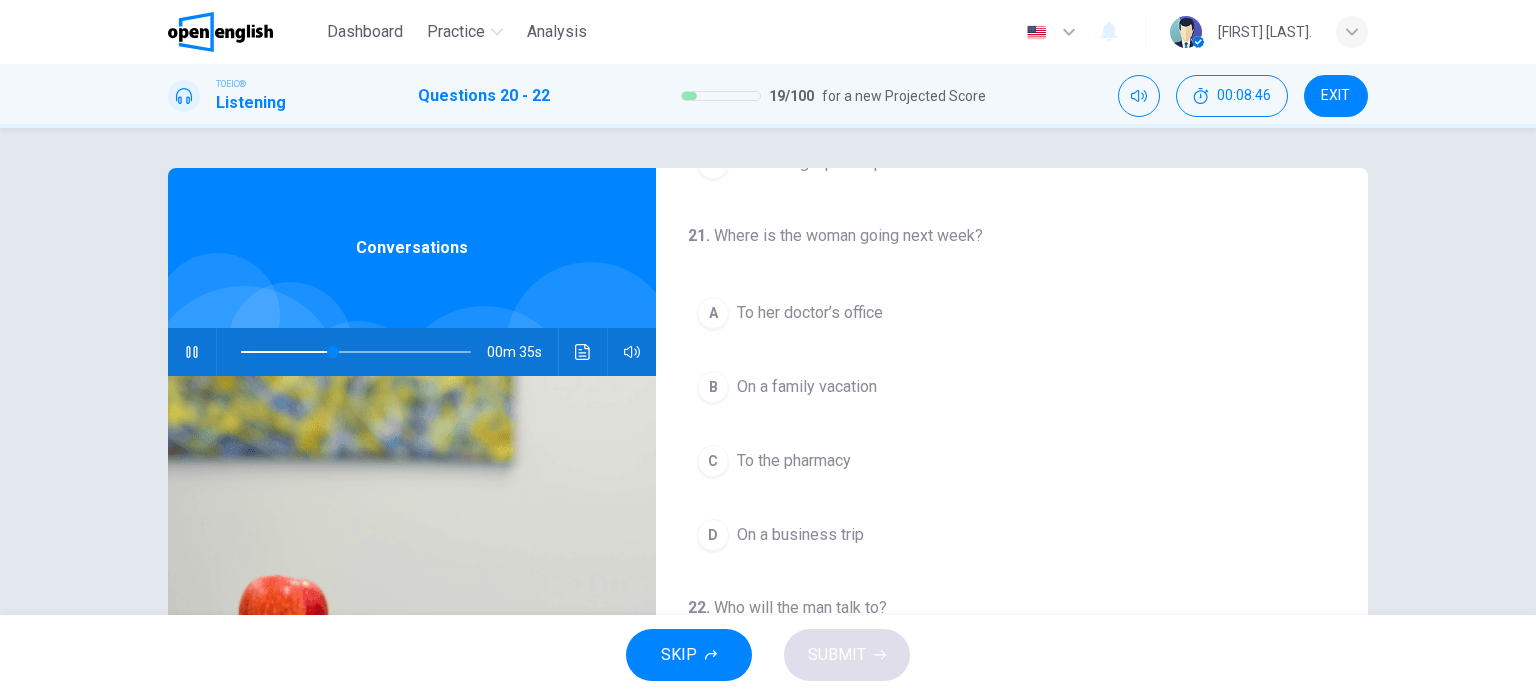 click on "B" at bounding box center (713, 387) 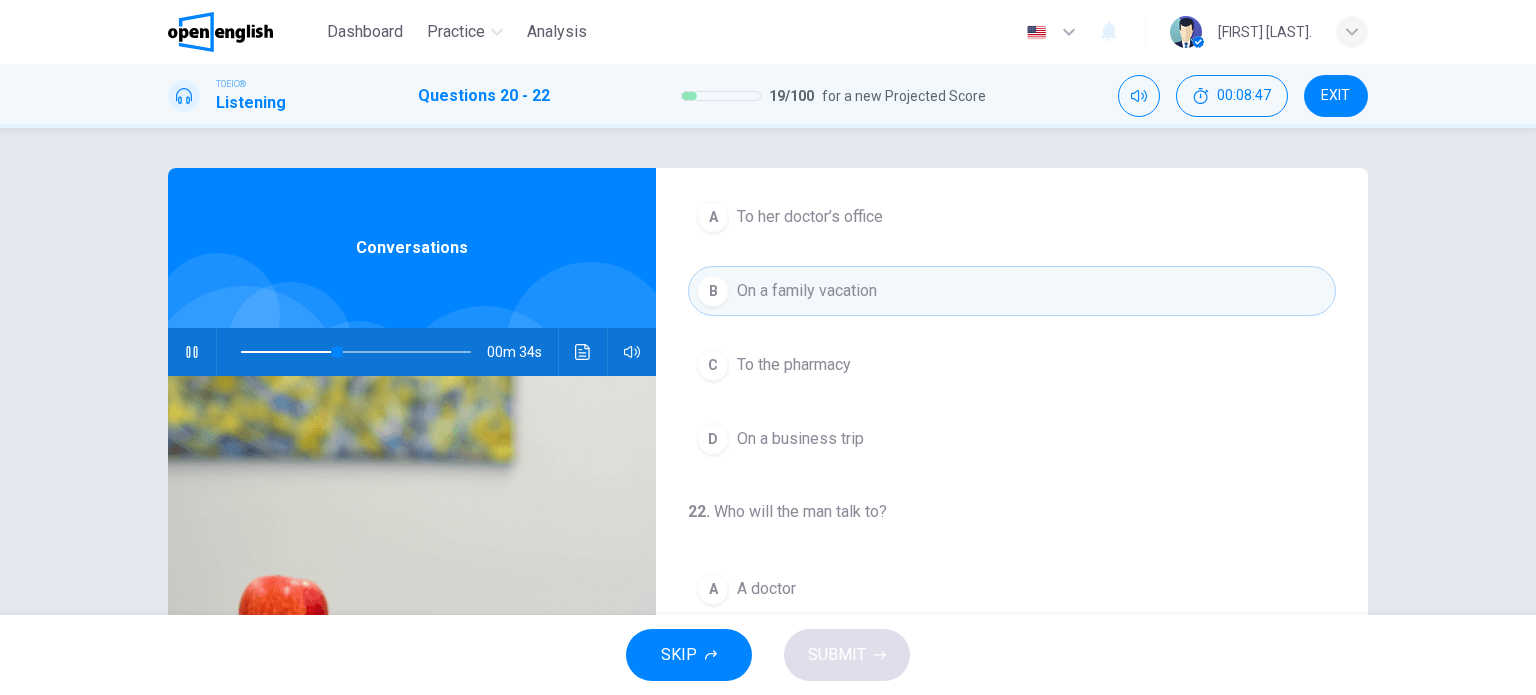 scroll, scrollTop: 452, scrollLeft: 0, axis: vertical 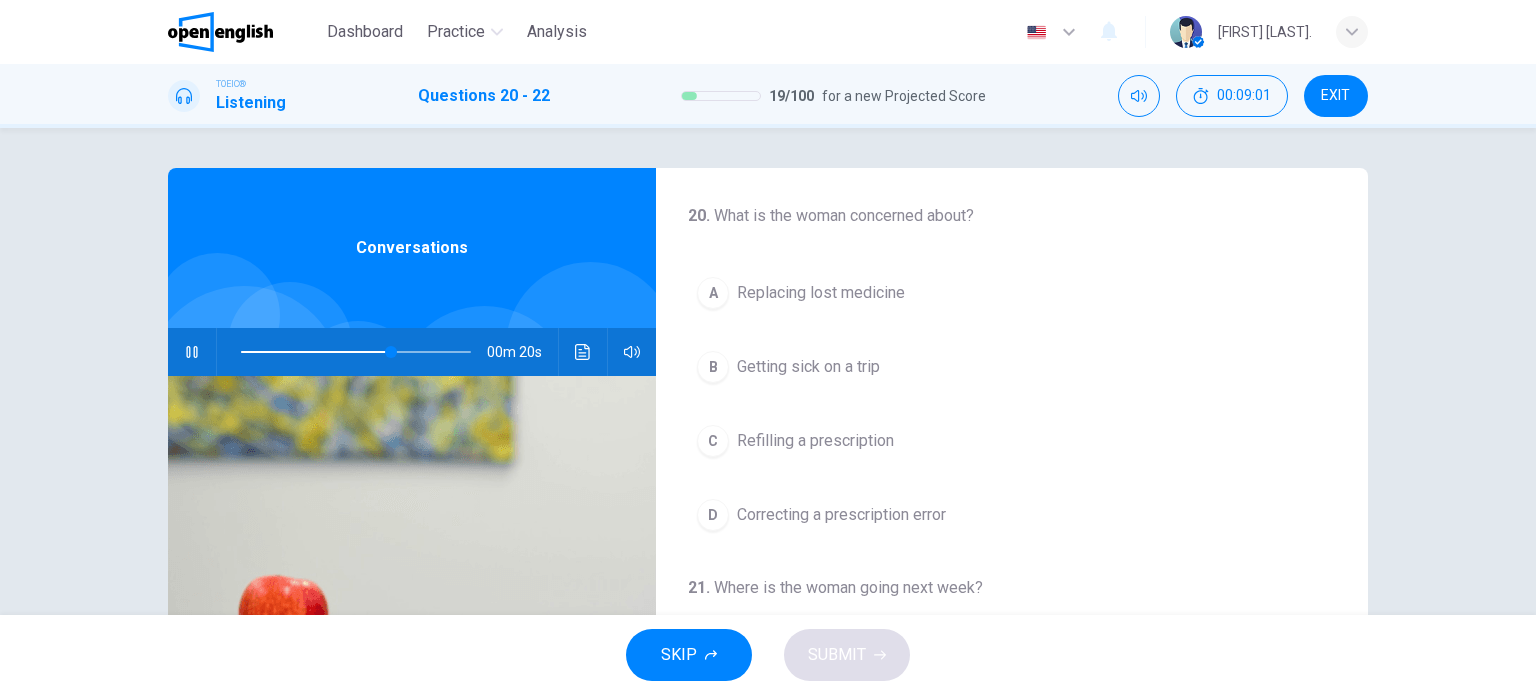click at bounding box center (352, 352) 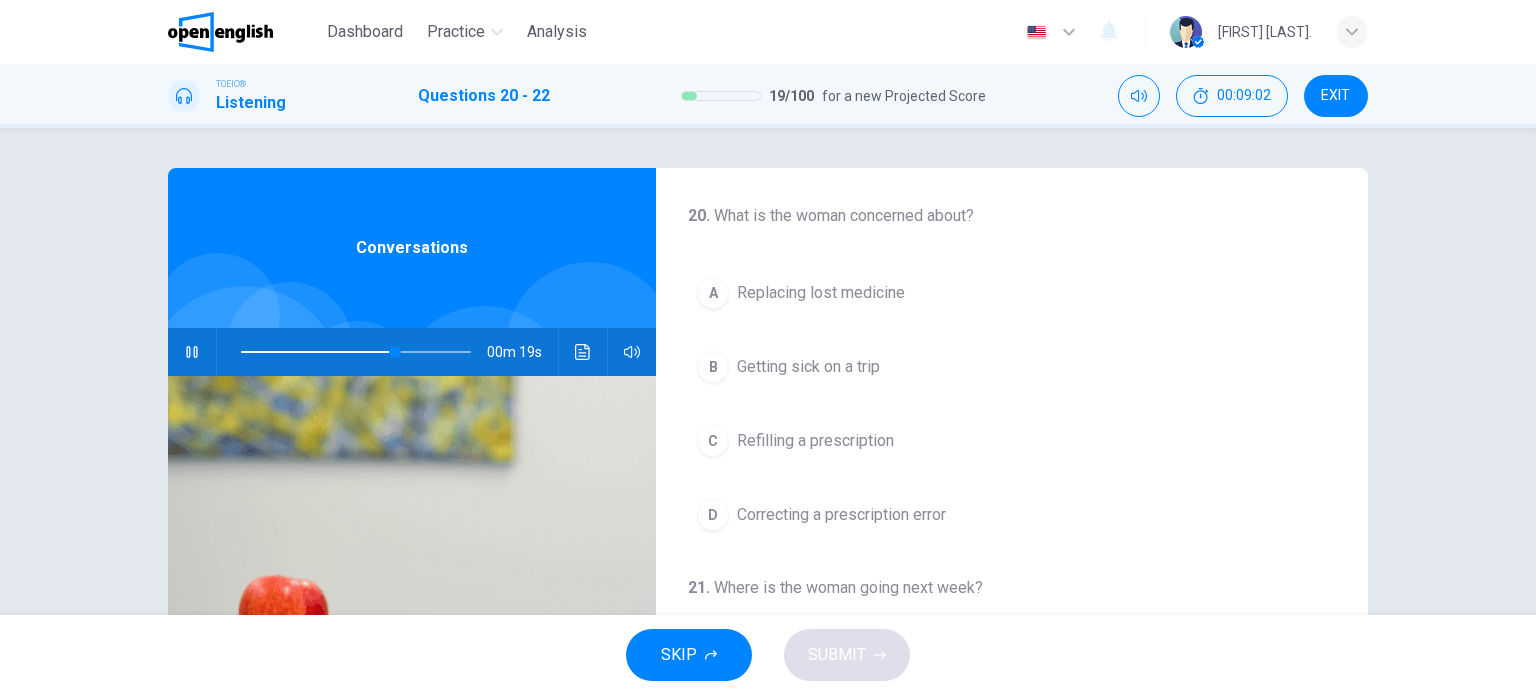click at bounding box center [352, 352] 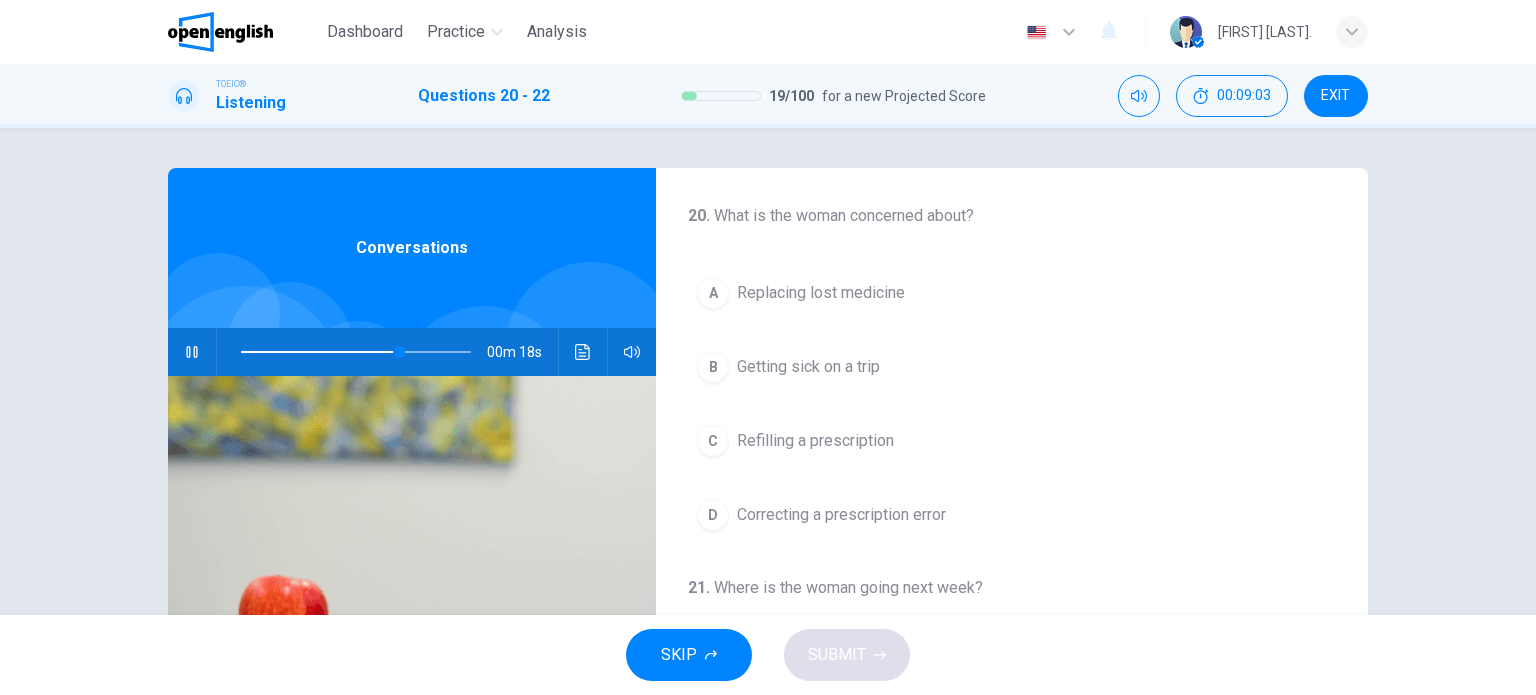 click at bounding box center (320, 352) 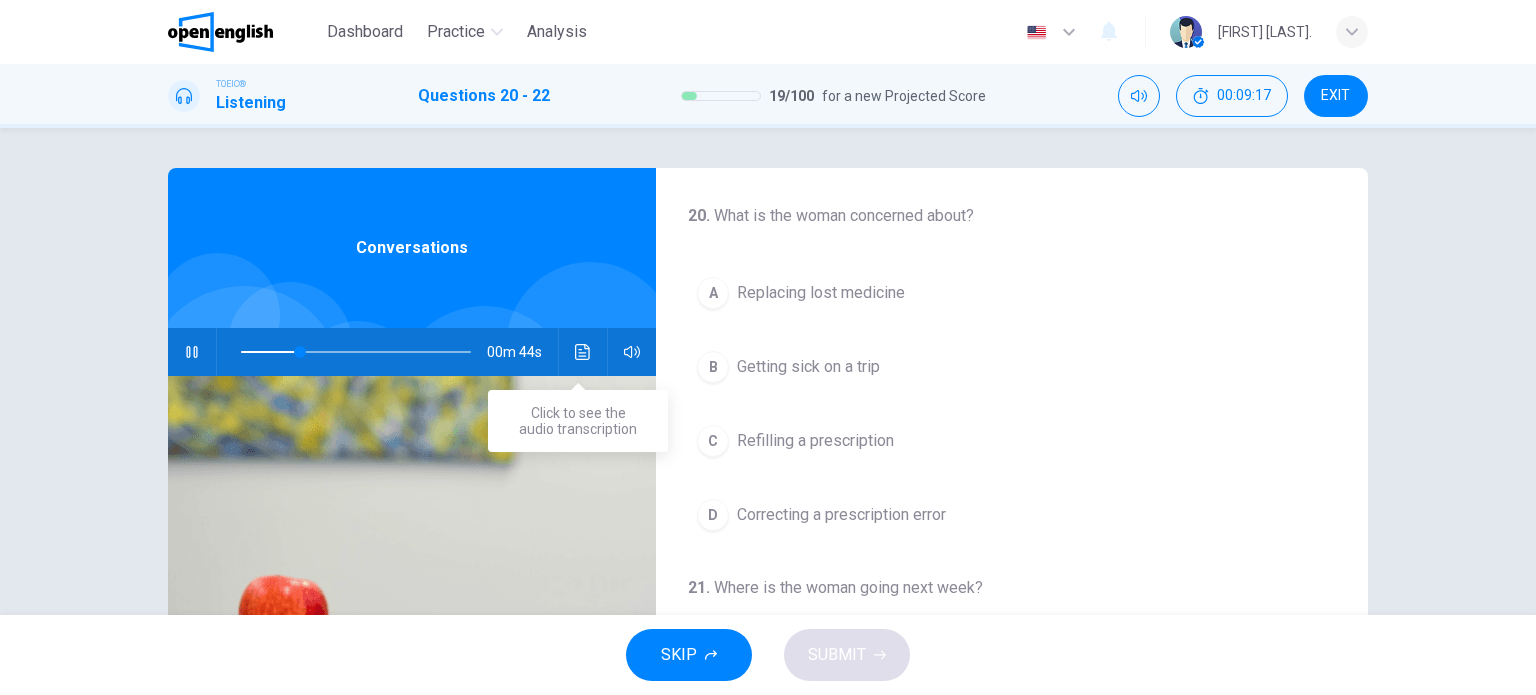 click 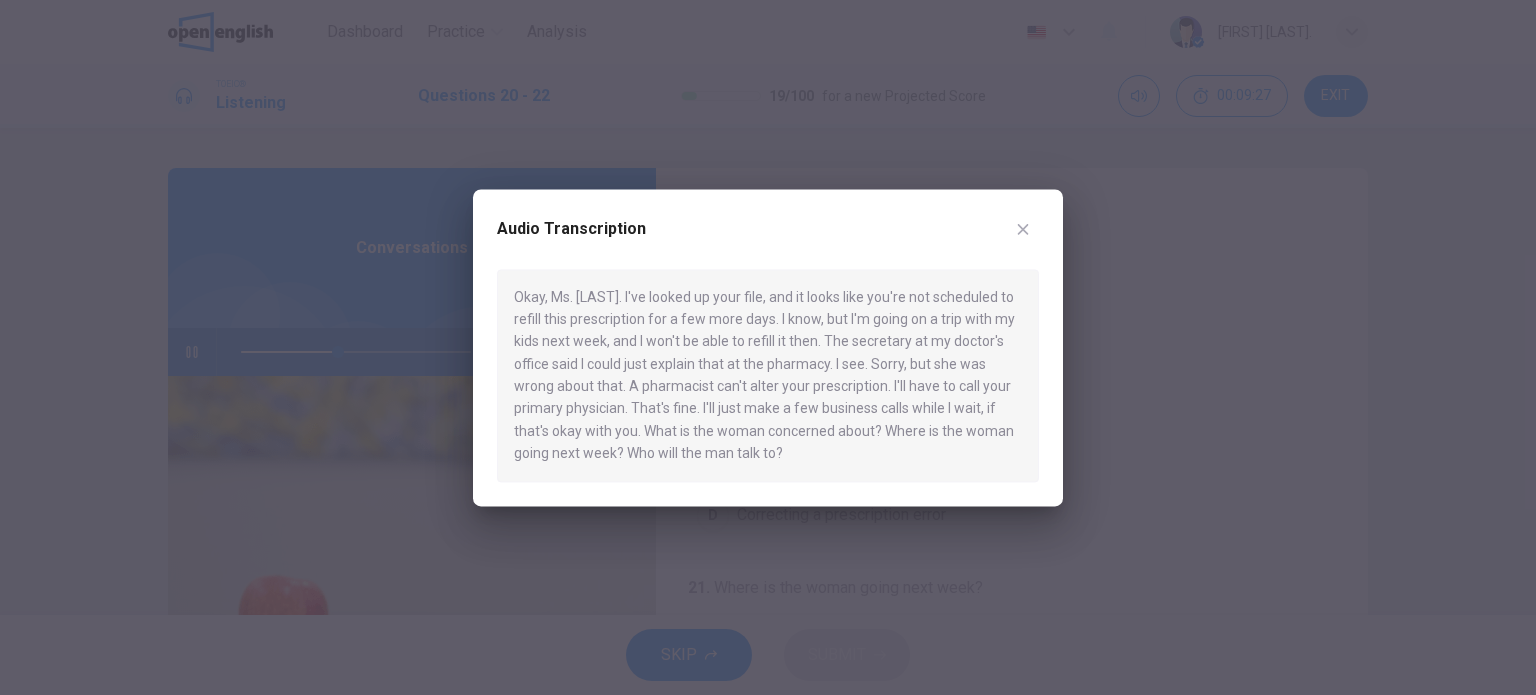 click 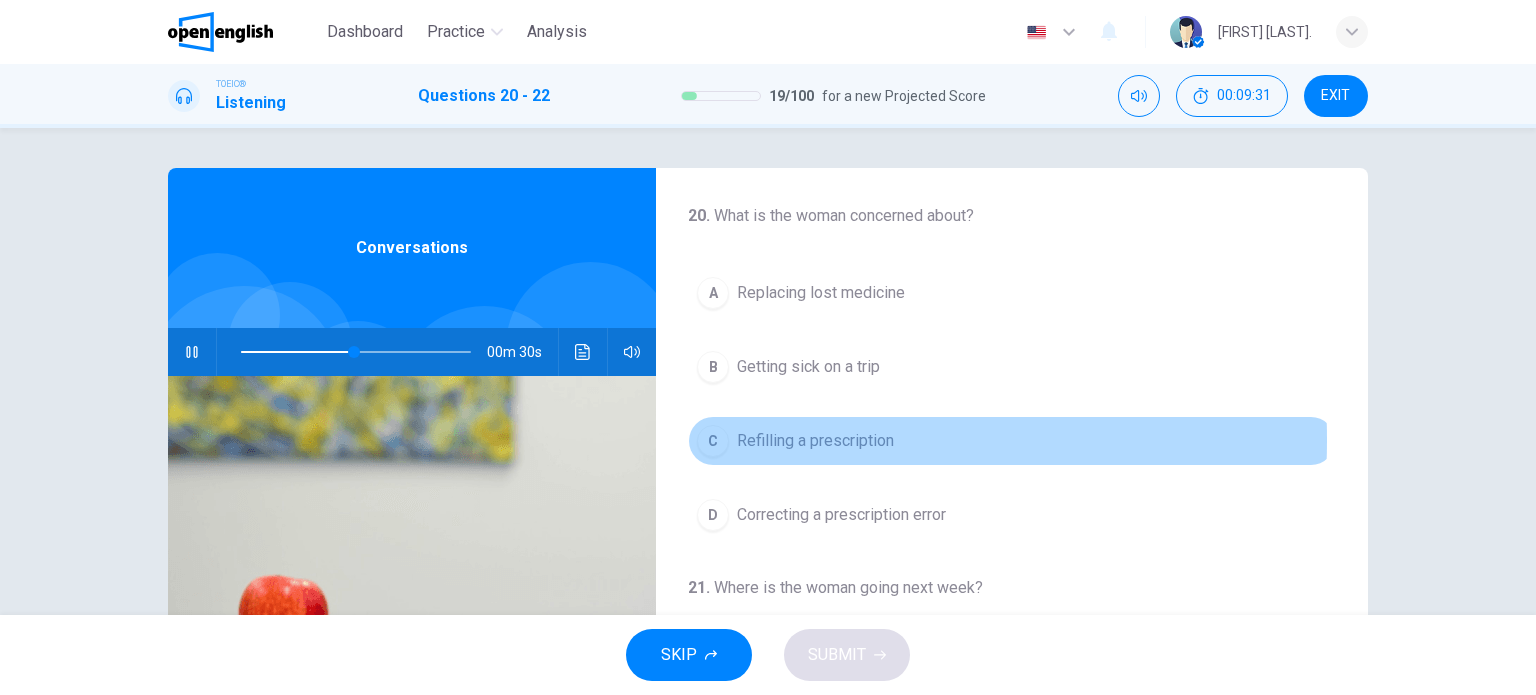 click on "C" at bounding box center (713, 441) 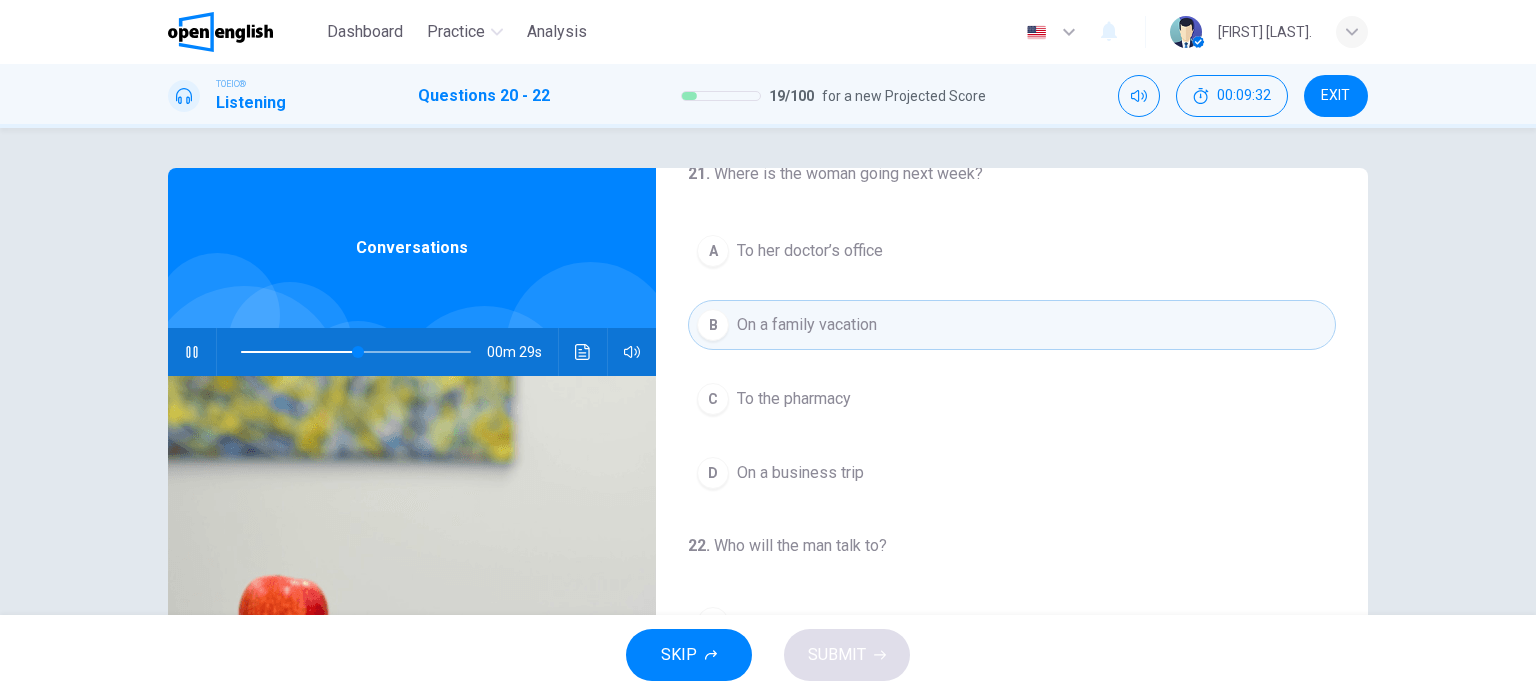 scroll, scrollTop: 452, scrollLeft: 0, axis: vertical 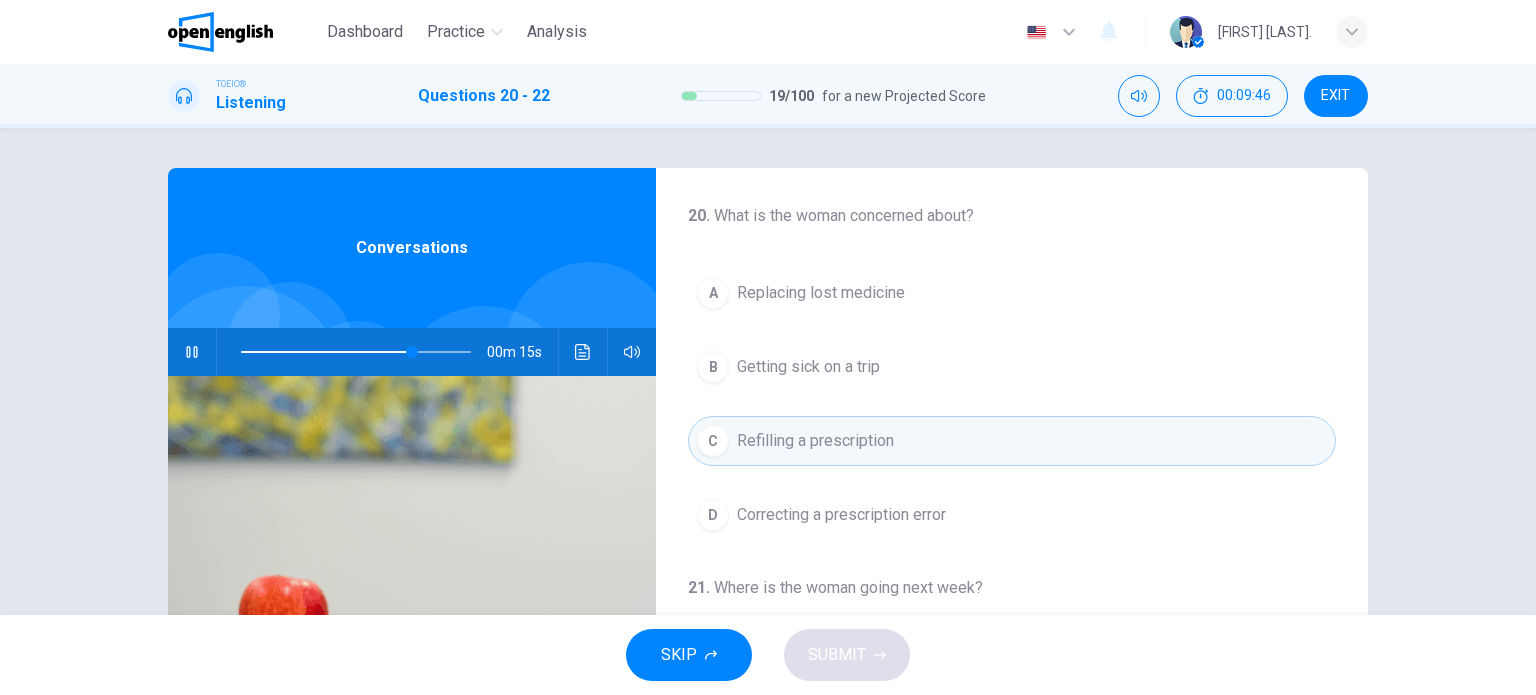click at bounding box center [356, 352] 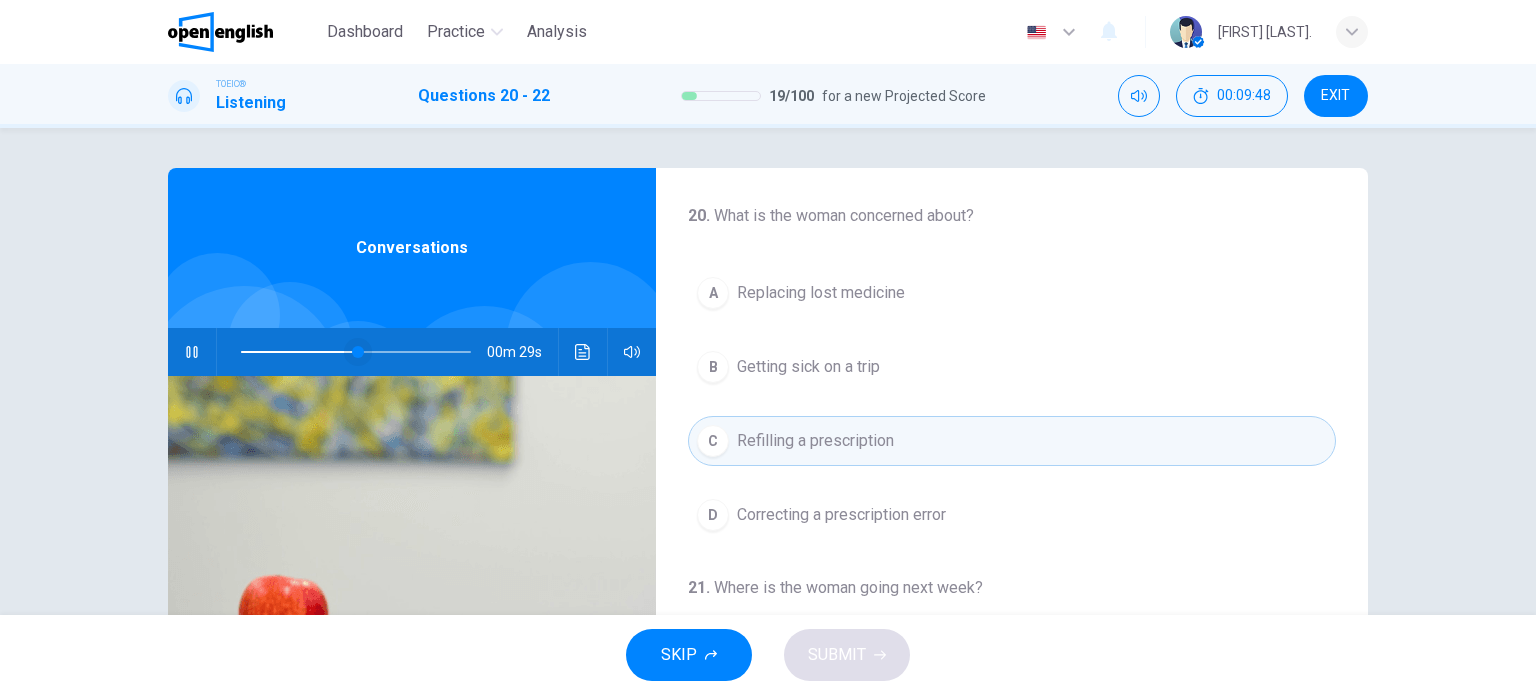 click at bounding box center [356, 352] 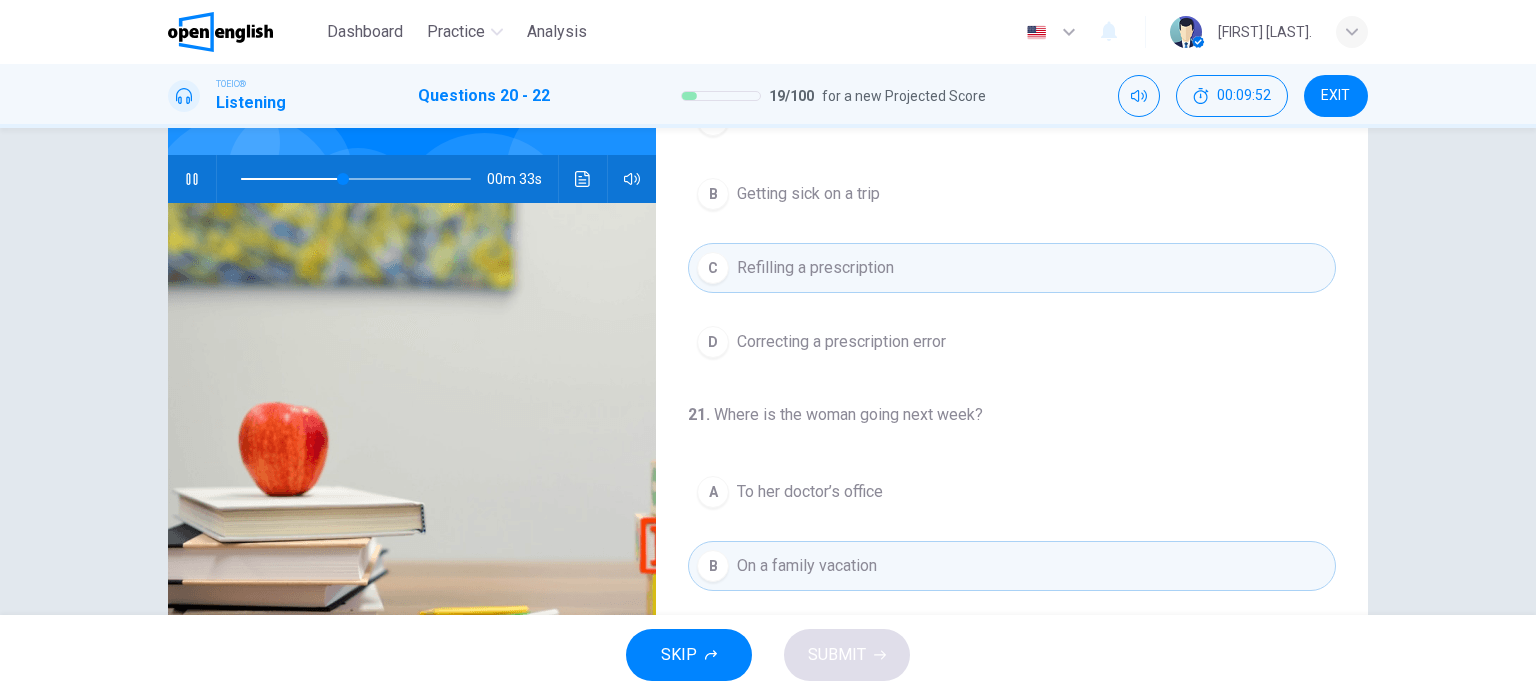 scroll, scrollTop: 288, scrollLeft: 0, axis: vertical 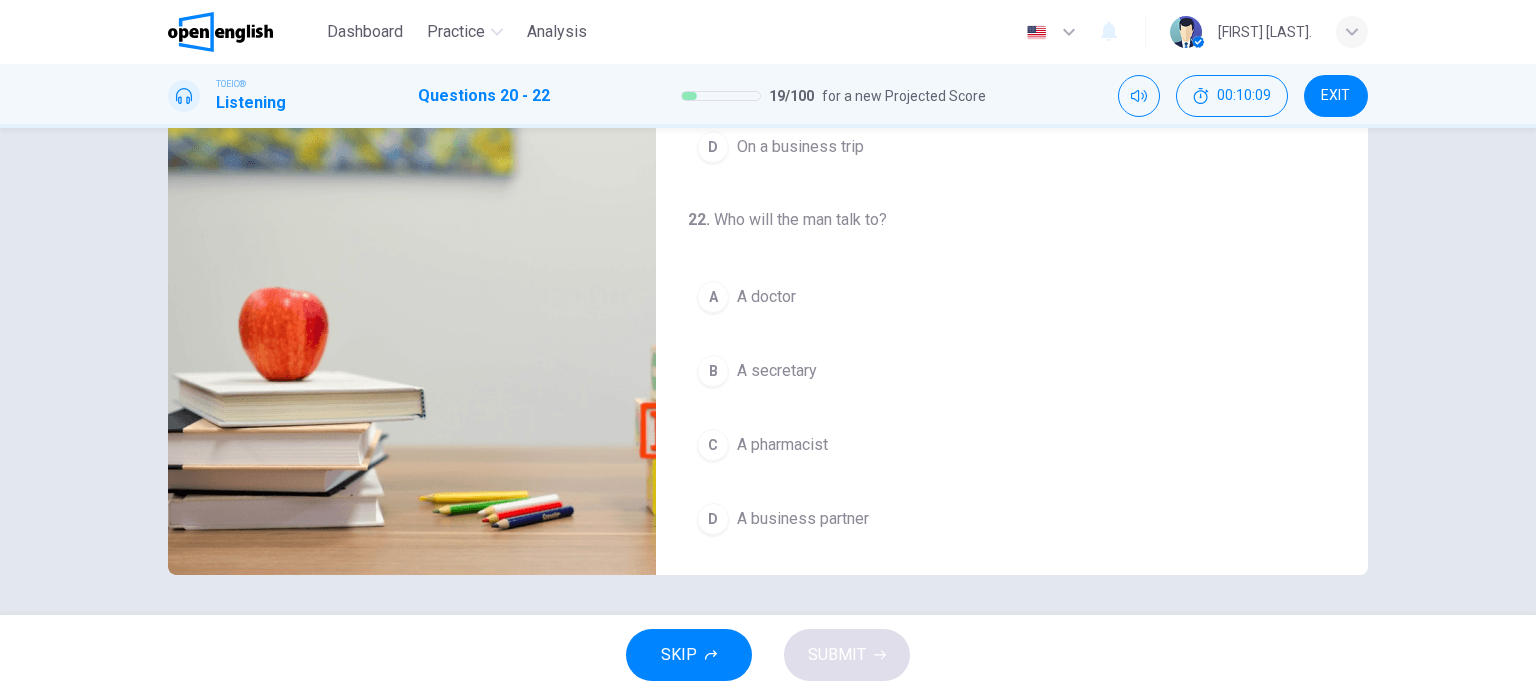 click on "C A pharmacist" at bounding box center [1012, 445] 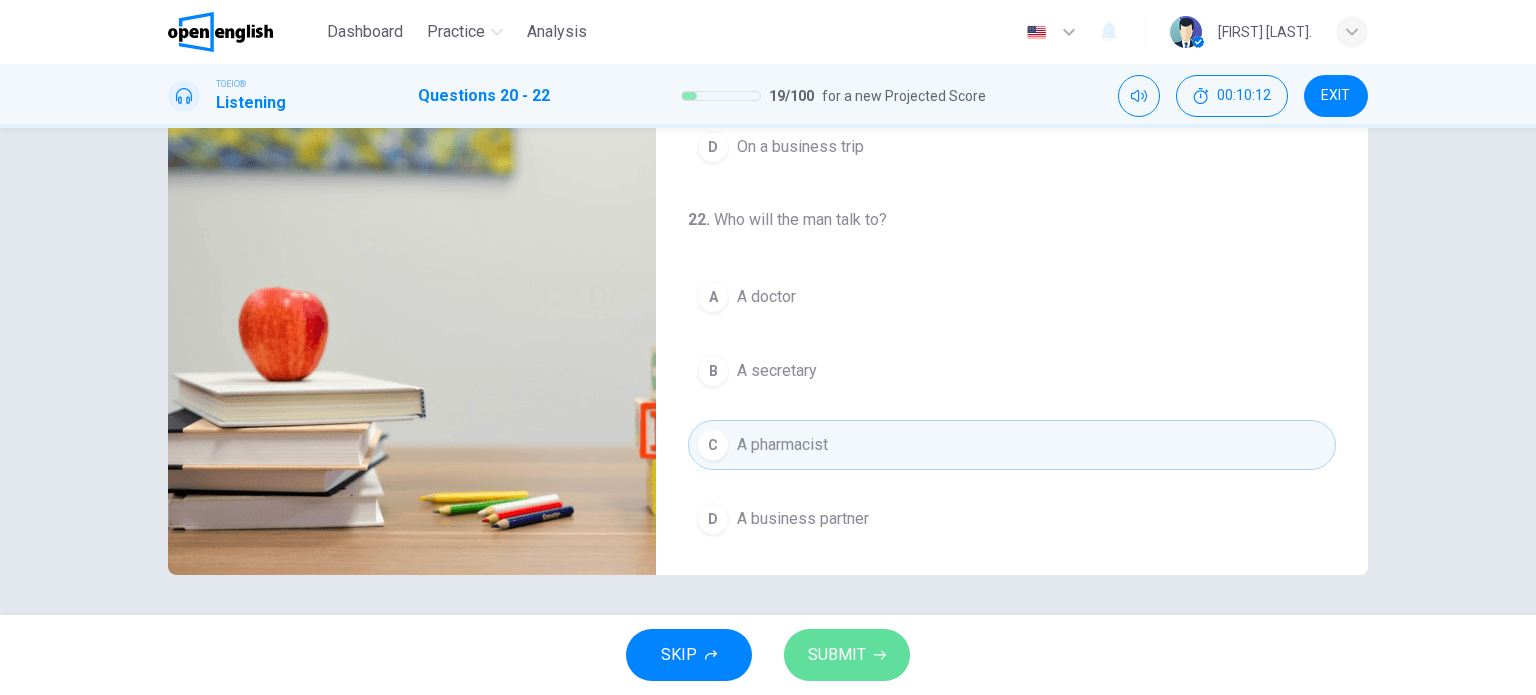 click on "SUBMIT" at bounding box center [837, 655] 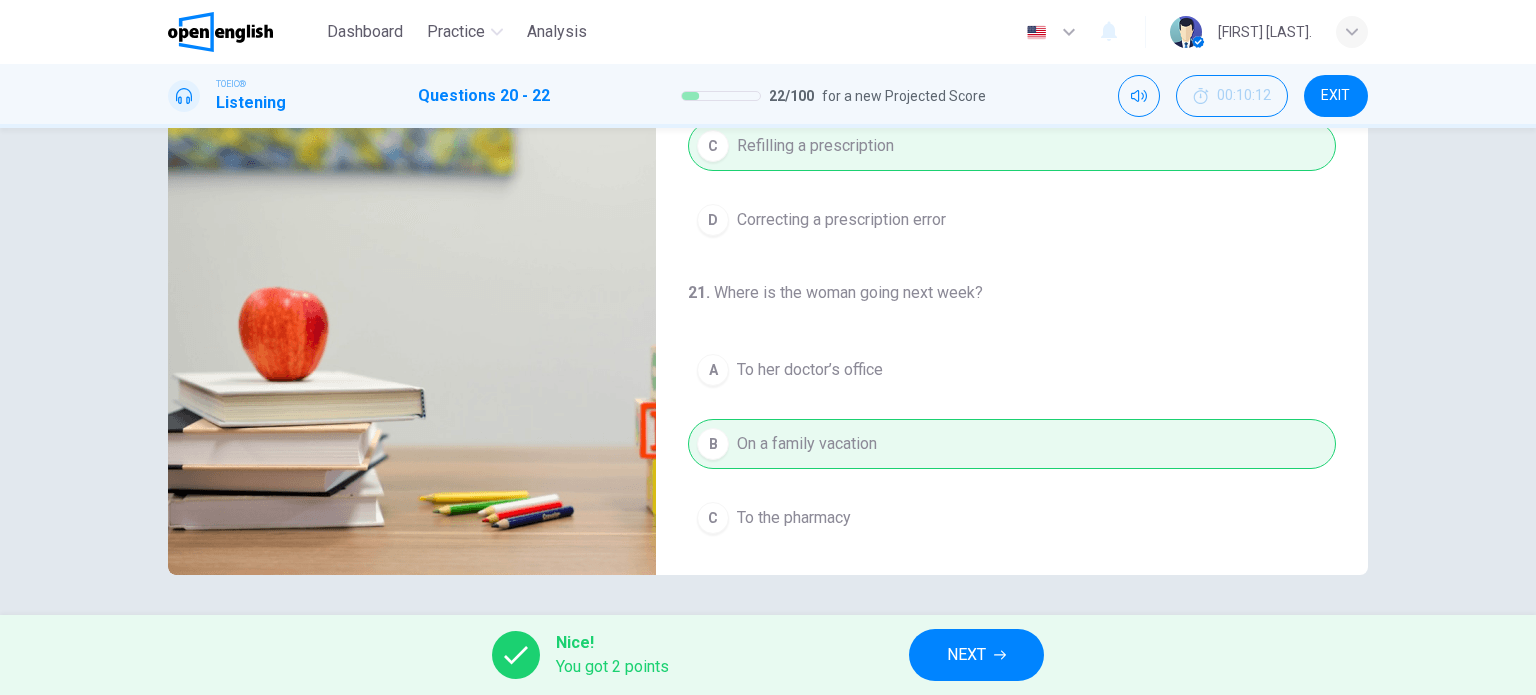 scroll, scrollTop: 0, scrollLeft: 0, axis: both 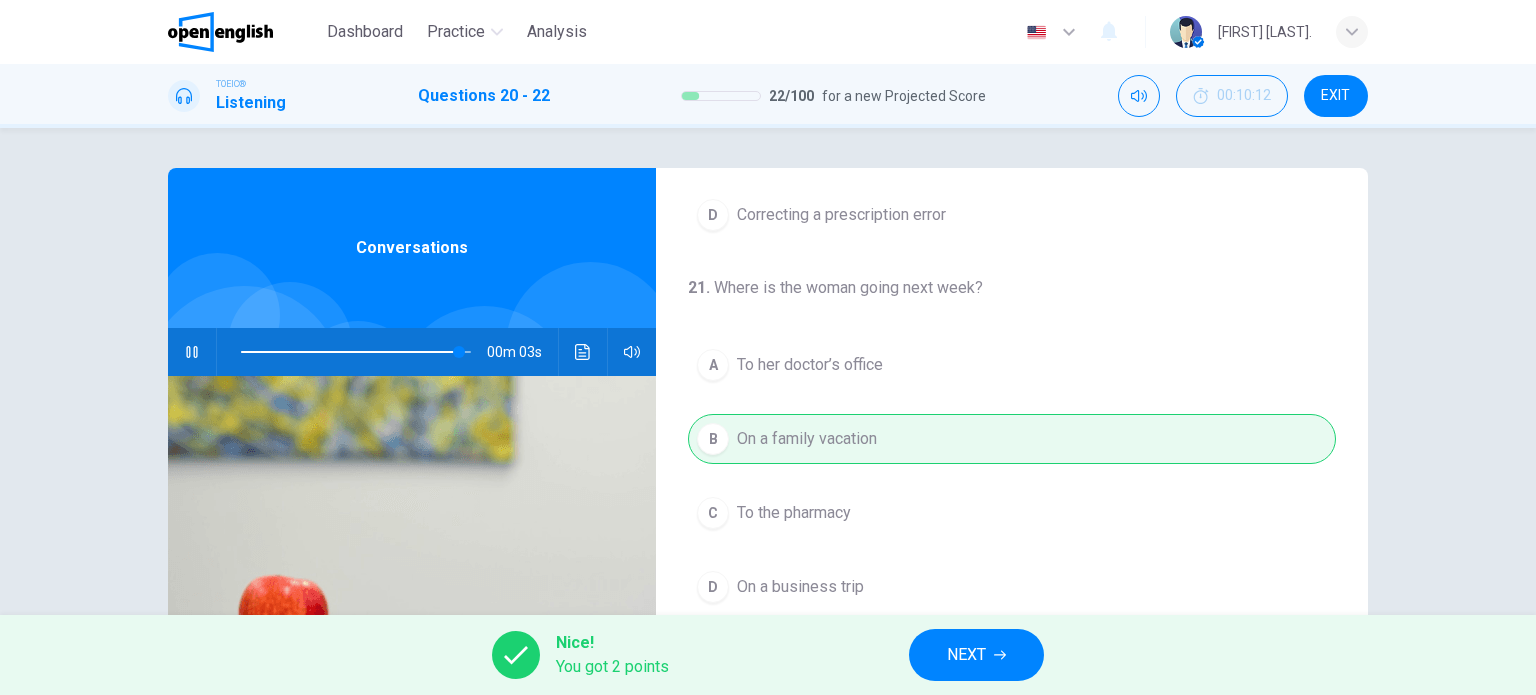 type on "**" 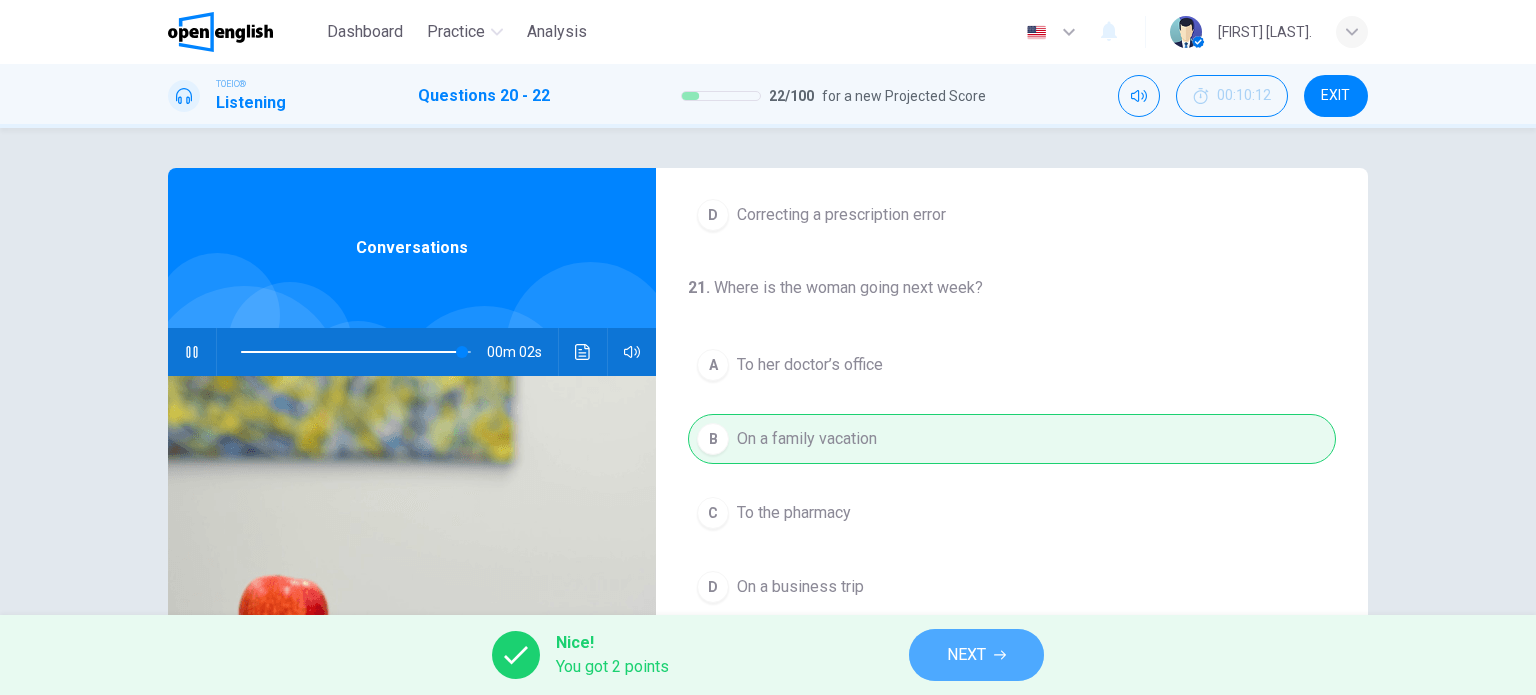 click on "NEXT" at bounding box center [966, 655] 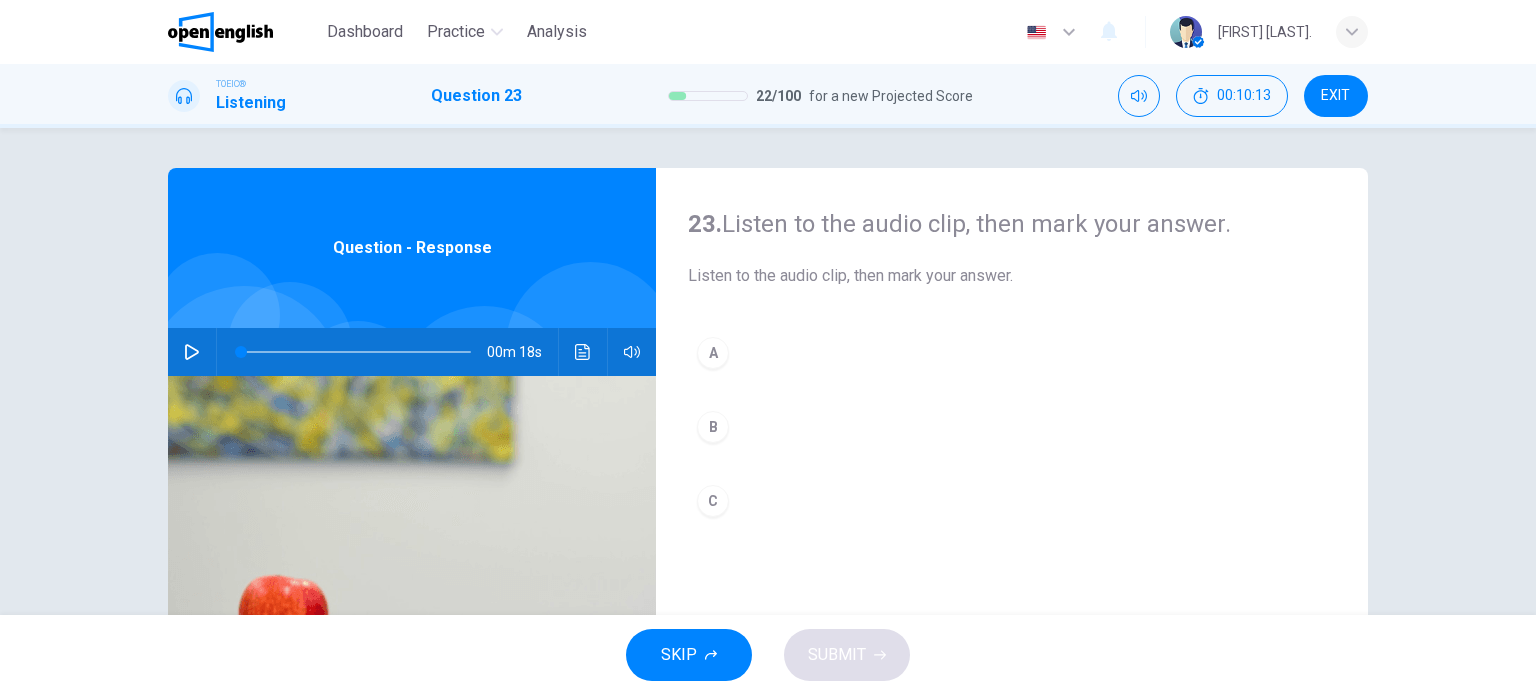 click 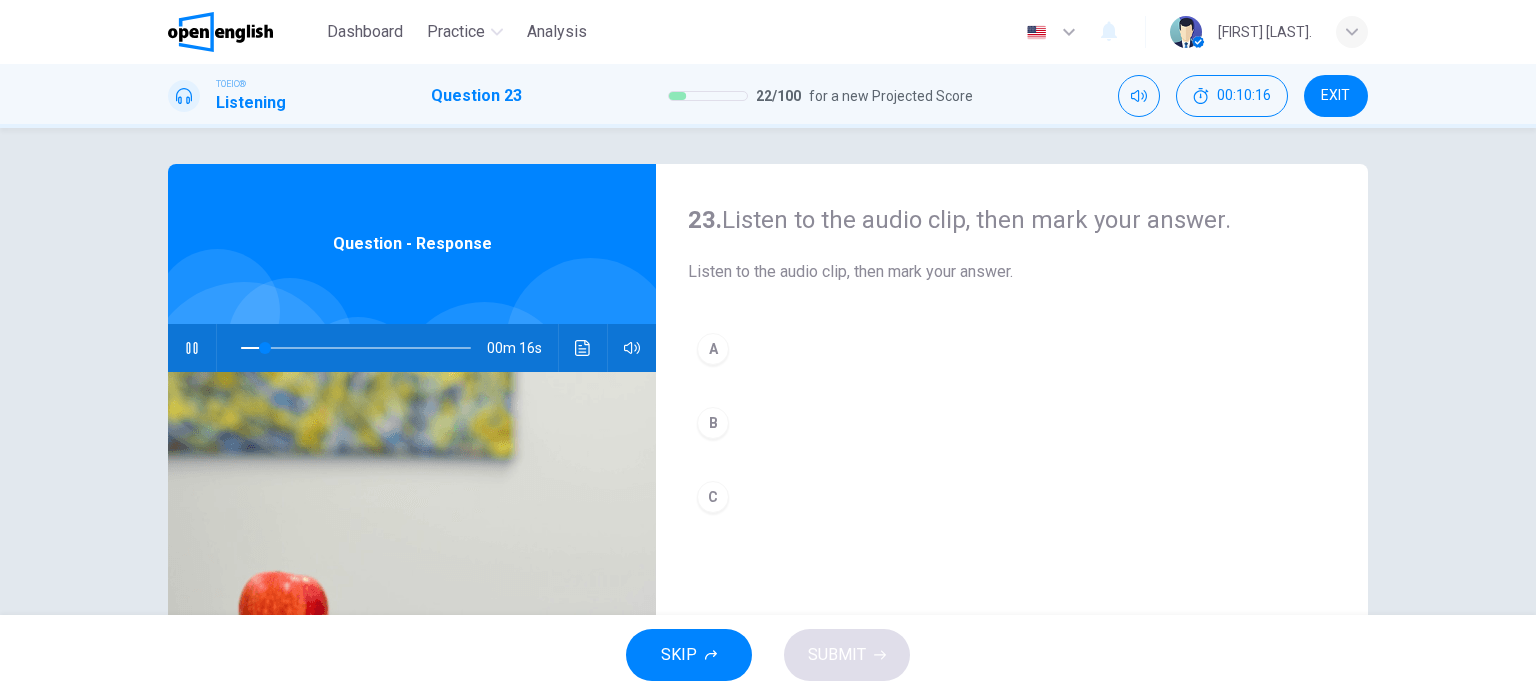 scroll, scrollTop: 0, scrollLeft: 0, axis: both 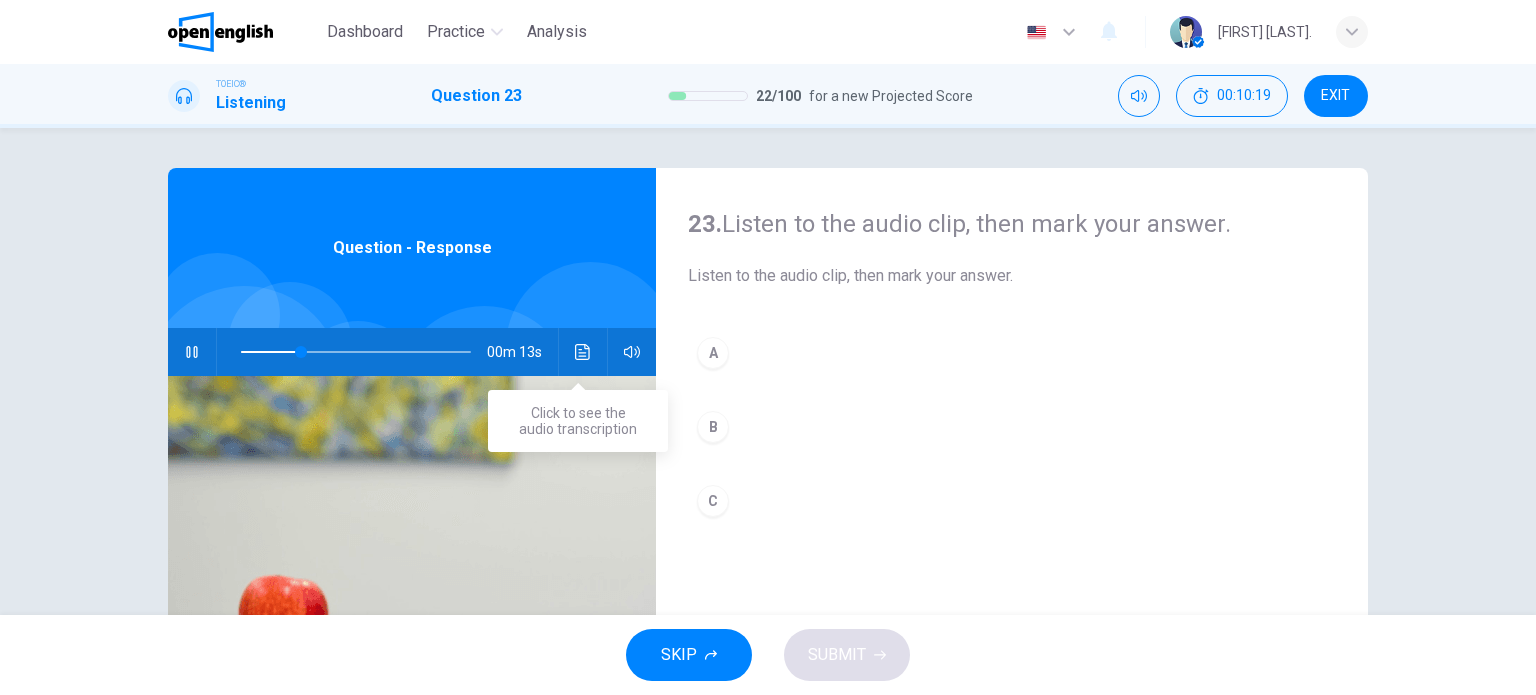 click at bounding box center [583, 352] 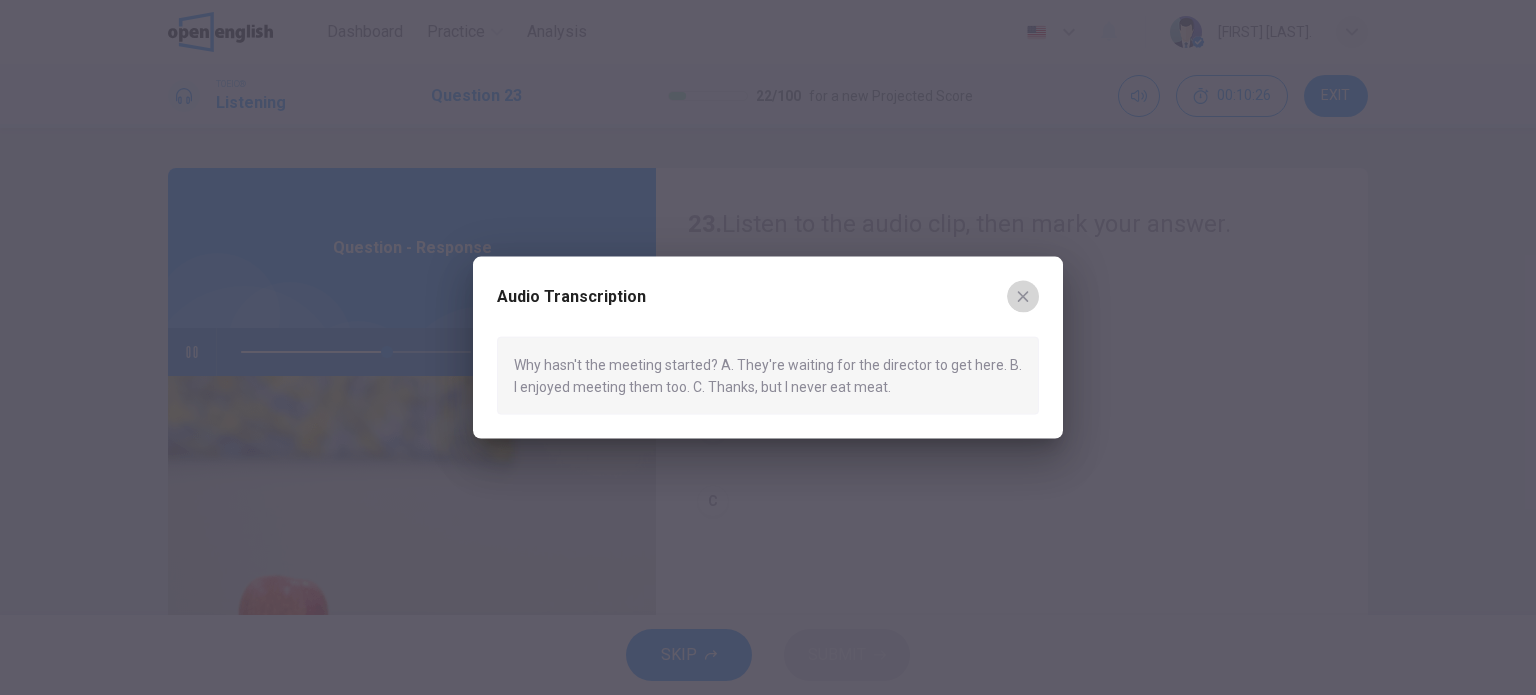 click 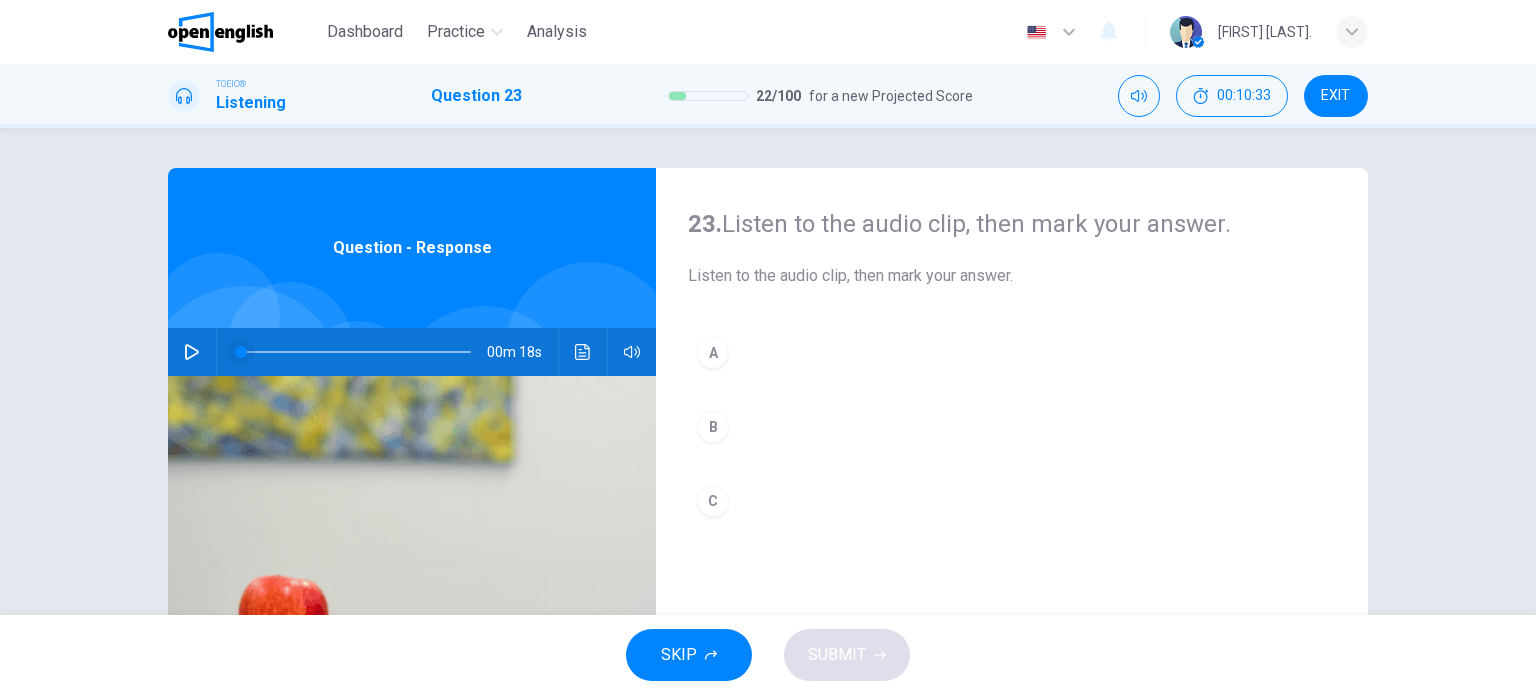 click at bounding box center (241, 352) 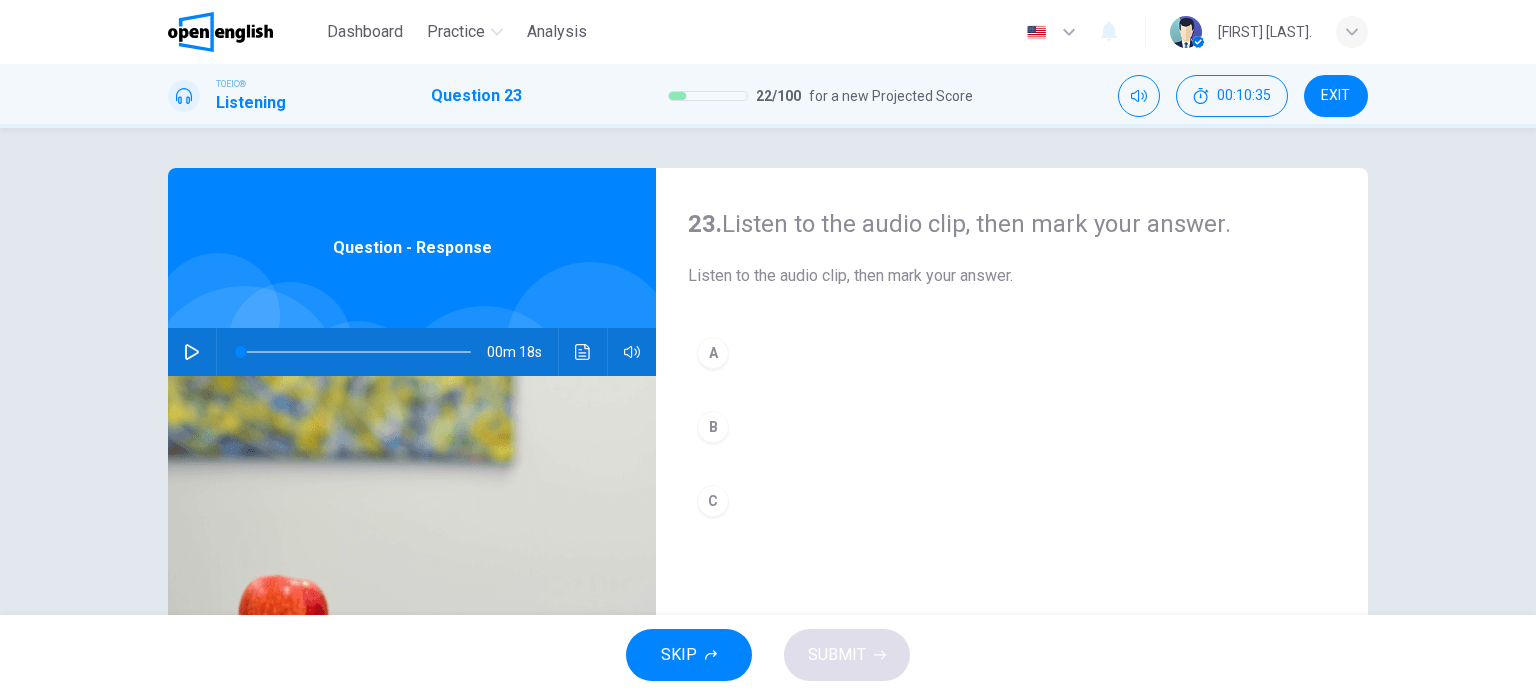 click at bounding box center [192, 352] 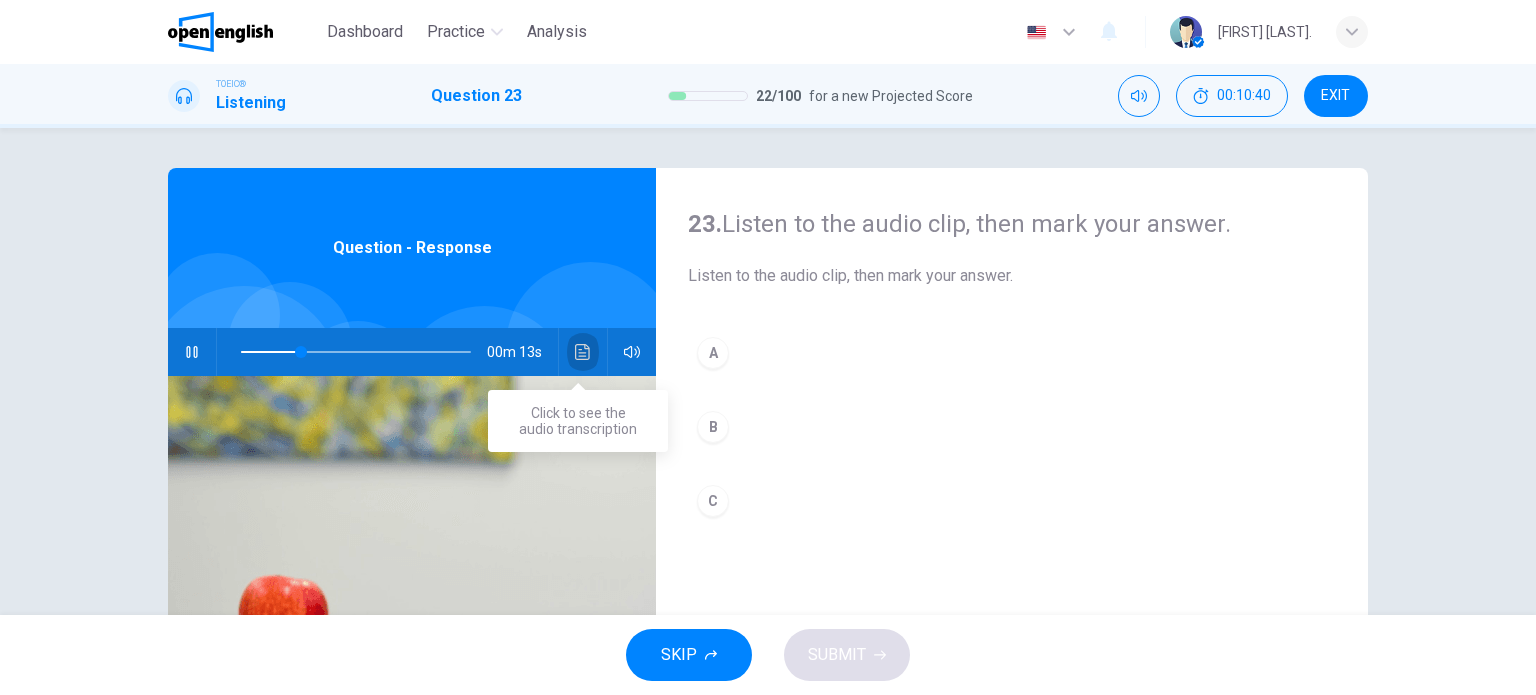 click at bounding box center [583, 352] 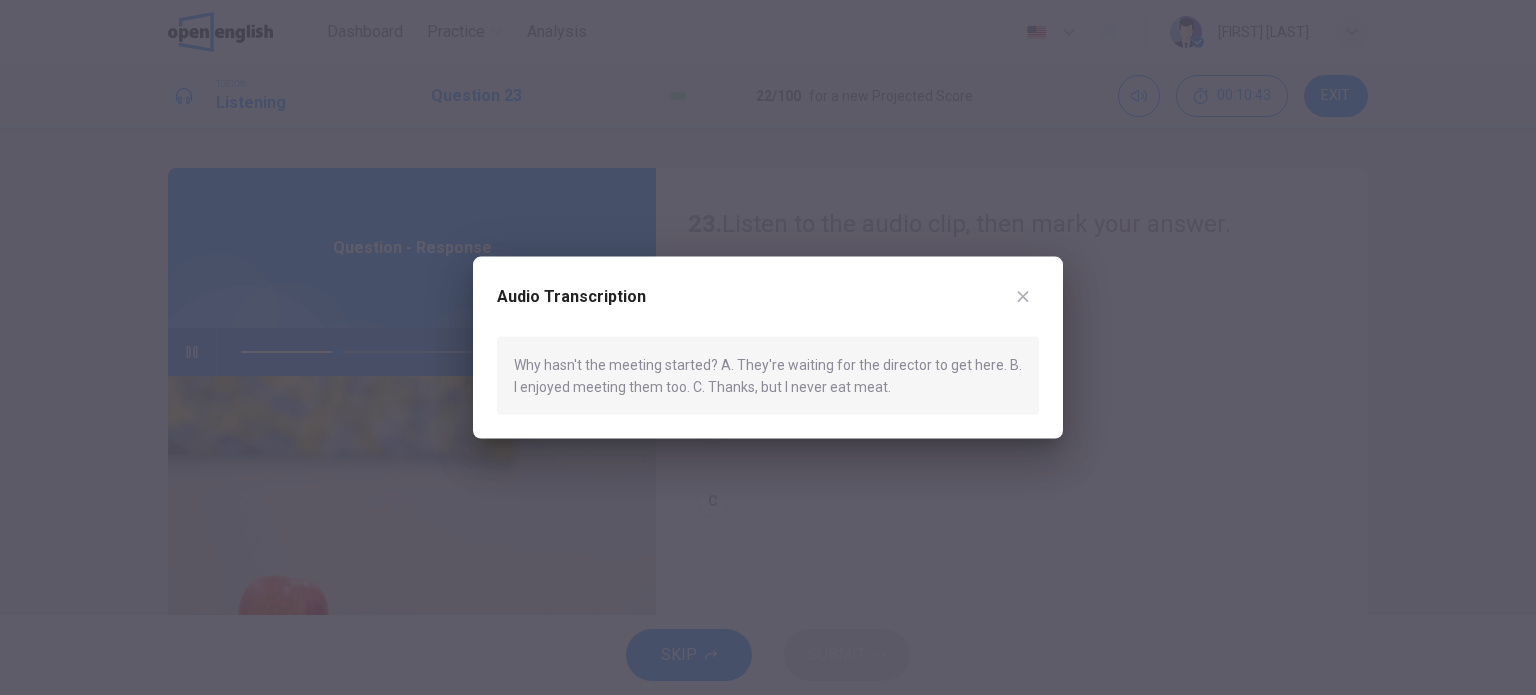 click 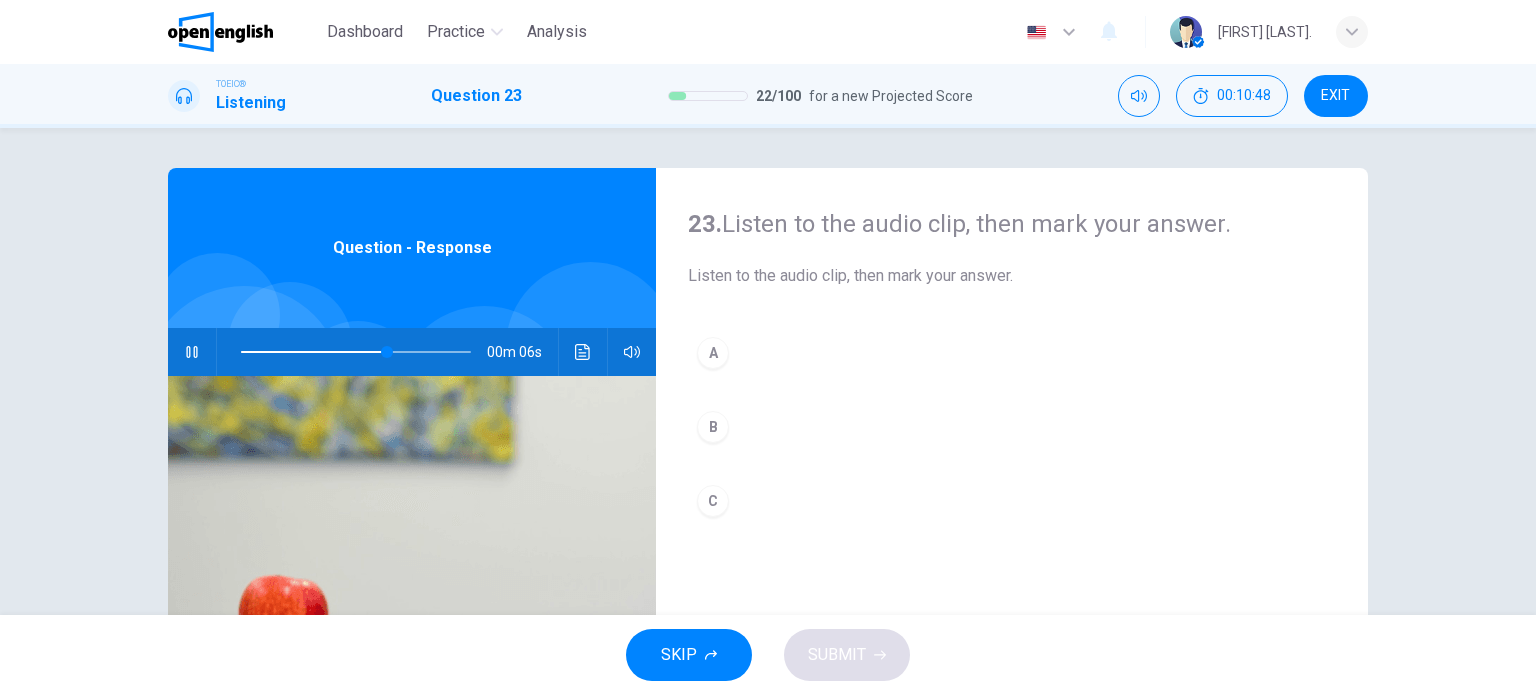 click on "A" at bounding box center [713, 353] 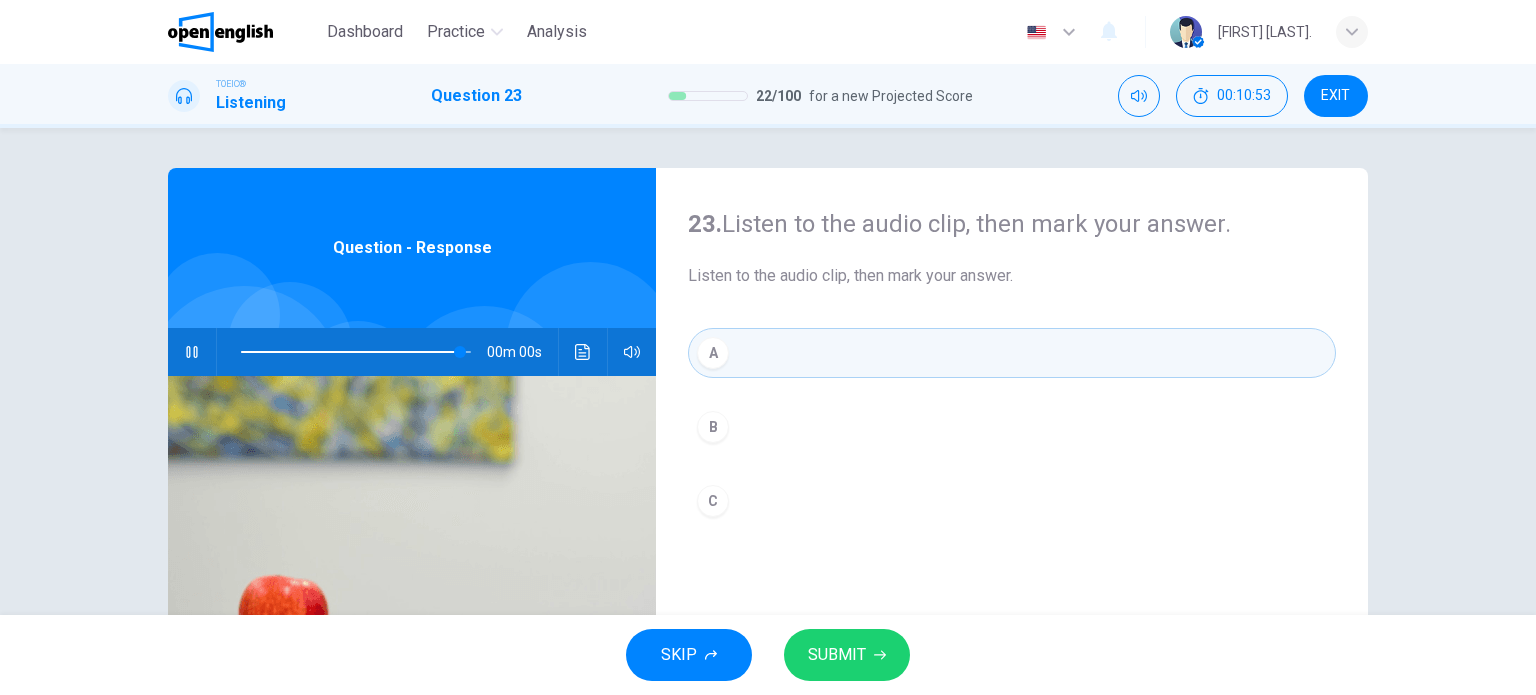 click on "SUBMIT" at bounding box center (837, 655) 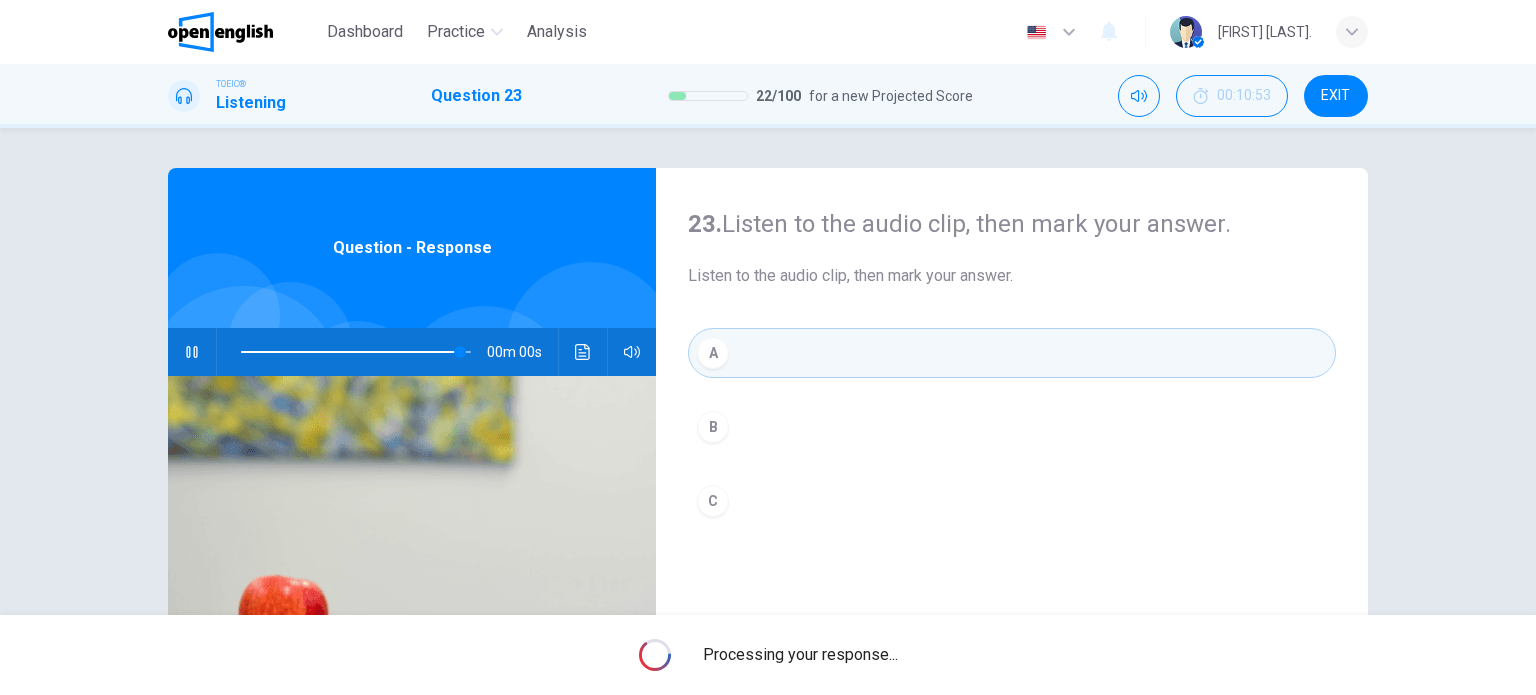 type on "*" 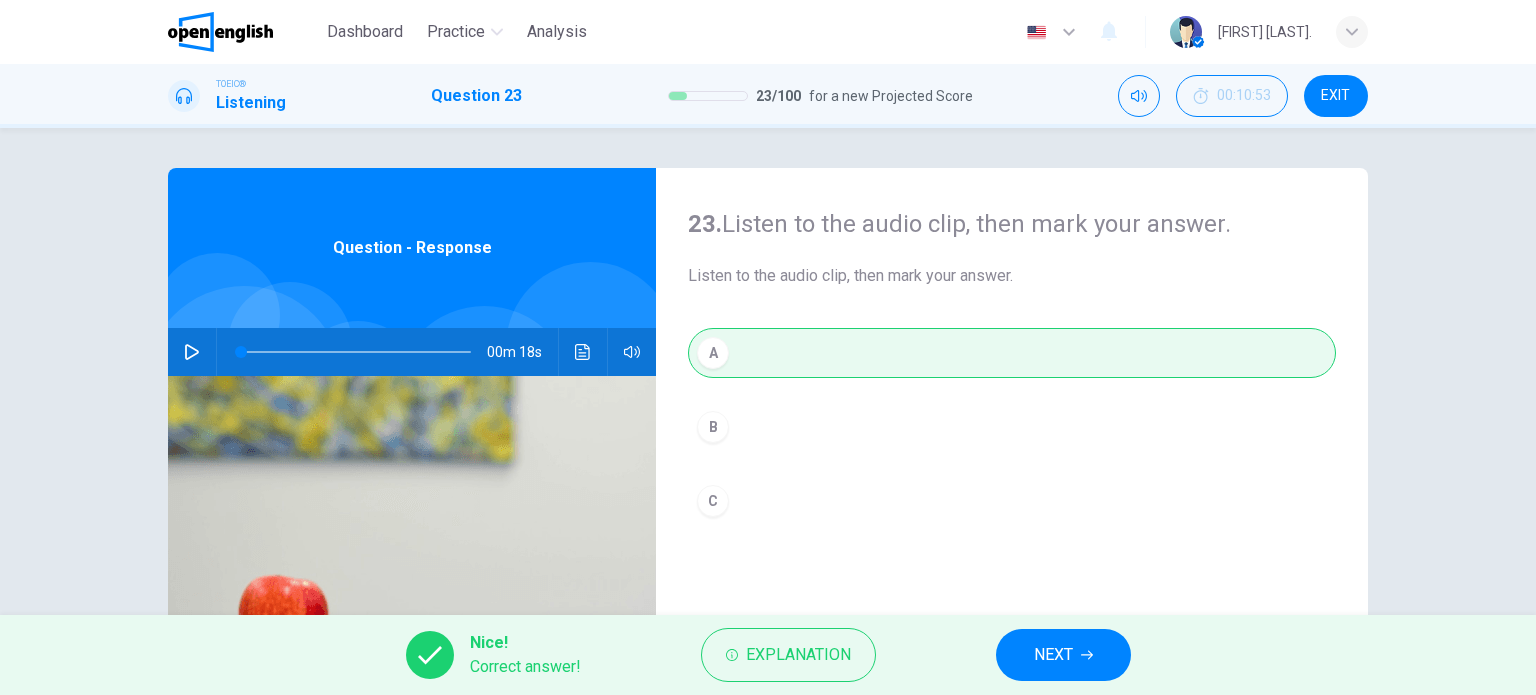 click on "Nice! Correct answer! Explanation NEXT" at bounding box center [768, 655] 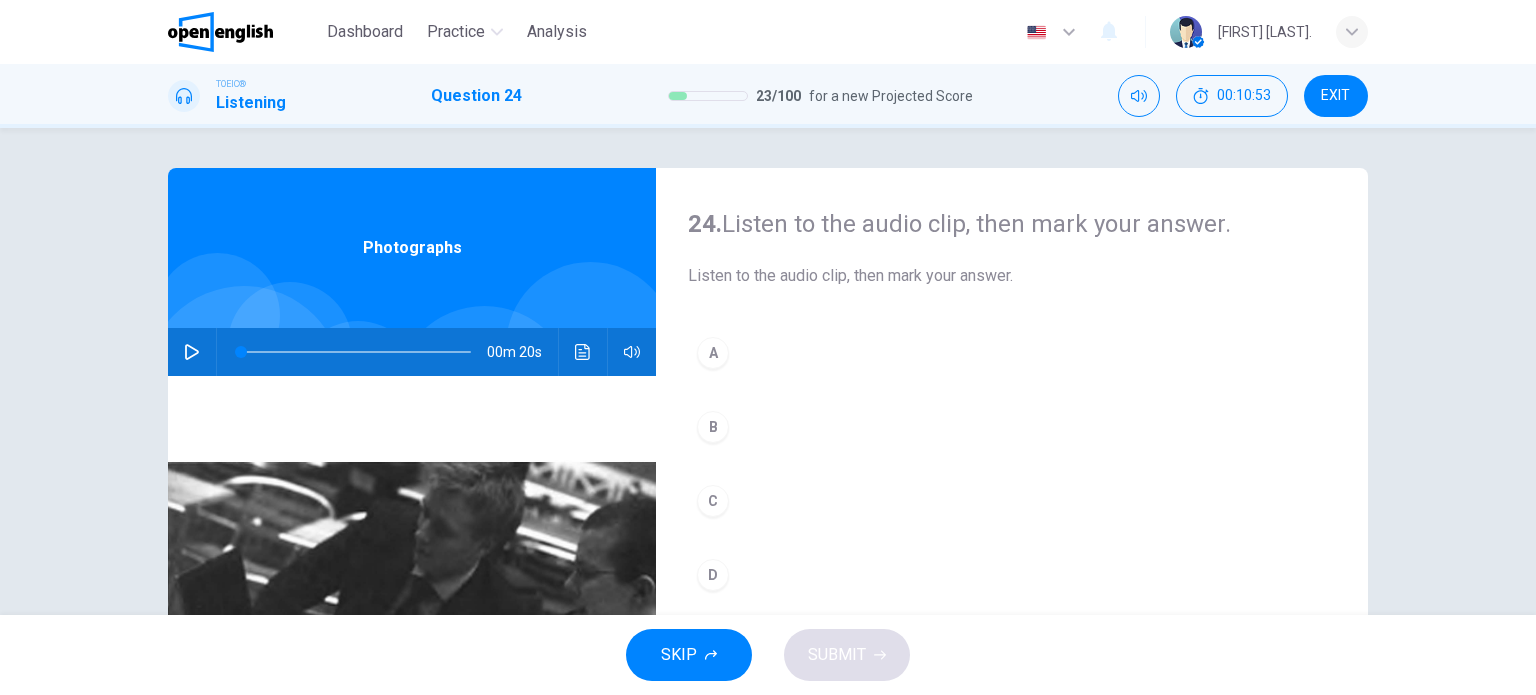 click 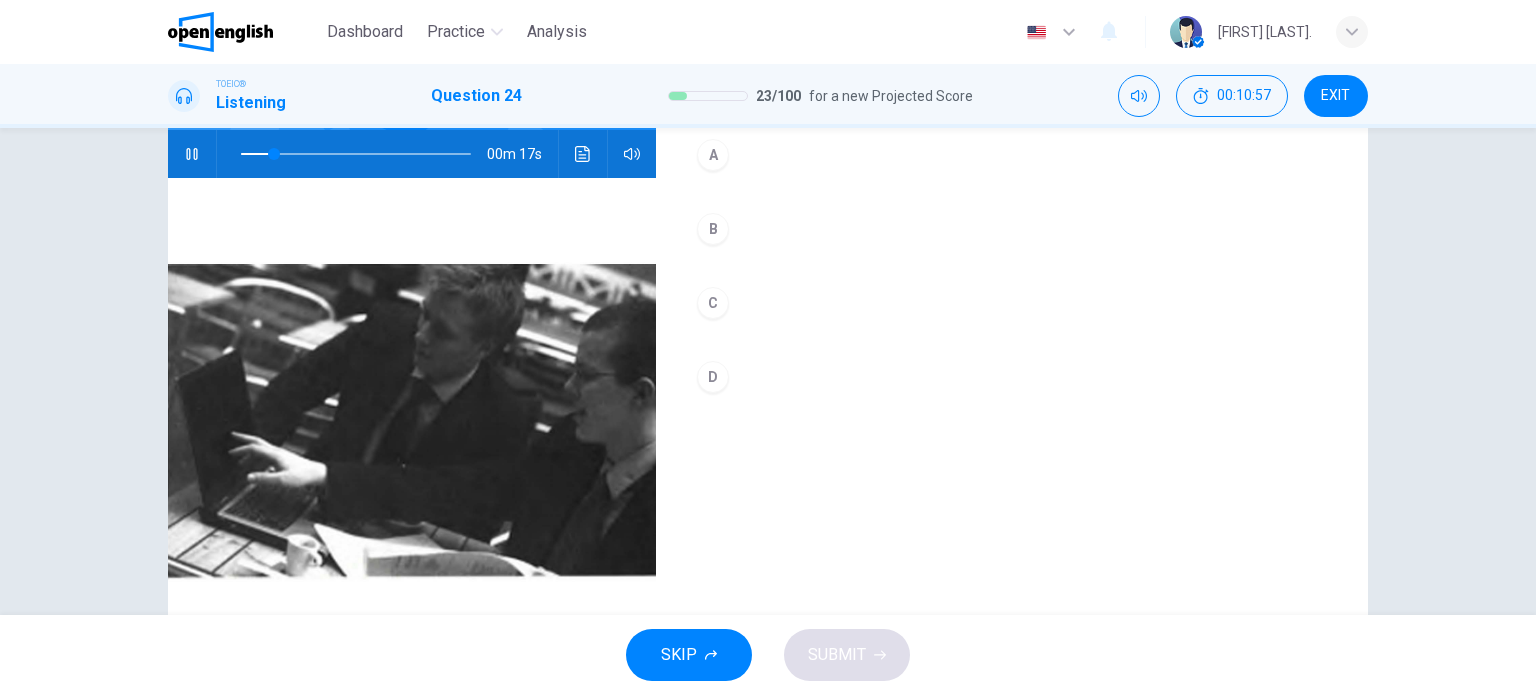 scroll, scrollTop: 188, scrollLeft: 0, axis: vertical 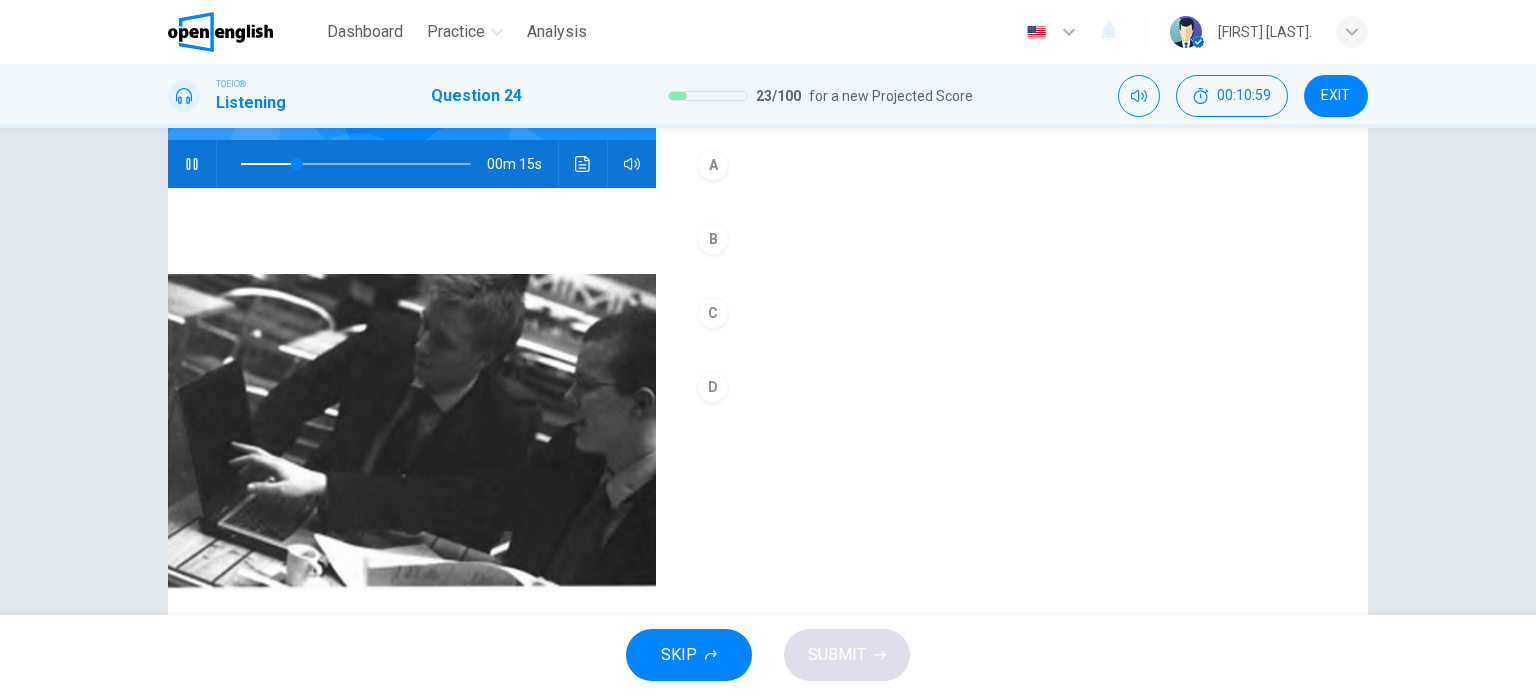 click on "A" at bounding box center (713, 165) 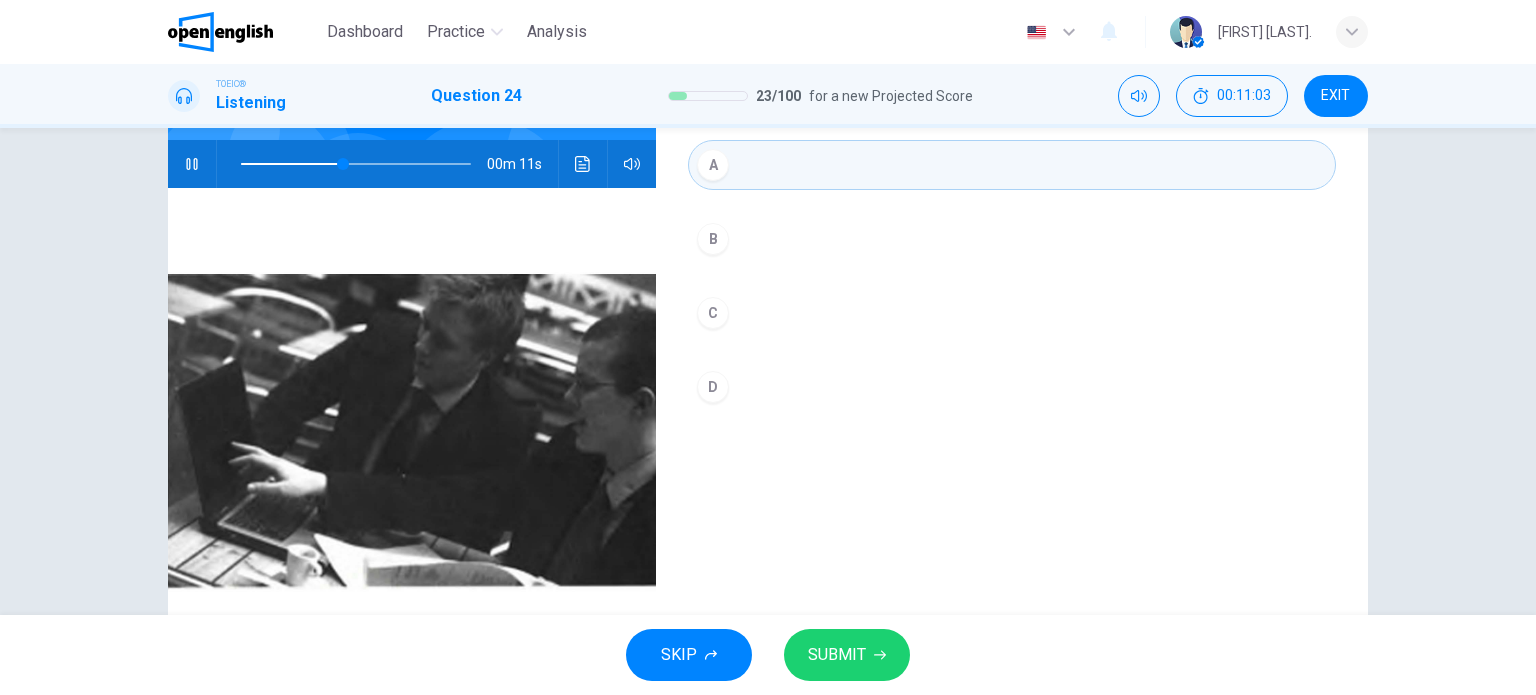 click on "SUBMIT" at bounding box center (837, 655) 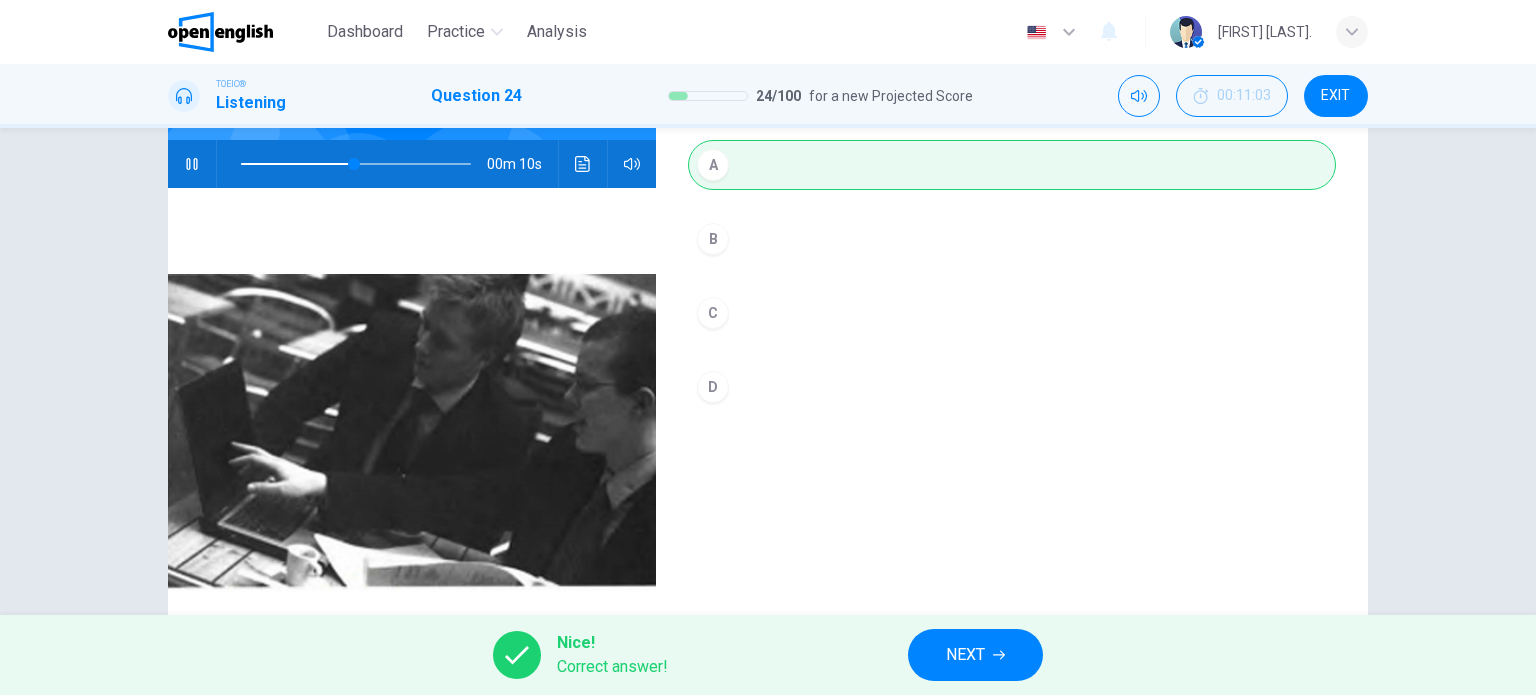 type on "**" 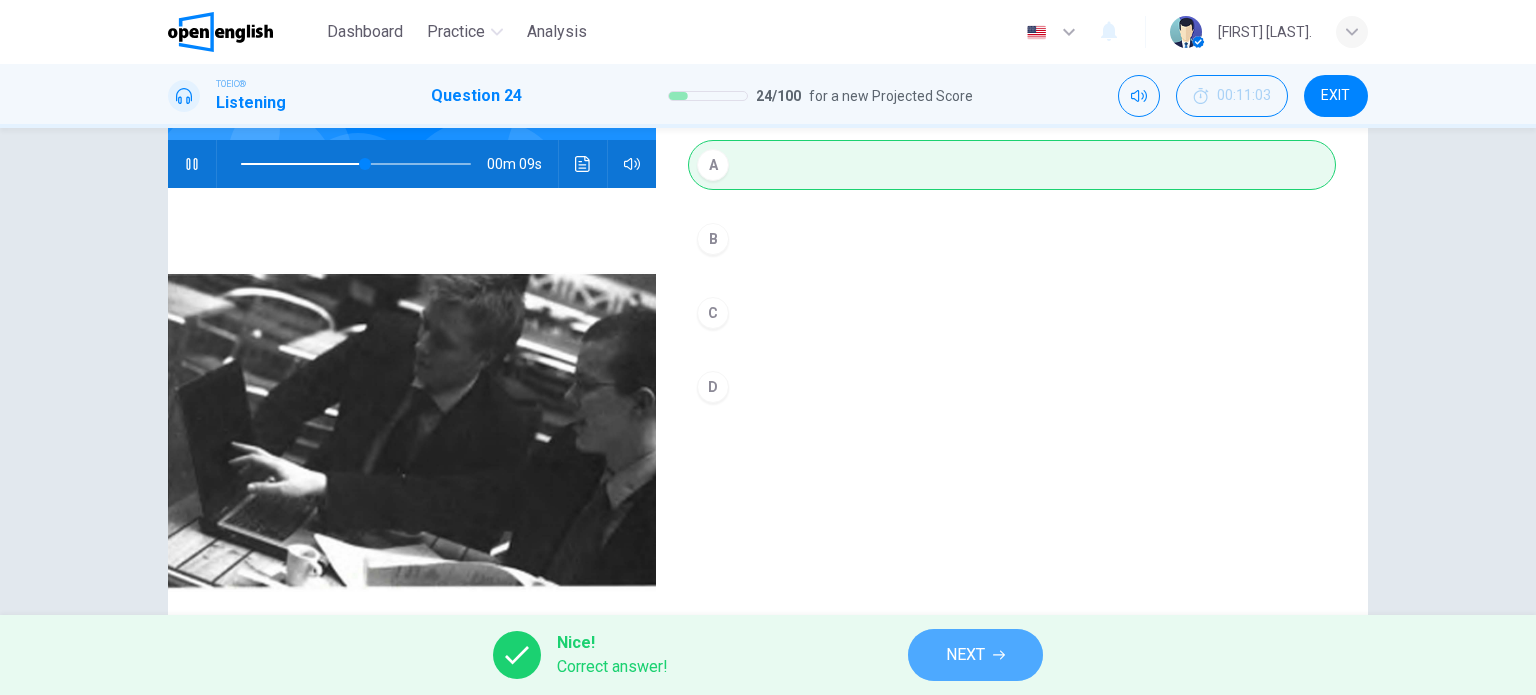 click on "NEXT" at bounding box center (965, 655) 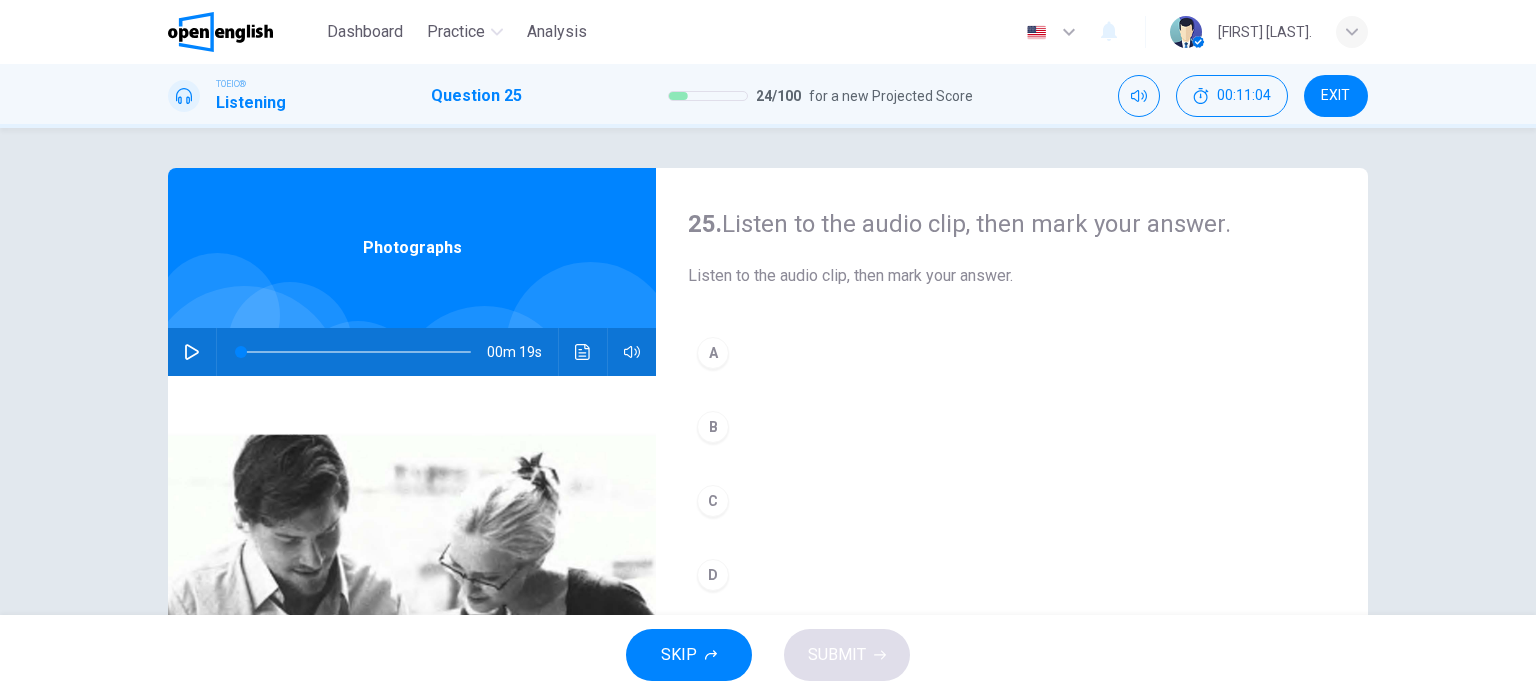 click at bounding box center (192, 352) 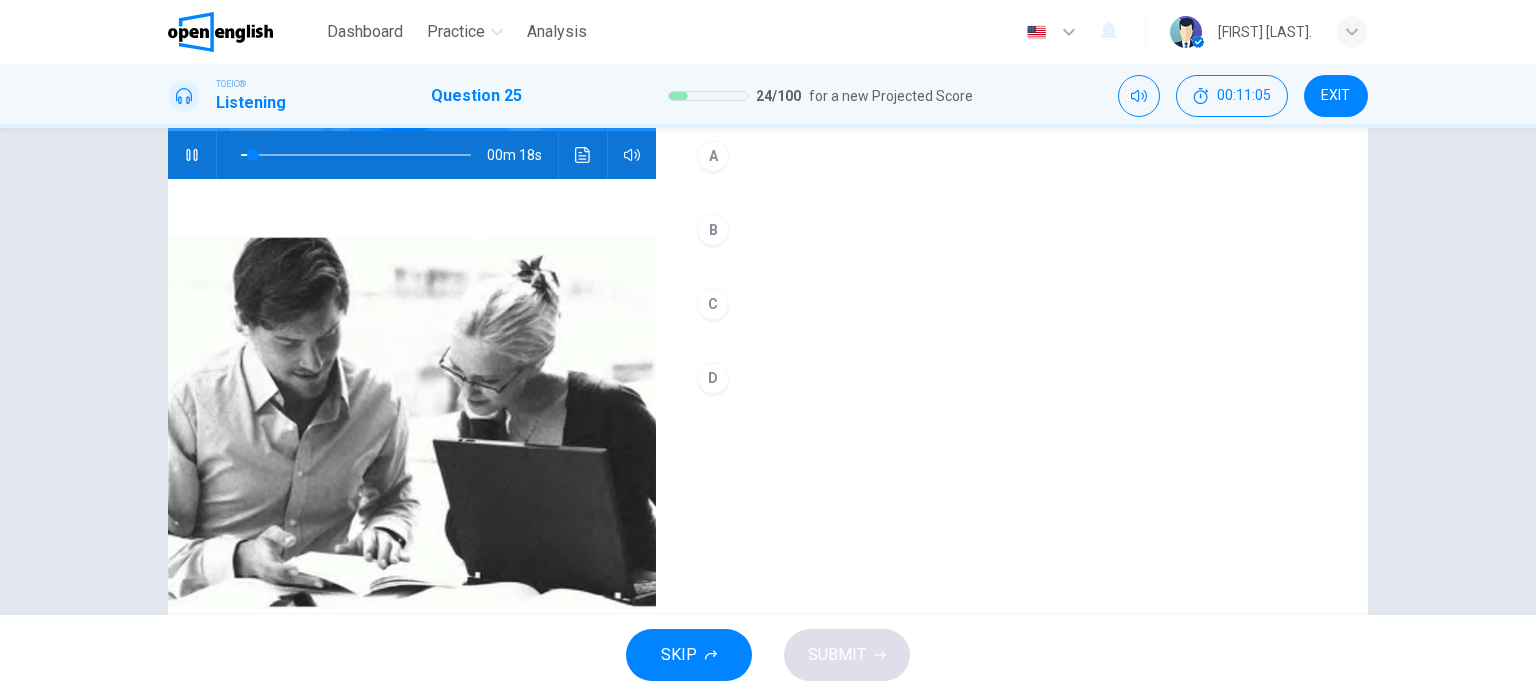 scroll, scrollTop: 200, scrollLeft: 0, axis: vertical 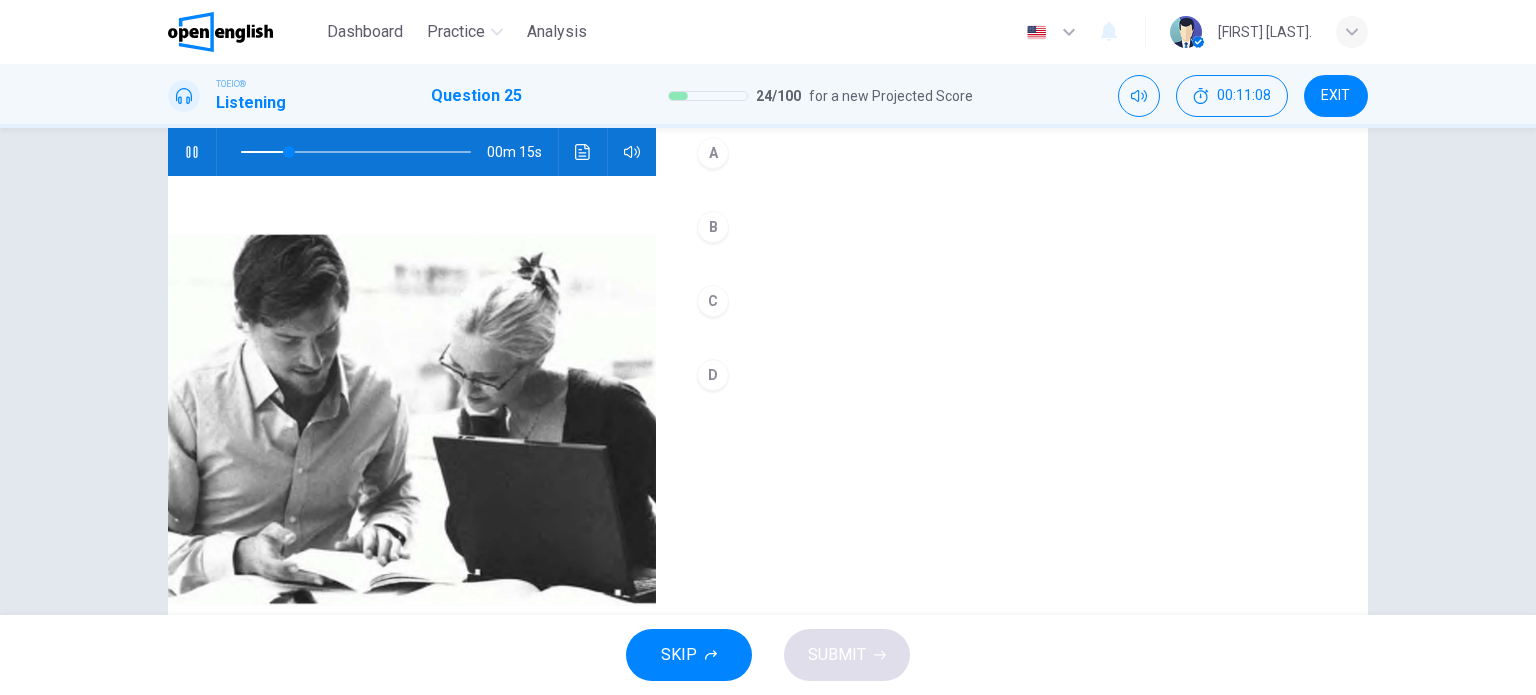 click on "A" at bounding box center [713, 153] 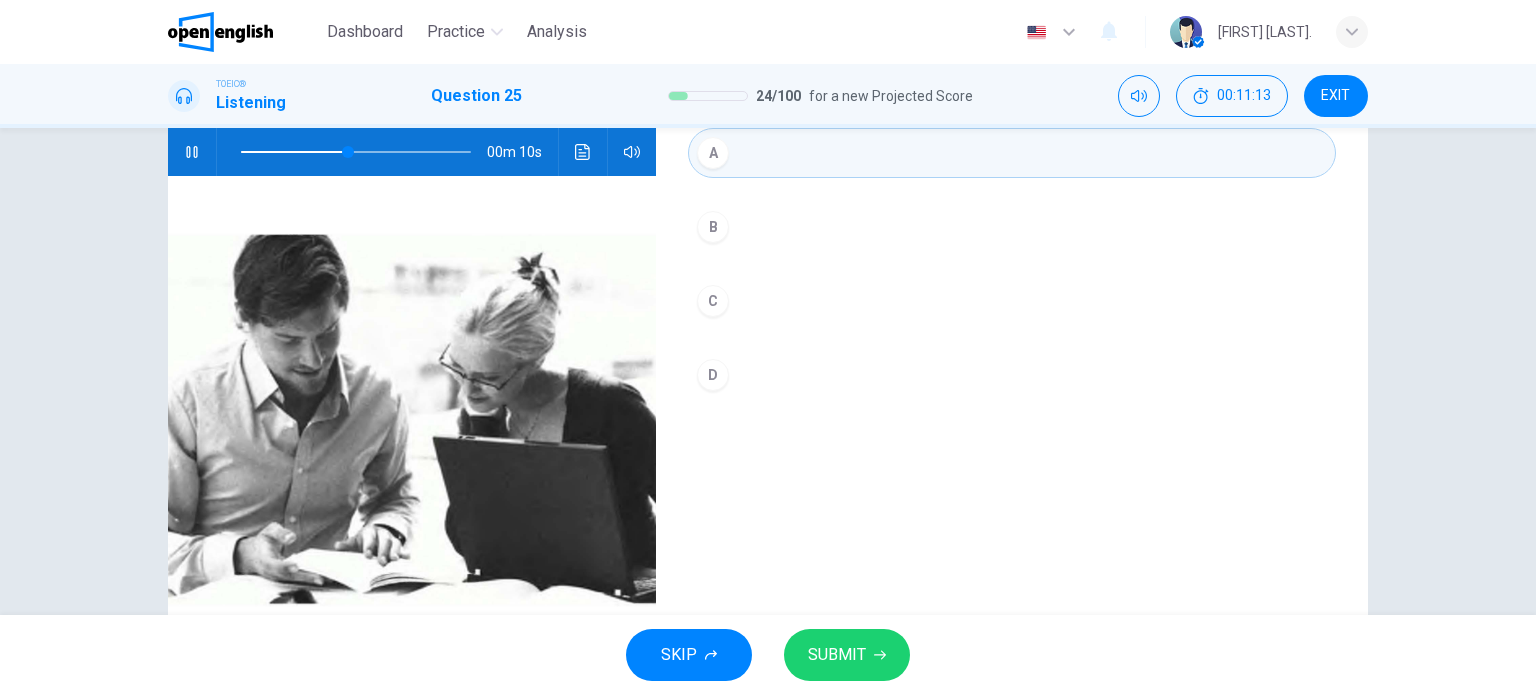 click on "SUBMIT" at bounding box center (837, 655) 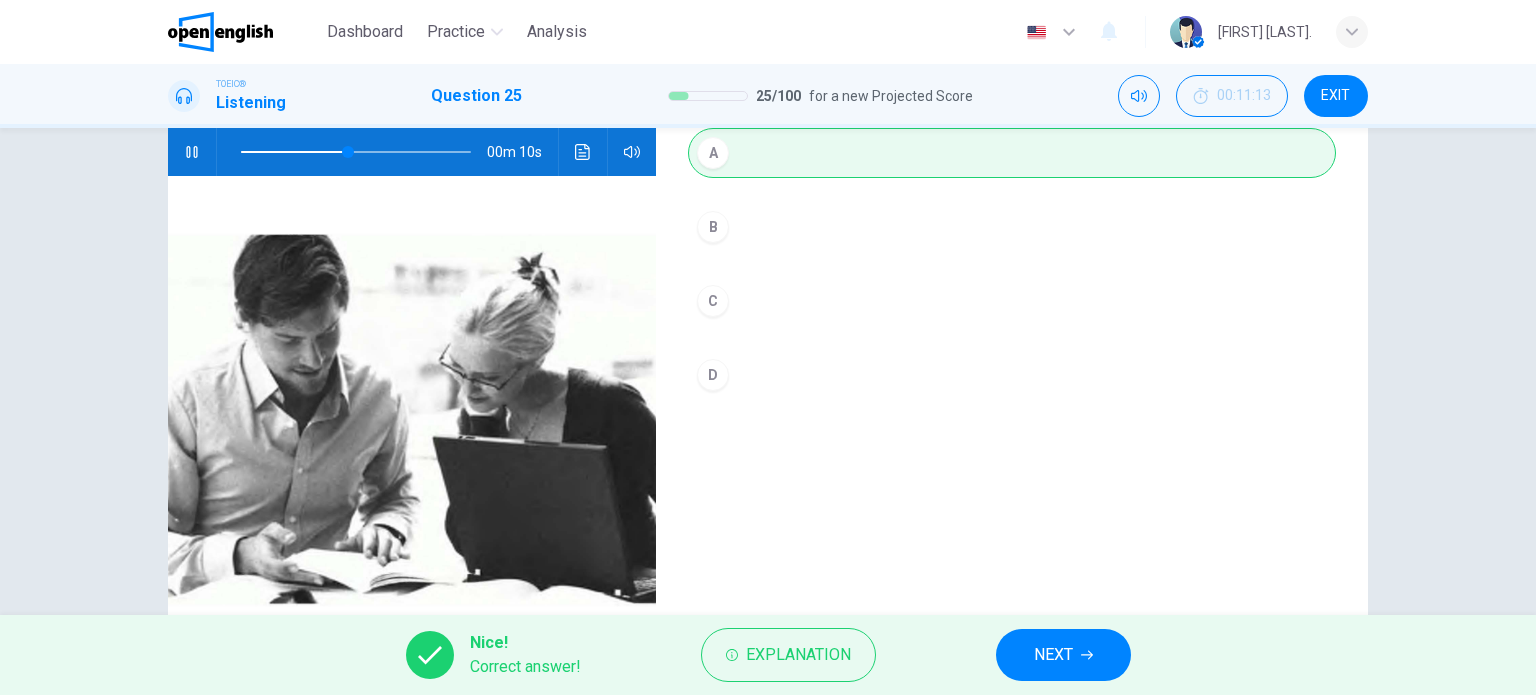 type on "**" 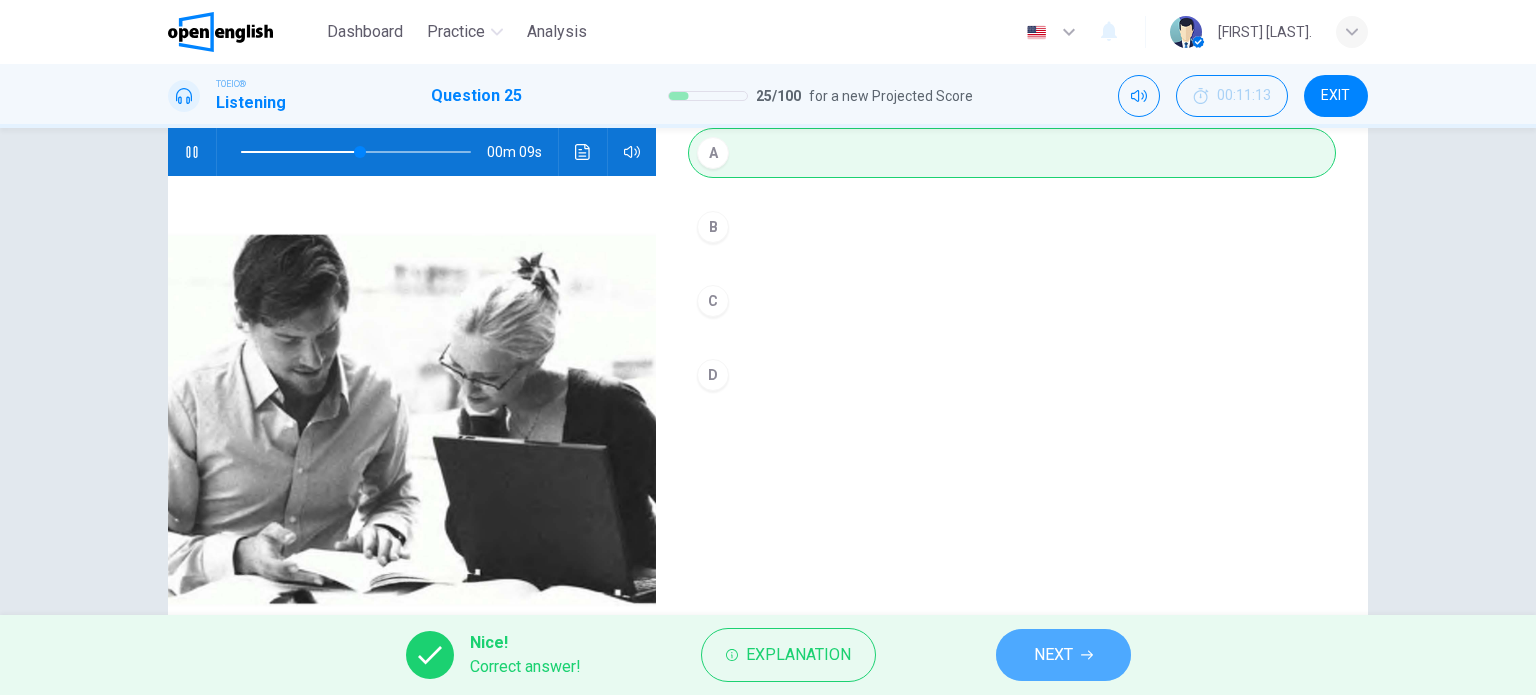 click on "NEXT" at bounding box center (1053, 655) 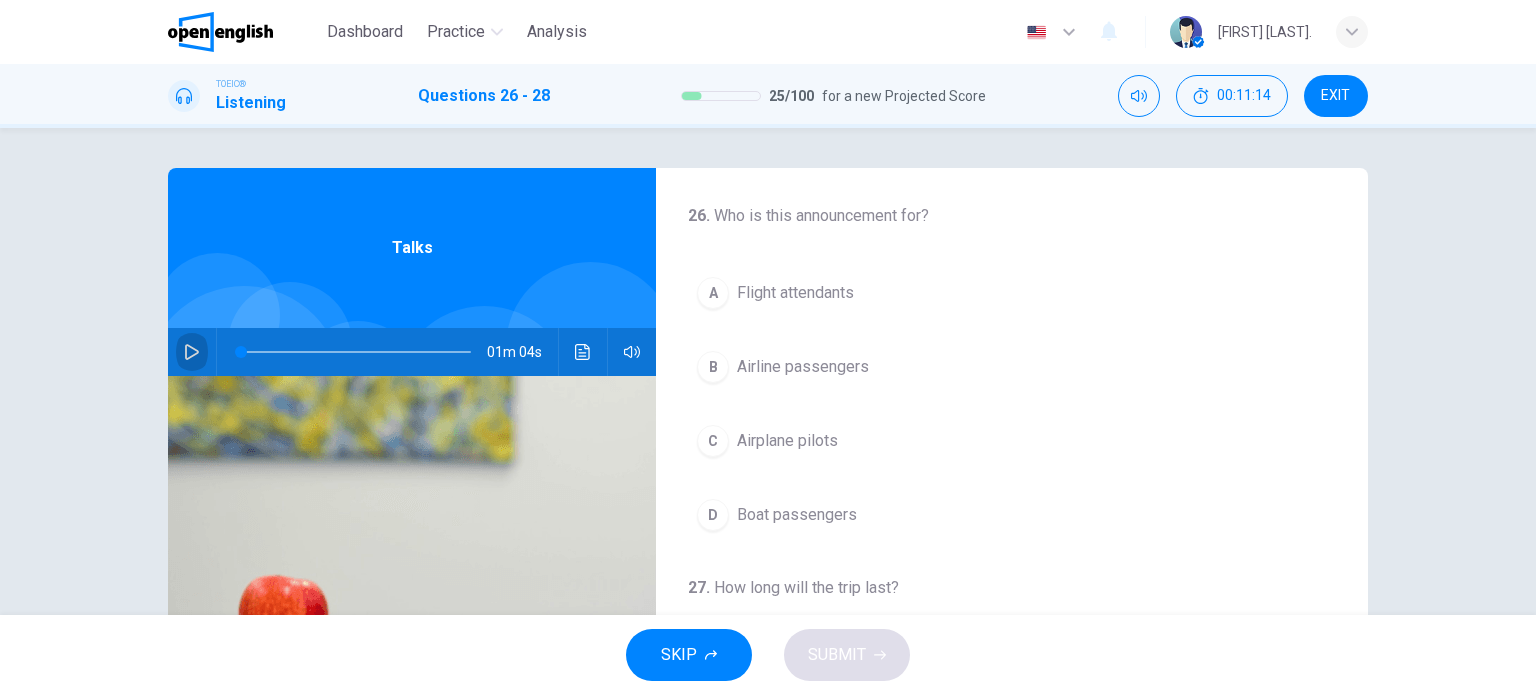 click 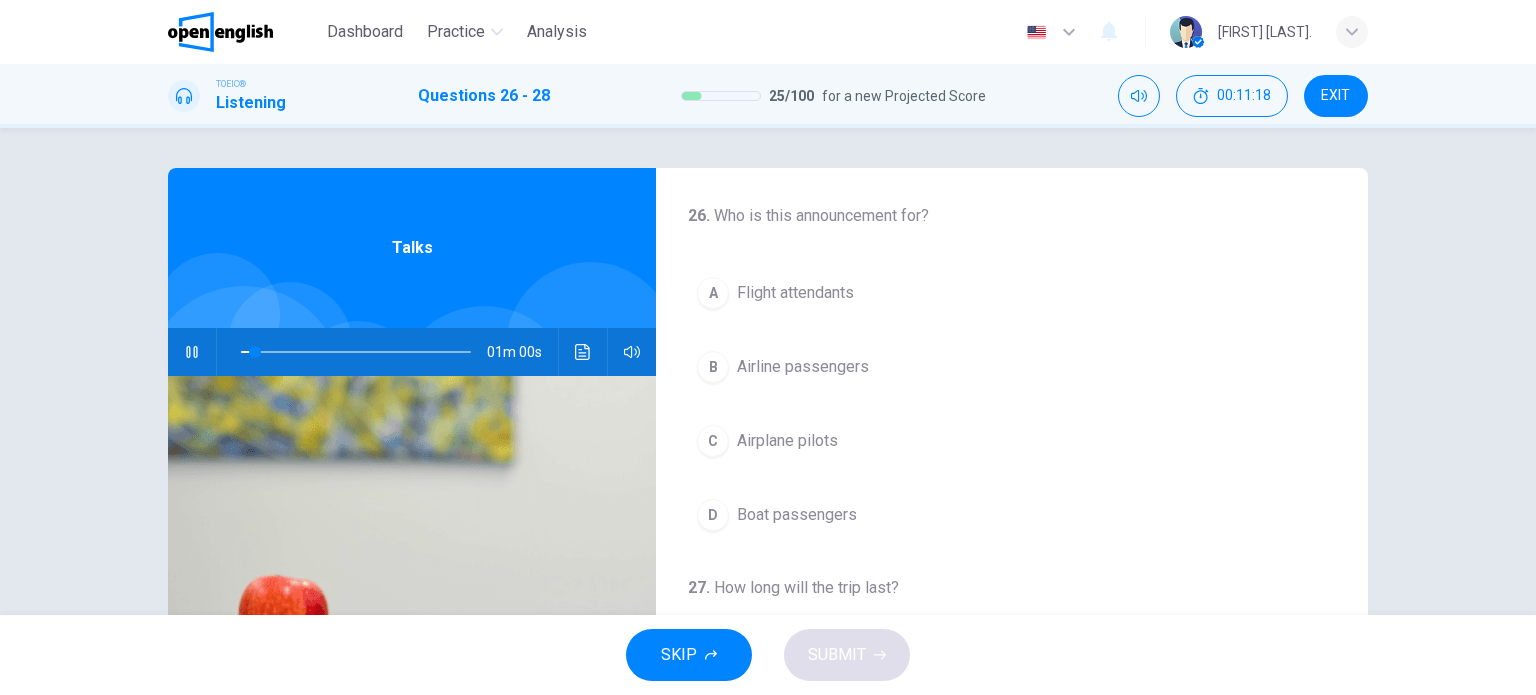 scroll, scrollTop: 0, scrollLeft: 0, axis: both 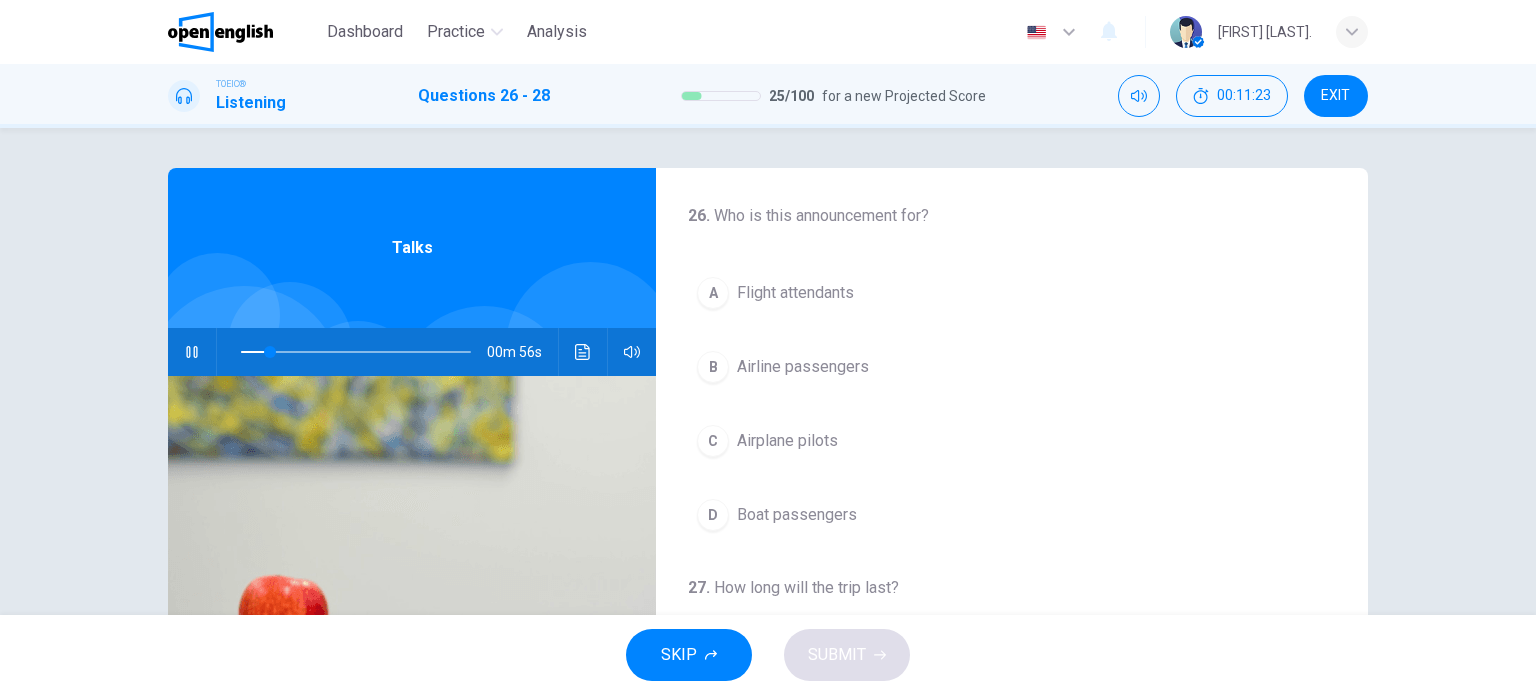 click on "26 .   Who is this announcement for?" at bounding box center [1012, 216] 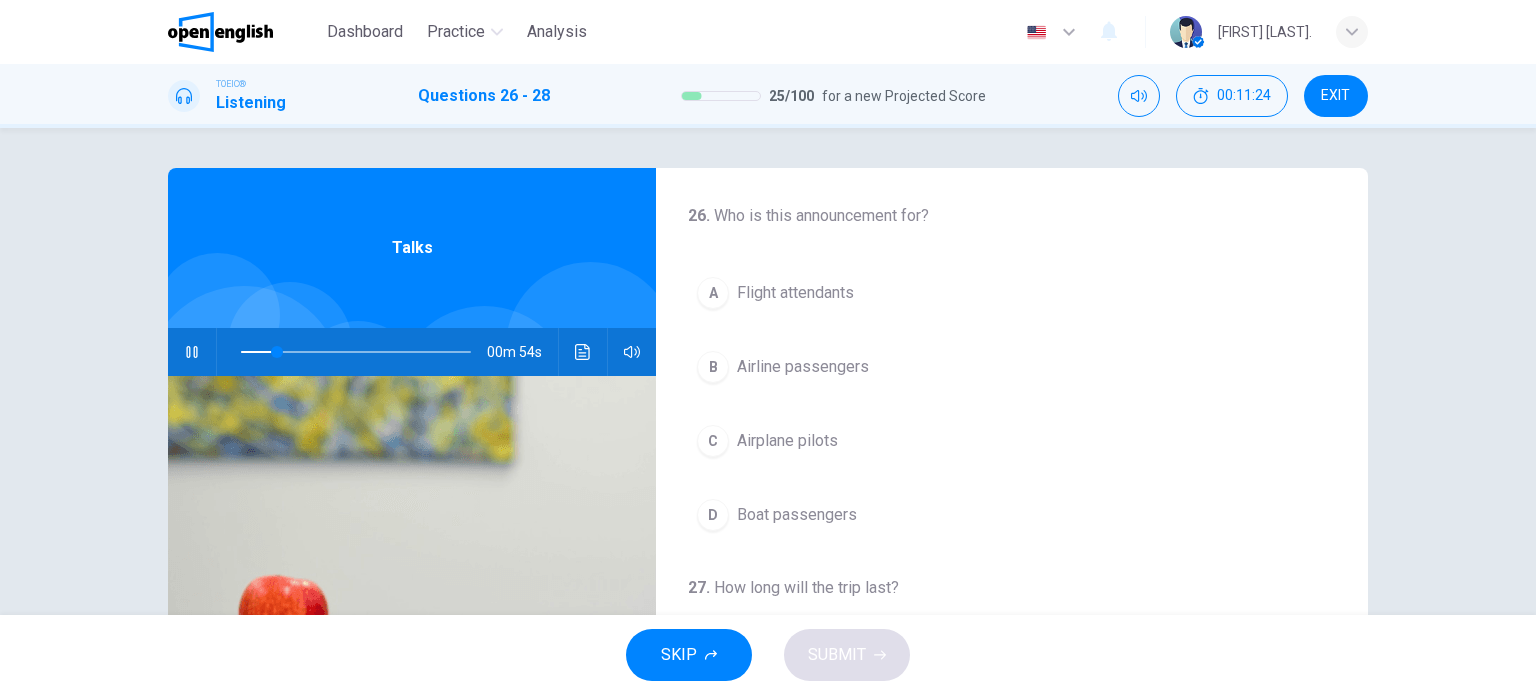 click on "26 .   Who is this announcement for?" at bounding box center [1012, 216] 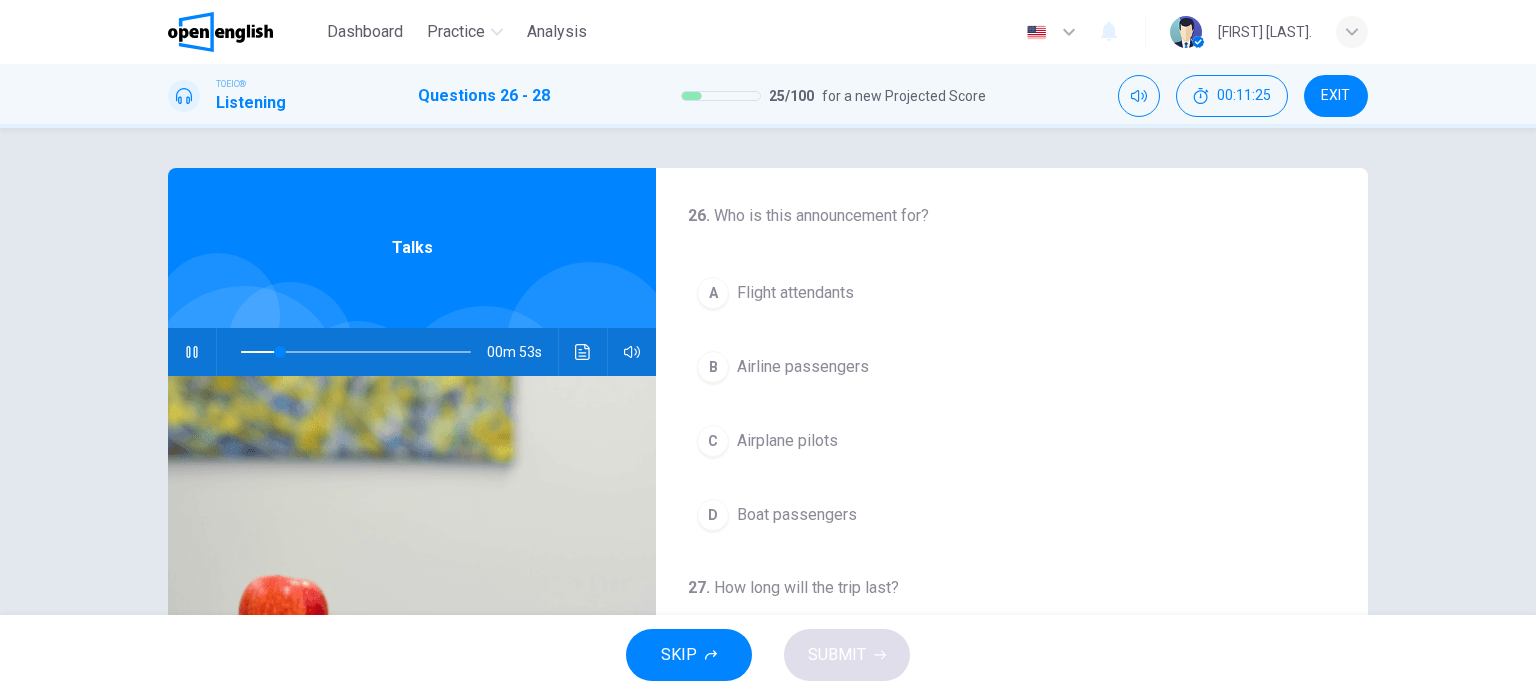 drag, startPoint x: 797, startPoint y: 218, endPoint x: 857, endPoint y: 218, distance: 60 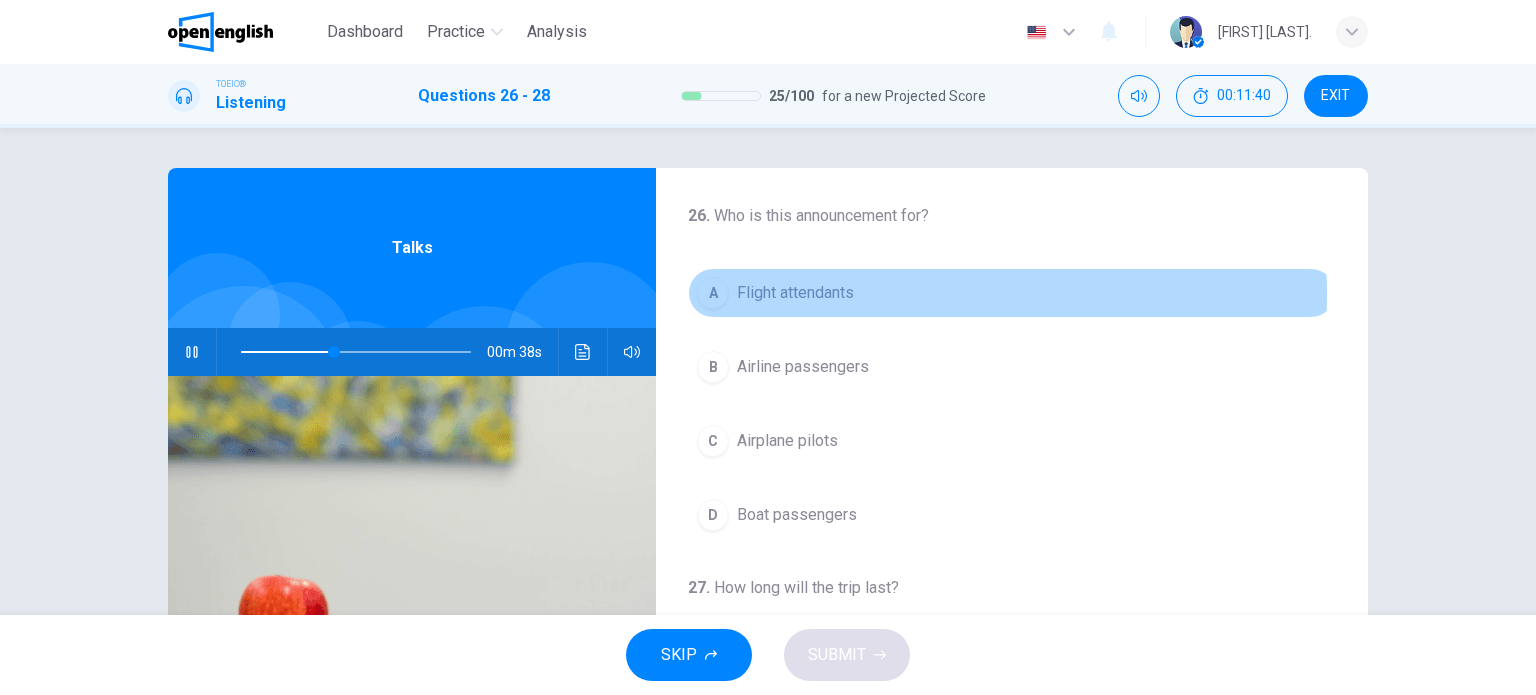 click on "Flight attendants" at bounding box center (795, 293) 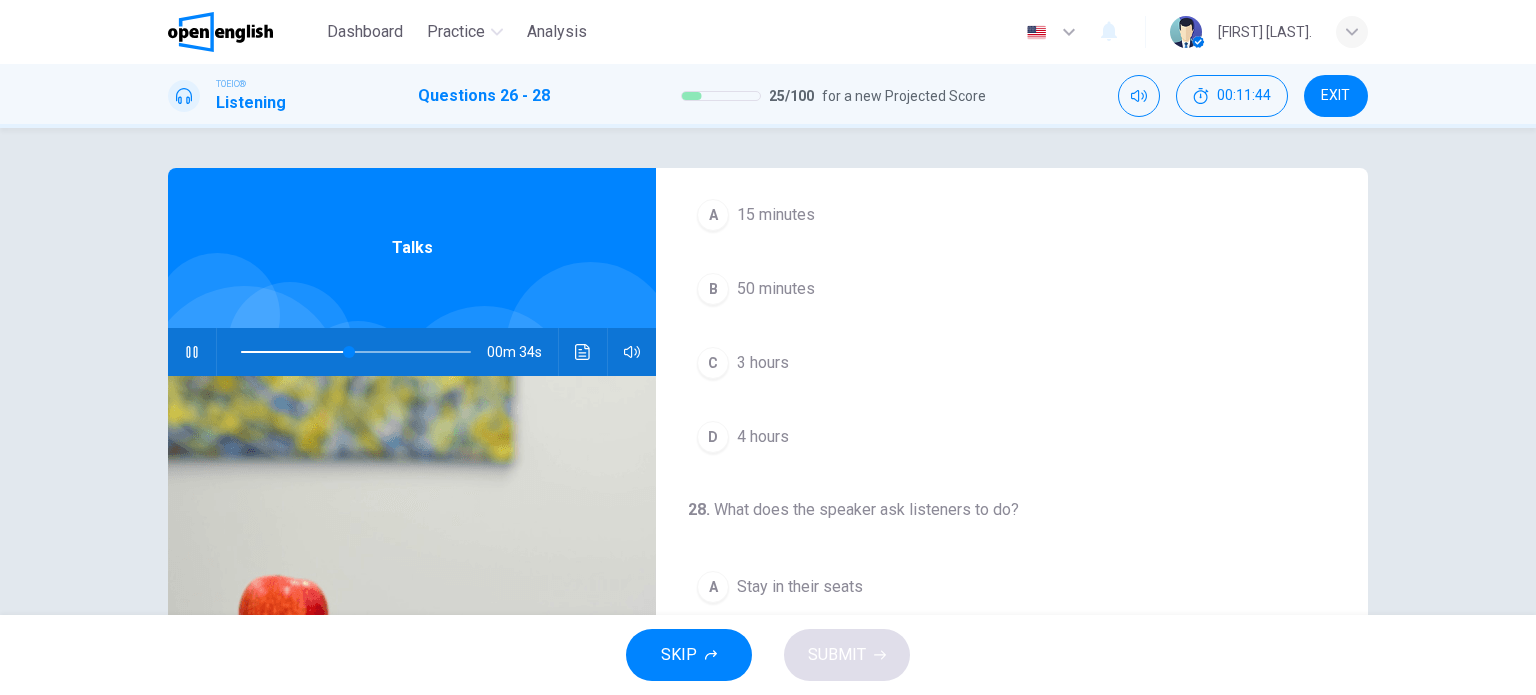 scroll, scrollTop: 452, scrollLeft: 0, axis: vertical 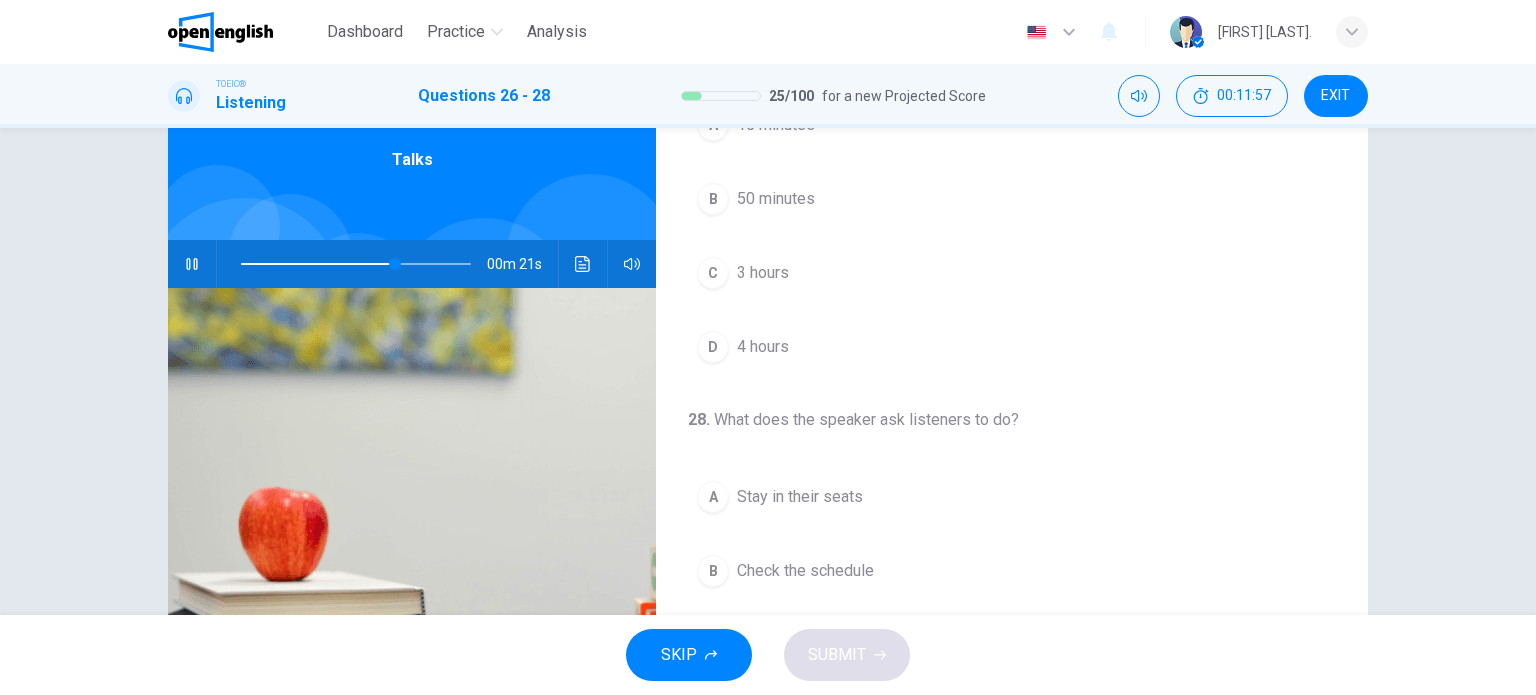 click at bounding box center (352, 264) 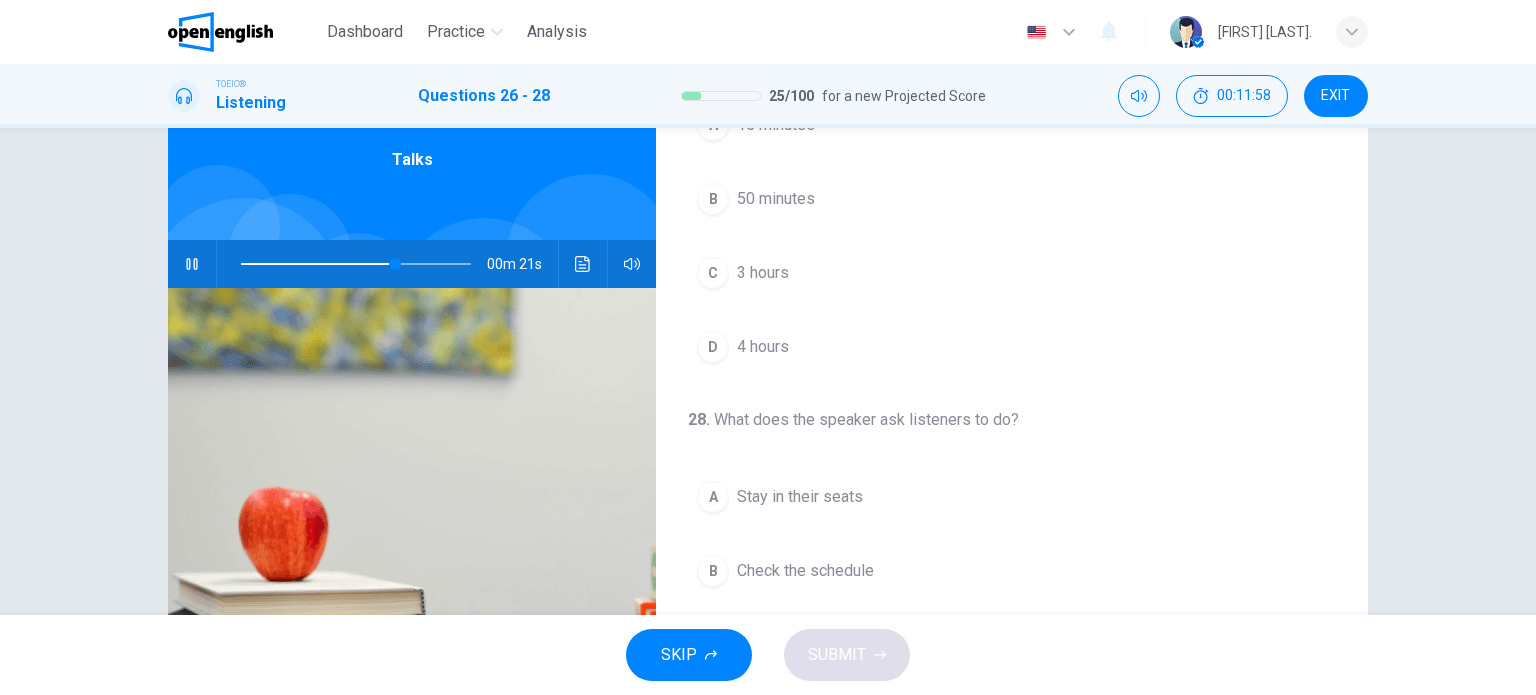 click at bounding box center (318, 264) 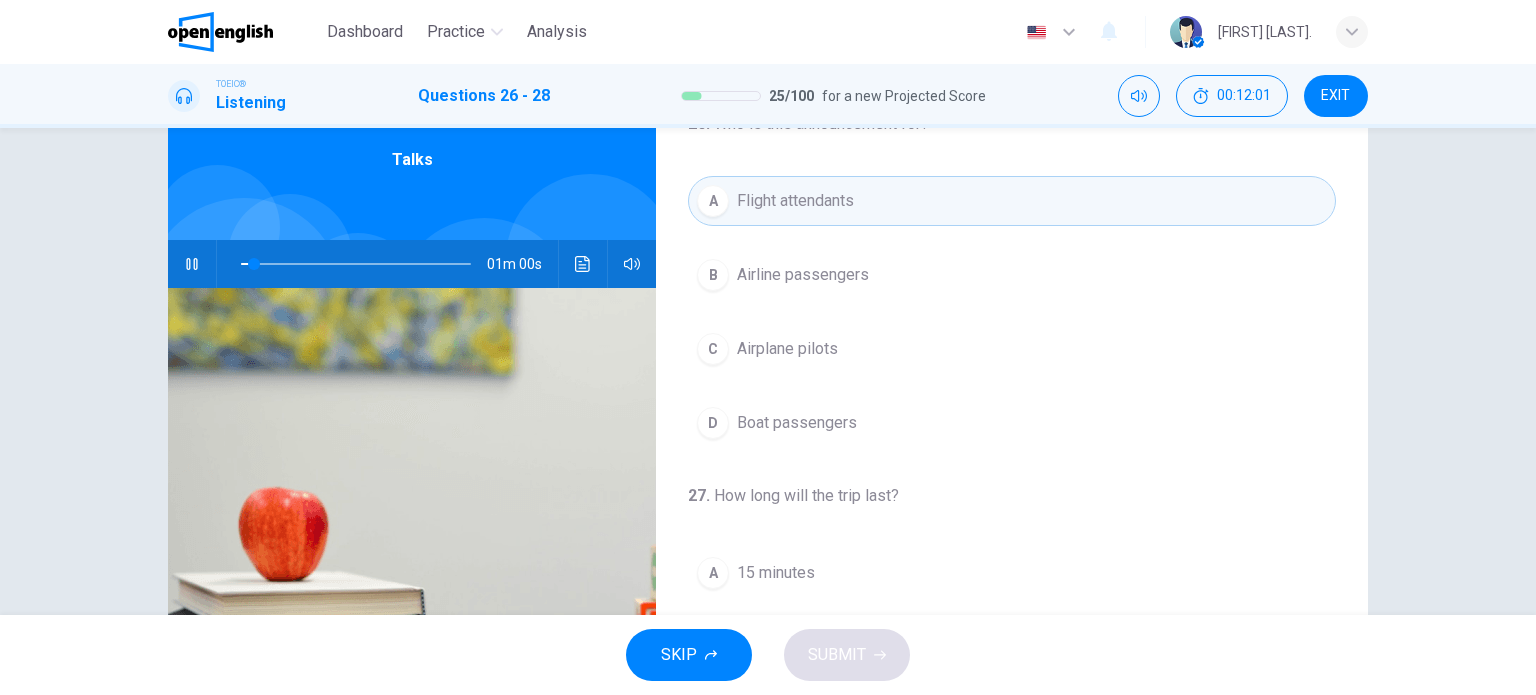 scroll, scrollTop: 0, scrollLeft: 0, axis: both 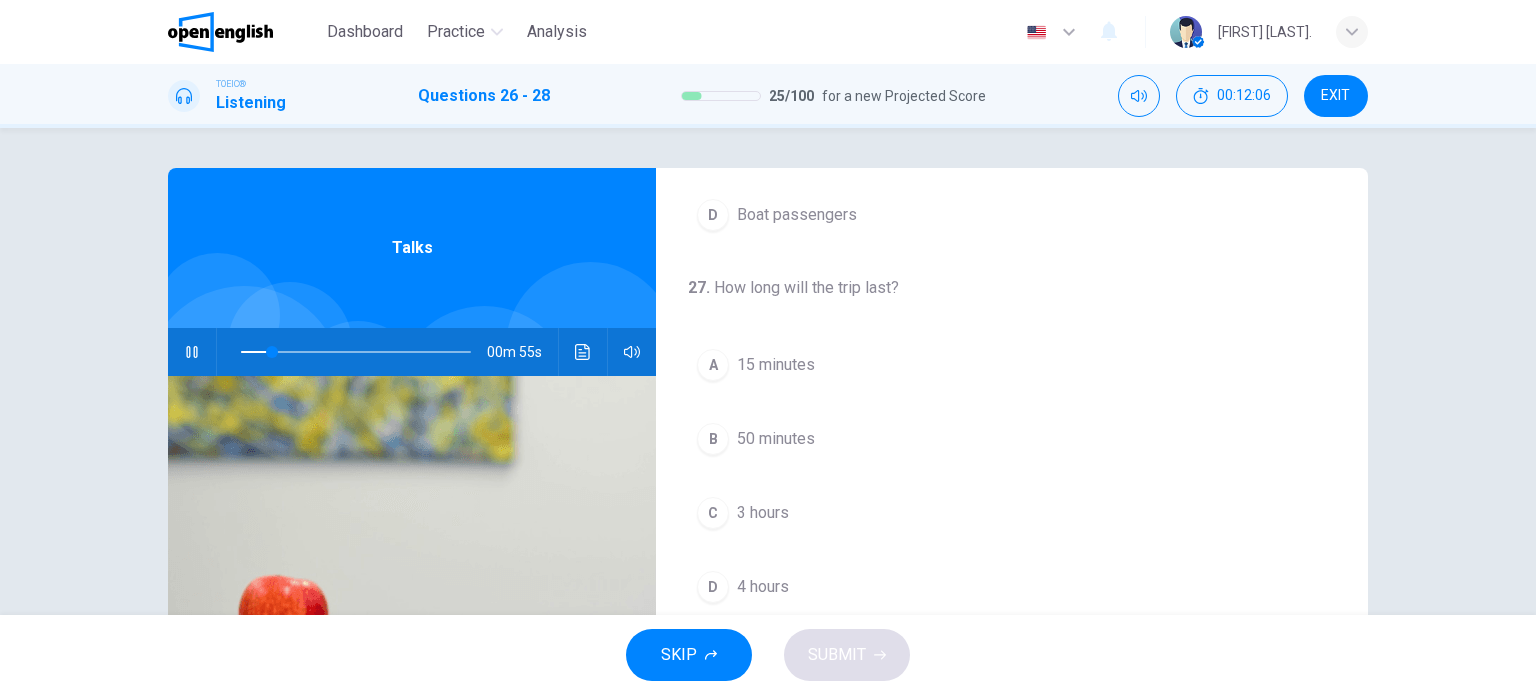 click on "C" at bounding box center [713, 513] 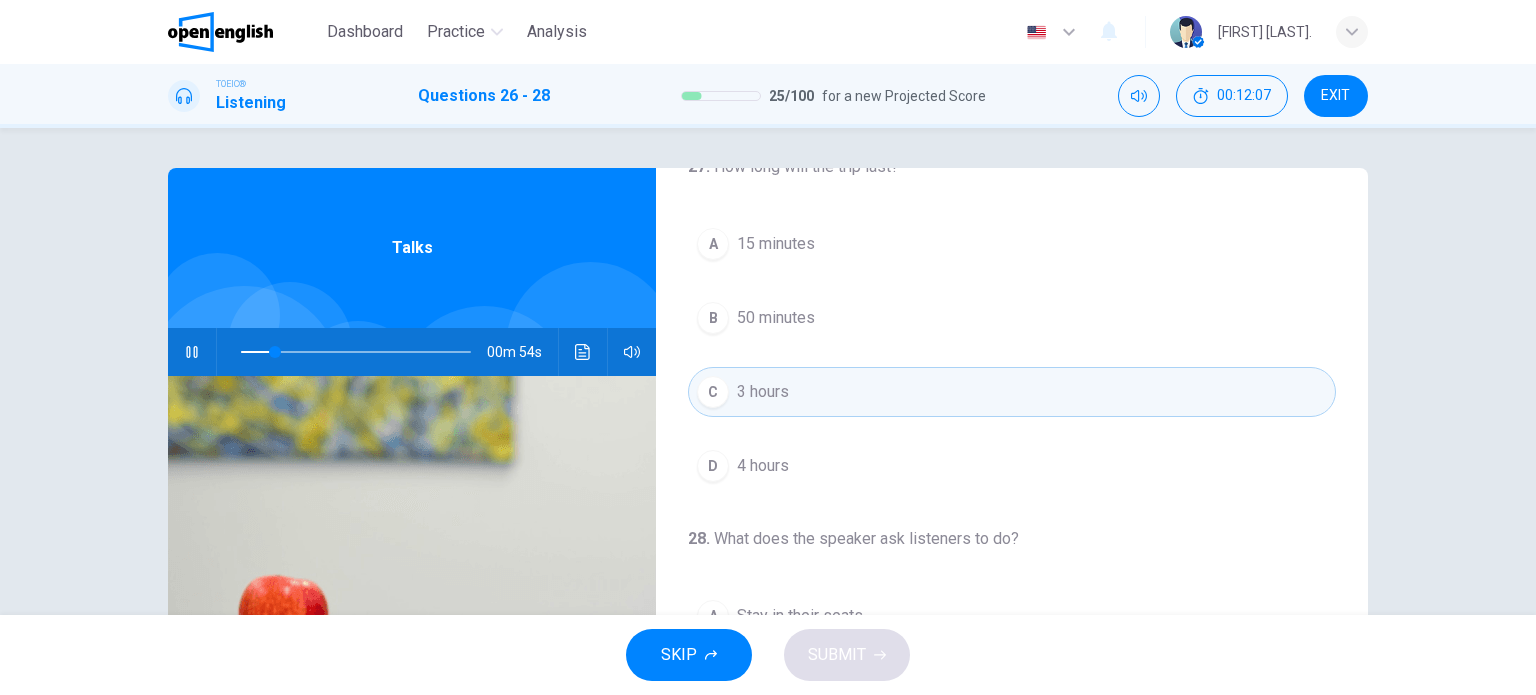 scroll, scrollTop: 452, scrollLeft: 0, axis: vertical 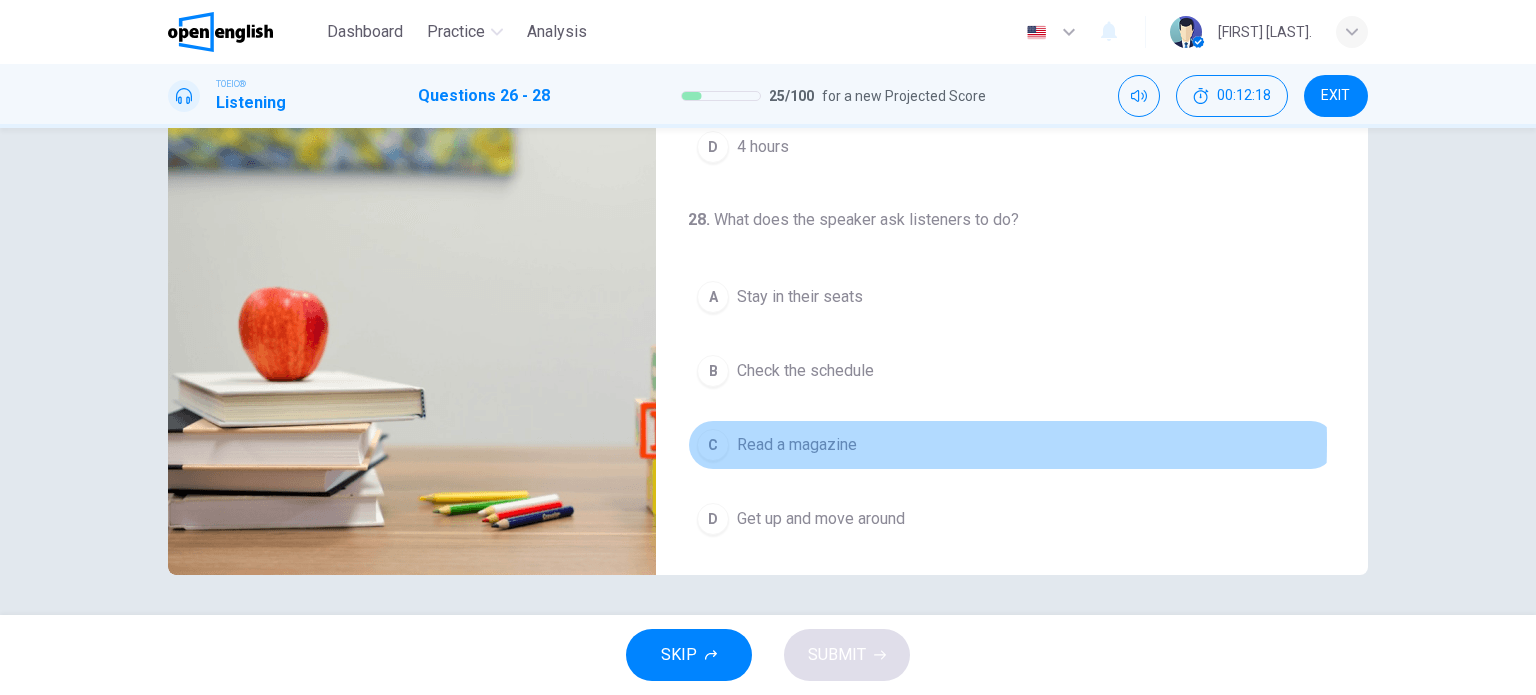 click on "C" at bounding box center [713, 445] 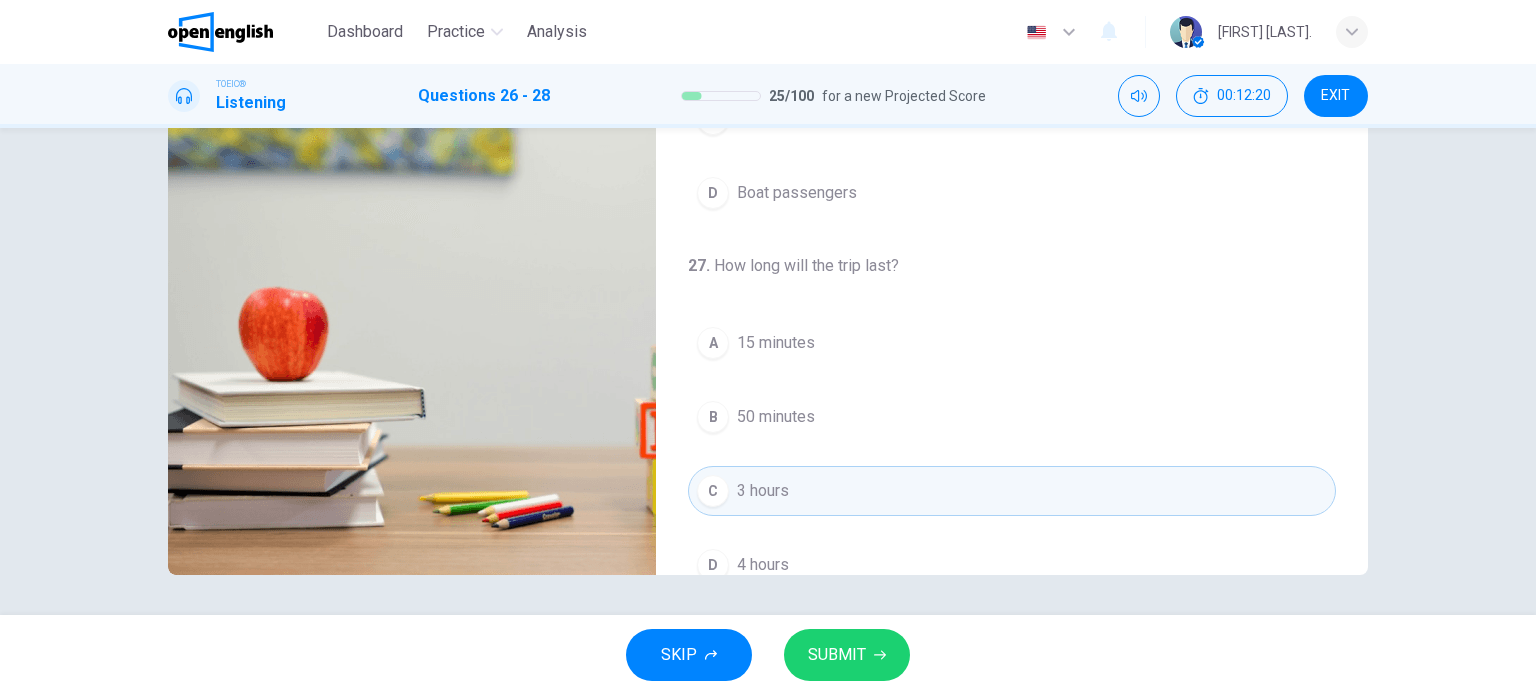 scroll, scrollTop: 0, scrollLeft: 0, axis: both 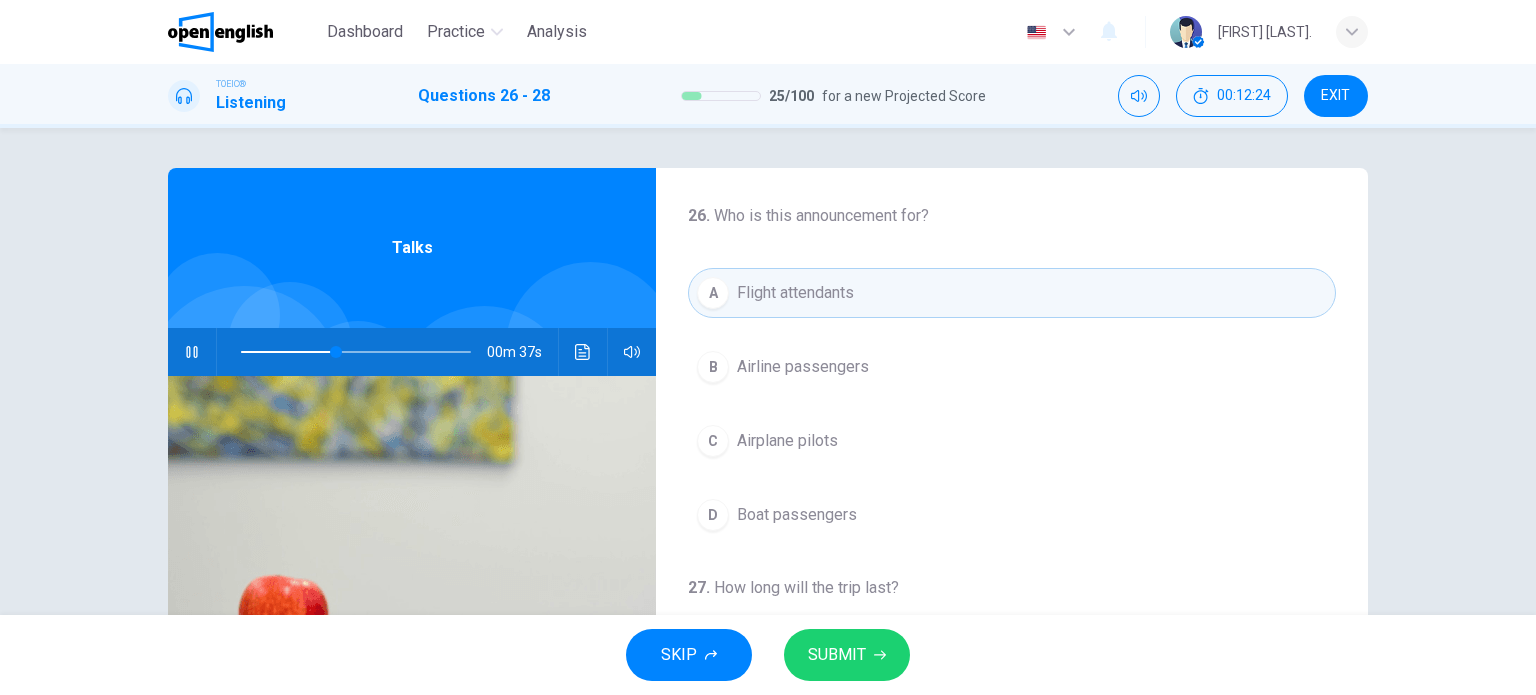 click on "SUBMIT" at bounding box center [837, 655] 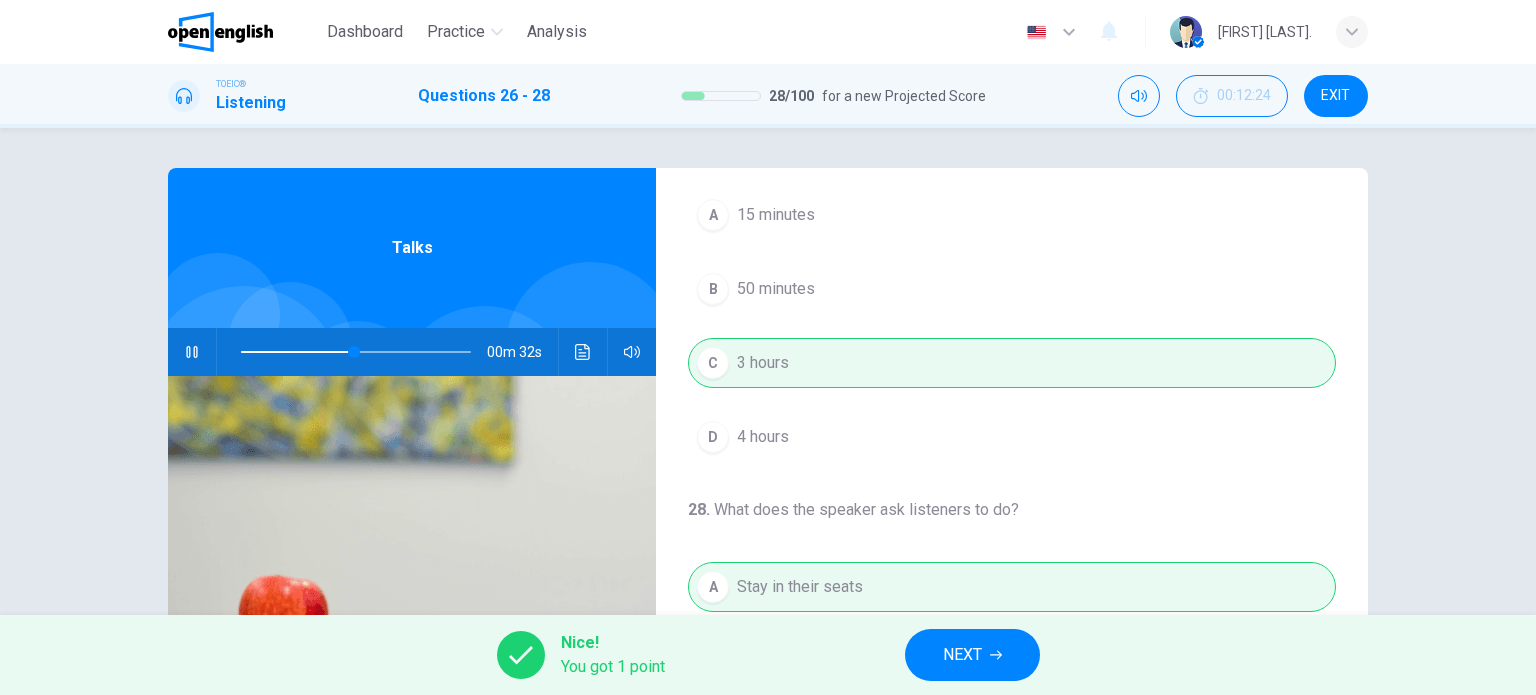 scroll, scrollTop: 452, scrollLeft: 0, axis: vertical 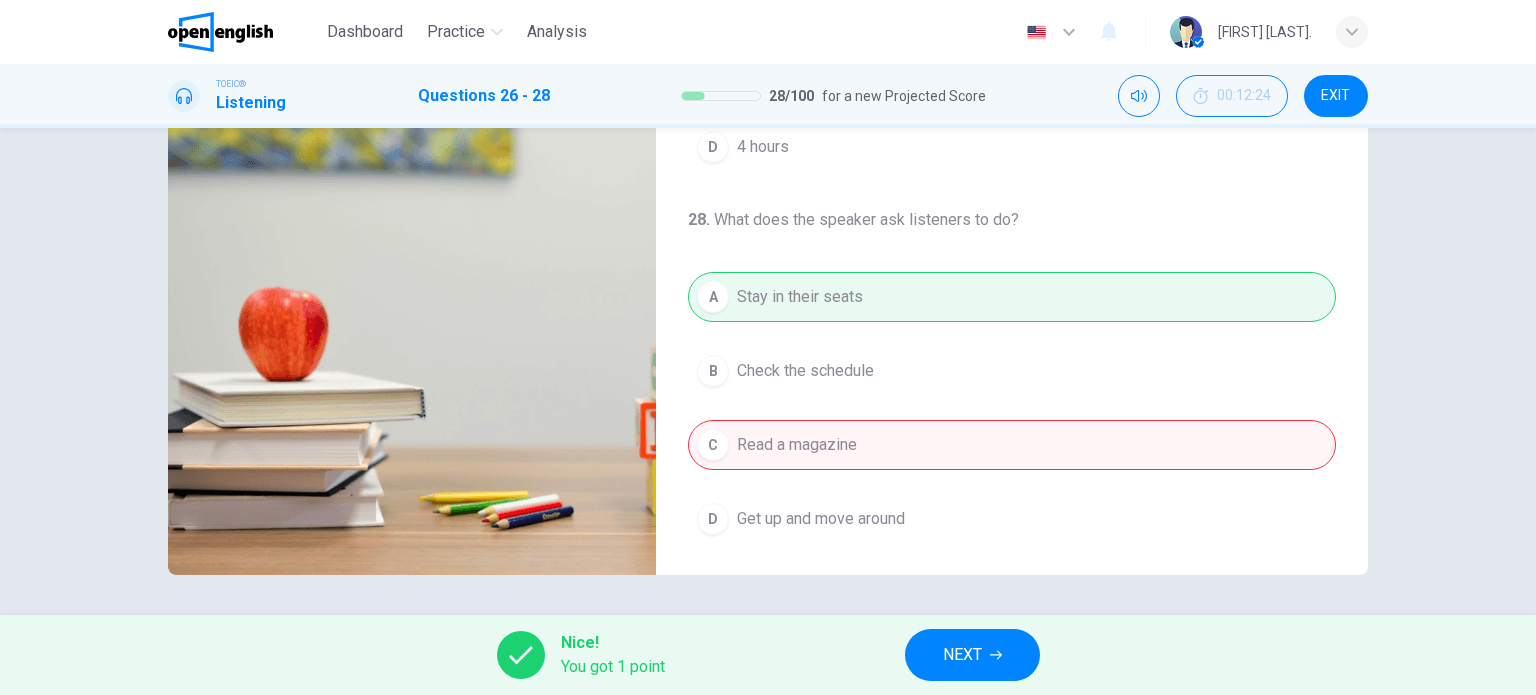 type on "**" 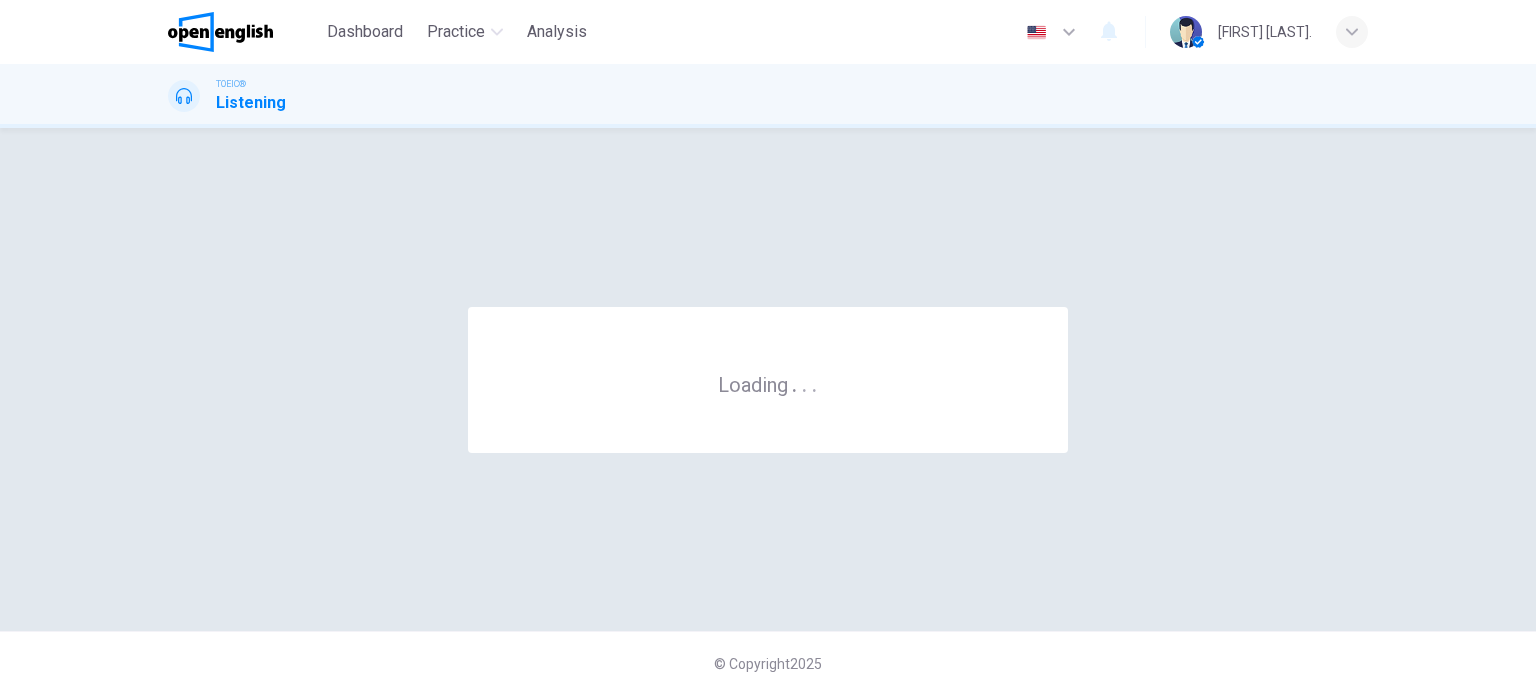 scroll, scrollTop: 0, scrollLeft: 0, axis: both 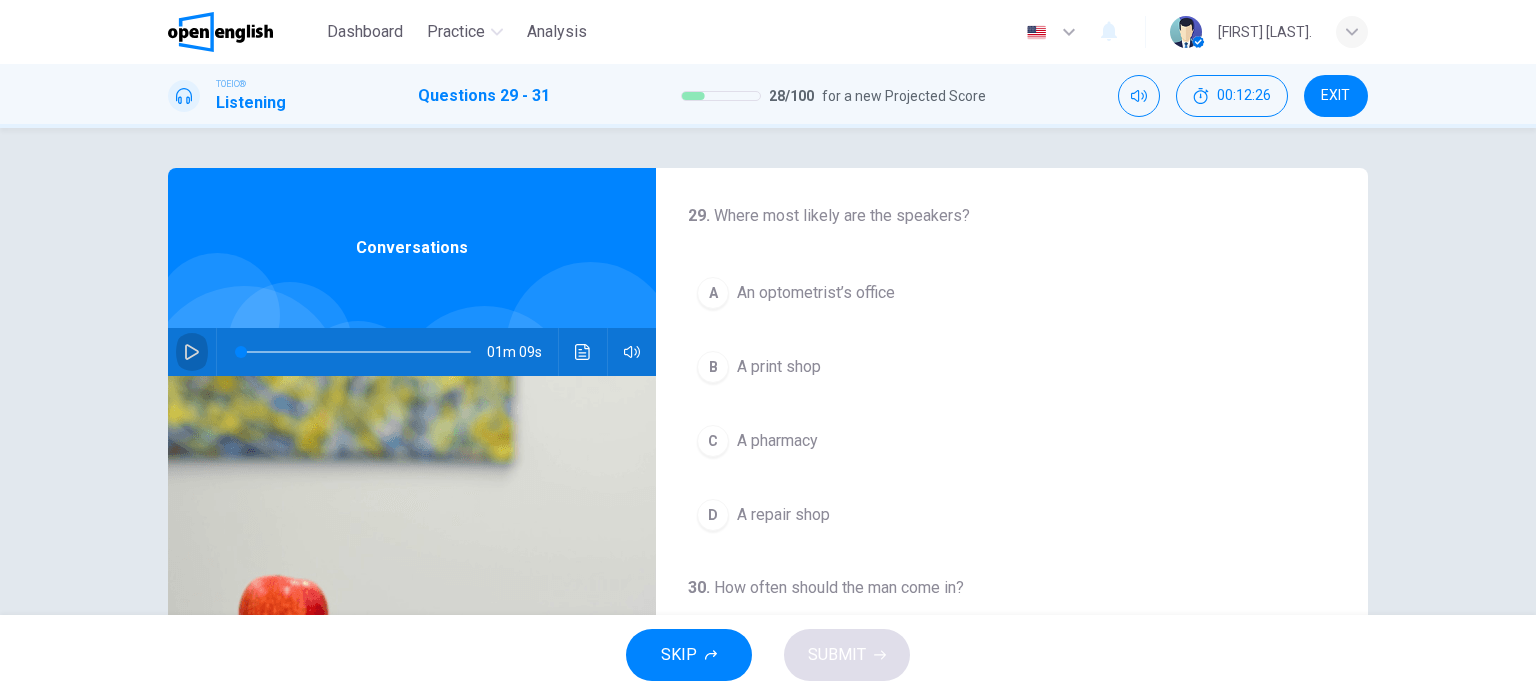 click 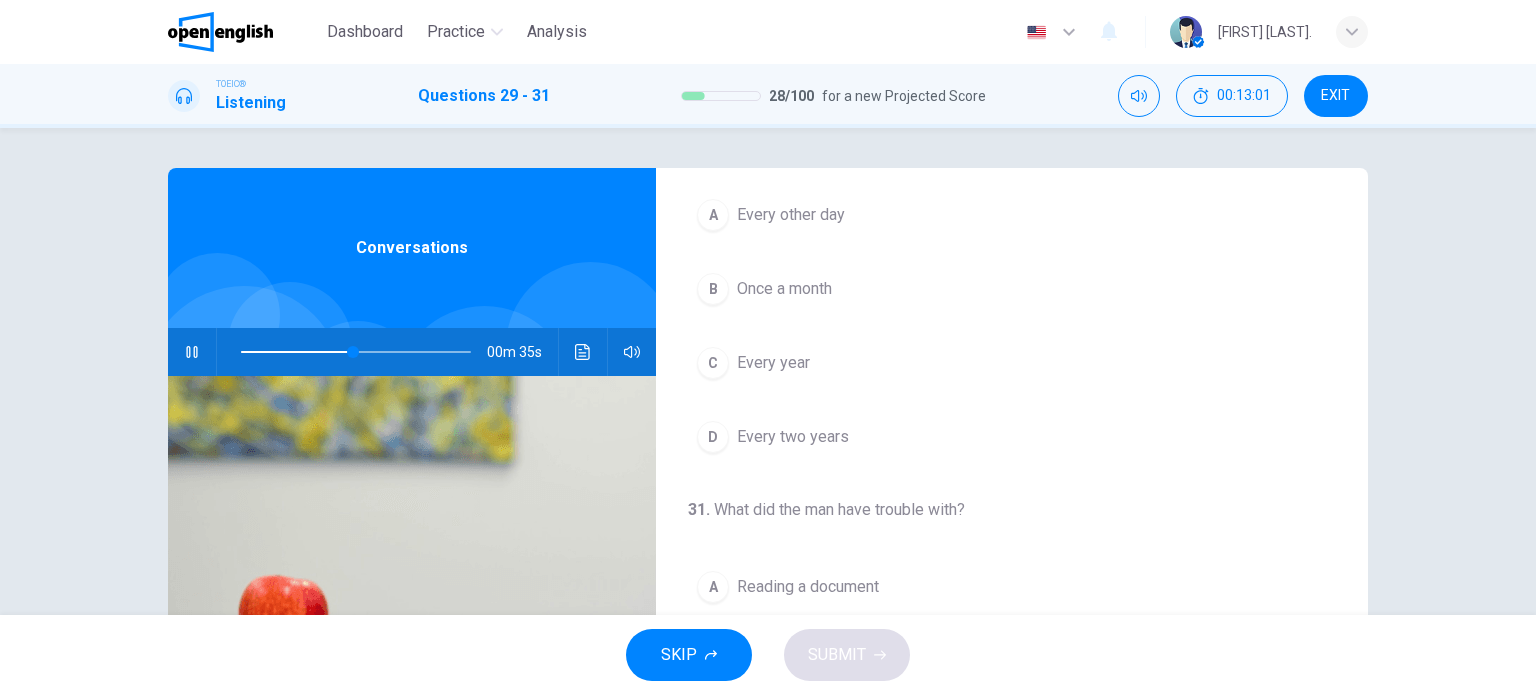 scroll, scrollTop: 452, scrollLeft: 0, axis: vertical 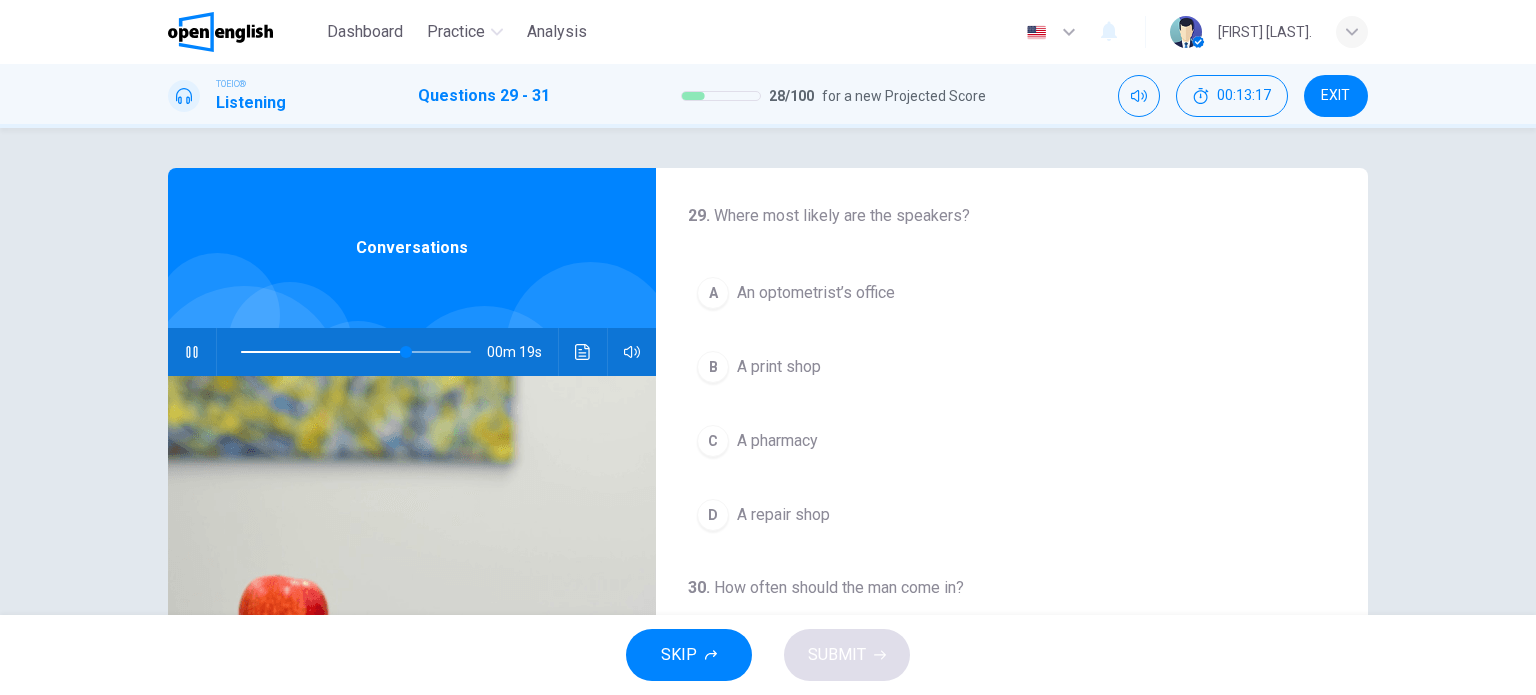 click at bounding box center (356, 352) 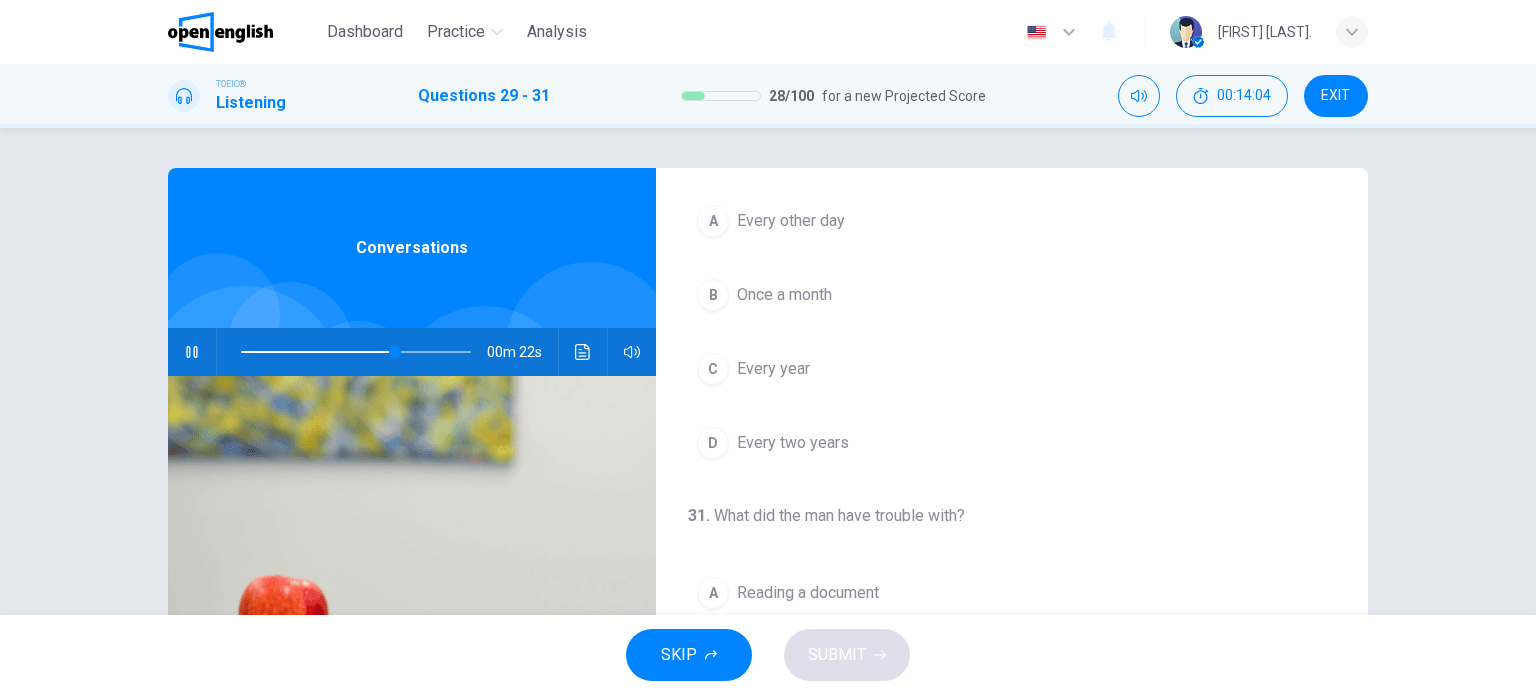 scroll, scrollTop: 452, scrollLeft: 0, axis: vertical 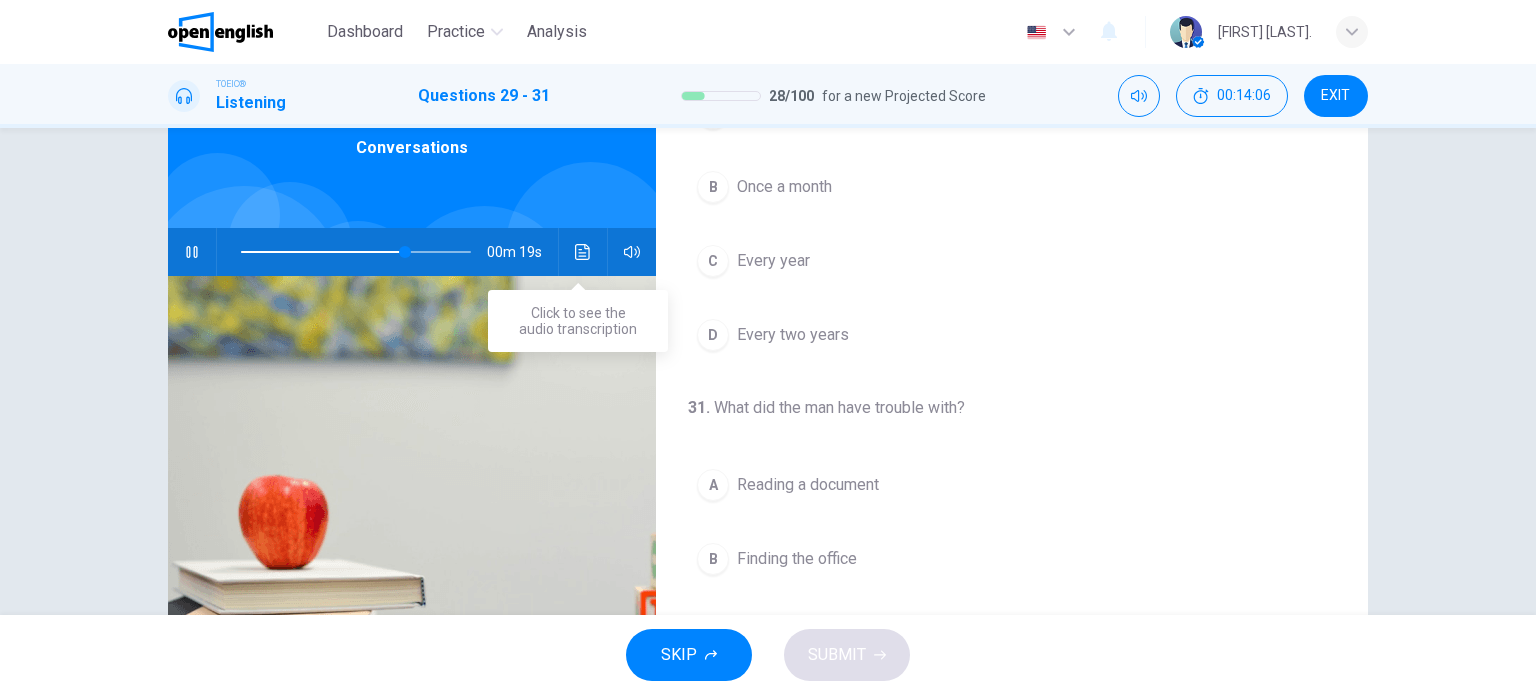 click at bounding box center (583, 252) 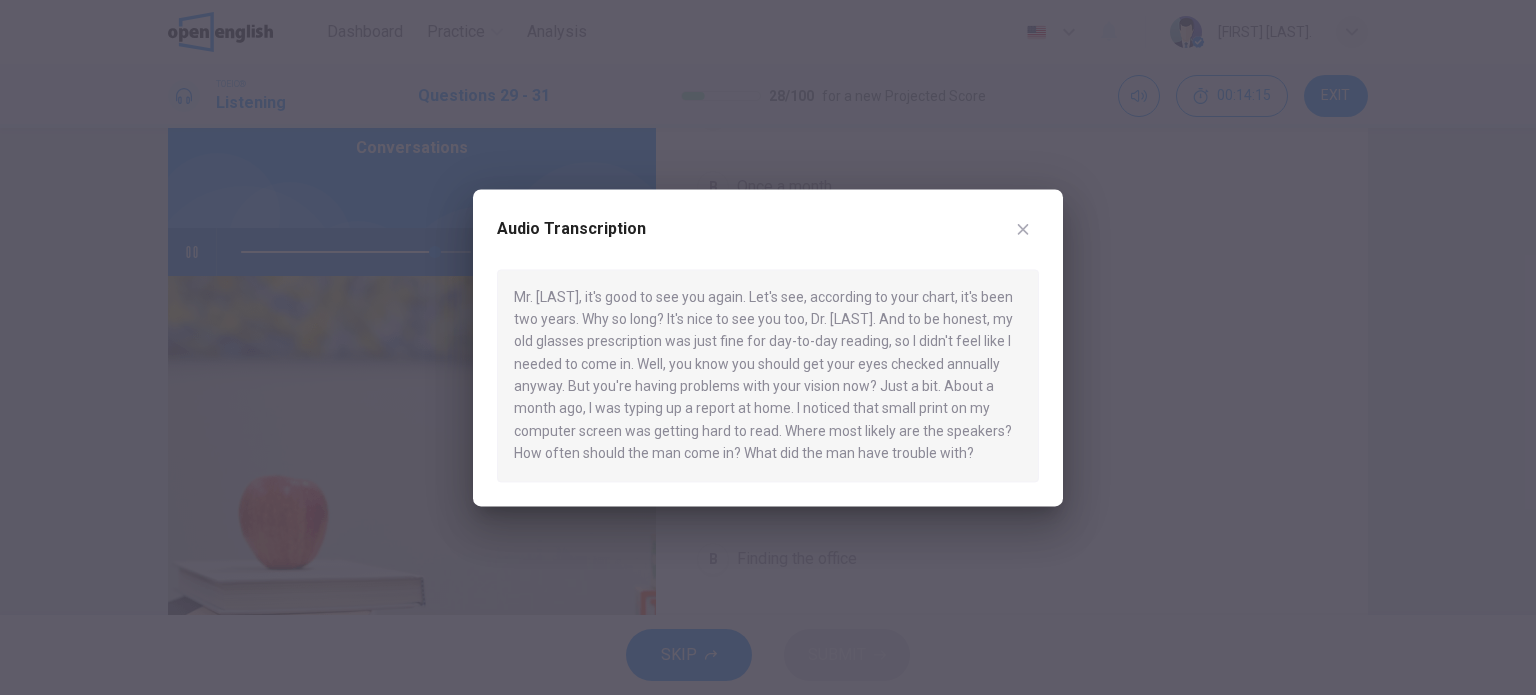click at bounding box center [1023, 229] 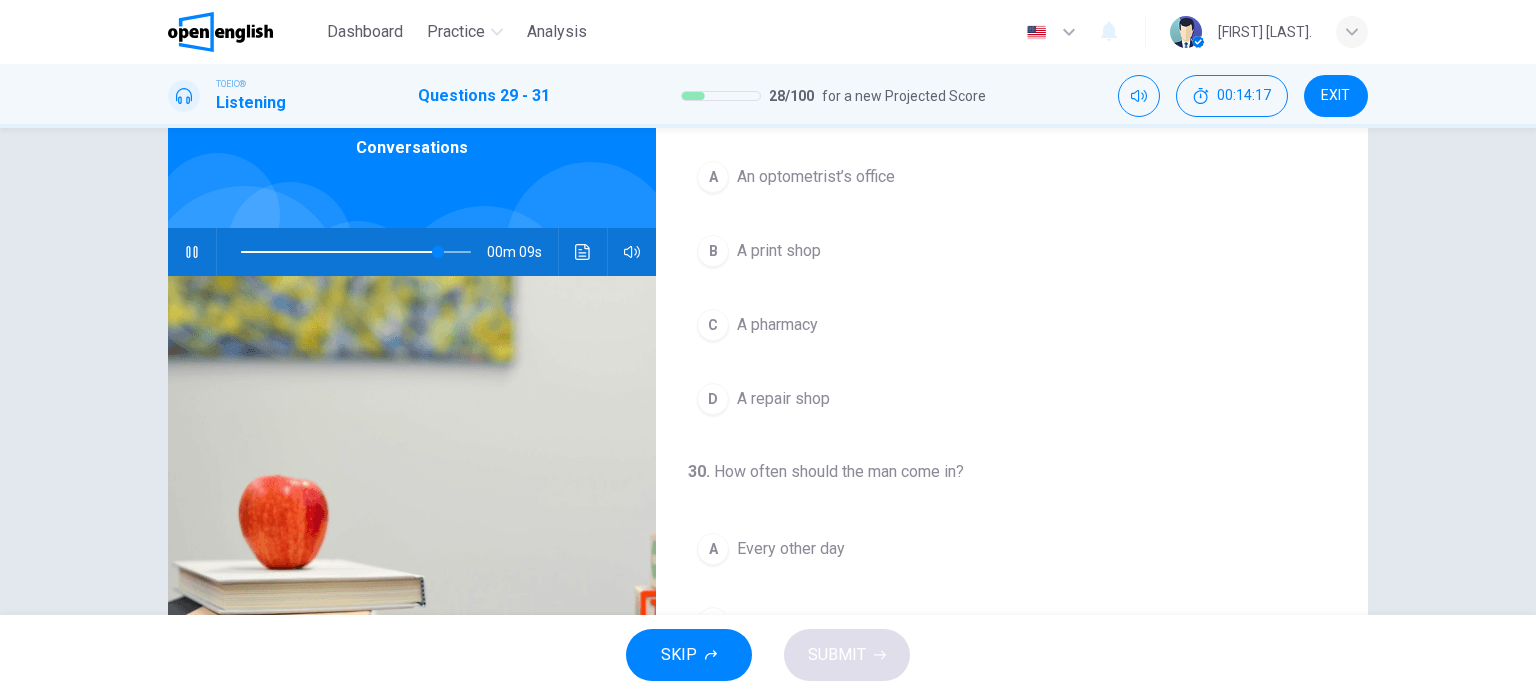 scroll, scrollTop: 0, scrollLeft: 0, axis: both 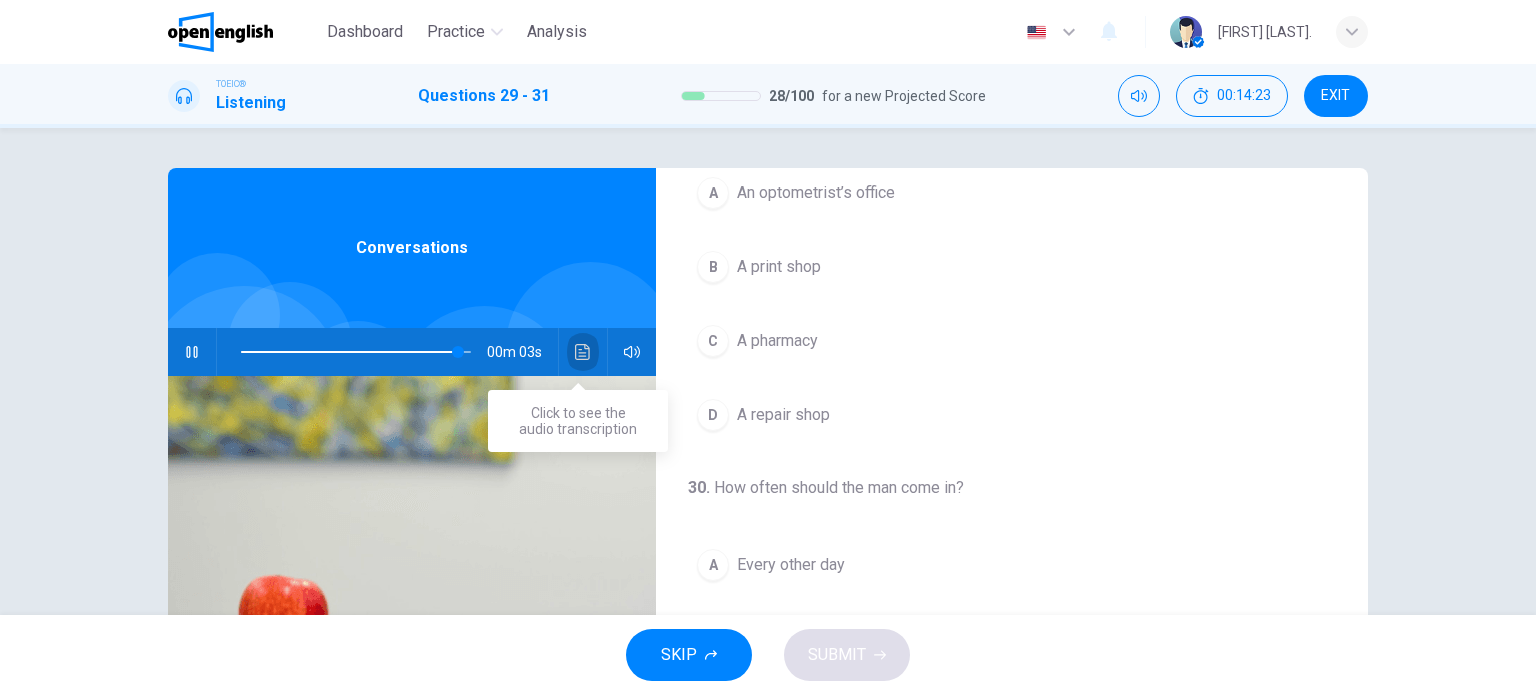 click at bounding box center (583, 352) 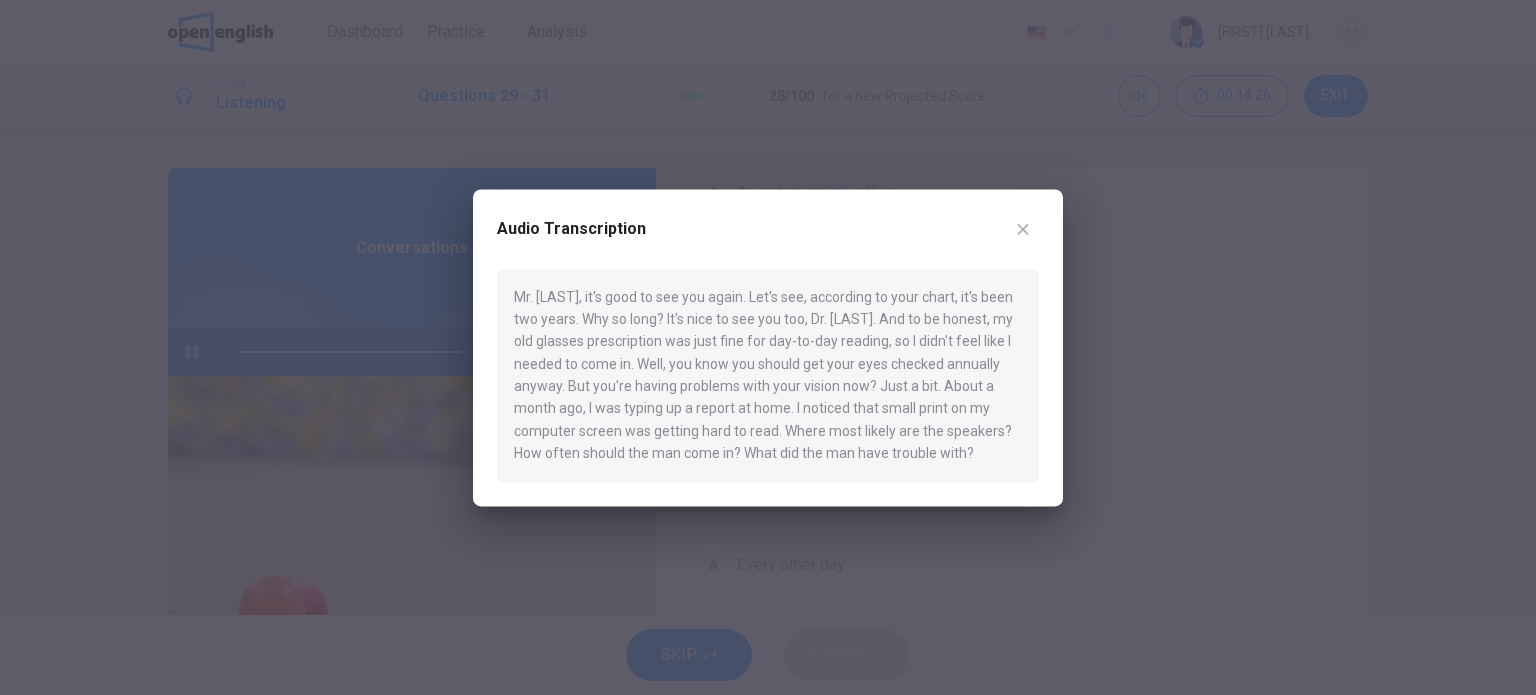 type on "*" 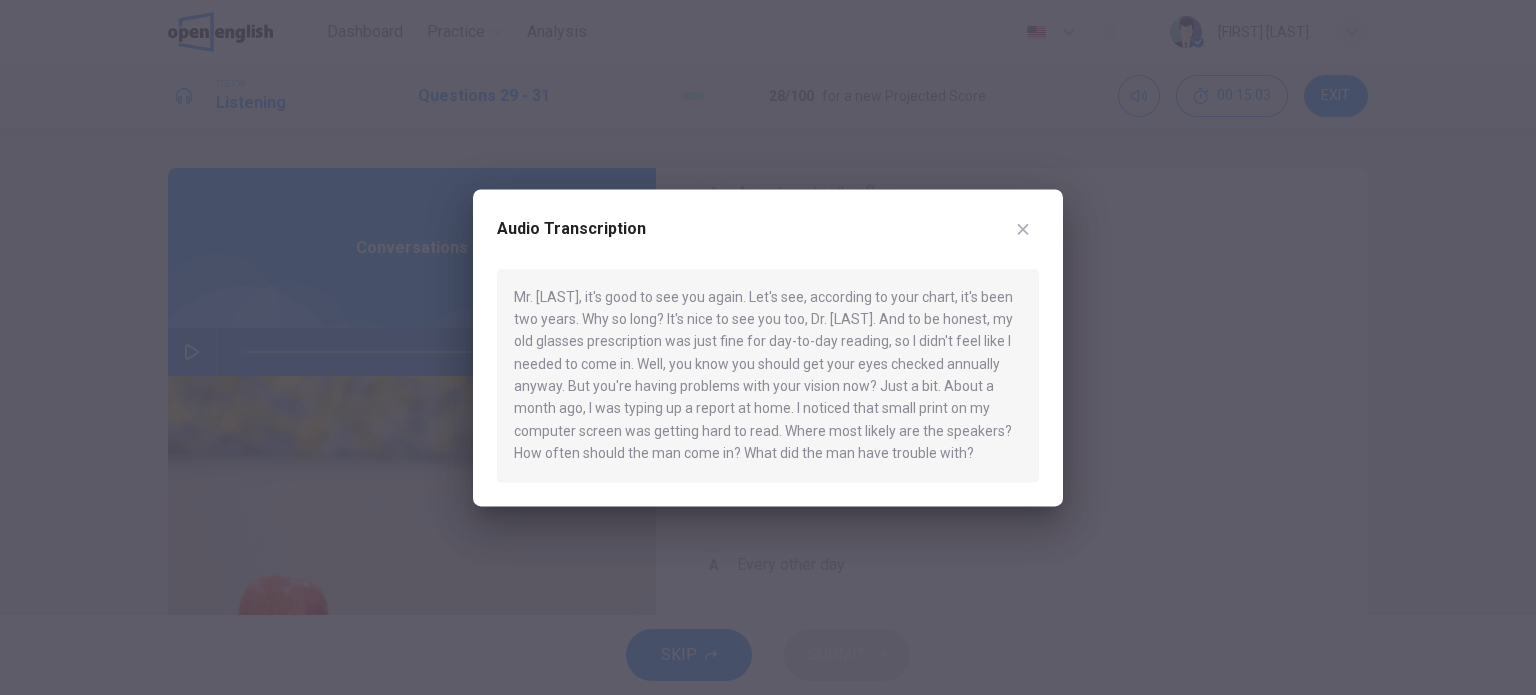 click at bounding box center [1023, 229] 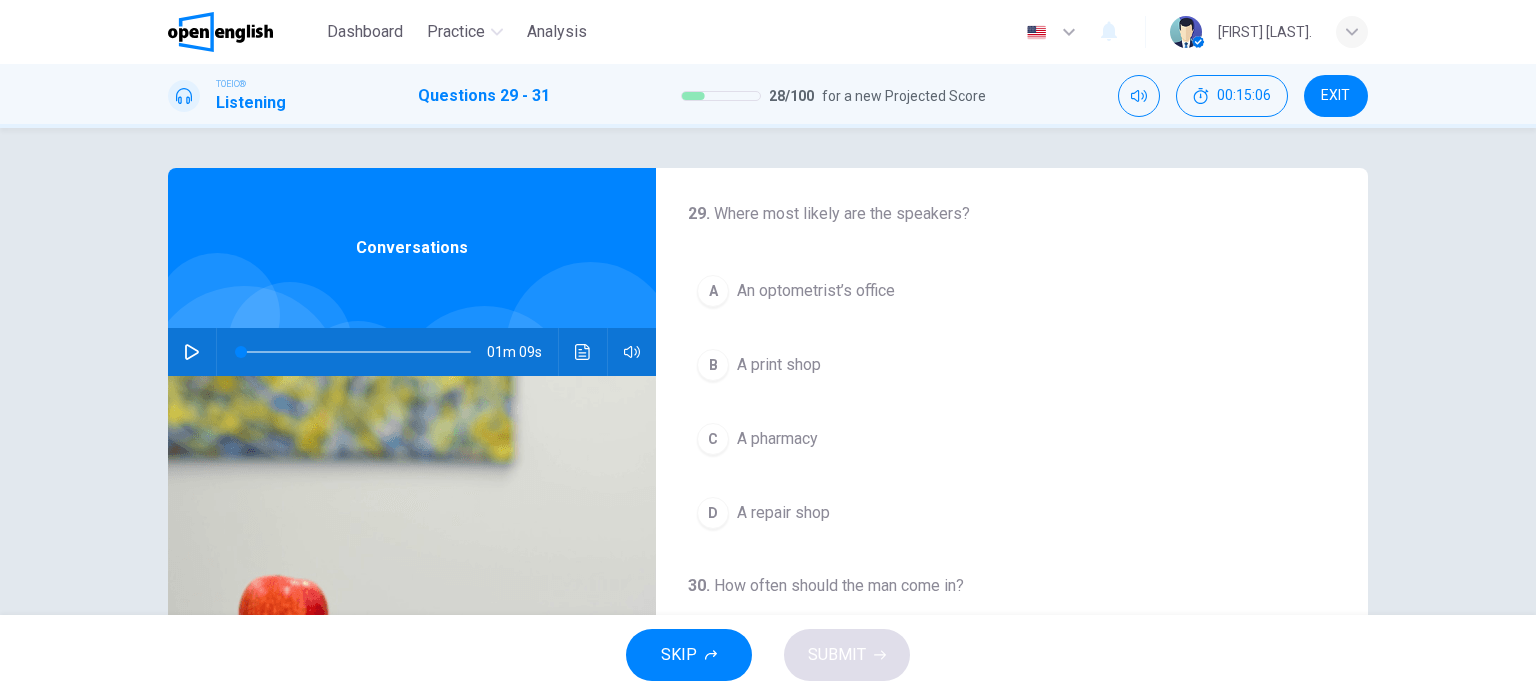 scroll, scrollTop: 0, scrollLeft: 0, axis: both 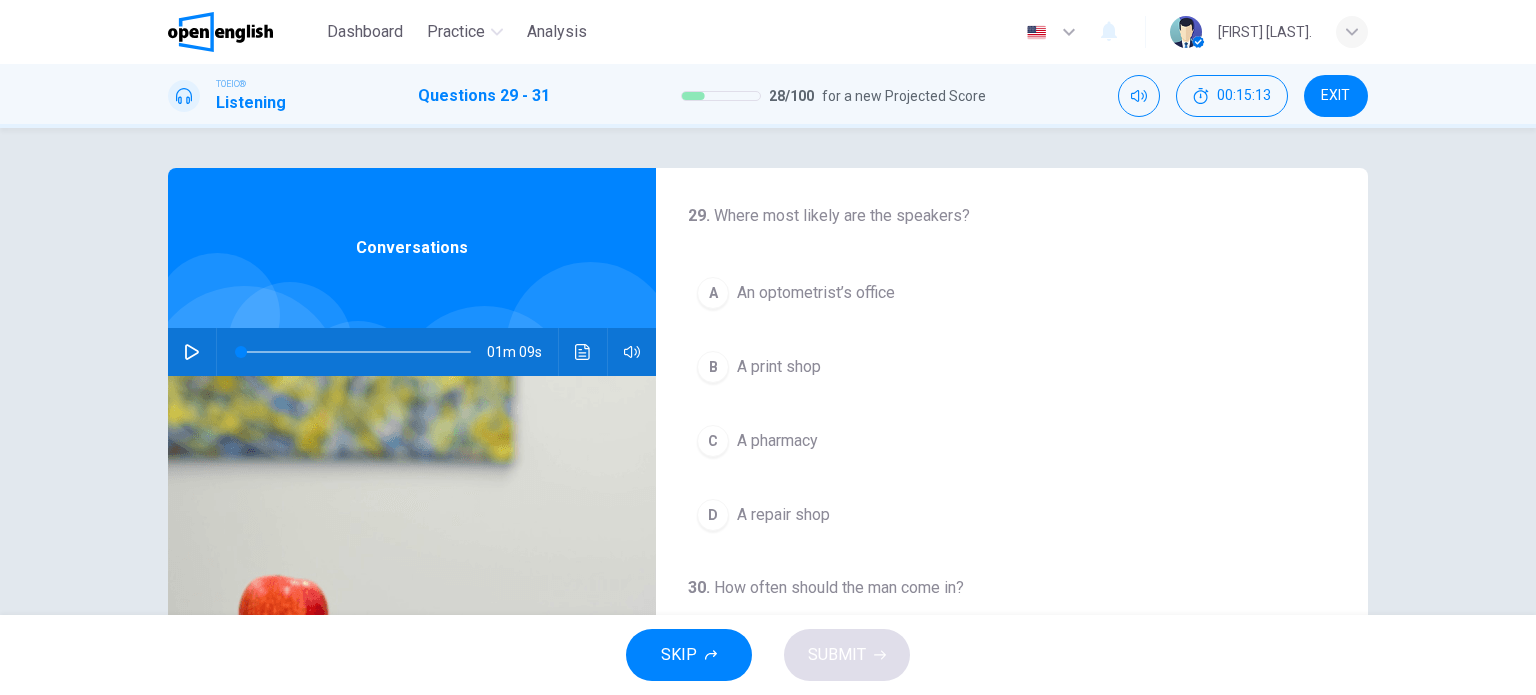 click on "D" at bounding box center [713, 515] 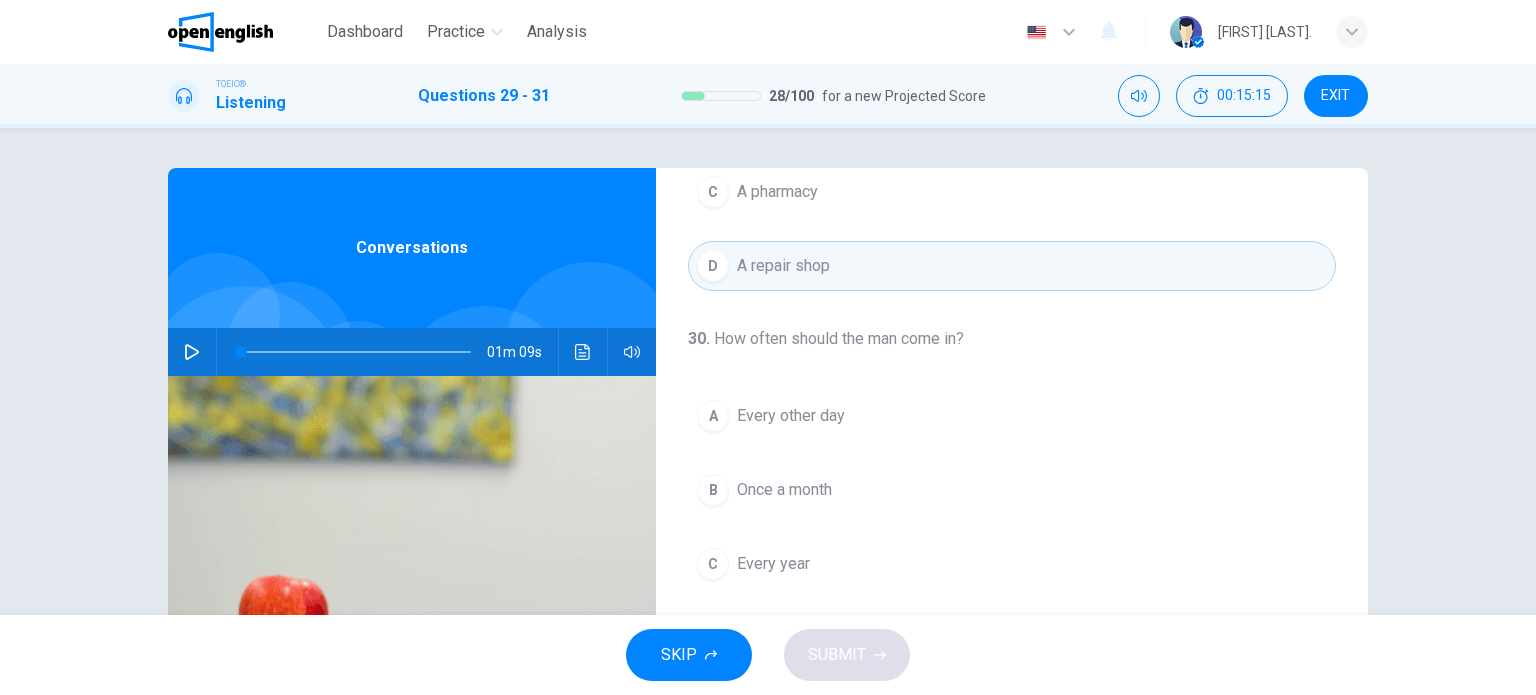 scroll, scrollTop: 252, scrollLeft: 0, axis: vertical 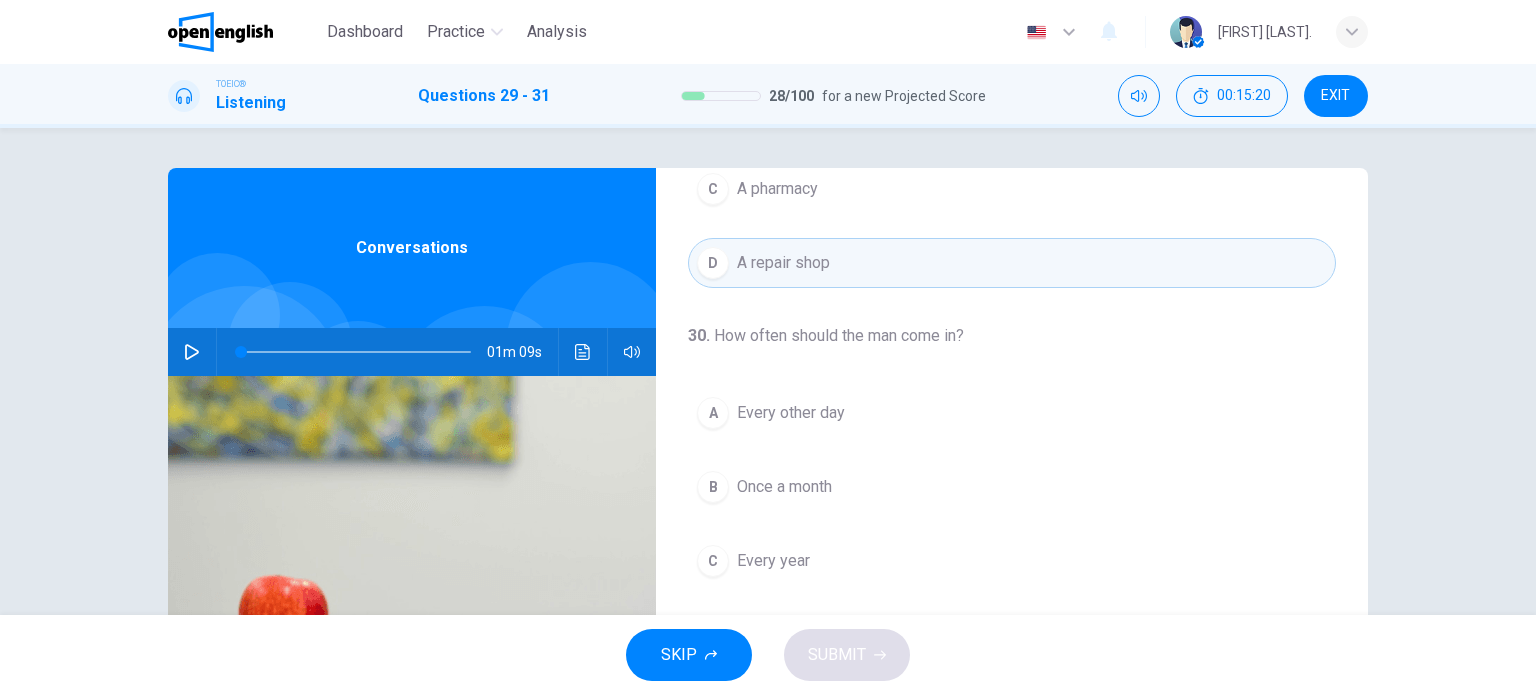 click on "B" at bounding box center (713, 487) 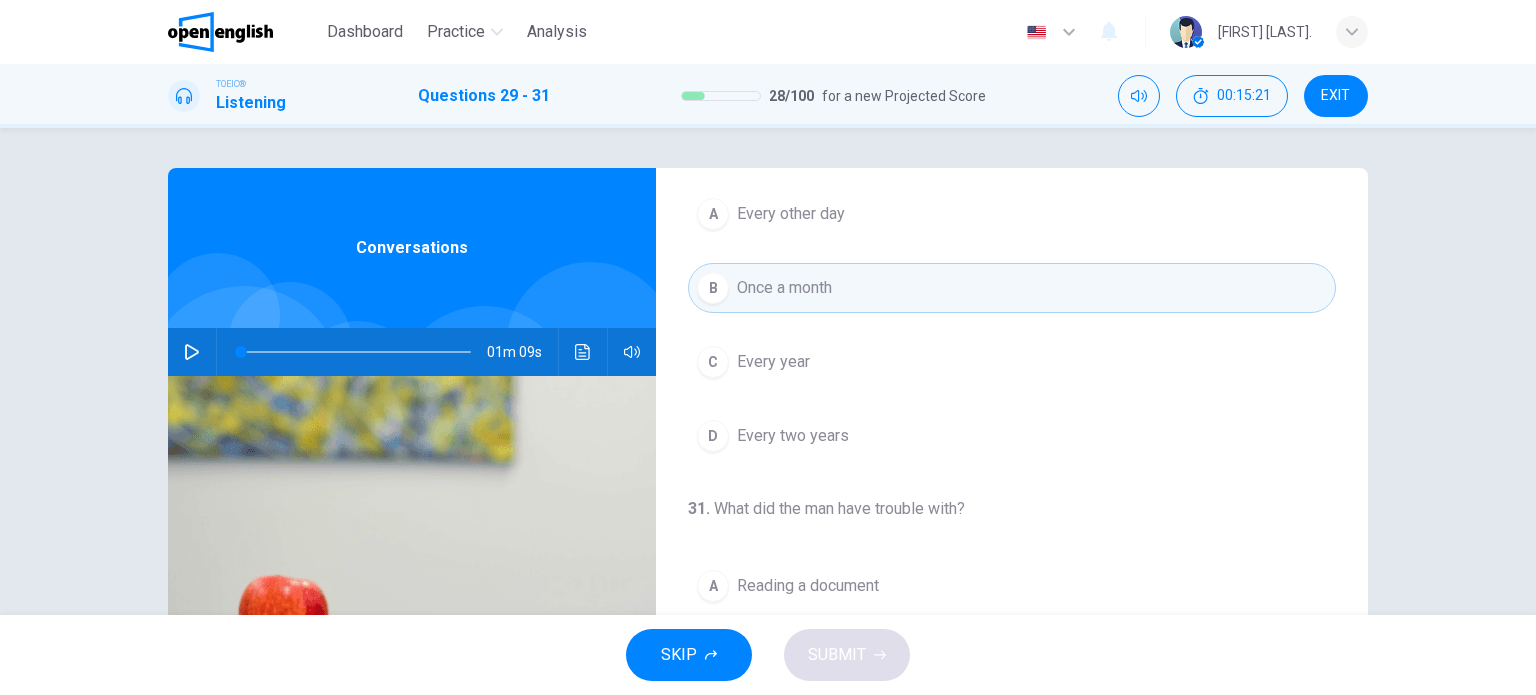 scroll, scrollTop: 452, scrollLeft: 0, axis: vertical 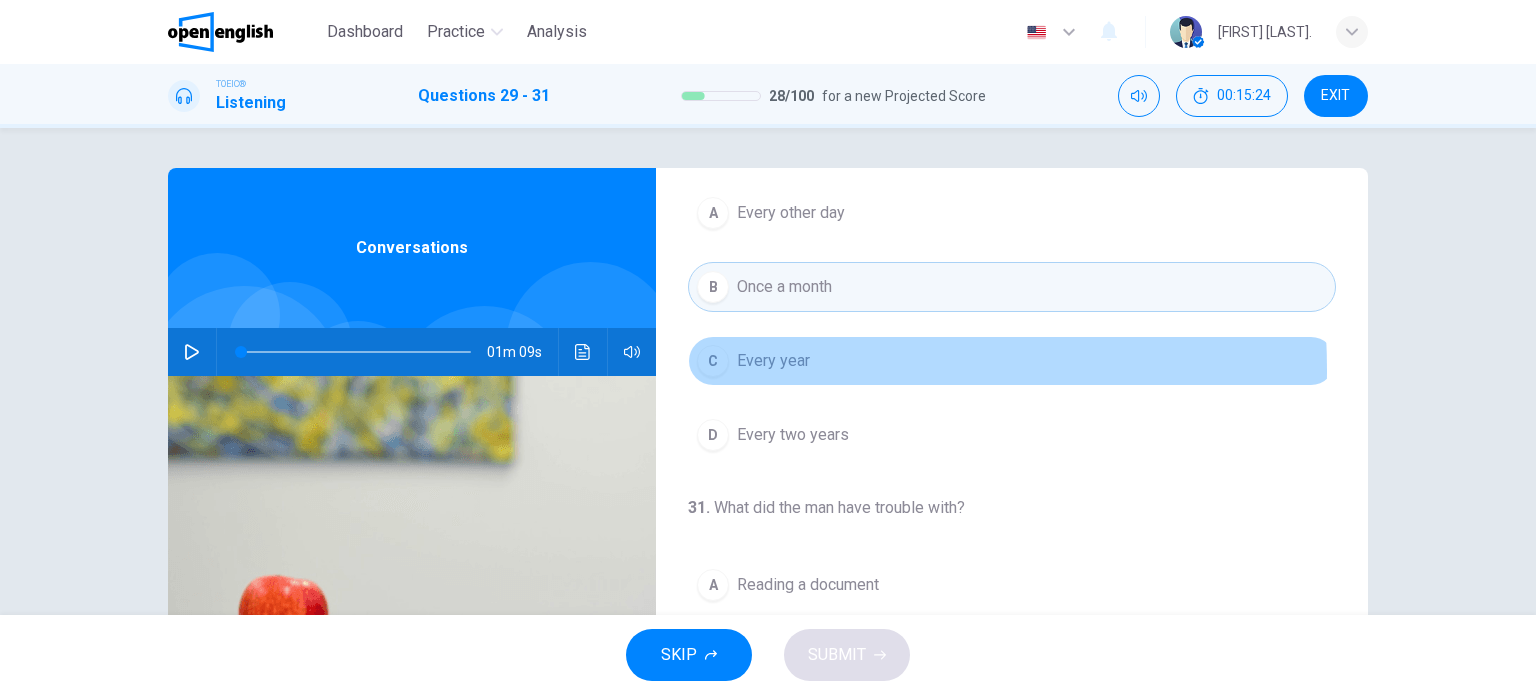 click on "C" at bounding box center [713, 361] 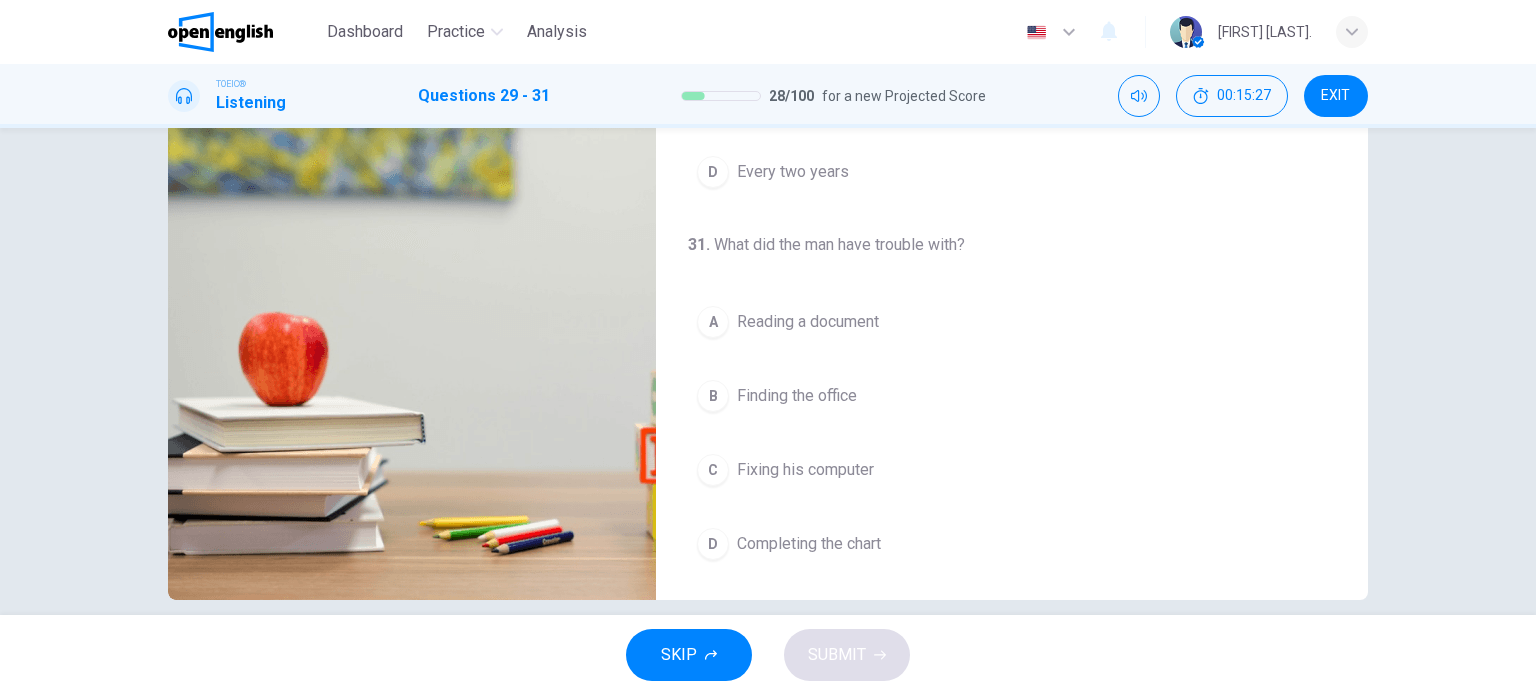 scroll, scrollTop: 288, scrollLeft: 0, axis: vertical 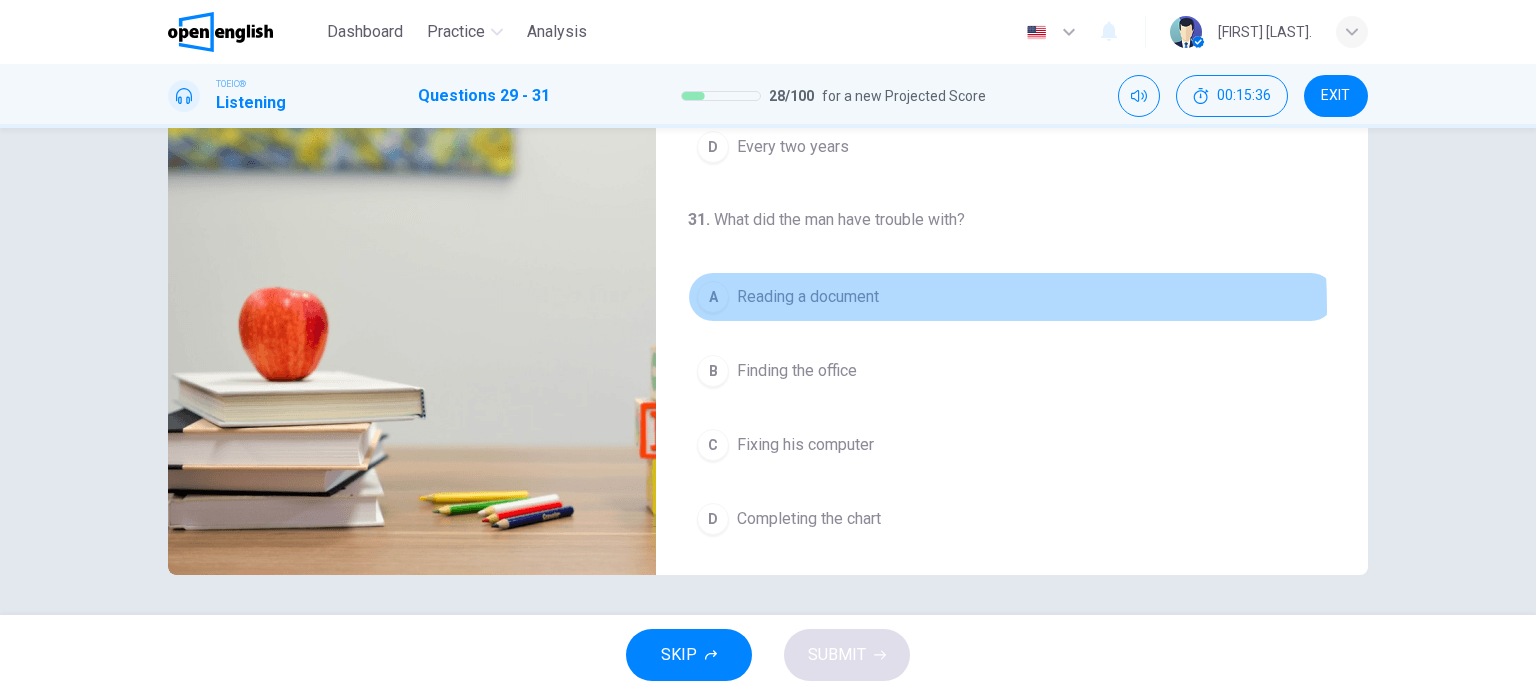 click on "A Reading a document" at bounding box center (1012, 297) 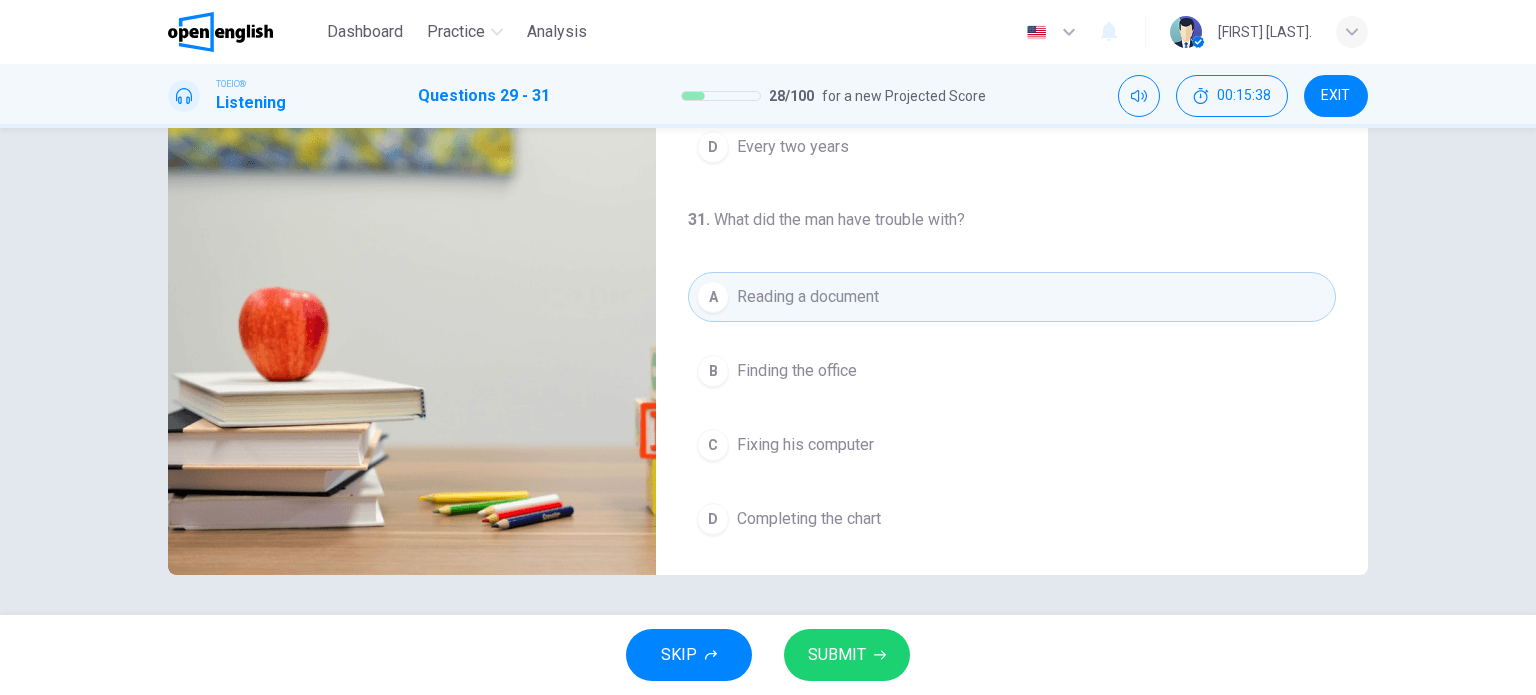 click on "SUBMIT" at bounding box center [837, 655] 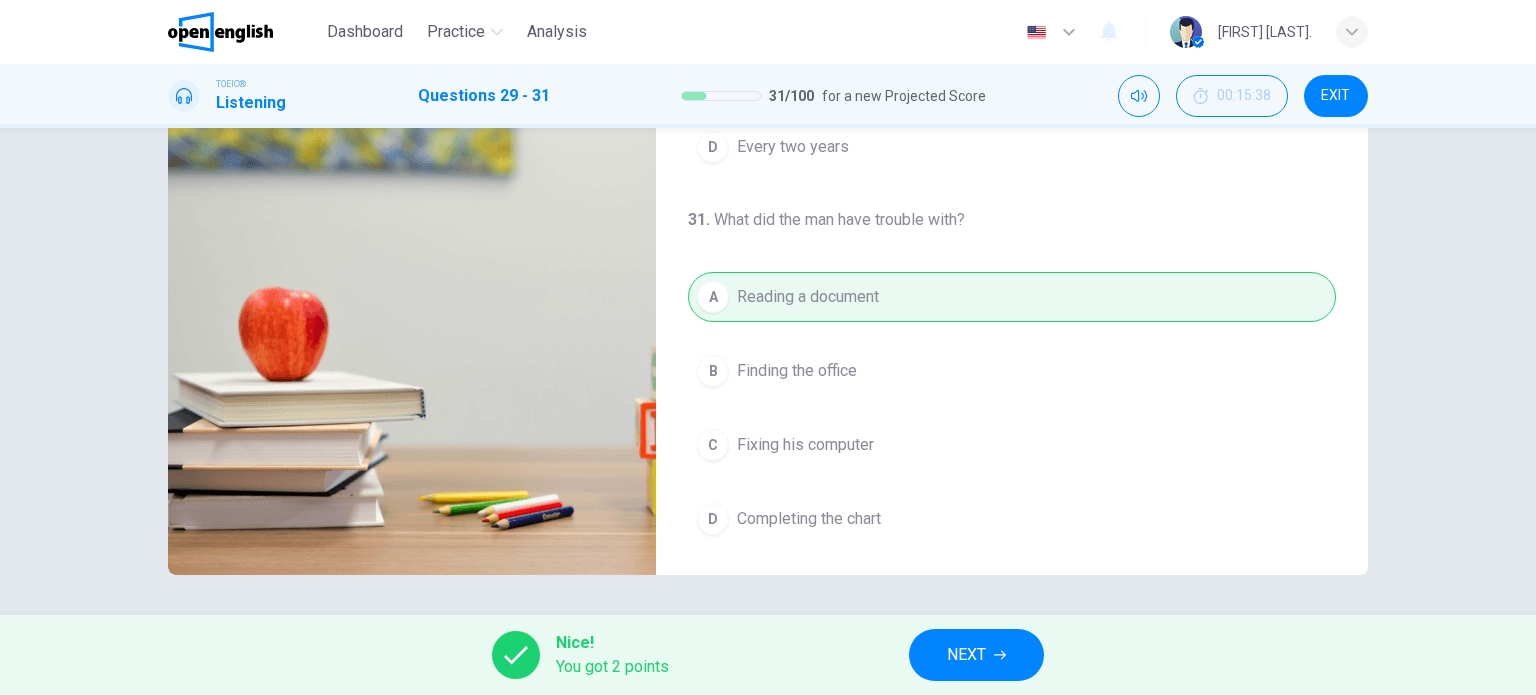 scroll, scrollTop: 0, scrollLeft: 0, axis: both 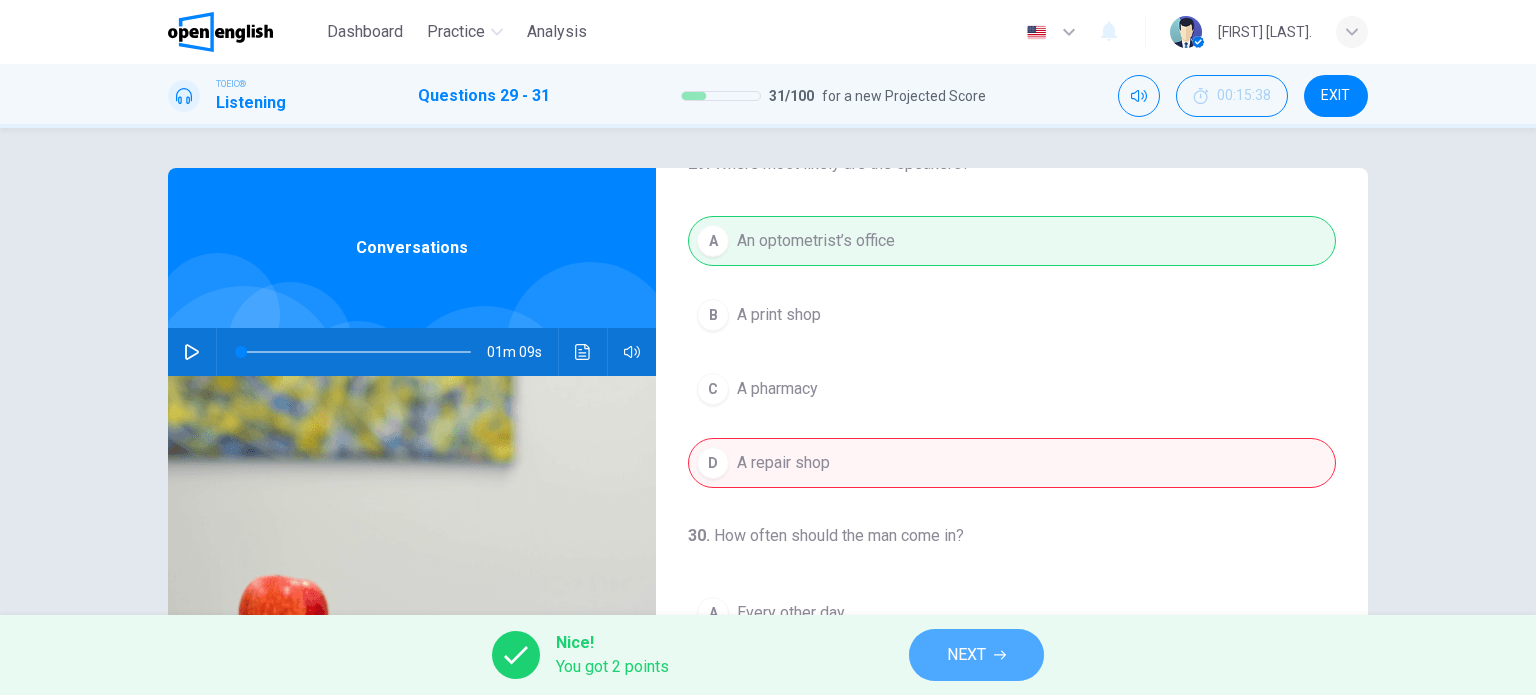 click on "NEXT" at bounding box center [966, 655] 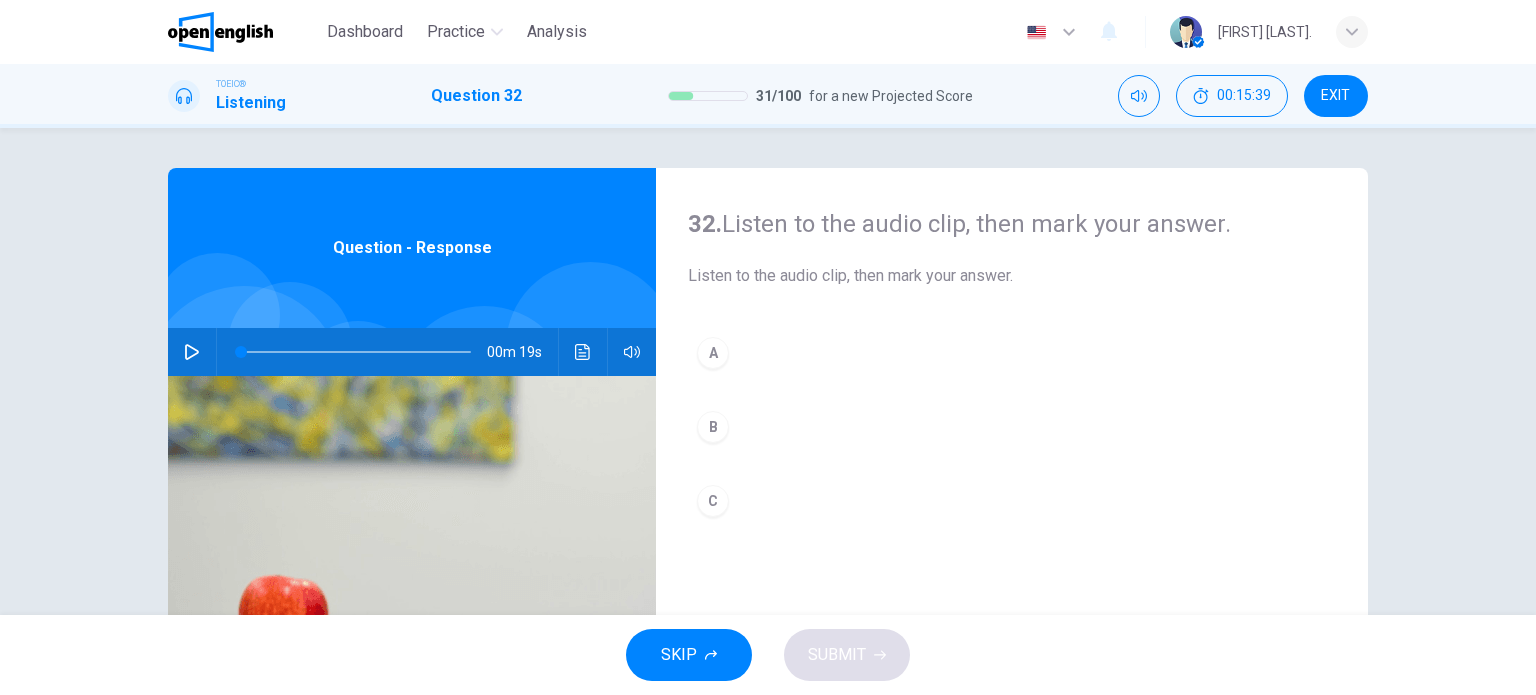 click 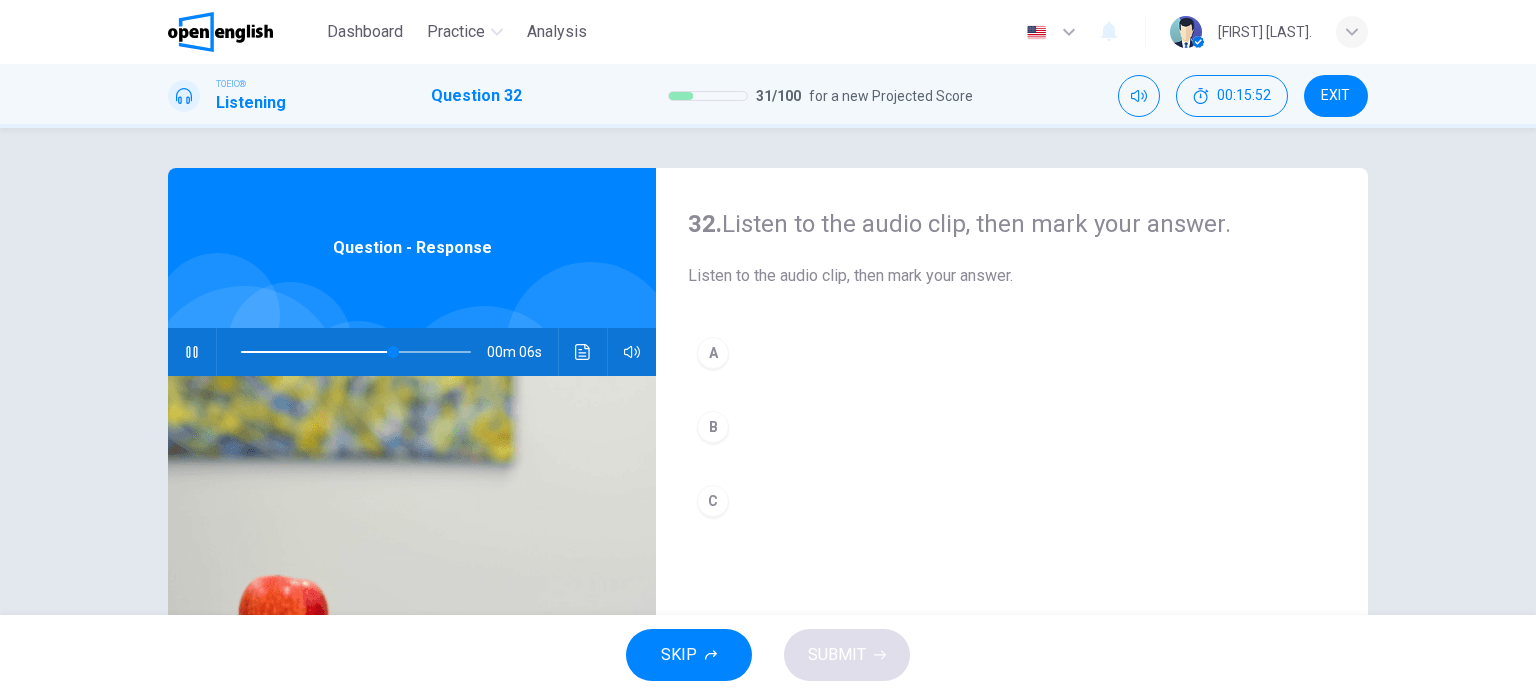 click on "C" at bounding box center [713, 501] 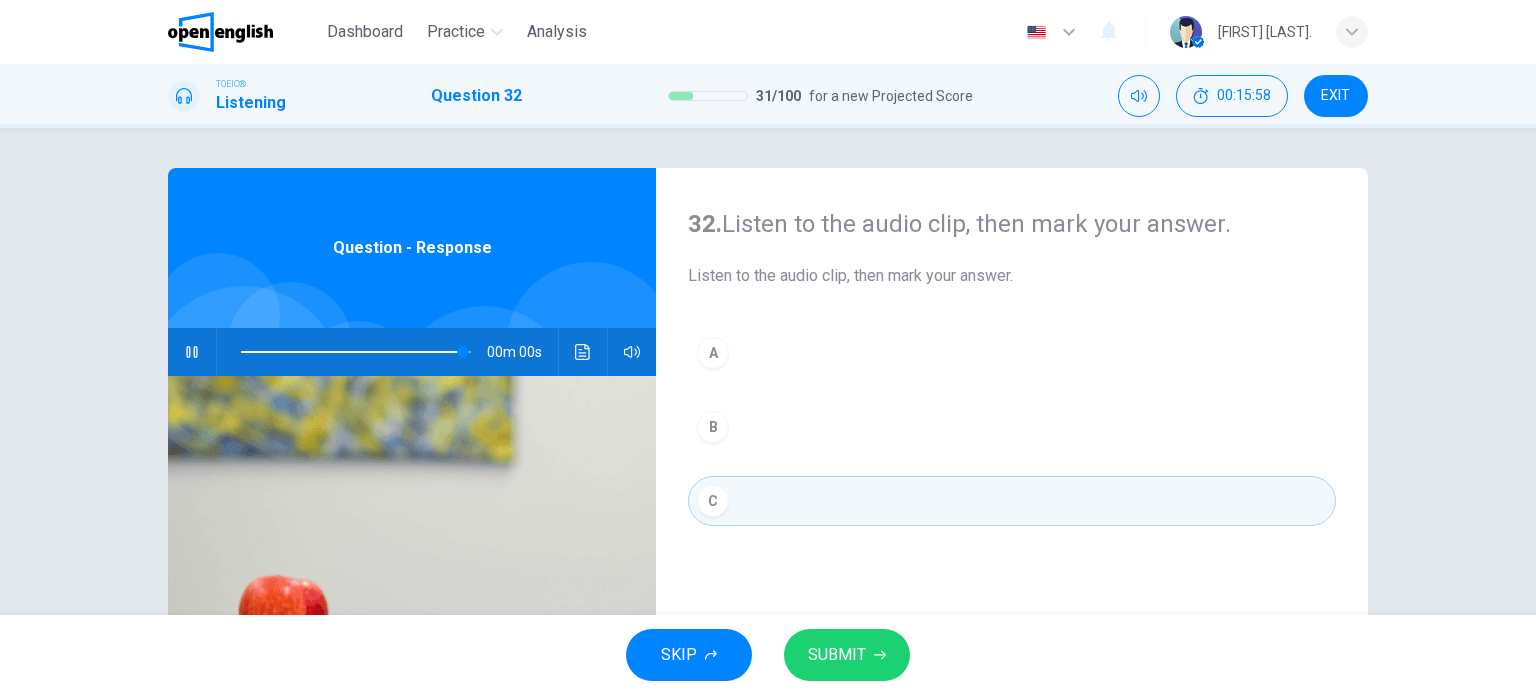 click on "SUBMIT" at bounding box center [847, 655] 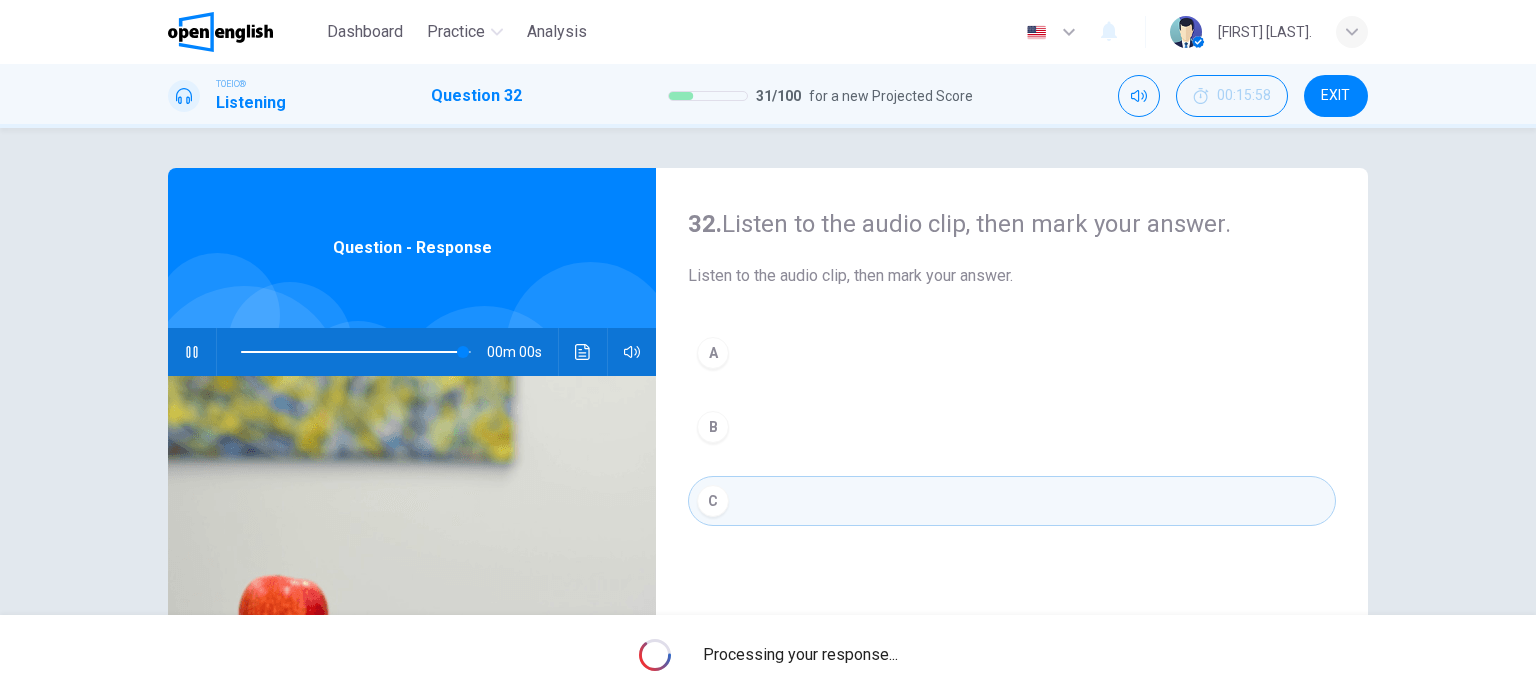 type on "*" 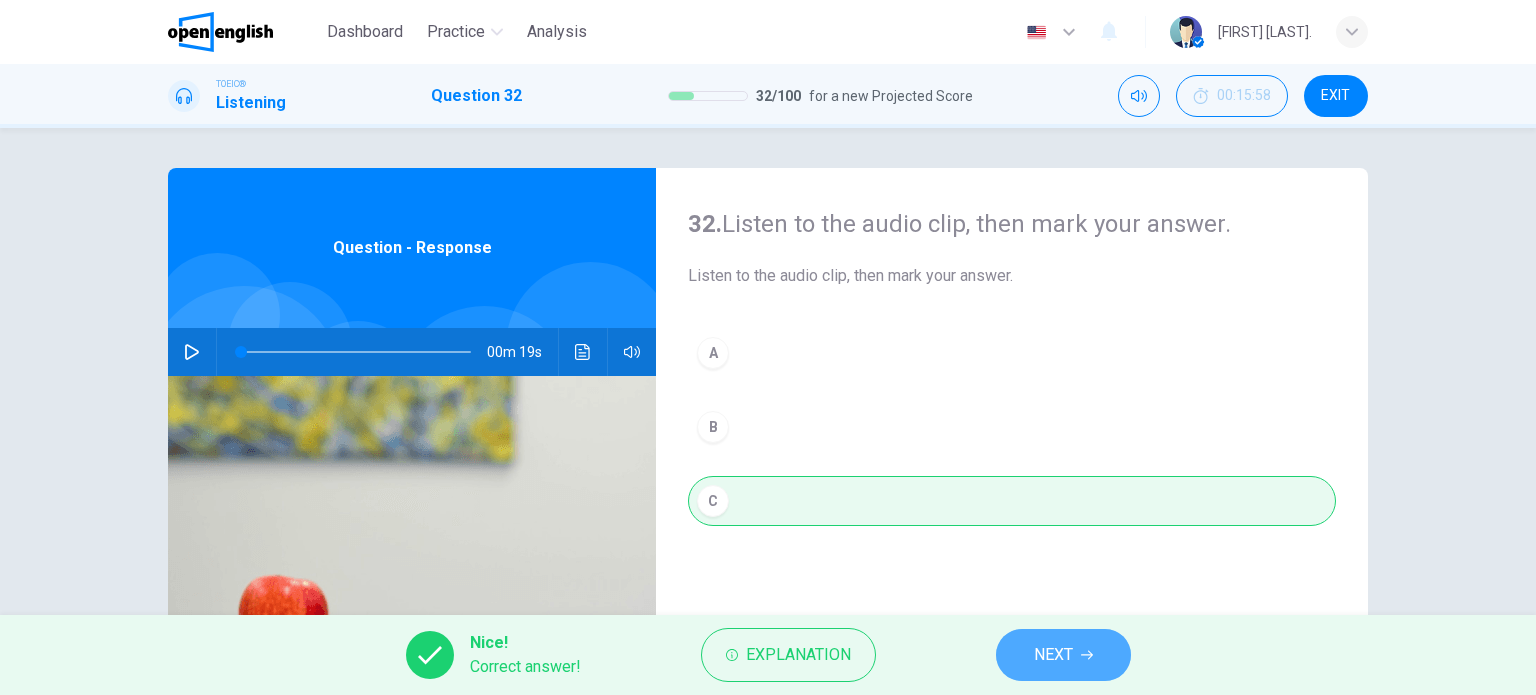 click on "NEXT" at bounding box center [1063, 655] 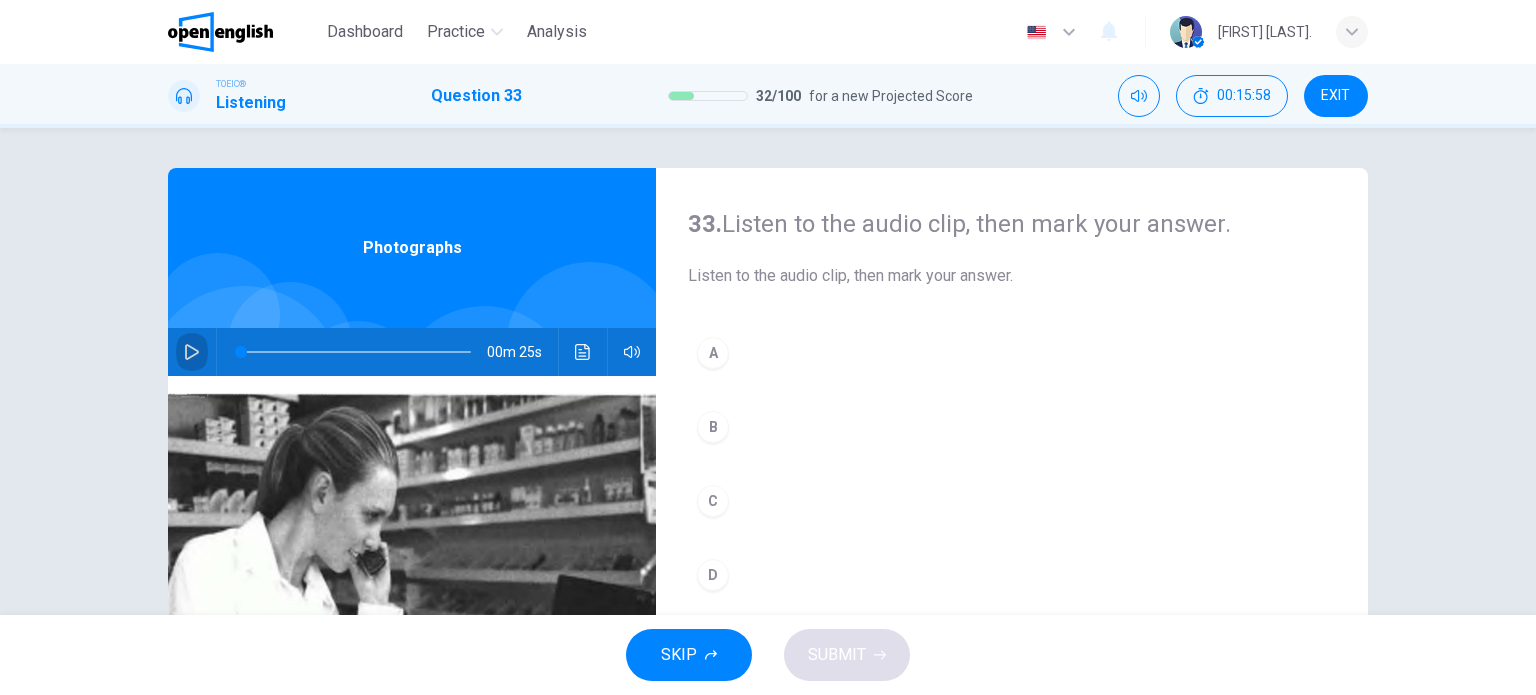 click at bounding box center (192, 352) 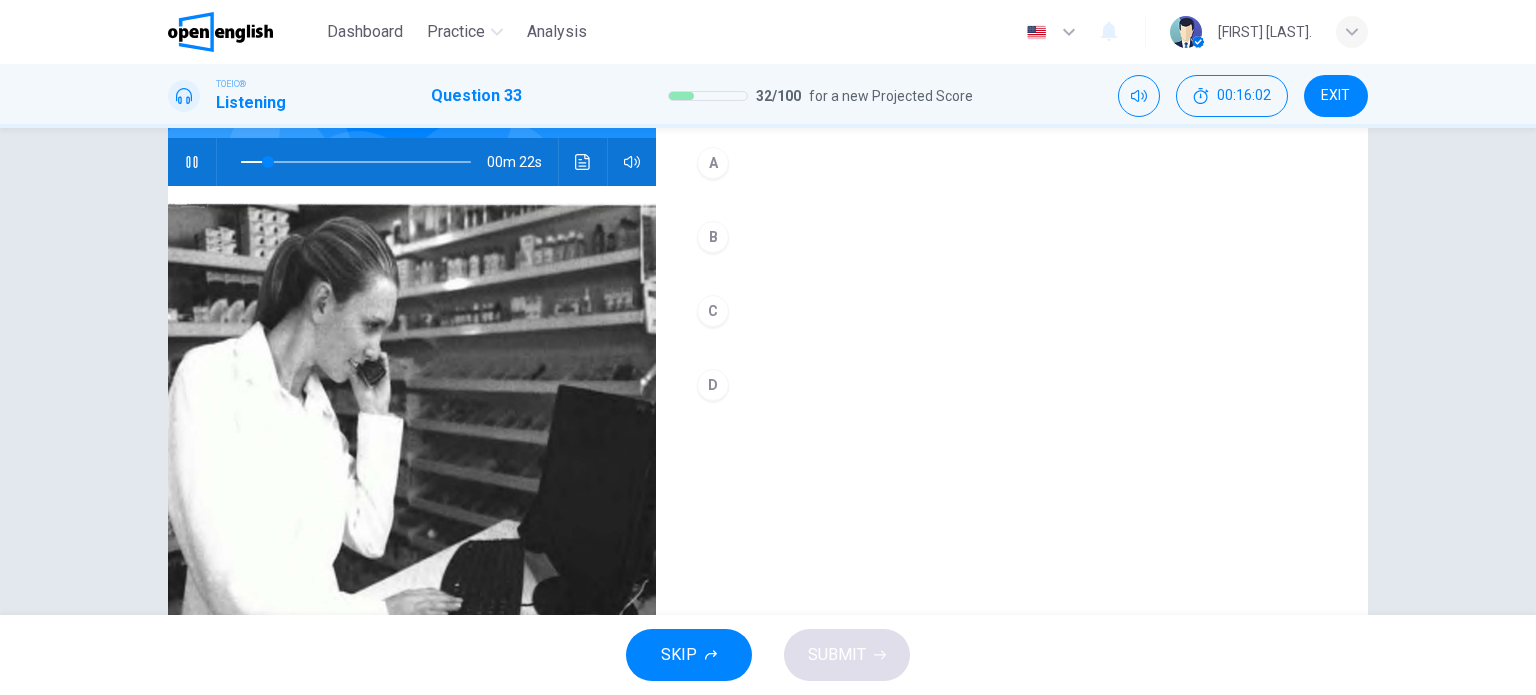 scroll, scrollTop: 188, scrollLeft: 0, axis: vertical 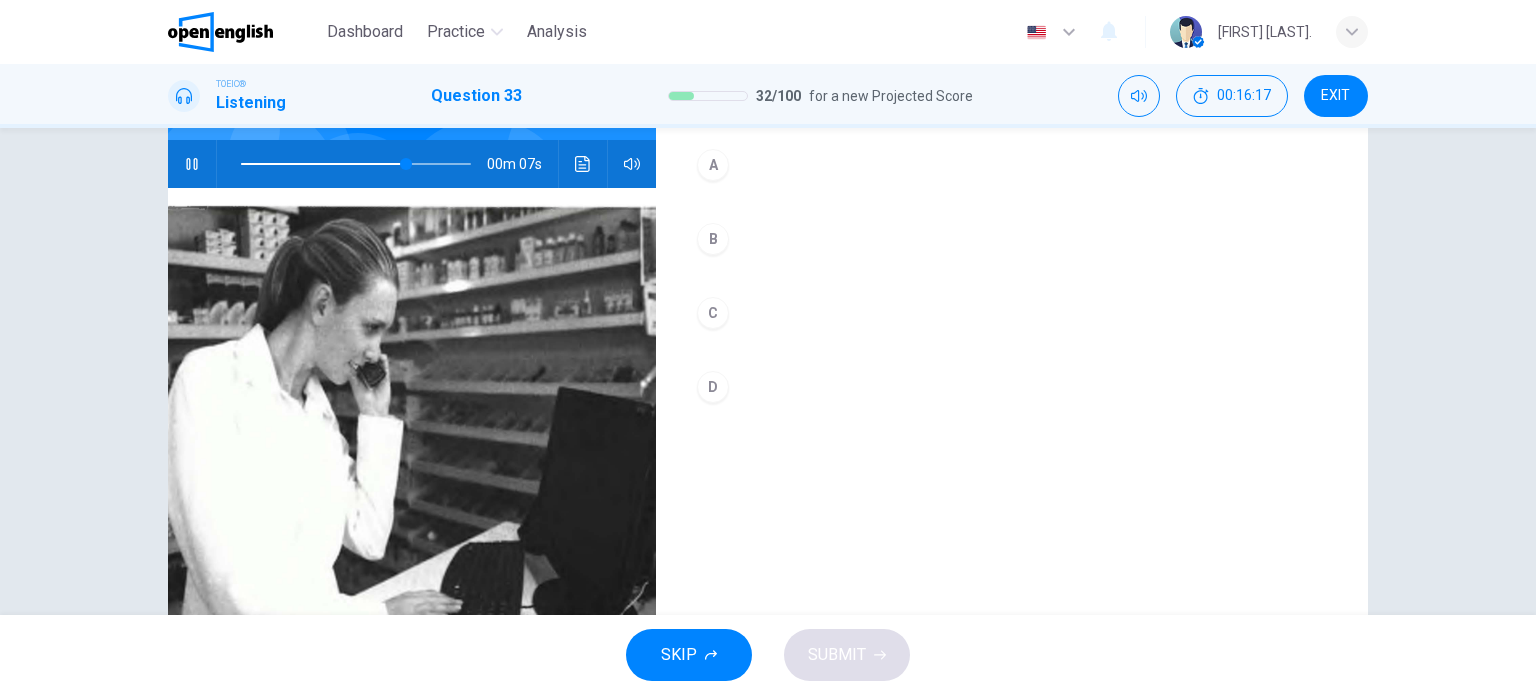 click on "C" at bounding box center [713, 313] 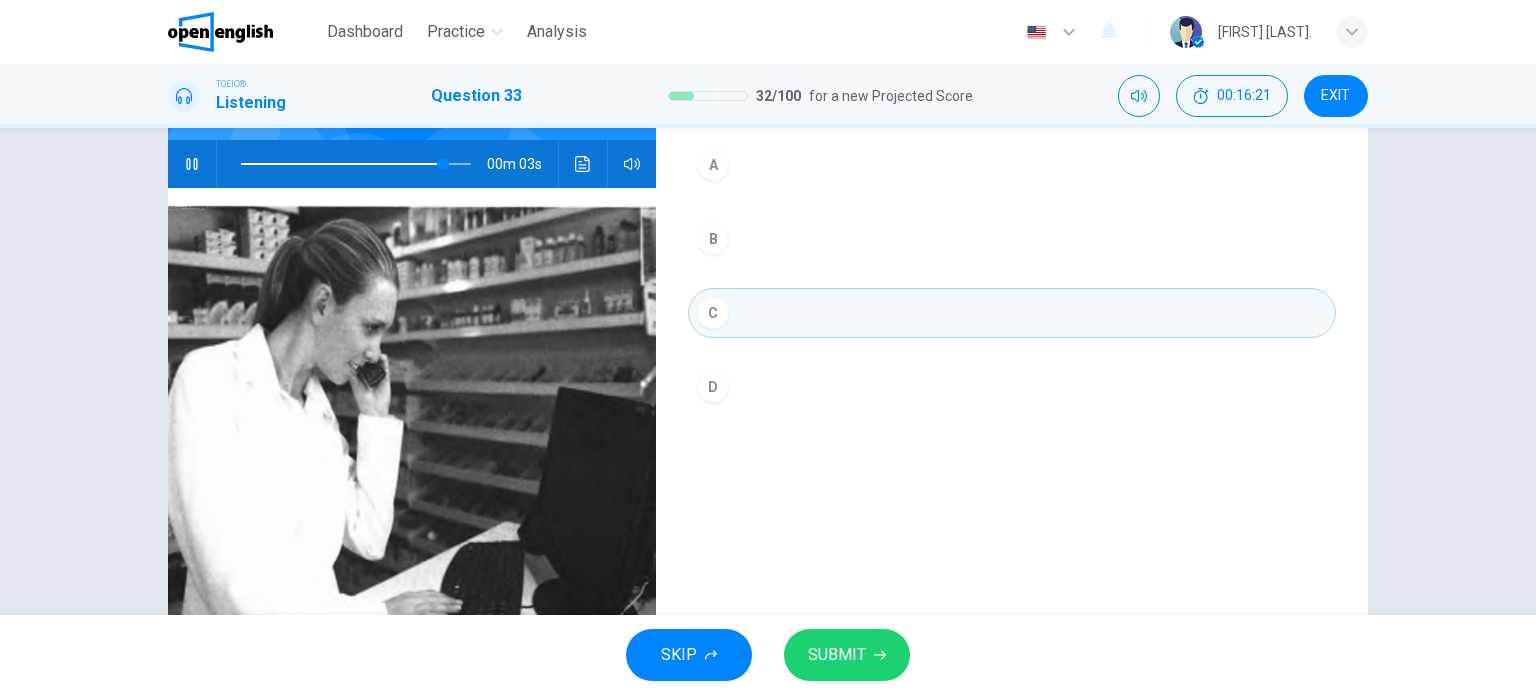 click on "SUBMIT" at bounding box center [837, 655] 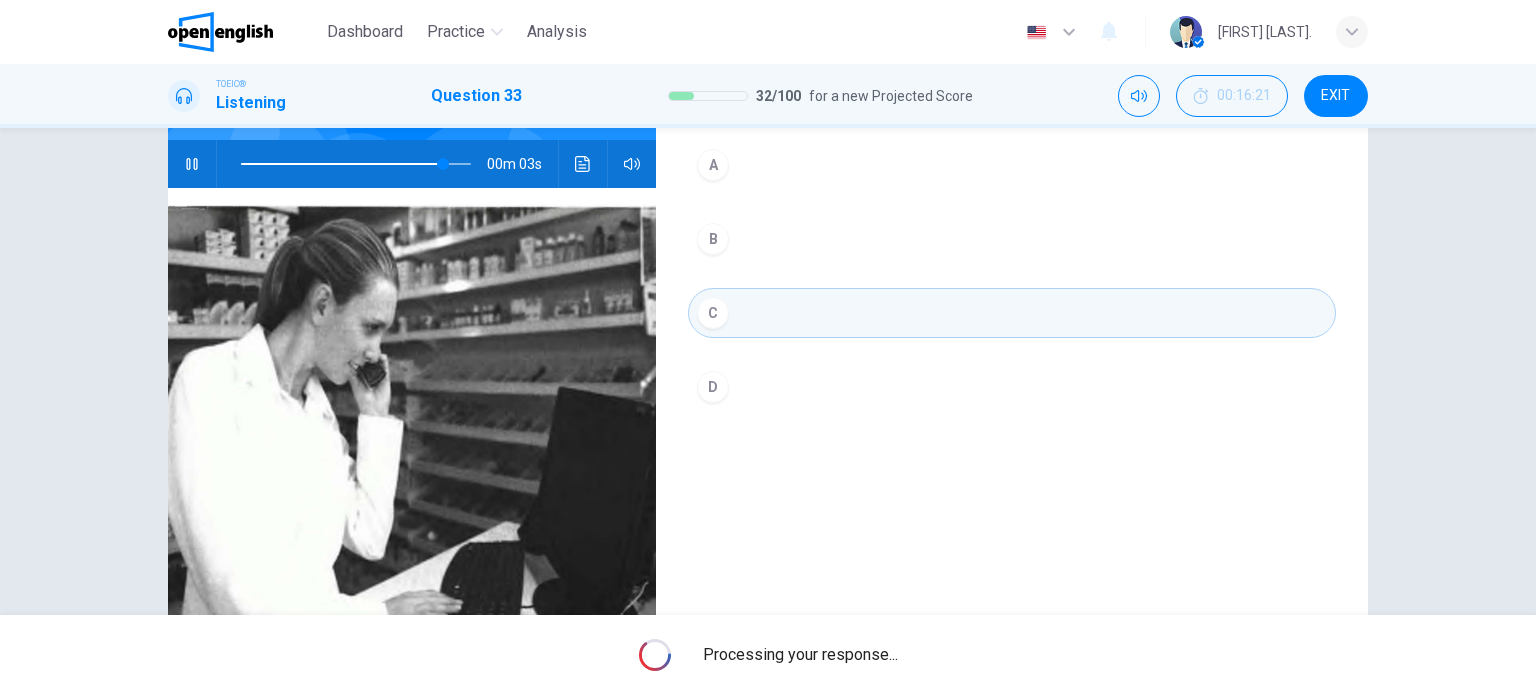 type on "**" 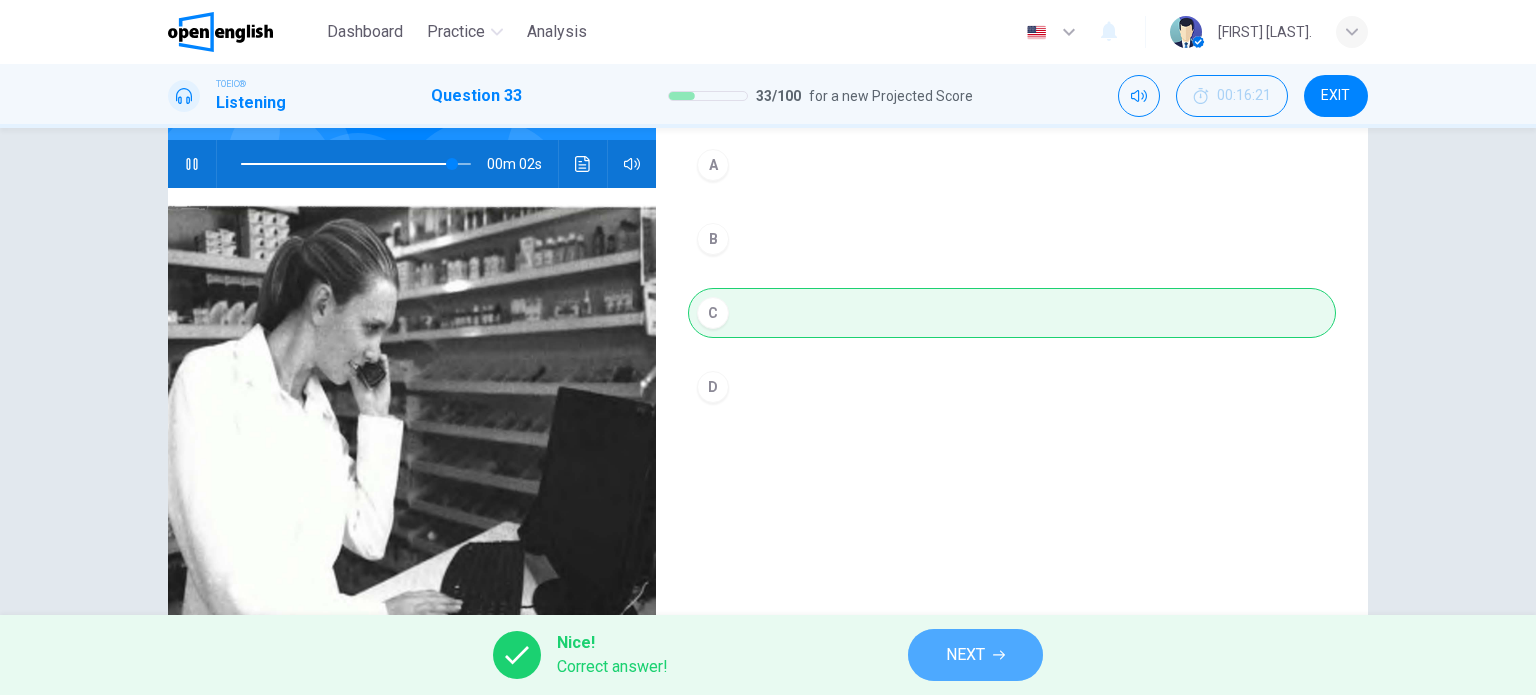 click on "NEXT" at bounding box center (965, 655) 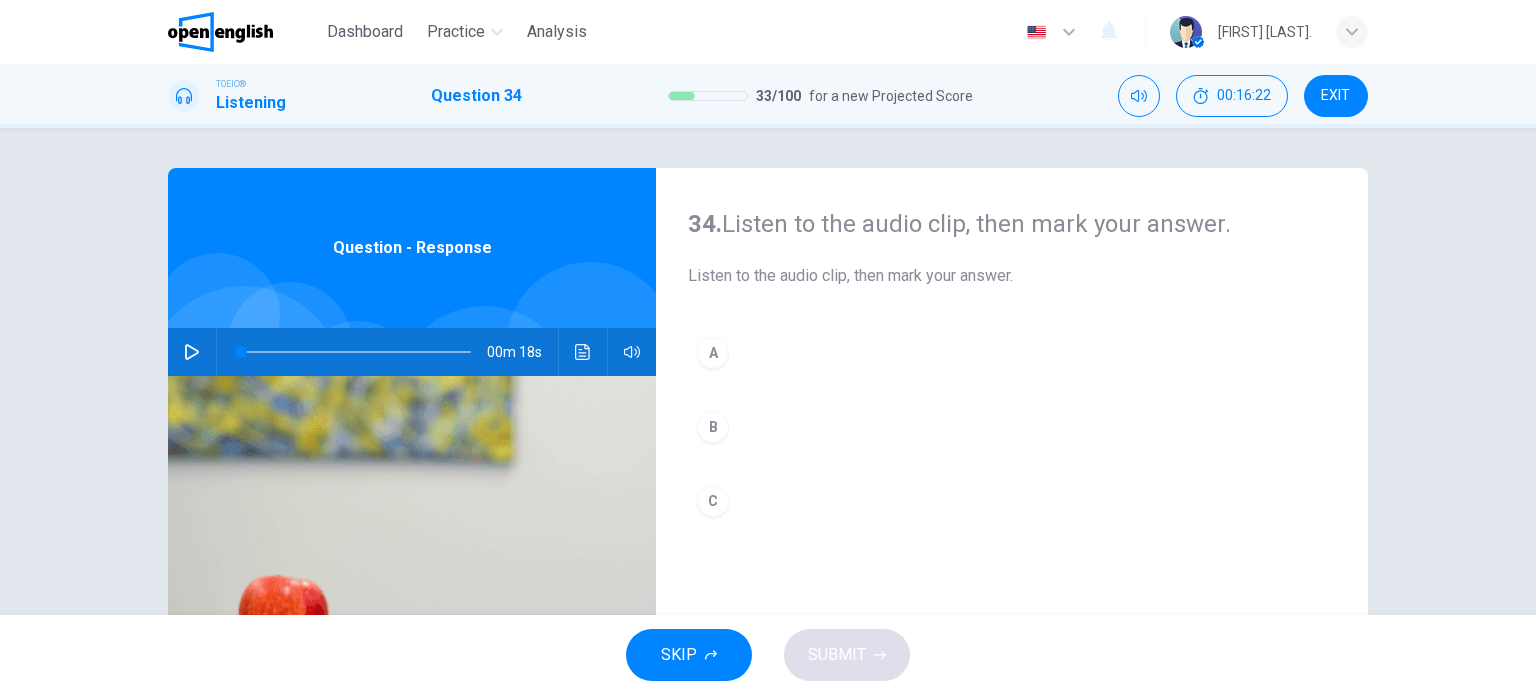 click 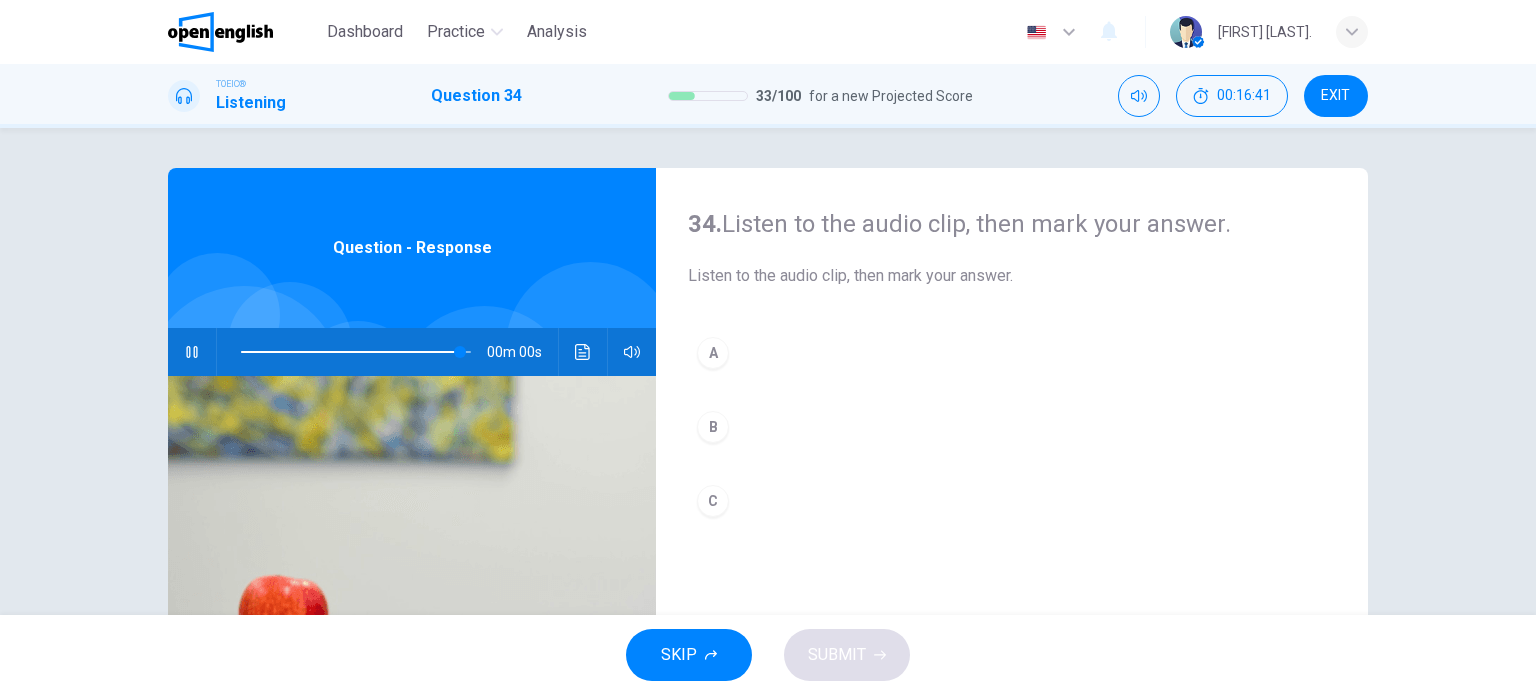 type on "*" 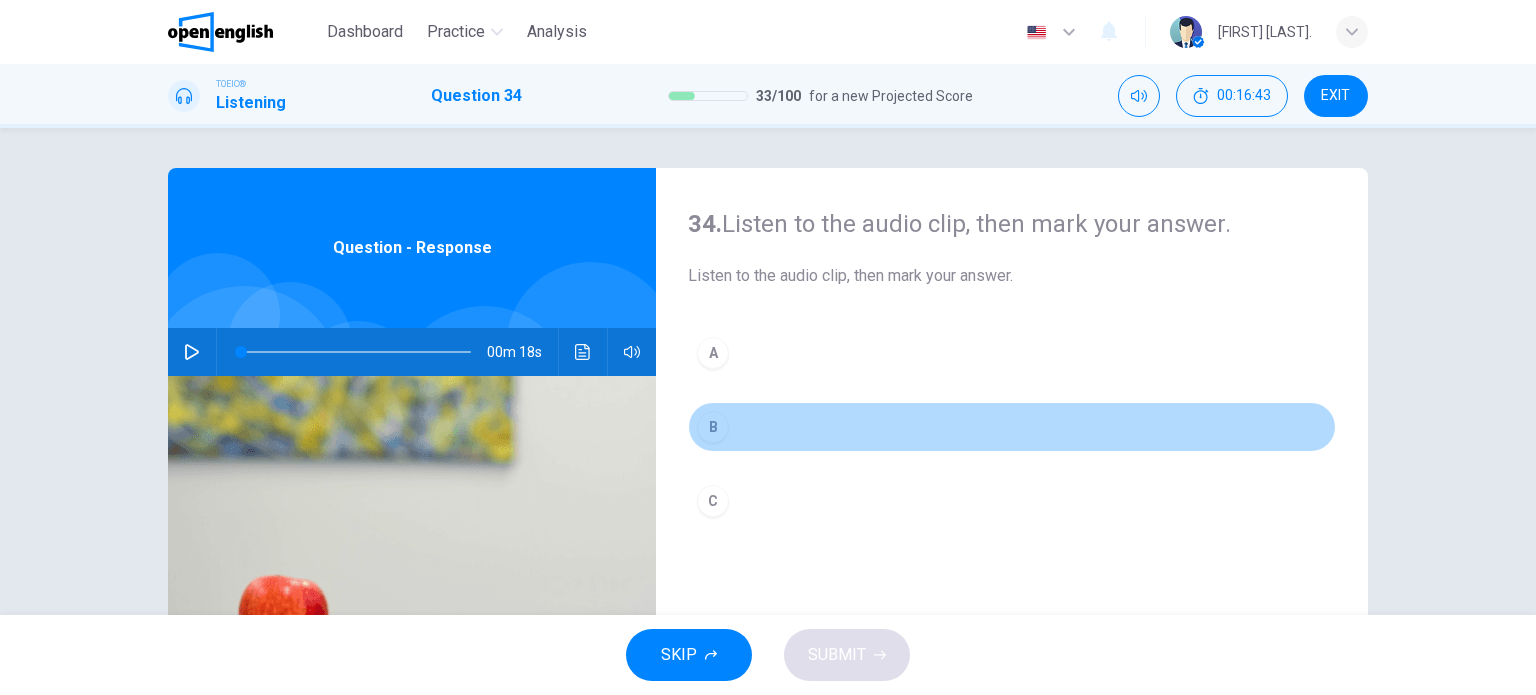 click on "B" at bounding box center (713, 427) 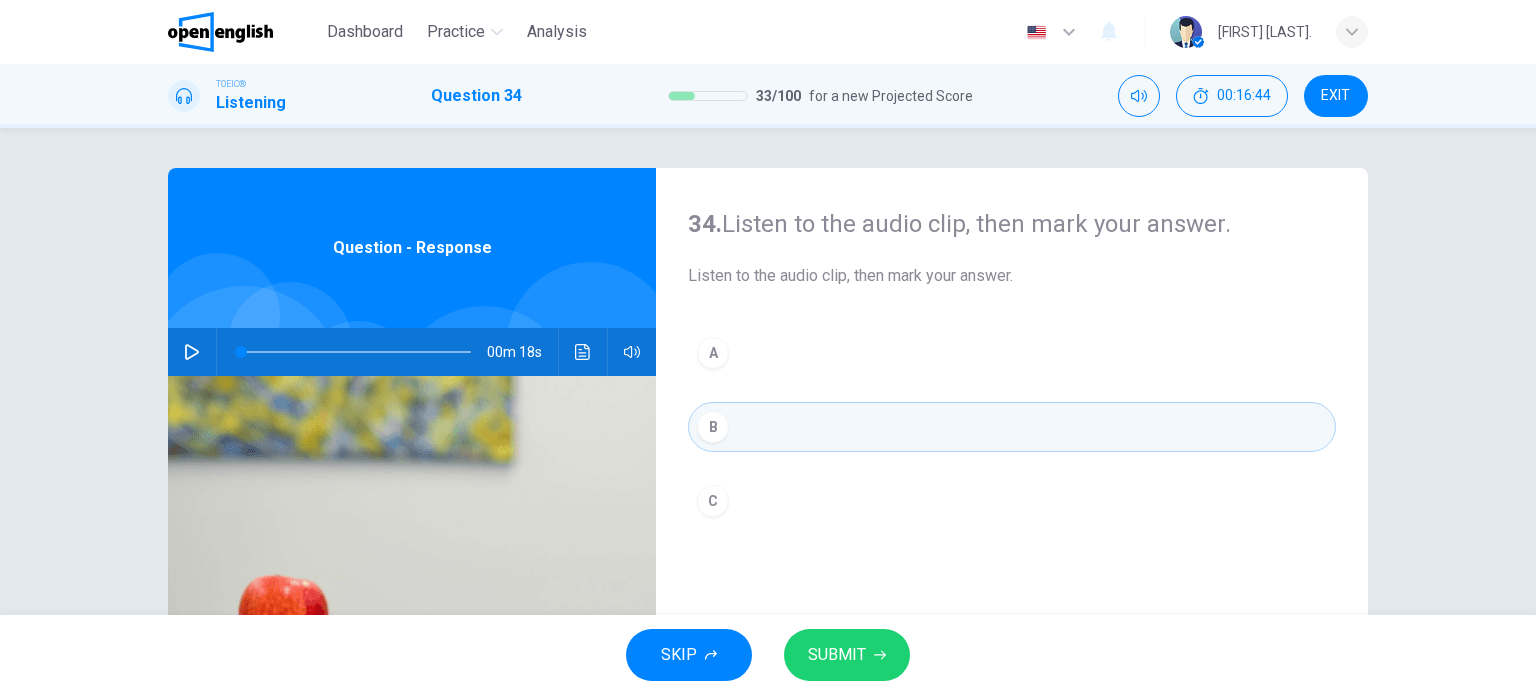 click on "SUBMIT" at bounding box center [847, 655] 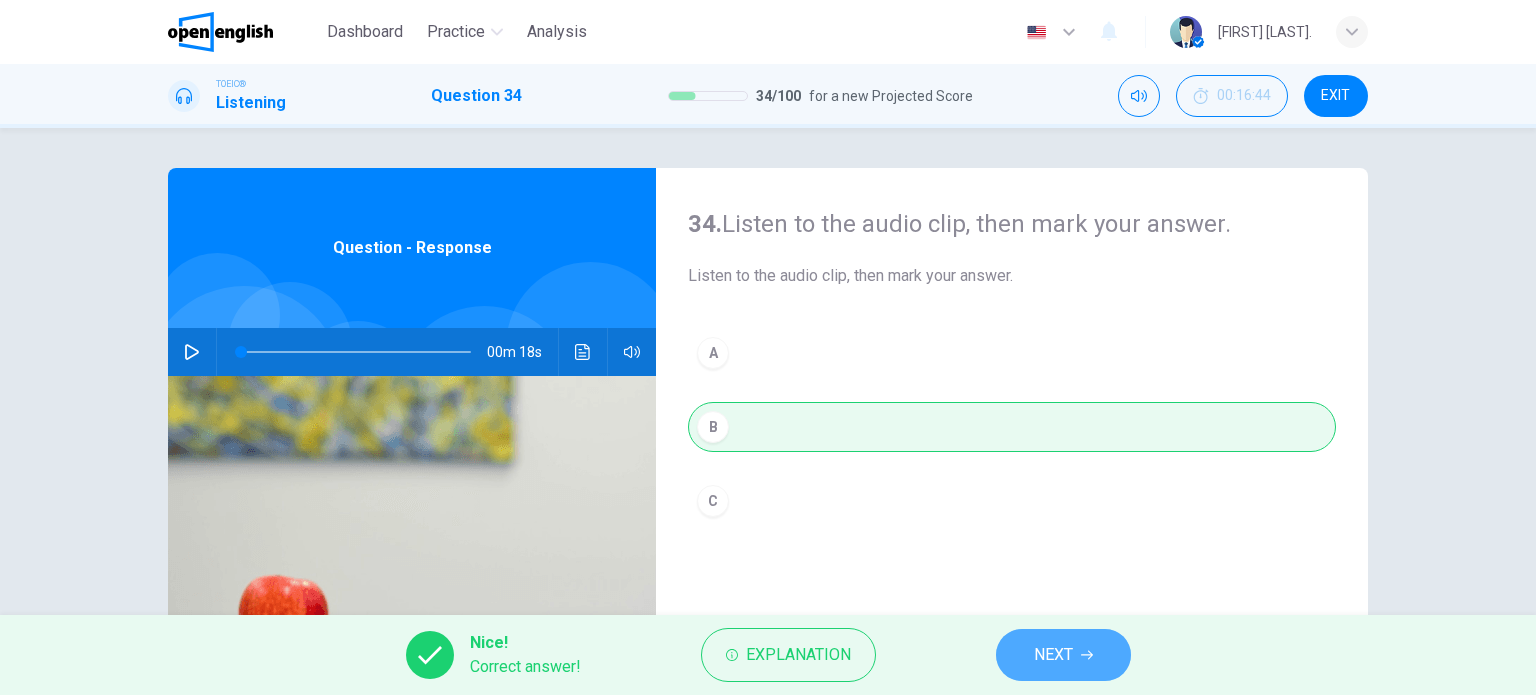 click on "NEXT" at bounding box center [1063, 655] 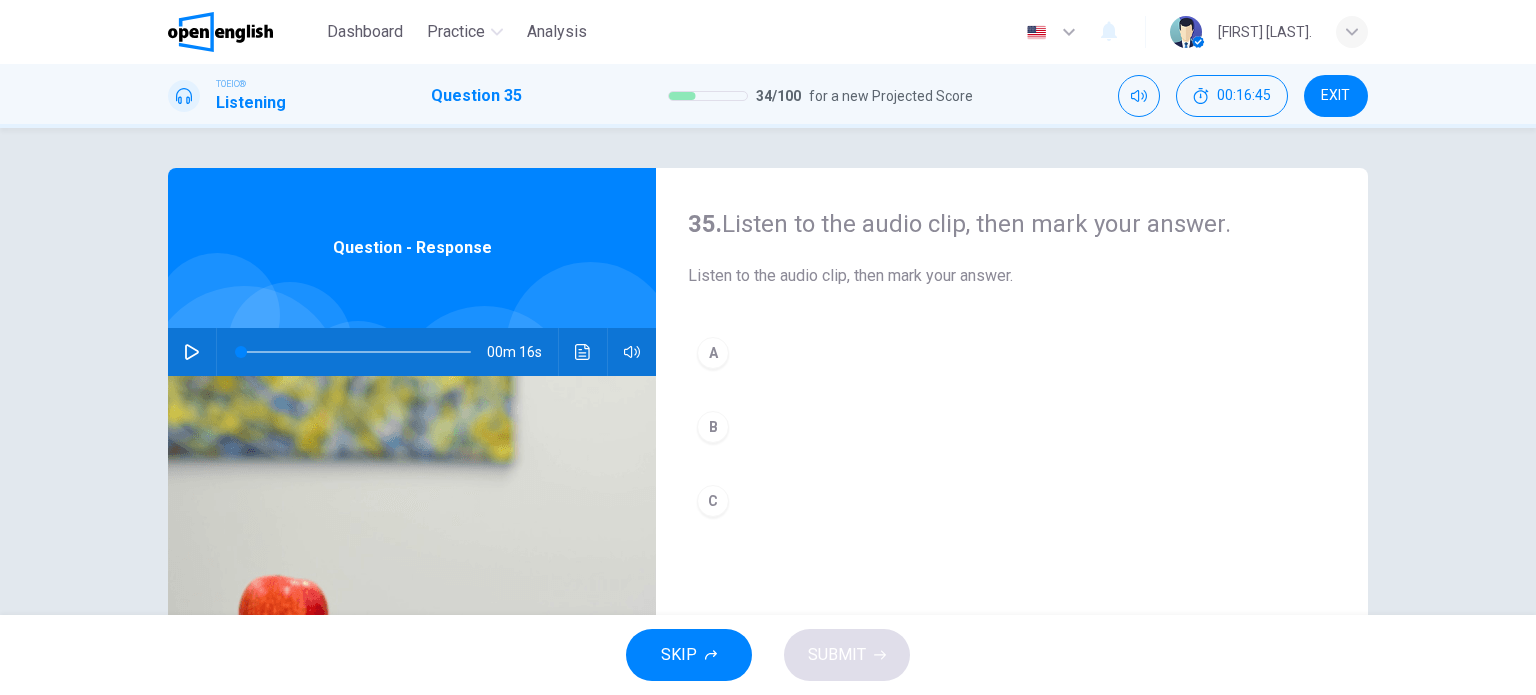 click 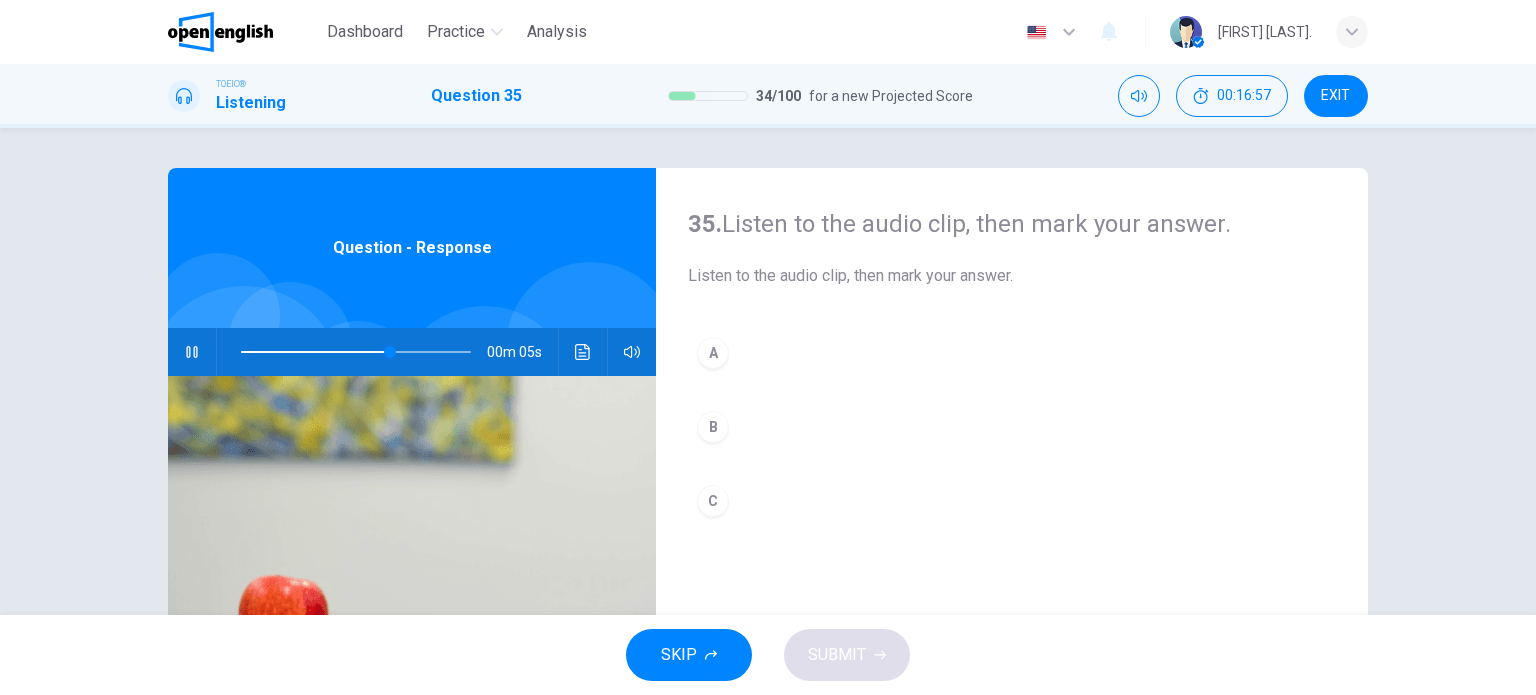 click on "A" at bounding box center (713, 353) 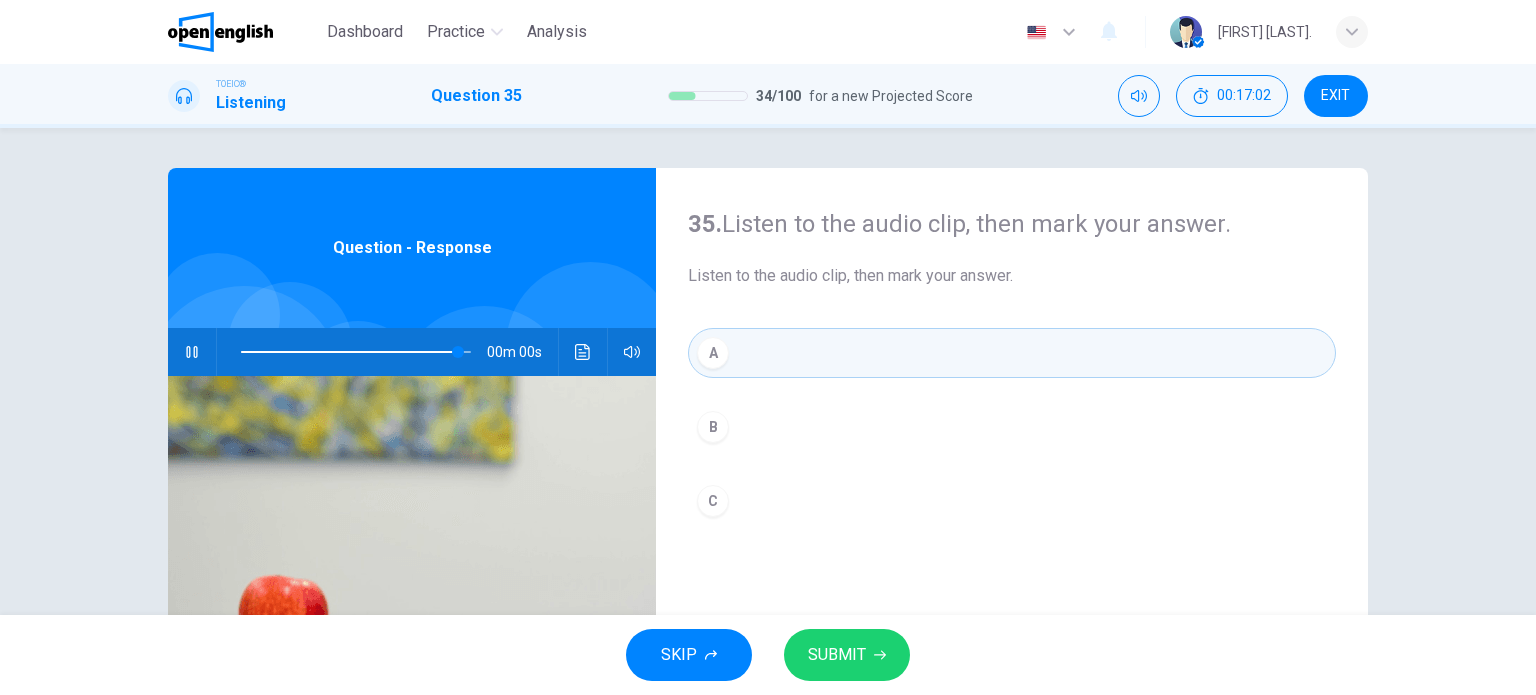 type on "*" 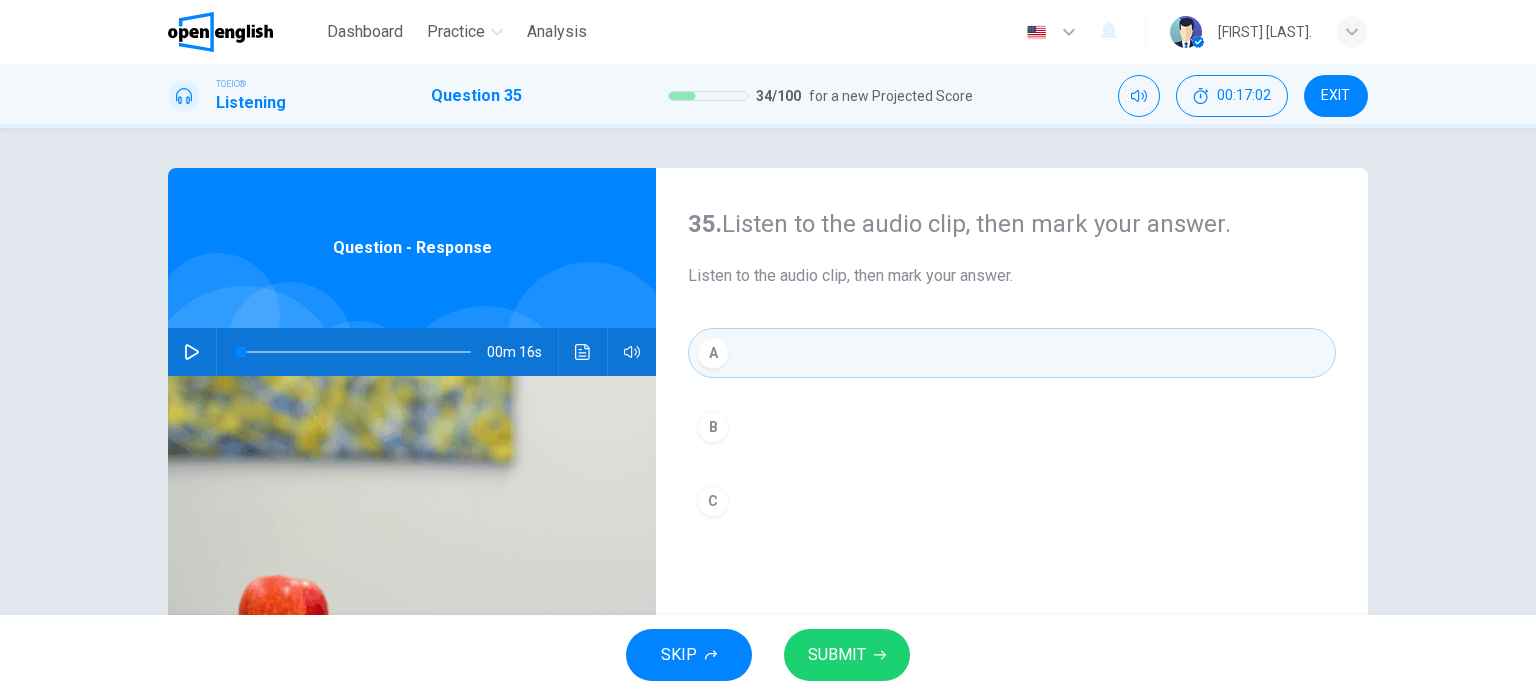 click on "SUBMIT" at bounding box center [837, 655] 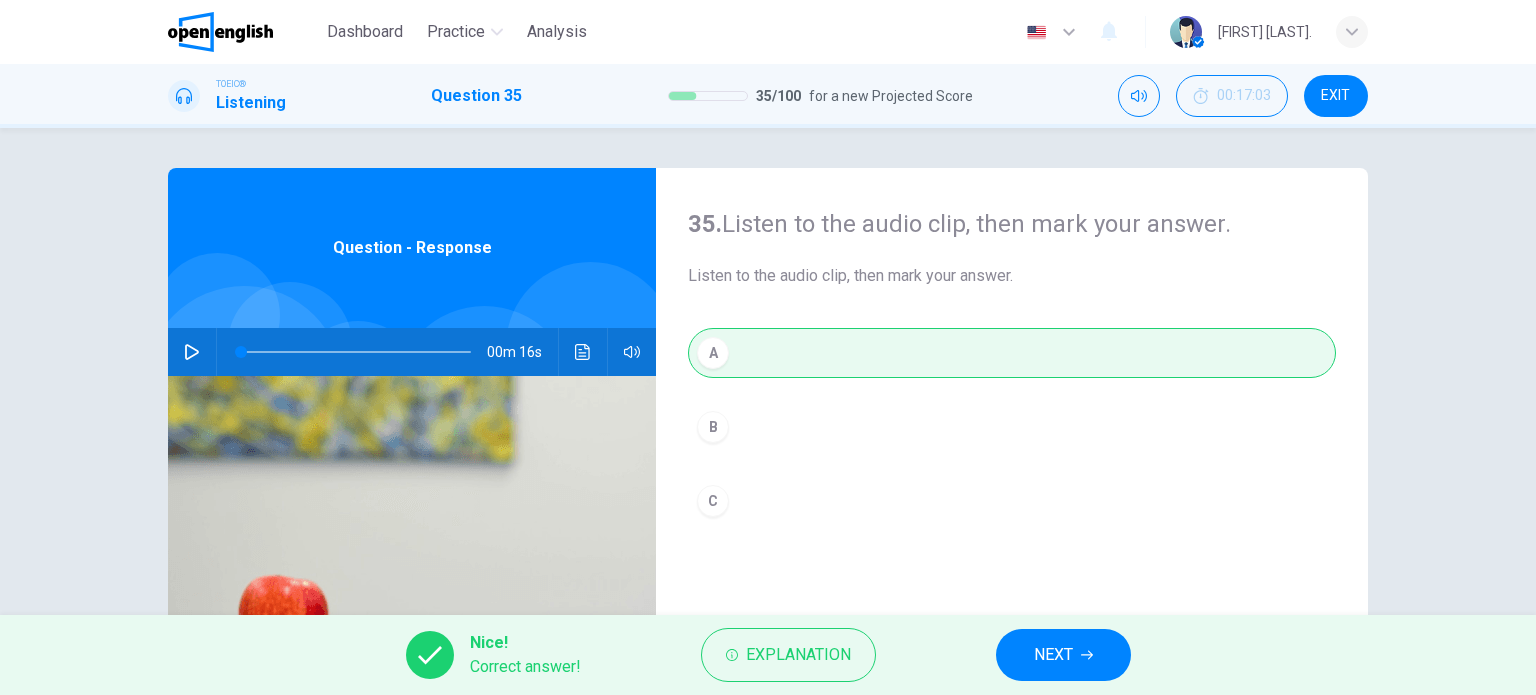 click on "NEXT" at bounding box center [1063, 655] 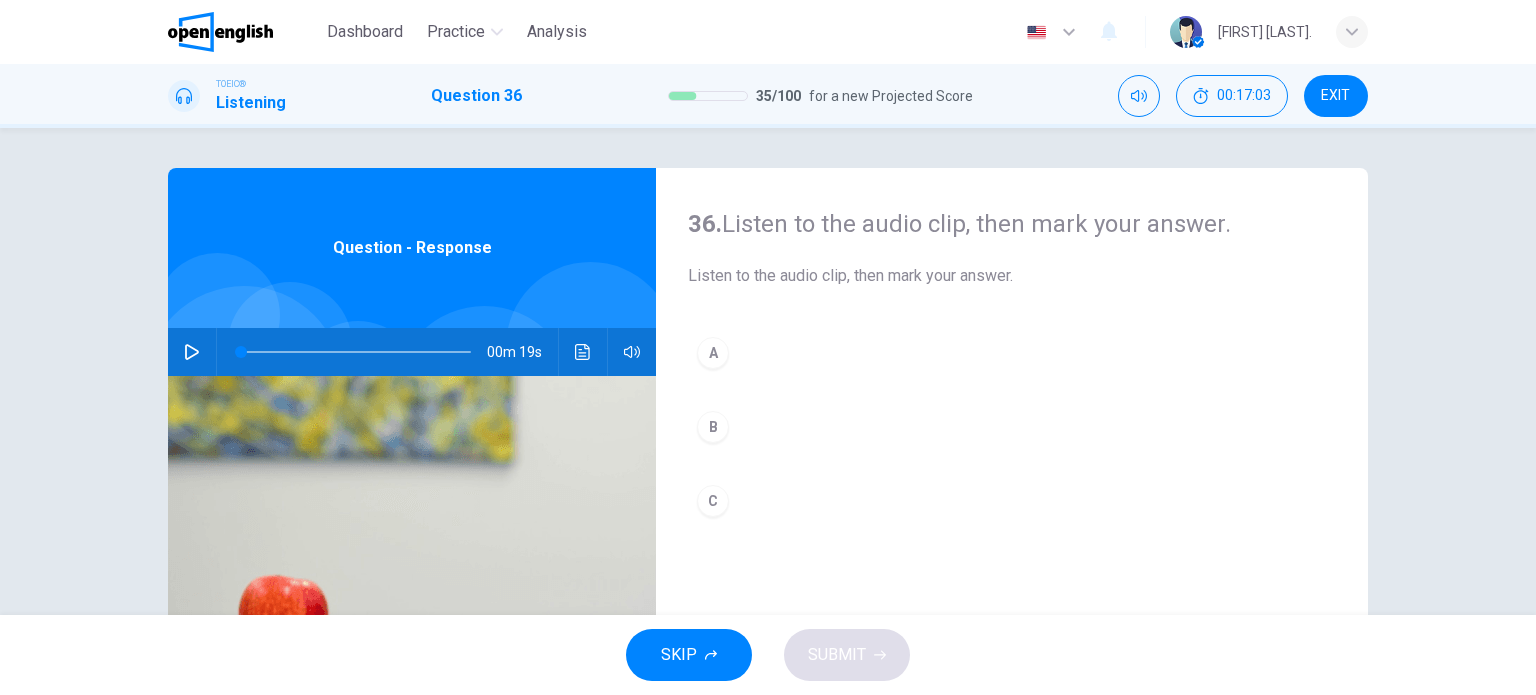 click at bounding box center [192, 352] 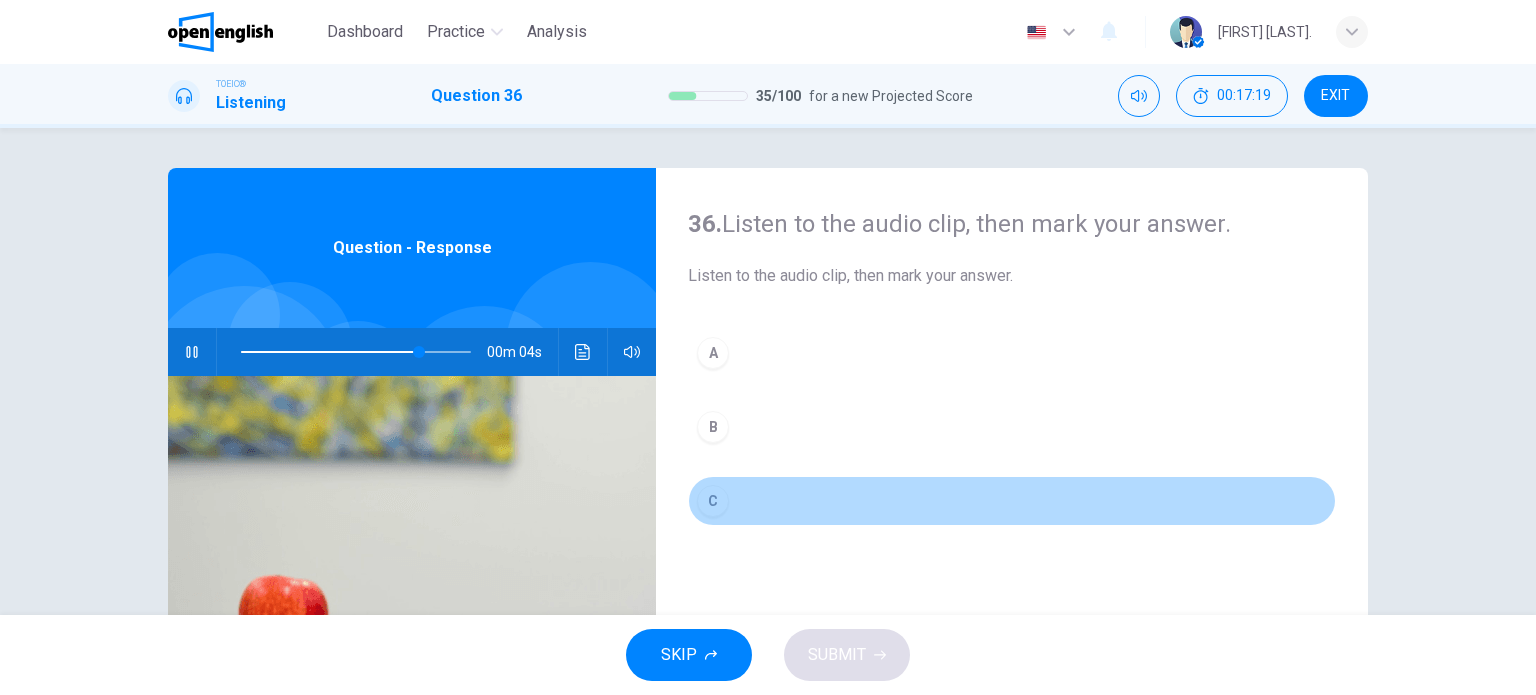 click on "C" at bounding box center [713, 501] 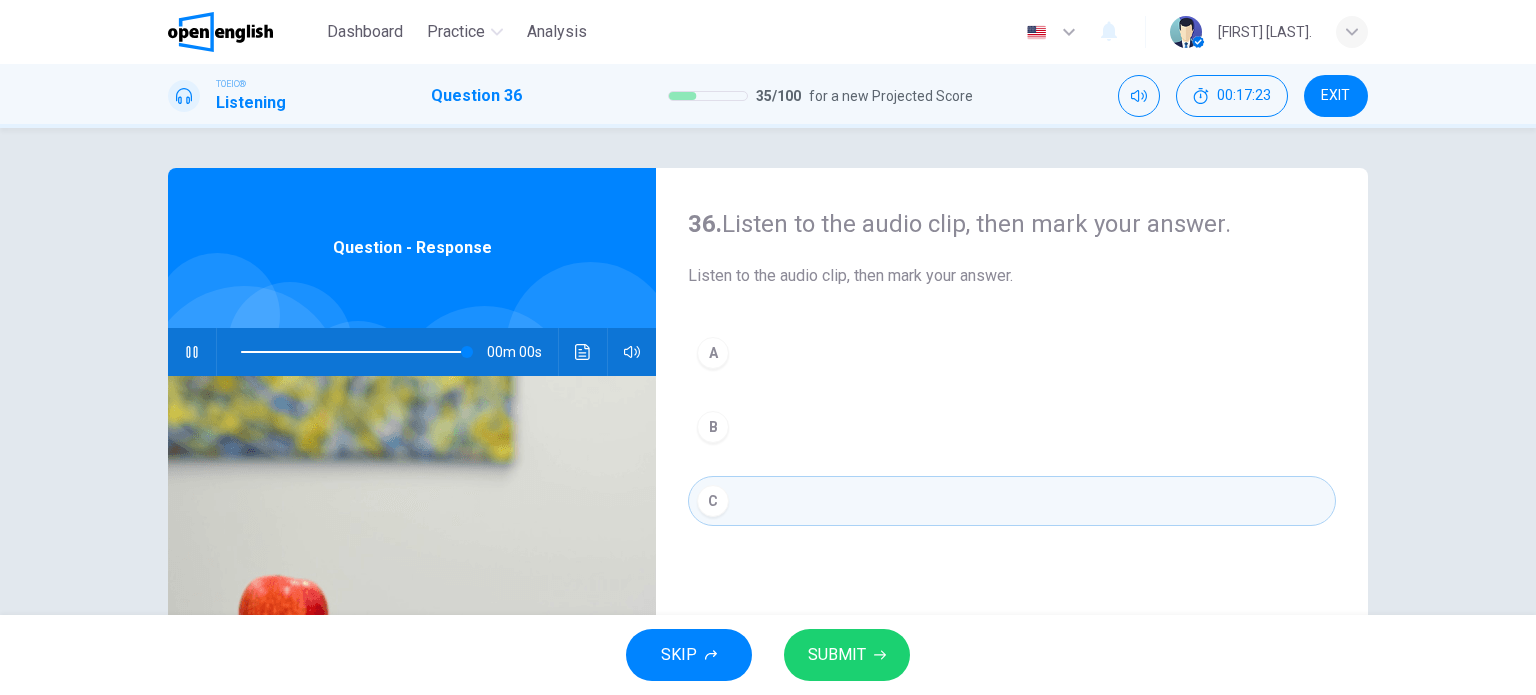 click on "SUBMIT" at bounding box center (837, 655) 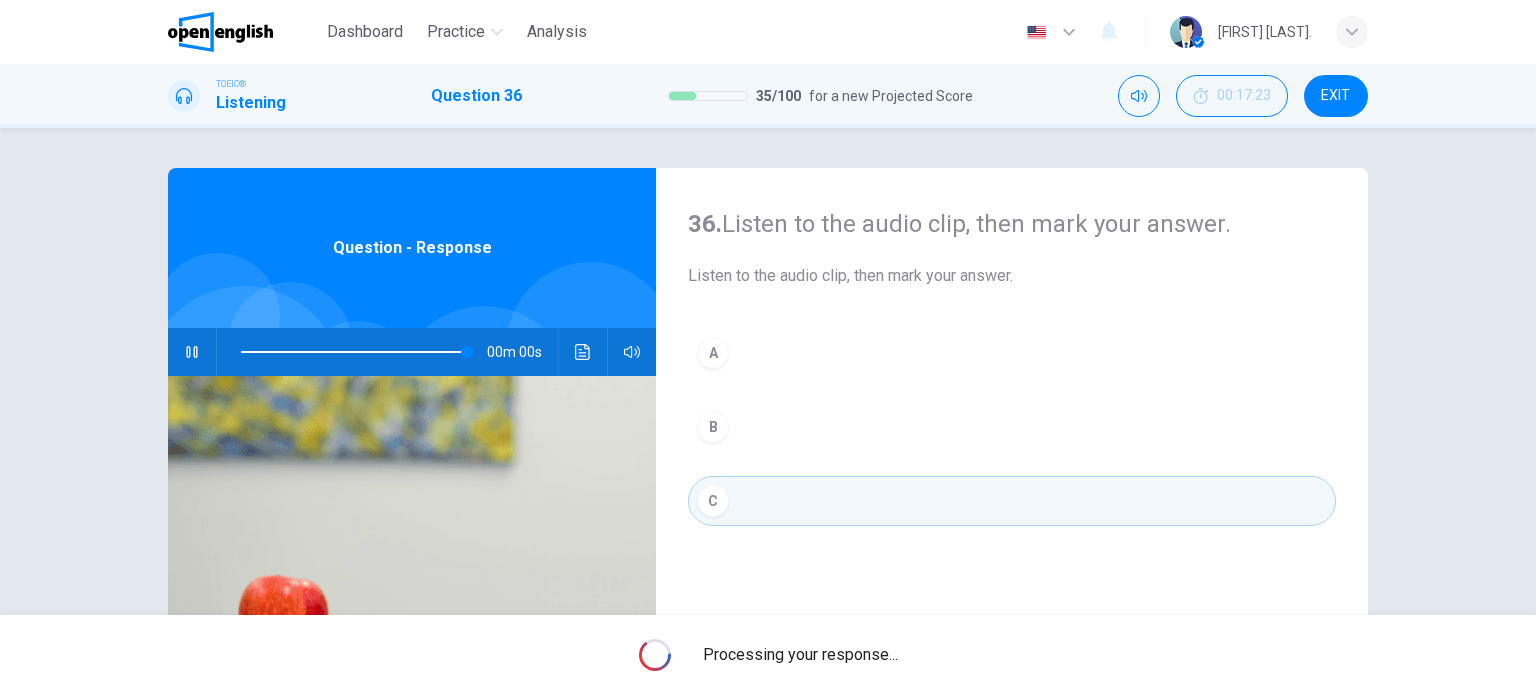 type on "*" 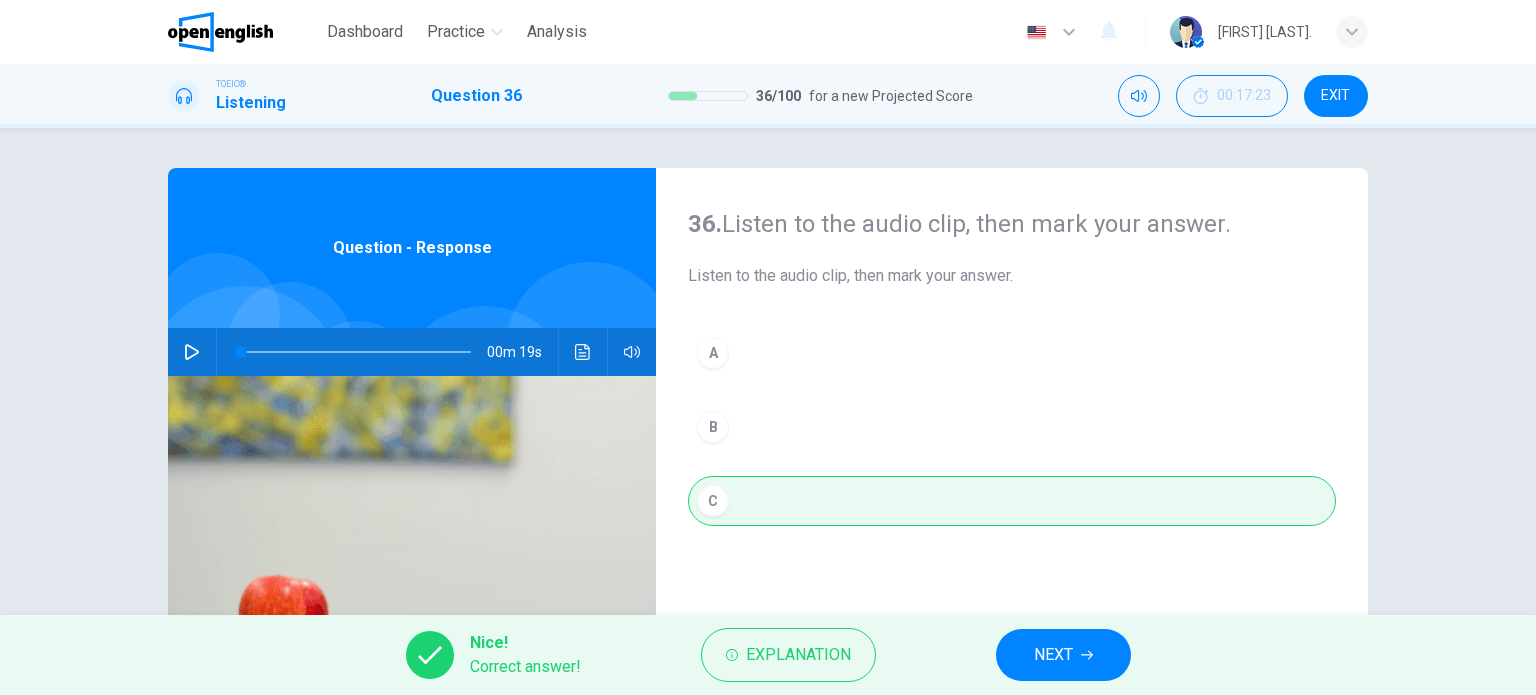 click on "NEXT" at bounding box center (1063, 655) 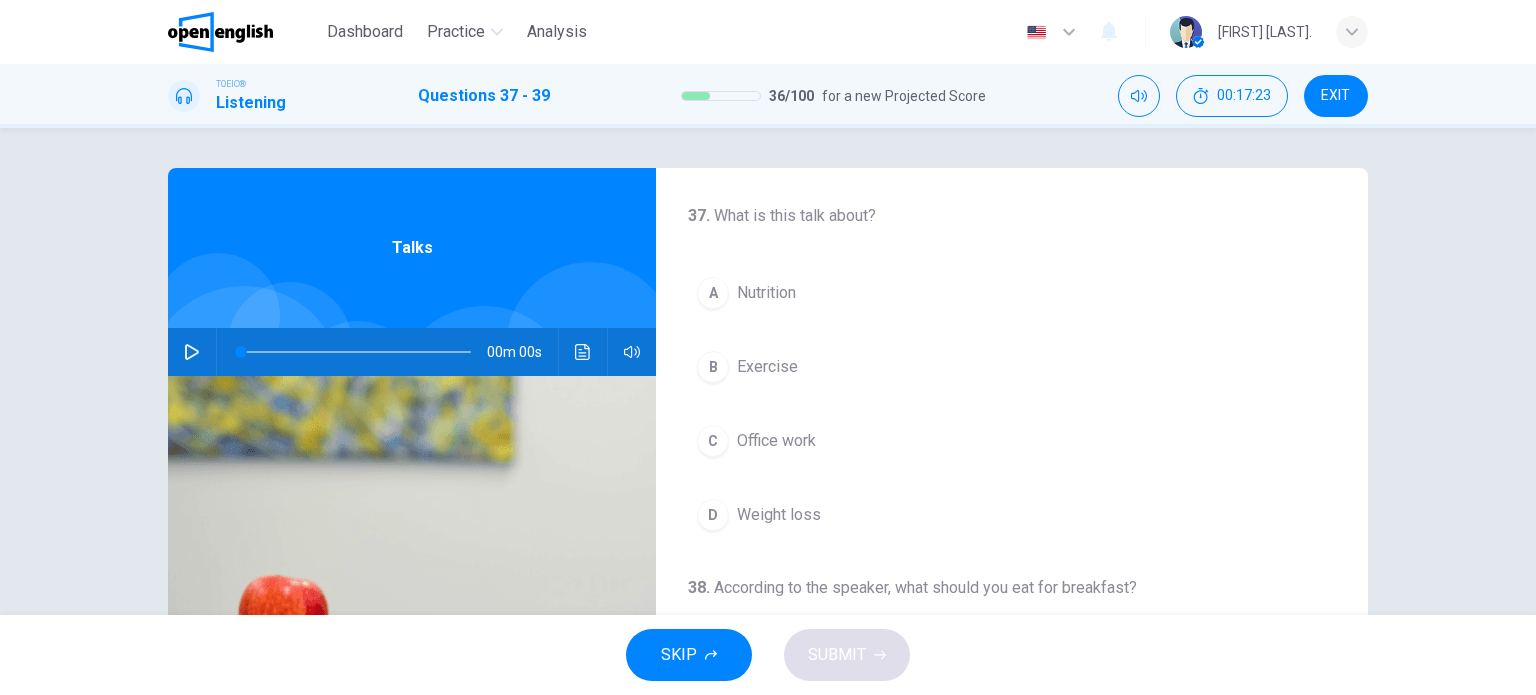 click 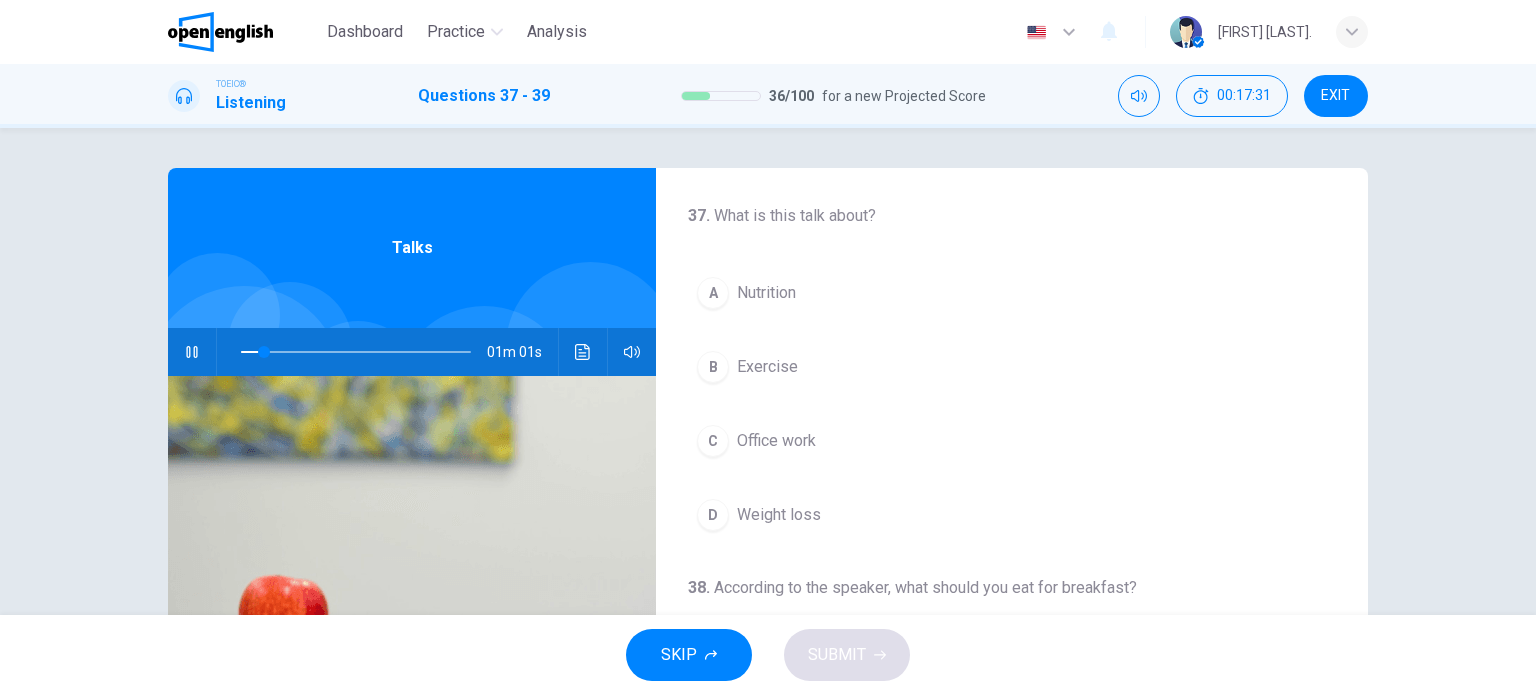 click on "B" at bounding box center (713, 367) 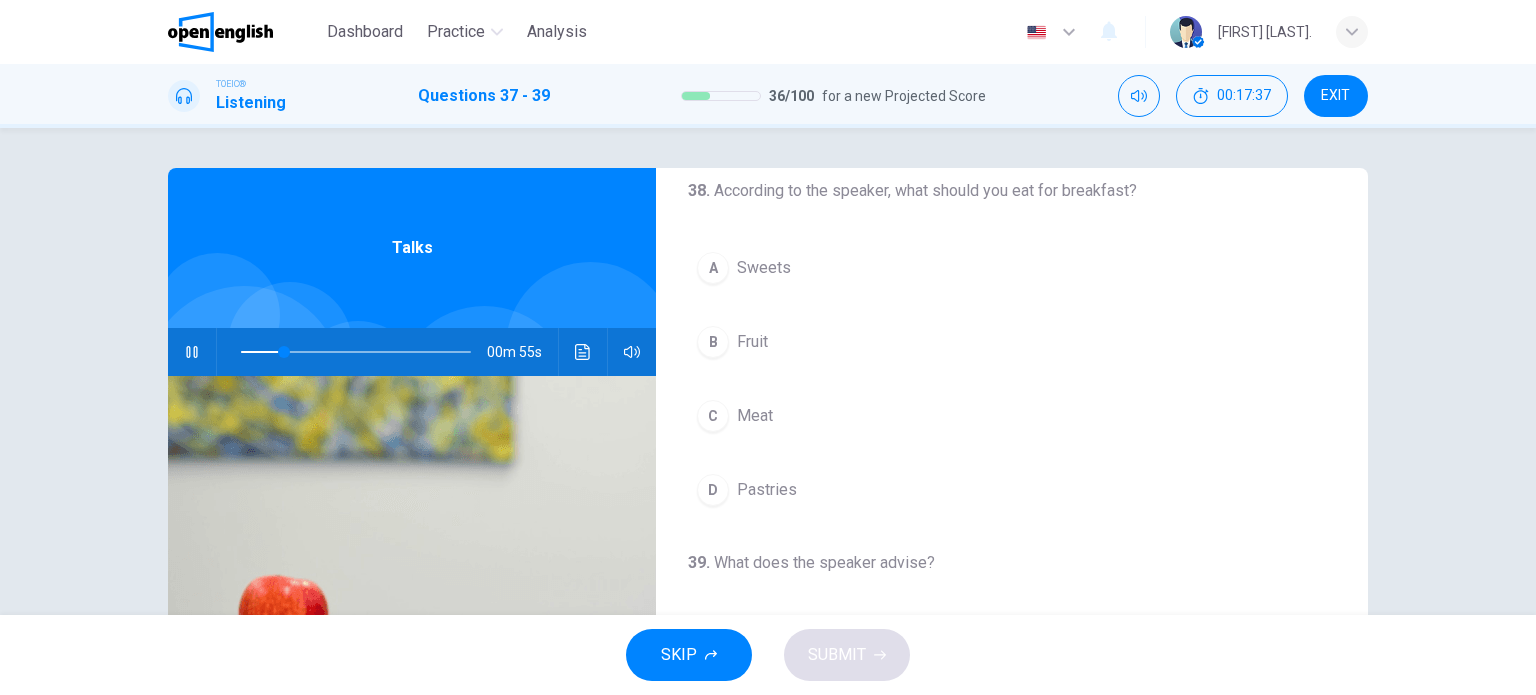 scroll, scrollTop: 400, scrollLeft: 0, axis: vertical 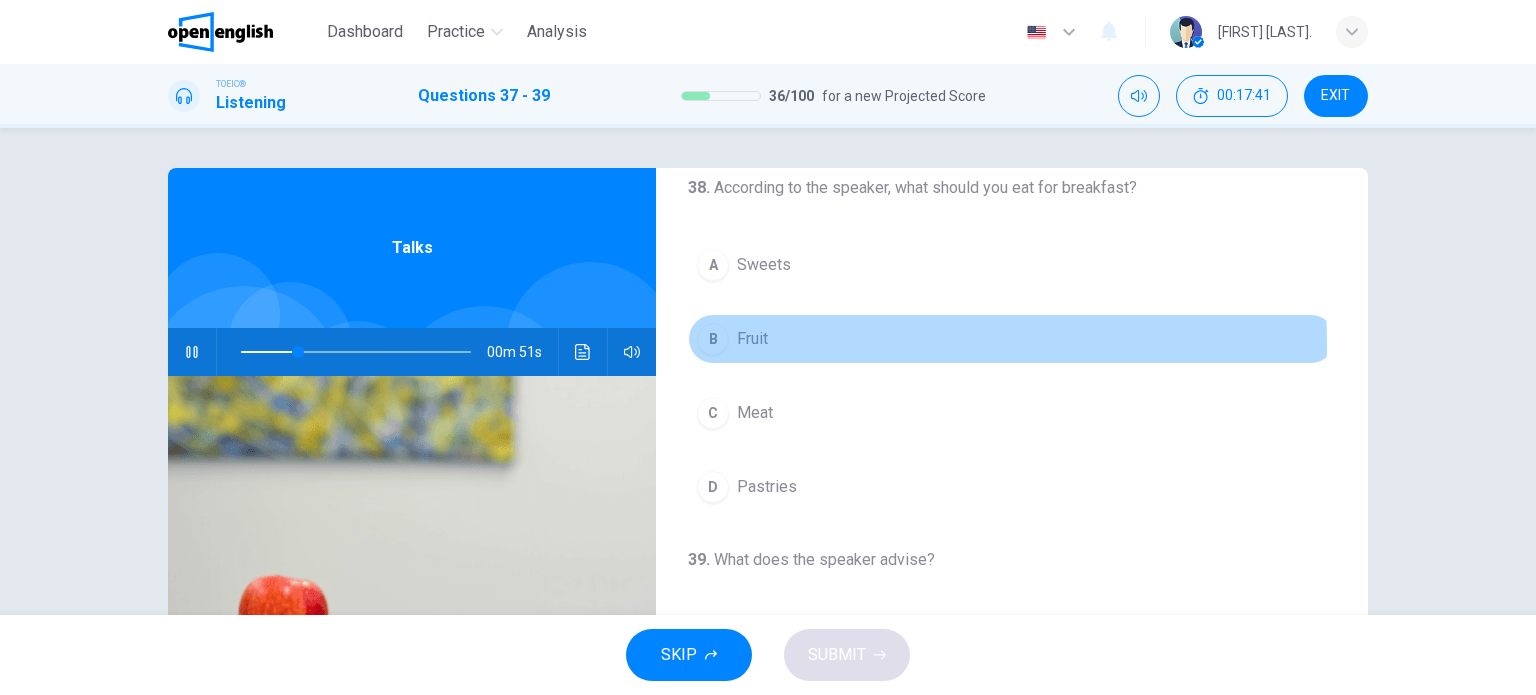 click on "B" at bounding box center [713, 339] 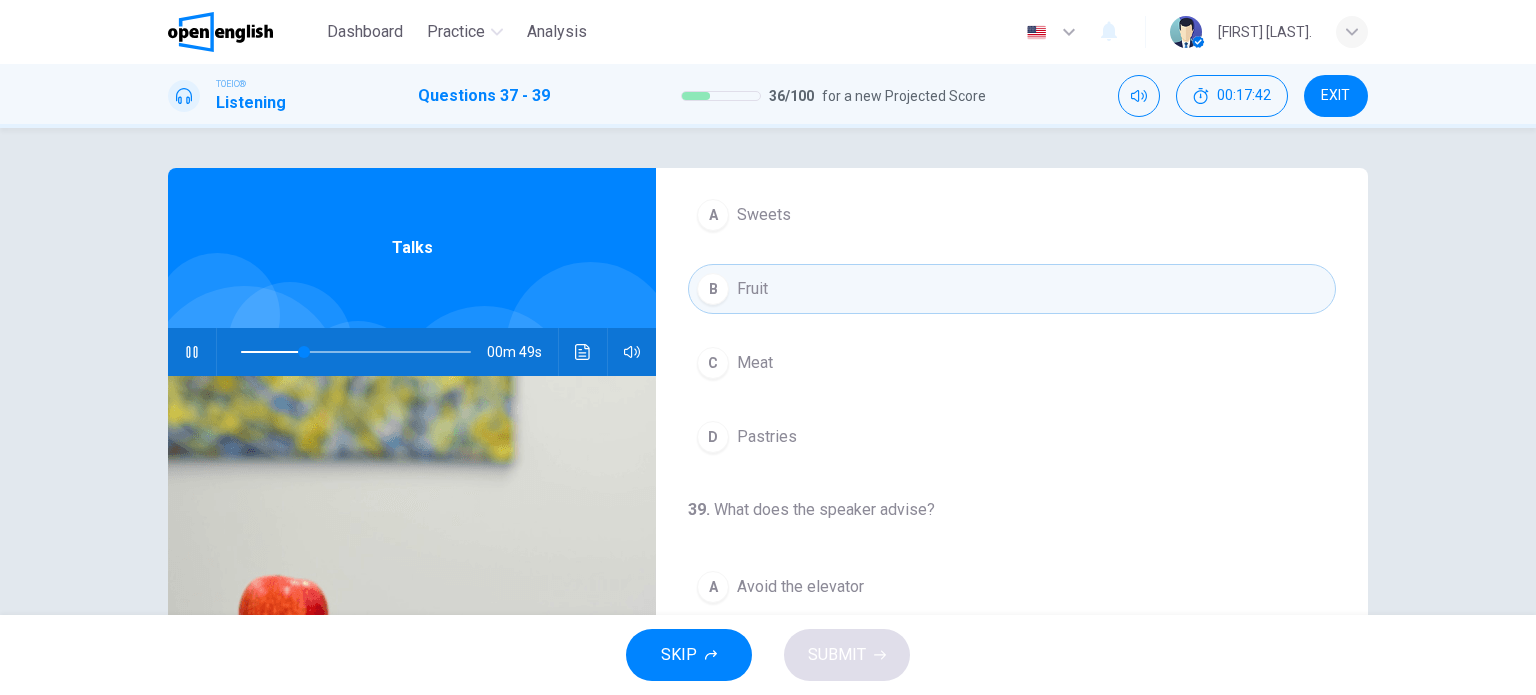 scroll, scrollTop: 452, scrollLeft: 0, axis: vertical 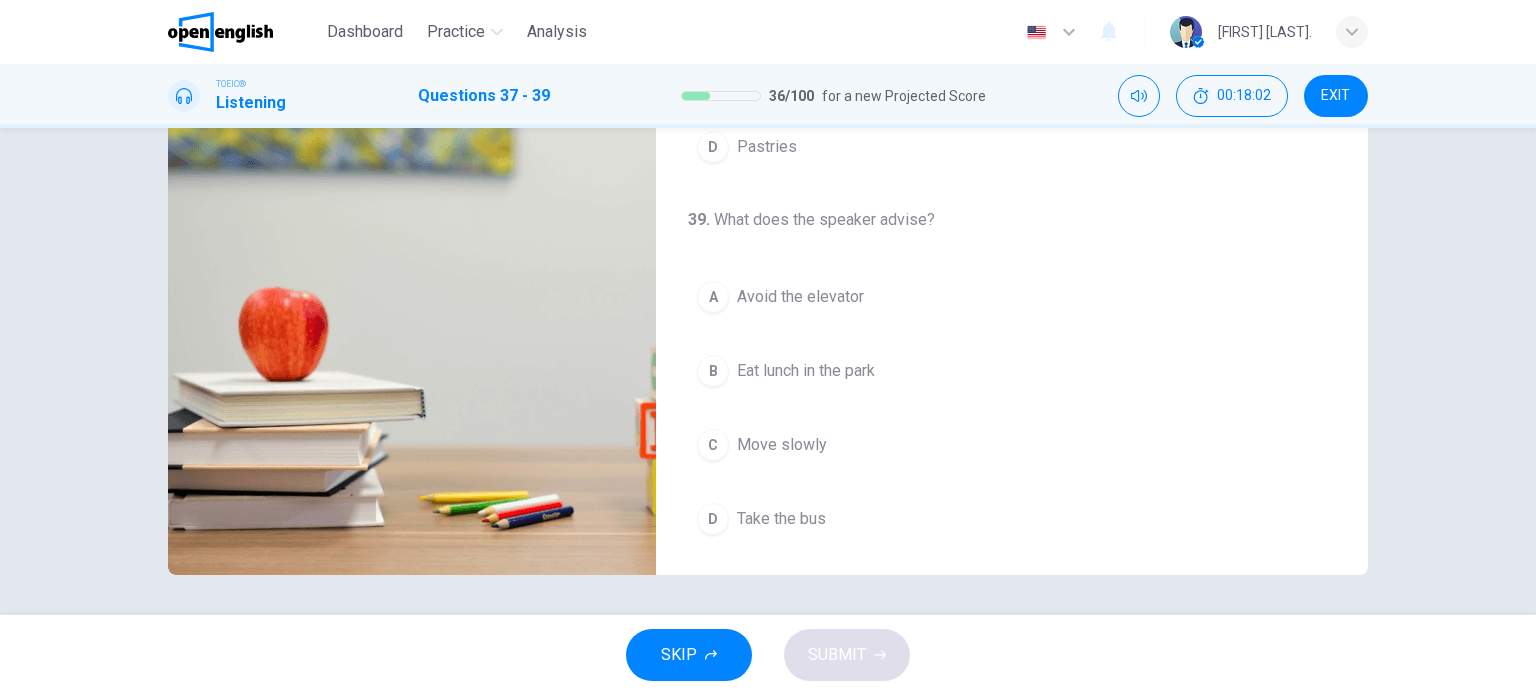 click on "A" at bounding box center (713, 297) 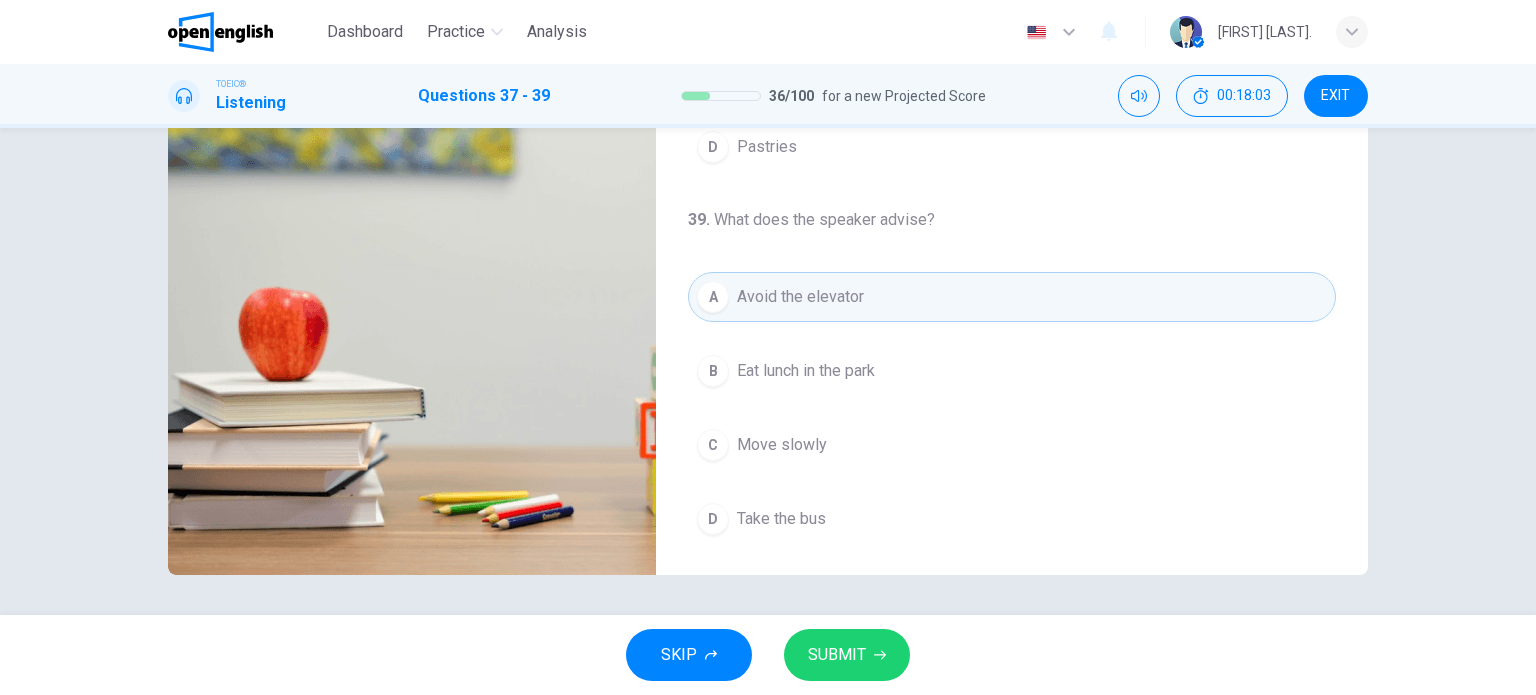 click on "SUBMIT" at bounding box center [847, 655] 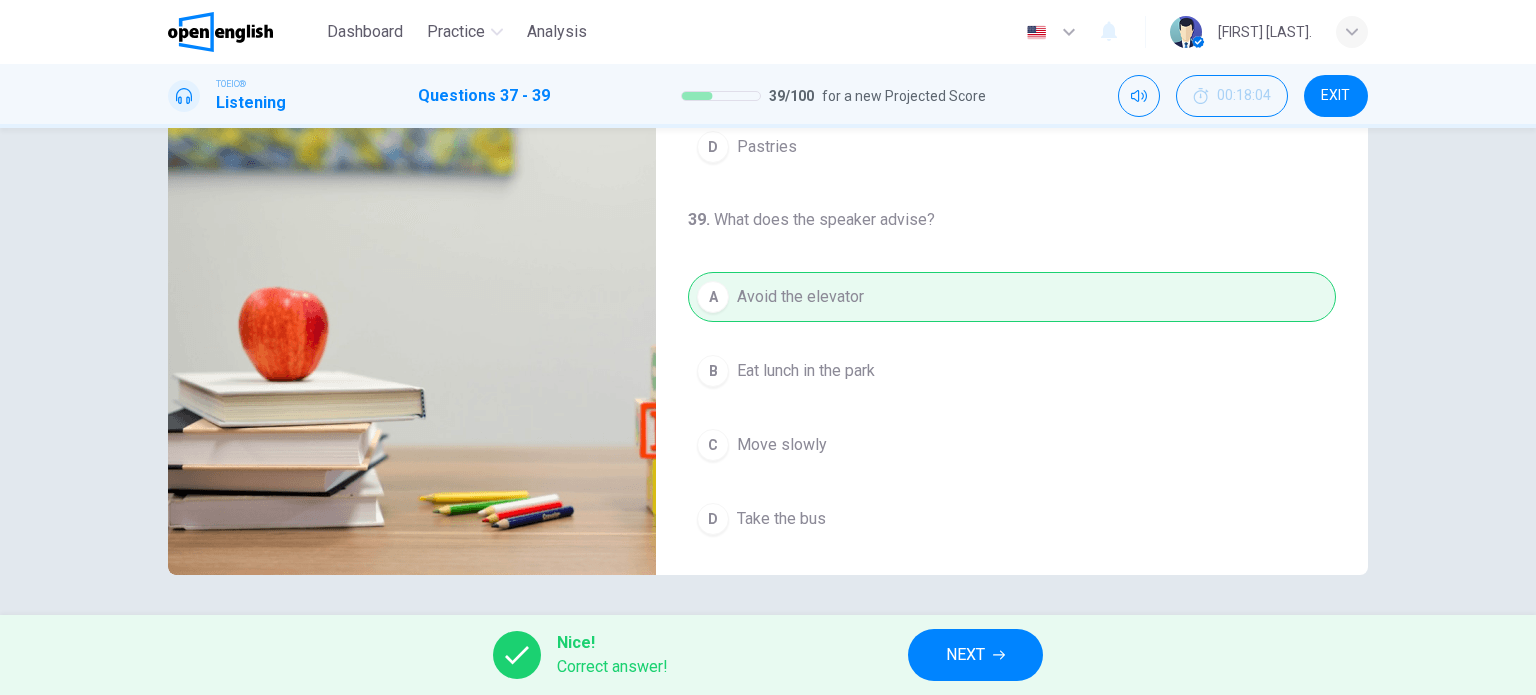 type on "**" 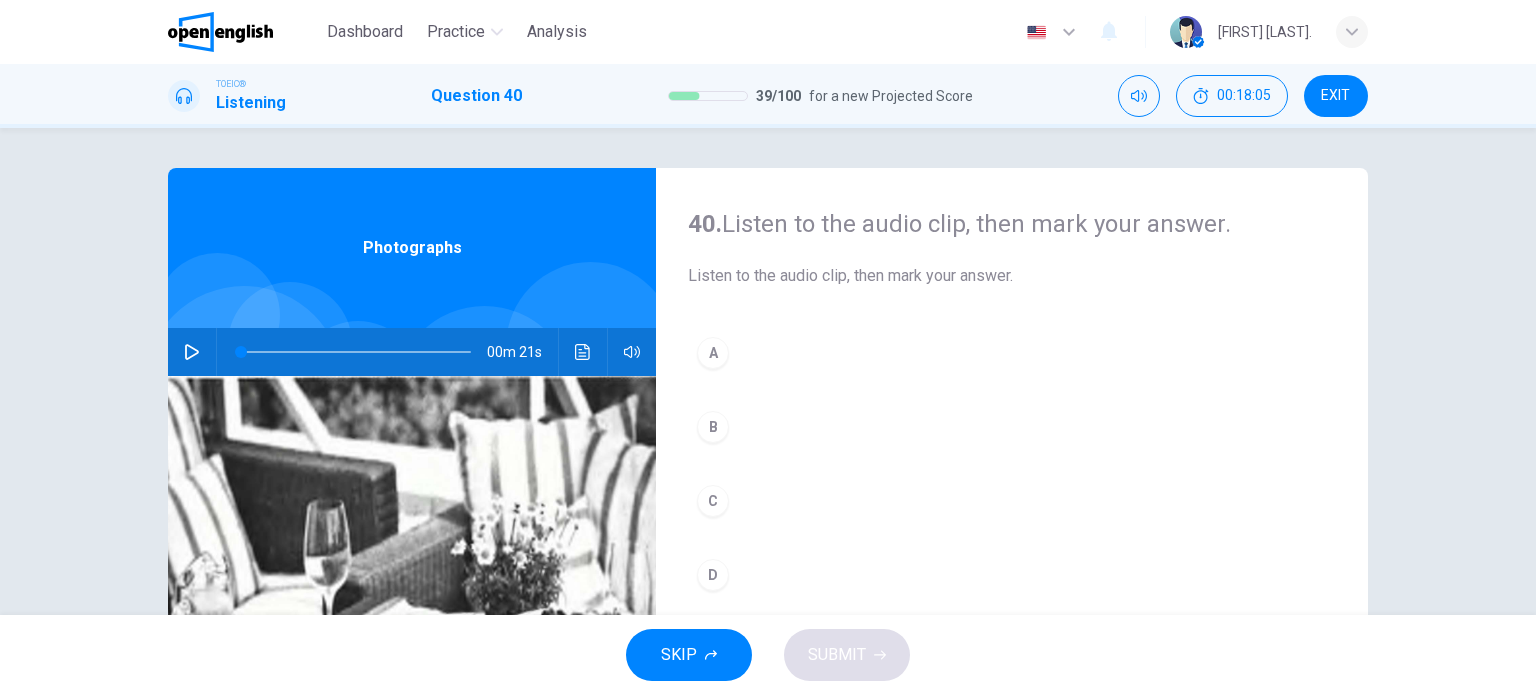 click at bounding box center (192, 352) 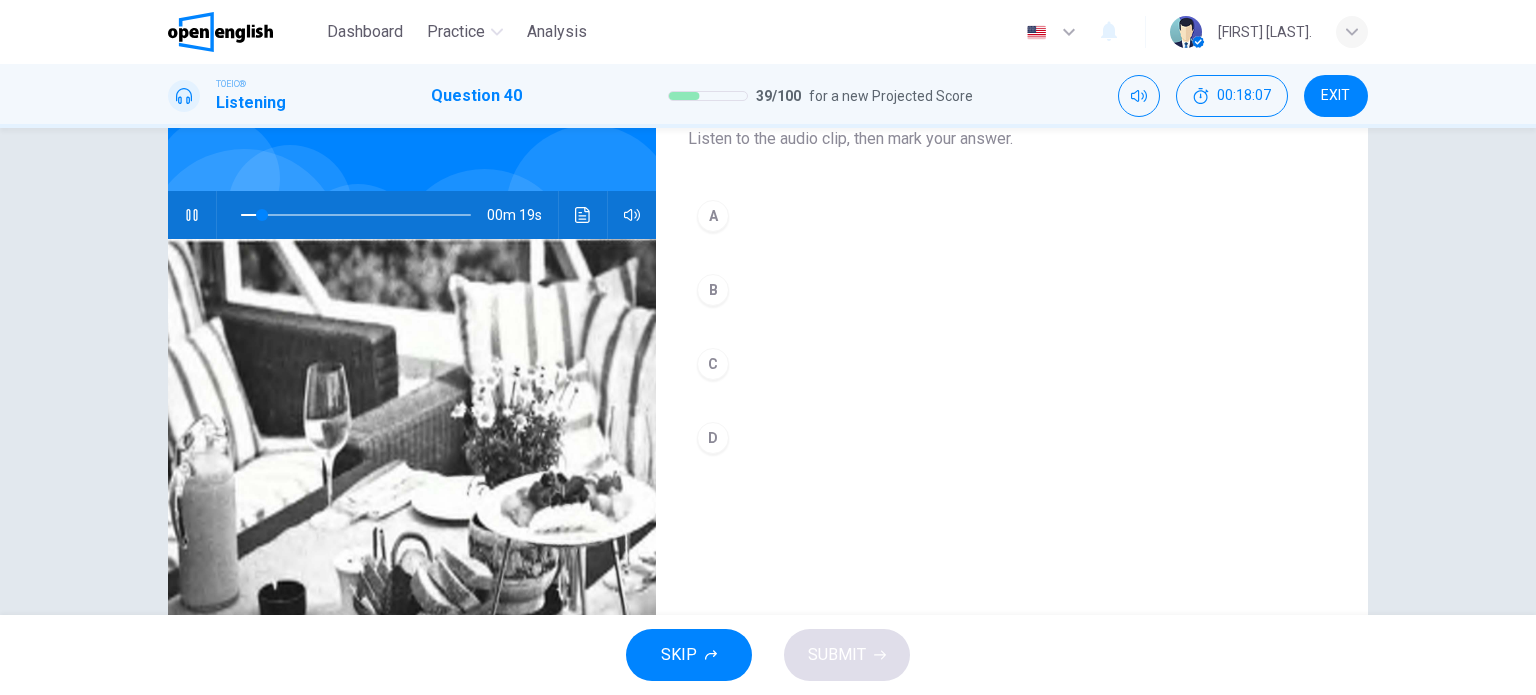 scroll, scrollTop: 200, scrollLeft: 0, axis: vertical 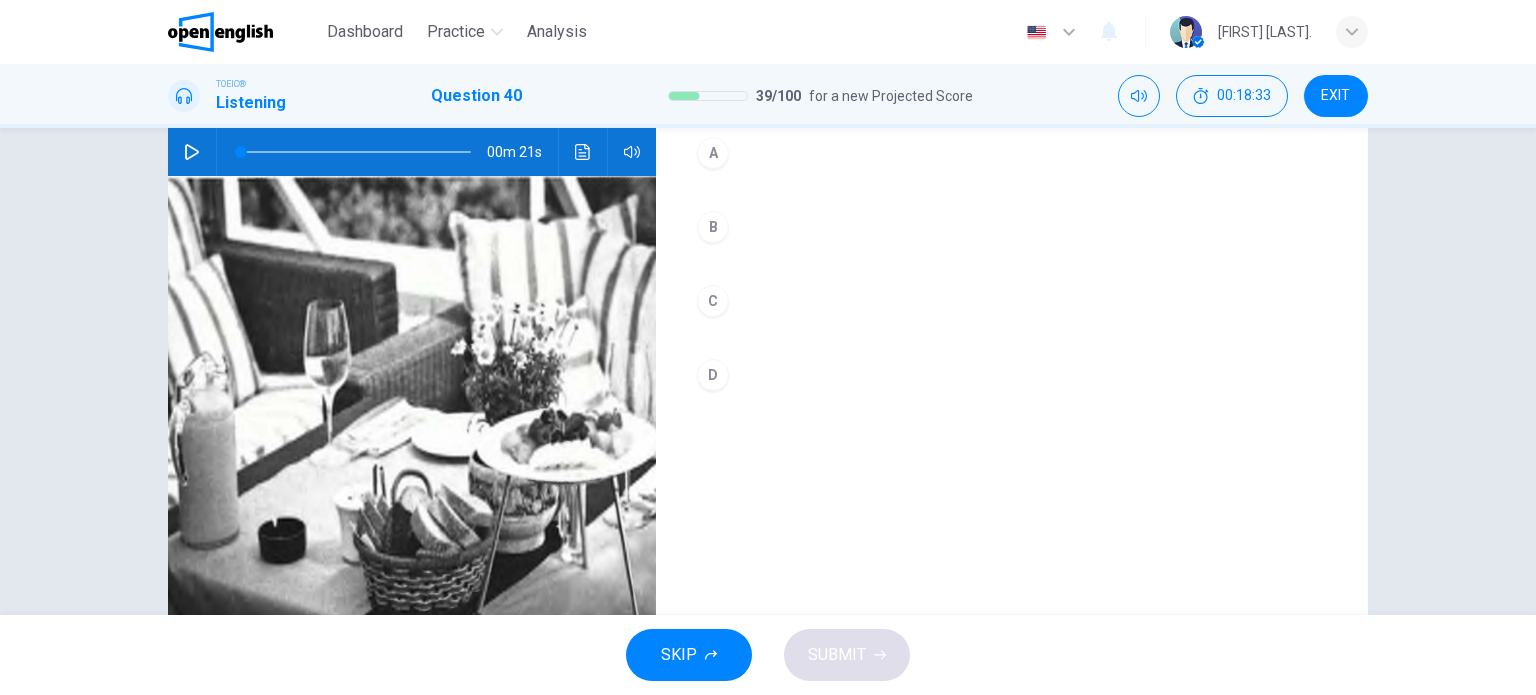 click at bounding box center (192, 152) 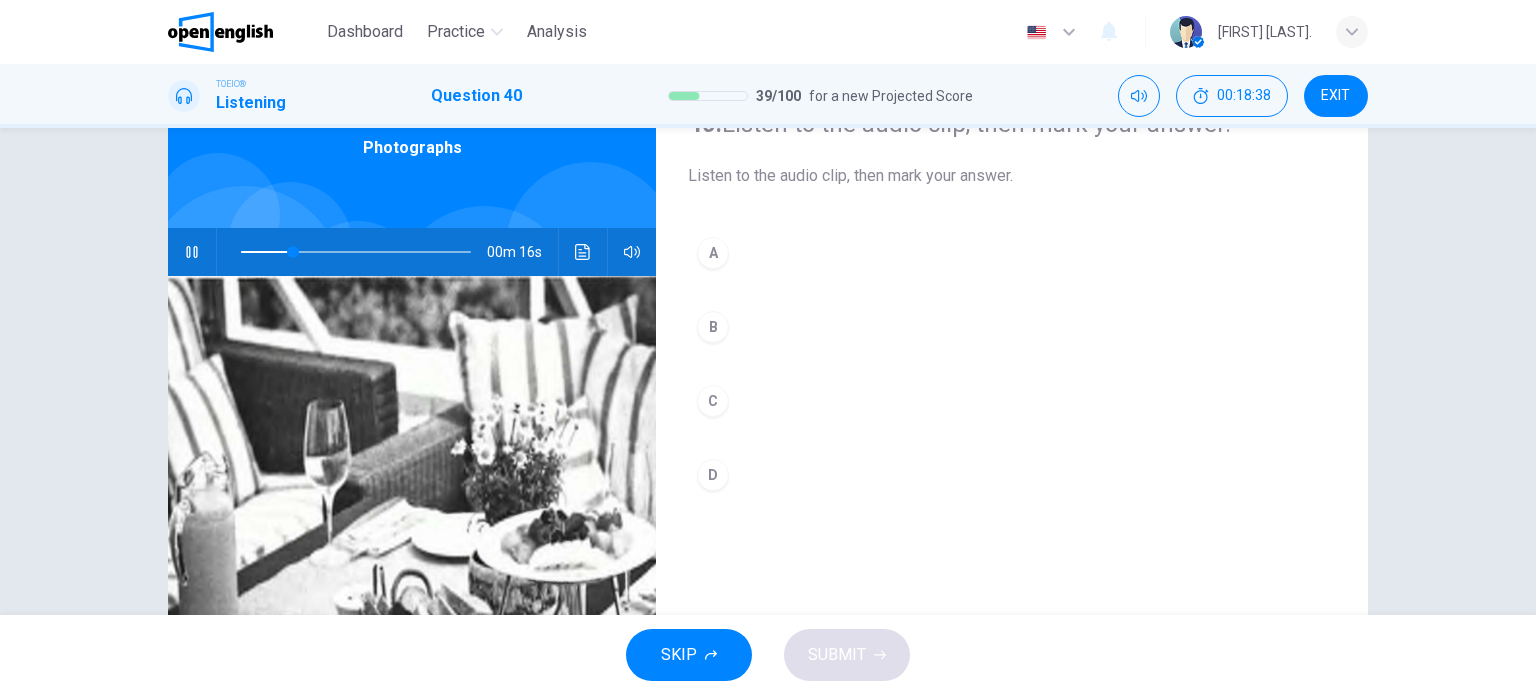 scroll, scrollTop: 200, scrollLeft: 0, axis: vertical 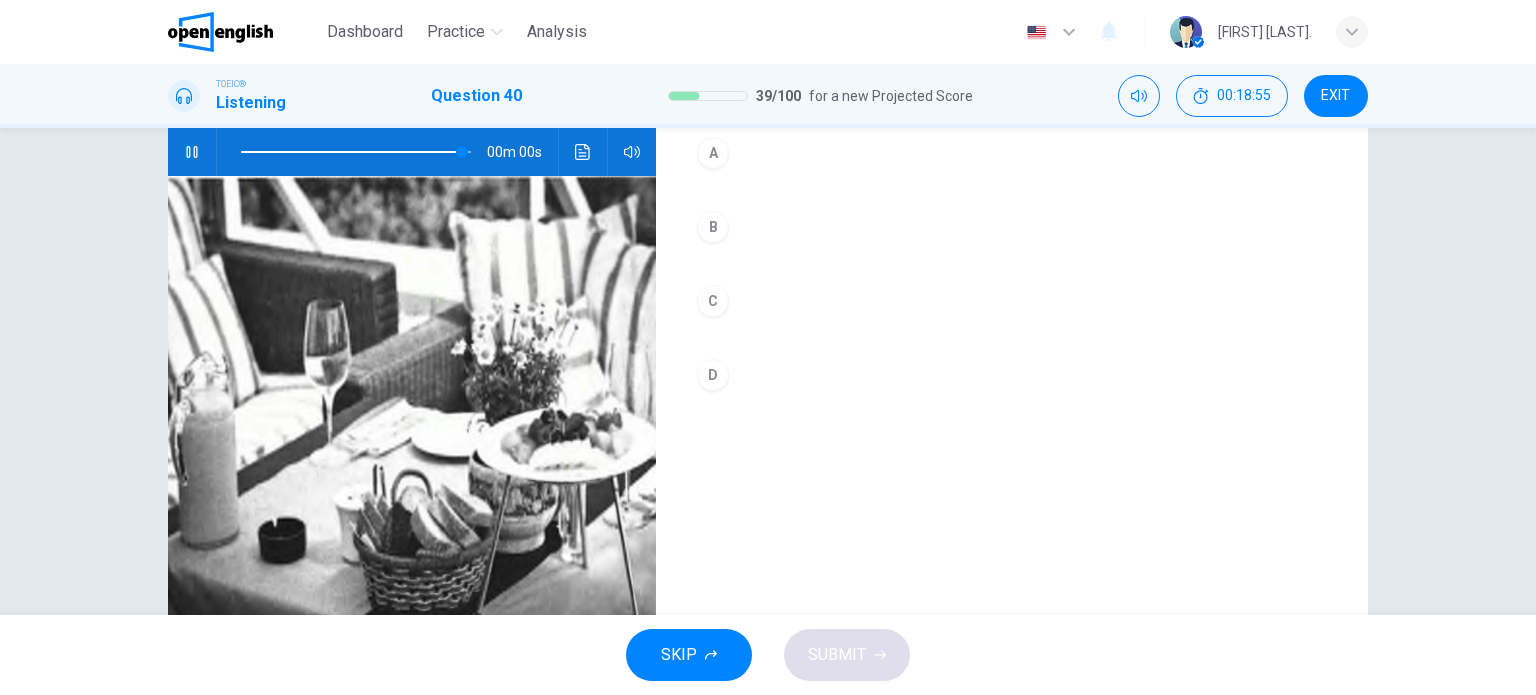 type on "*" 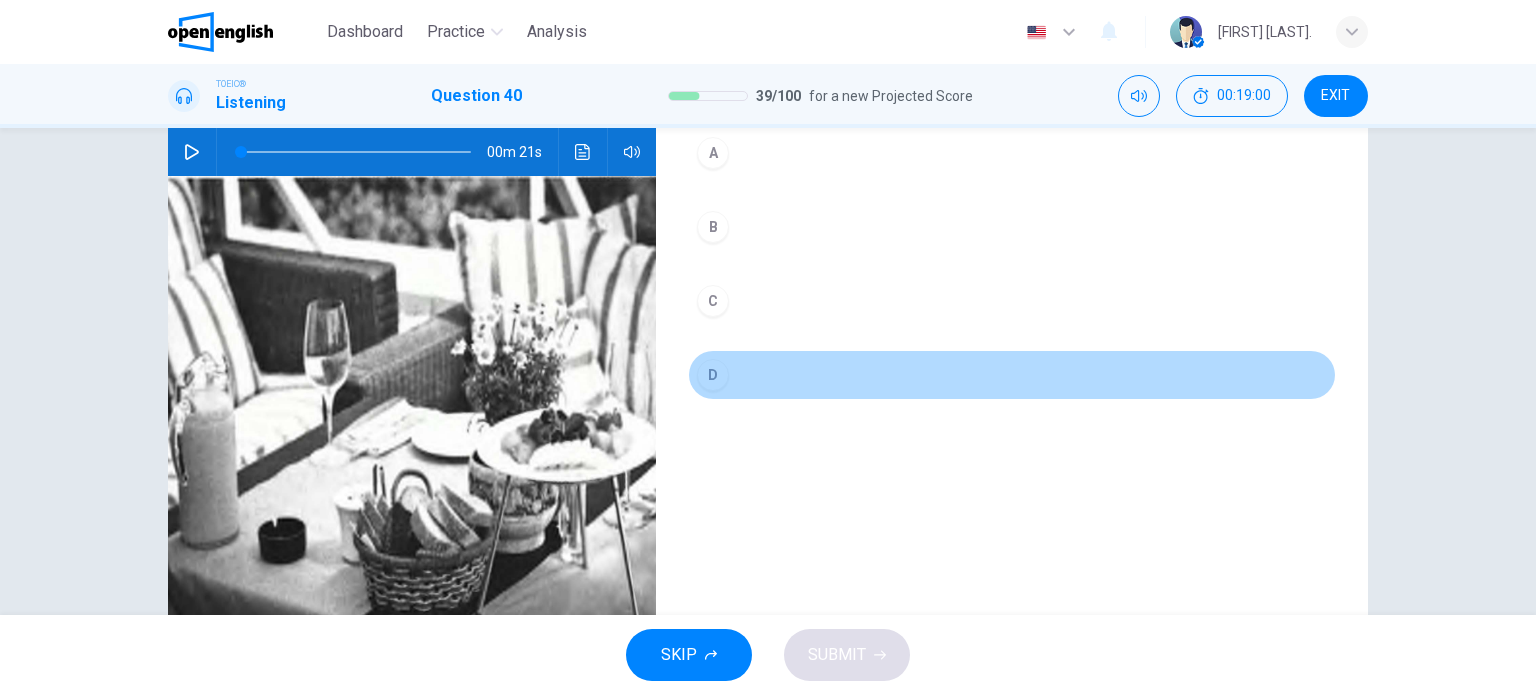click on "D" at bounding box center (713, 375) 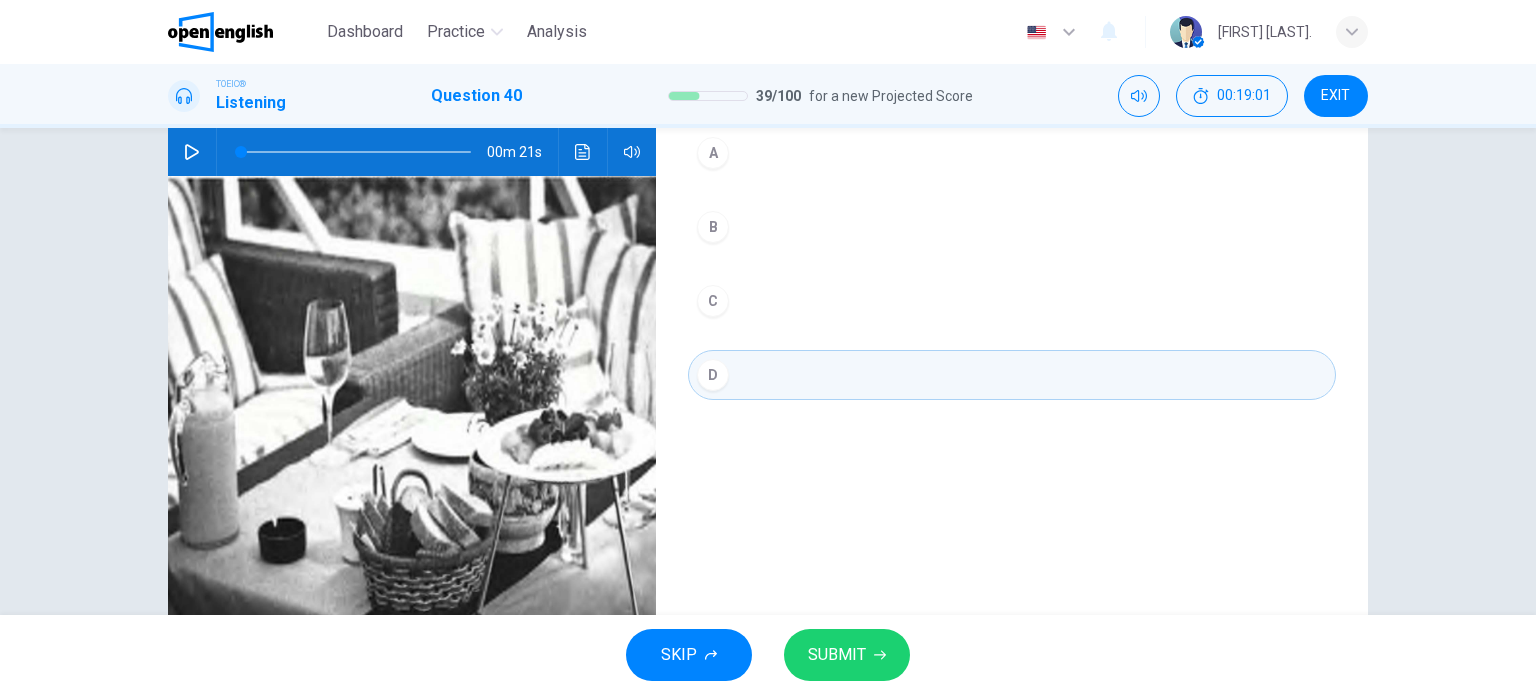 click on "SUBMIT" at bounding box center [847, 655] 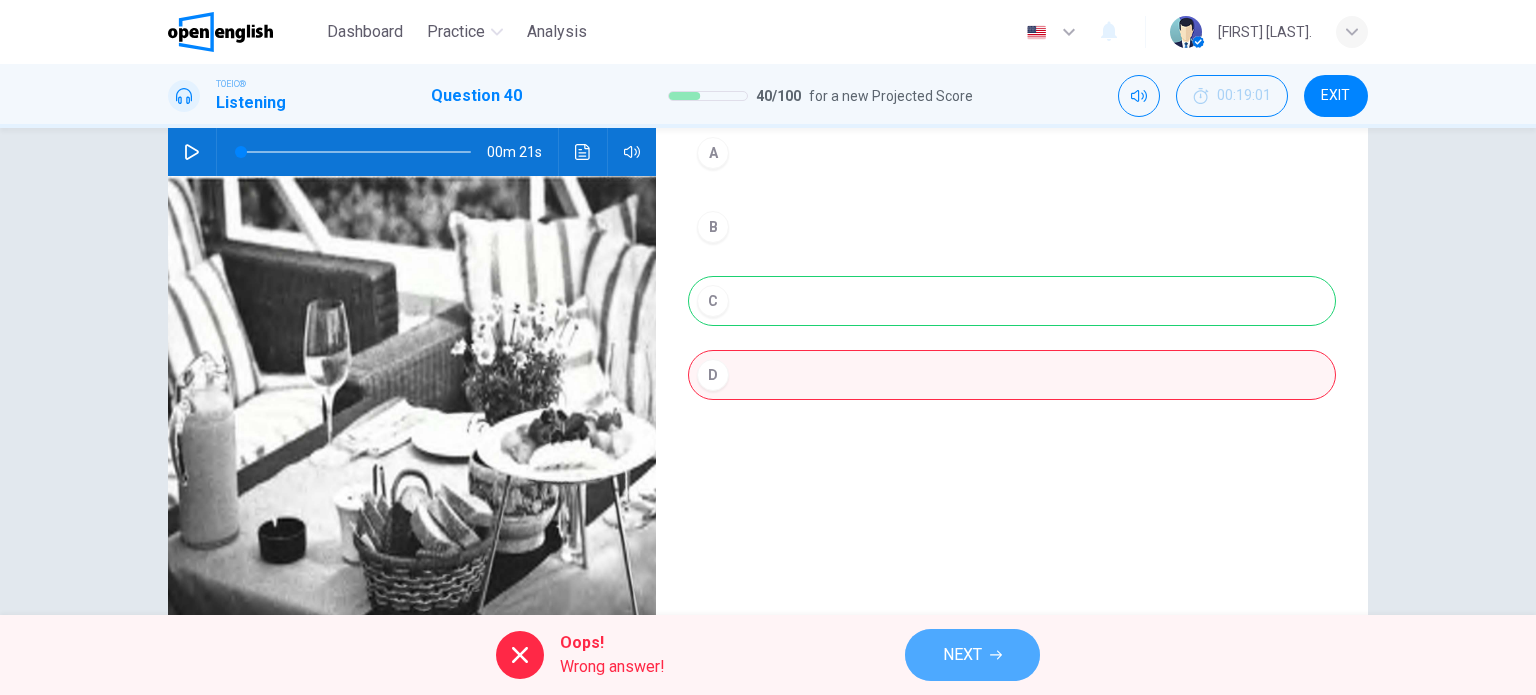 click on "NEXT" at bounding box center (962, 655) 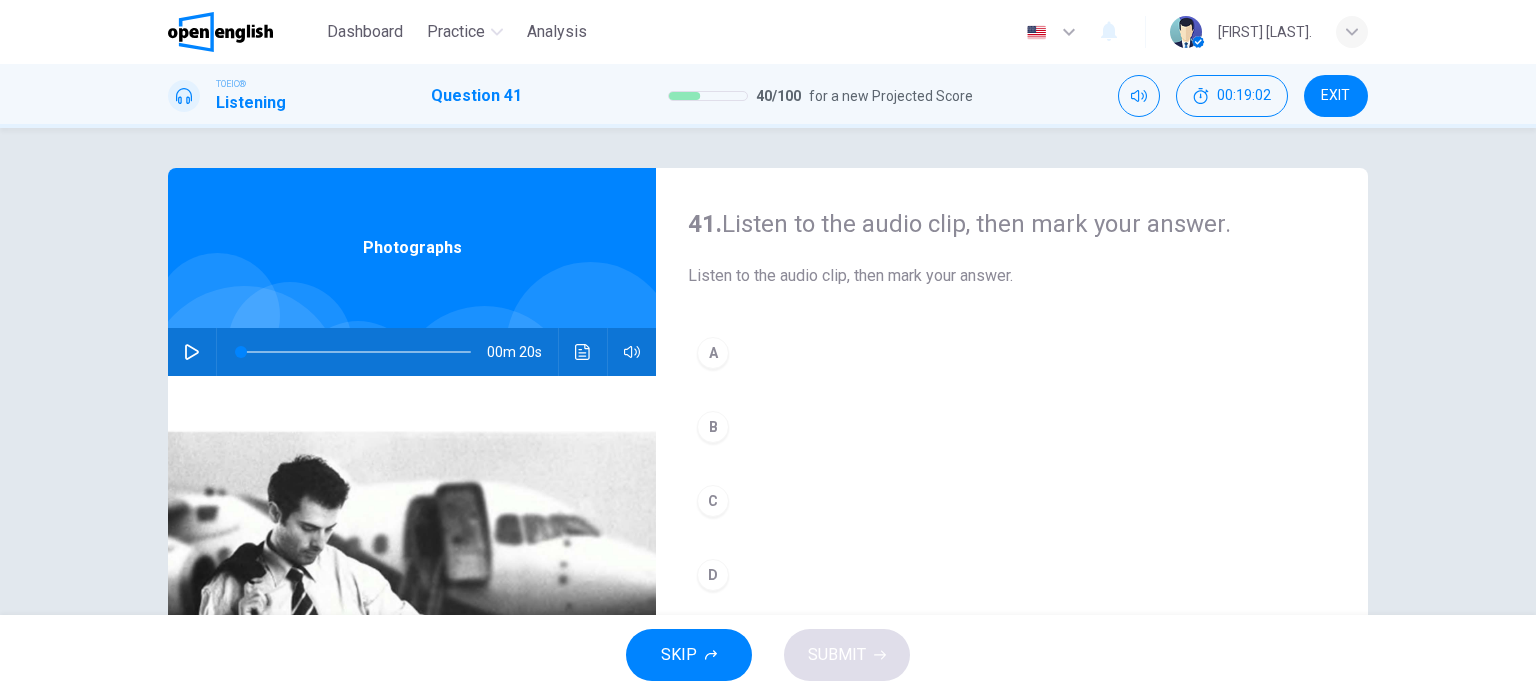 click at bounding box center (192, 352) 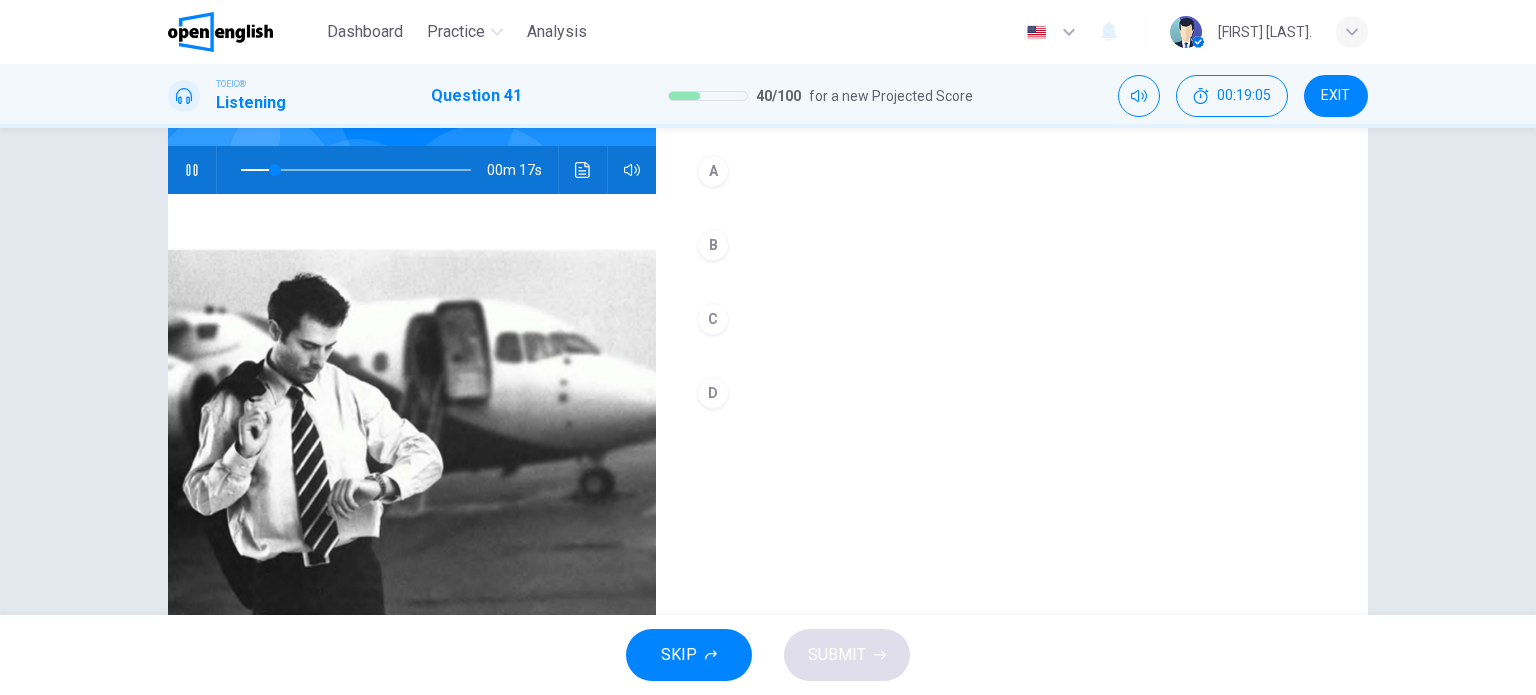 scroll, scrollTop: 200, scrollLeft: 0, axis: vertical 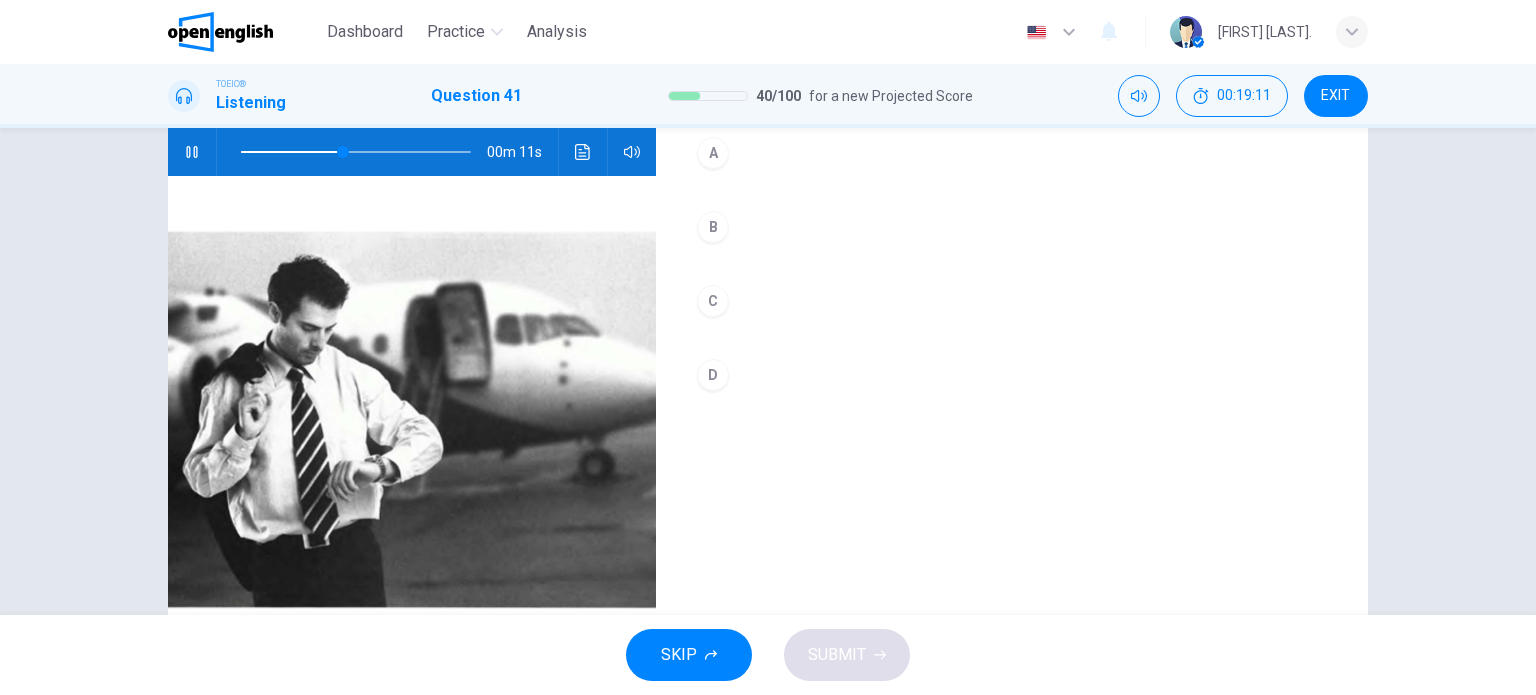 click on "B" at bounding box center [713, 227] 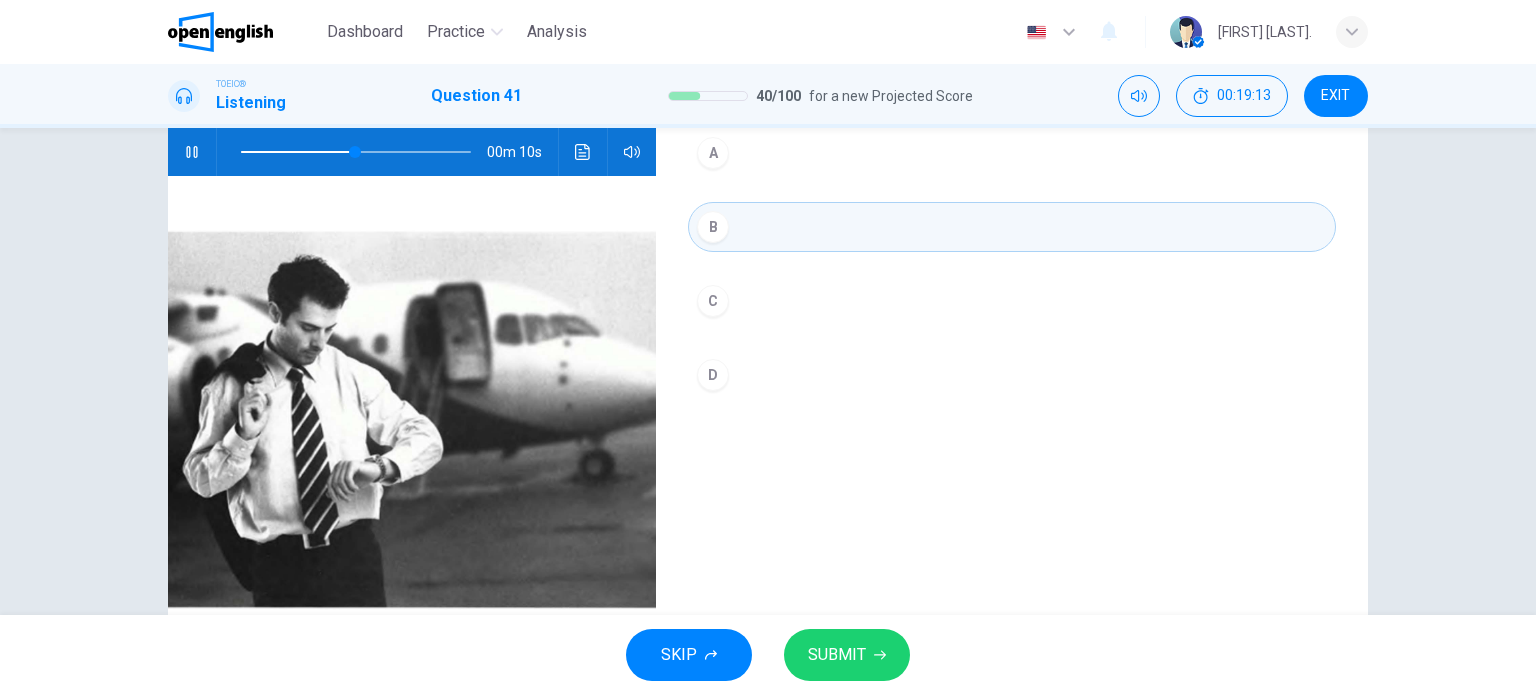 click on "SUBMIT" at bounding box center (837, 655) 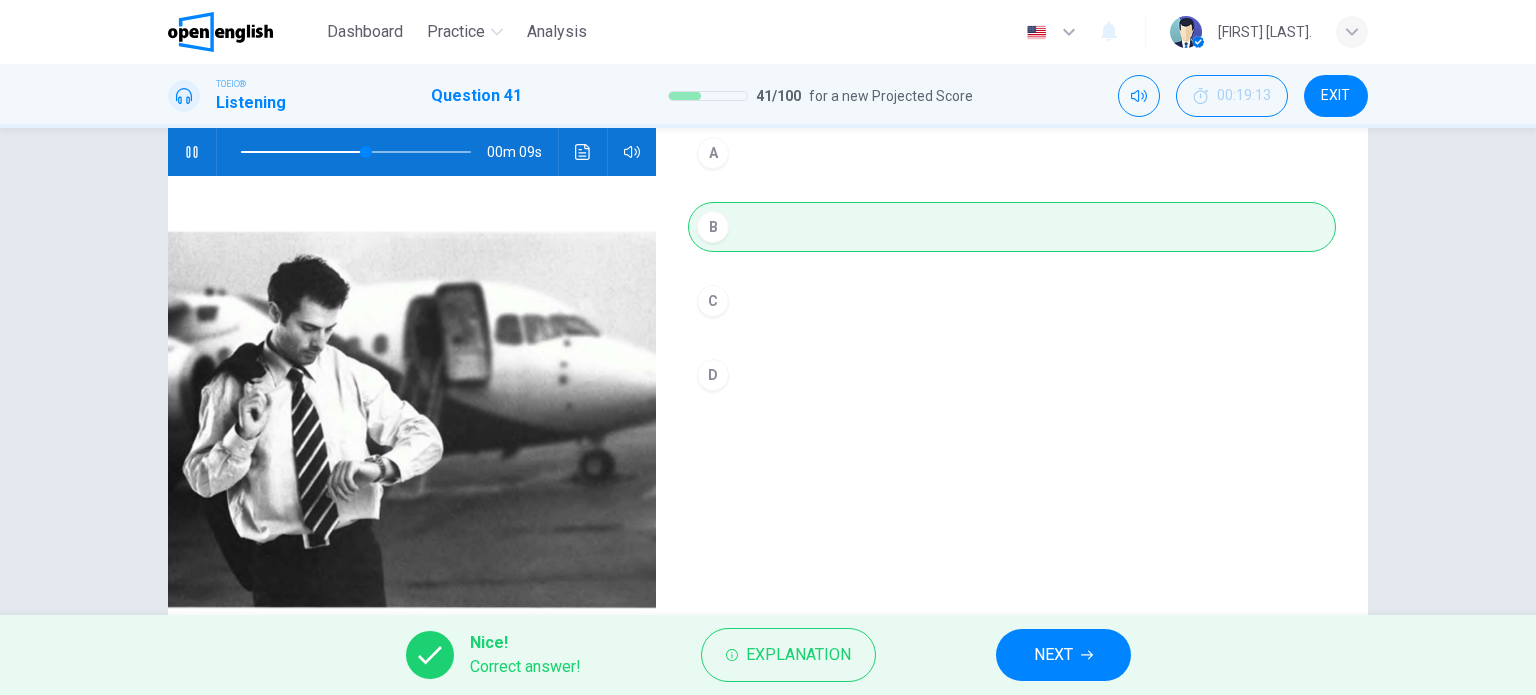 type on "**" 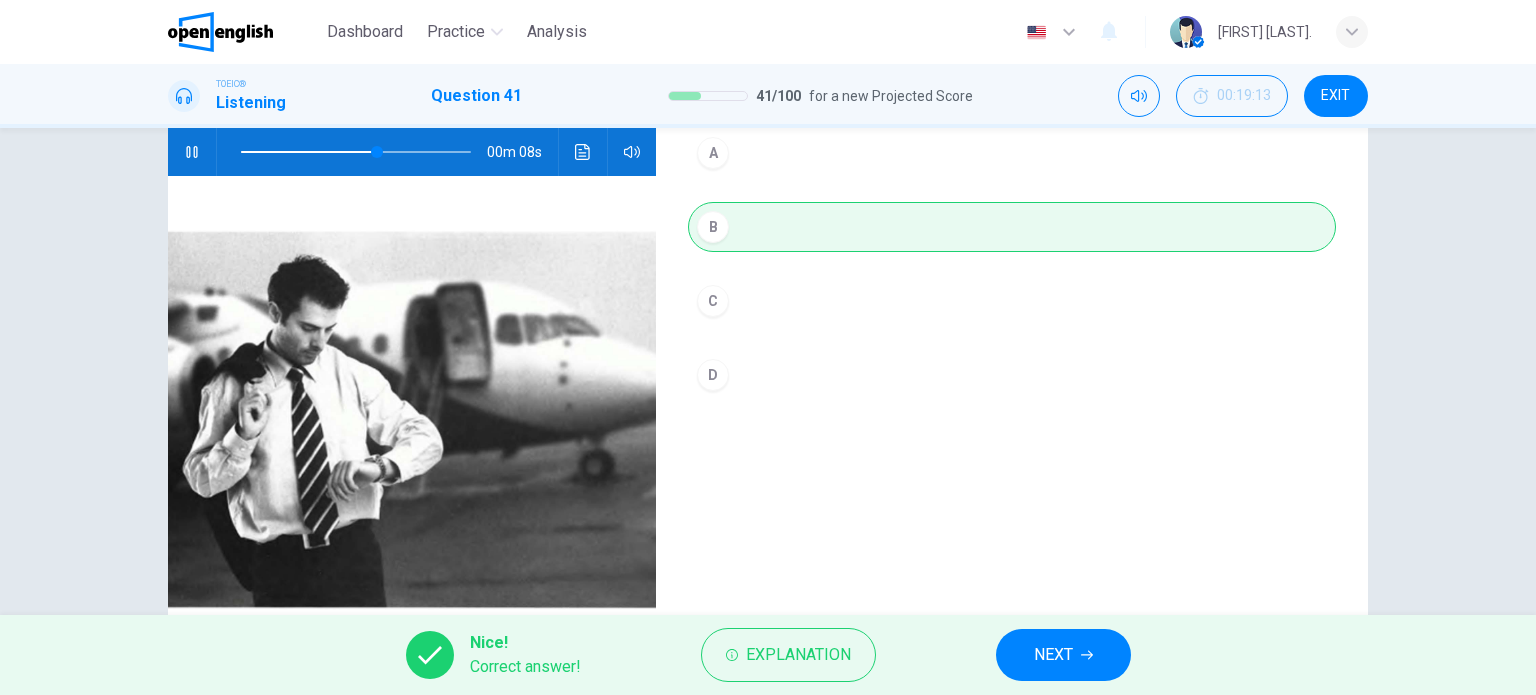 click on "NEXT" at bounding box center (1053, 655) 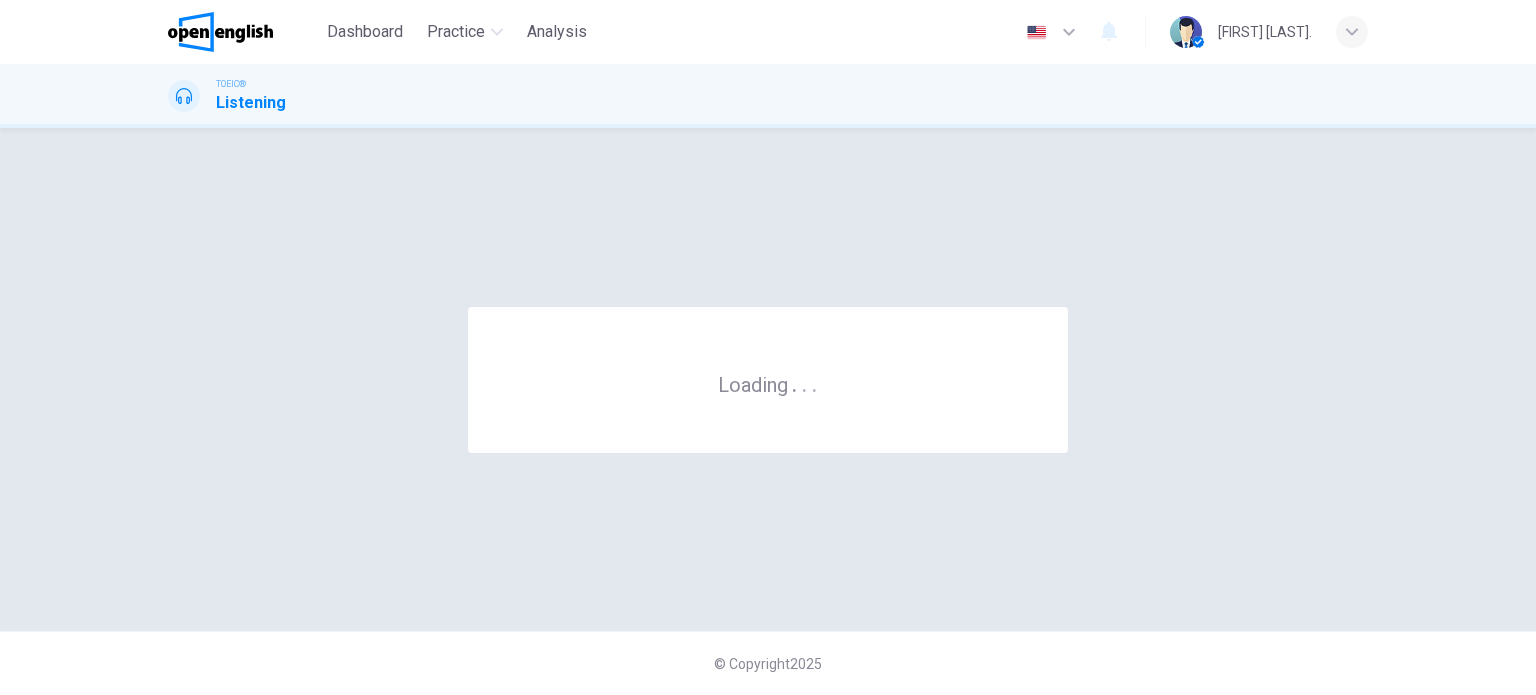 scroll, scrollTop: 0, scrollLeft: 0, axis: both 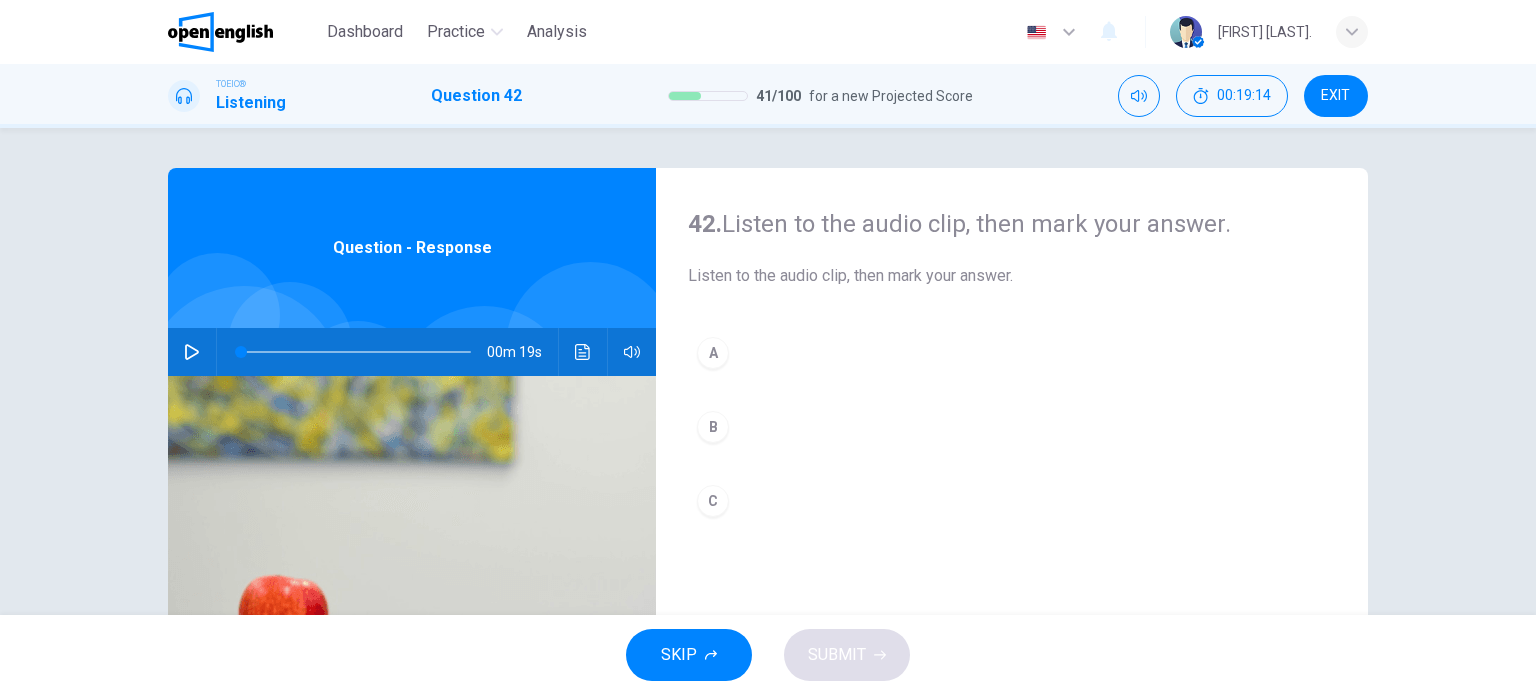 click at bounding box center [192, 352] 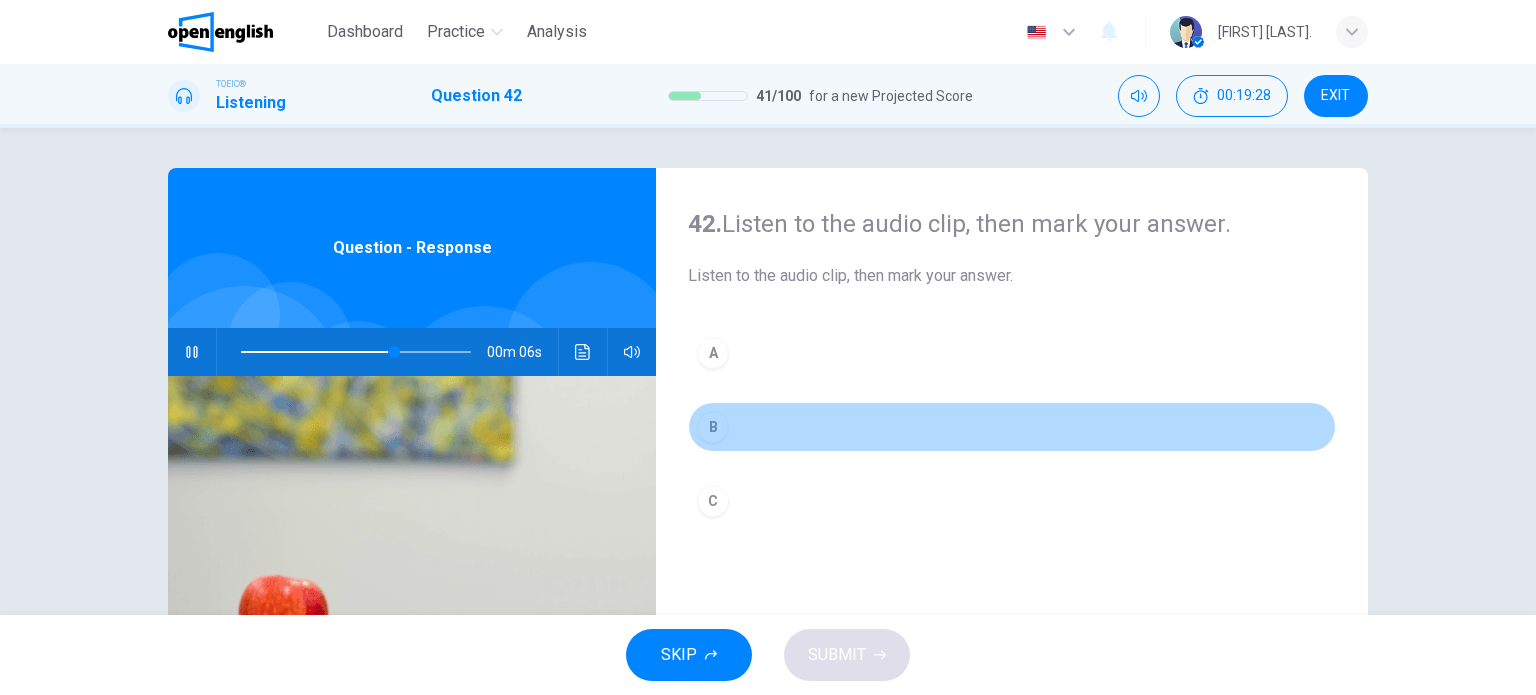click on "B" at bounding box center (713, 427) 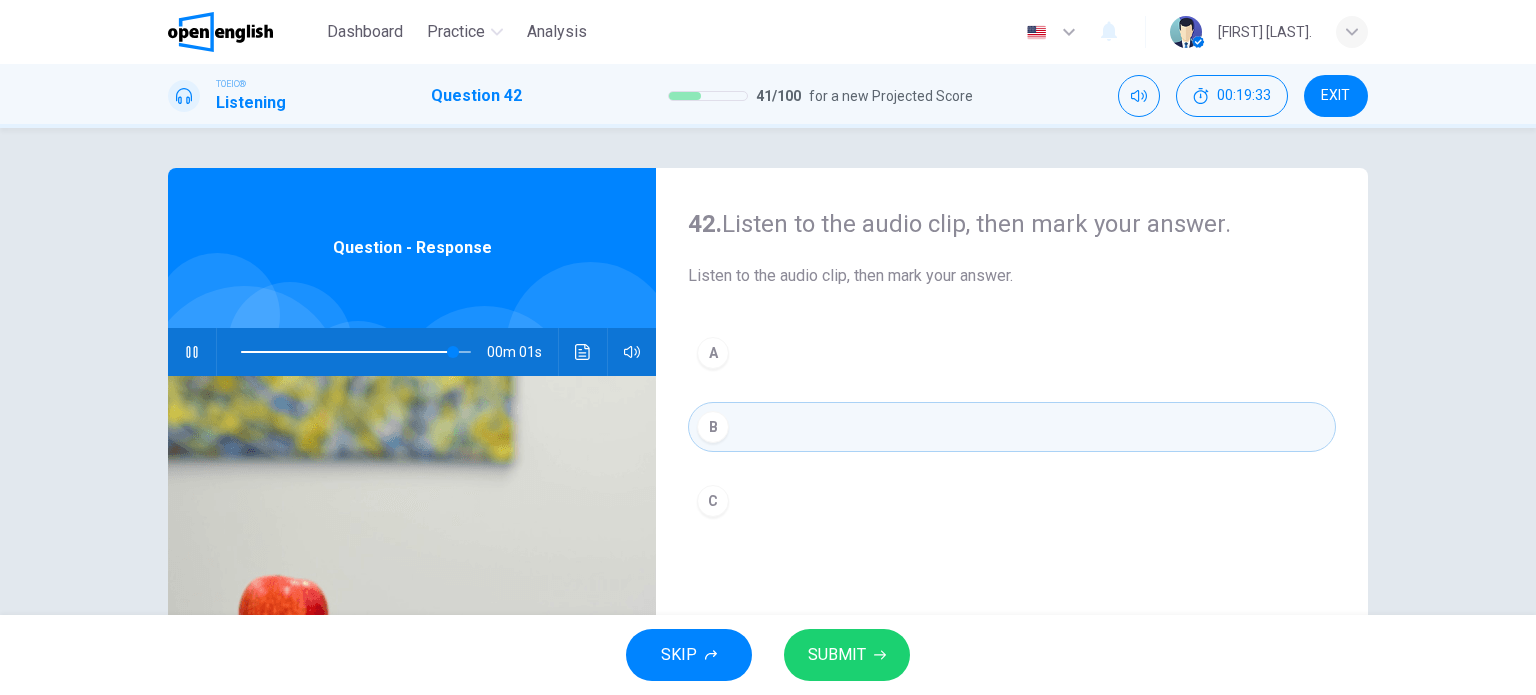 click on "SUBMIT" at bounding box center (837, 655) 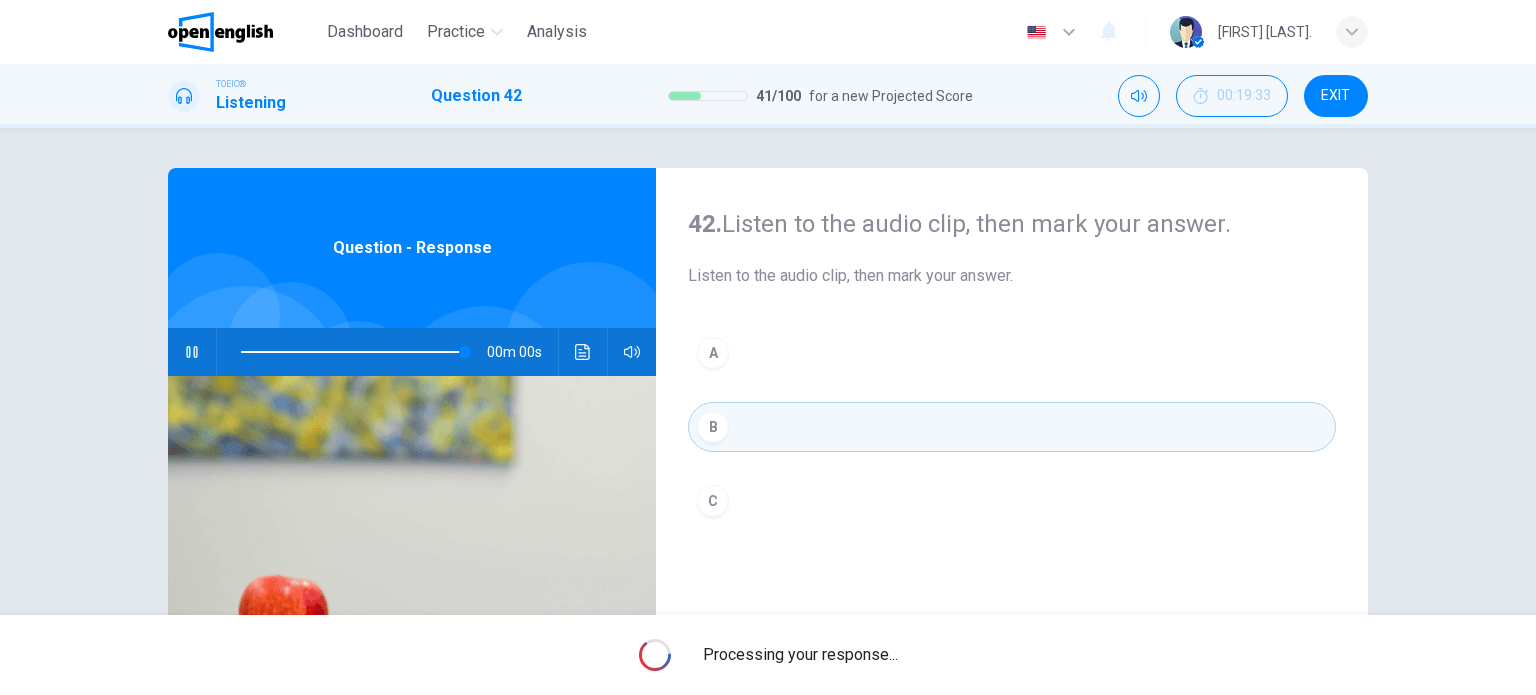 type on "*" 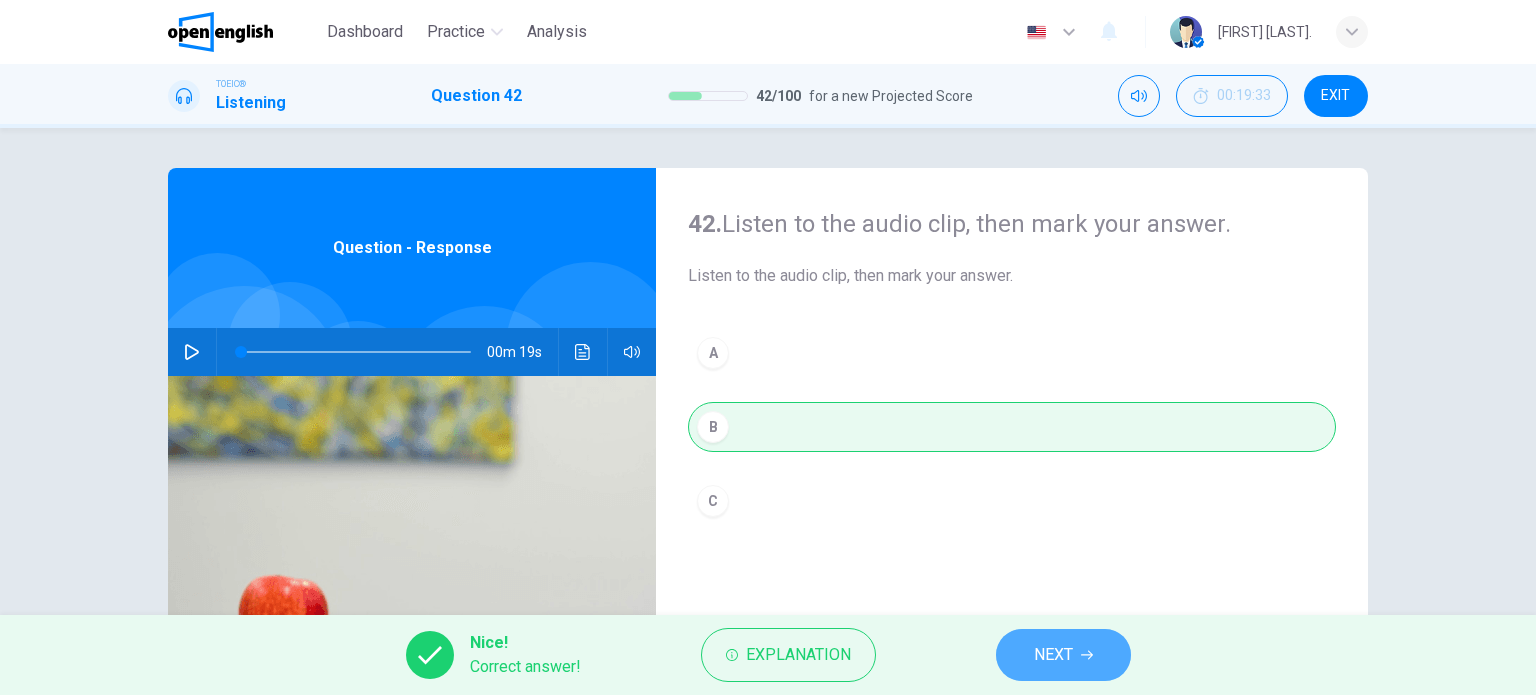 click on "NEXT" at bounding box center (1053, 655) 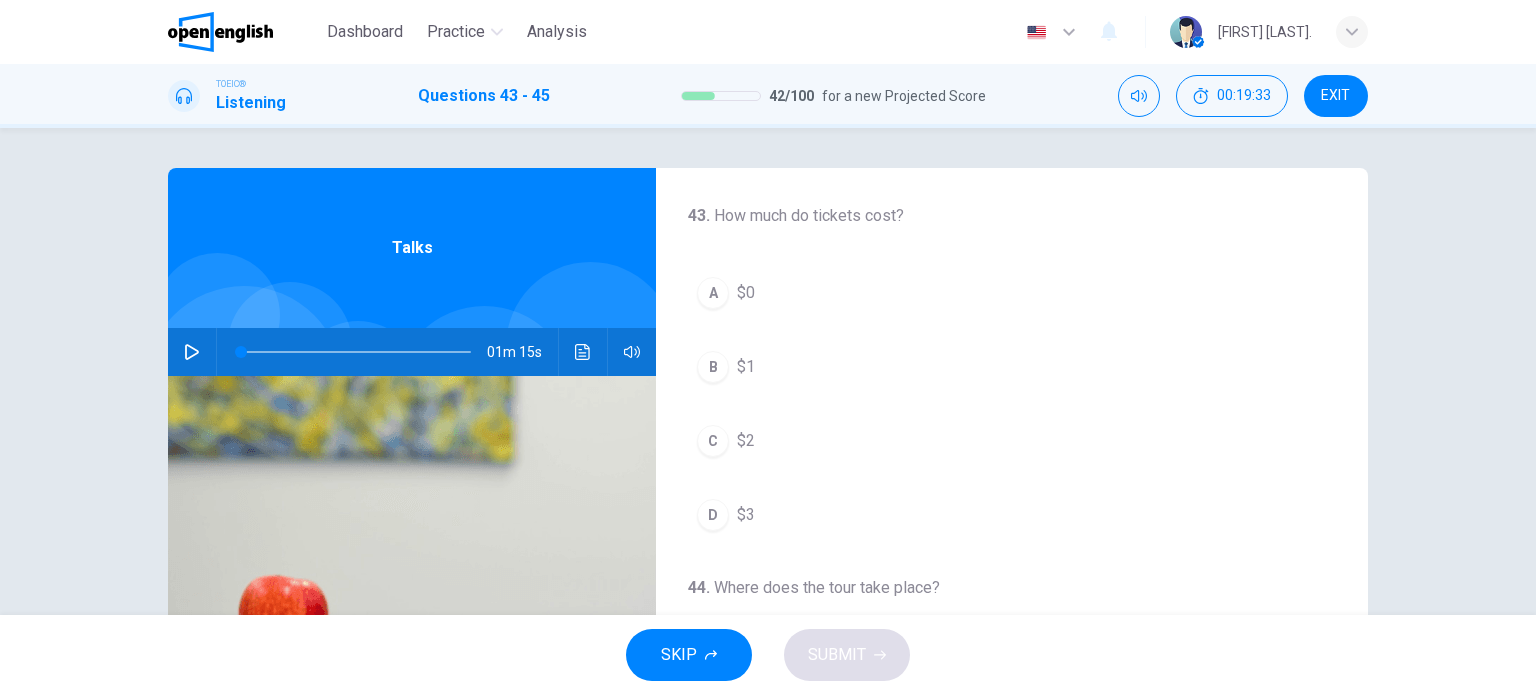 click 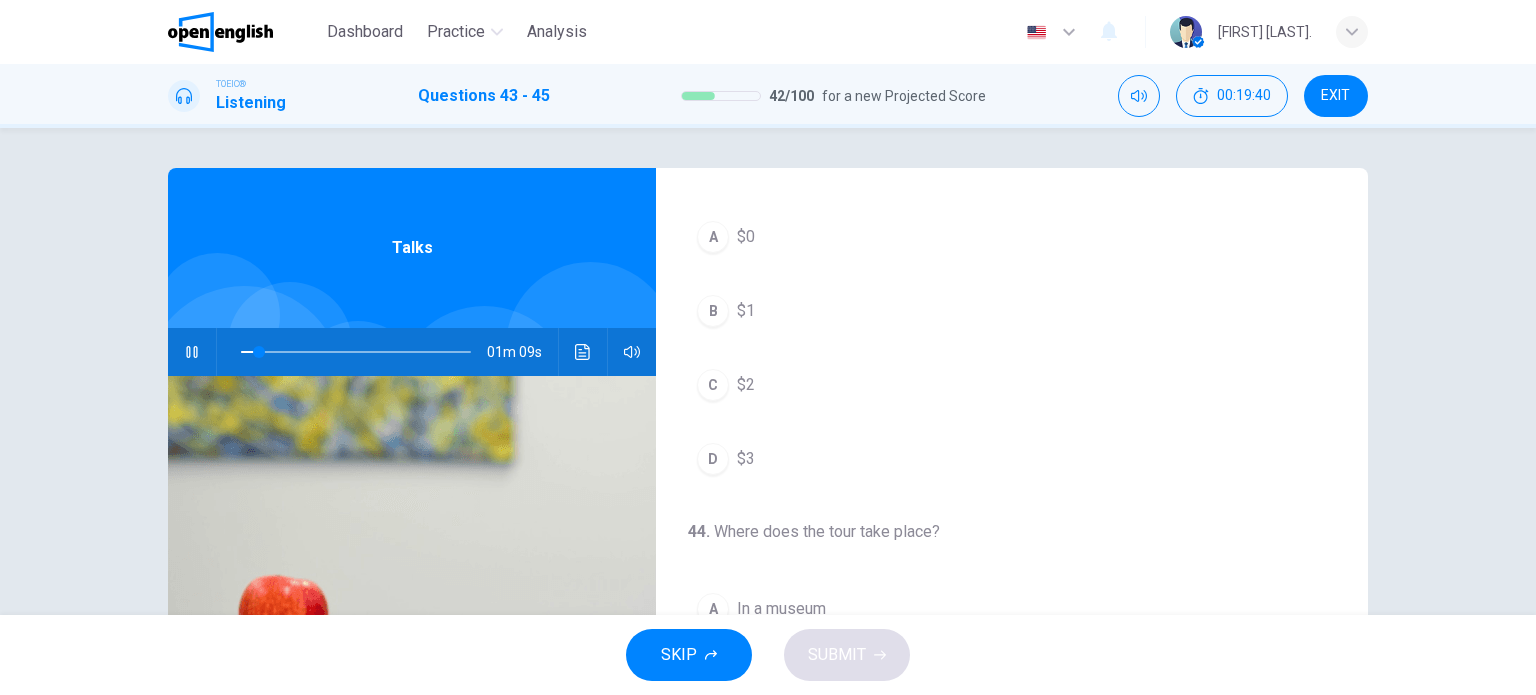 scroll, scrollTop: 0, scrollLeft: 0, axis: both 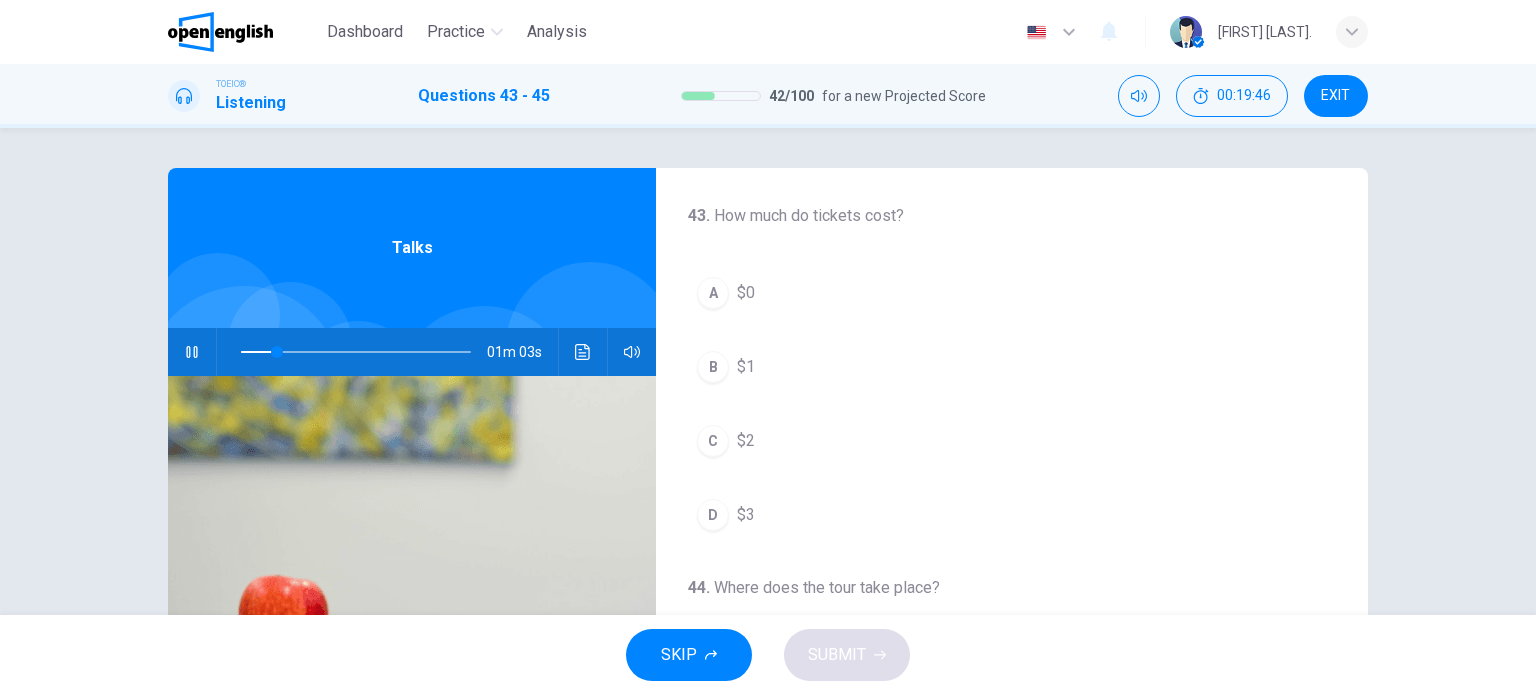click on "A" at bounding box center [713, 293] 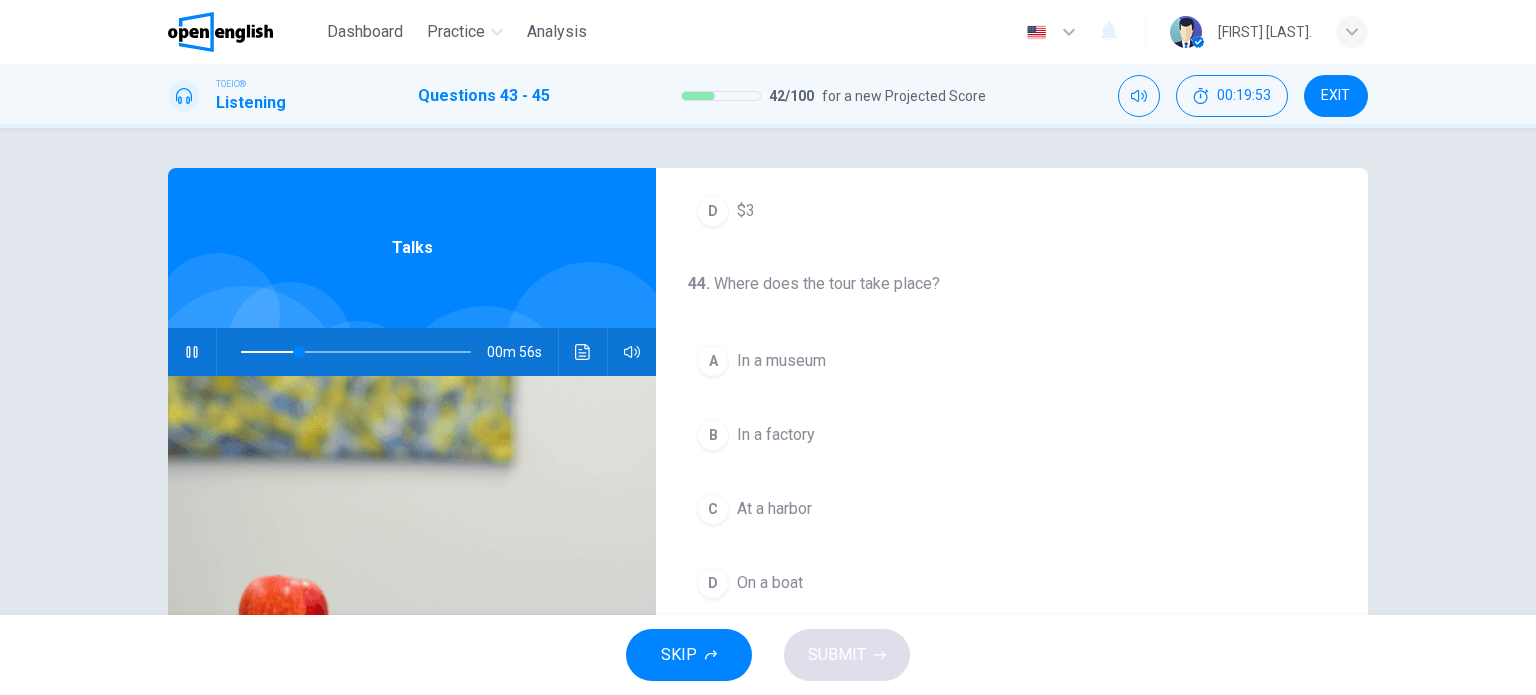 scroll, scrollTop: 300, scrollLeft: 0, axis: vertical 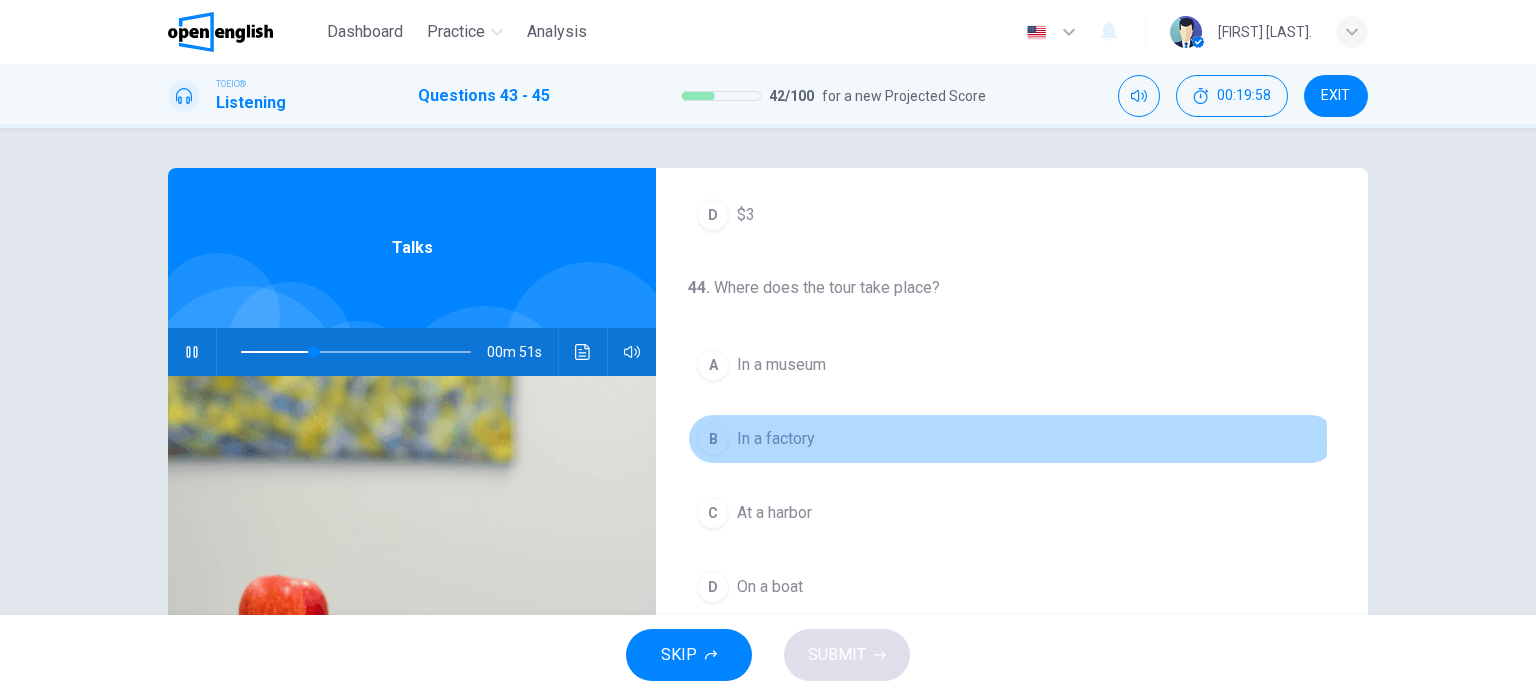 click on "B" at bounding box center [713, 439] 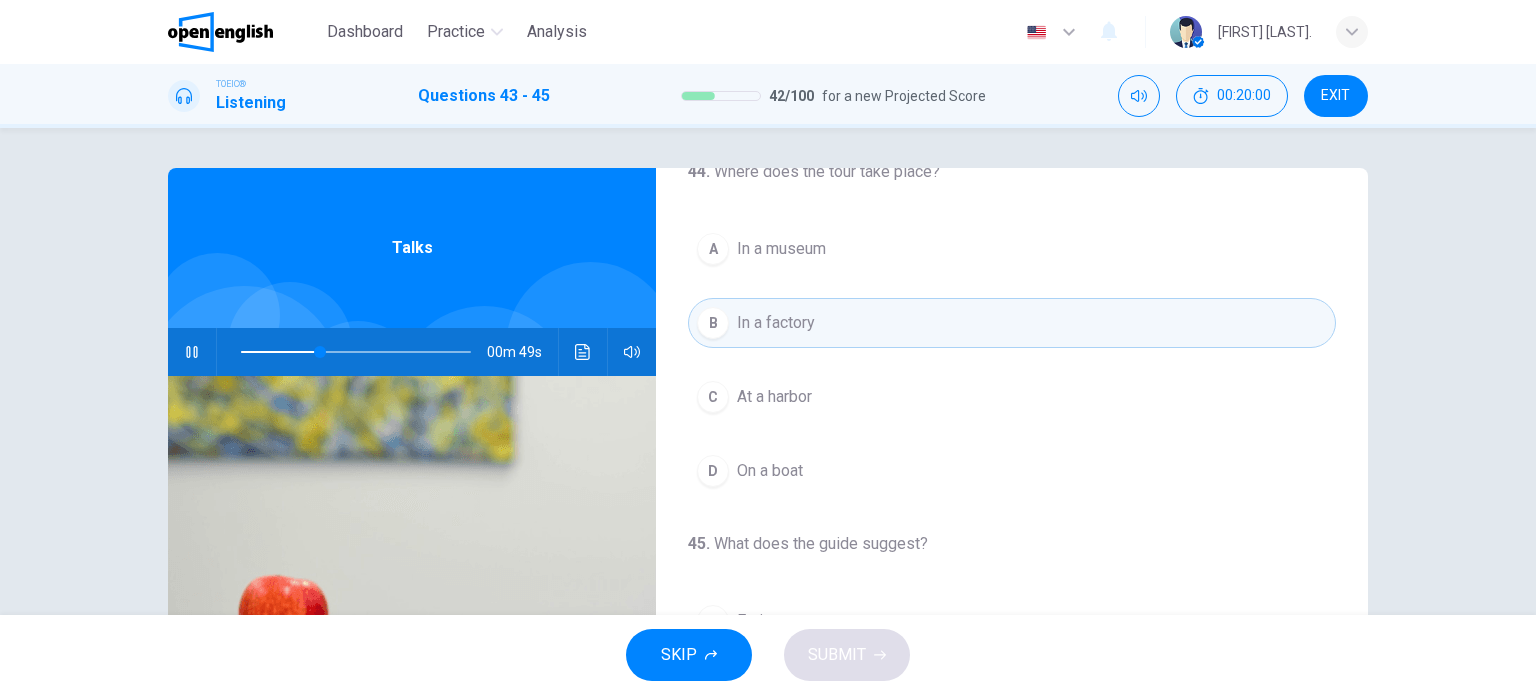 scroll, scrollTop: 452, scrollLeft: 0, axis: vertical 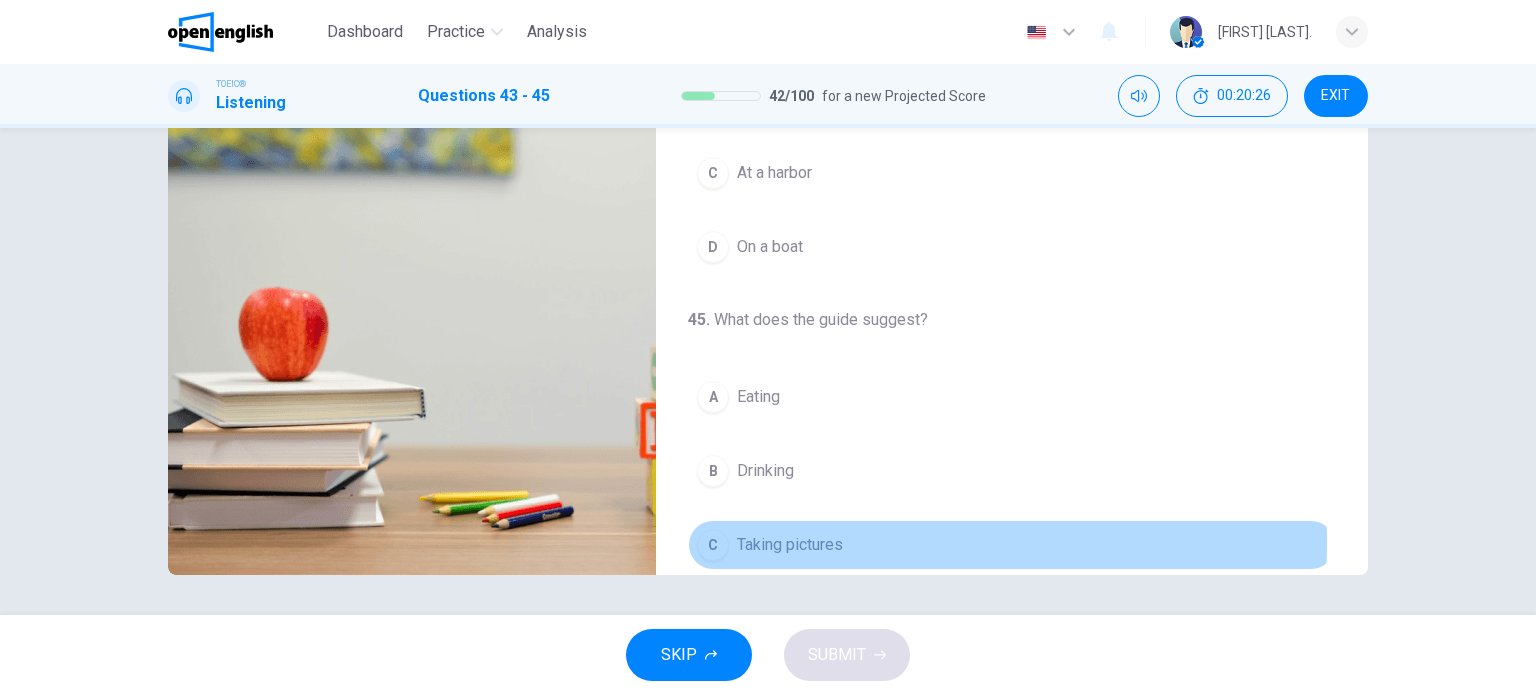 click on "C" at bounding box center (713, 545) 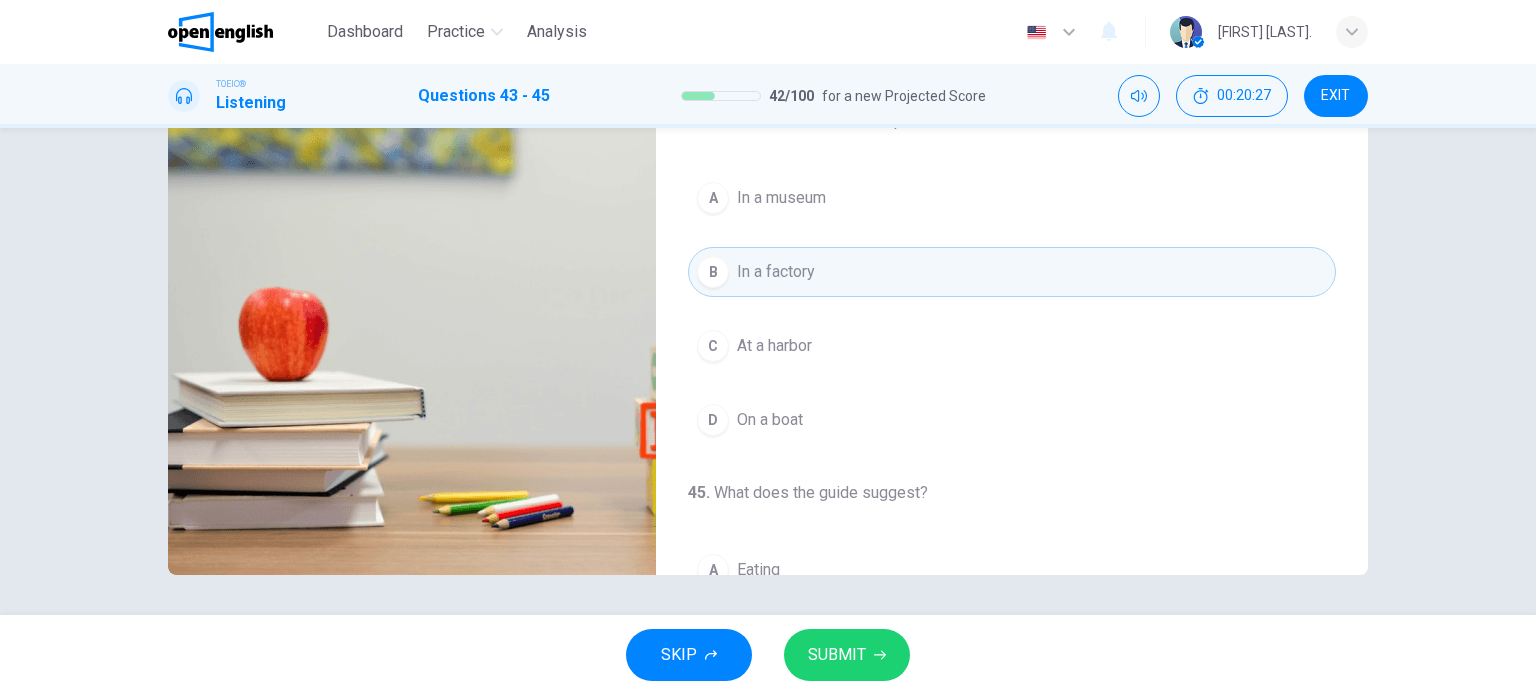 scroll, scrollTop: 0, scrollLeft: 0, axis: both 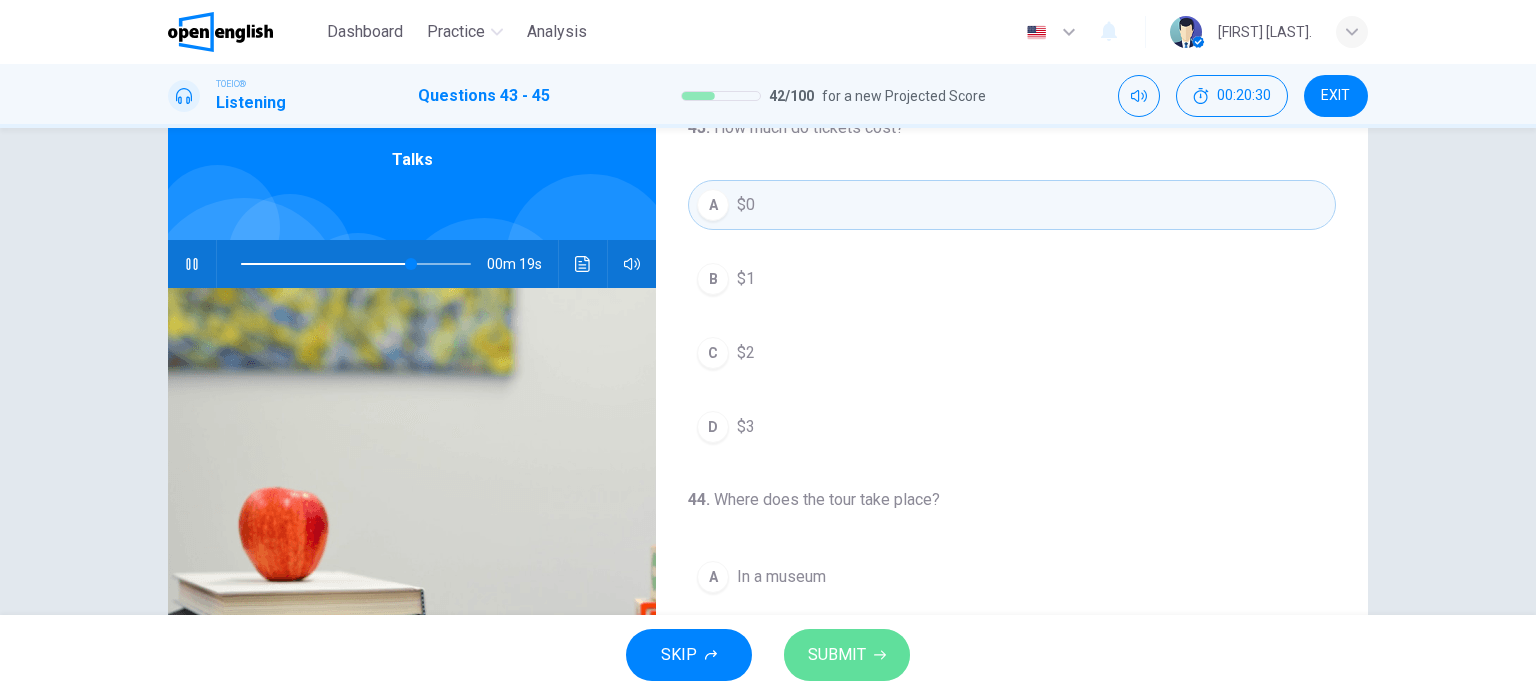 click on "SUBMIT" at bounding box center (847, 655) 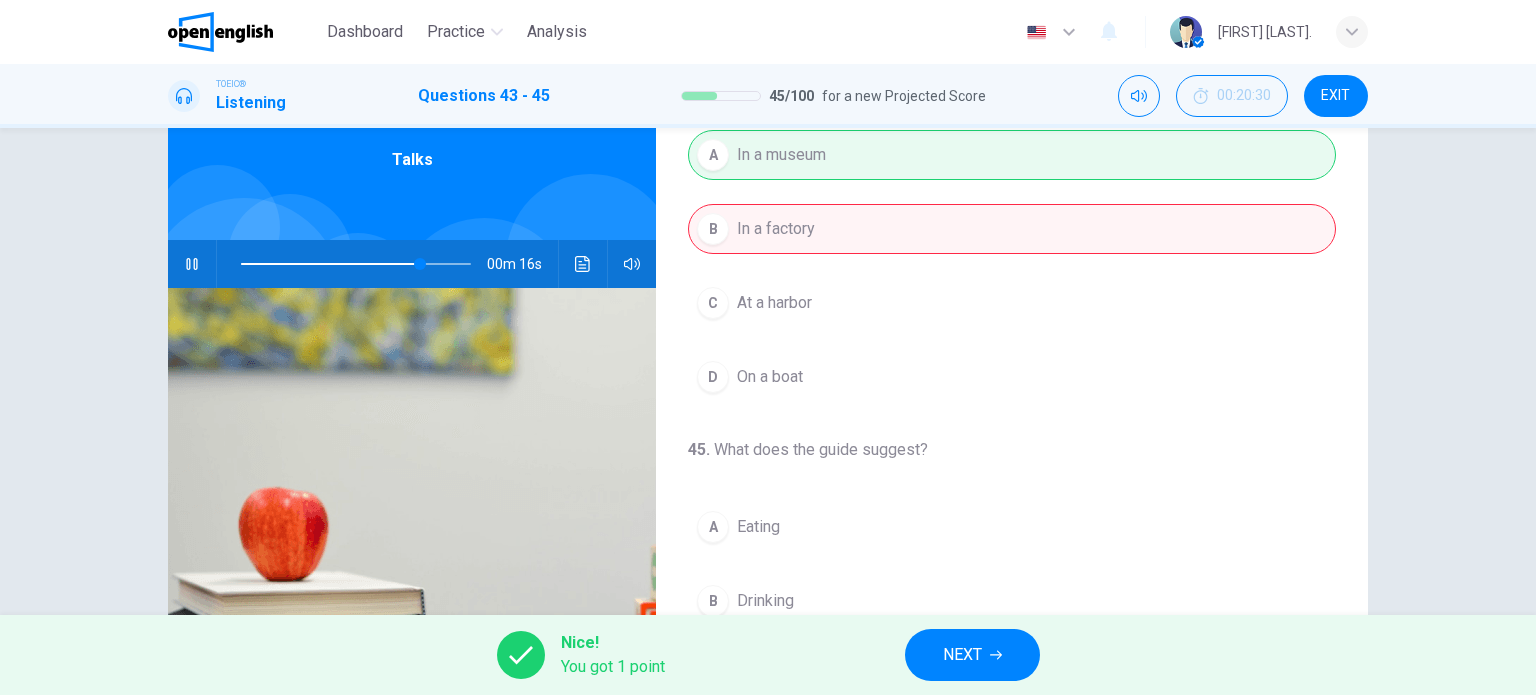scroll, scrollTop: 452, scrollLeft: 0, axis: vertical 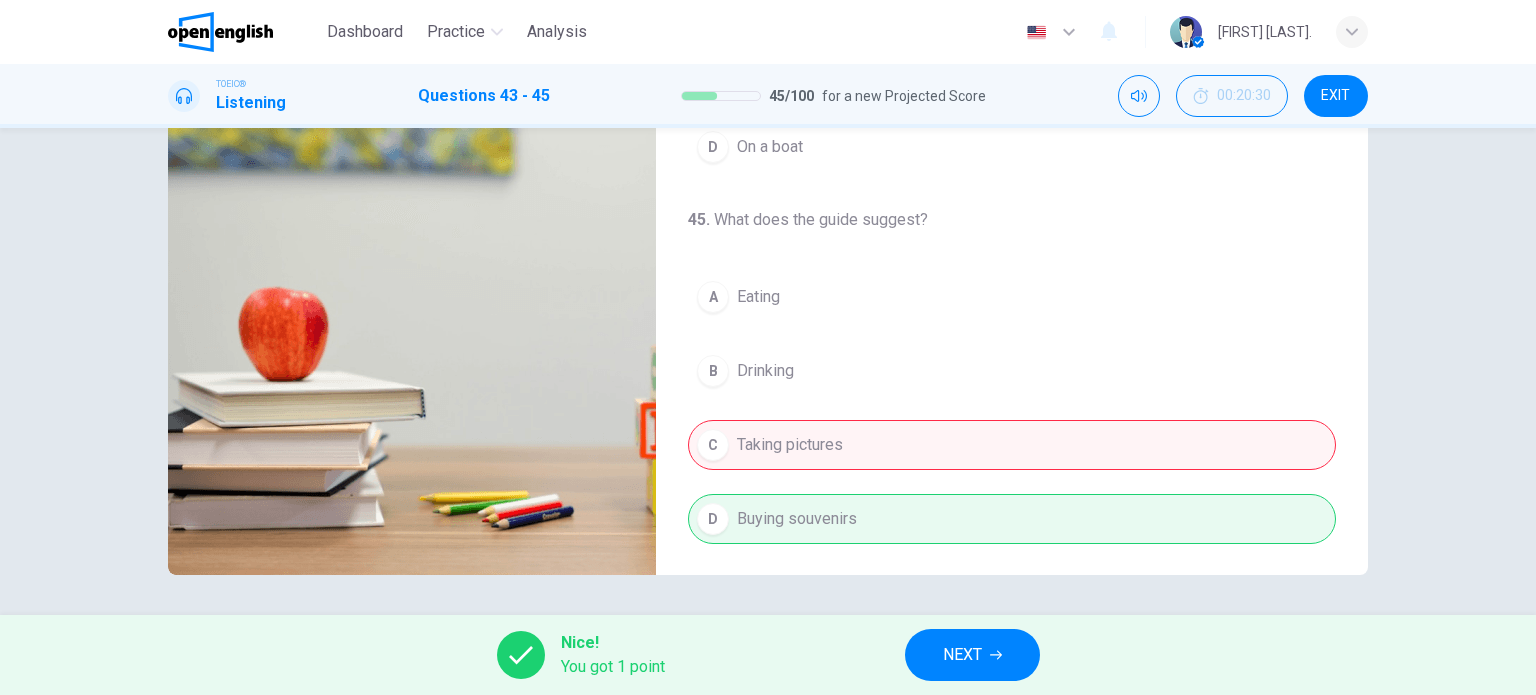 type on "**" 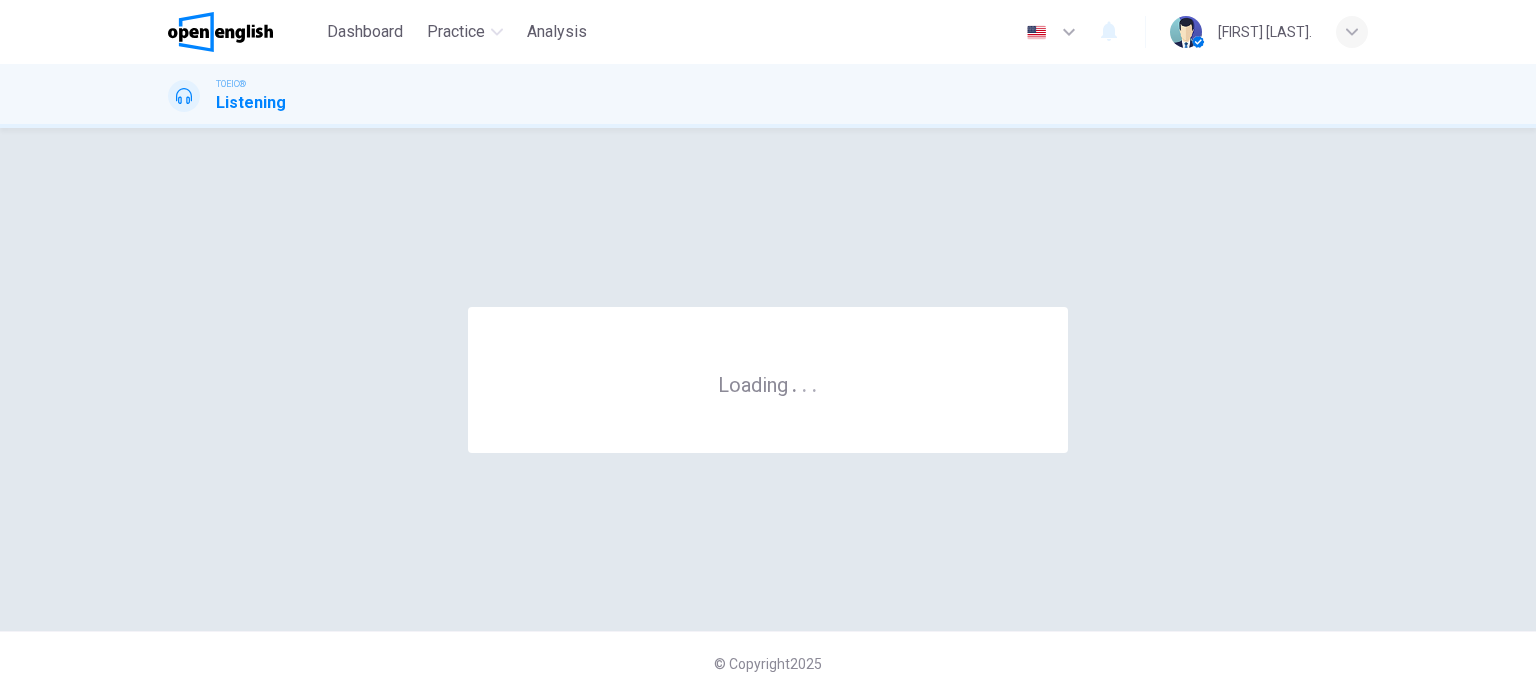 scroll, scrollTop: 0, scrollLeft: 0, axis: both 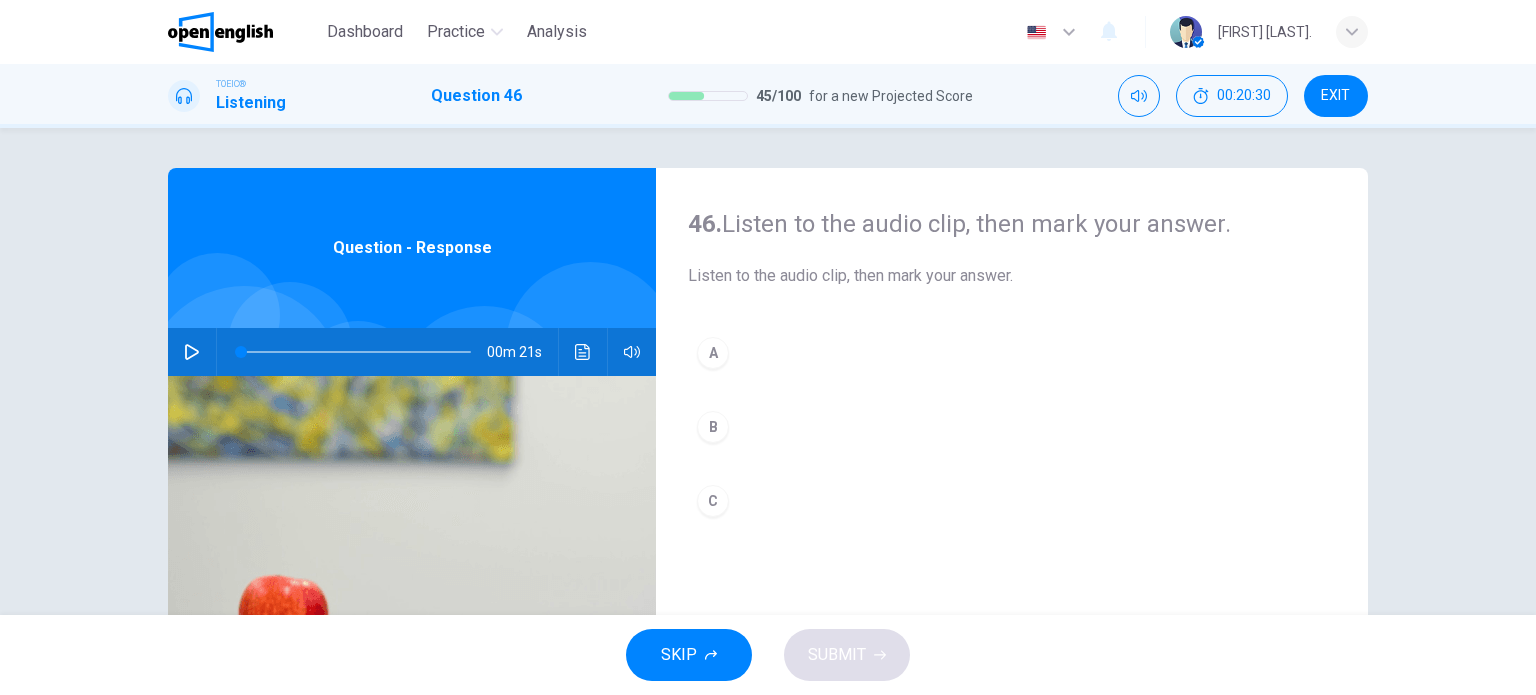 click 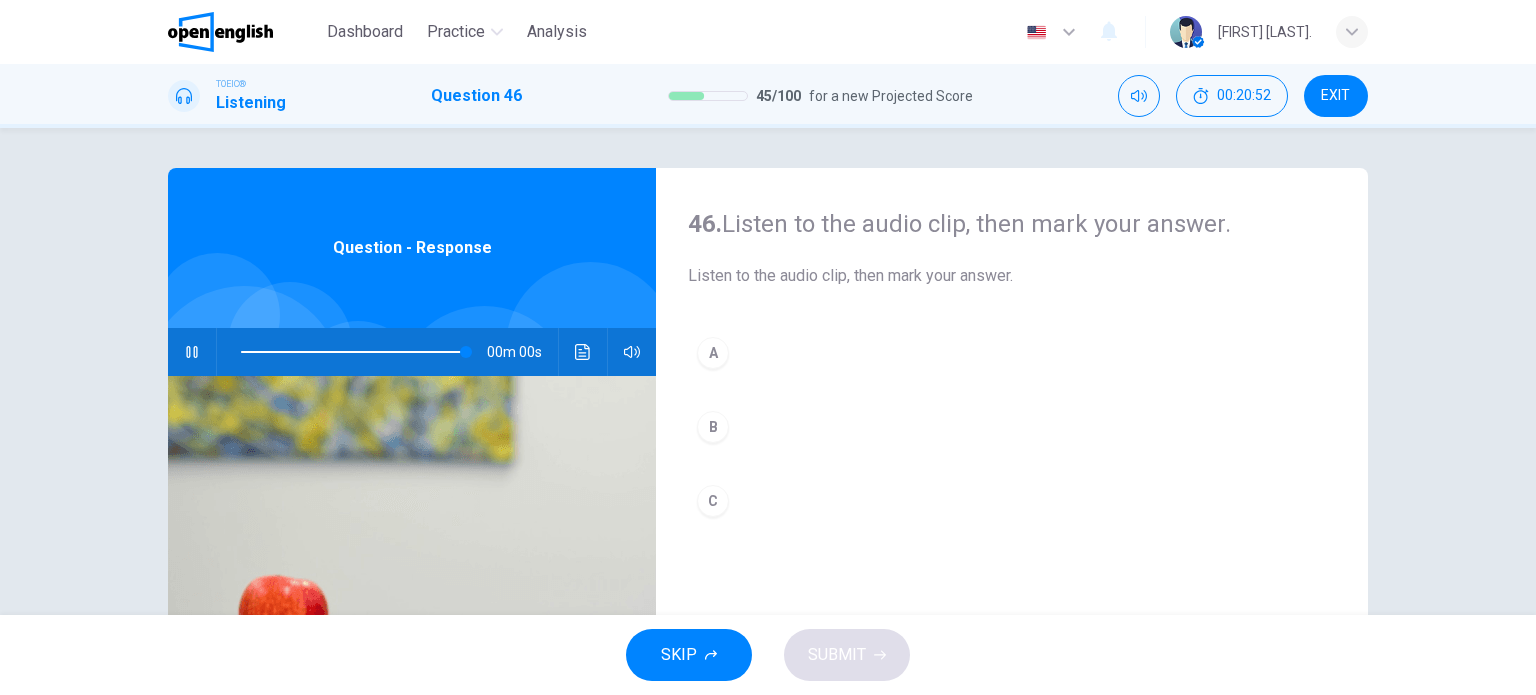 type on "*" 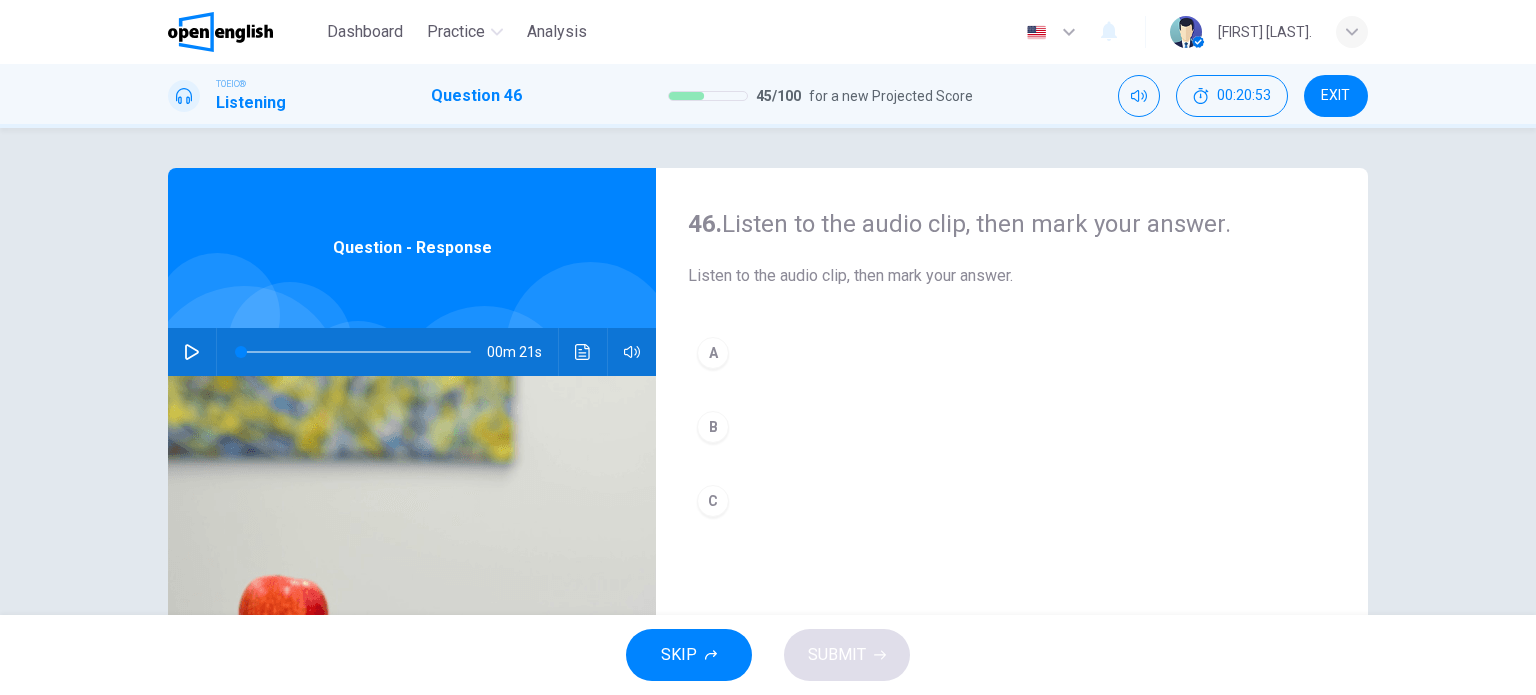 click on "C" at bounding box center (713, 501) 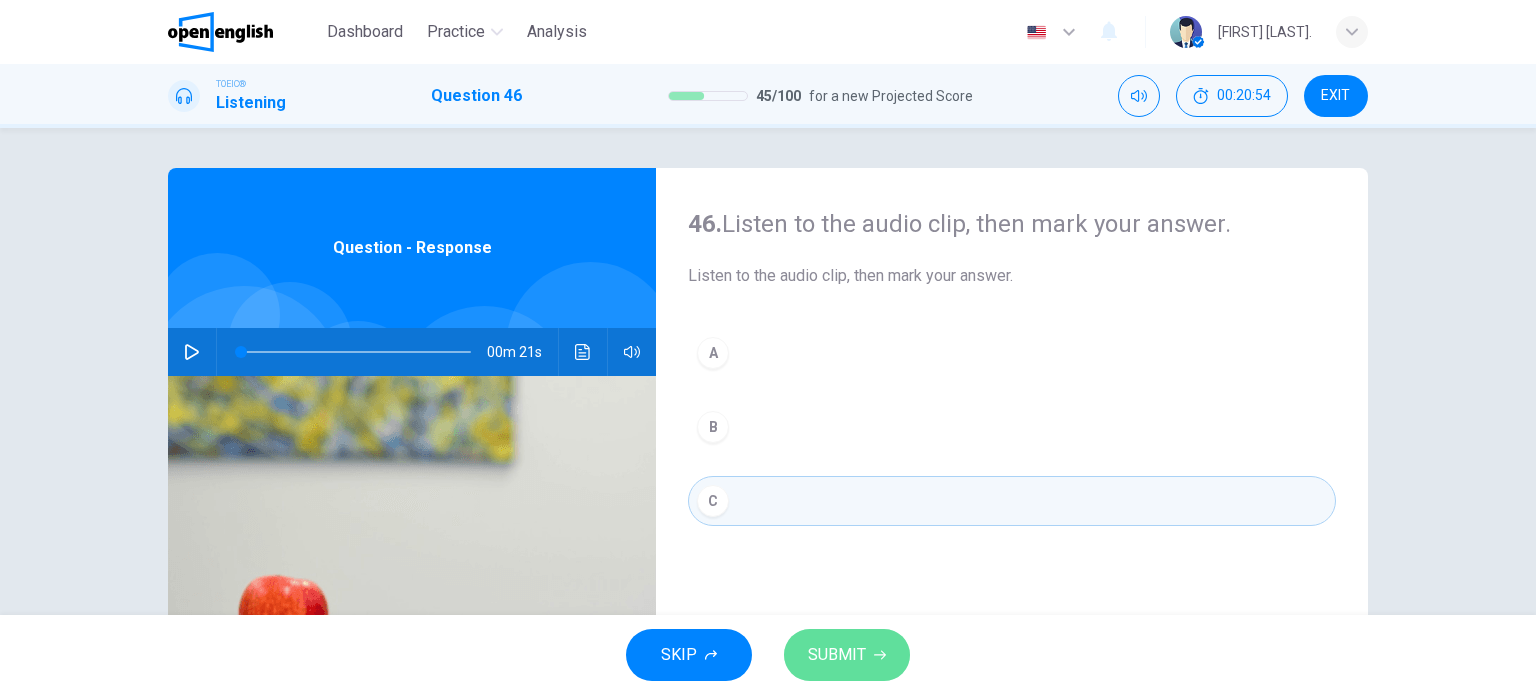 click on "SUBMIT" at bounding box center [837, 655] 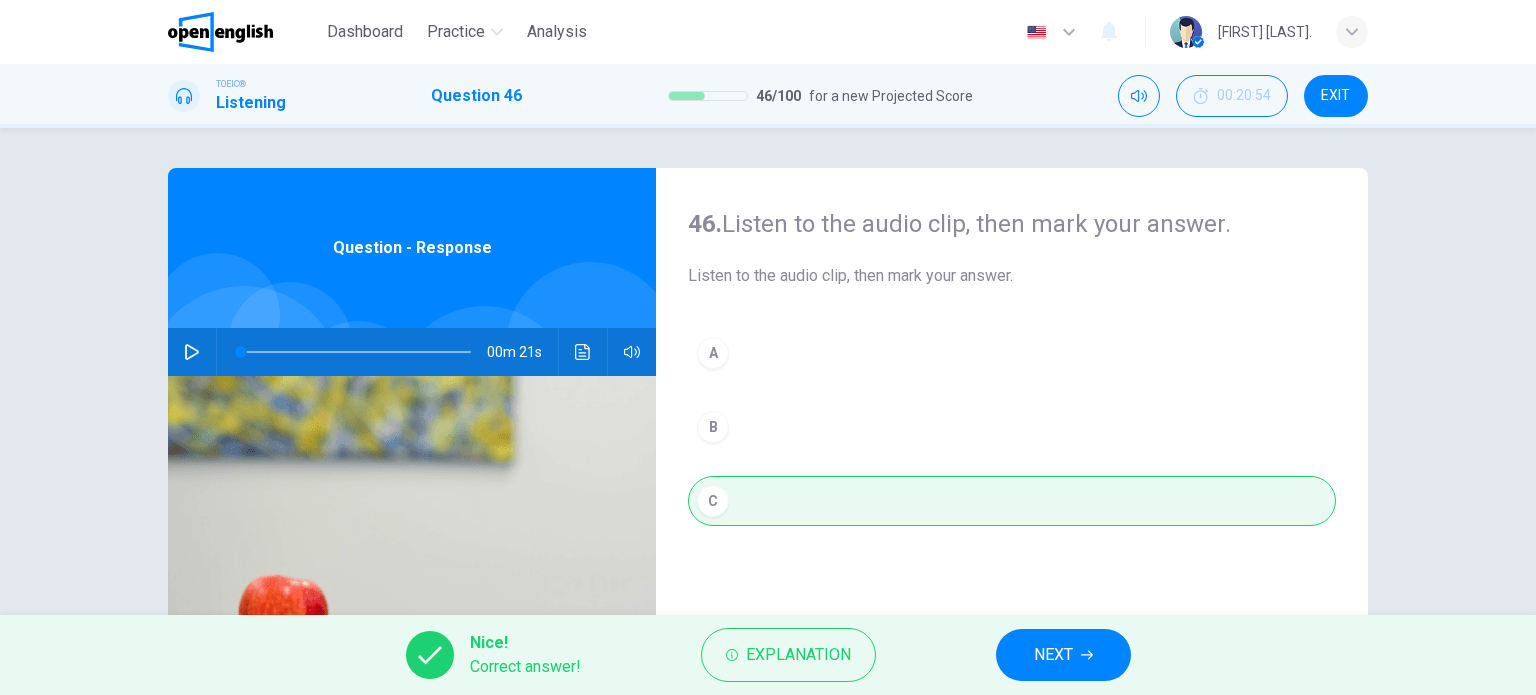 click on "NEXT" at bounding box center [1053, 655] 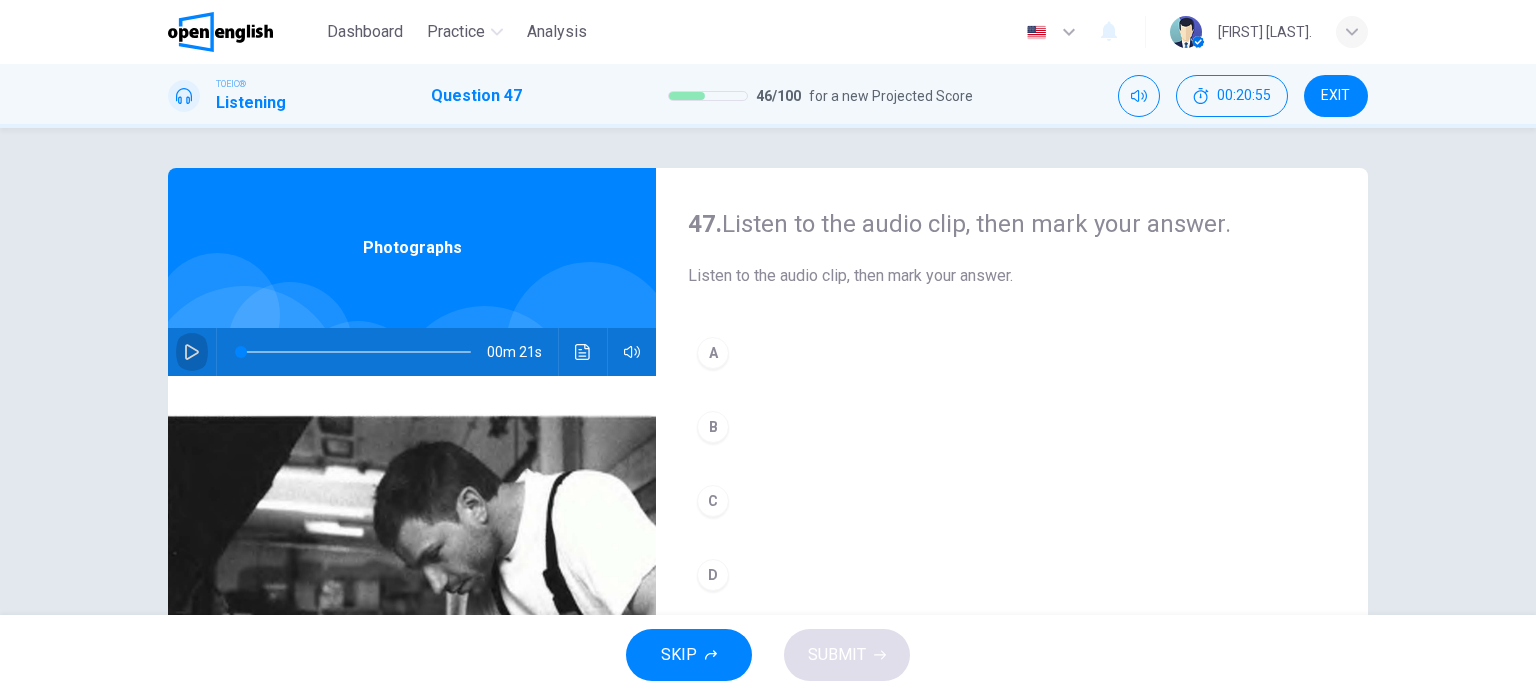 click at bounding box center [192, 352] 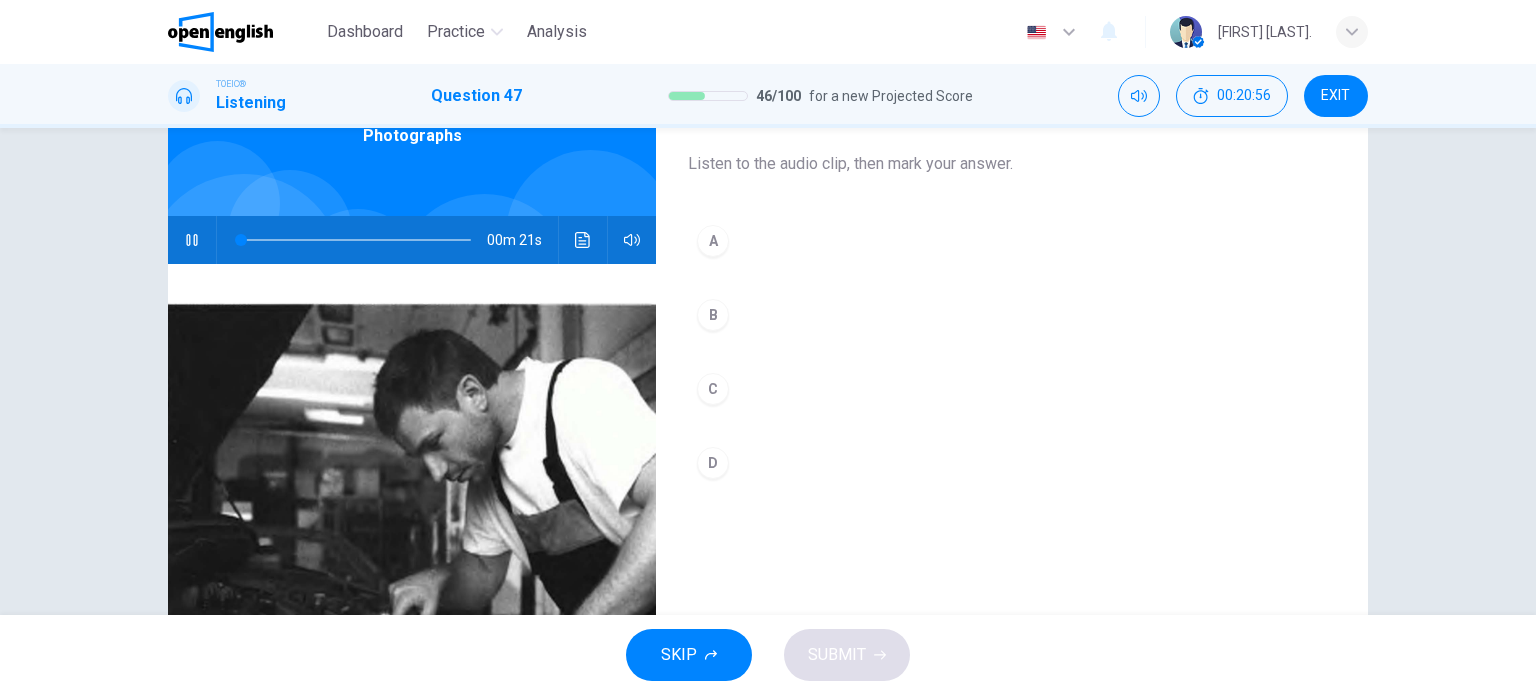 scroll, scrollTop: 200, scrollLeft: 0, axis: vertical 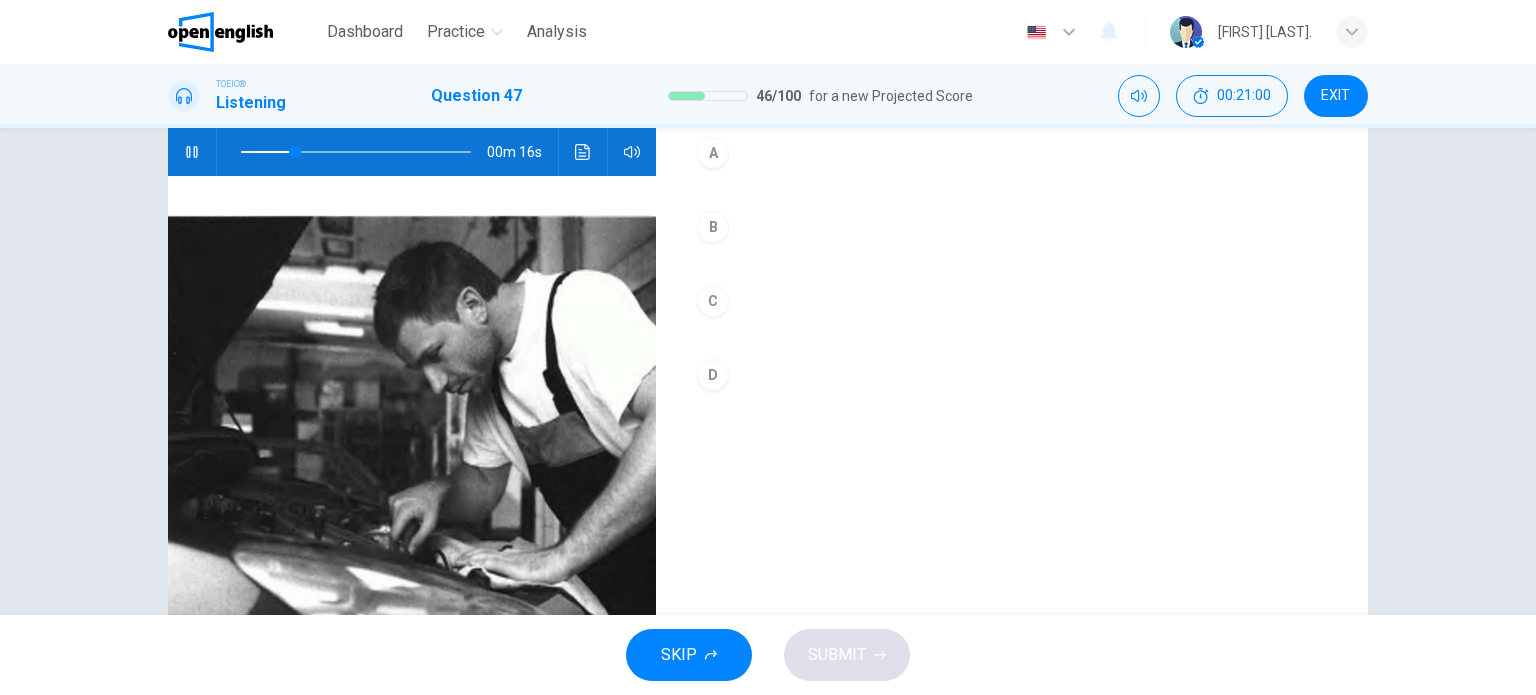 click on "A" at bounding box center [713, 153] 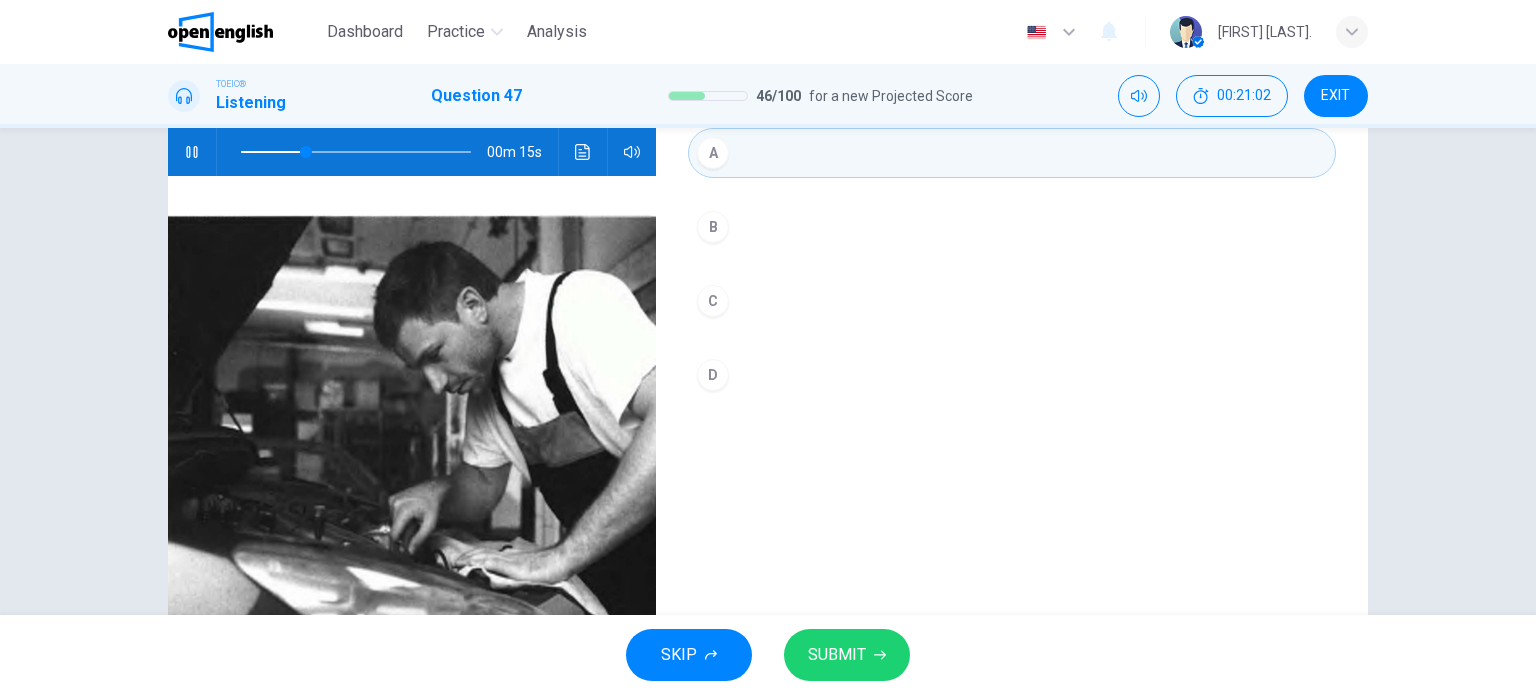 click 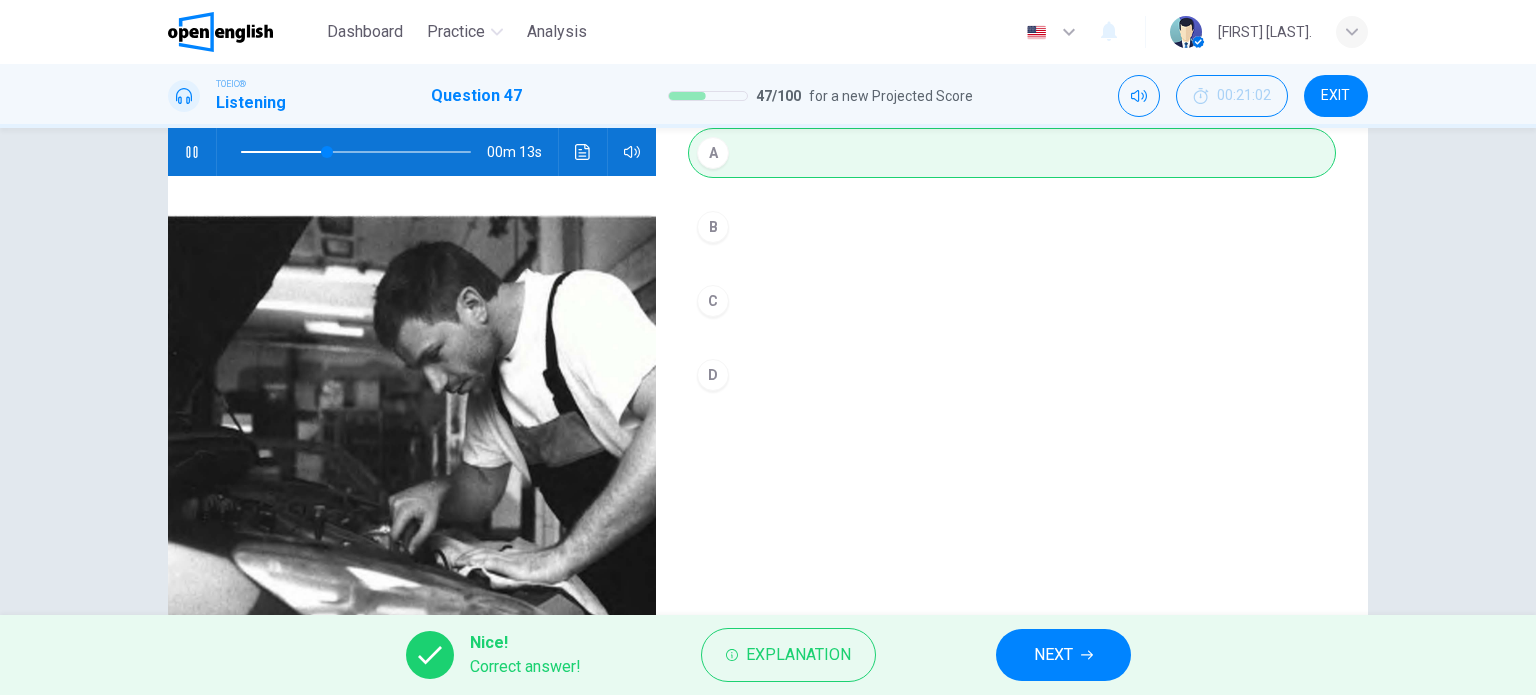click on "Nice! Correct answer! Explanation NEXT" at bounding box center [768, 655] 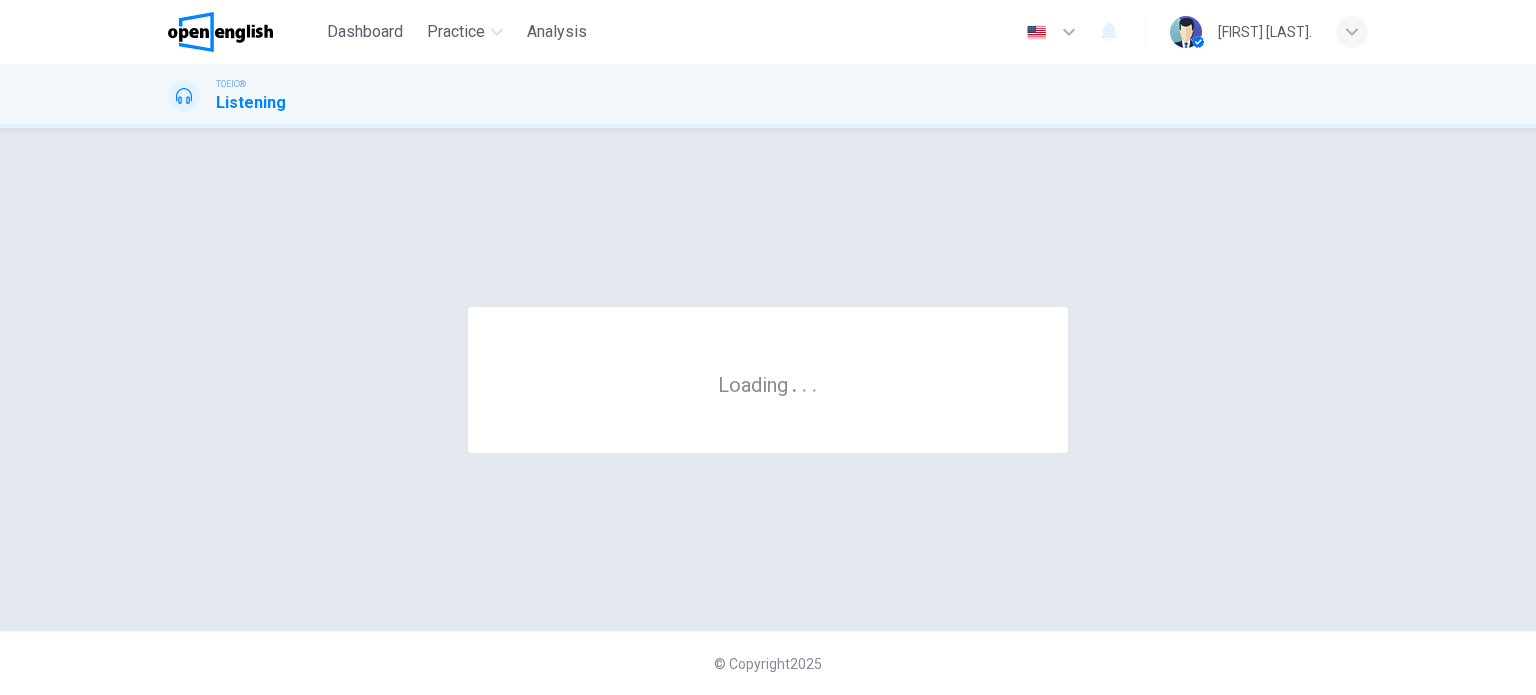 scroll, scrollTop: 0, scrollLeft: 0, axis: both 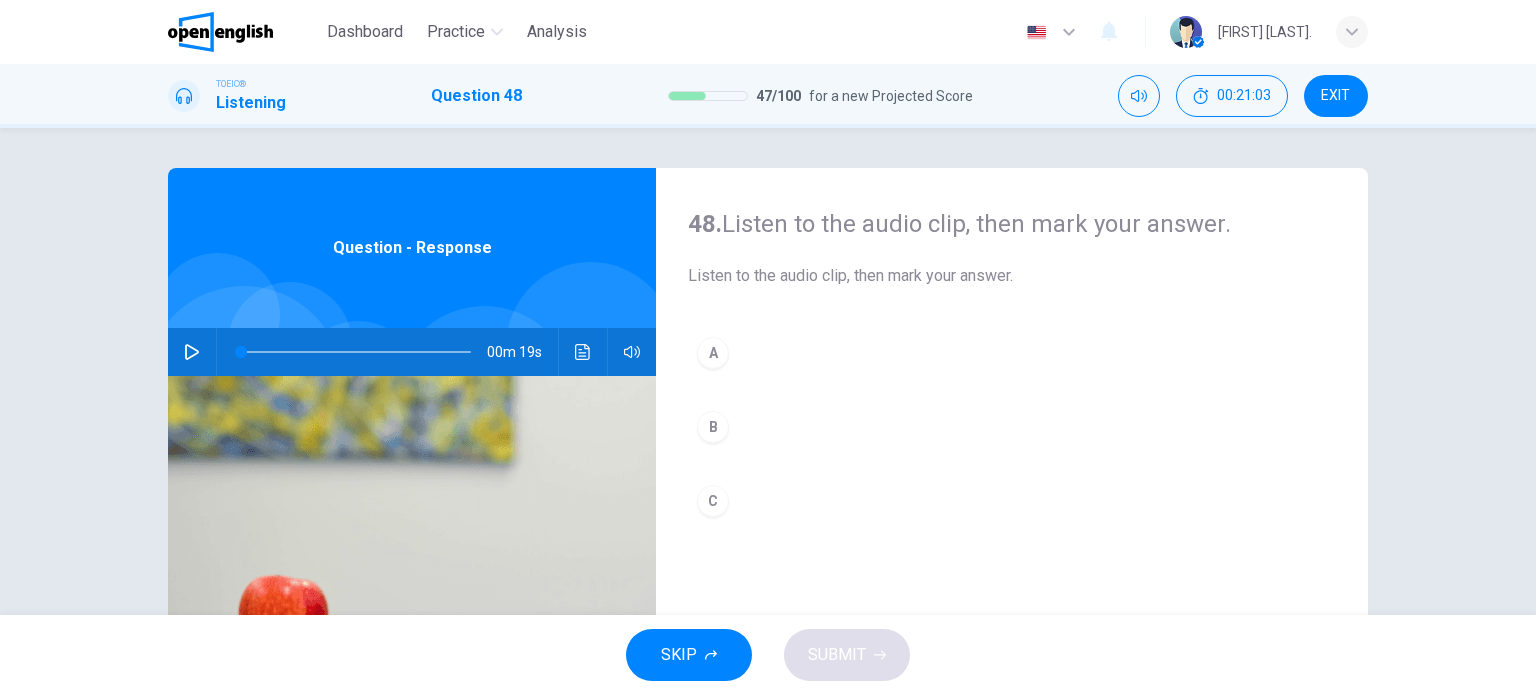 click at bounding box center [192, 352] 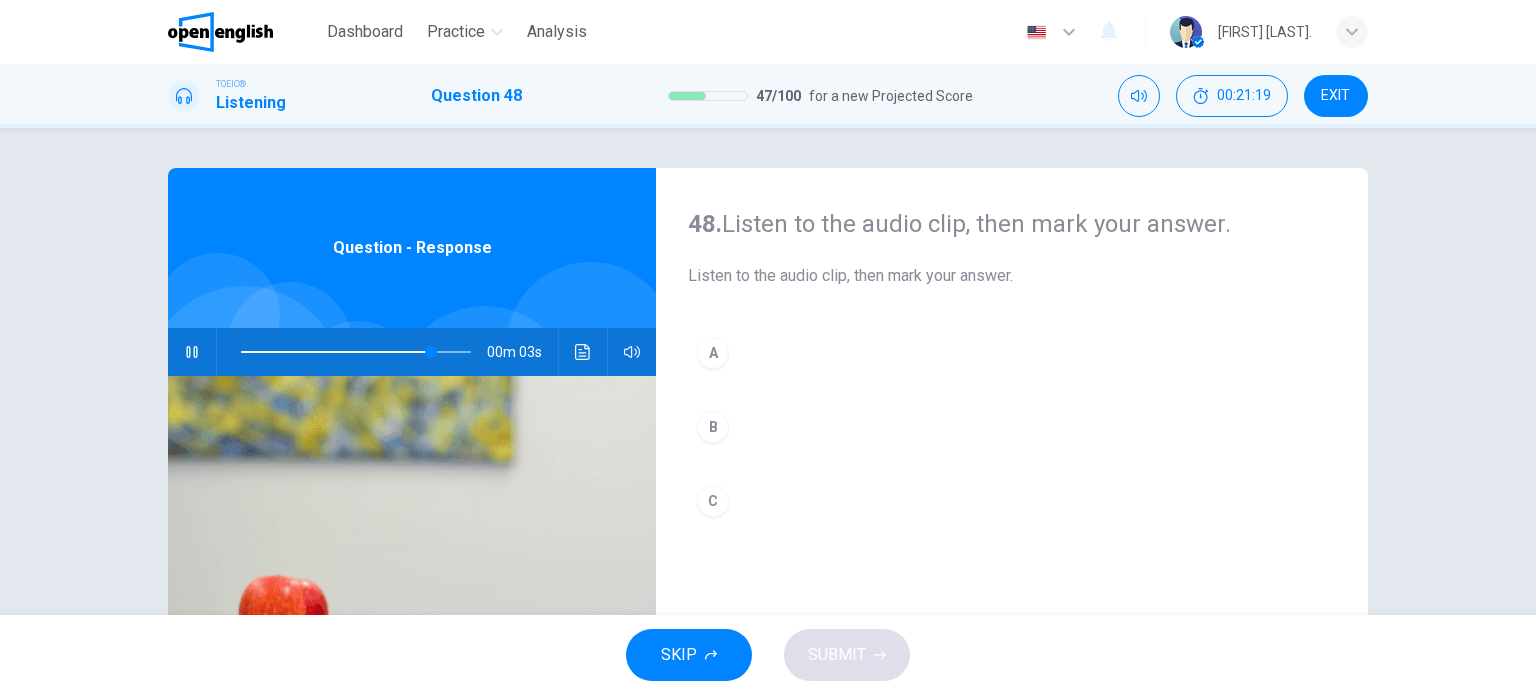 click on "B" at bounding box center (1012, 427) 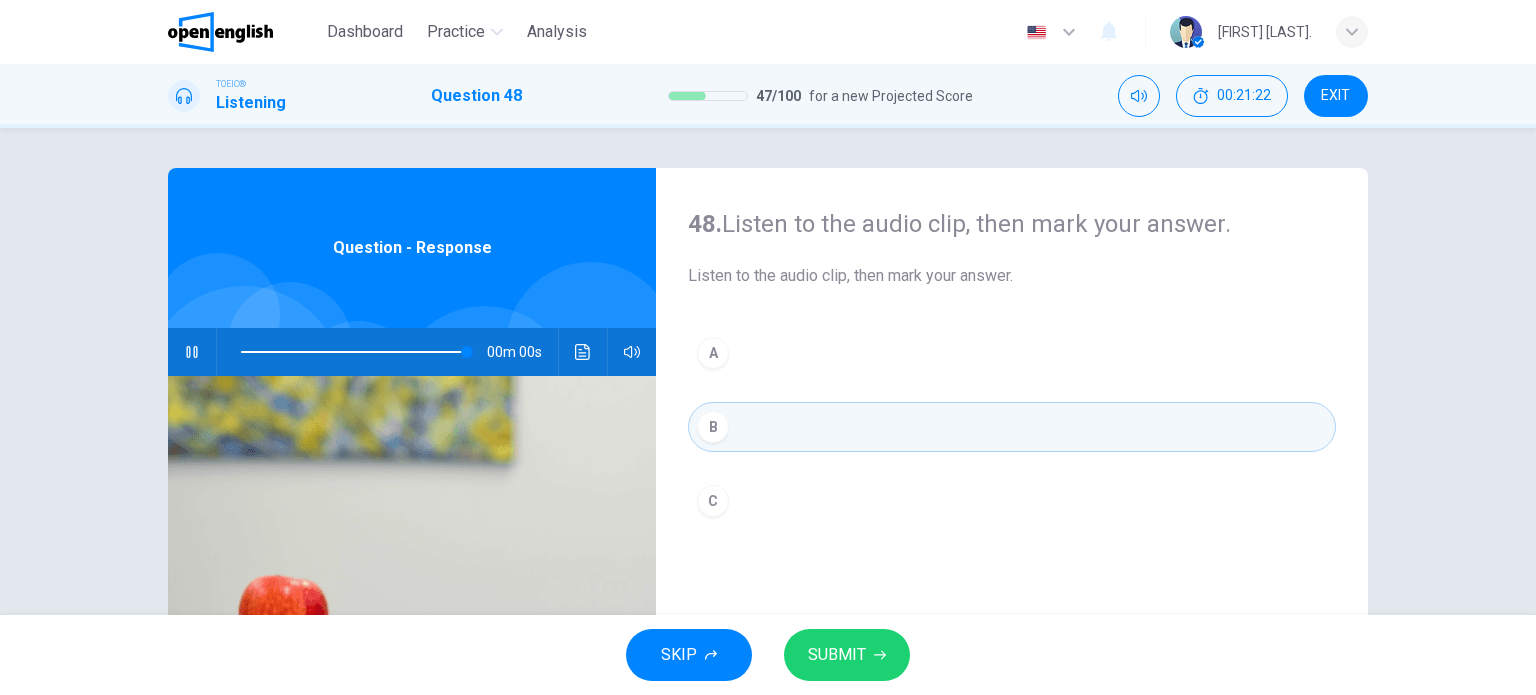 type on "*" 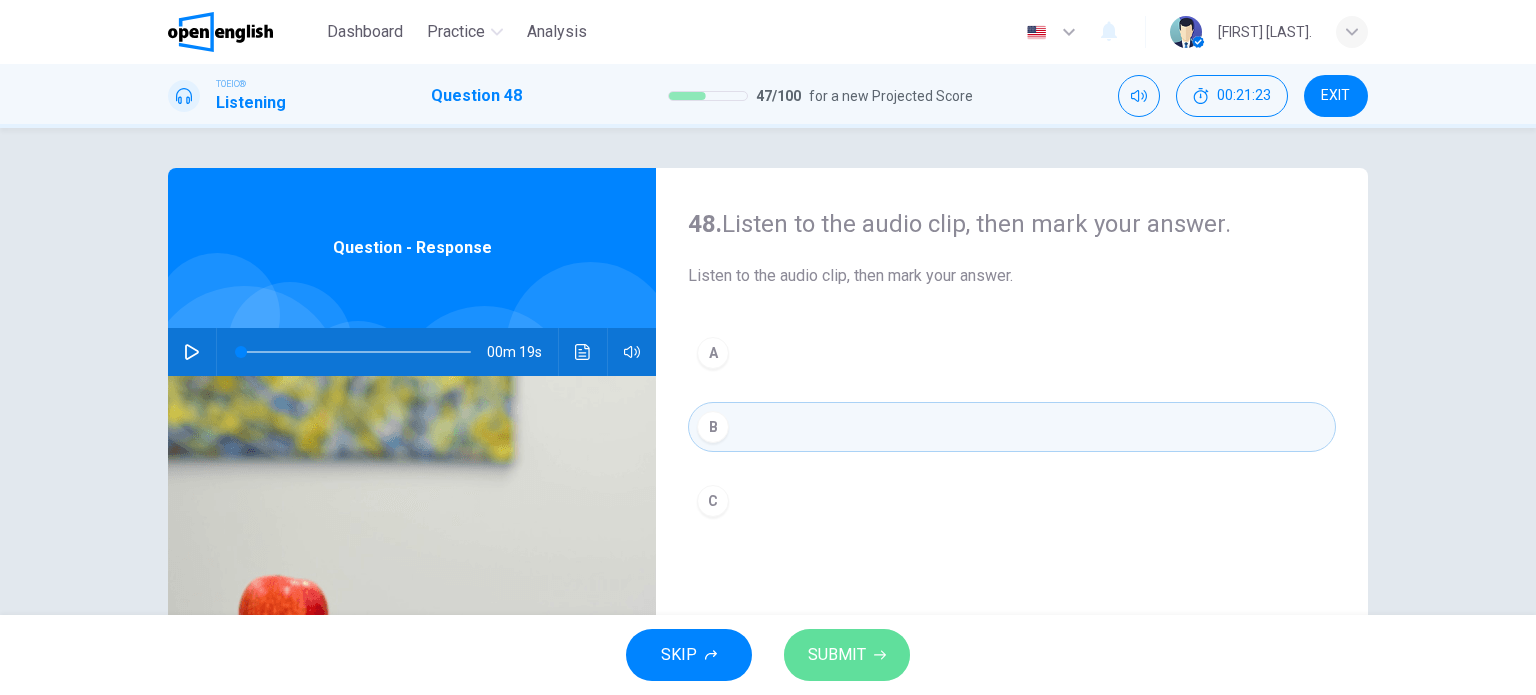 click on "SUBMIT" at bounding box center [837, 655] 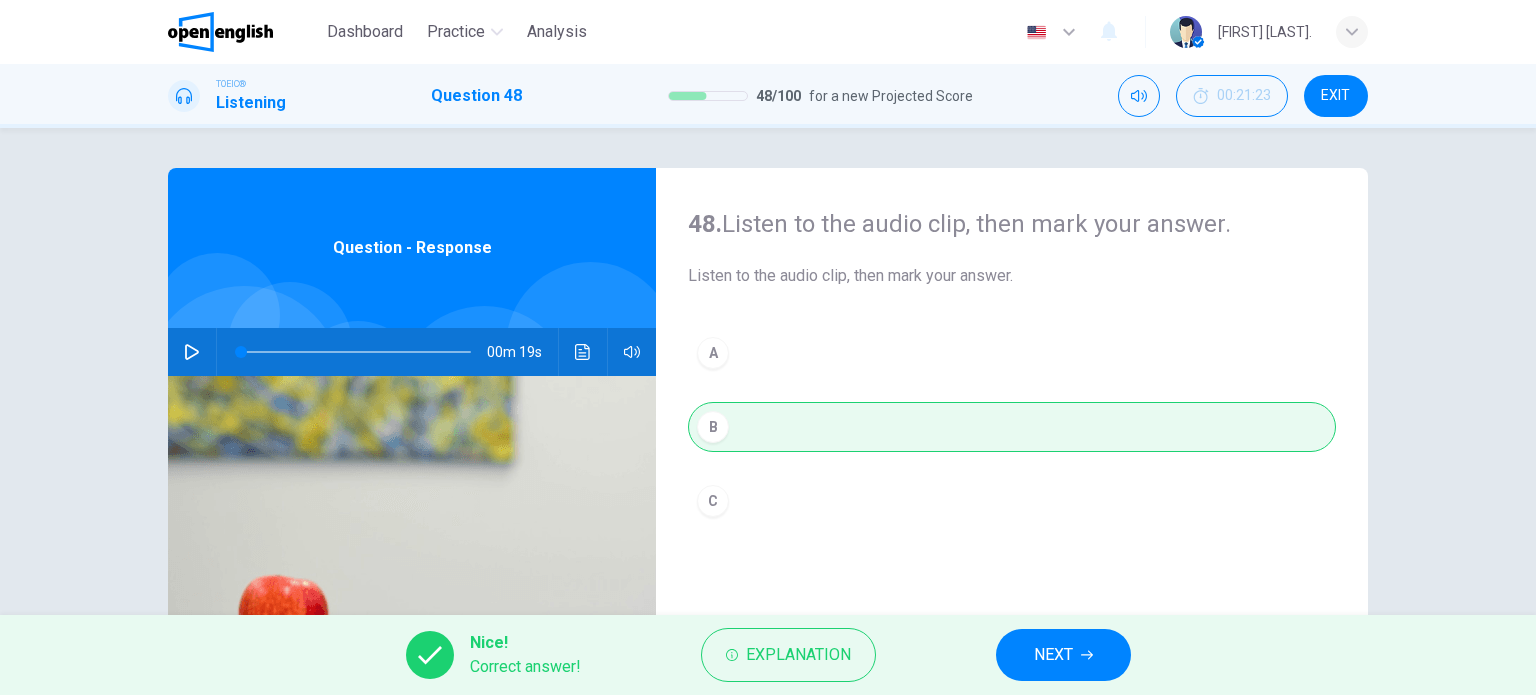 click on "NEXT" at bounding box center (1063, 655) 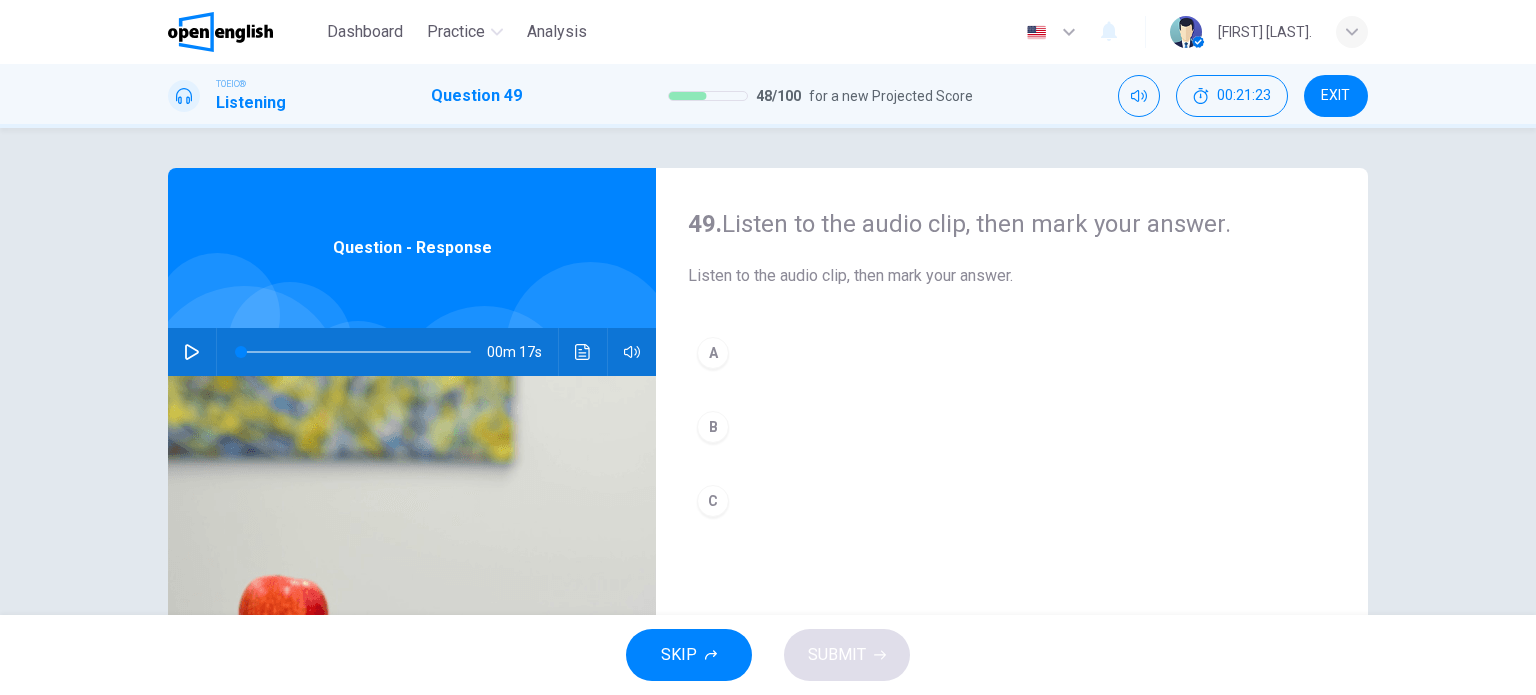 click 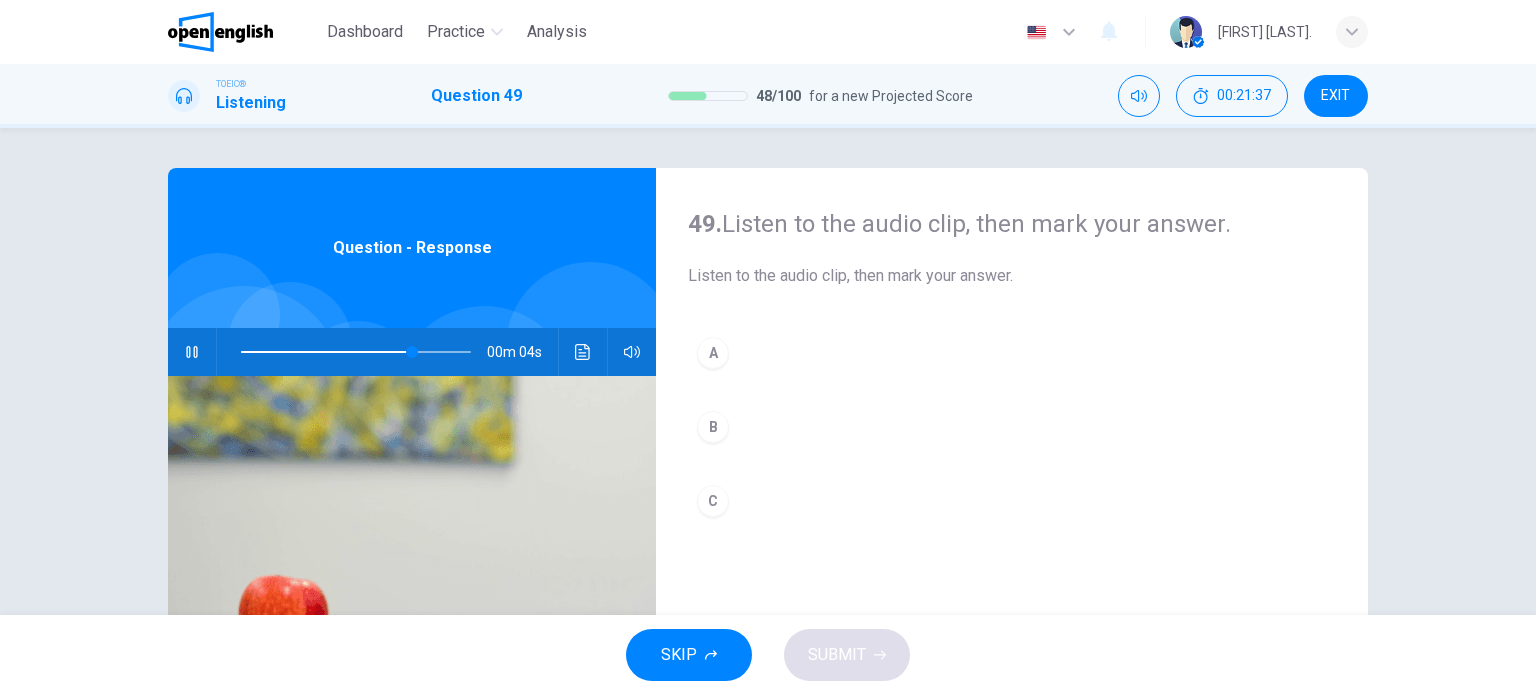 click on "C" at bounding box center (713, 501) 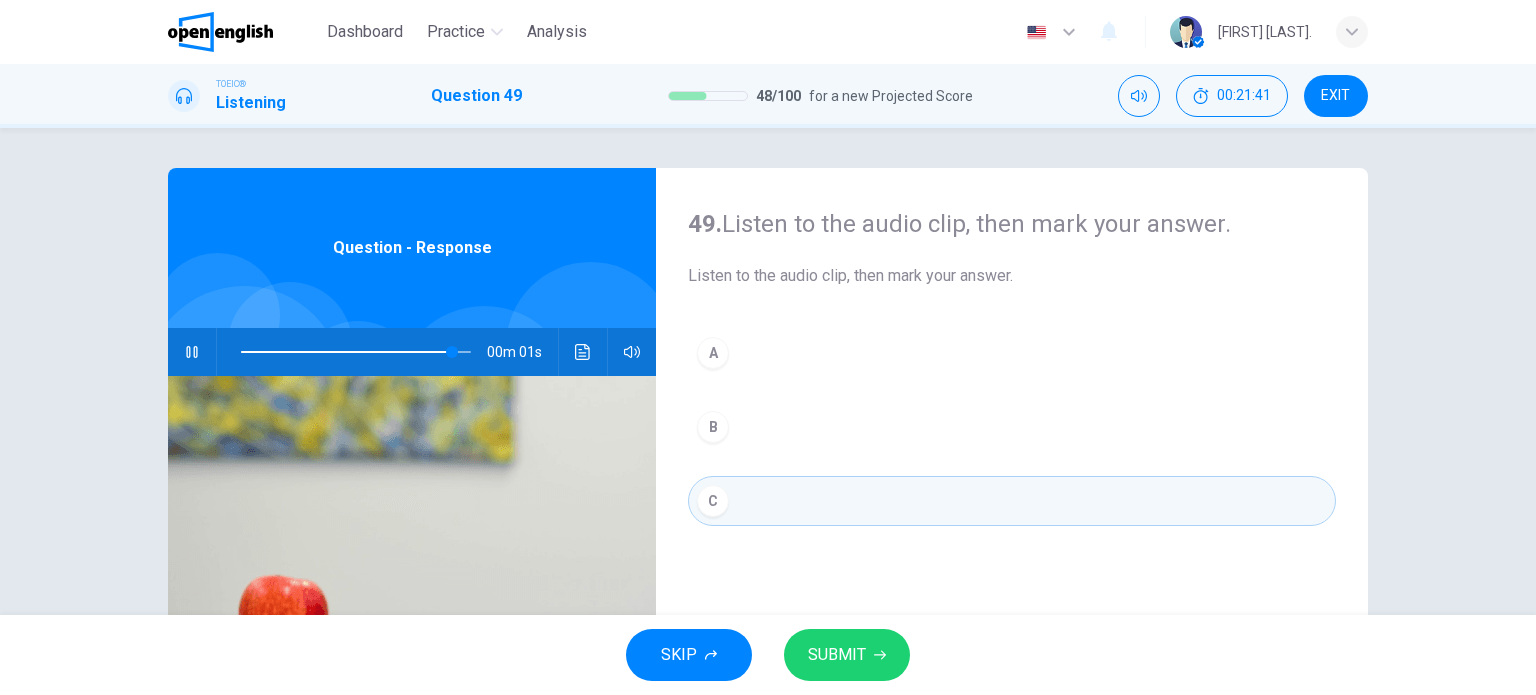 click on "SUBMIT" at bounding box center [837, 655] 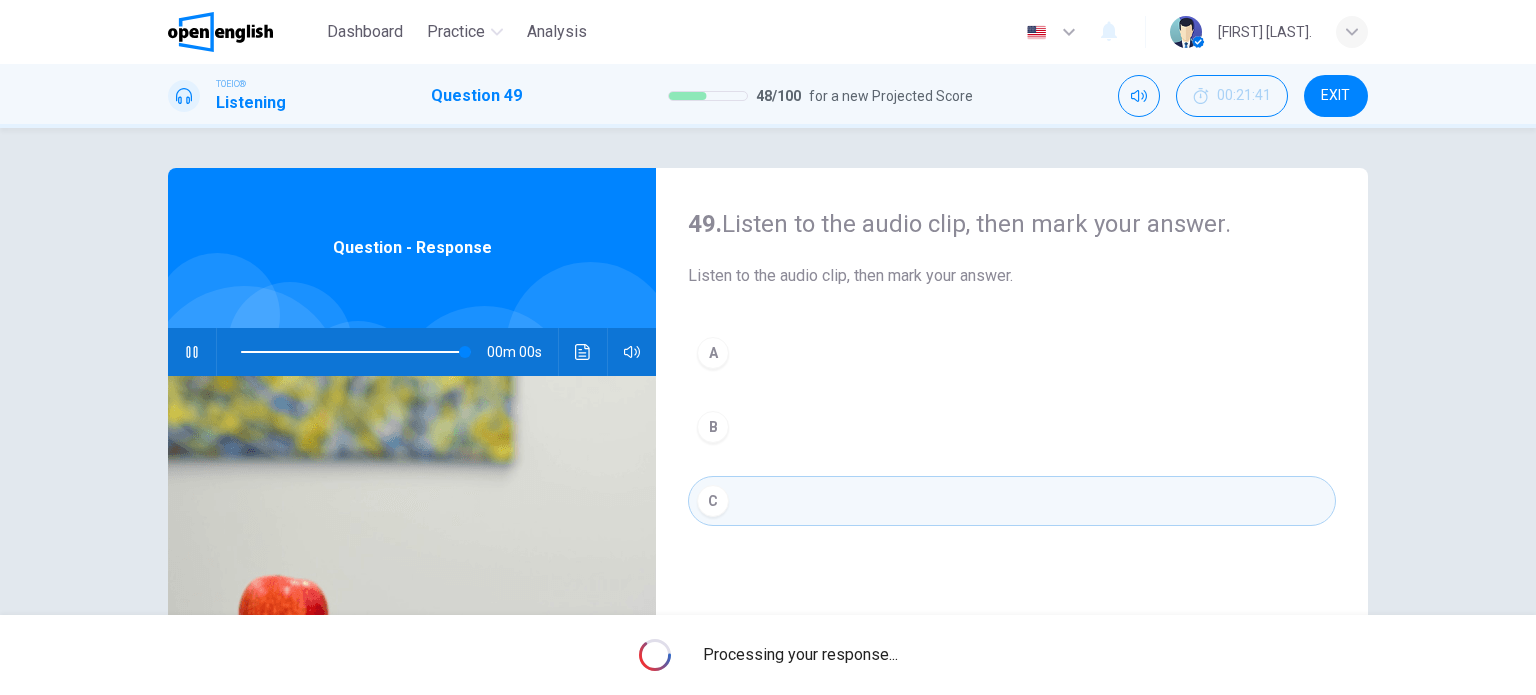 type on "*" 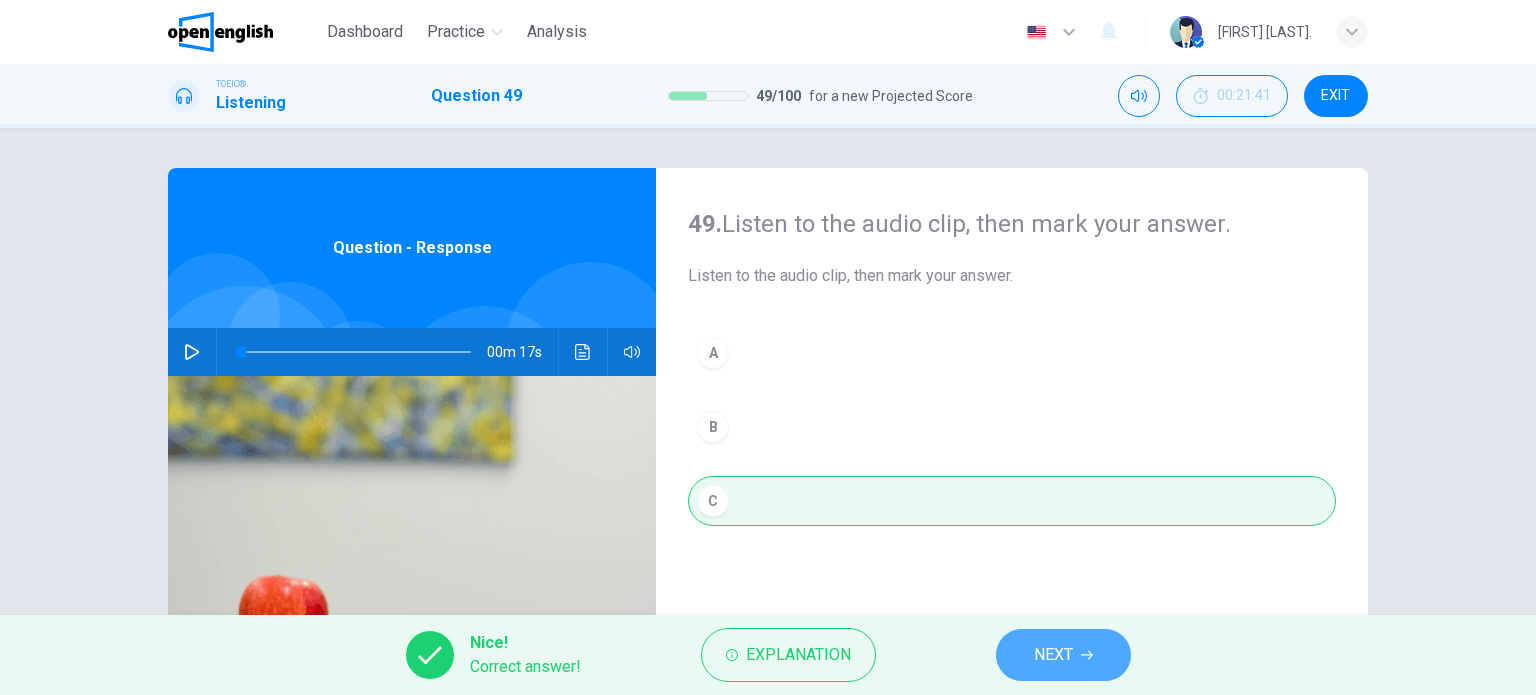 click on "NEXT" at bounding box center [1063, 655] 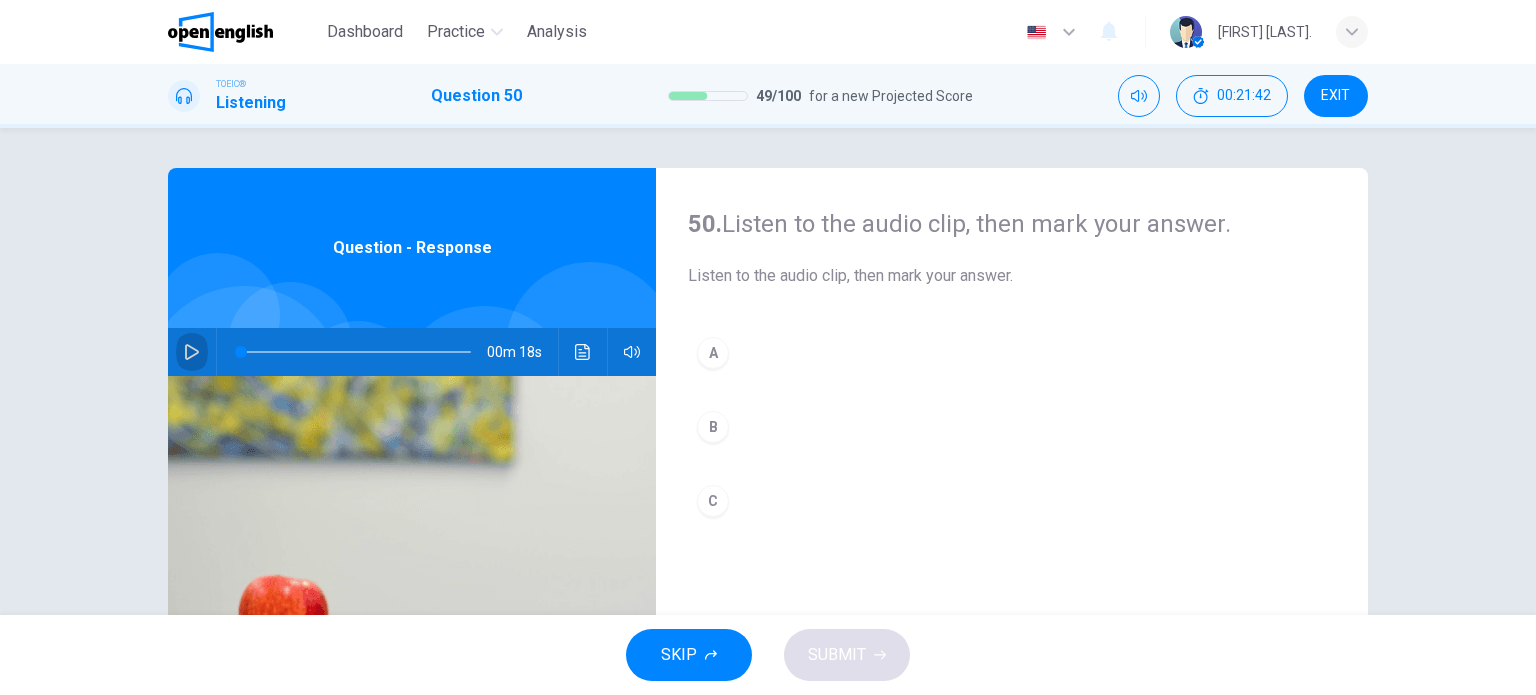 click at bounding box center [192, 352] 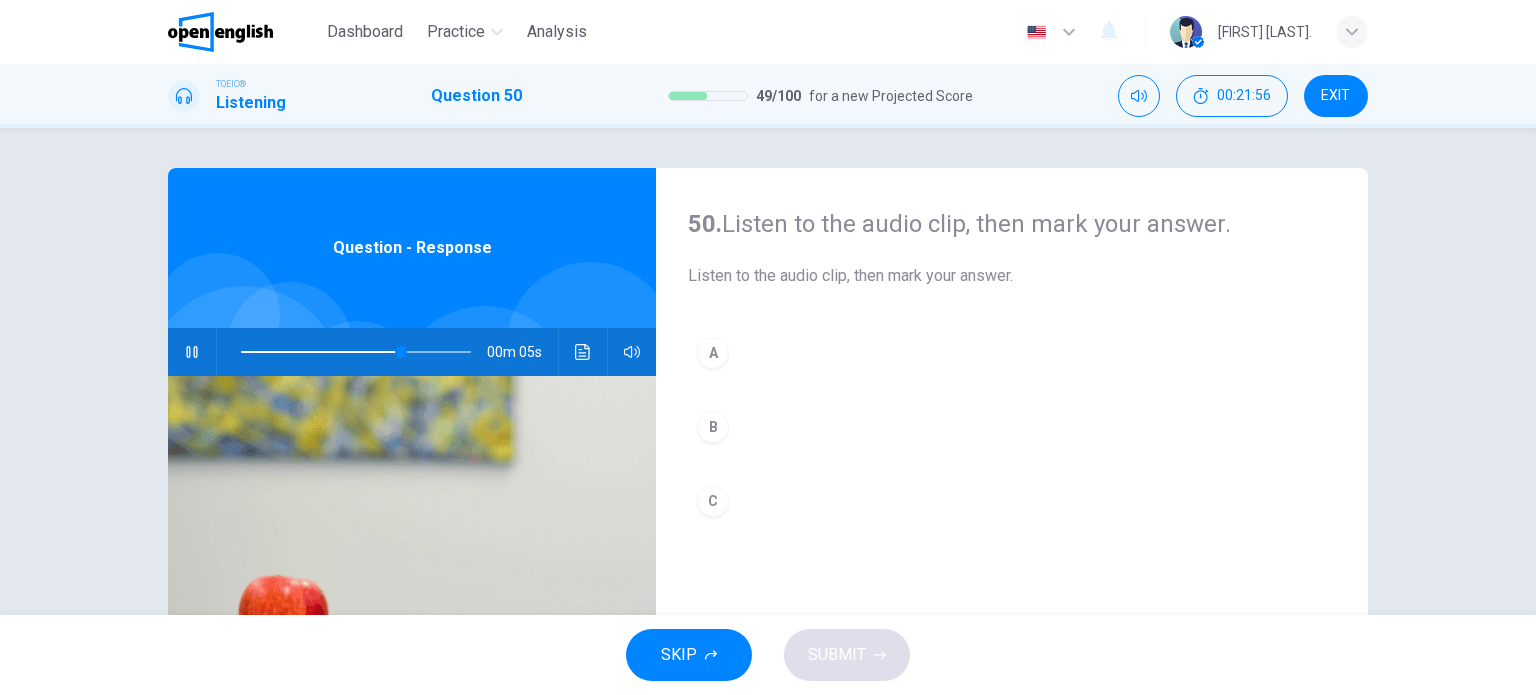 click on "B" at bounding box center (713, 427) 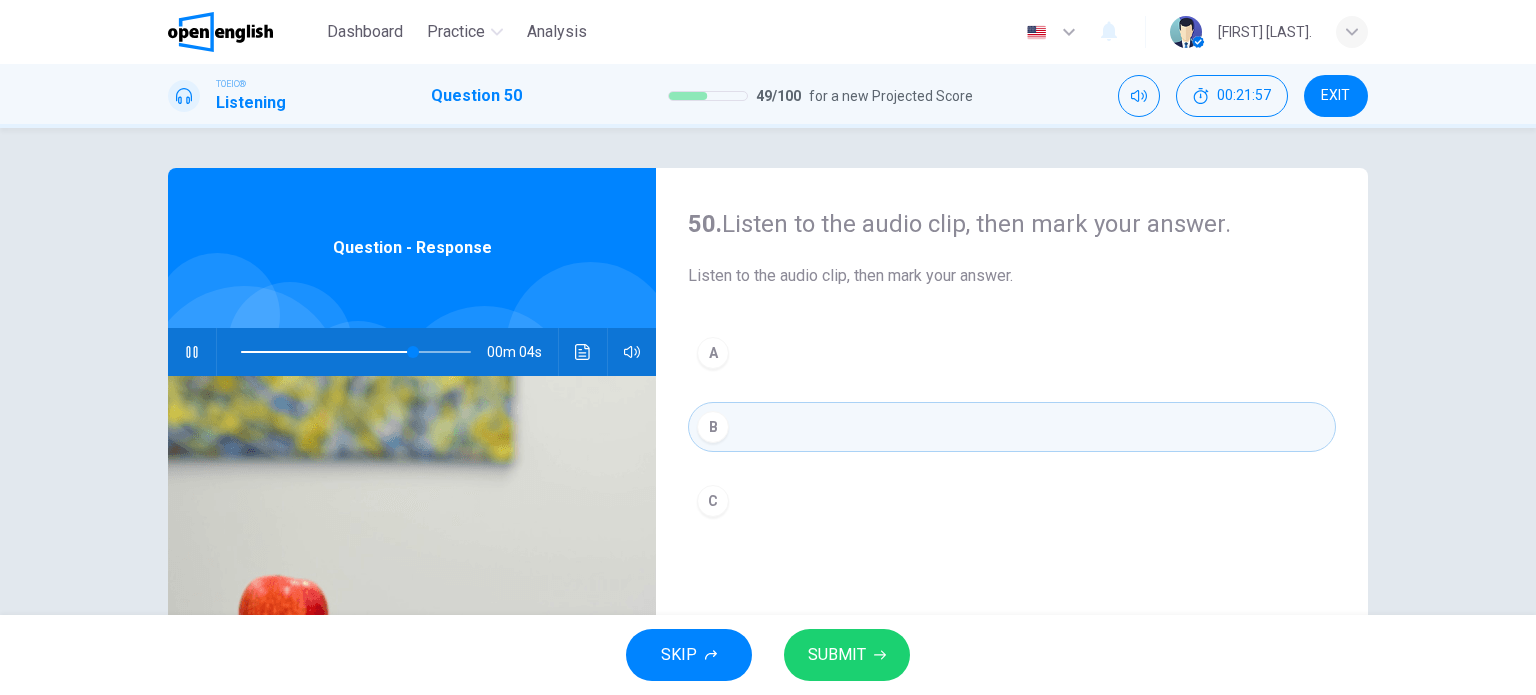 click on "SUBMIT" at bounding box center (847, 655) 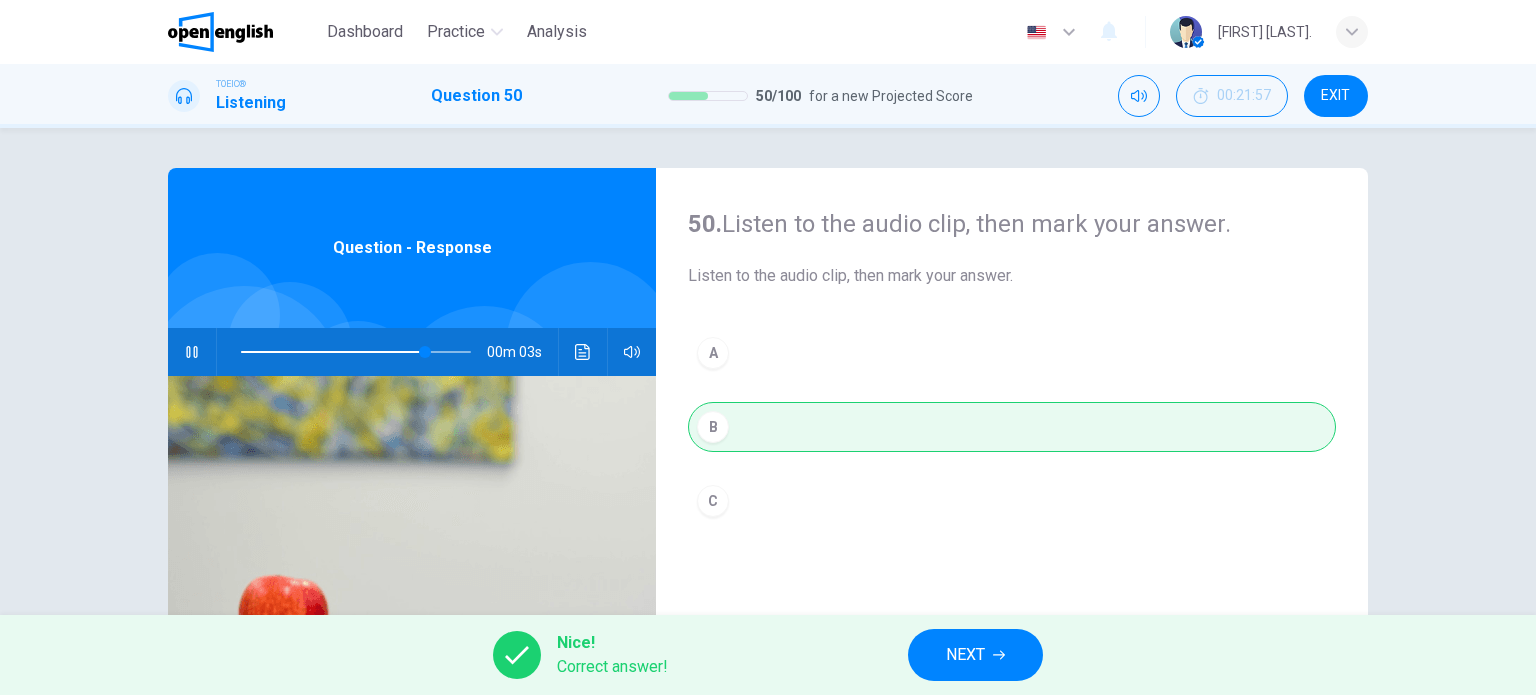 type on "**" 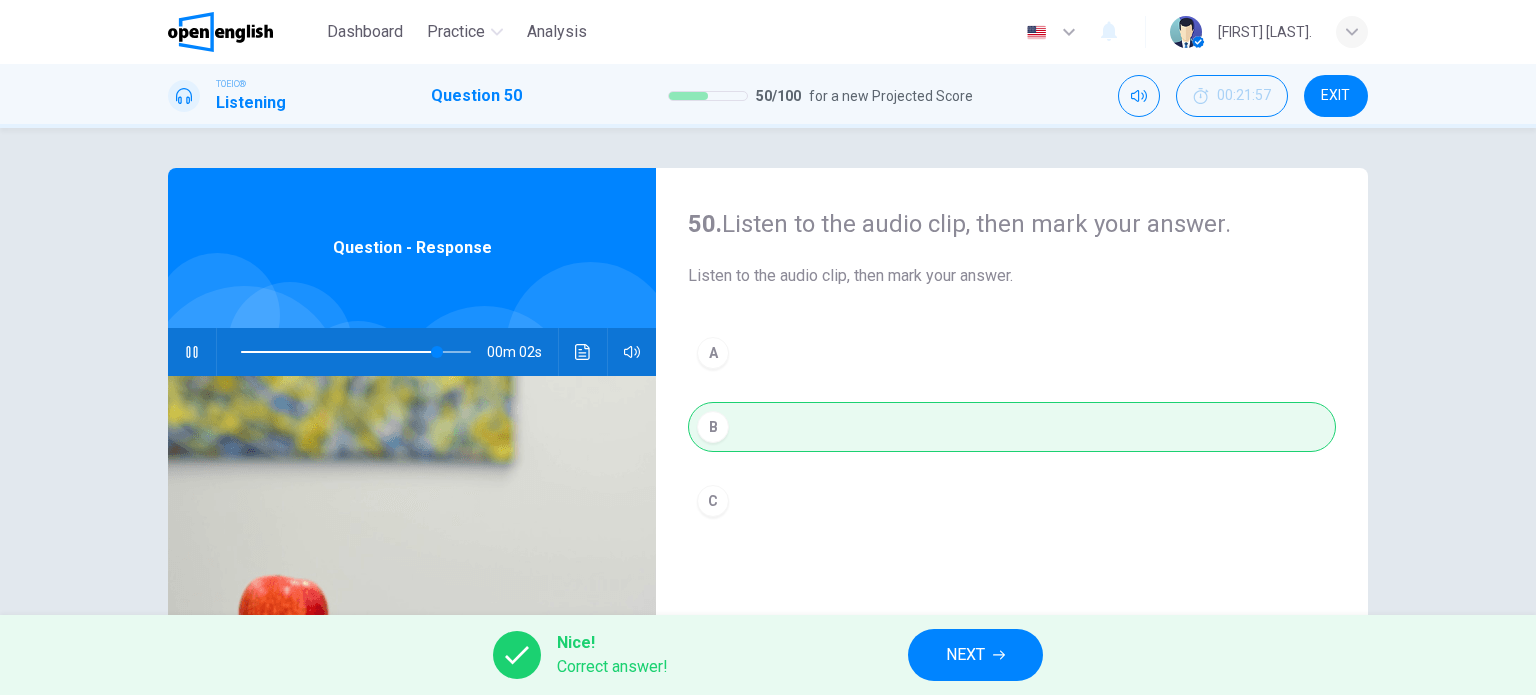 click on "NEXT" at bounding box center (975, 655) 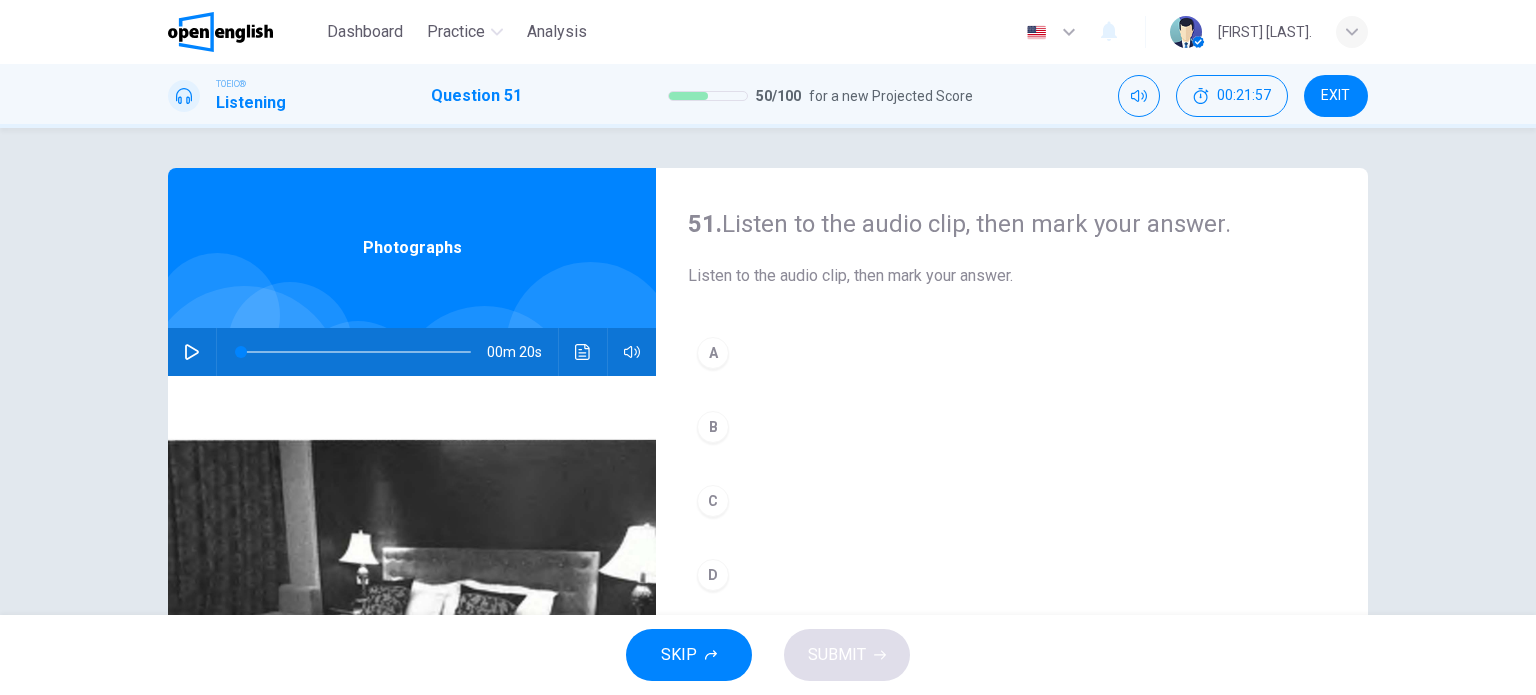 click 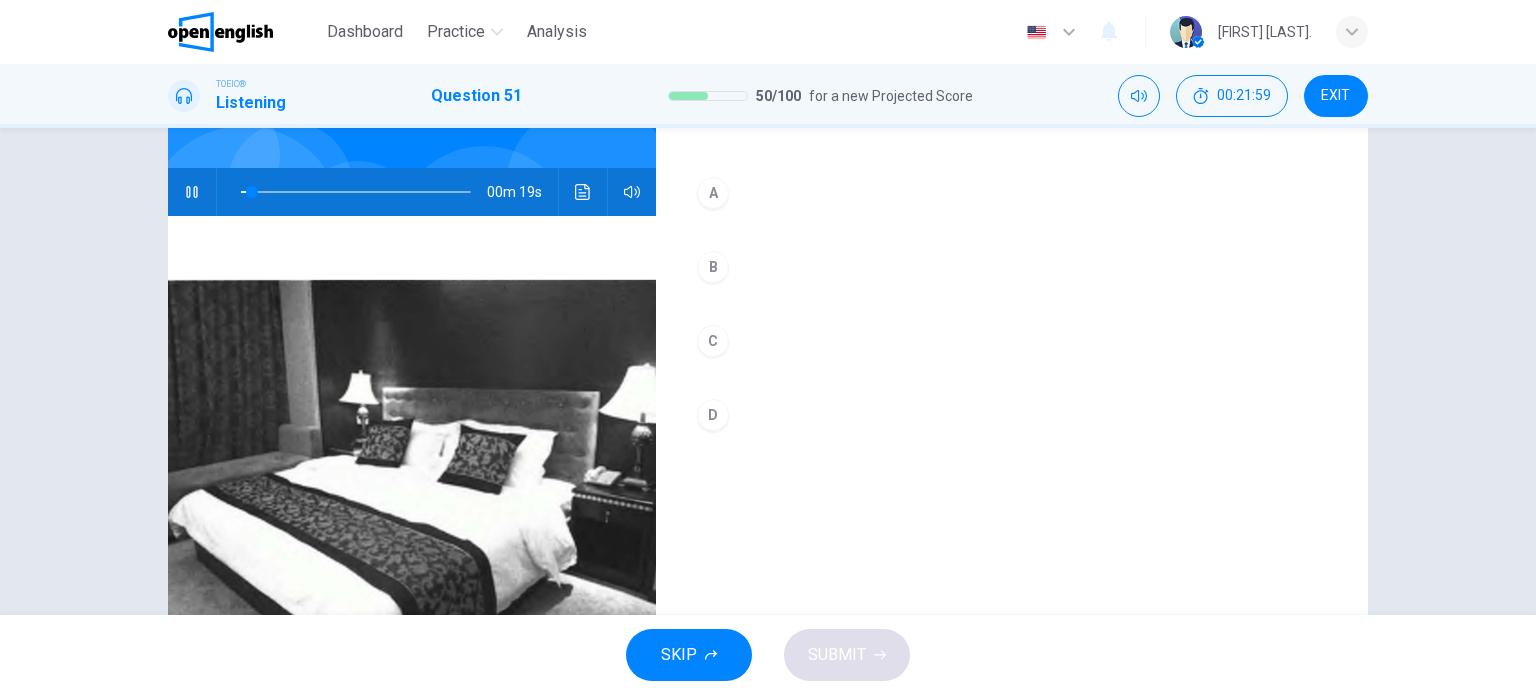 scroll, scrollTop: 200, scrollLeft: 0, axis: vertical 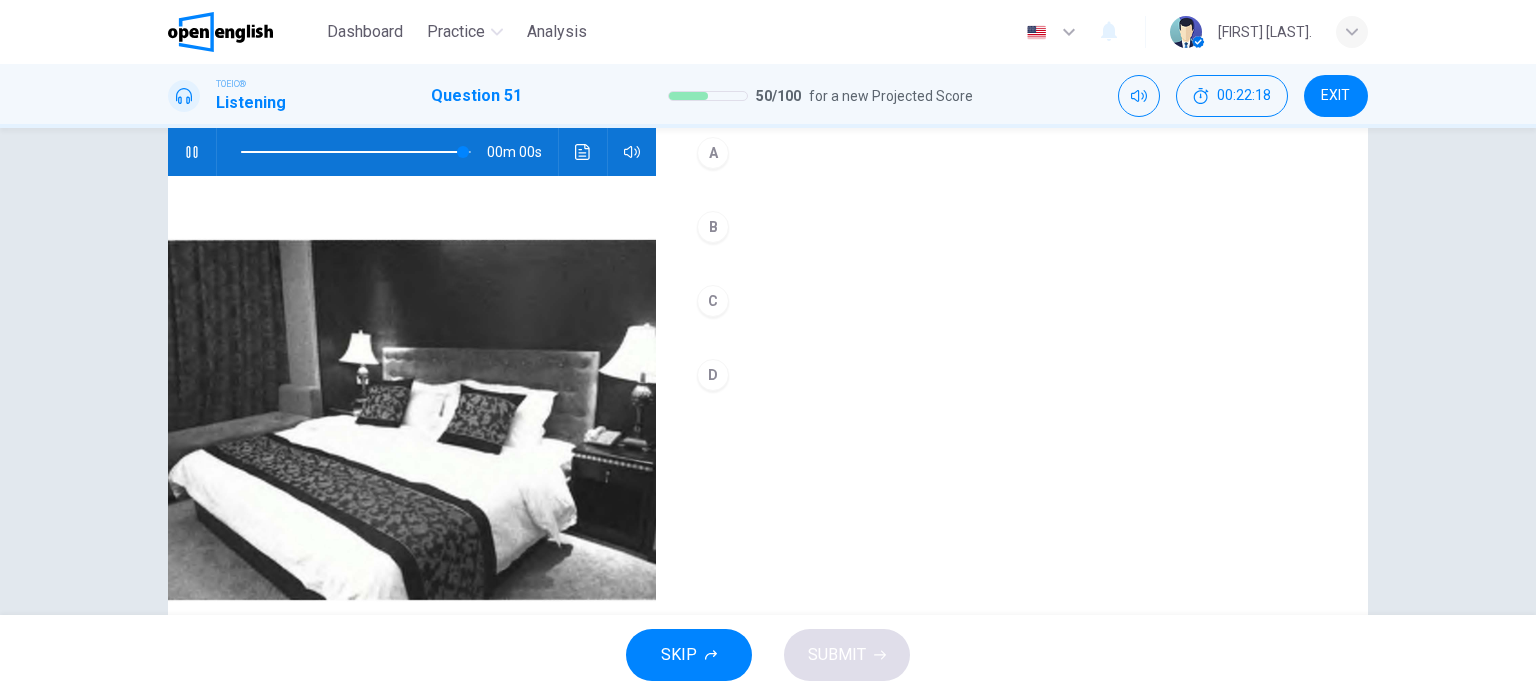 type on "*" 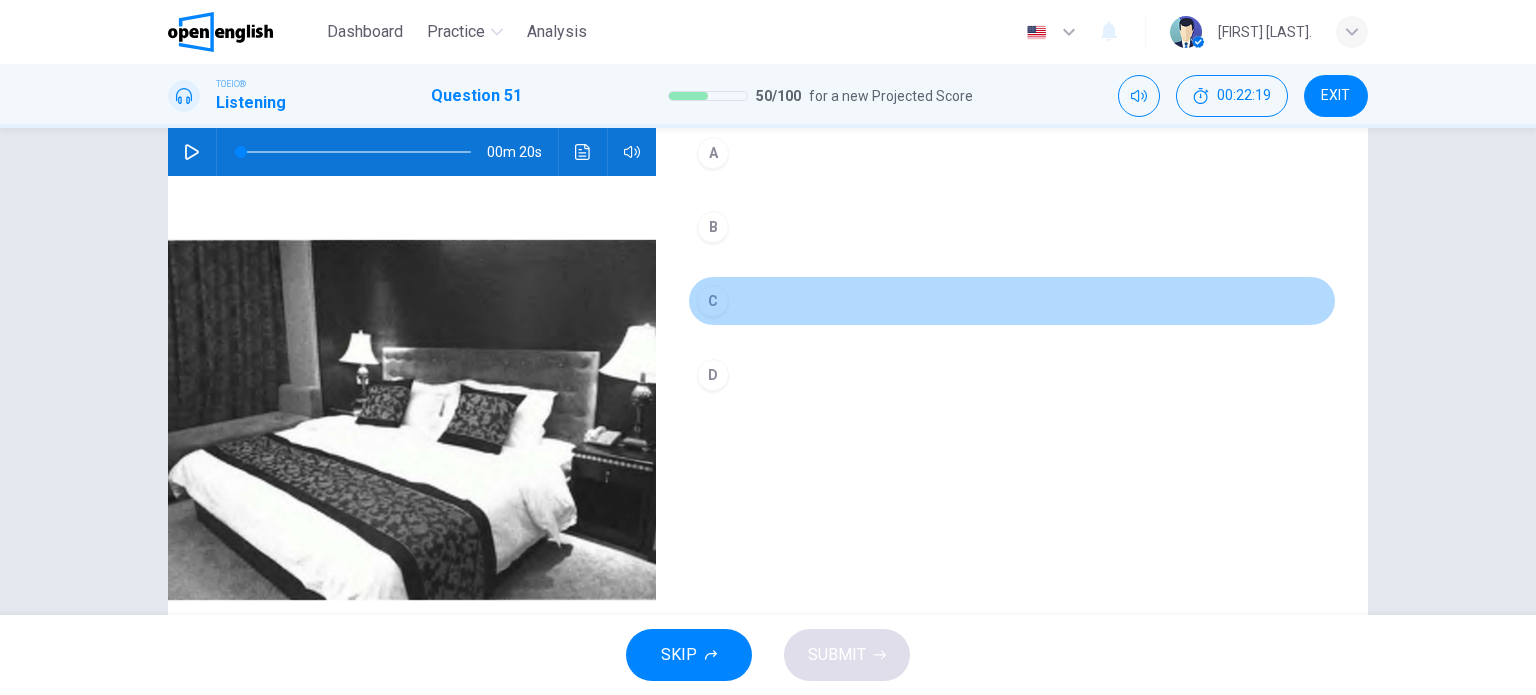 click on "C" at bounding box center [713, 301] 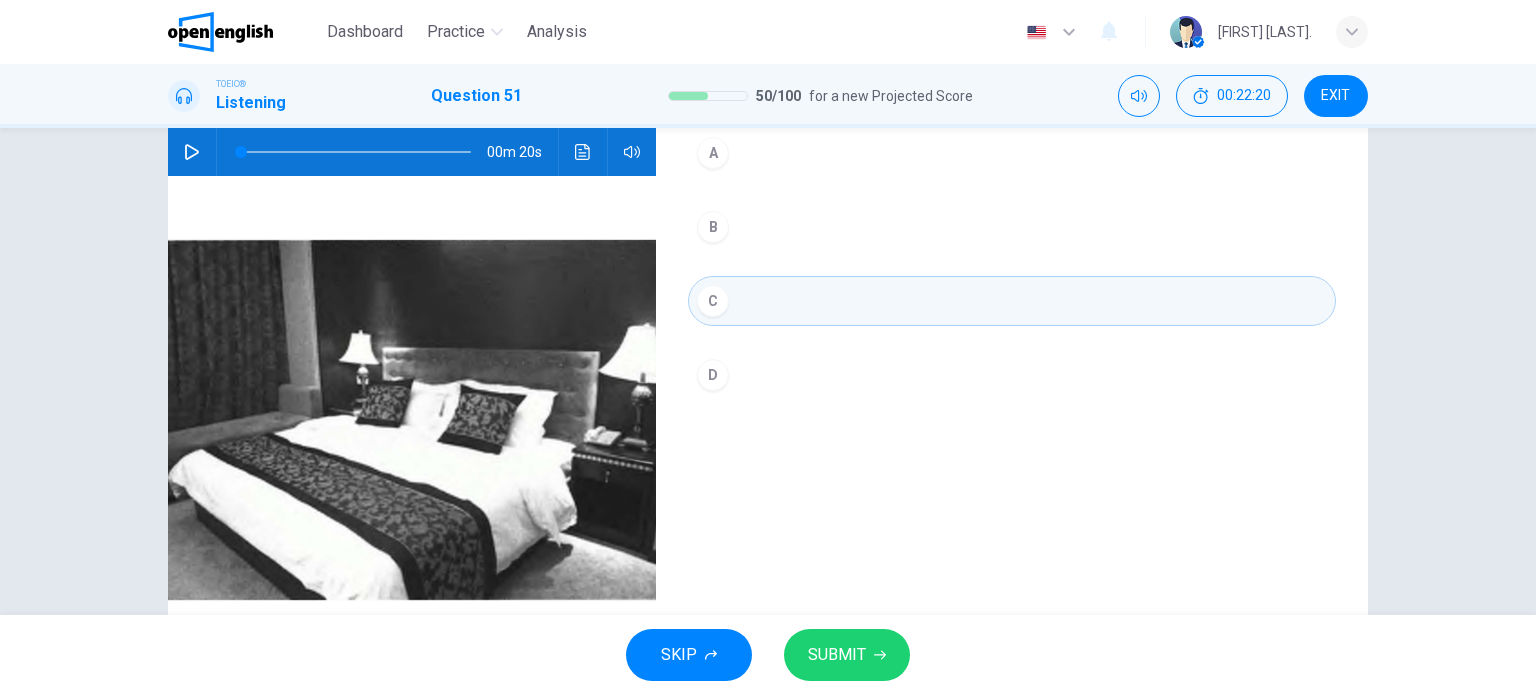 click on "SUBMIT" at bounding box center (837, 655) 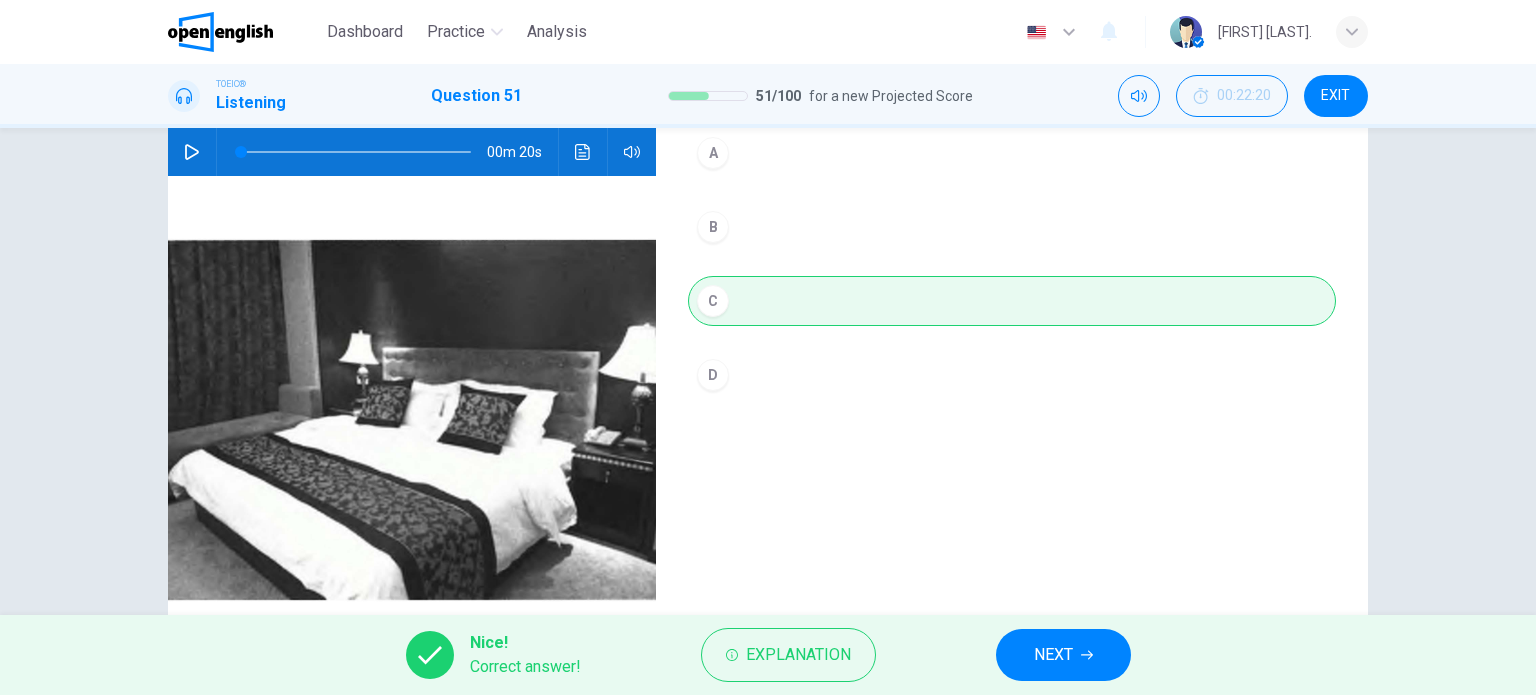 click on "NEXT" at bounding box center (1053, 655) 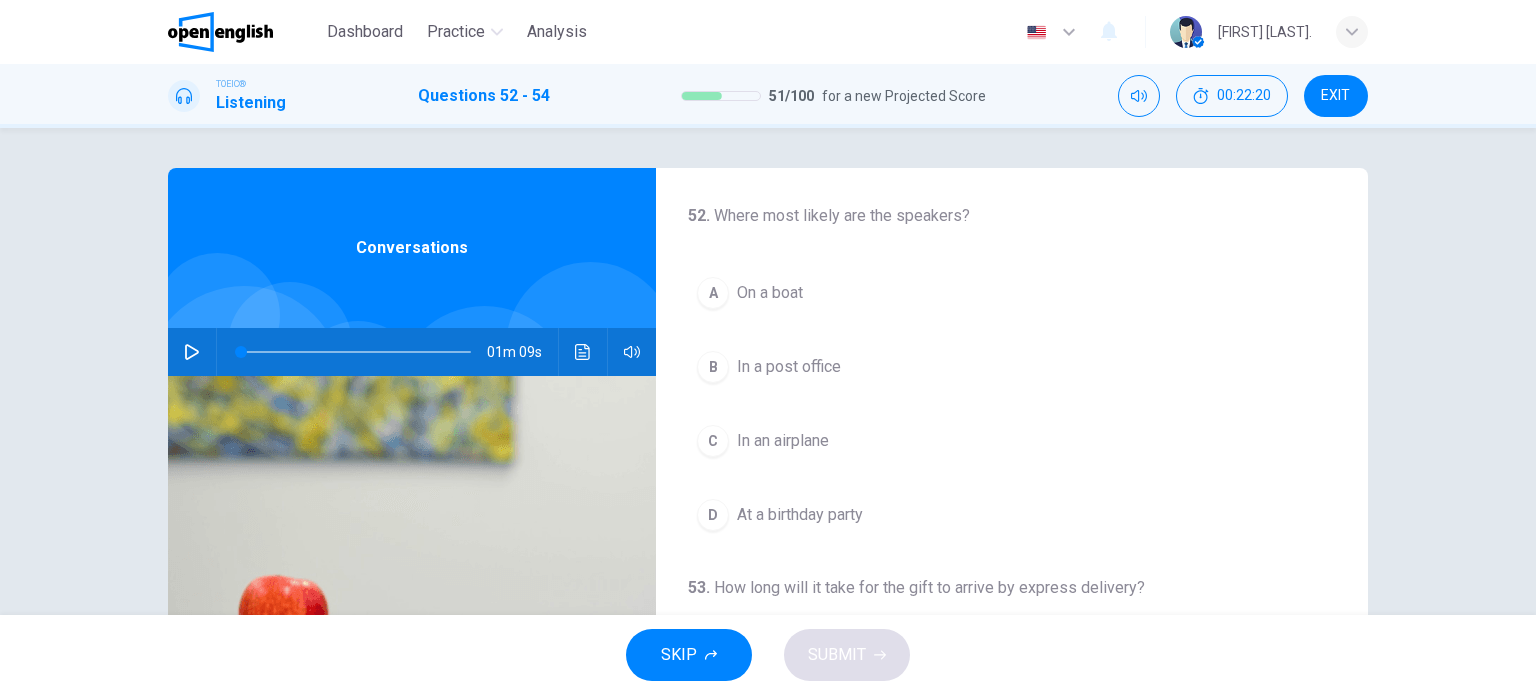 click 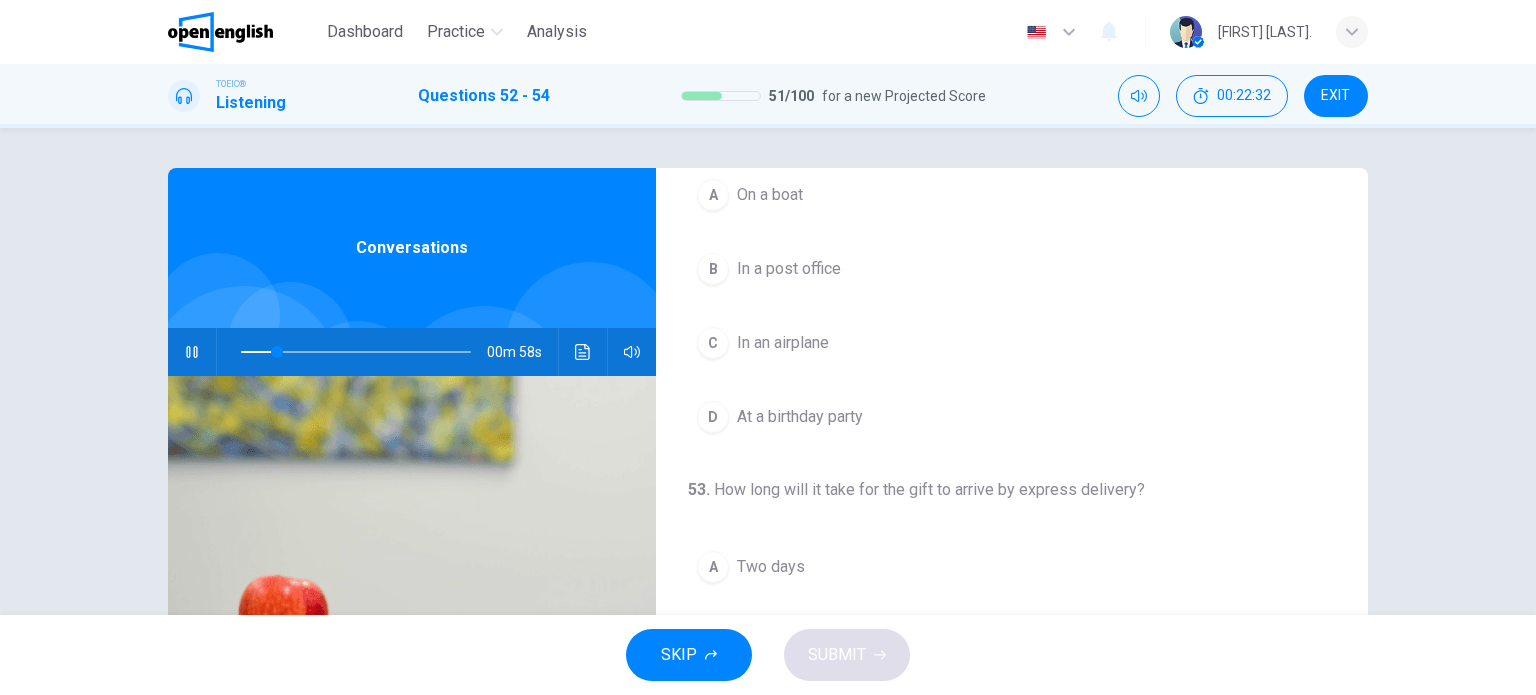 scroll, scrollTop: 100, scrollLeft: 0, axis: vertical 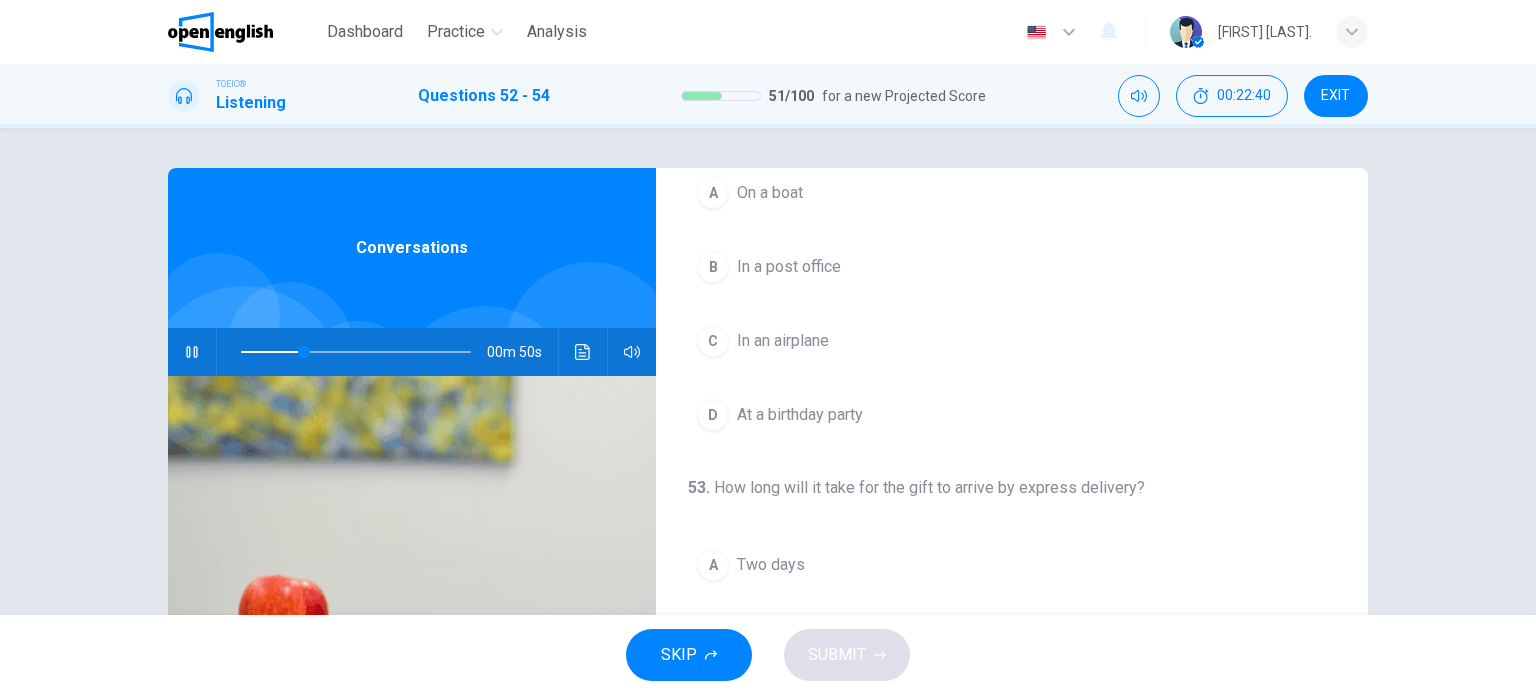 click on "B" at bounding box center [713, 267] 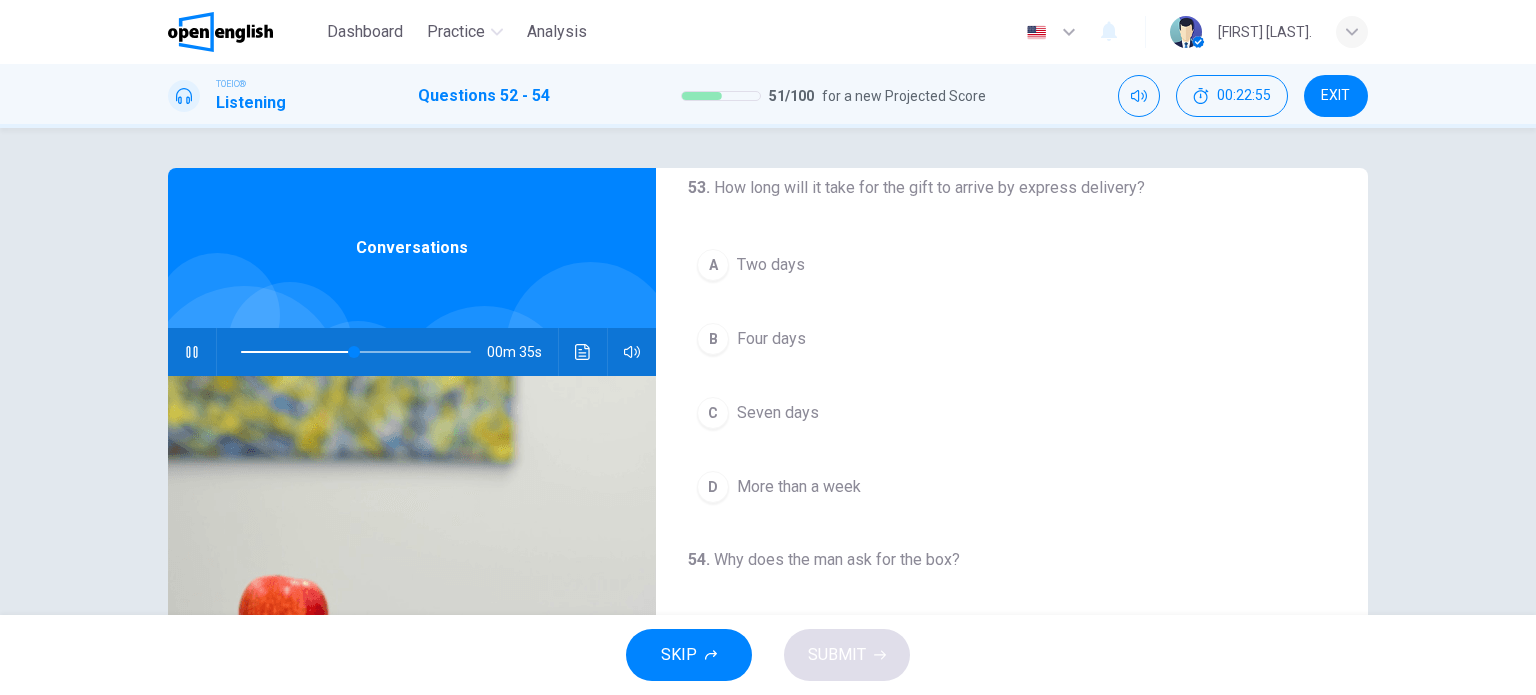 scroll, scrollTop: 452, scrollLeft: 0, axis: vertical 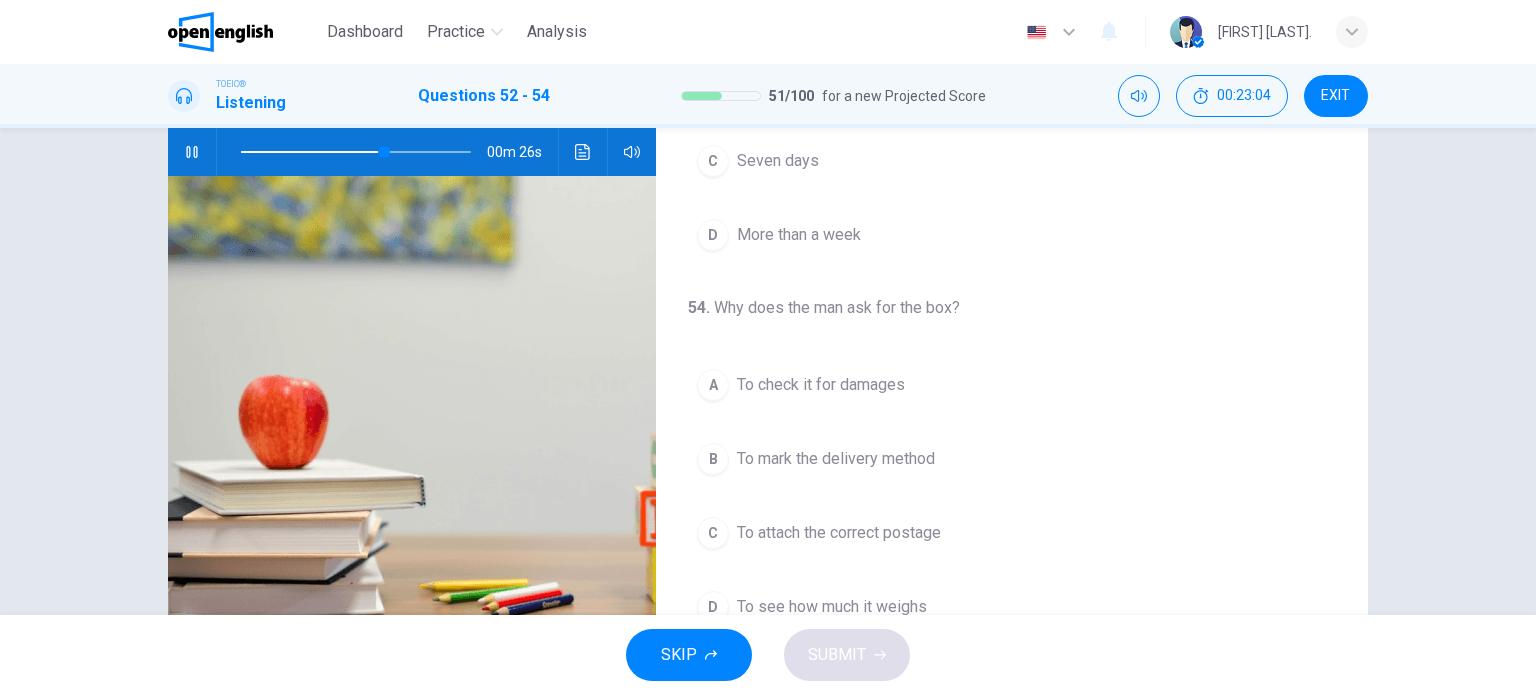 click at bounding box center (356, 152) 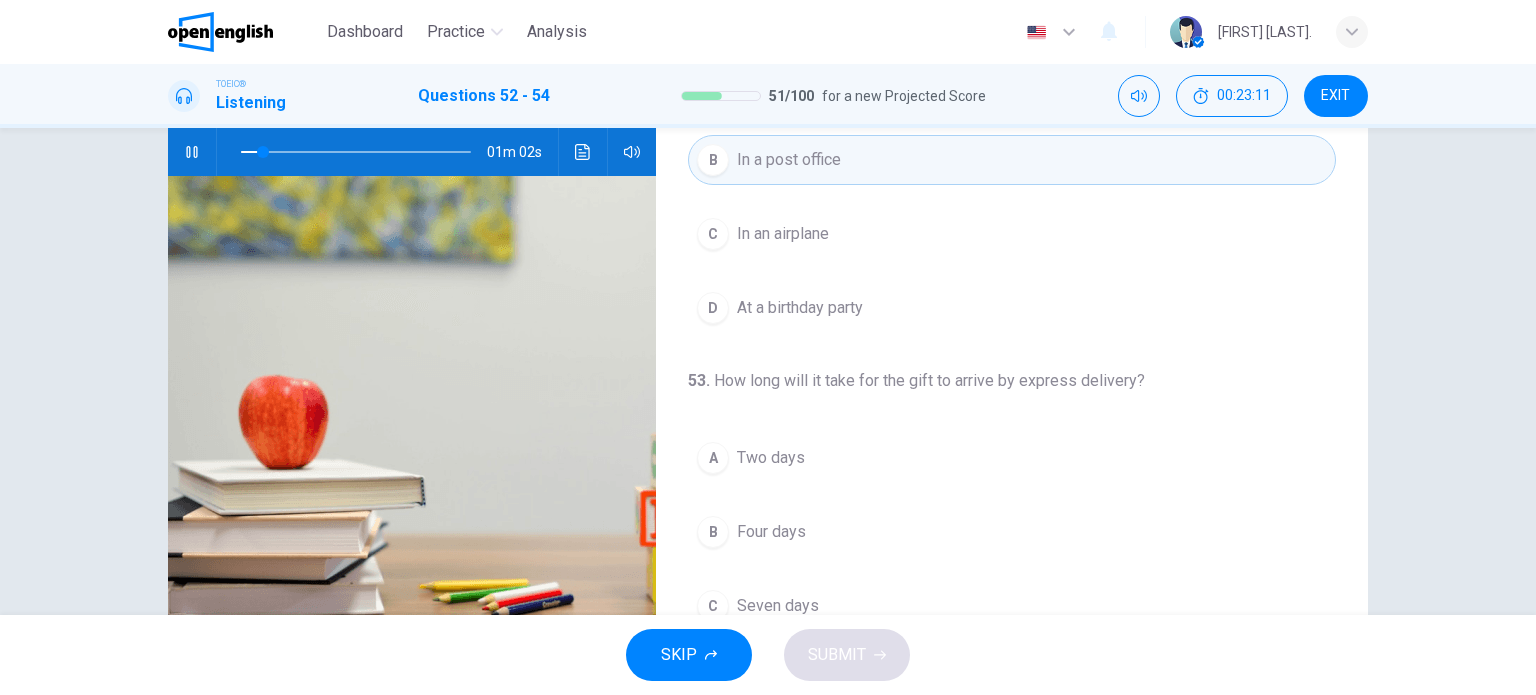 scroll, scrollTop: 0, scrollLeft: 0, axis: both 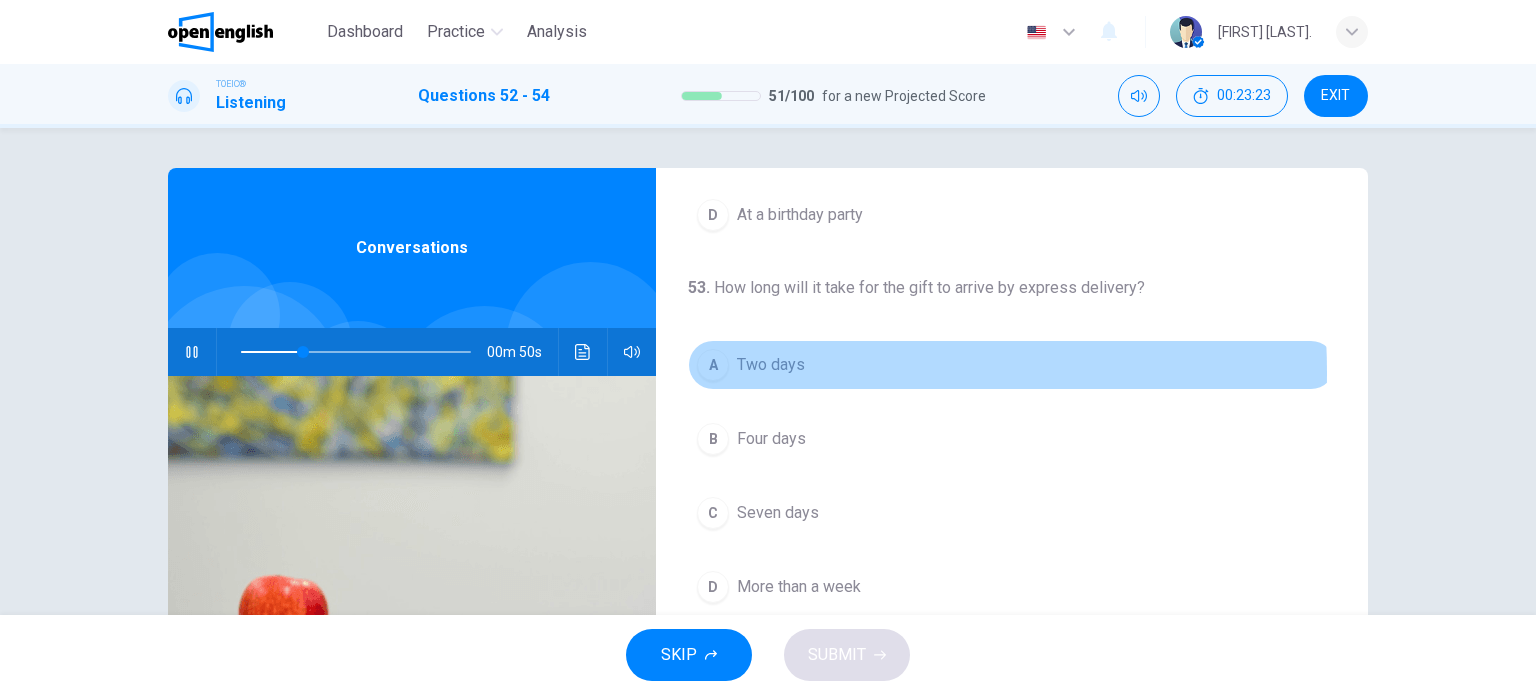 click on "A" at bounding box center (713, 365) 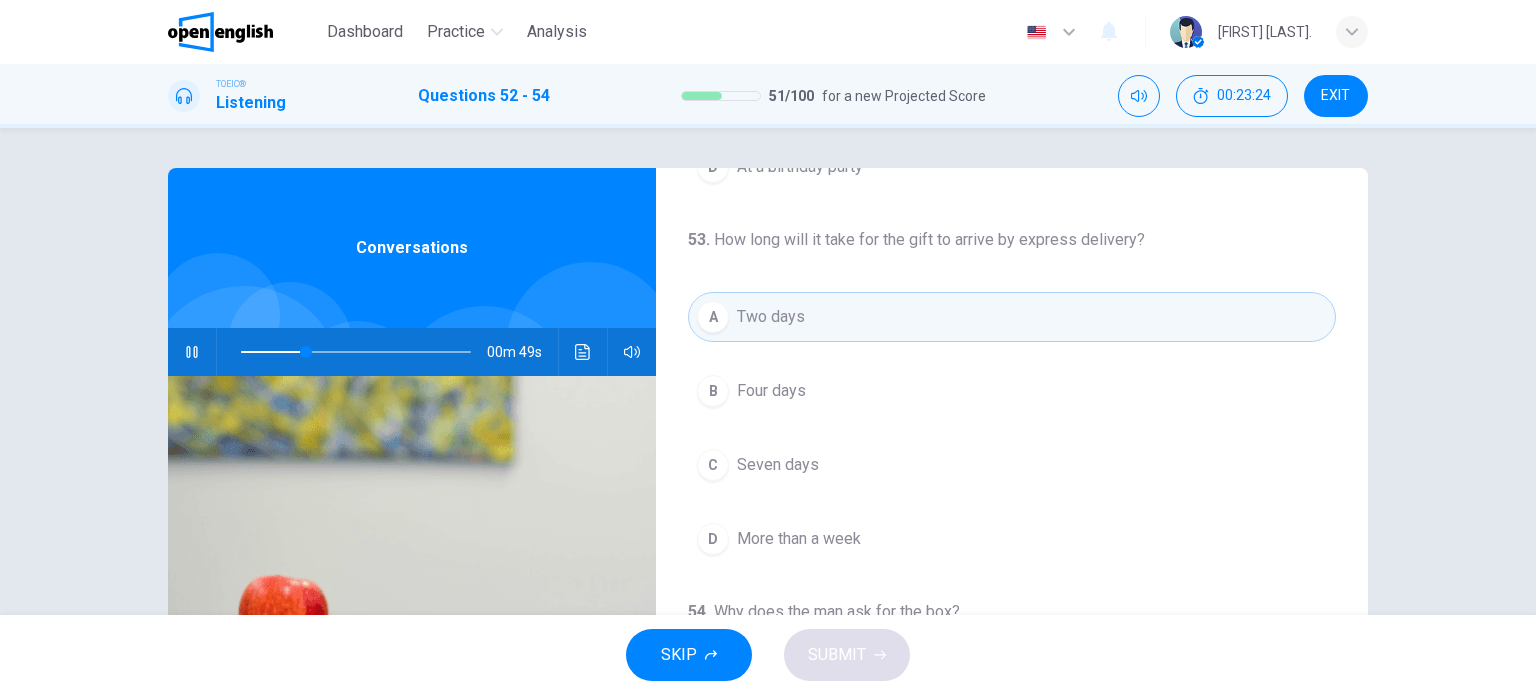 scroll, scrollTop: 452, scrollLeft: 0, axis: vertical 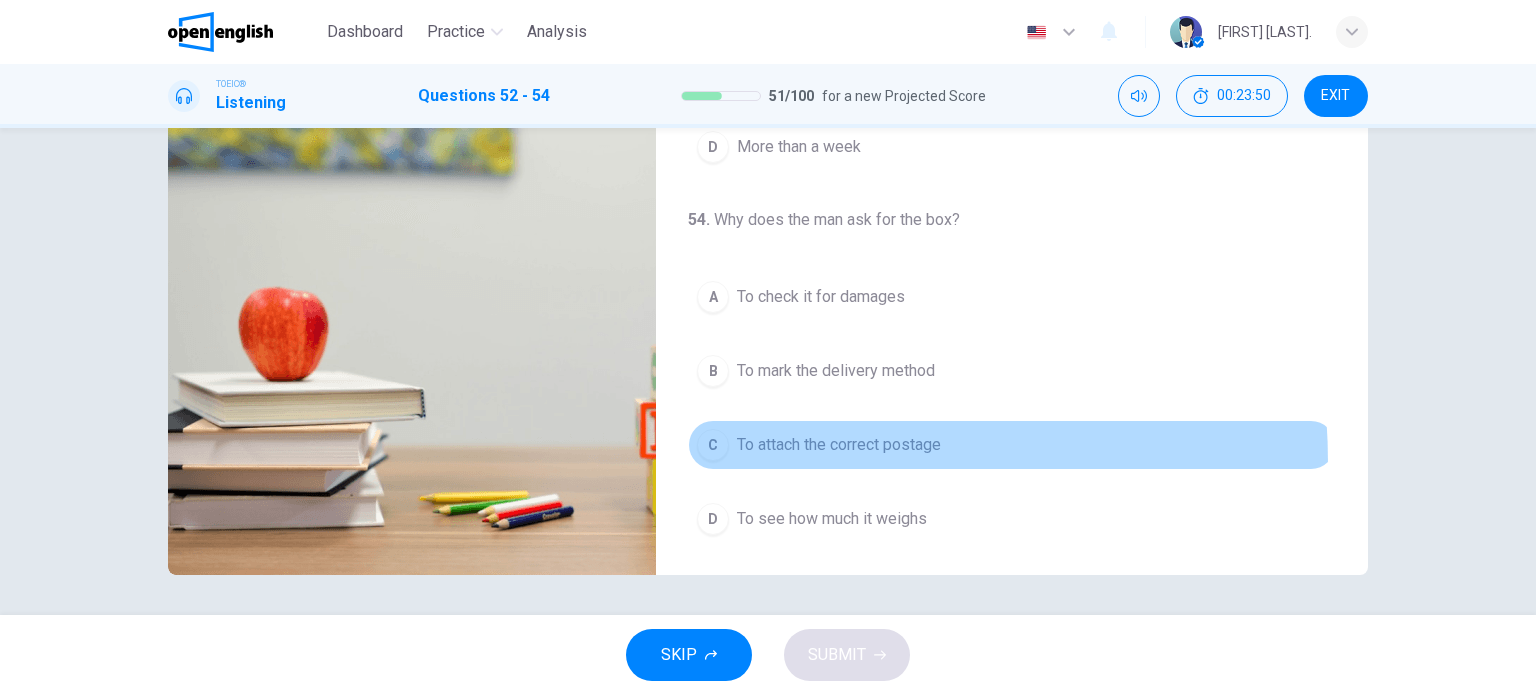click on "C To attach the correct postage" at bounding box center (1012, 445) 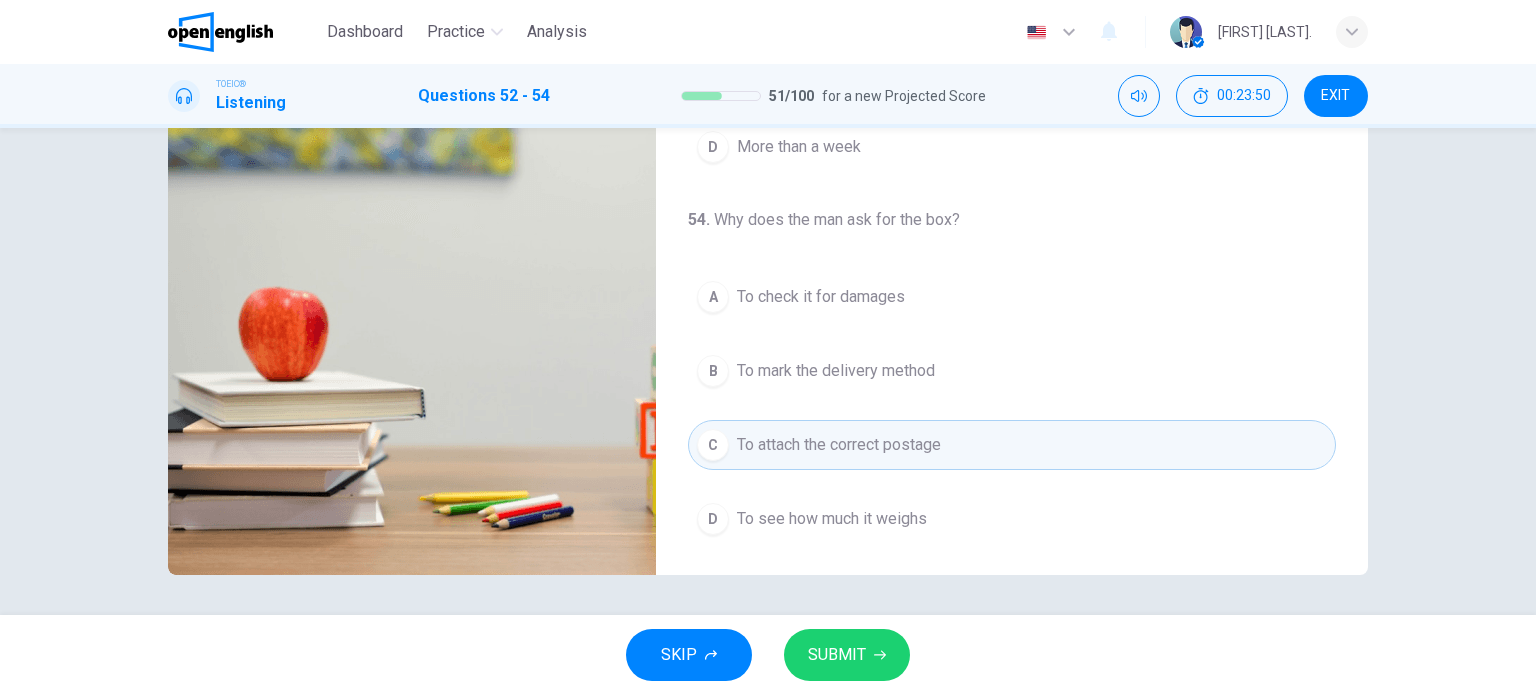 click on "SUBMIT" at bounding box center [837, 655] 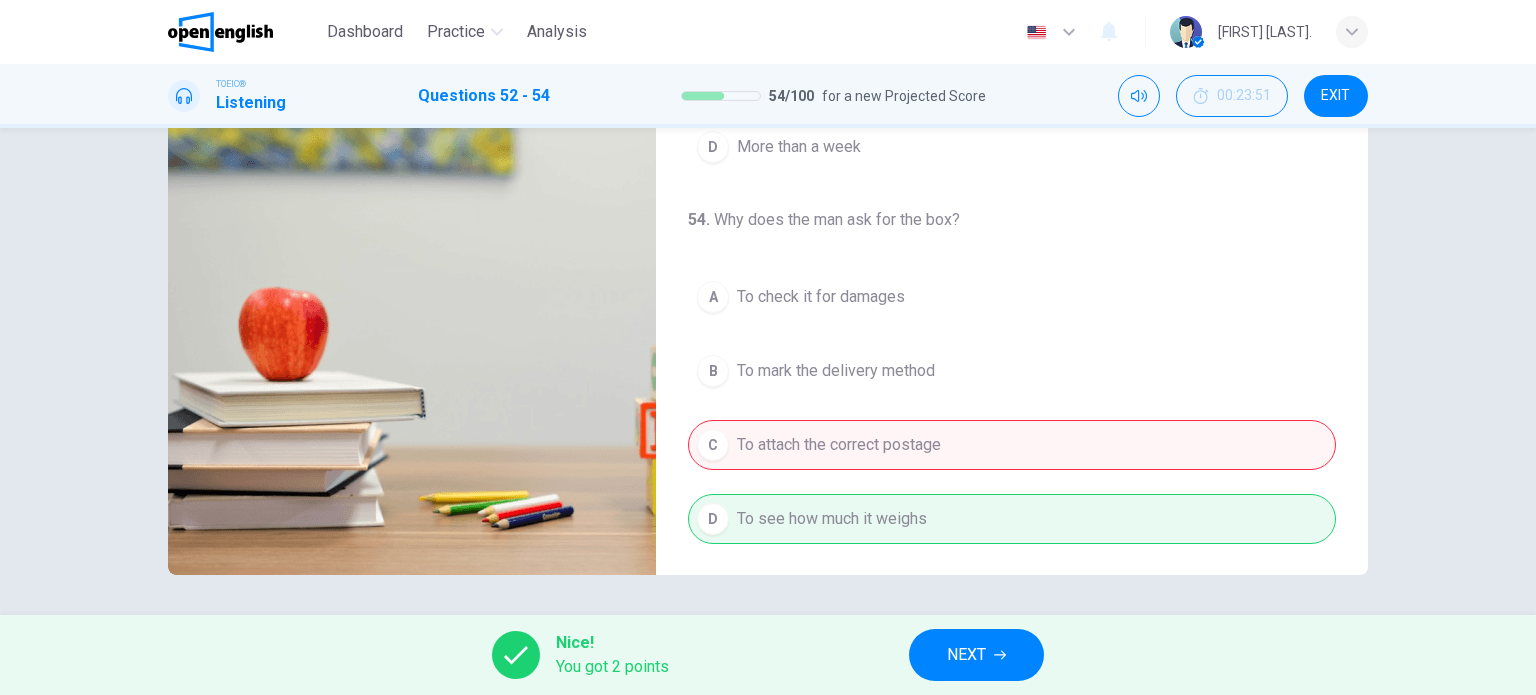 type on "**" 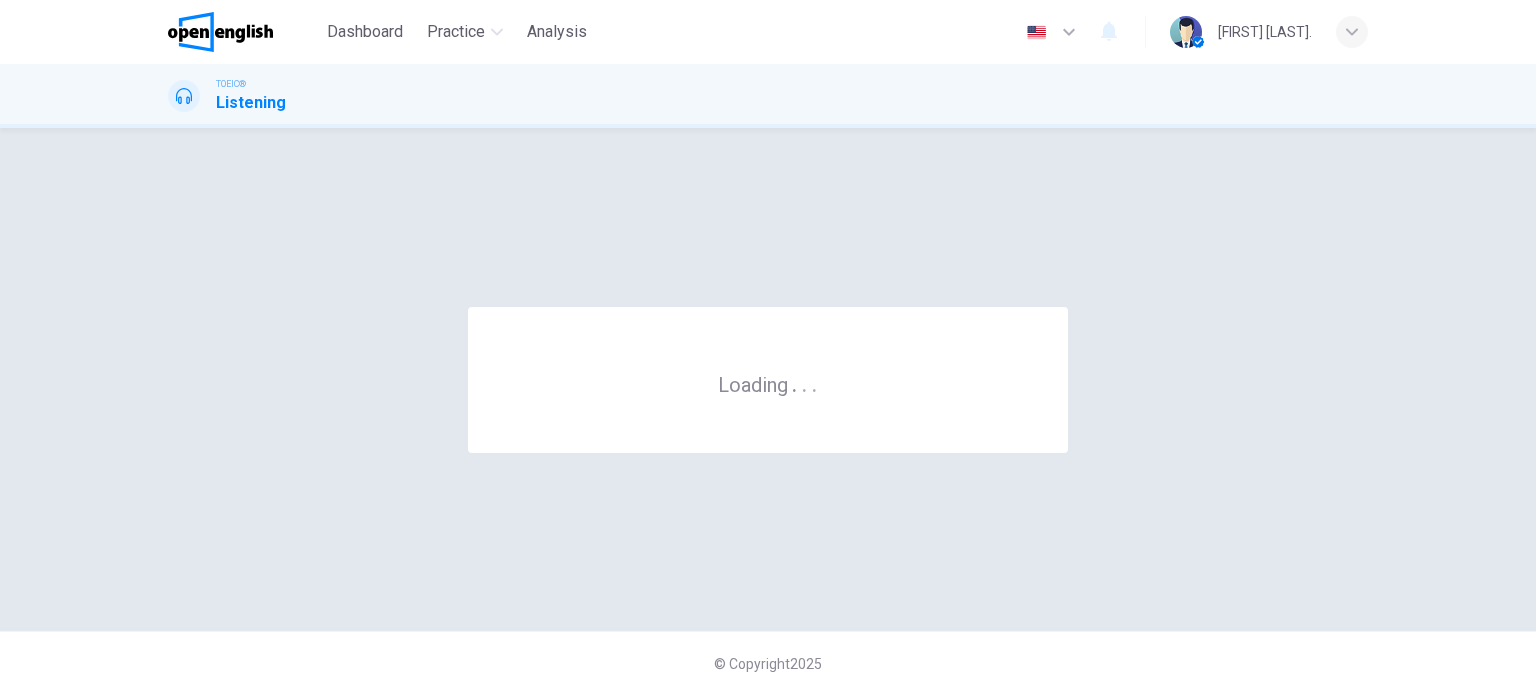 scroll, scrollTop: 0, scrollLeft: 0, axis: both 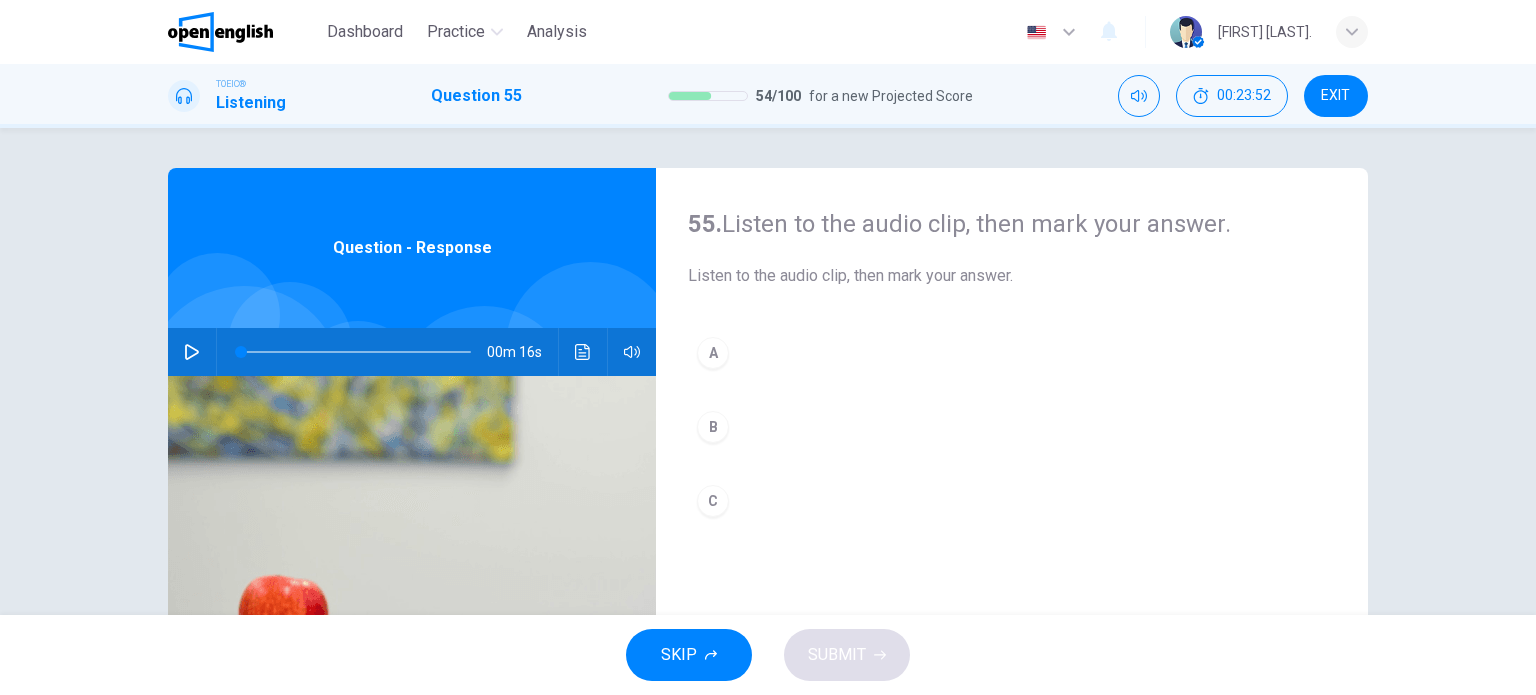 click 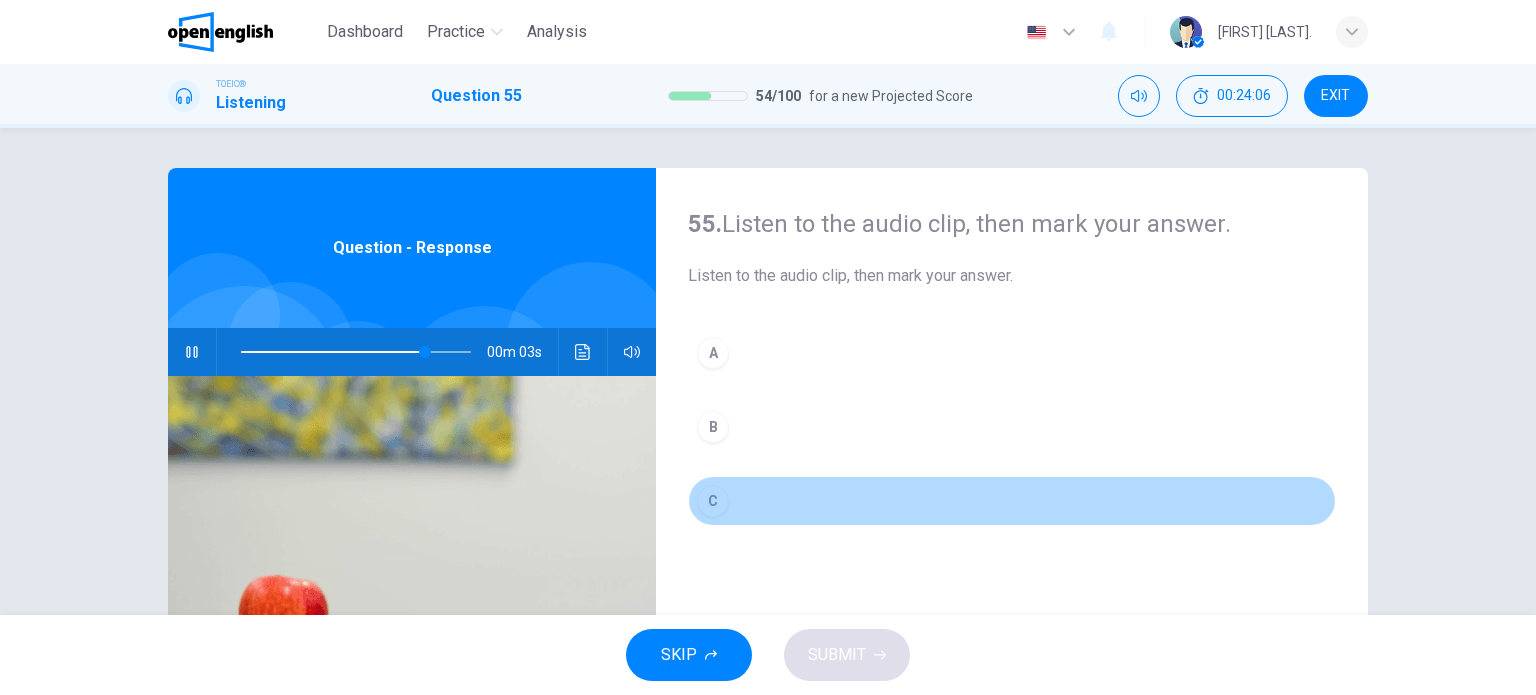 click on "C" at bounding box center (713, 501) 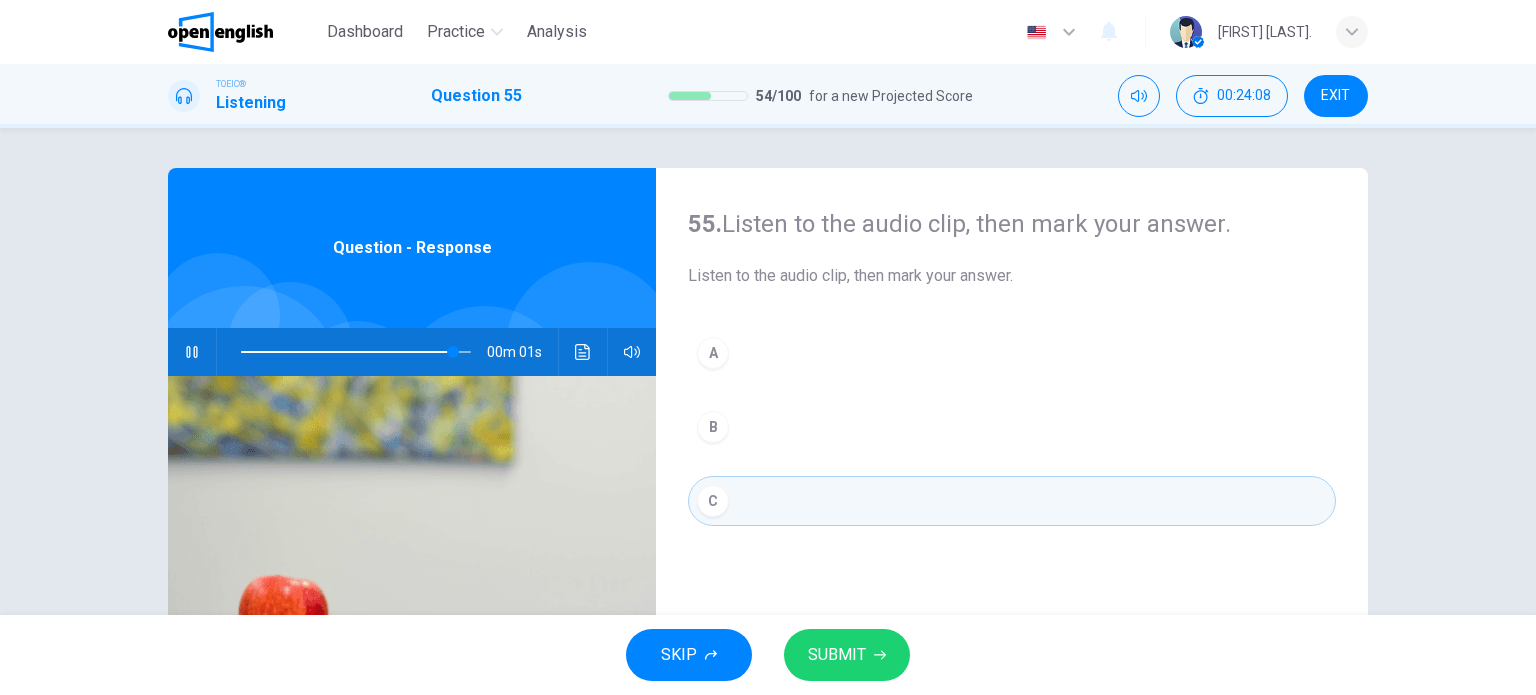 click on "SUBMIT" at bounding box center (847, 655) 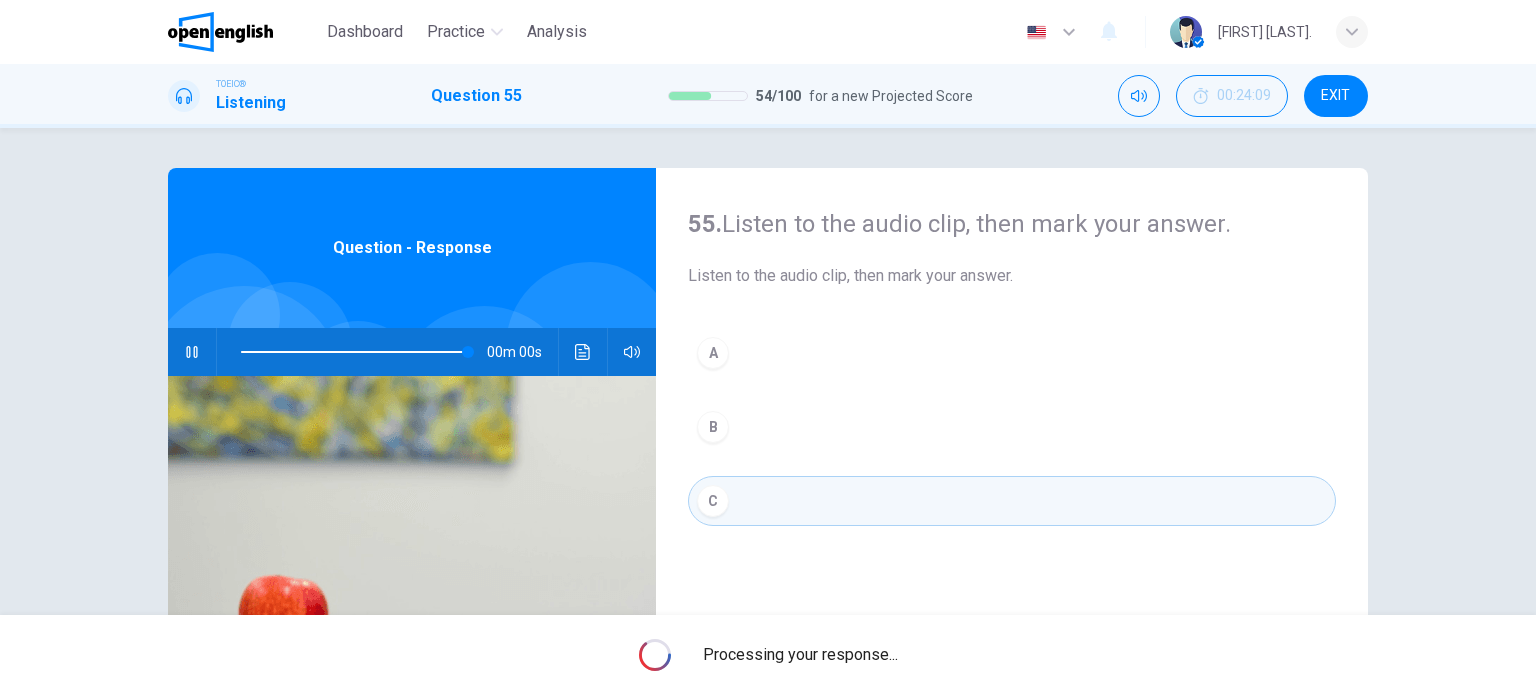 type on "*" 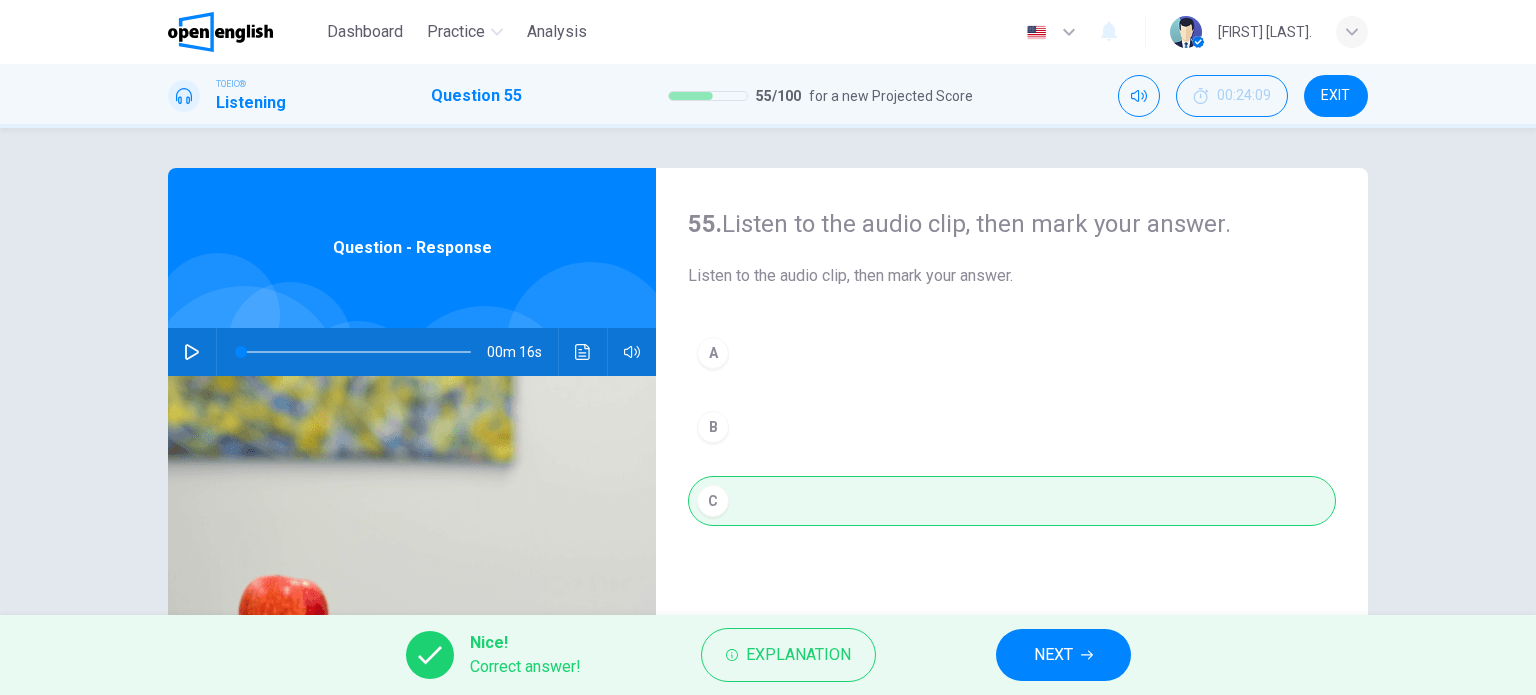 click on "NEXT" at bounding box center (1063, 655) 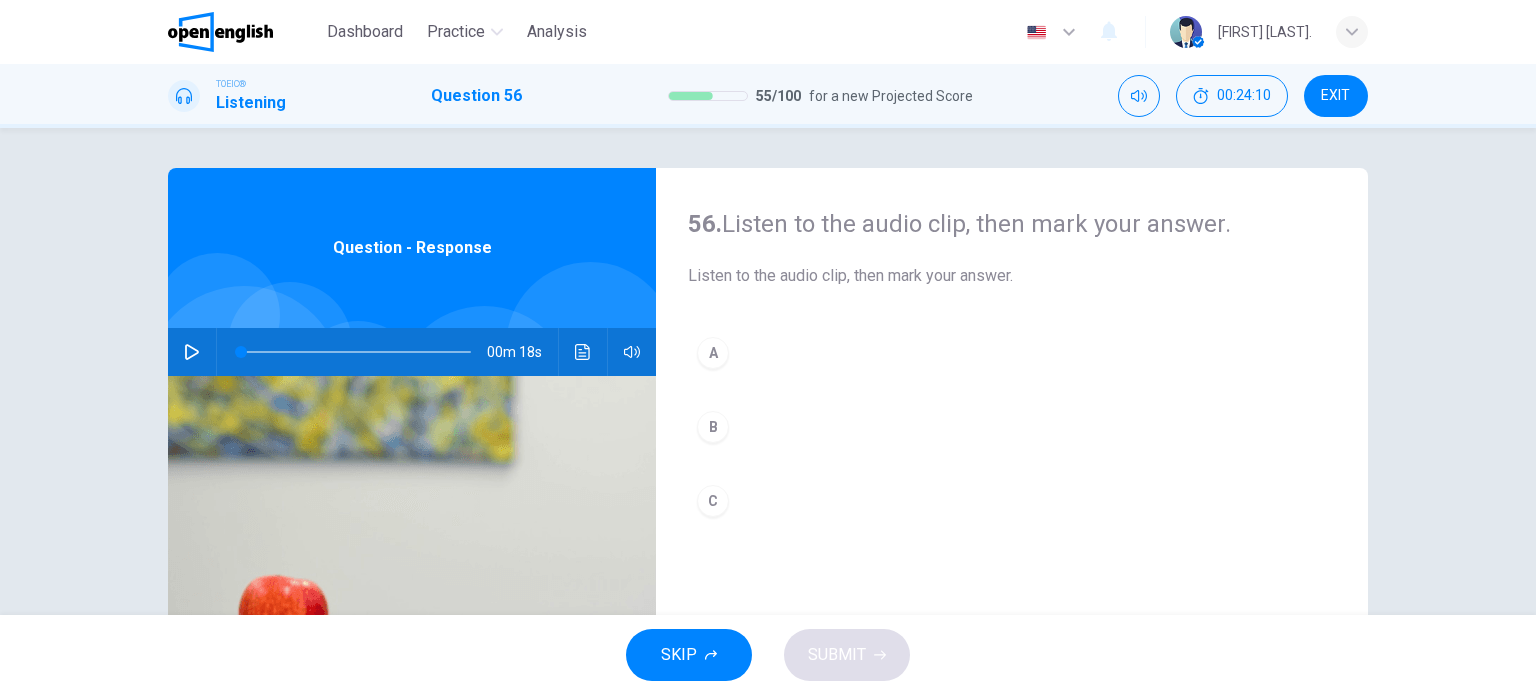 click at bounding box center (192, 352) 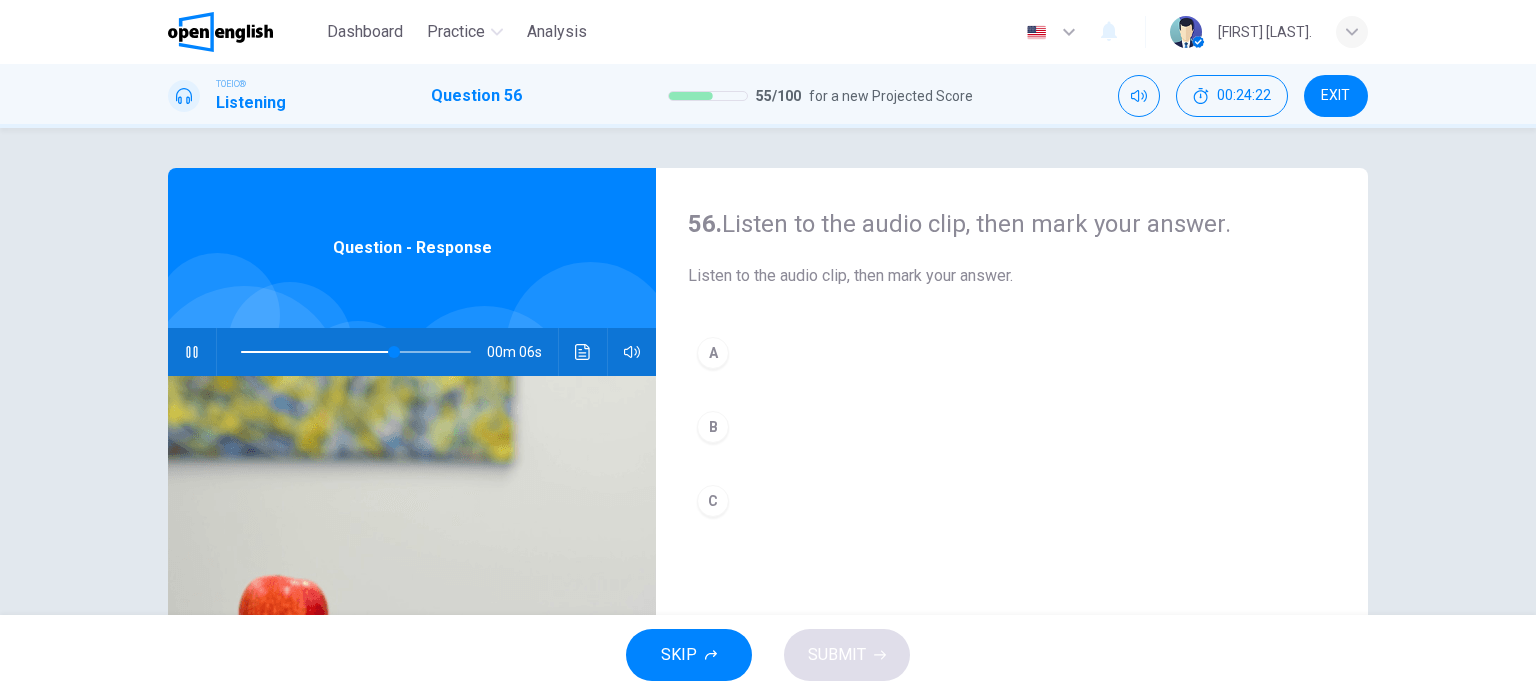 click on "B" at bounding box center [713, 427] 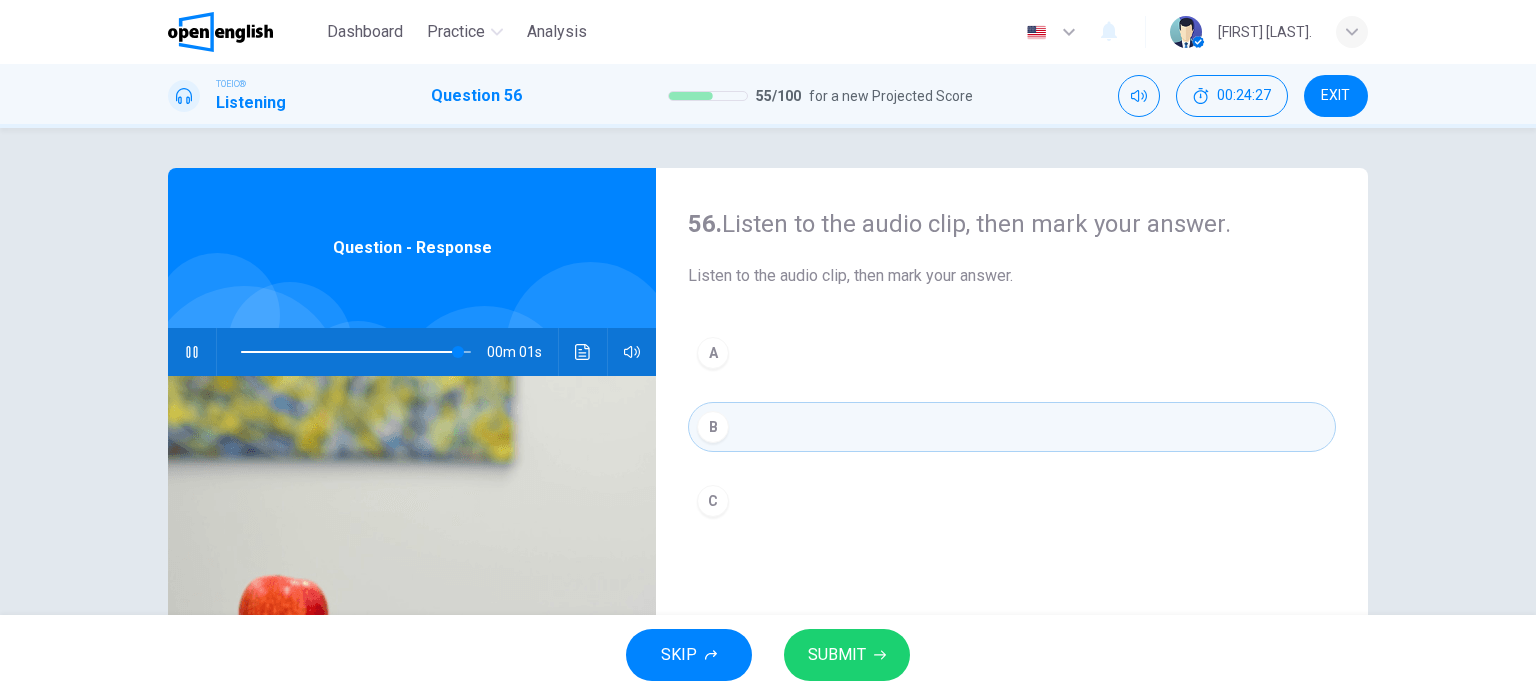 click on "SUBMIT" at bounding box center (847, 655) 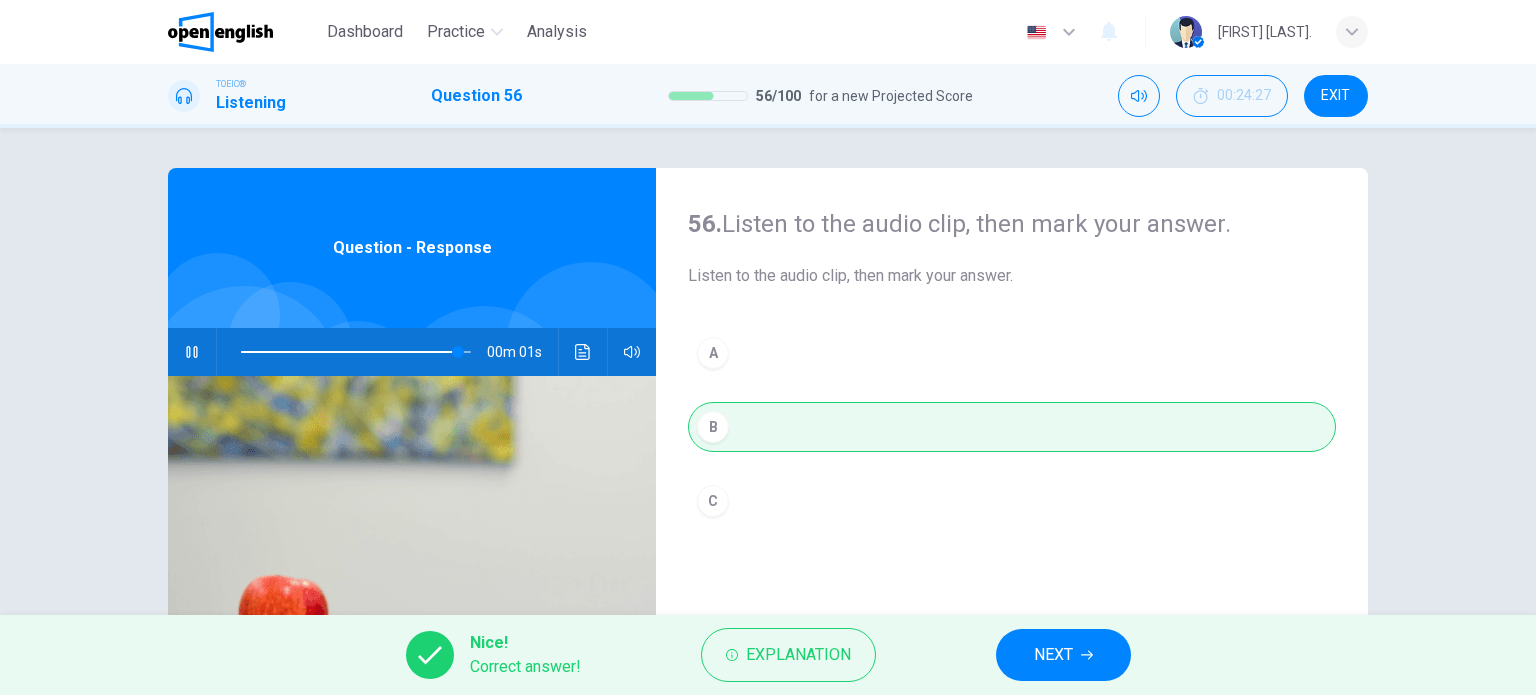 type on "*" 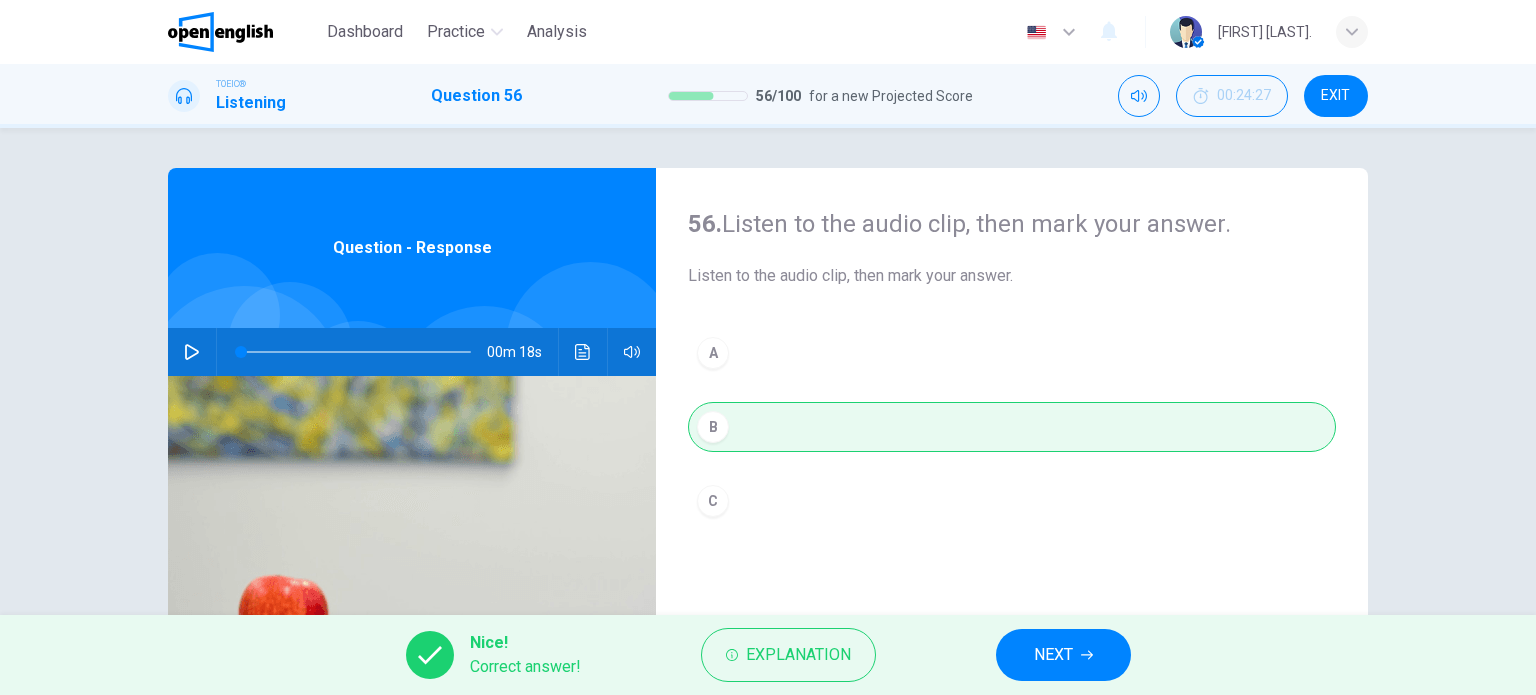 click on "NEXT" at bounding box center [1063, 655] 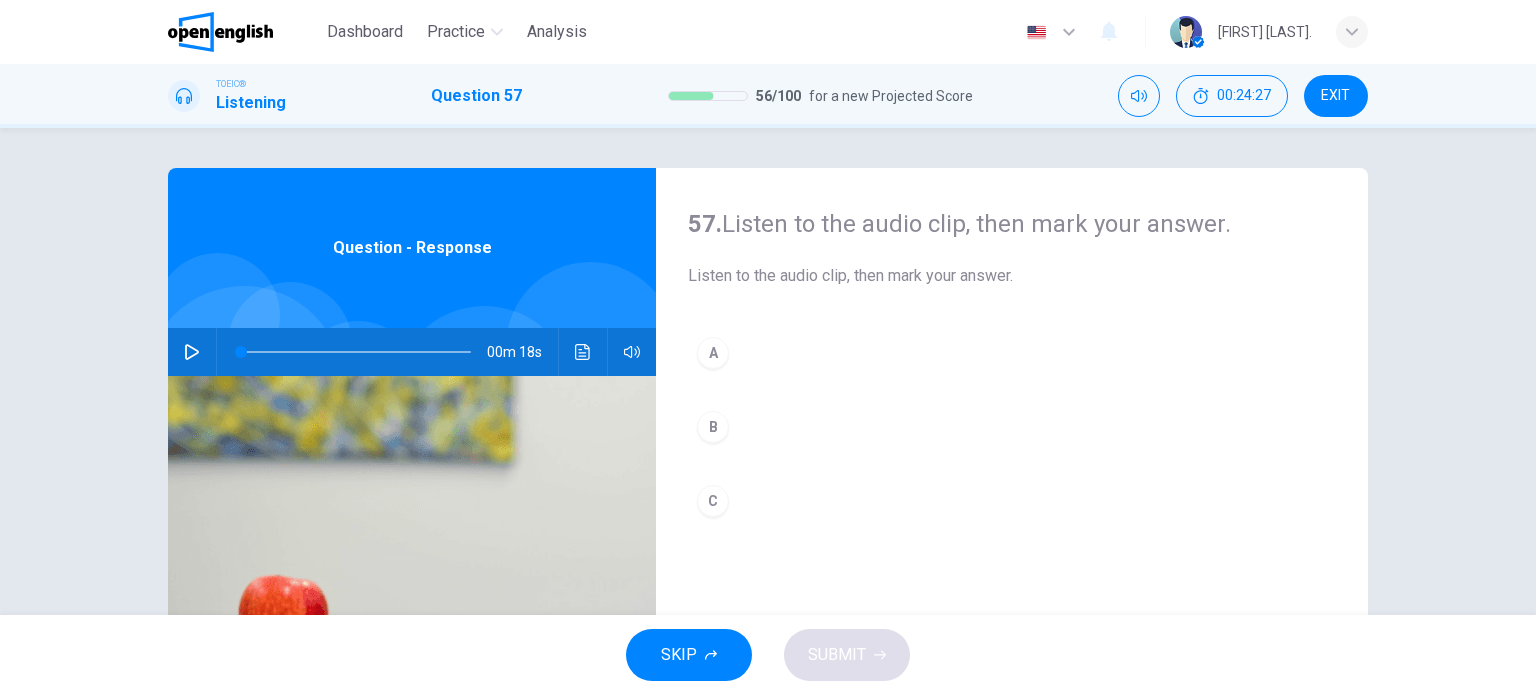 click at bounding box center (192, 352) 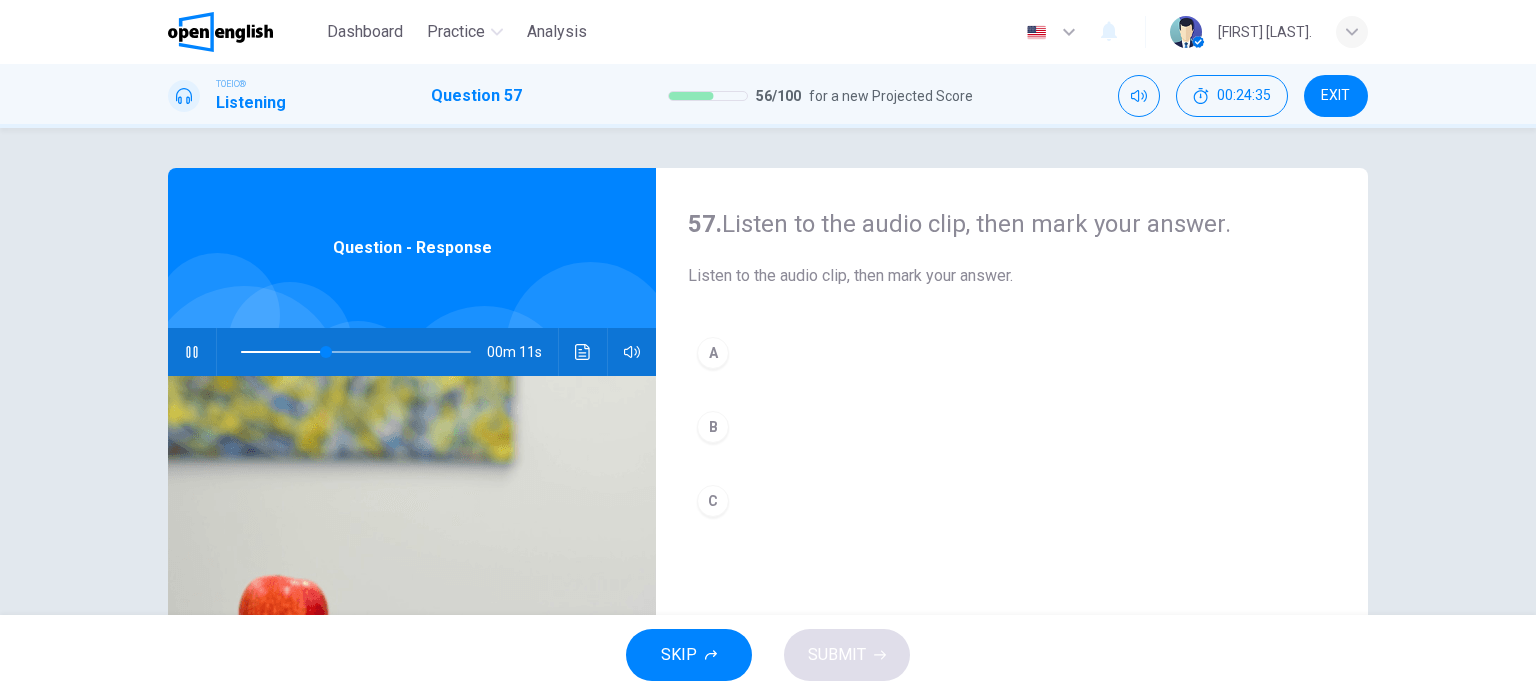 click on "A" at bounding box center (713, 353) 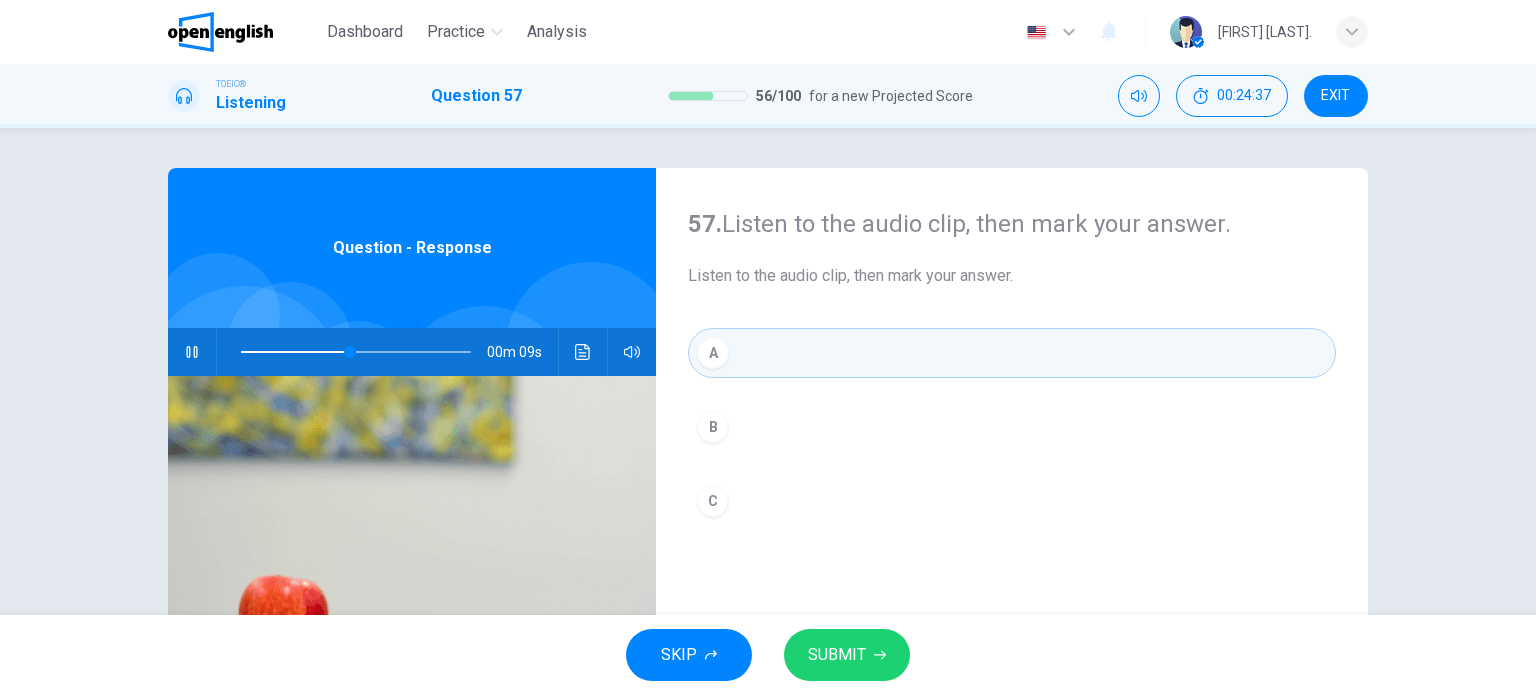 click on "SUBMIT" at bounding box center [837, 655] 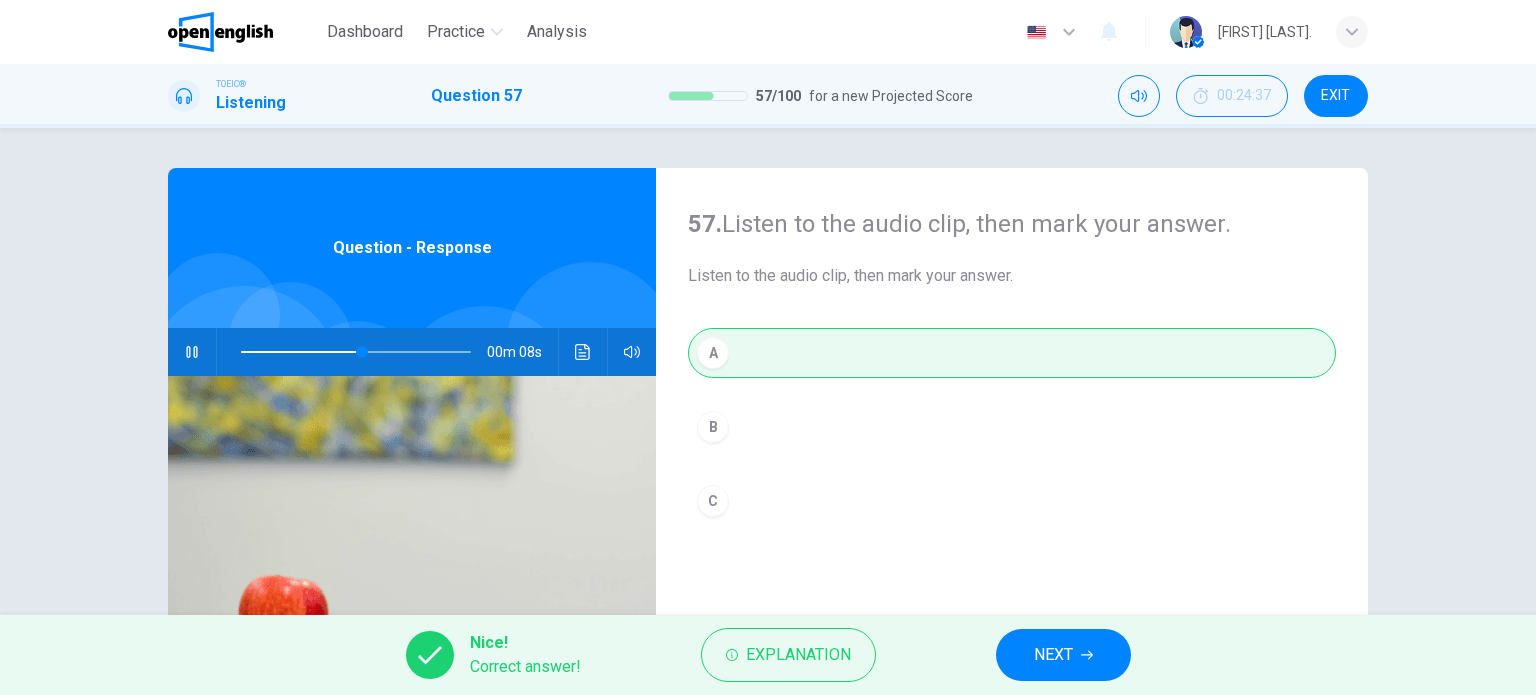 type on "**" 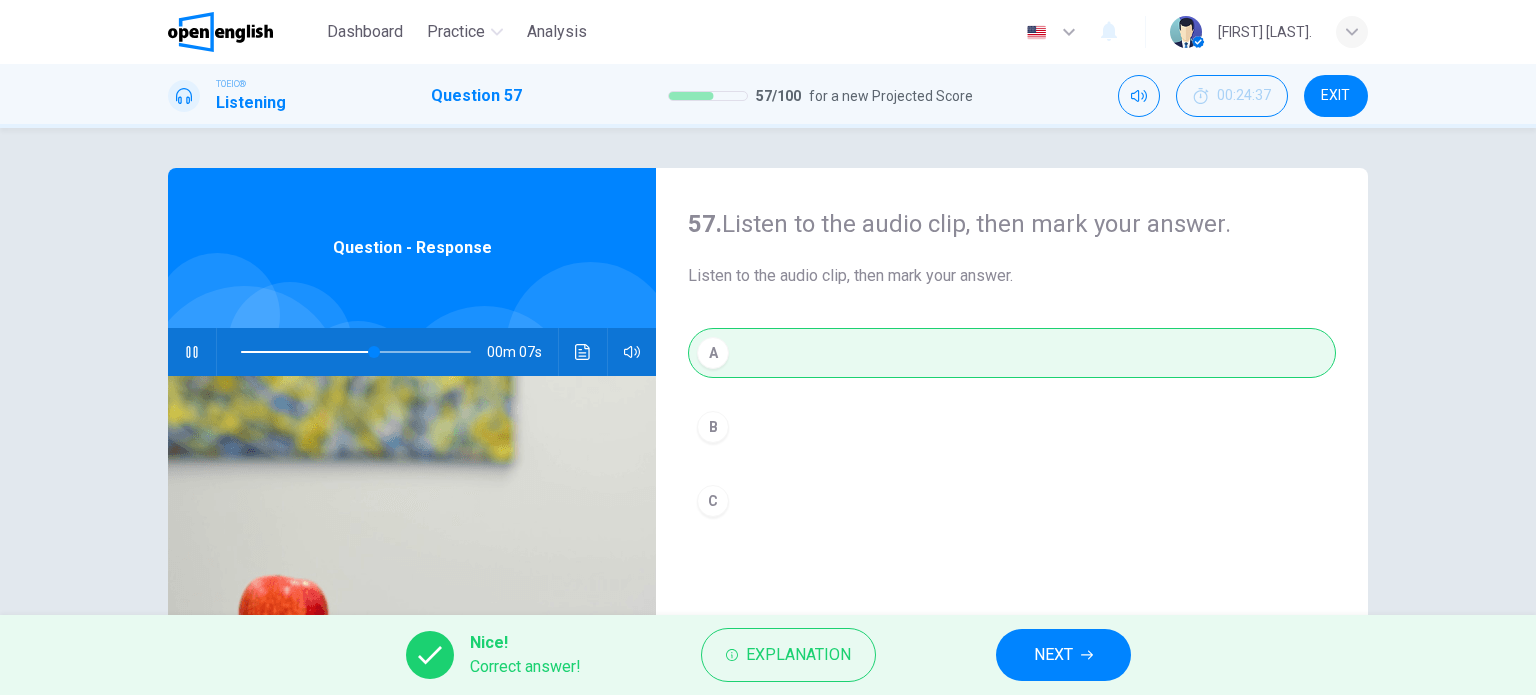 click on "NEXT" at bounding box center [1053, 655] 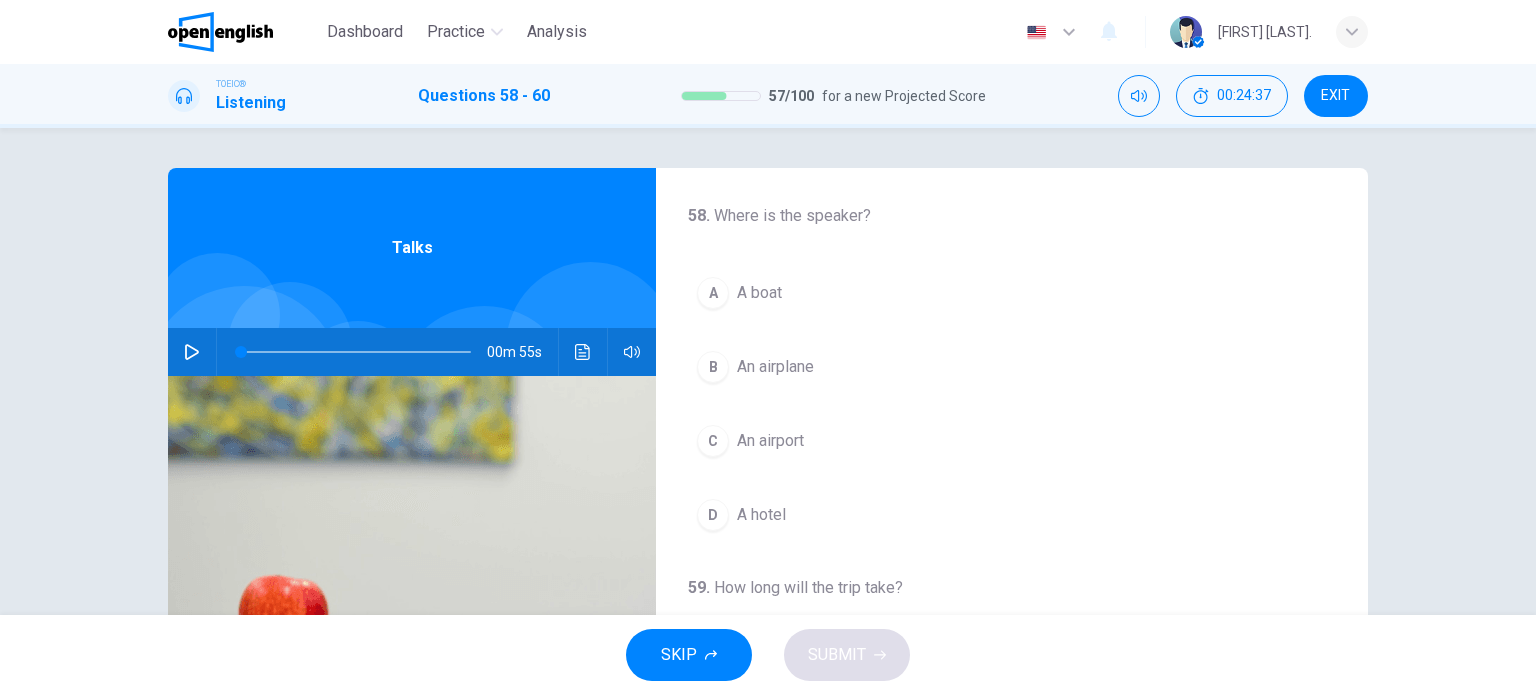click at bounding box center [192, 352] 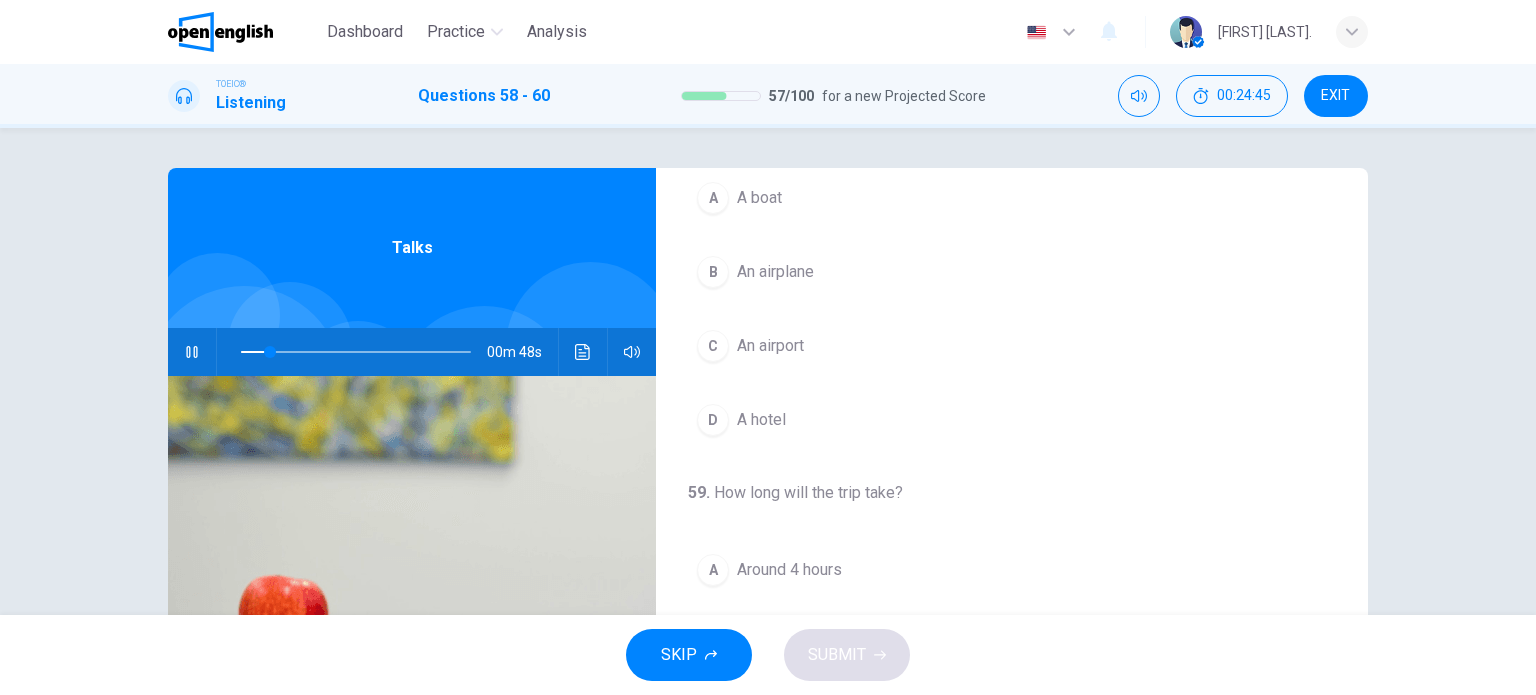 scroll, scrollTop: 100, scrollLeft: 0, axis: vertical 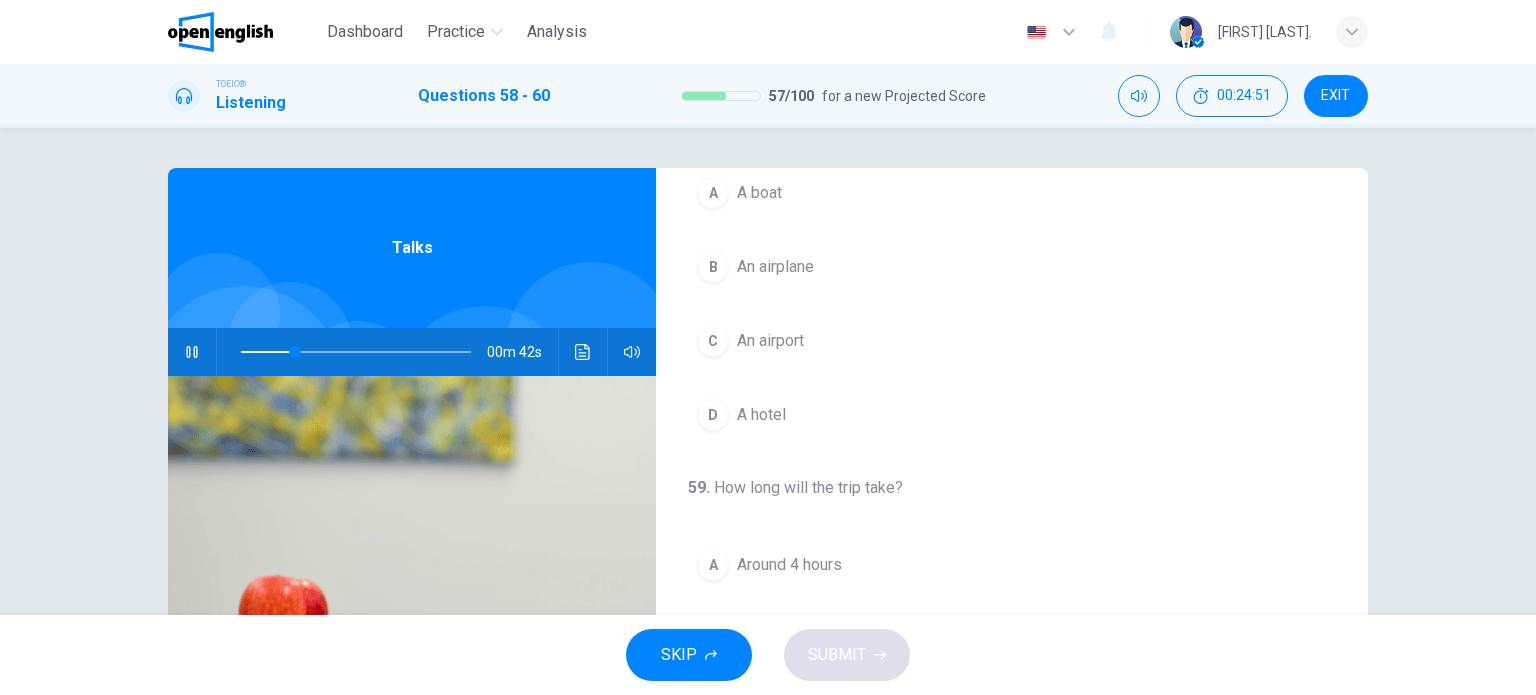 click on "C" at bounding box center [713, 341] 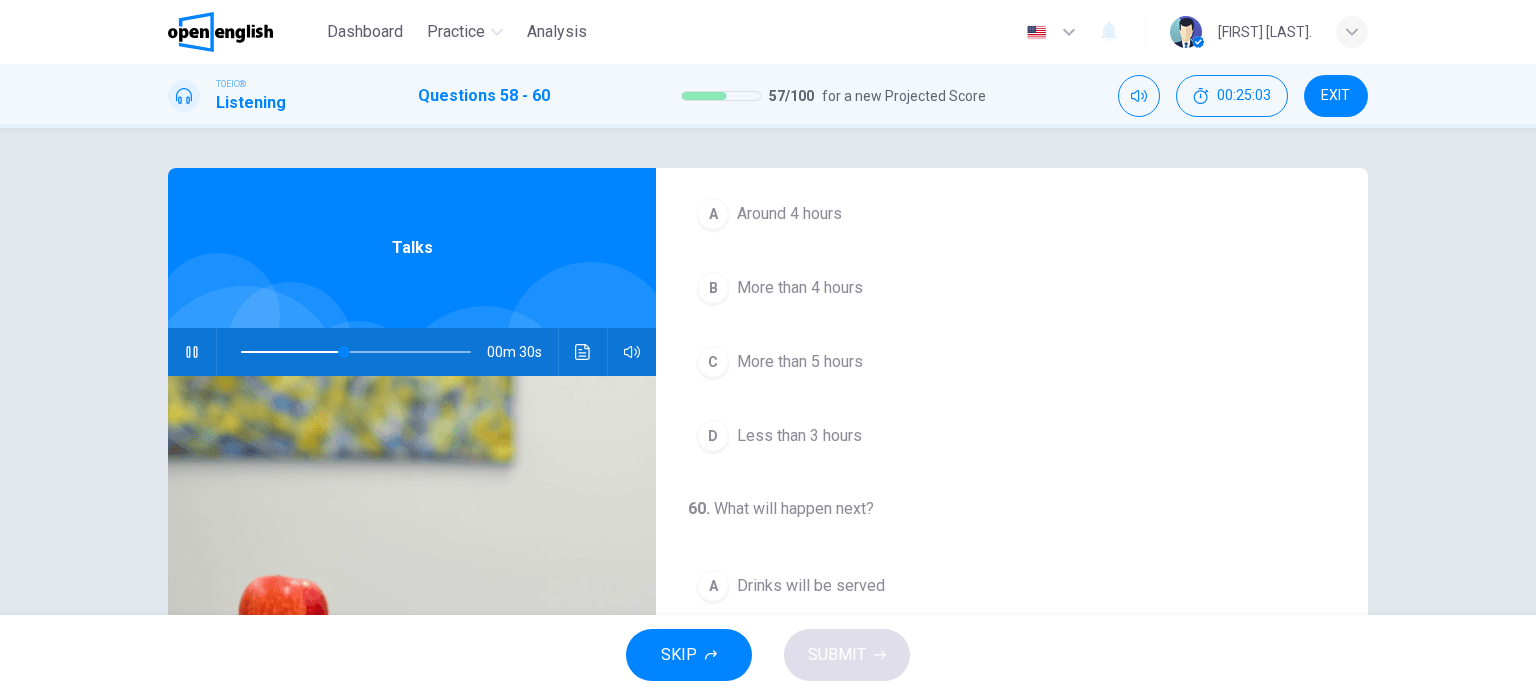 scroll, scrollTop: 452, scrollLeft: 0, axis: vertical 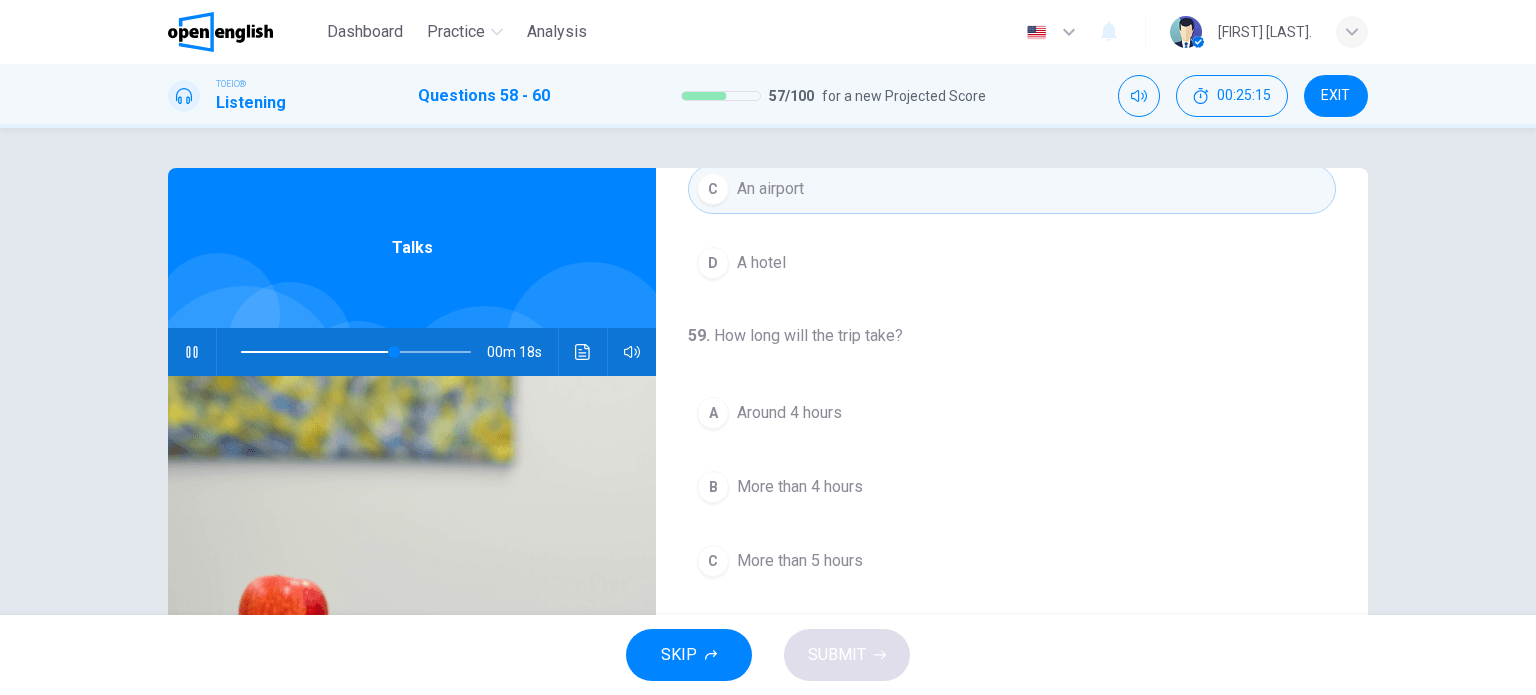 click at bounding box center [352, 352] 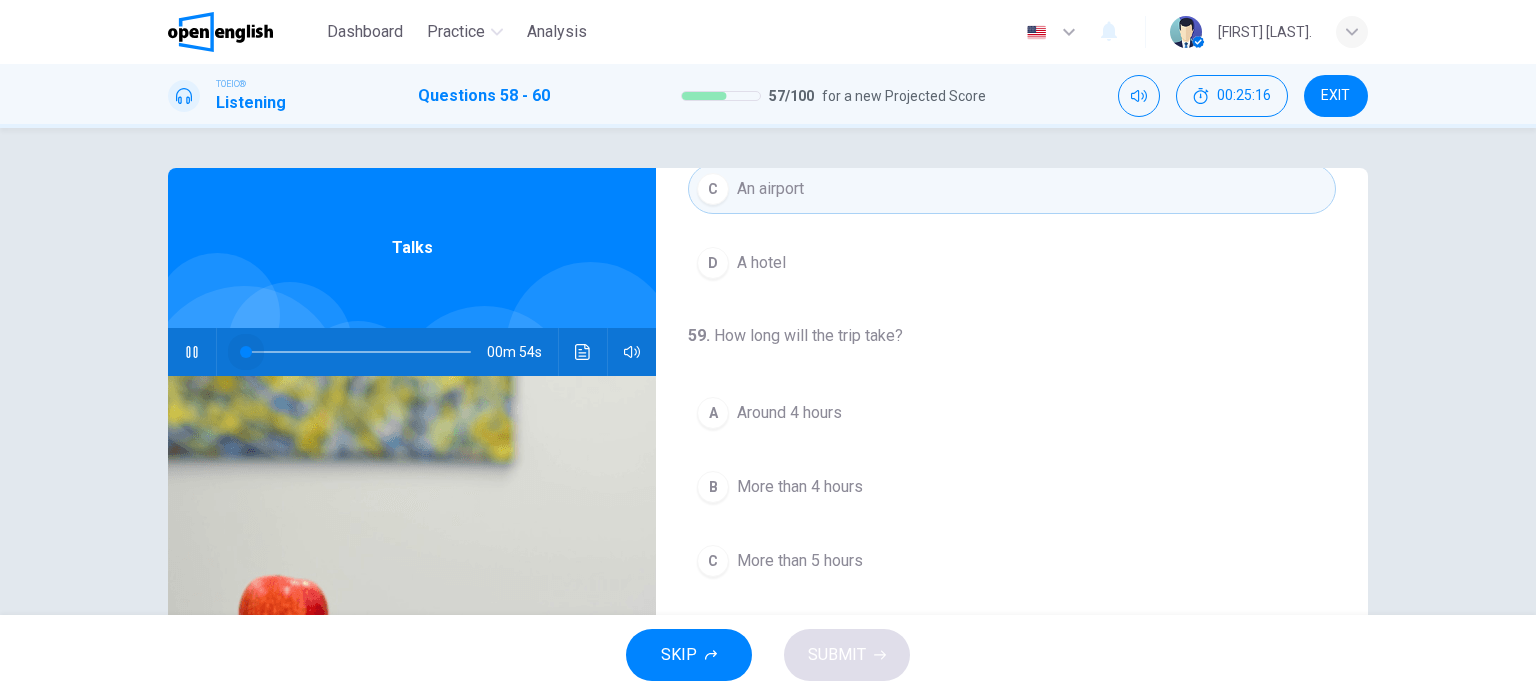 click at bounding box center (243, 352) 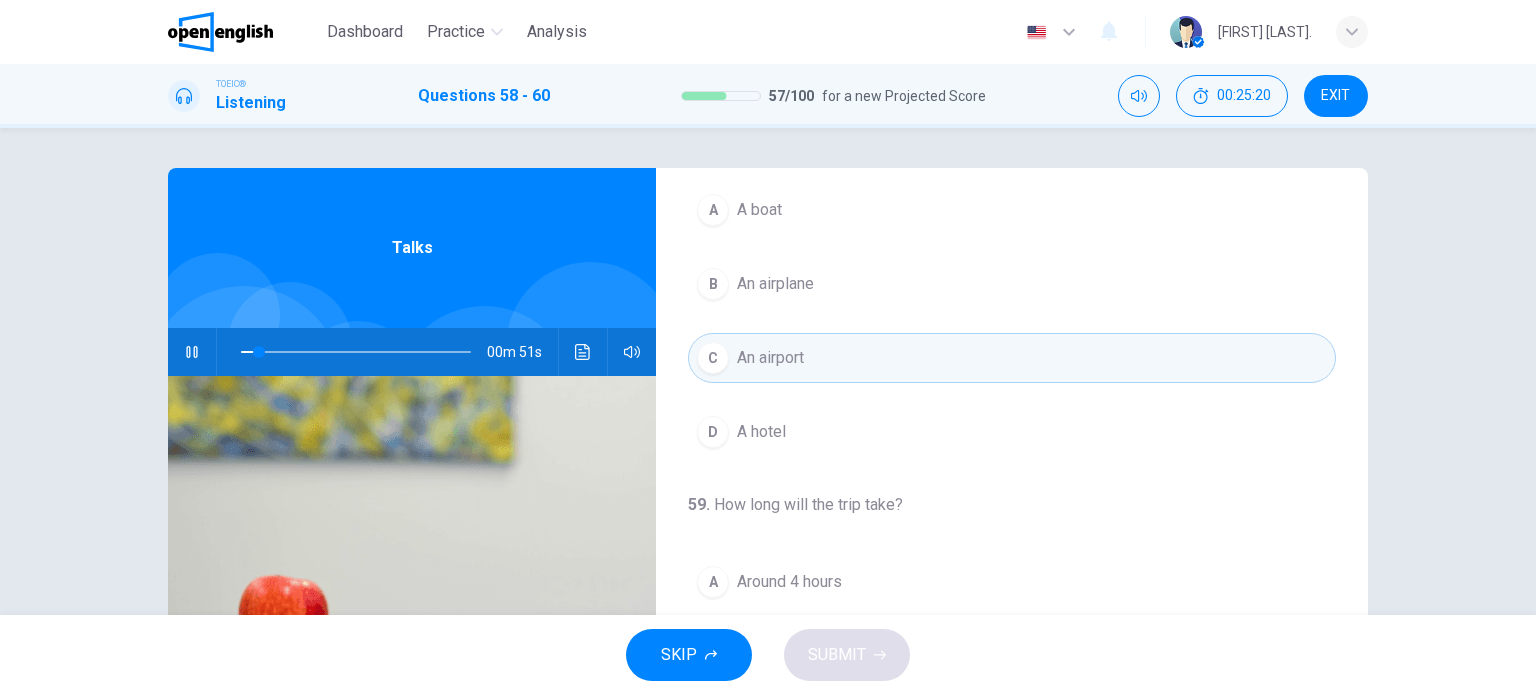 scroll, scrollTop: 0, scrollLeft: 0, axis: both 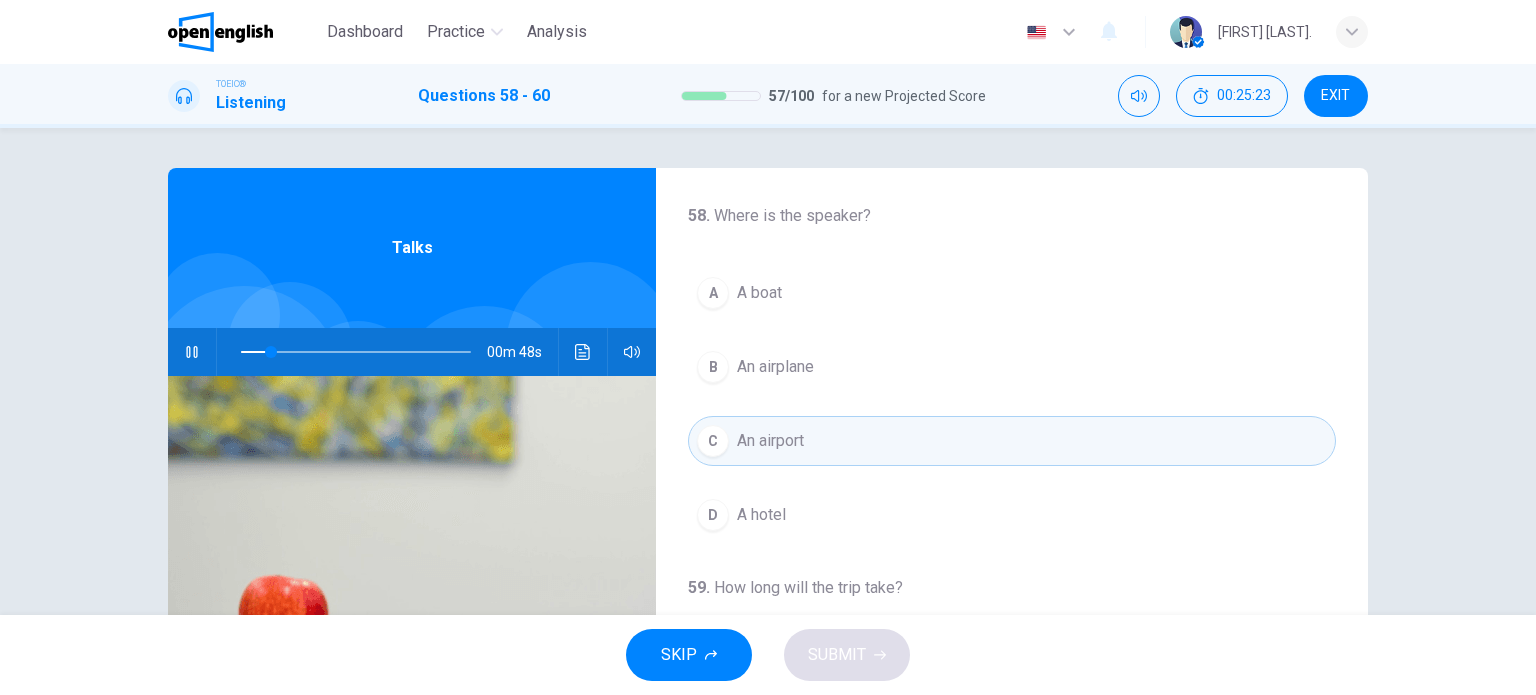 click on "B" at bounding box center (713, 367) 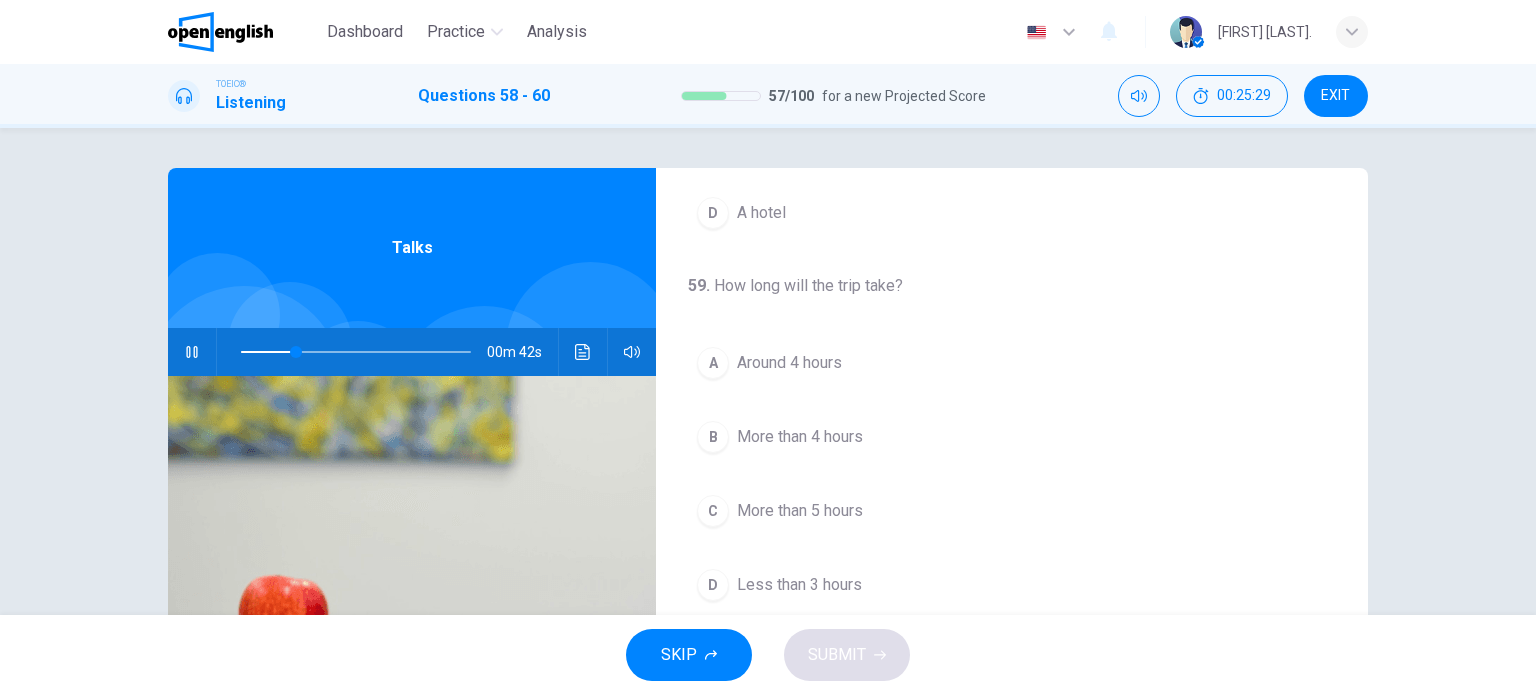 scroll, scrollTop: 300, scrollLeft: 0, axis: vertical 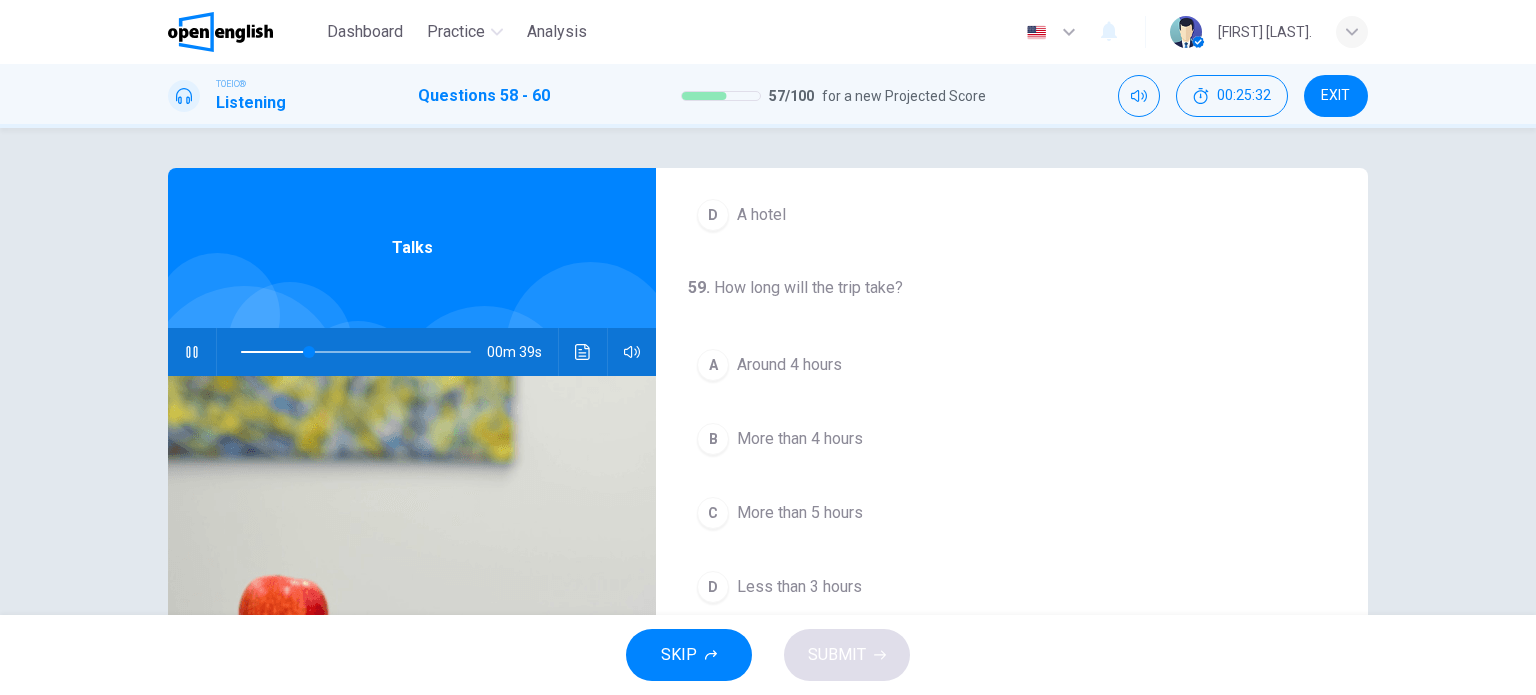 click at bounding box center [356, 352] 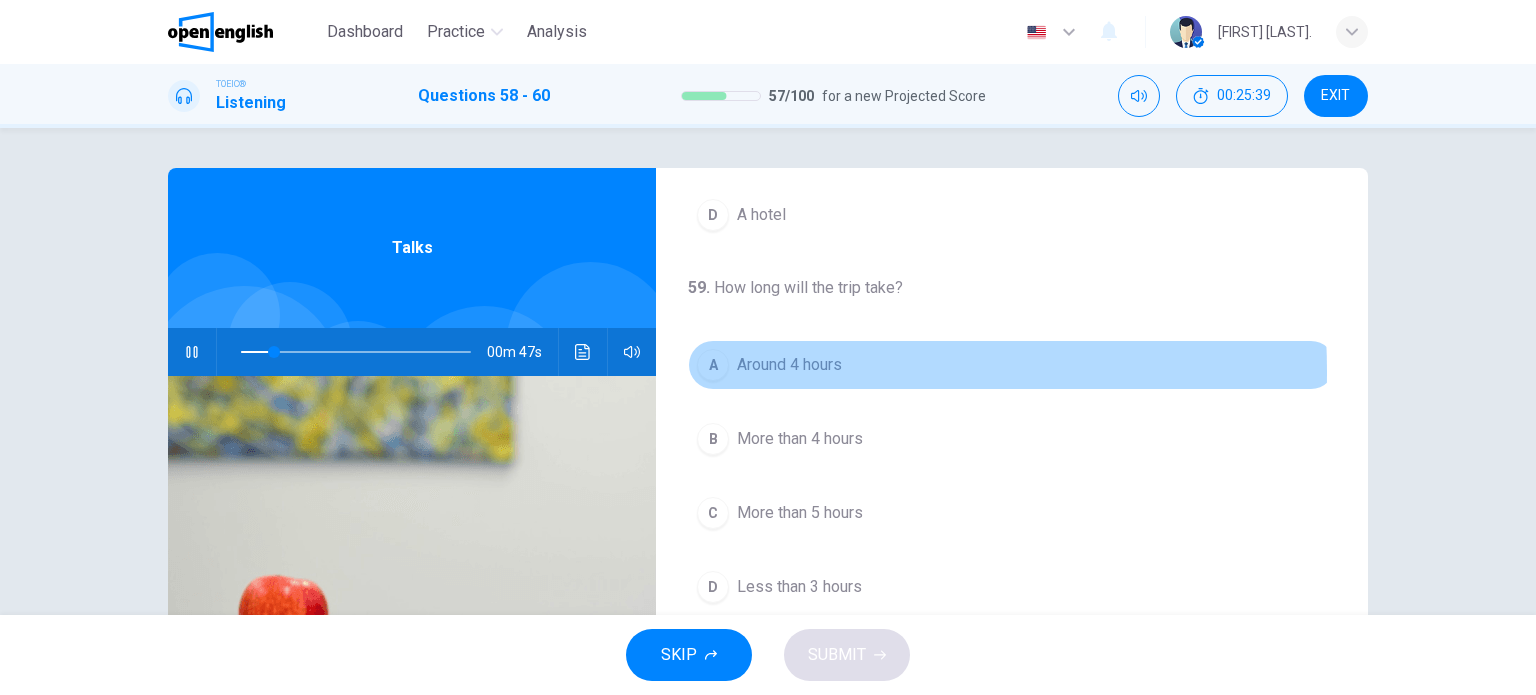 click on "A" at bounding box center (713, 365) 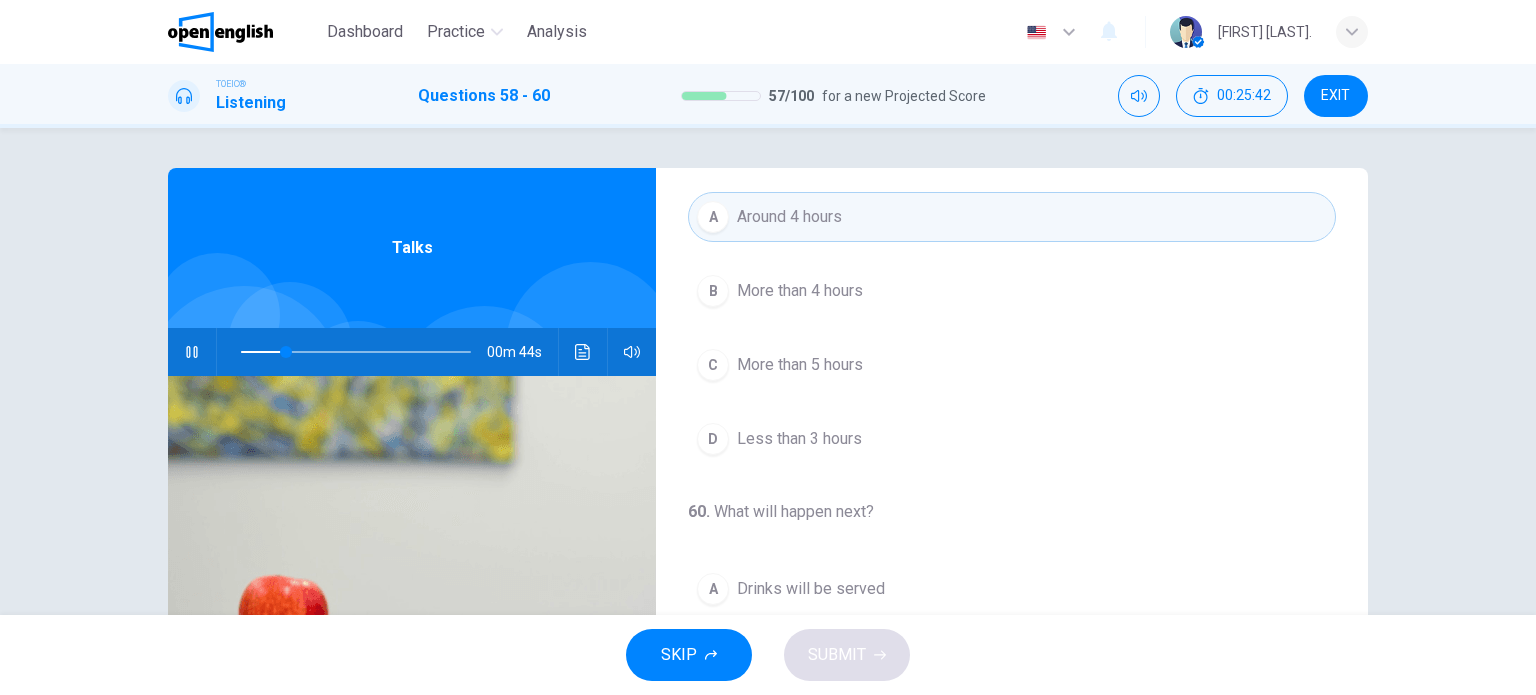 scroll, scrollTop: 452, scrollLeft: 0, axis: vertical 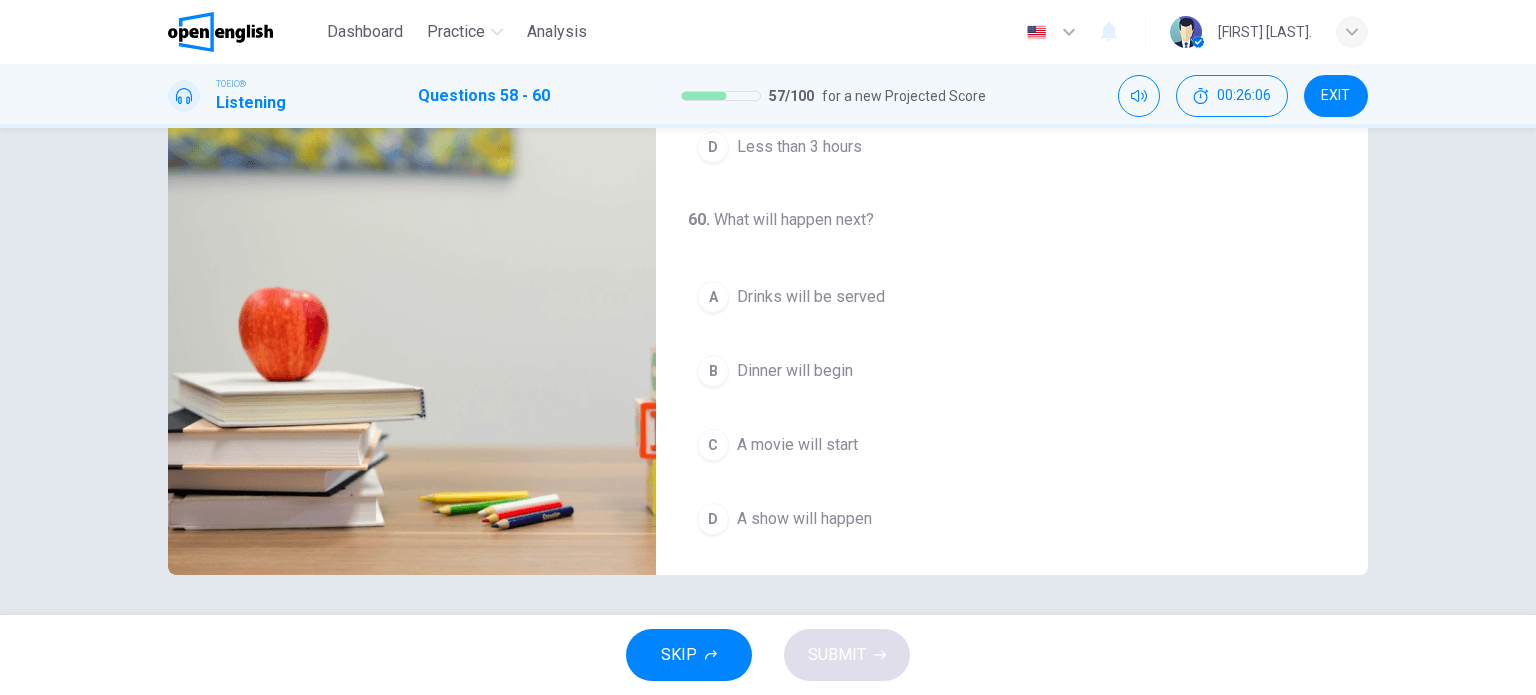 click on "A" at bounding box center (713, 297) 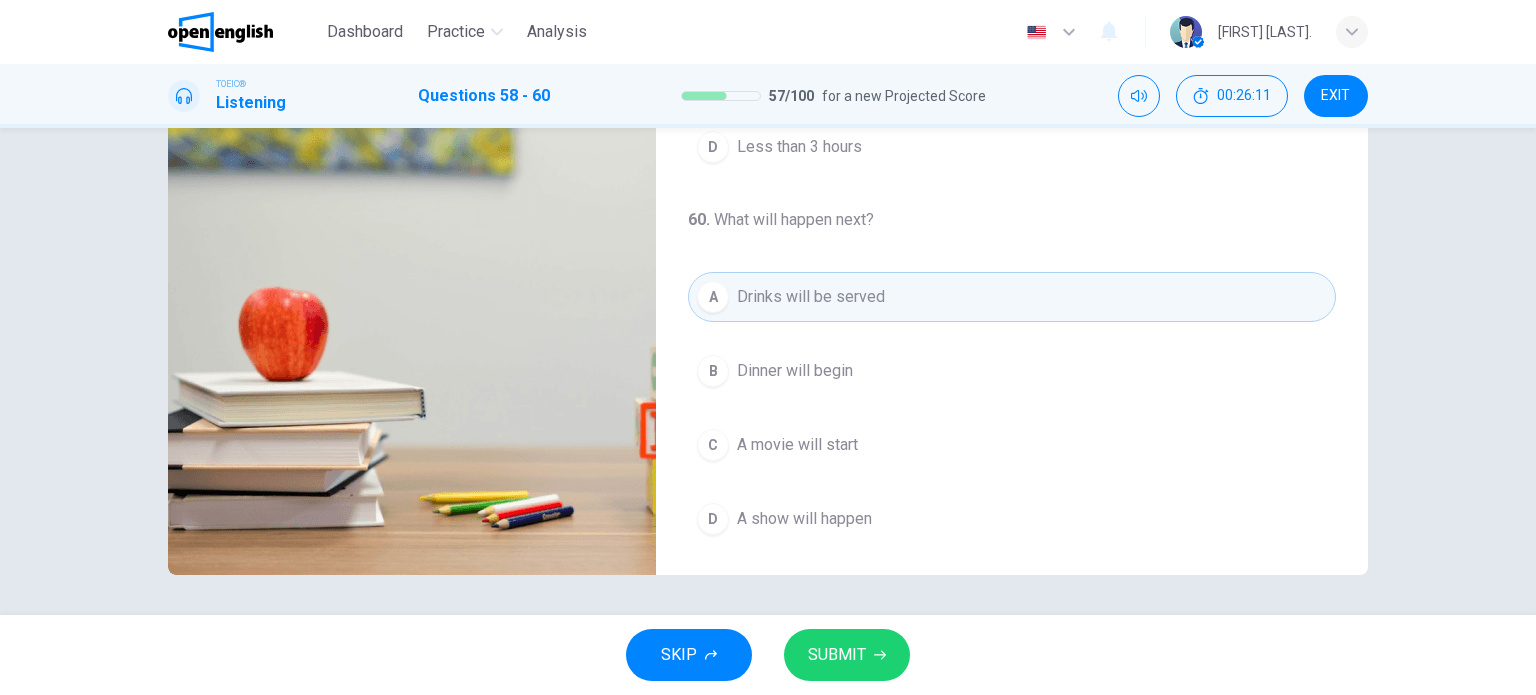 click on "C" at bounding box center [713, 445] 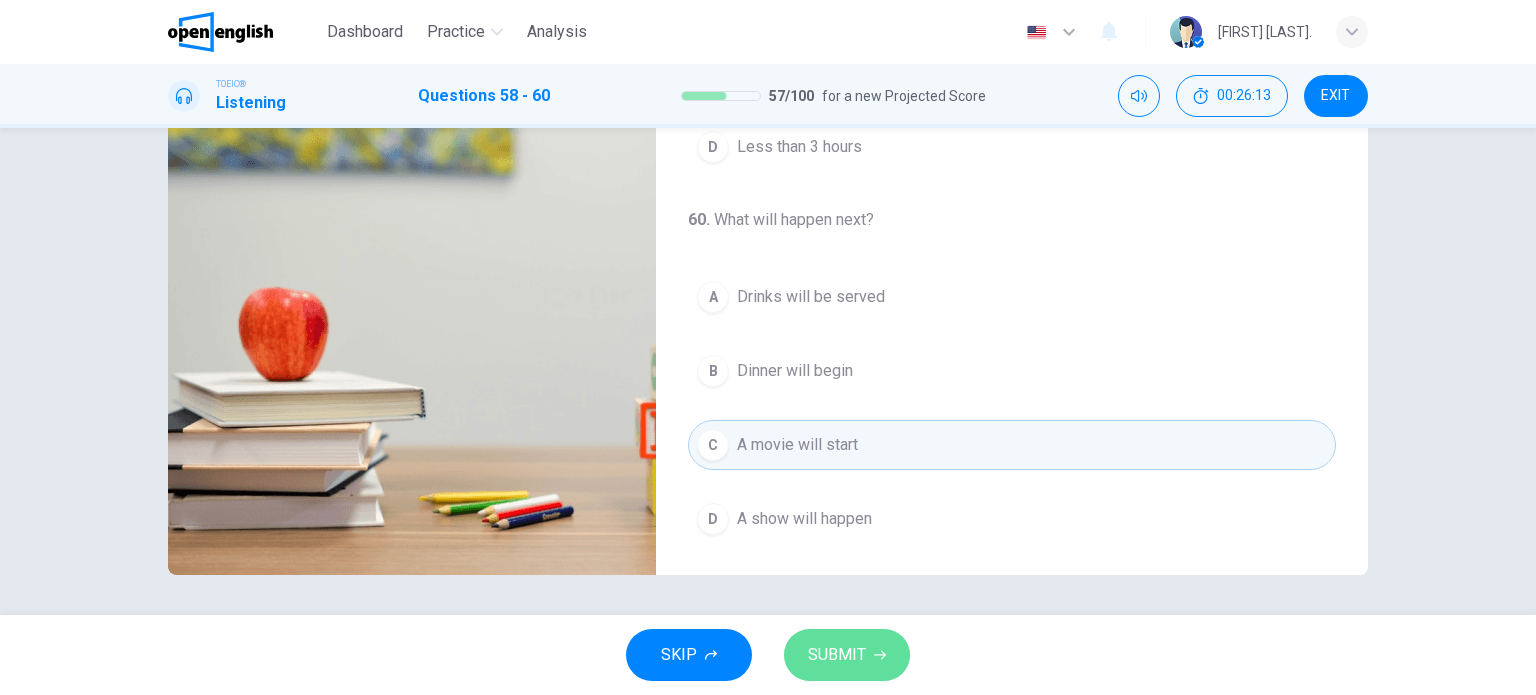 click on "SUBMIT" at bounding box center (837, 655) 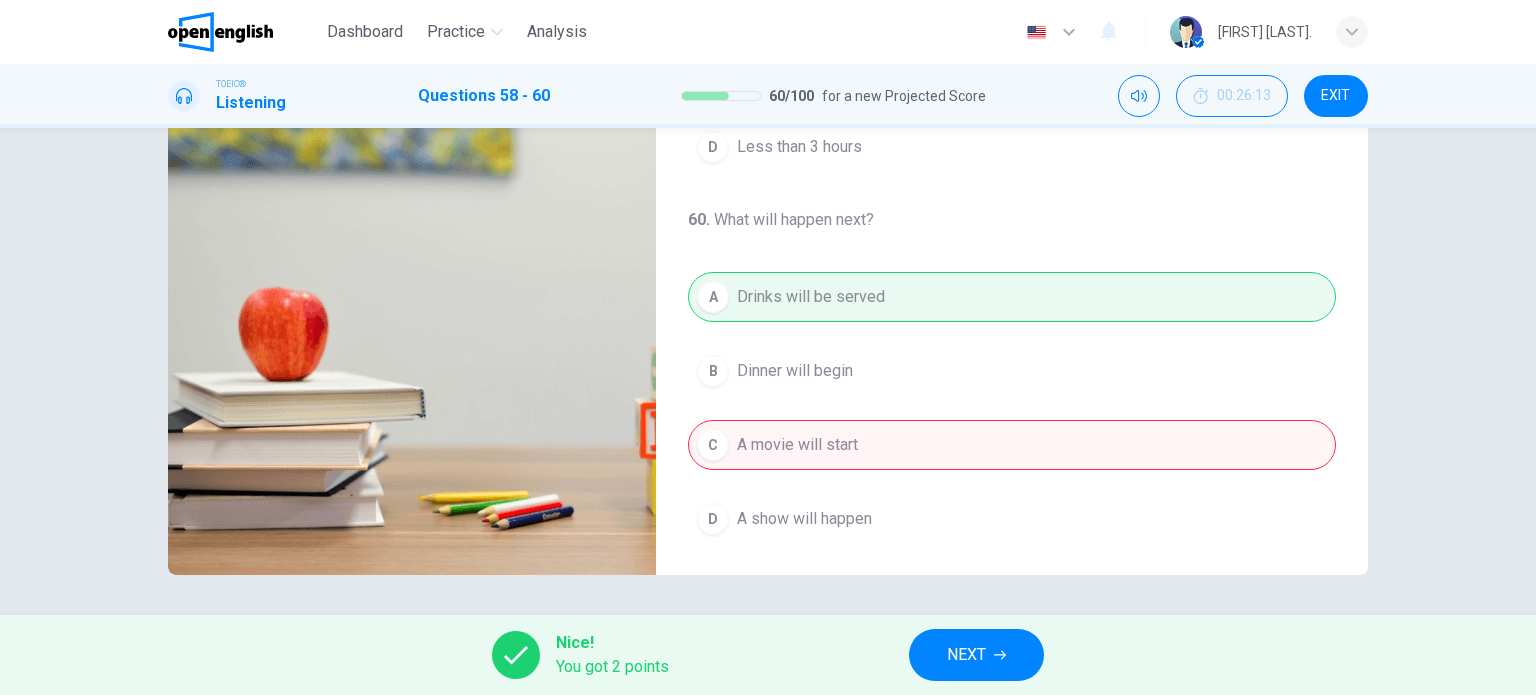 type on "**" 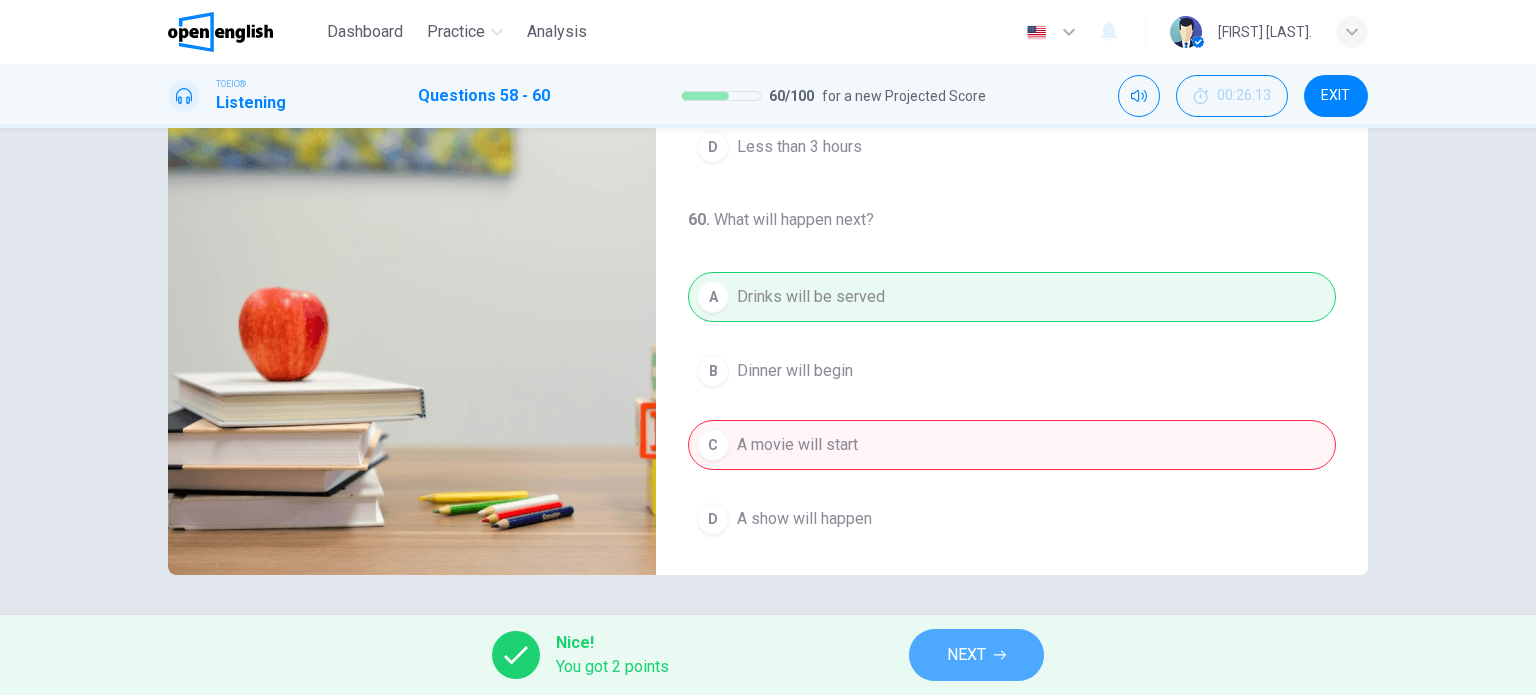click on "NEXT" at bounding box center (966, 655) 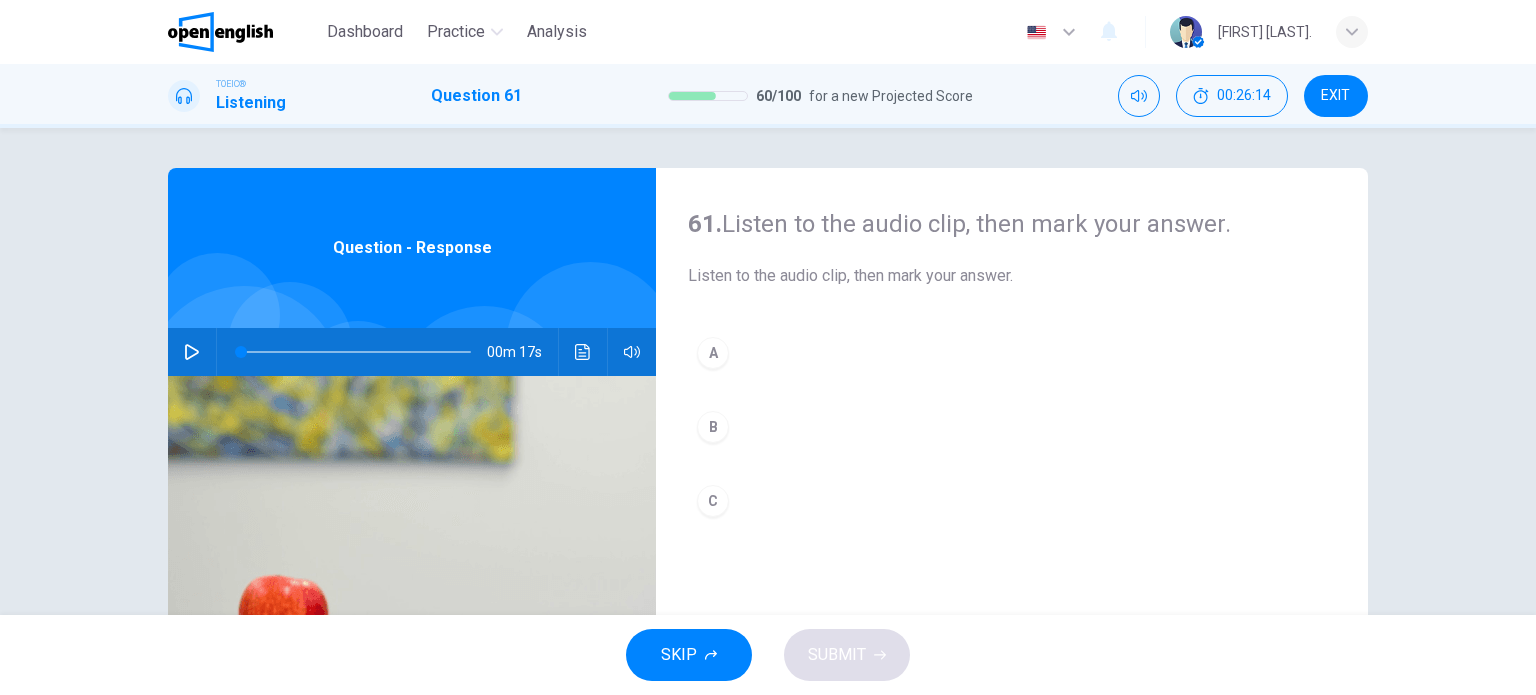 click at bounding box center (192, 352) 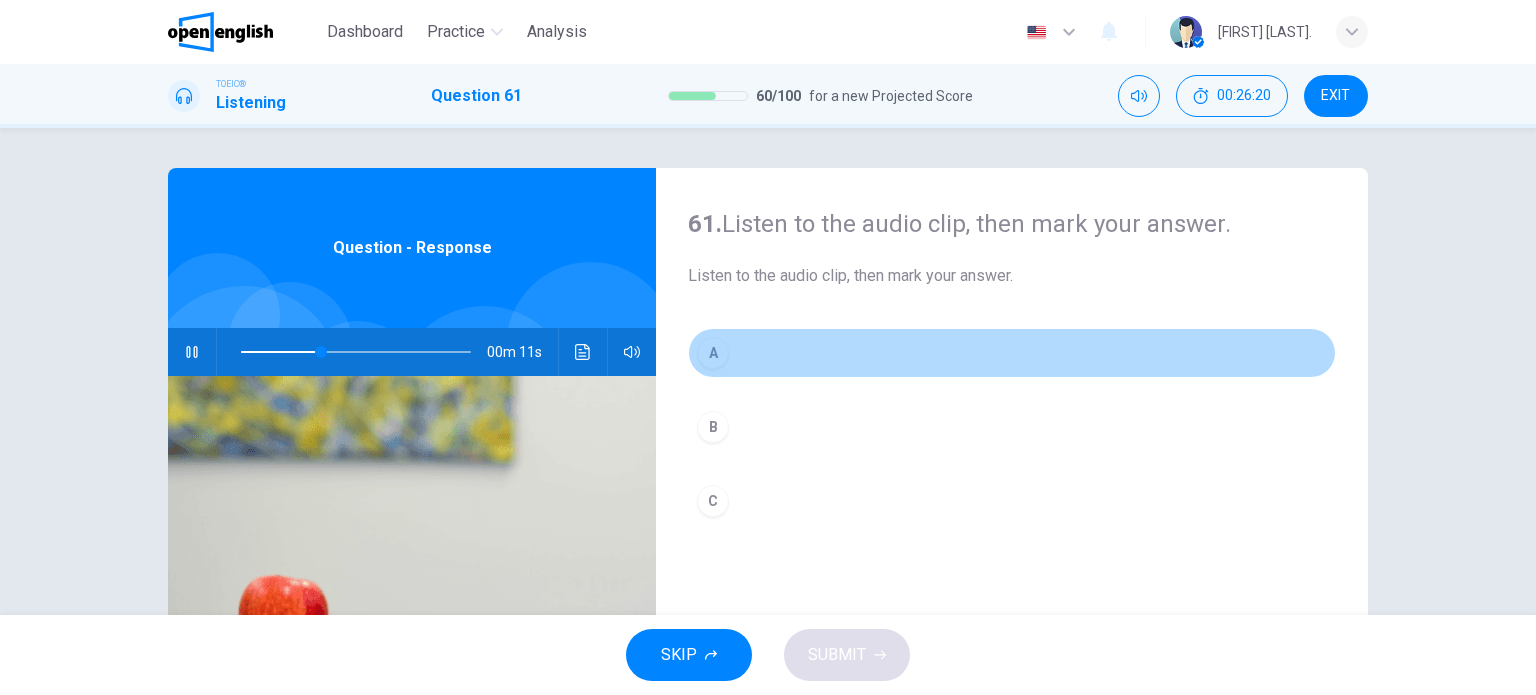 click on "A" at bounding box center (713, 353) 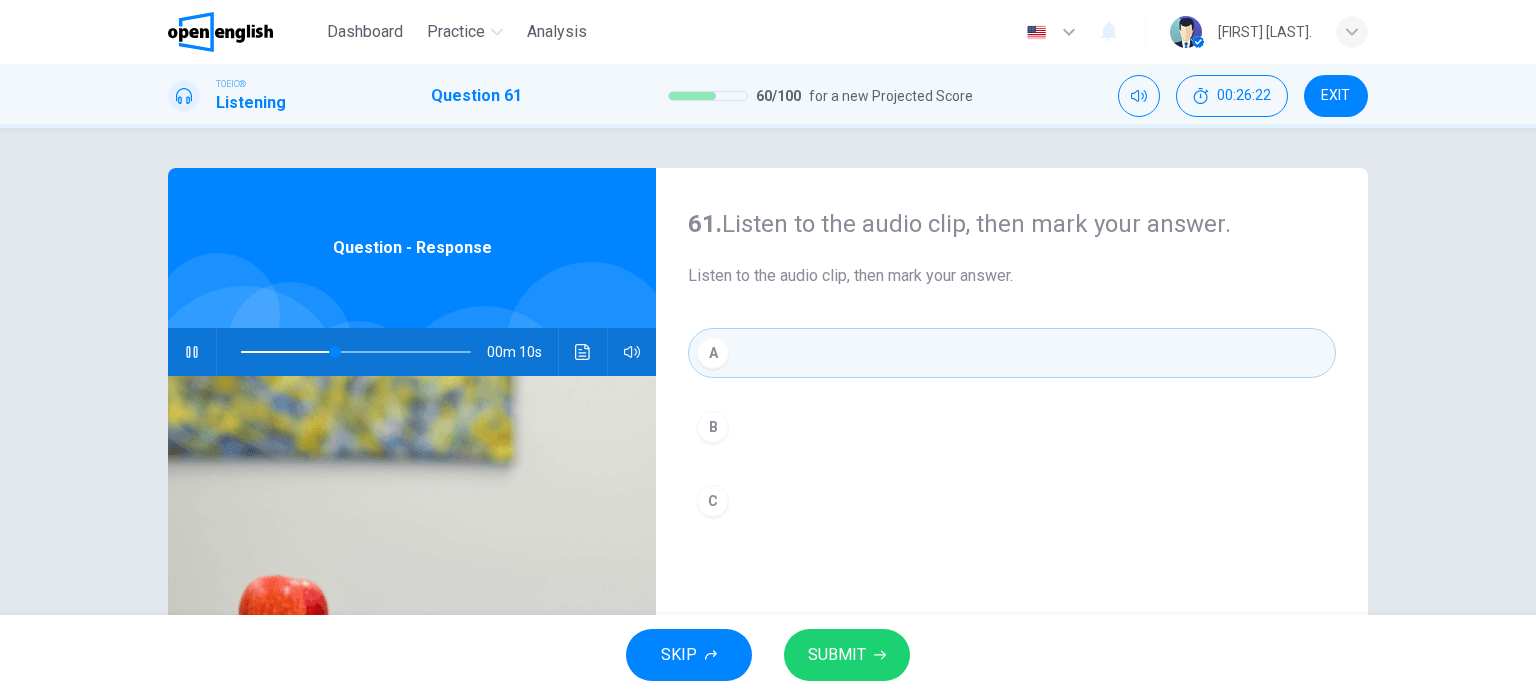 click on "SUBMIT" at bounding box center (837, 655) 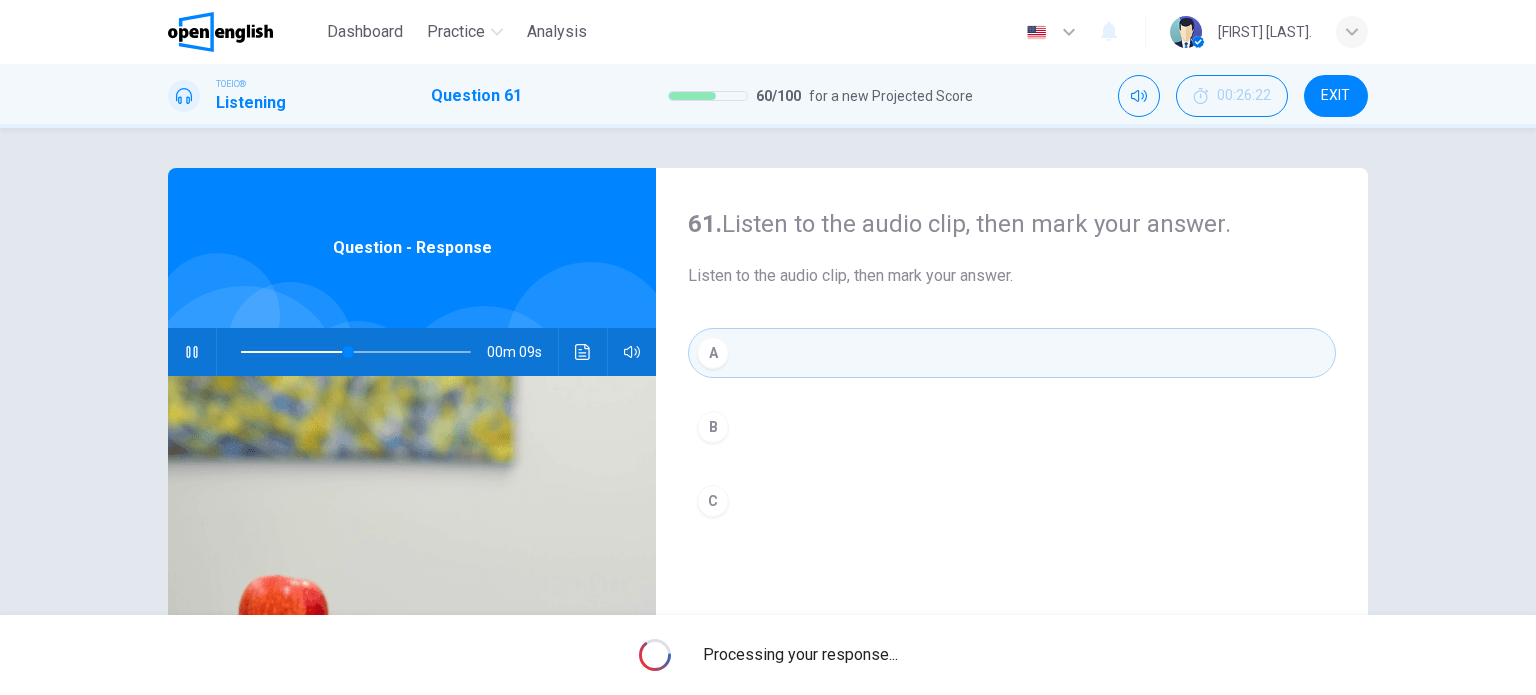 type on "**" 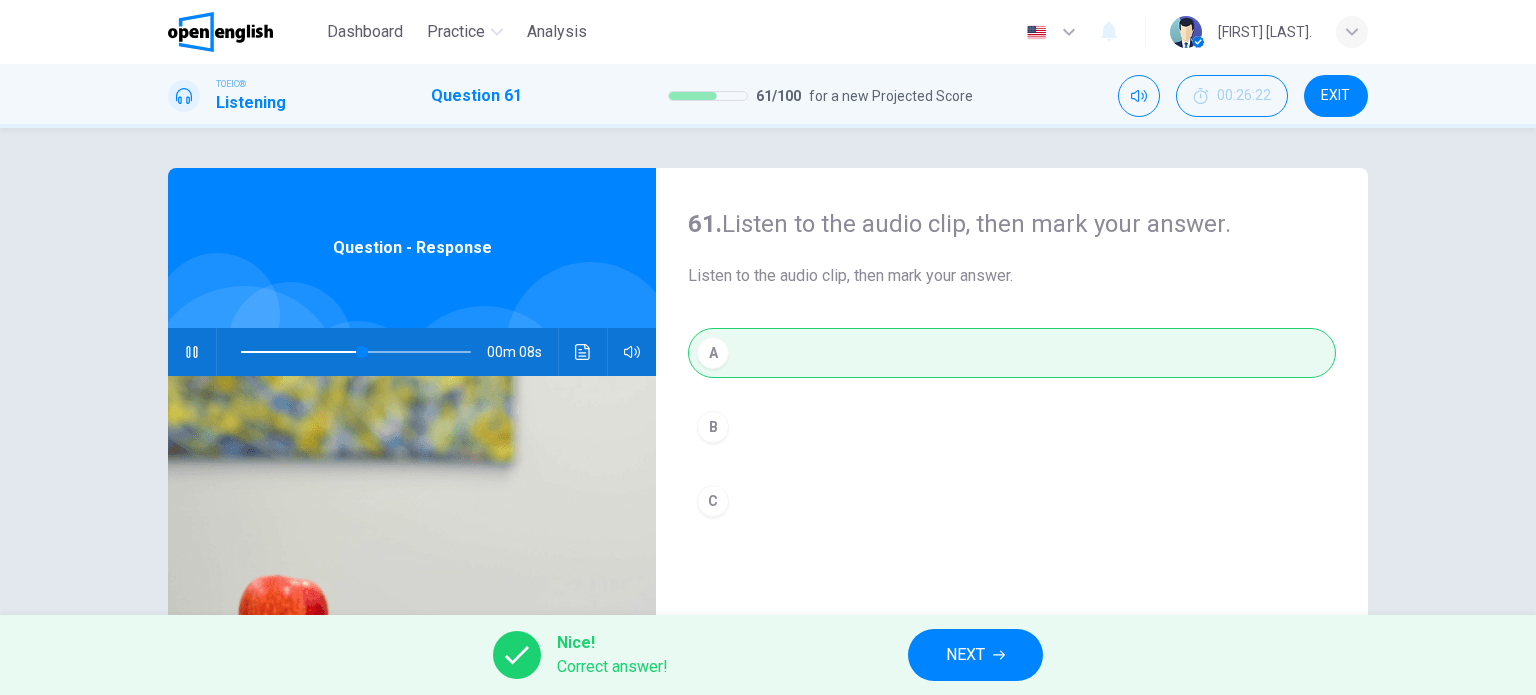 click on "NEXT" at bounding box center [965, 655] 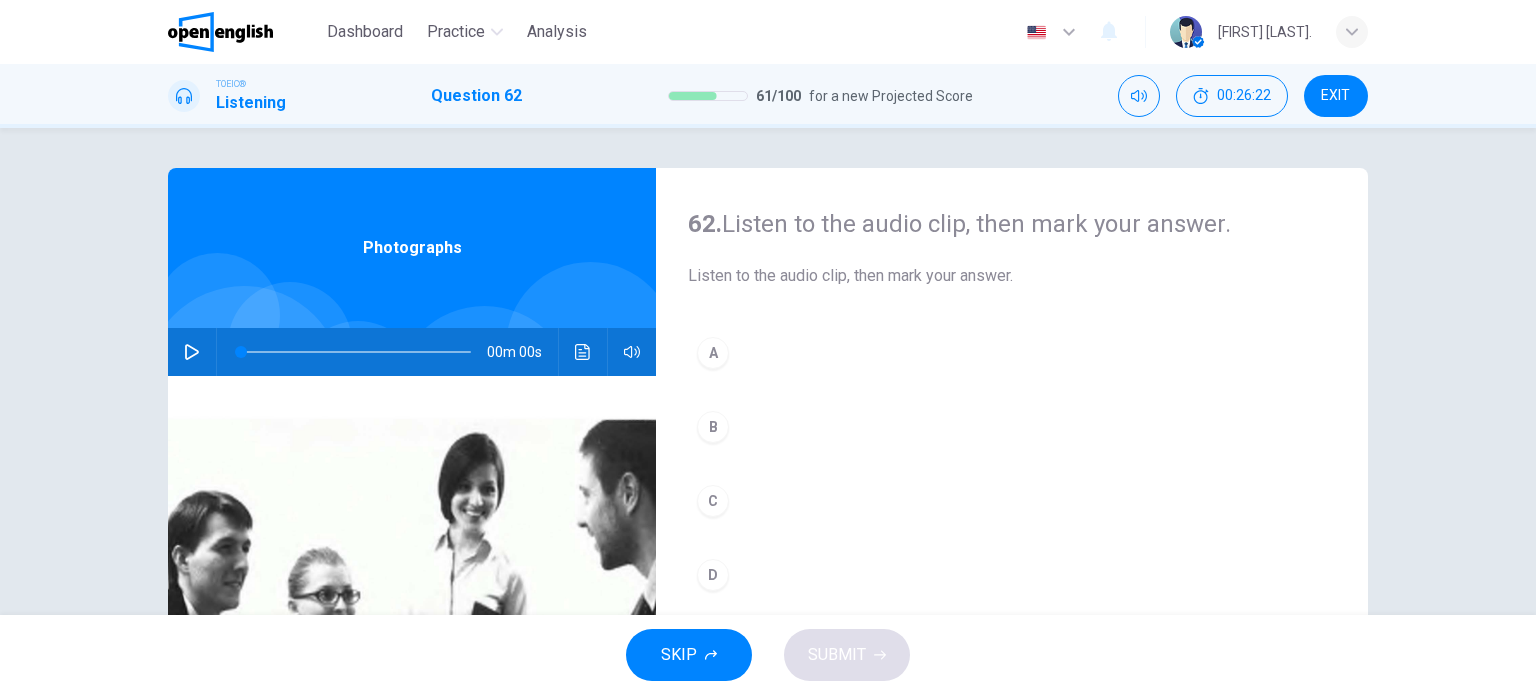 click at bounding box center [192, 352] 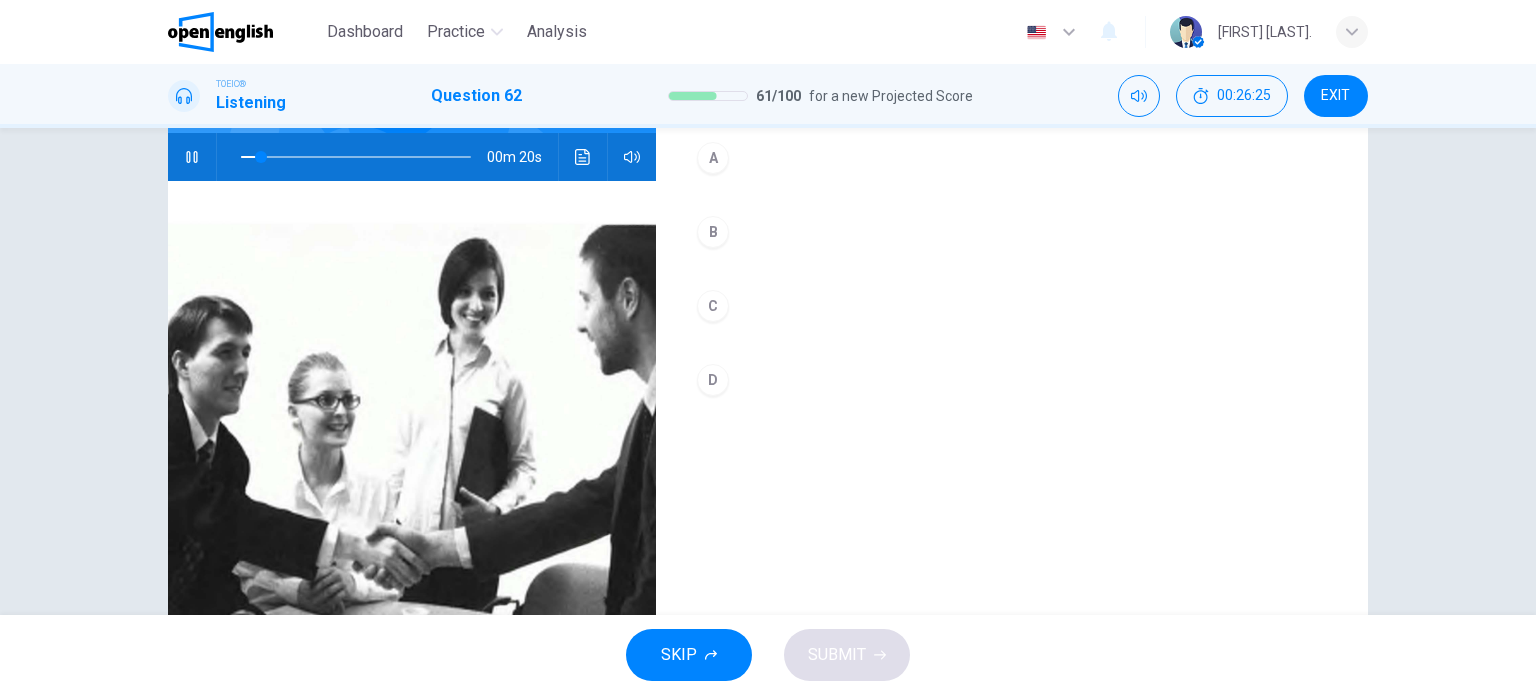 scroll, scrollTop: 200, scrollLeft: 0, axis: vertical 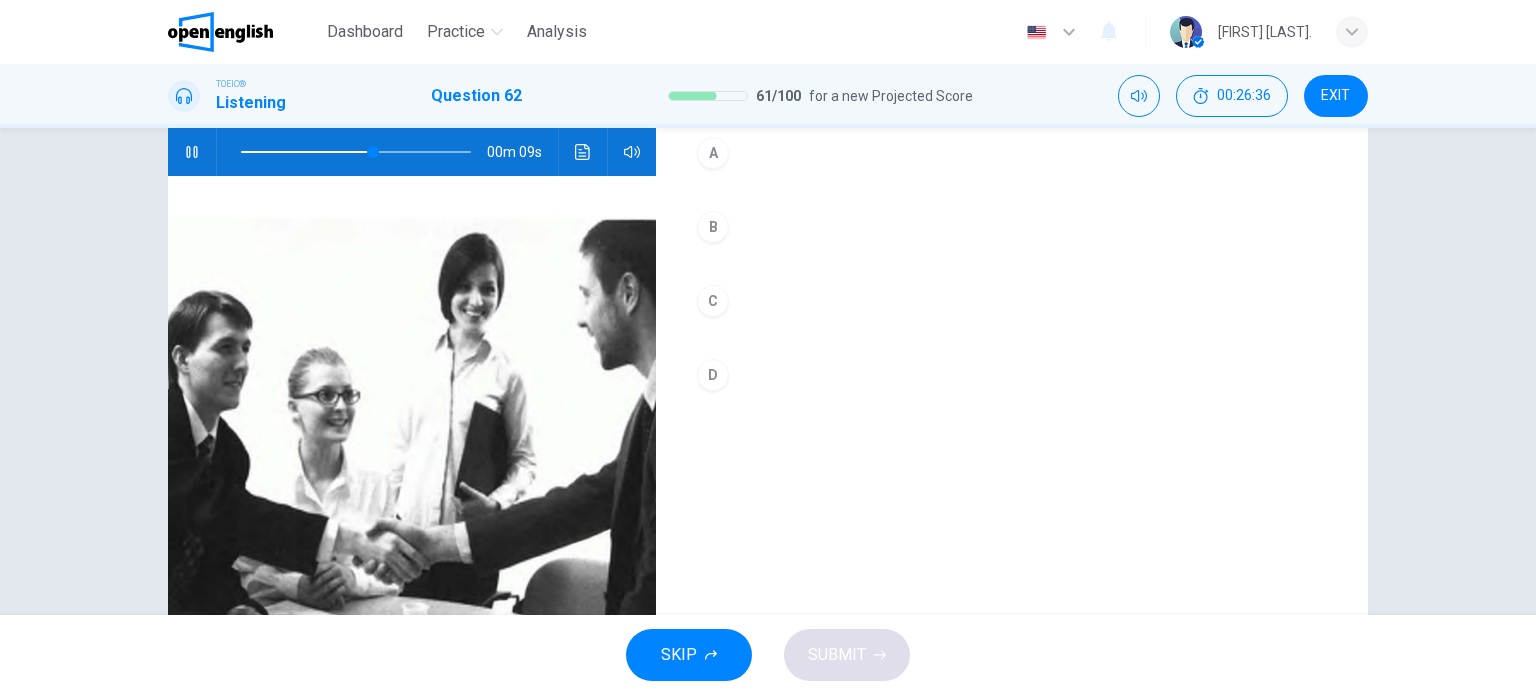 click on "B" at bounding box center [713, 227] 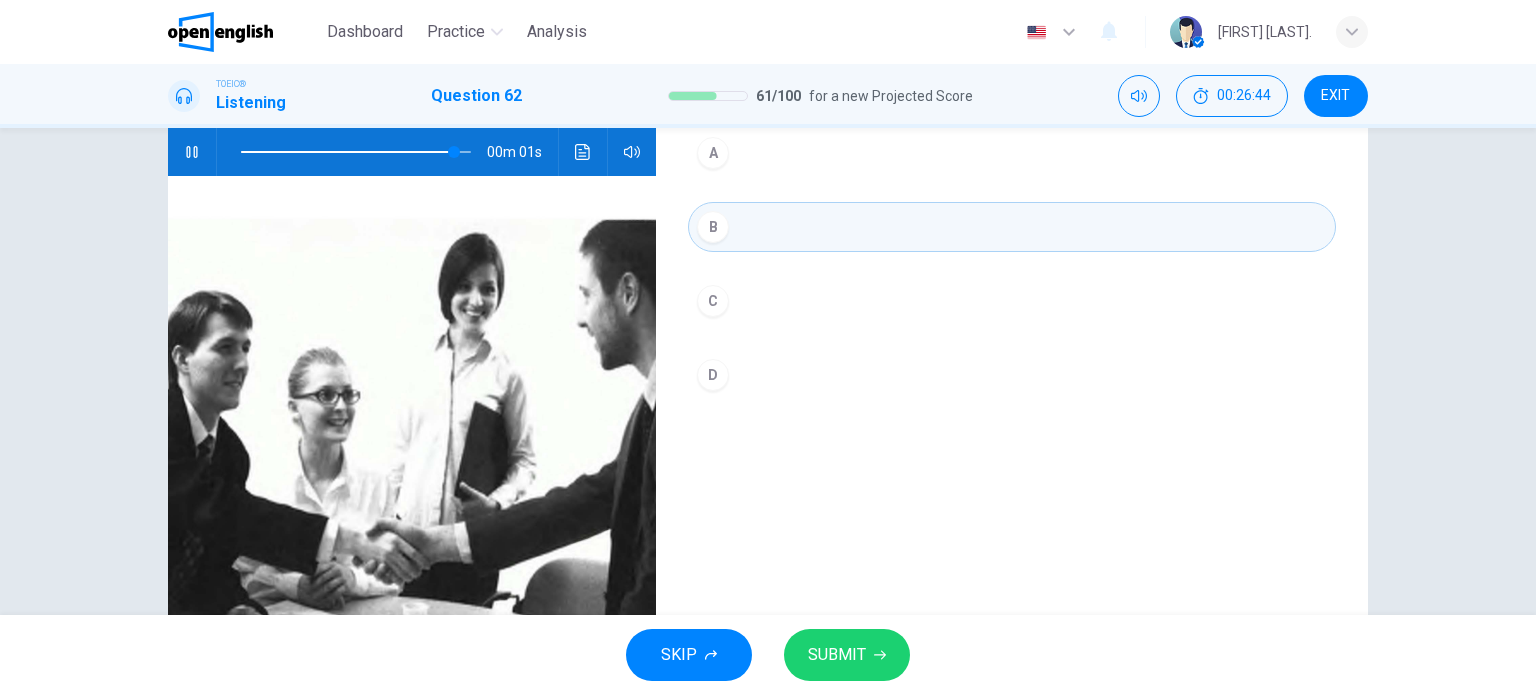 click on "D" at bounding box center [713, 375] 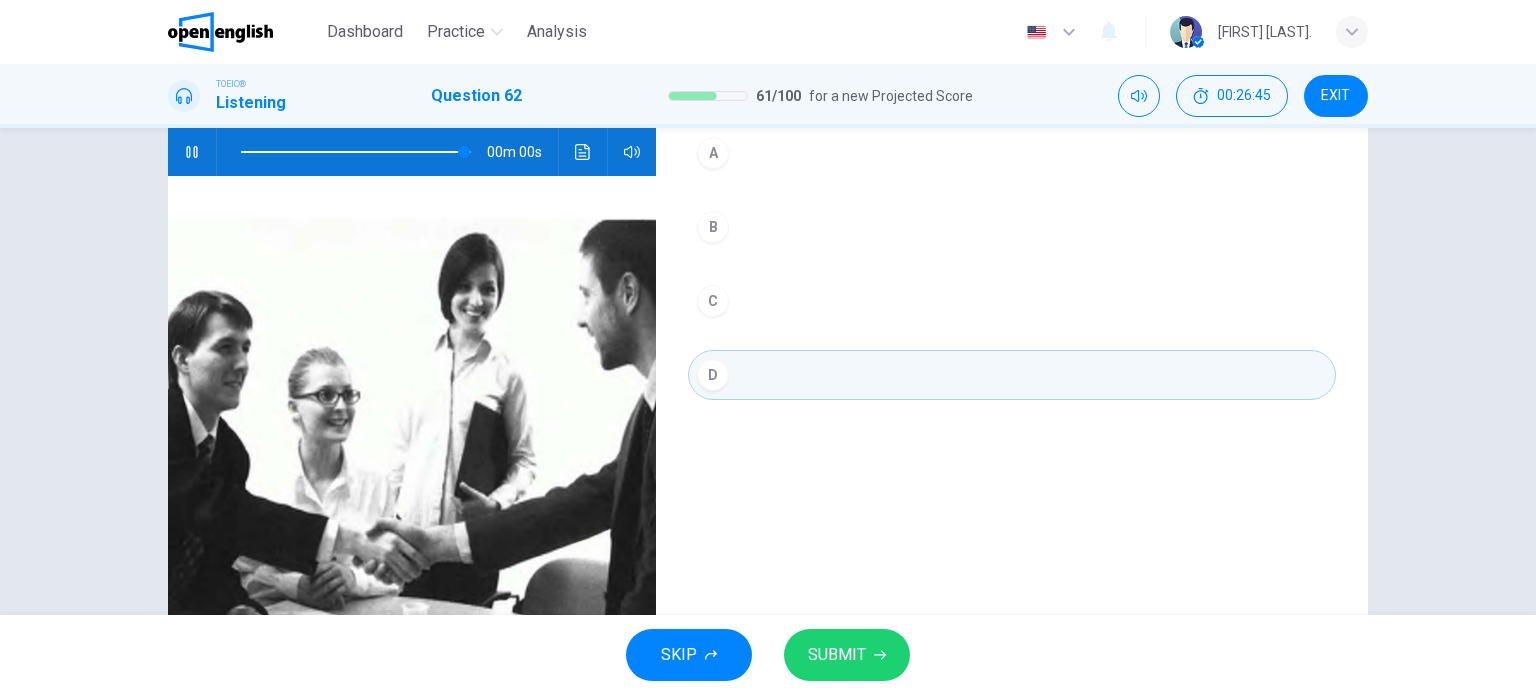 type on "*" 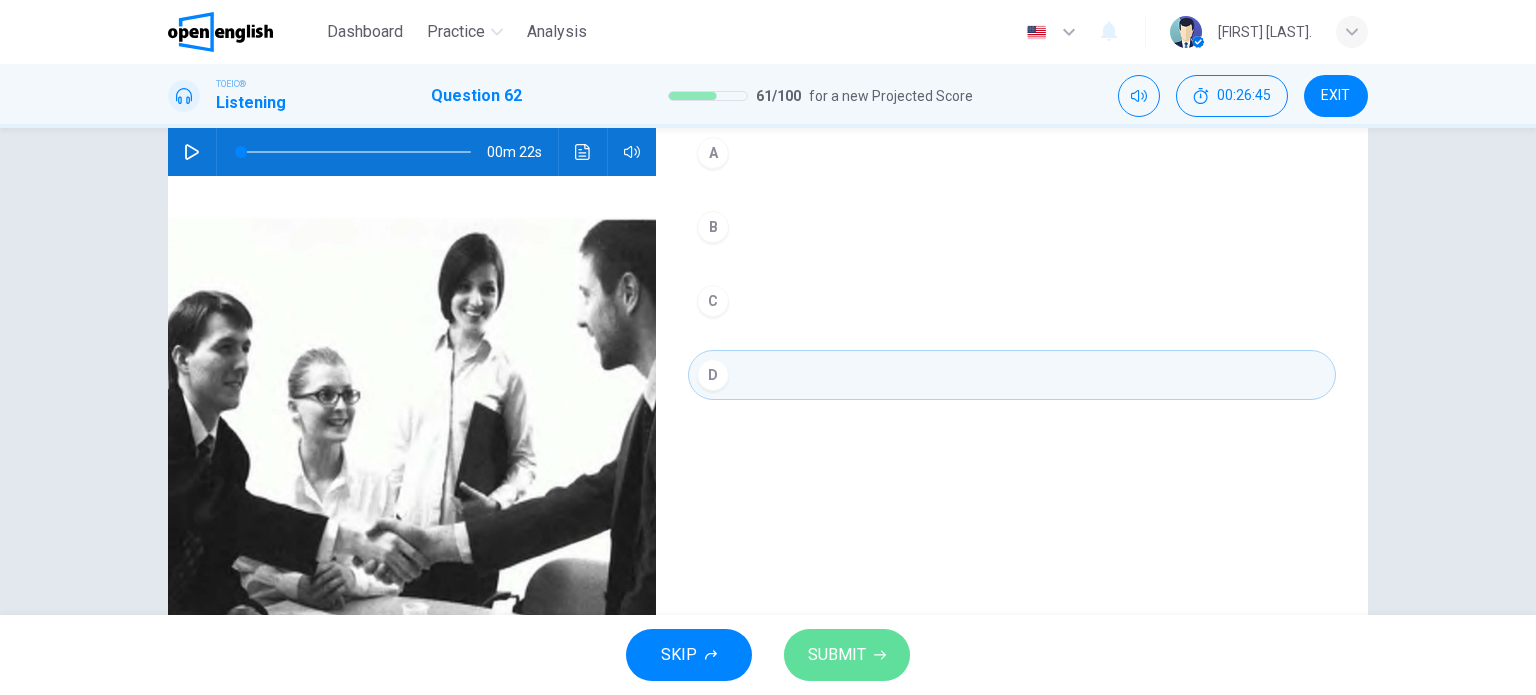 click 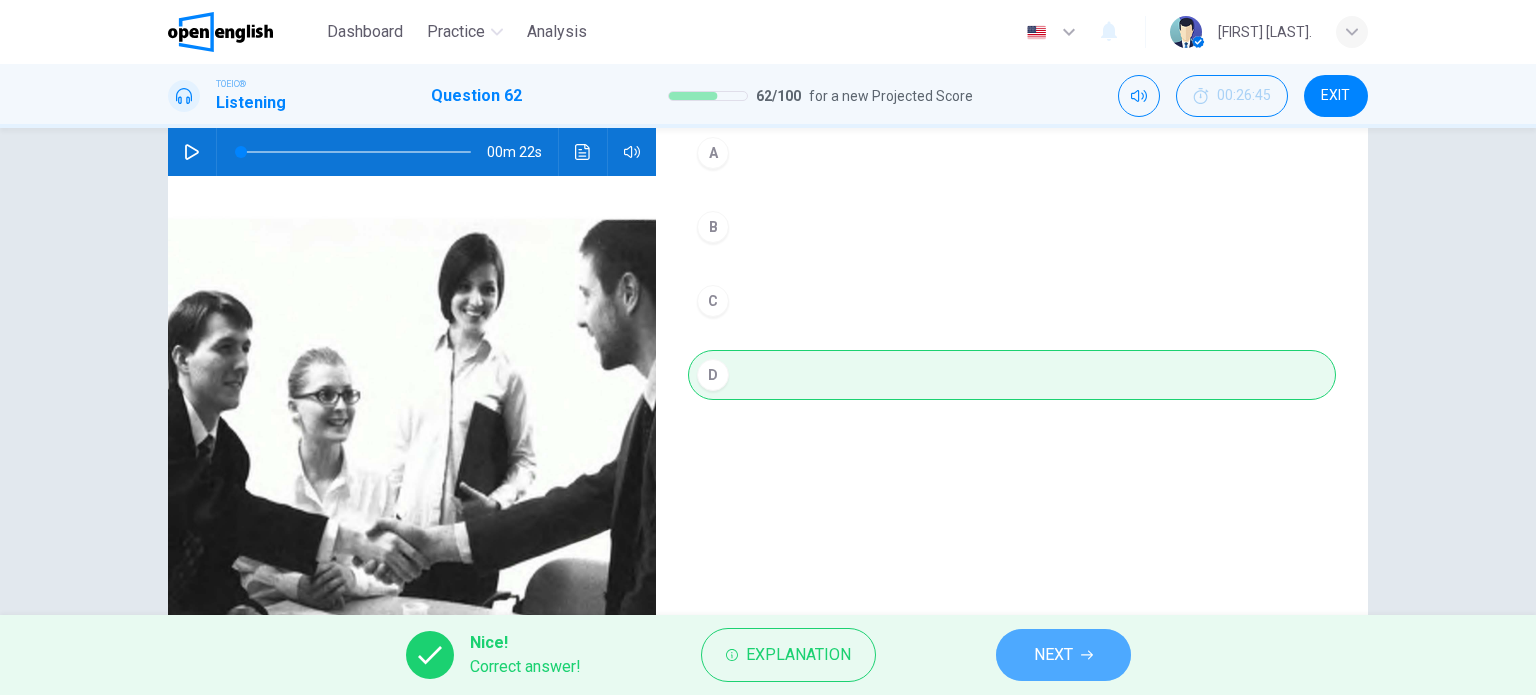 click on "NEXT" at bounding box center (1053, 655) 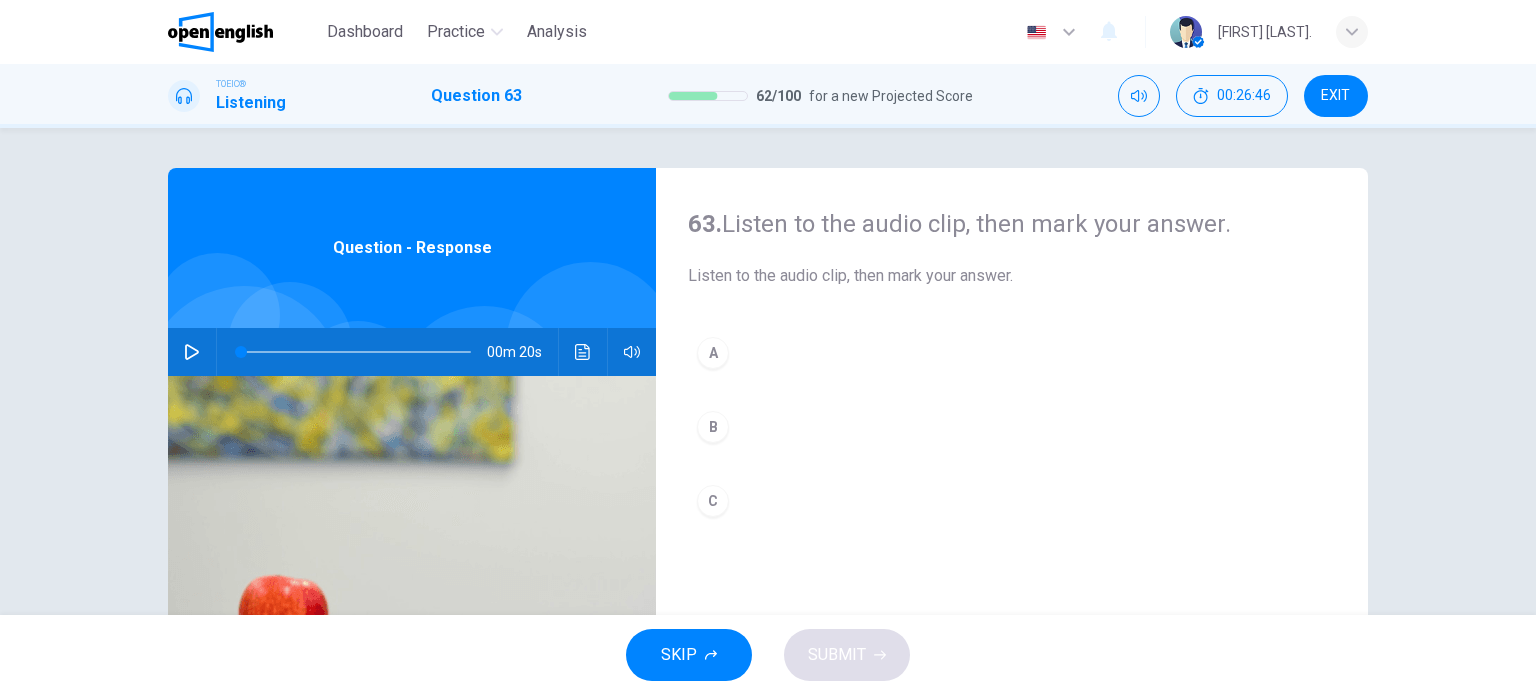 click at bounding box center (192, 352) 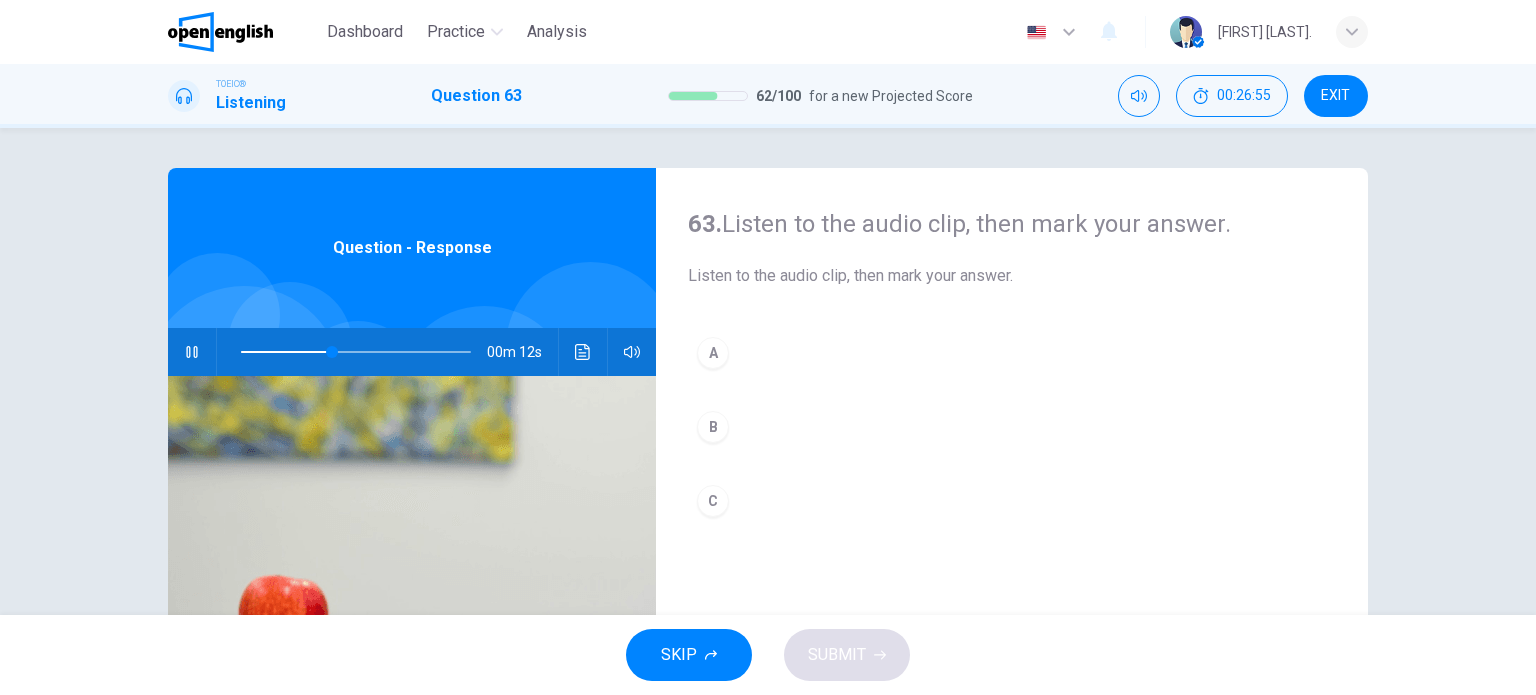 click on "A" at bounding box center [713, 353] 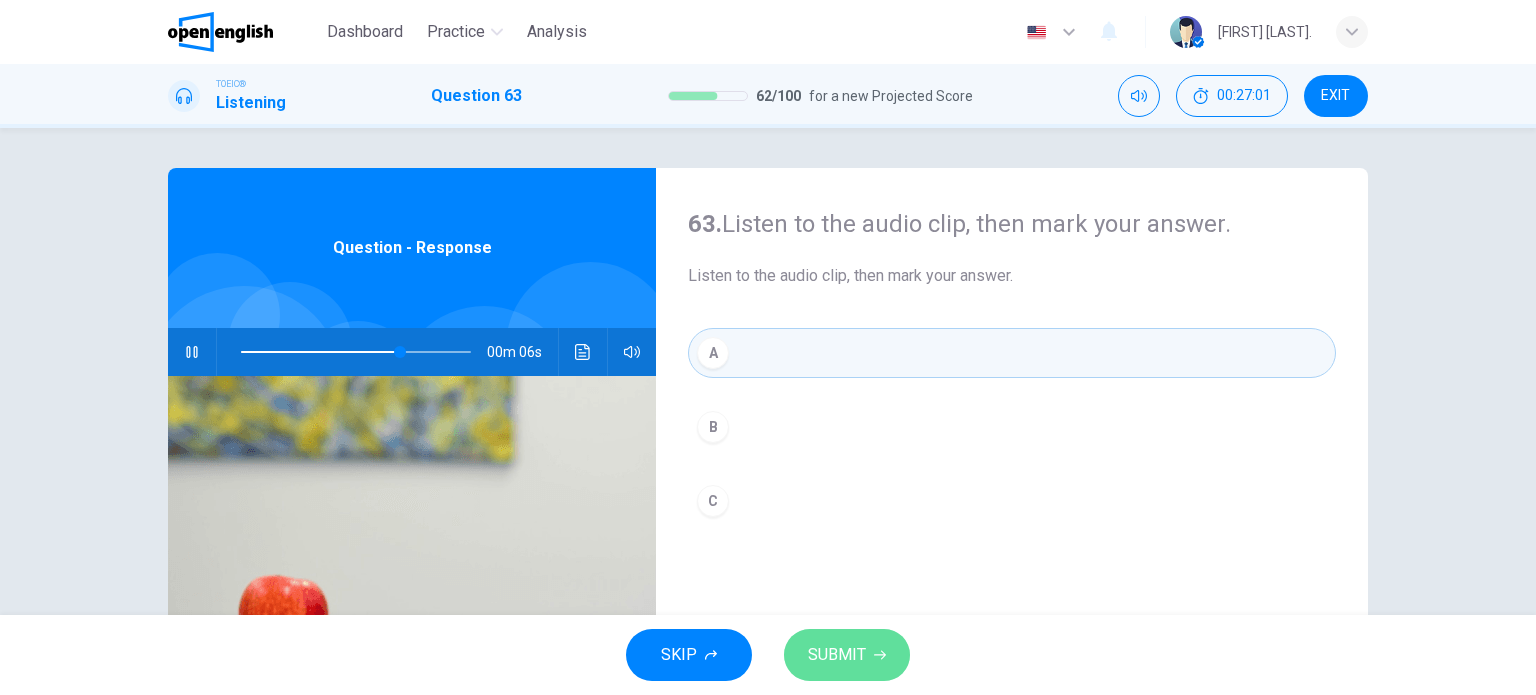 click on "SUBMIT" at bounding box center (837, 655) 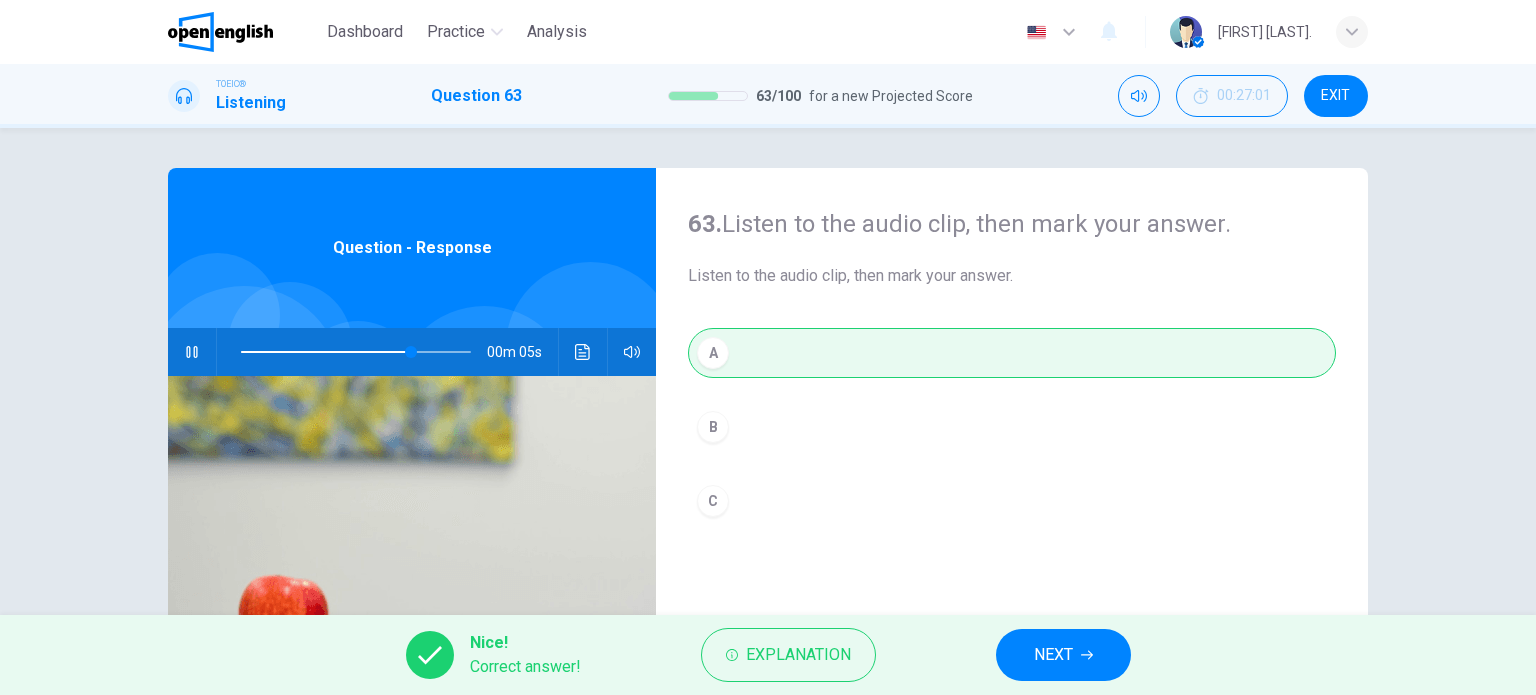 type on "**" 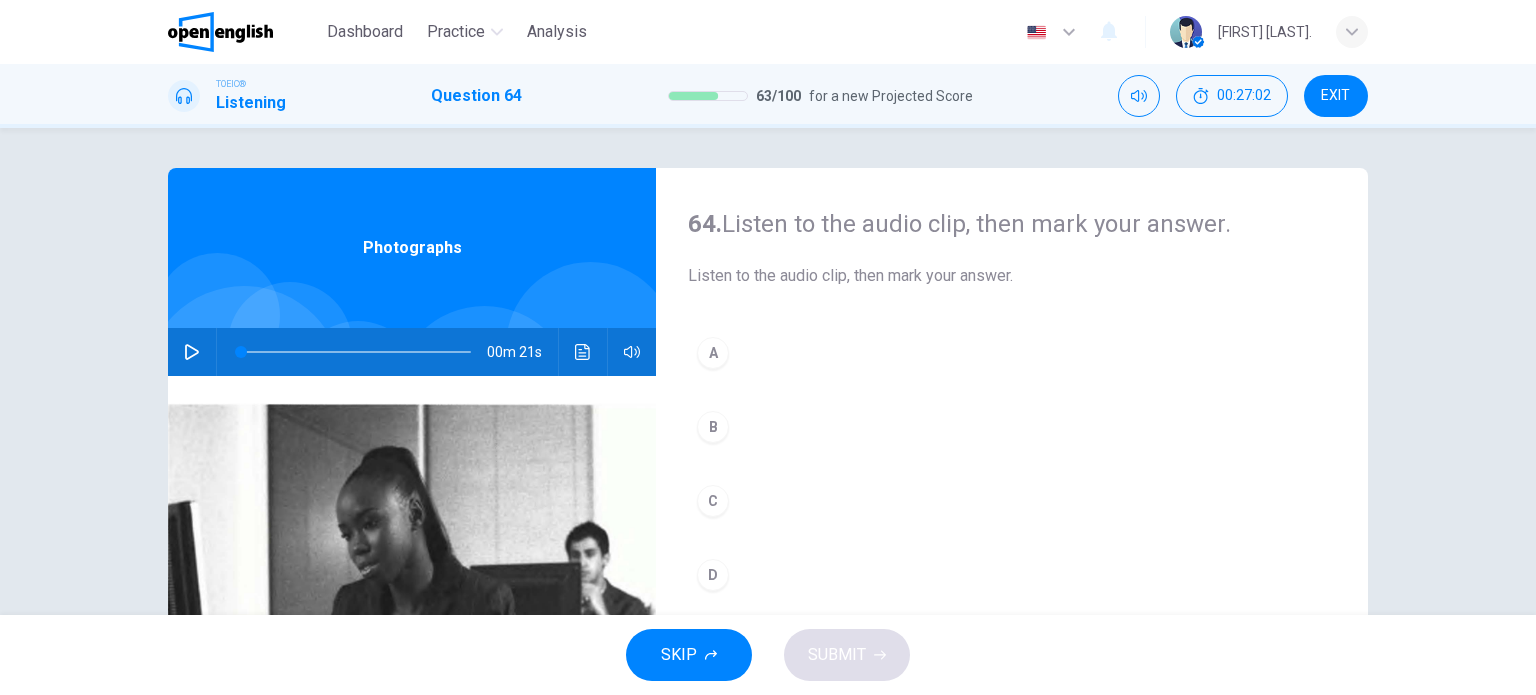 click 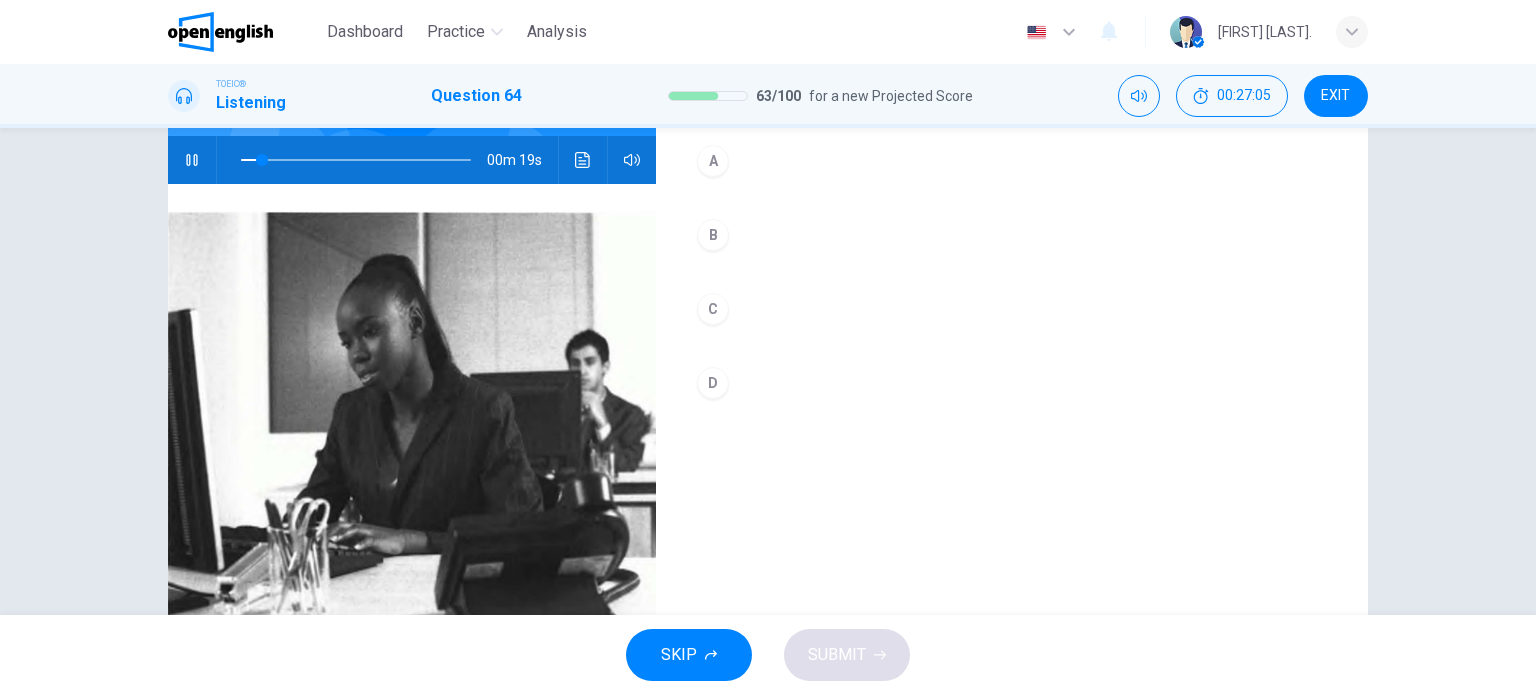 scroll, scrollTop: 200, scrollLeft: 0, axis: vertical 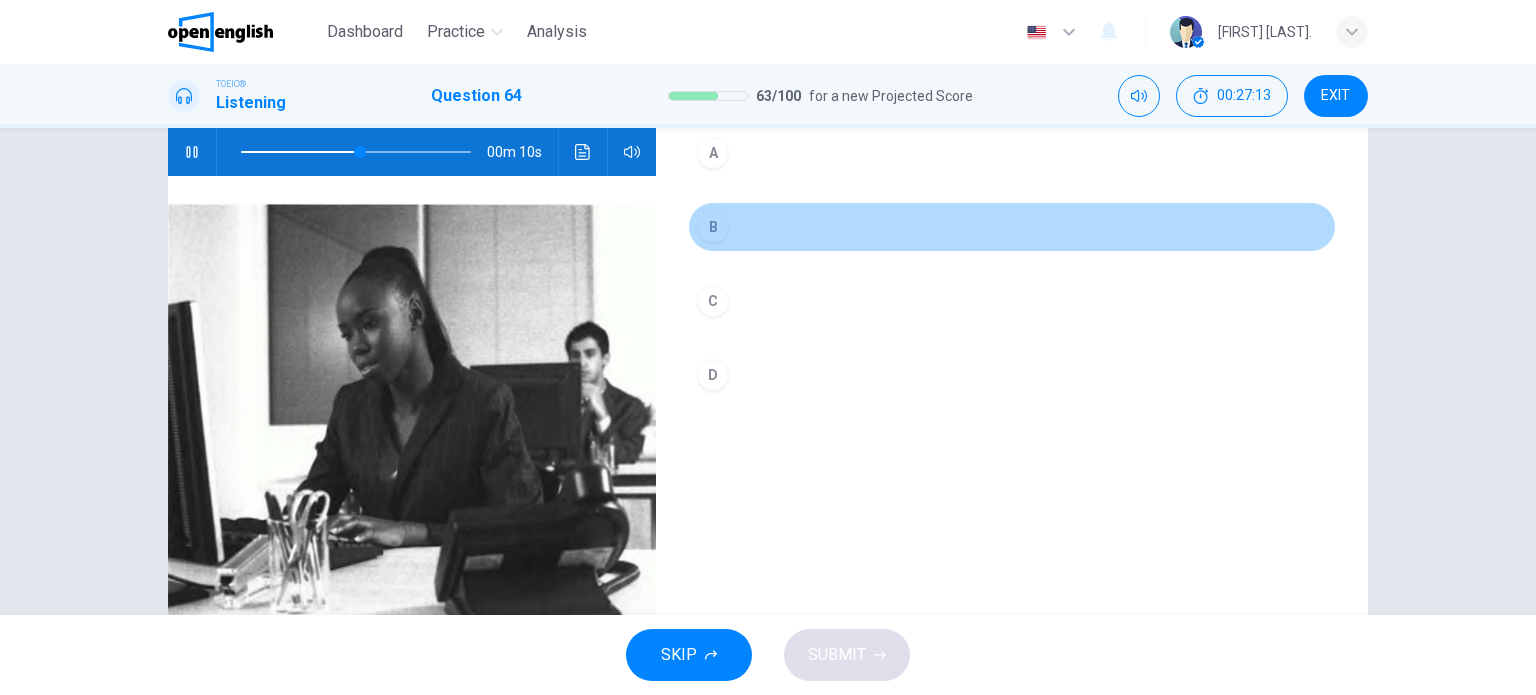 click on "B" at bounding box center (713, 227) 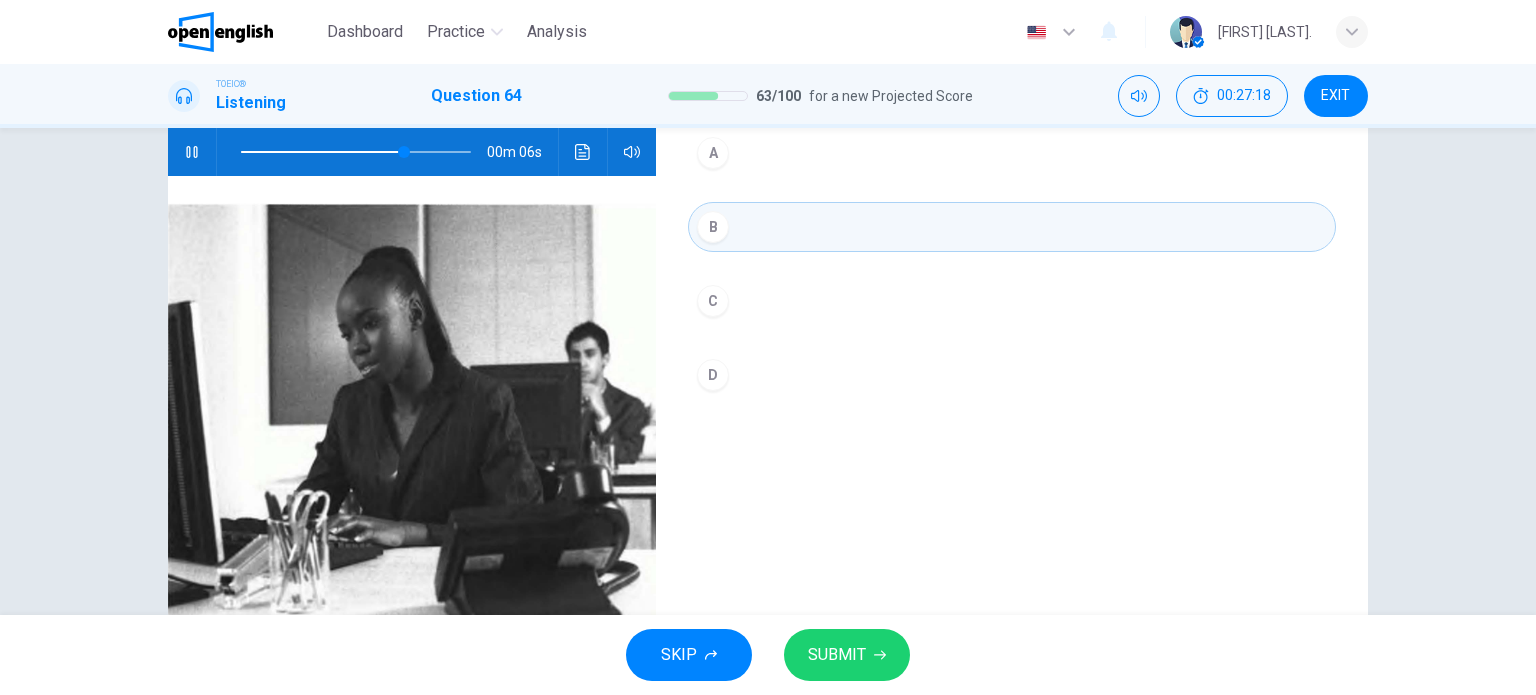 click on "SUBMIT" at bounding box center (837, 655) 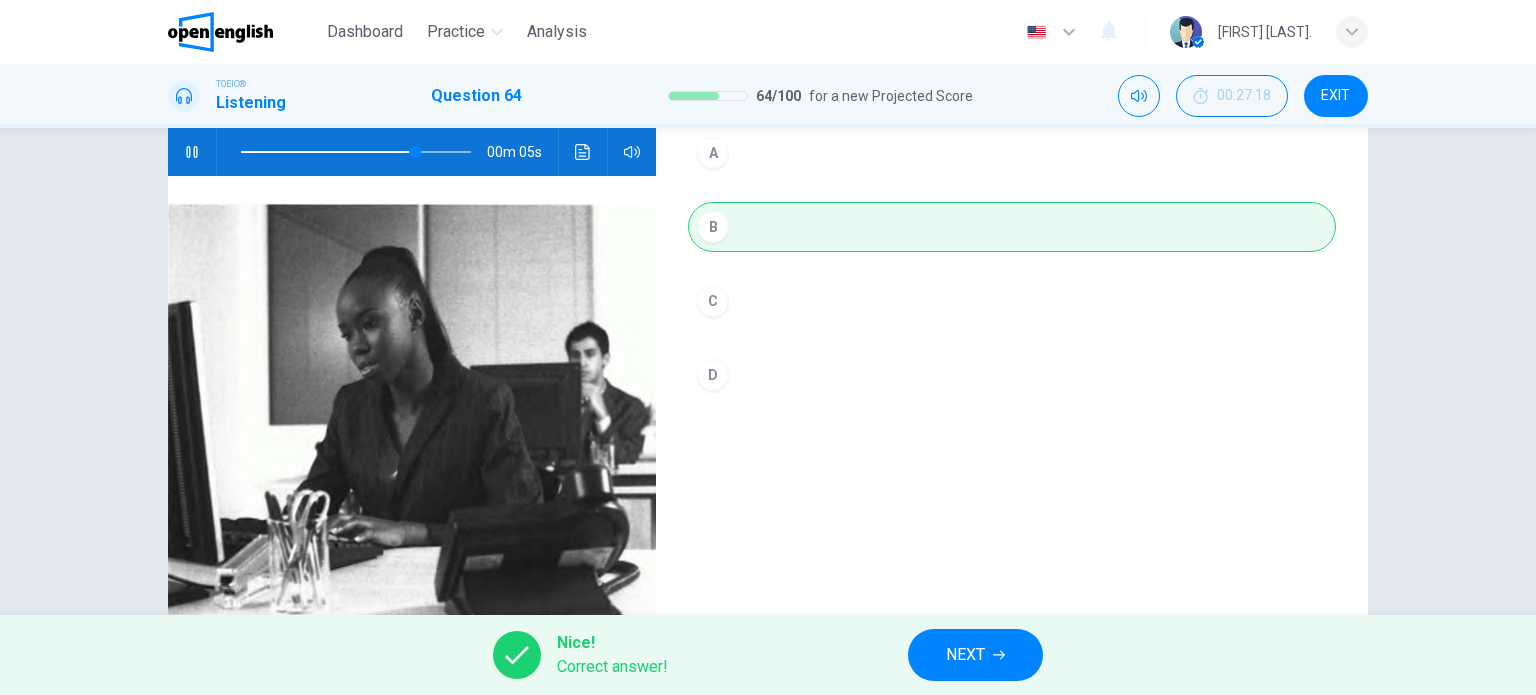 type on "**" 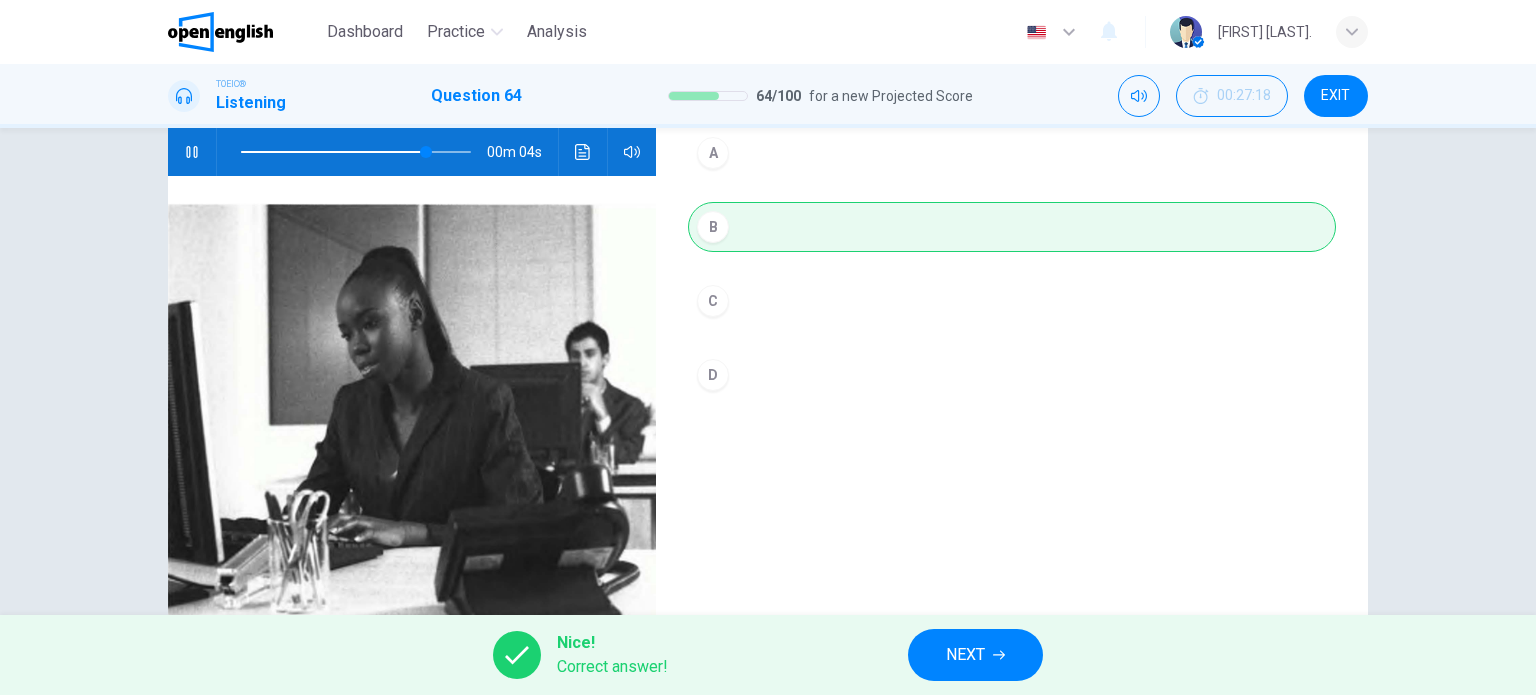 click on "NEXT" at bounding box center (975, 655) 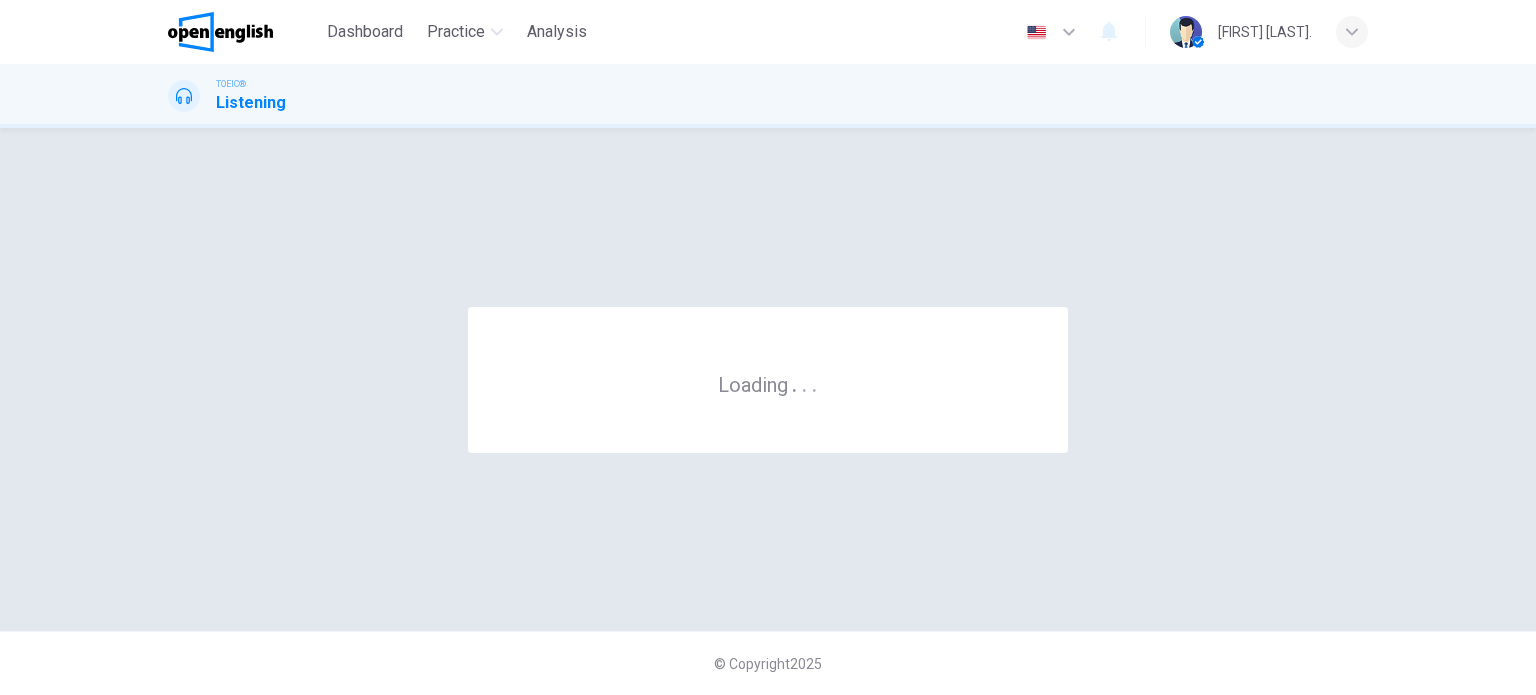 scroll, scrollTop: 0, scrollLeft: 0, axis: both 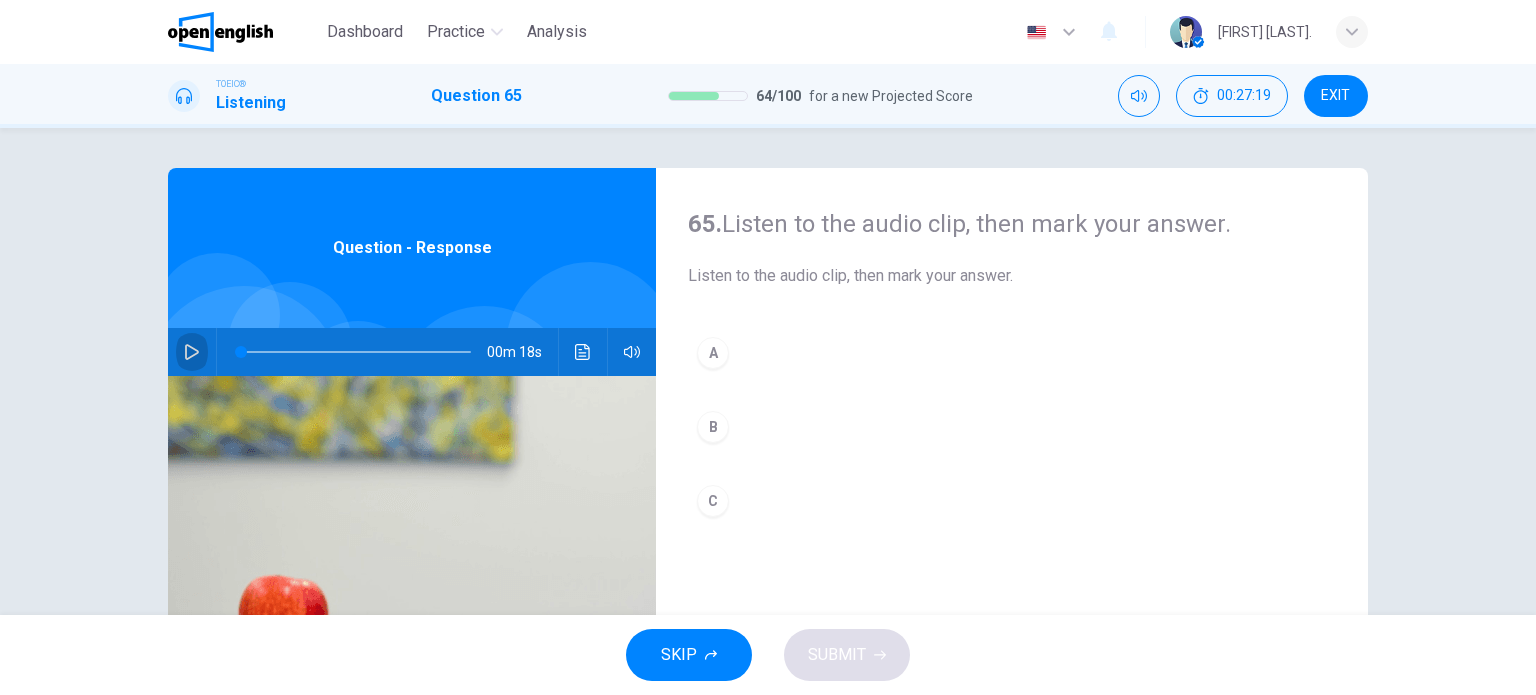 click 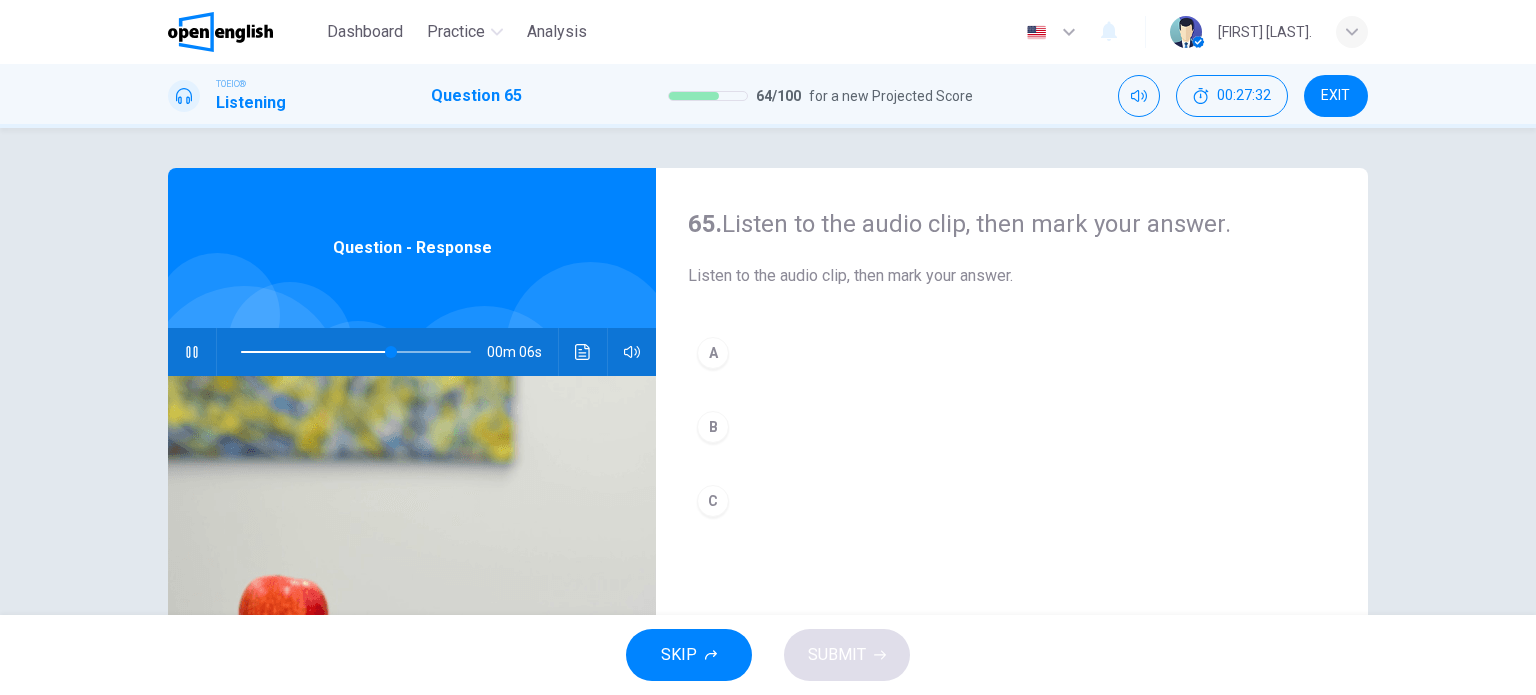 click on "A" at bounding box center (713, 353) 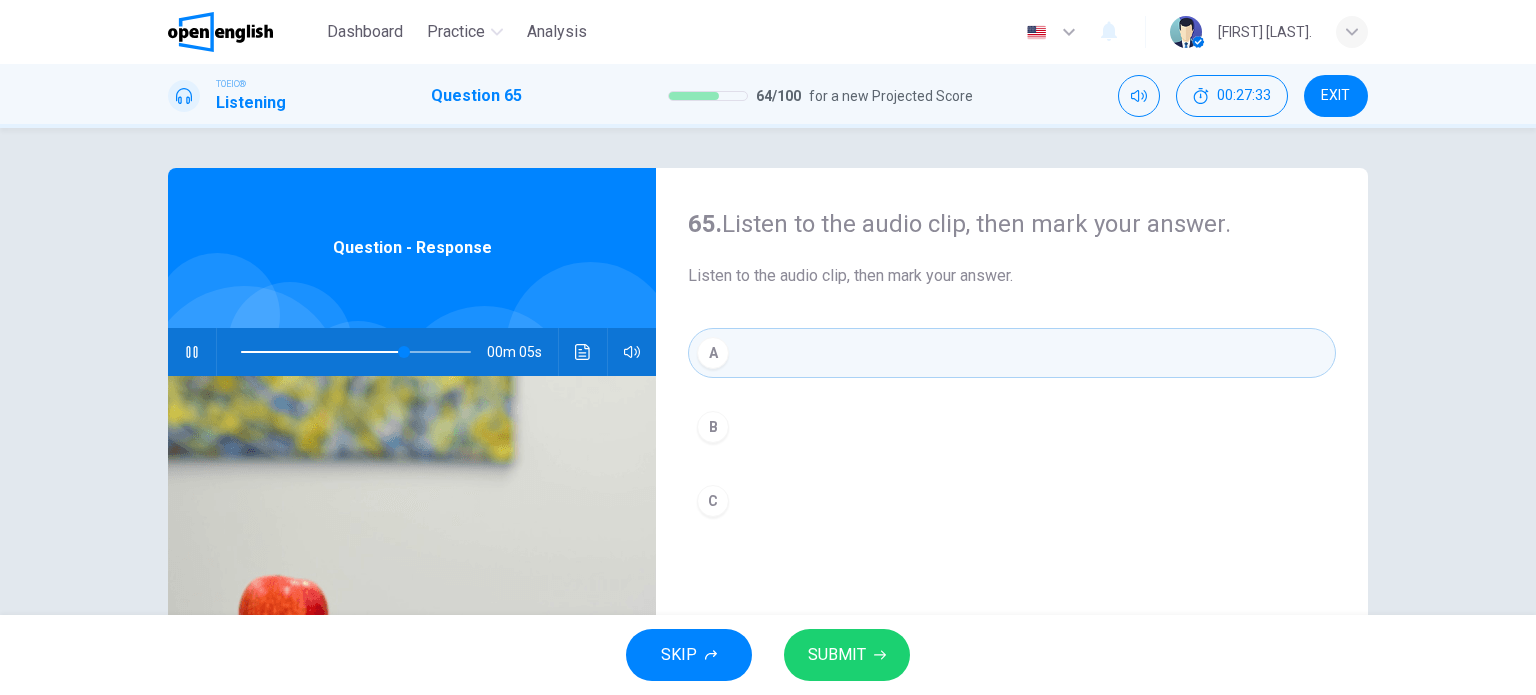 click on "SUBMIT" at bounding box center [847, 655] 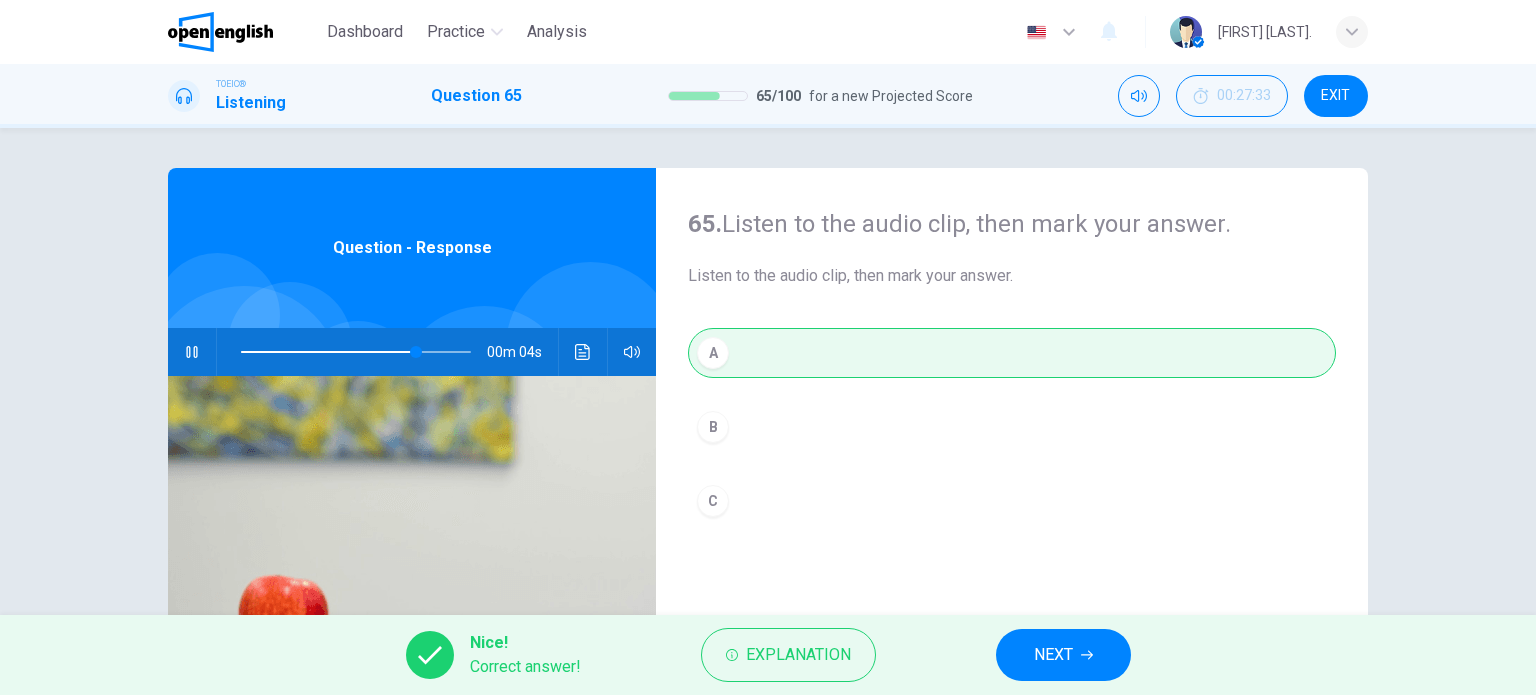 type on "**" 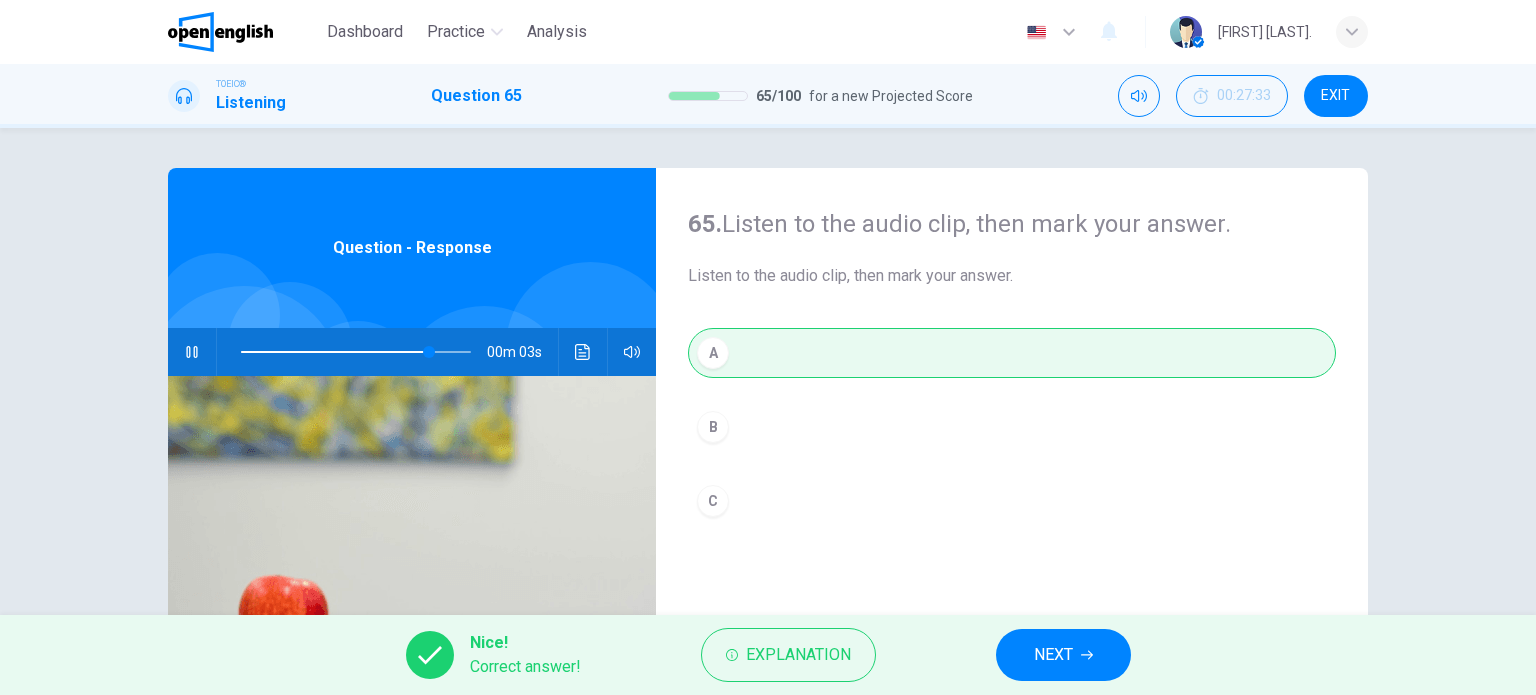 click on "NEXT" at bounding box center (1063, 655) 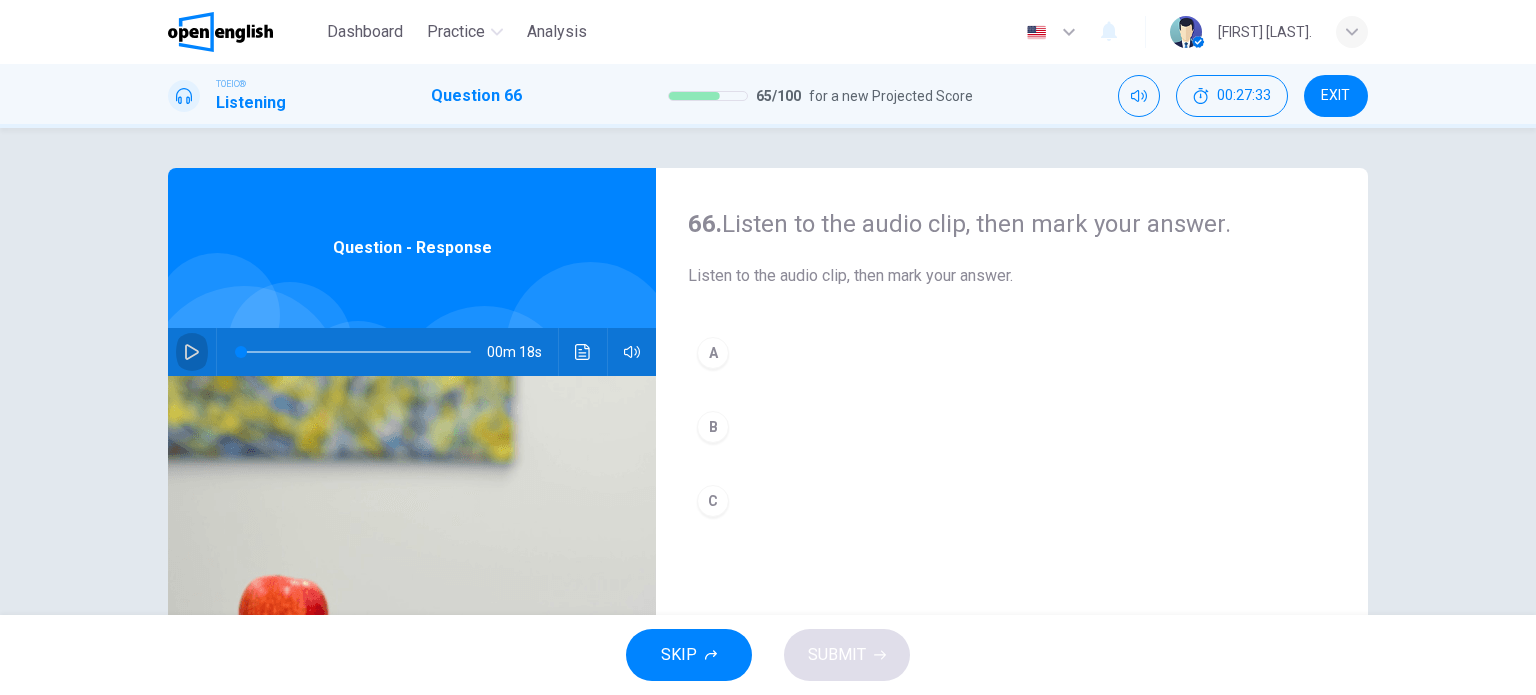 click 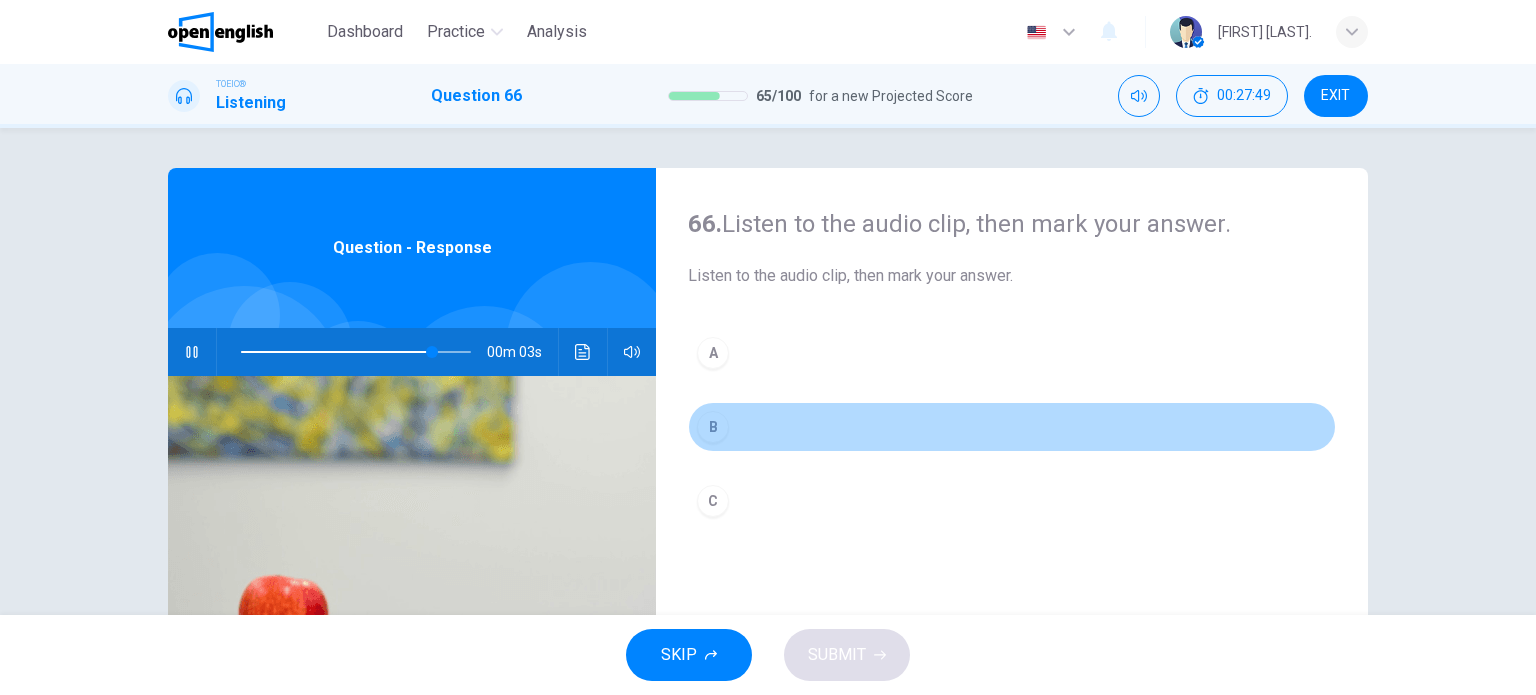 click on "B" at bounding box center (713, 427) 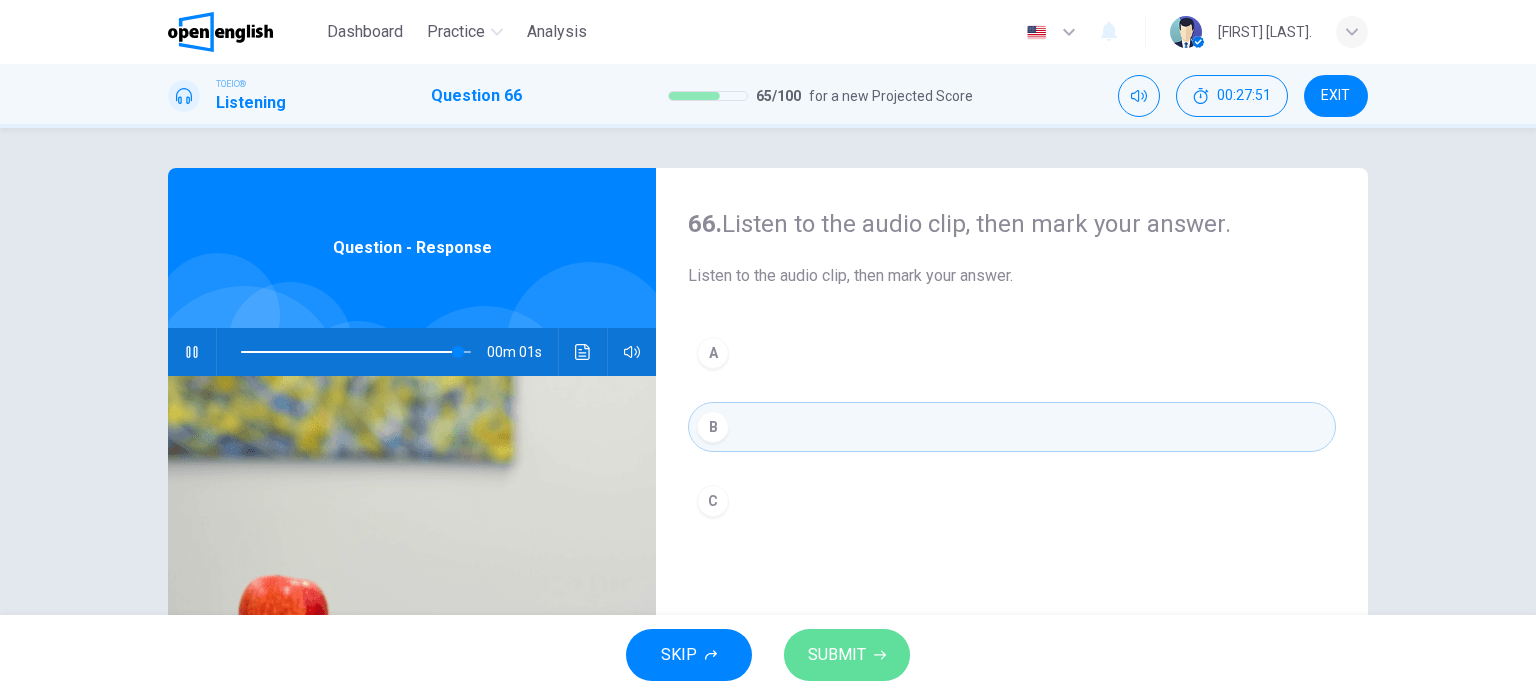 click on "SUBMIT" at bounding box center (837, 655) 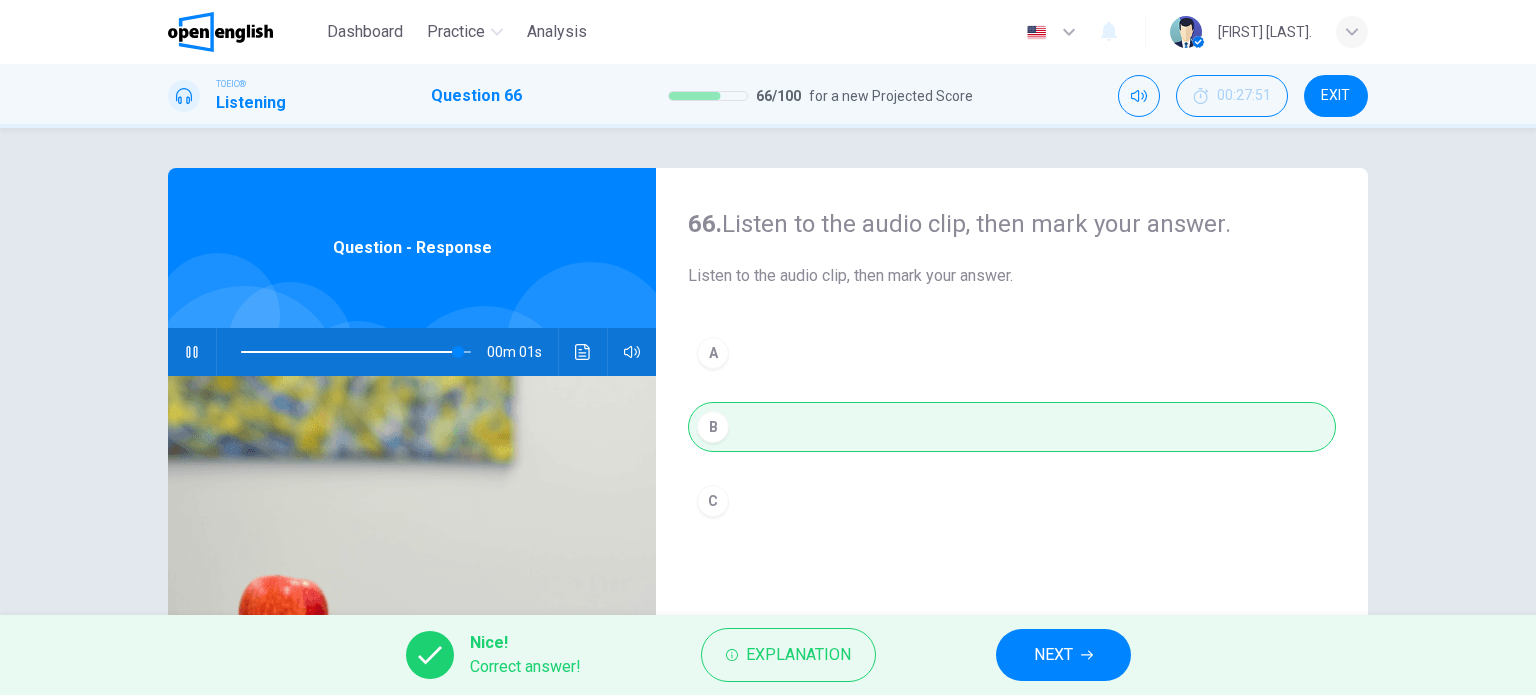 type on "*" 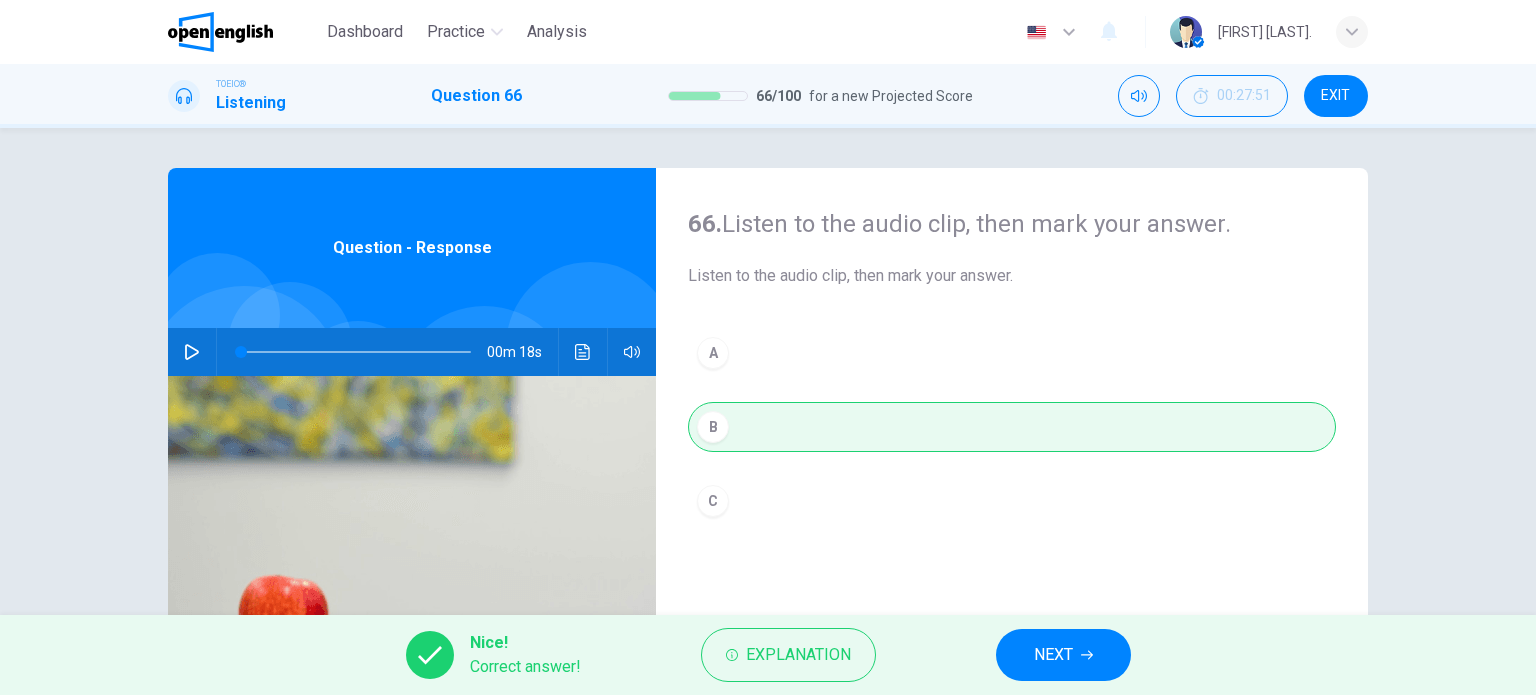 click on "NEXT" at bounding box center (1063, 655) 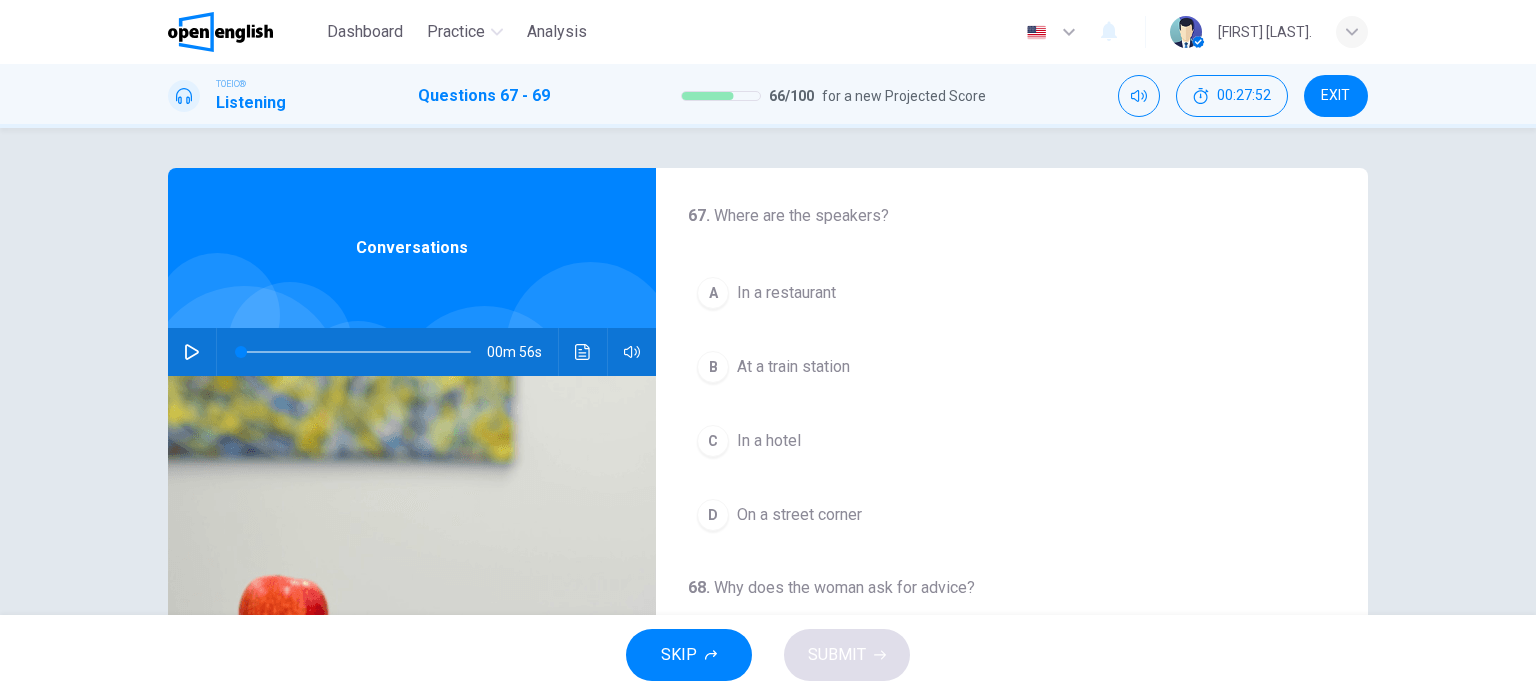 click 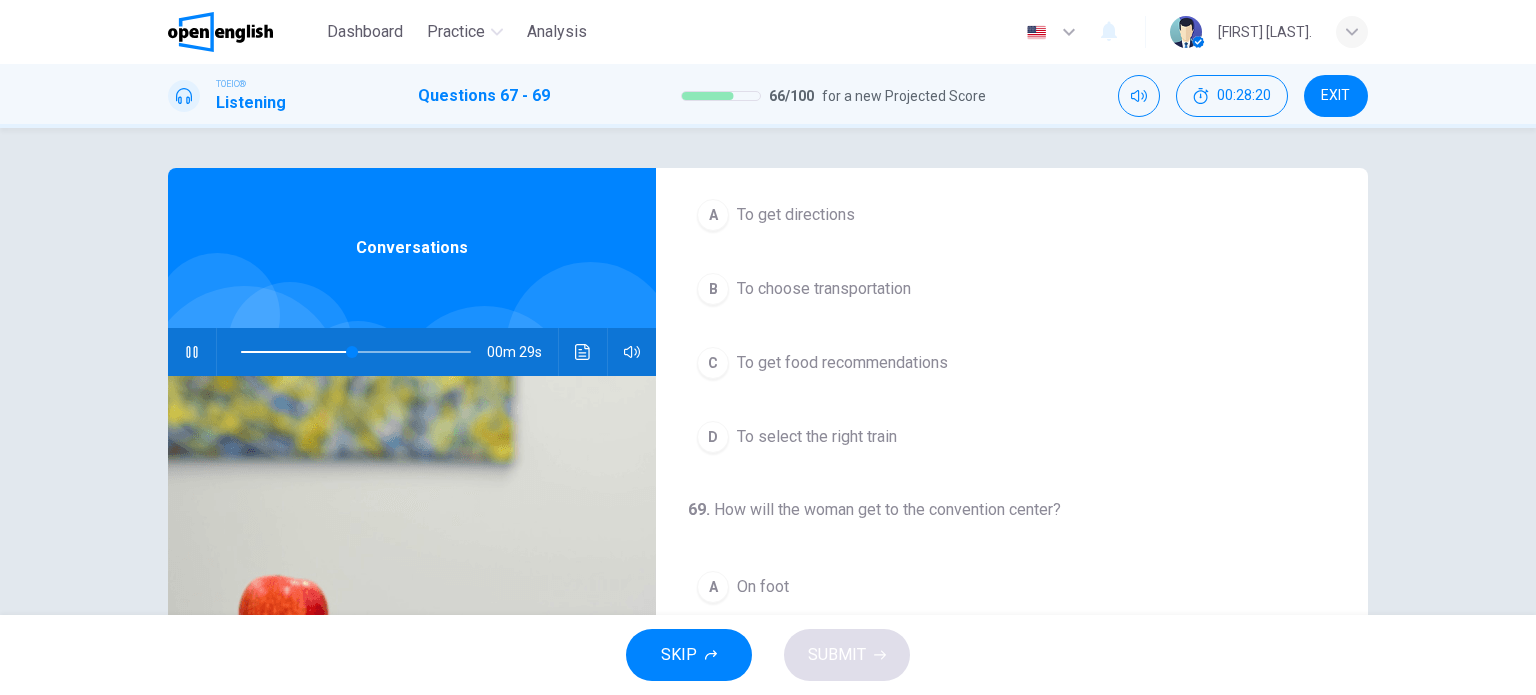 scroll, scrollTop: 452, scrollLeft: 0, axis: vertical 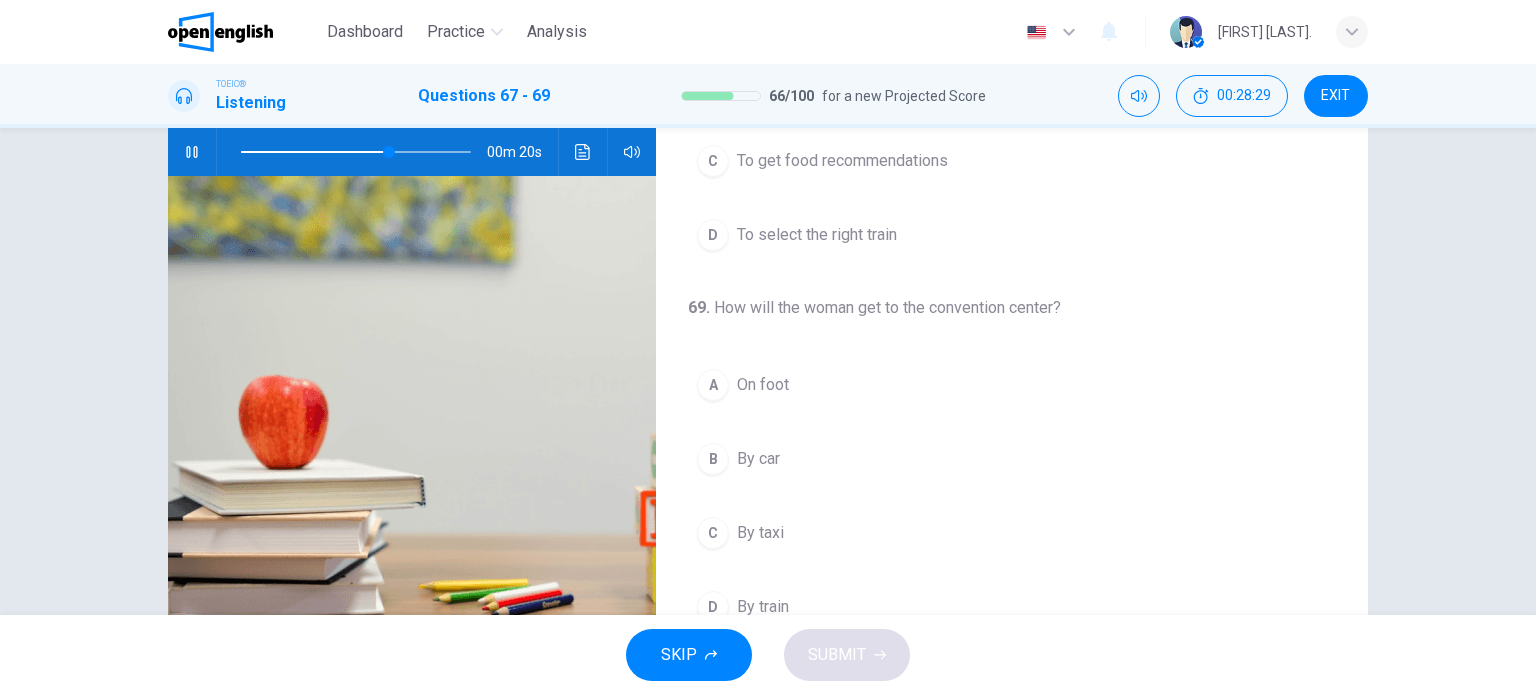 click at bounding box center (352, 152) 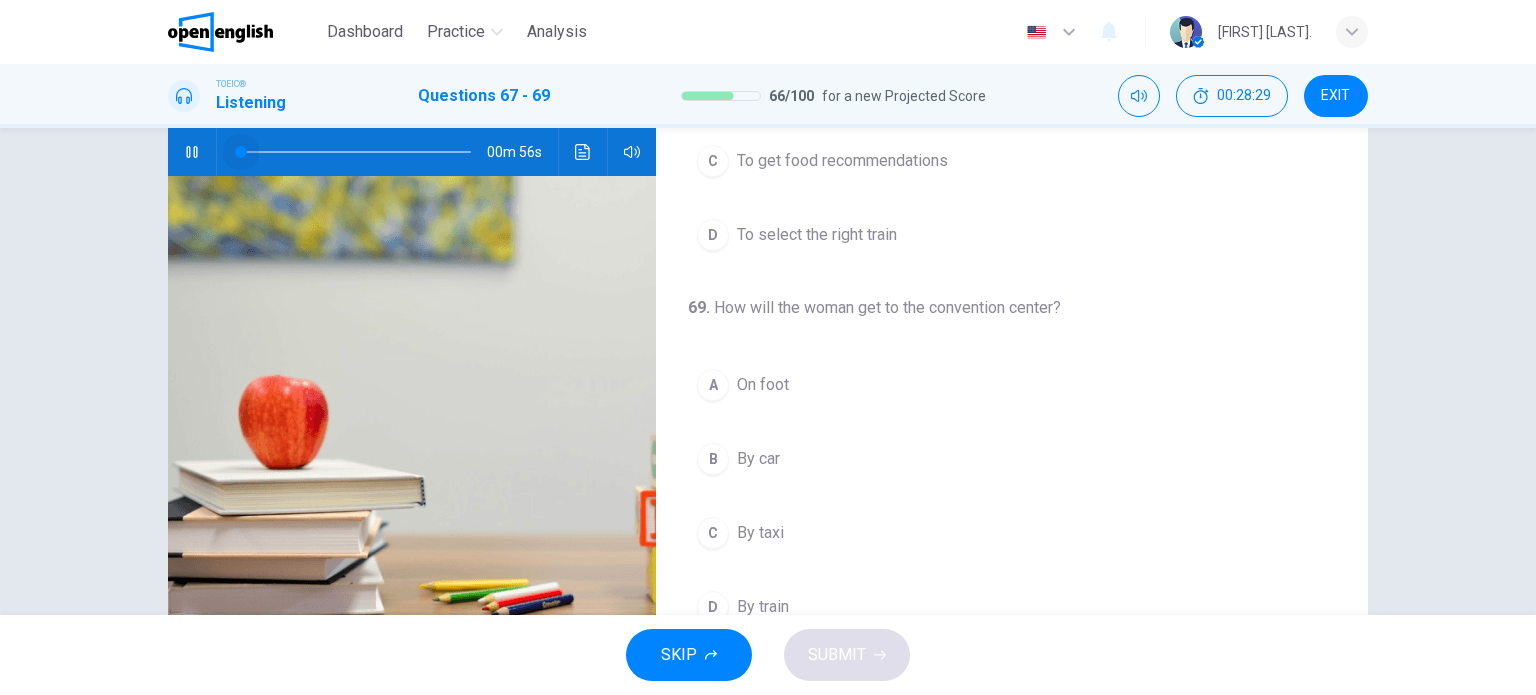 click at bounding box center [241, 152] 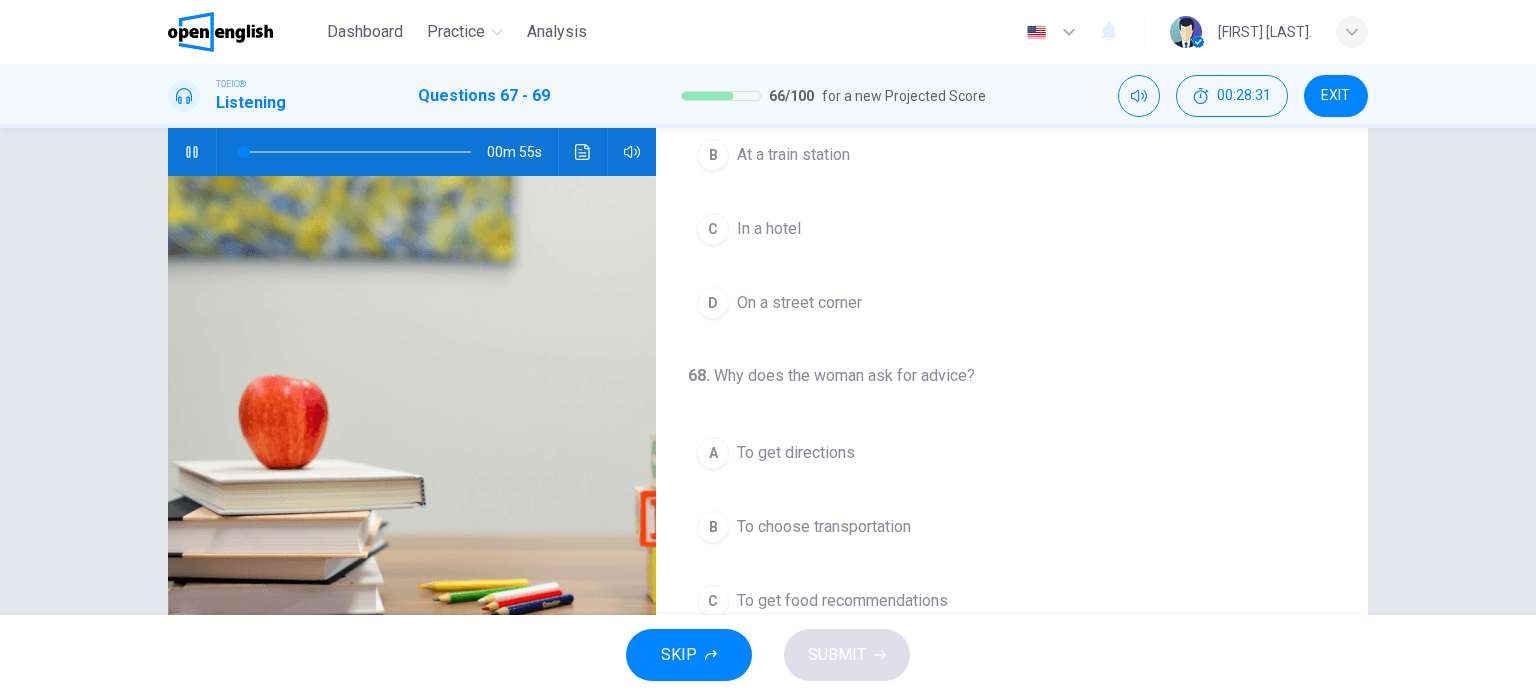 scroll, scrollTop: 0, scrollLeft: 0, axis: both 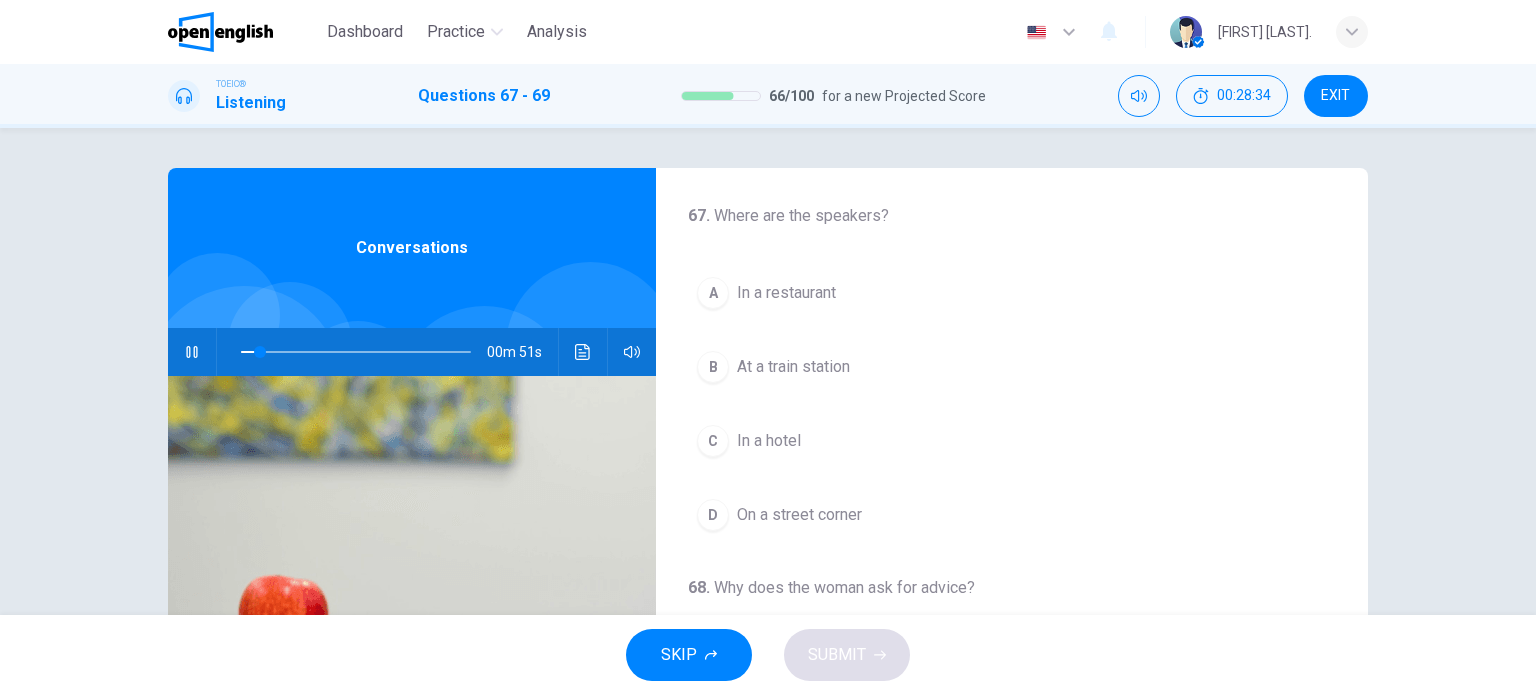 click on "C" at bounding box center (713, 441) 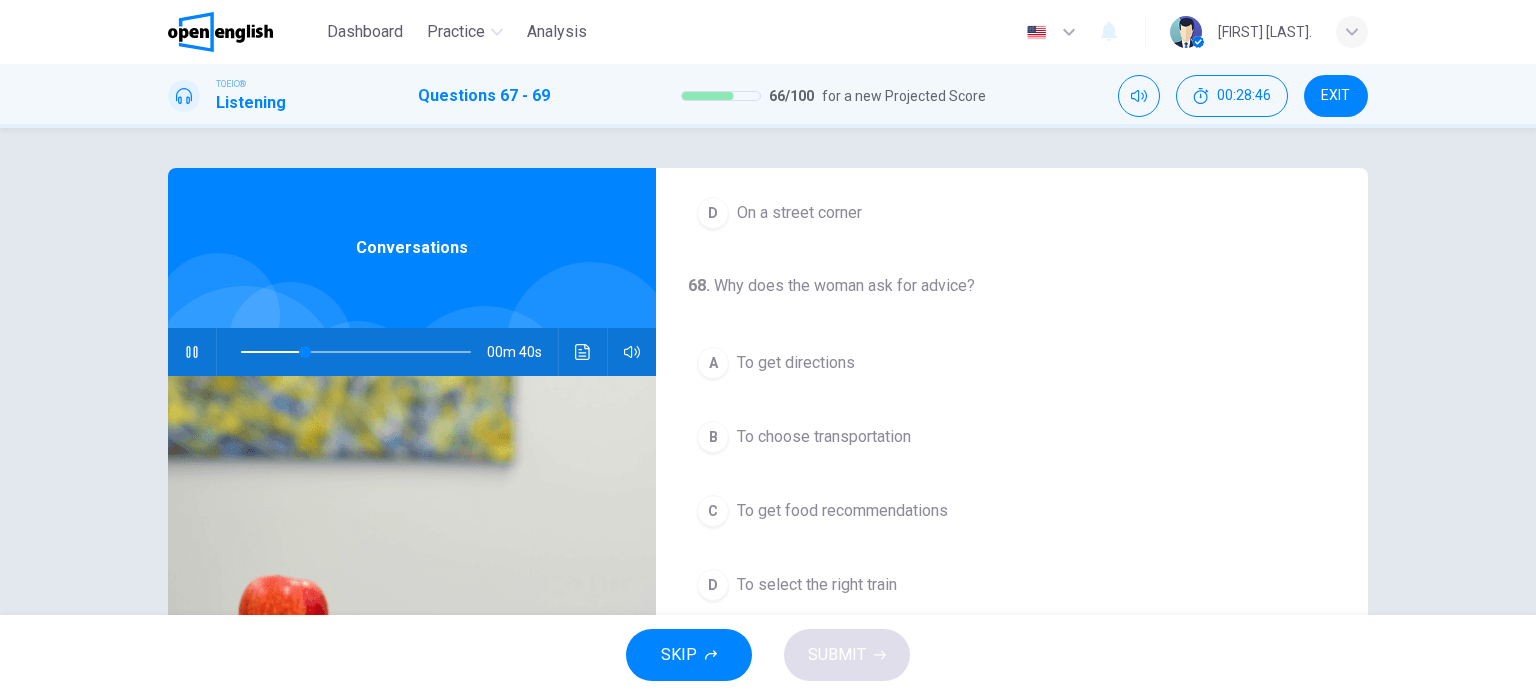 scroll, scrollTop: 300, scrollLeft: 0, axis: vertical 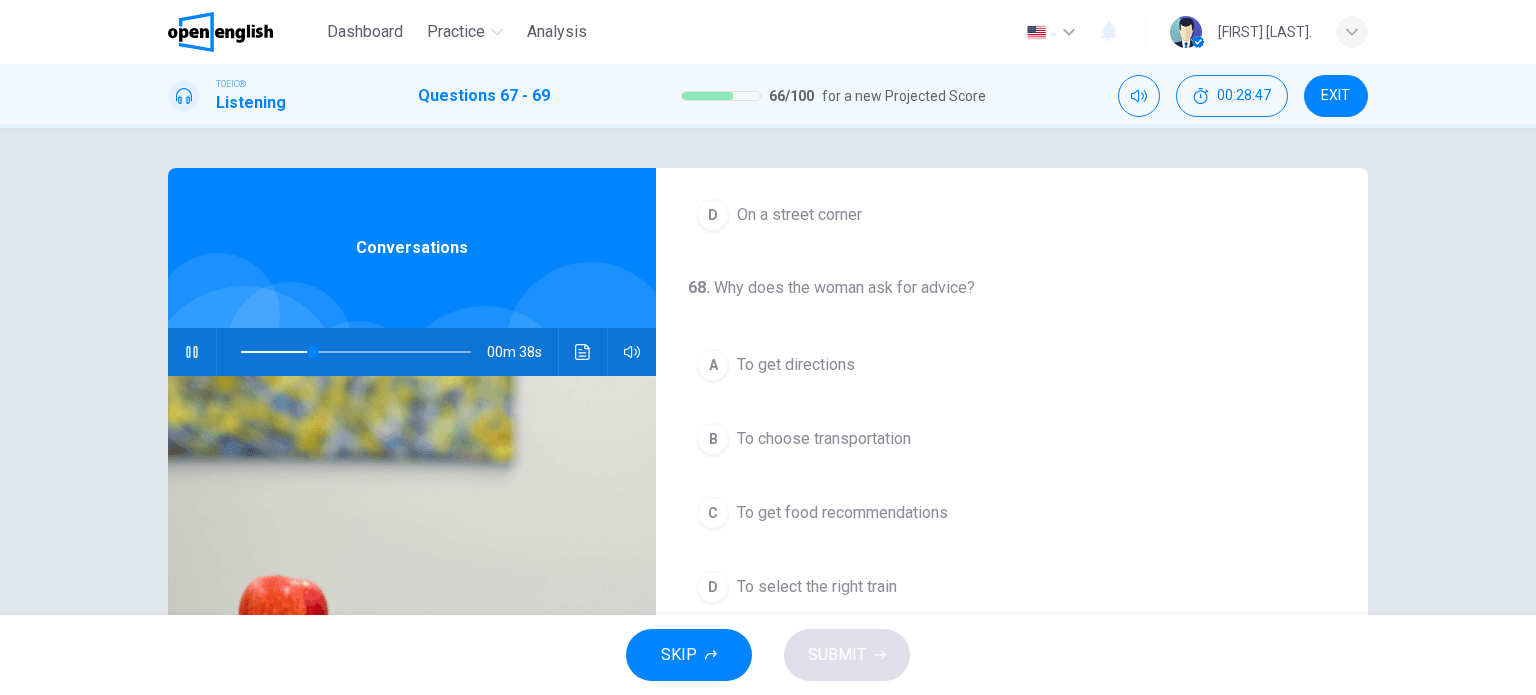 click on "To get directions" at bounding box center [796, 365] 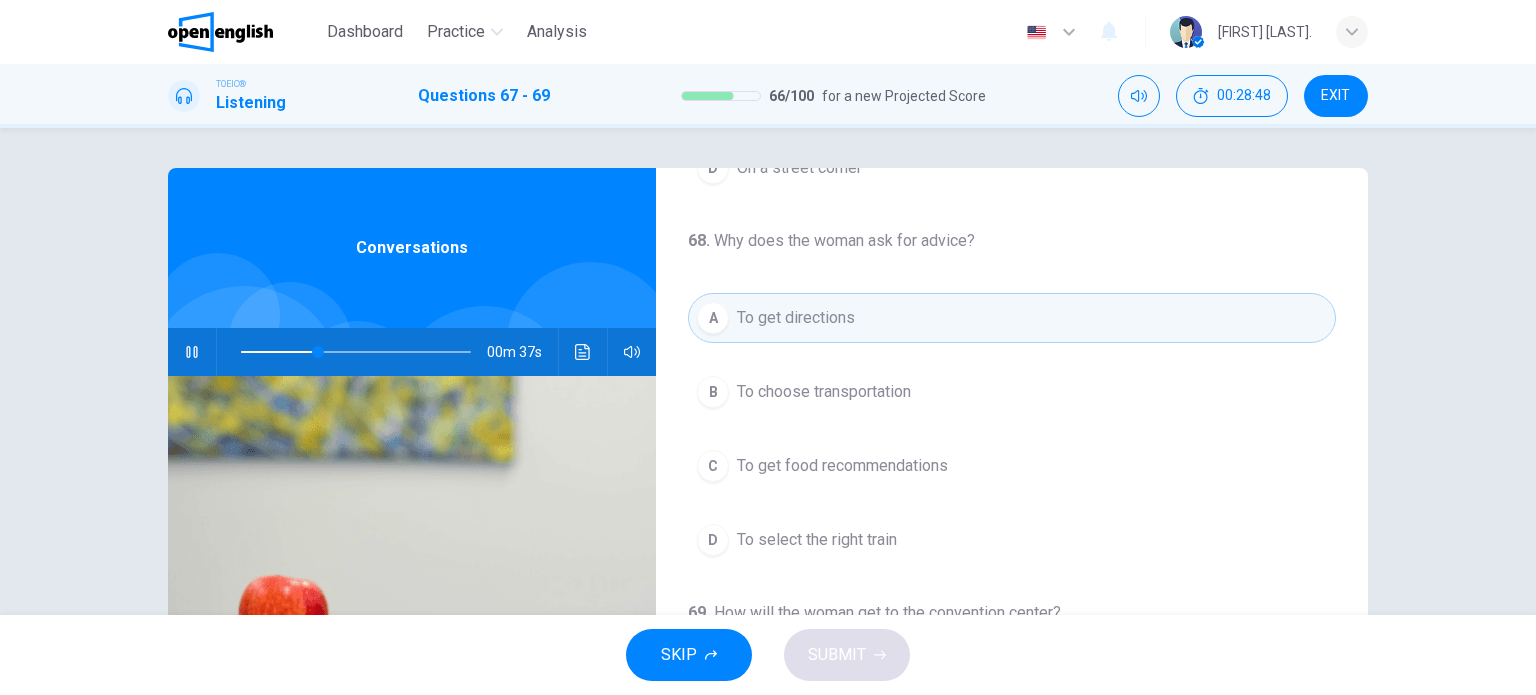 scroll, scrollTop: 452, scrollLeft: 0, axis: vertical 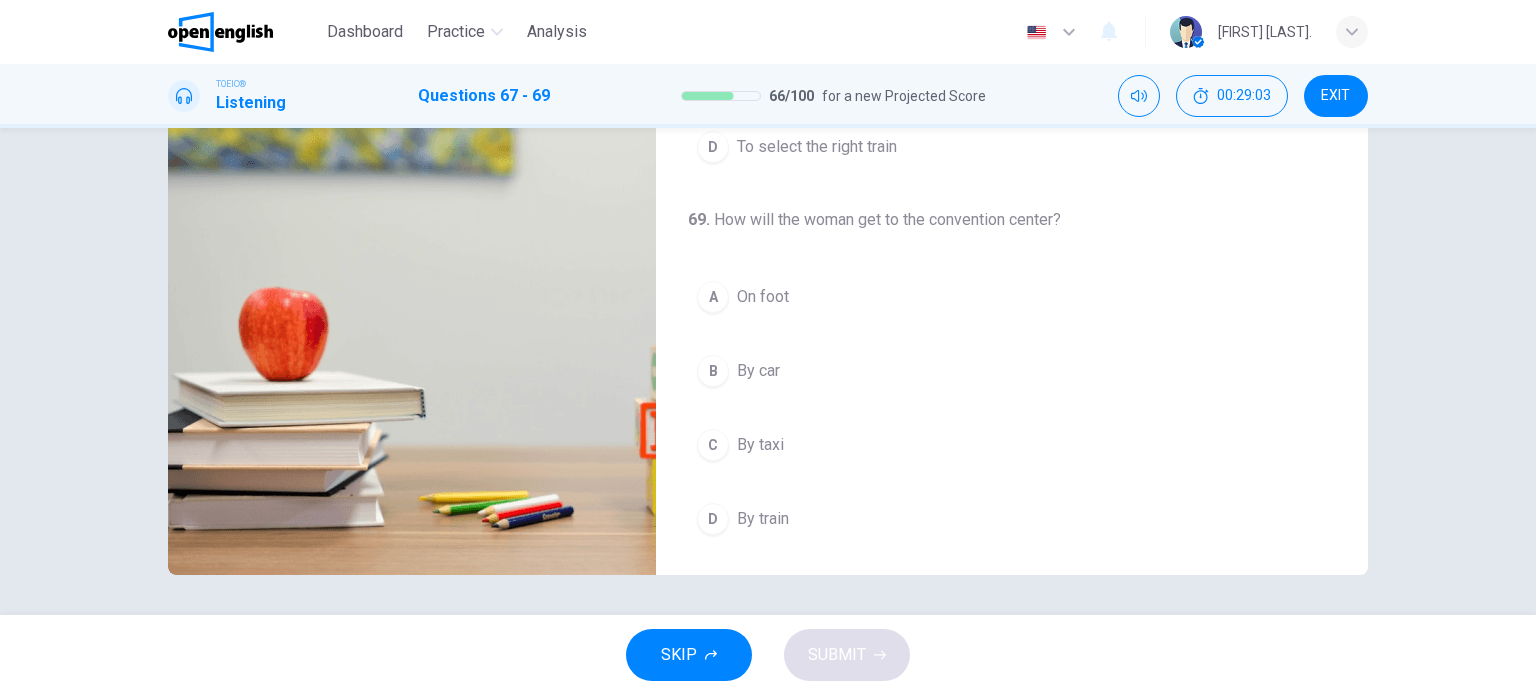 click on "A" at bounding box center [713, 297] 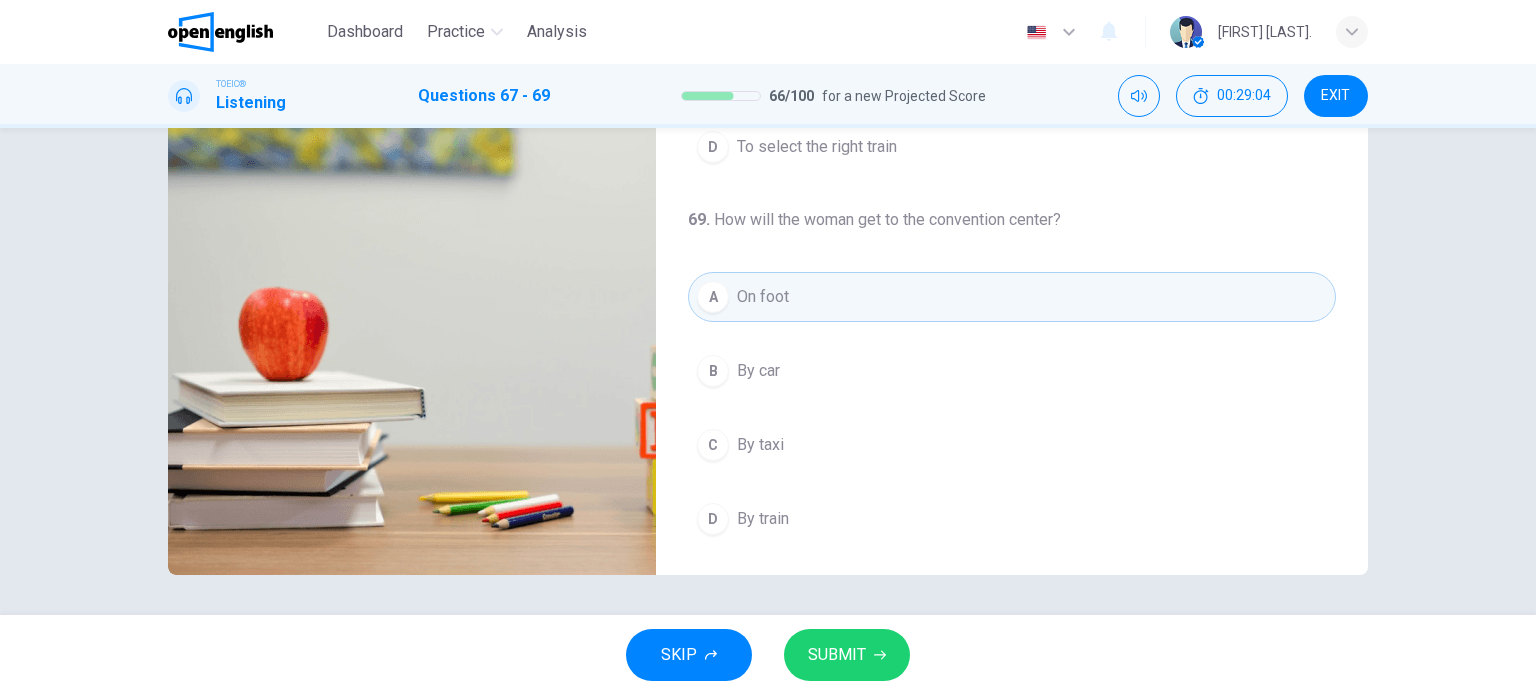 click on "SUBMIT" at bounding box center (837, 655) 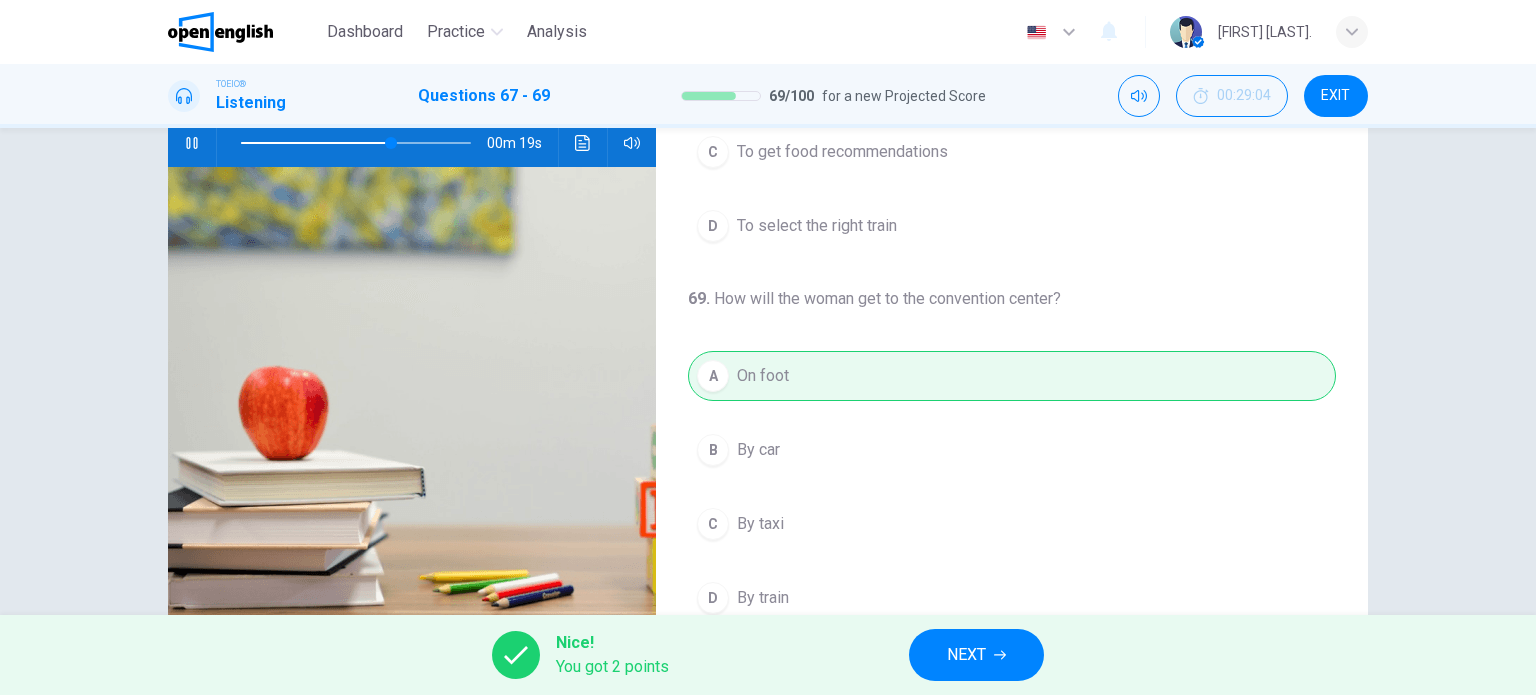 scroll, scrollTop: 0, scrollLeft: 0, axis: both 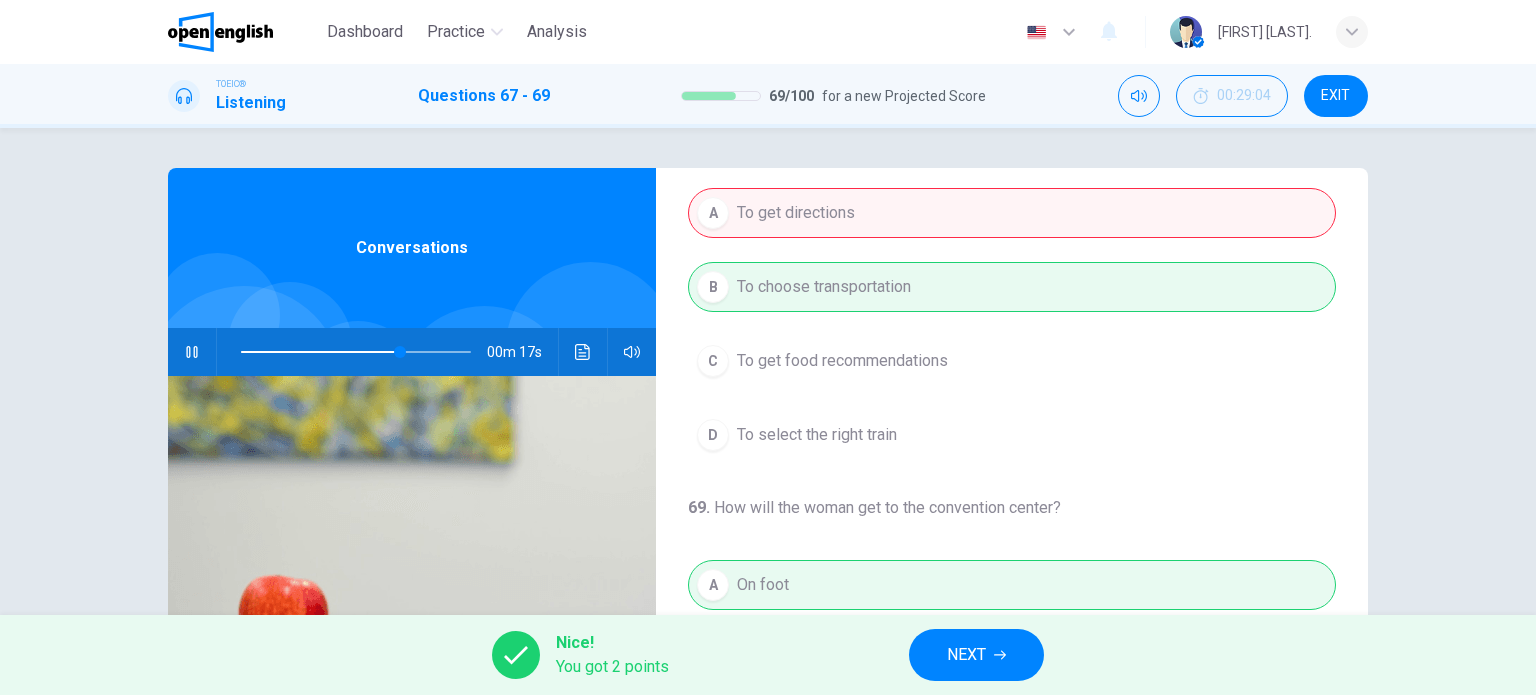 type on "**" 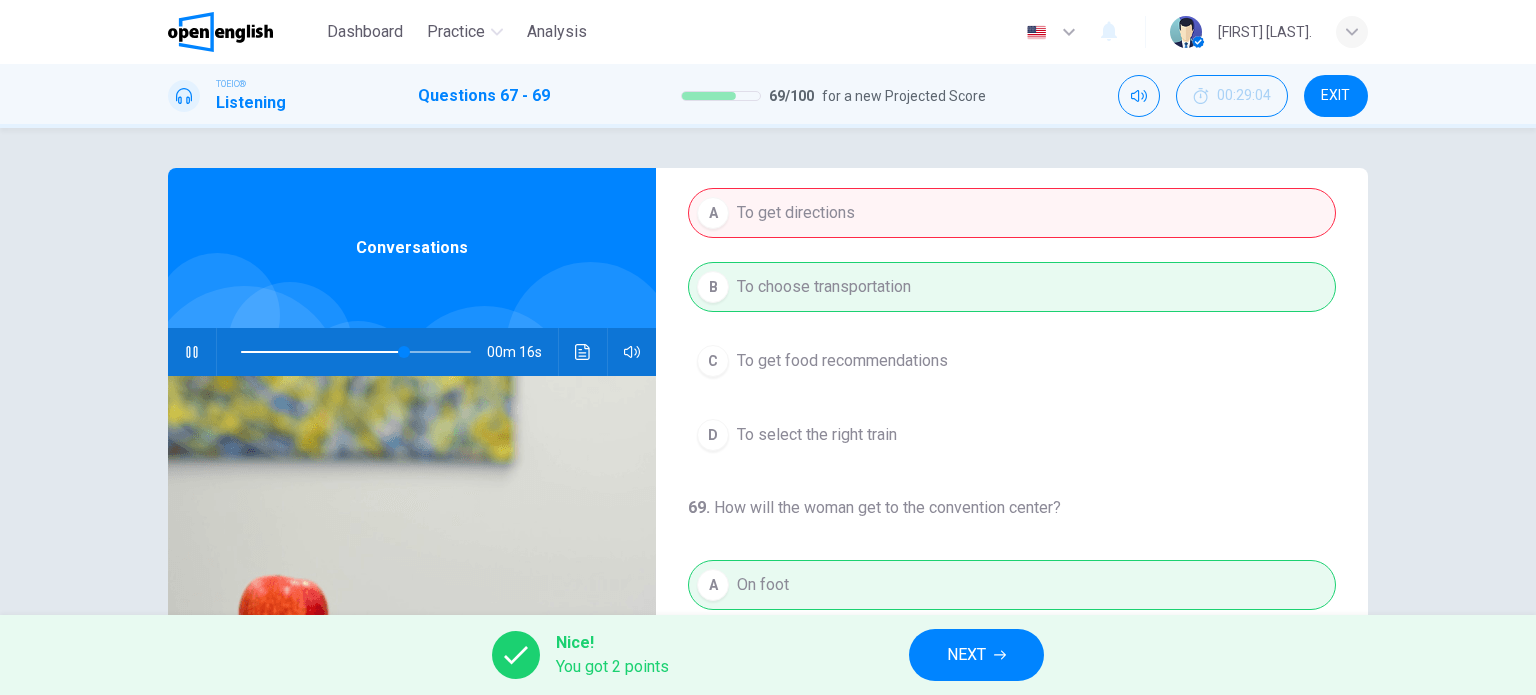 click on "NEXT" at bounding box center [976, 655] 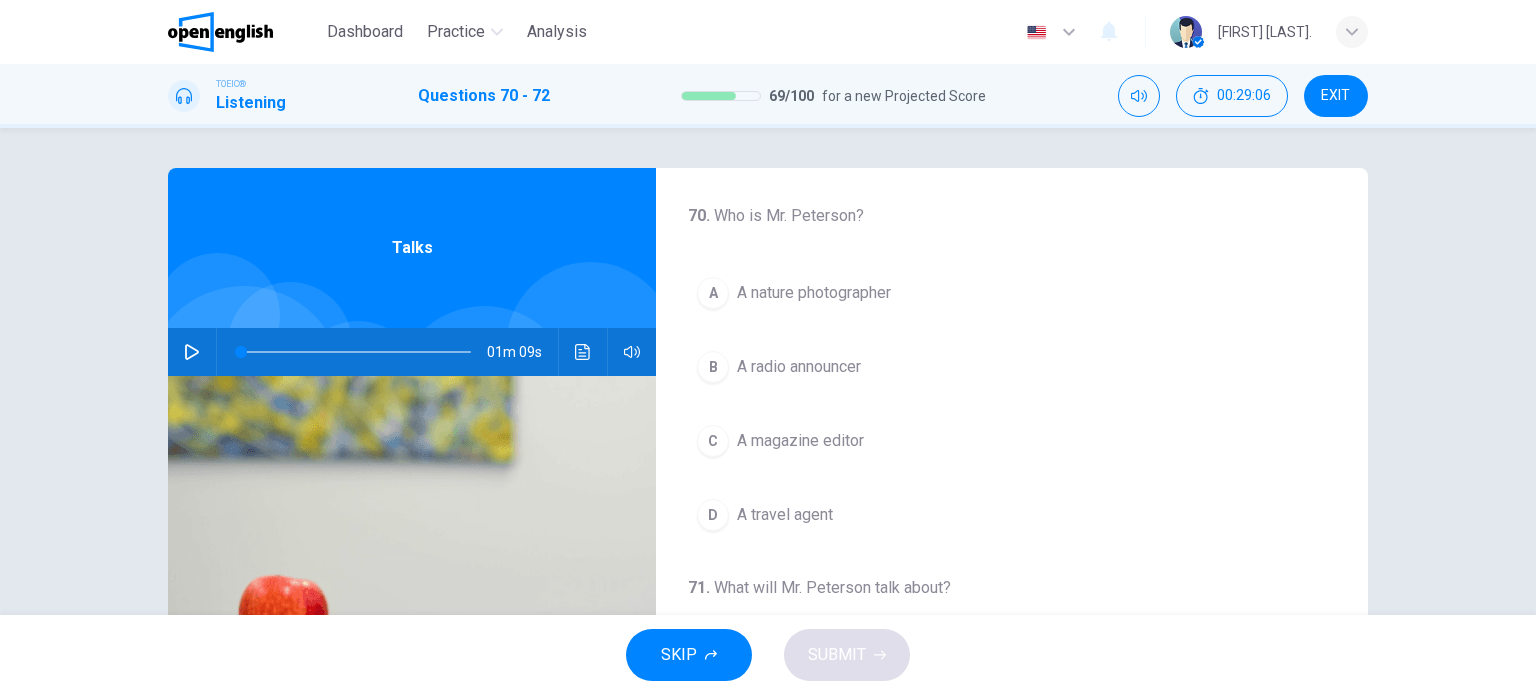 click 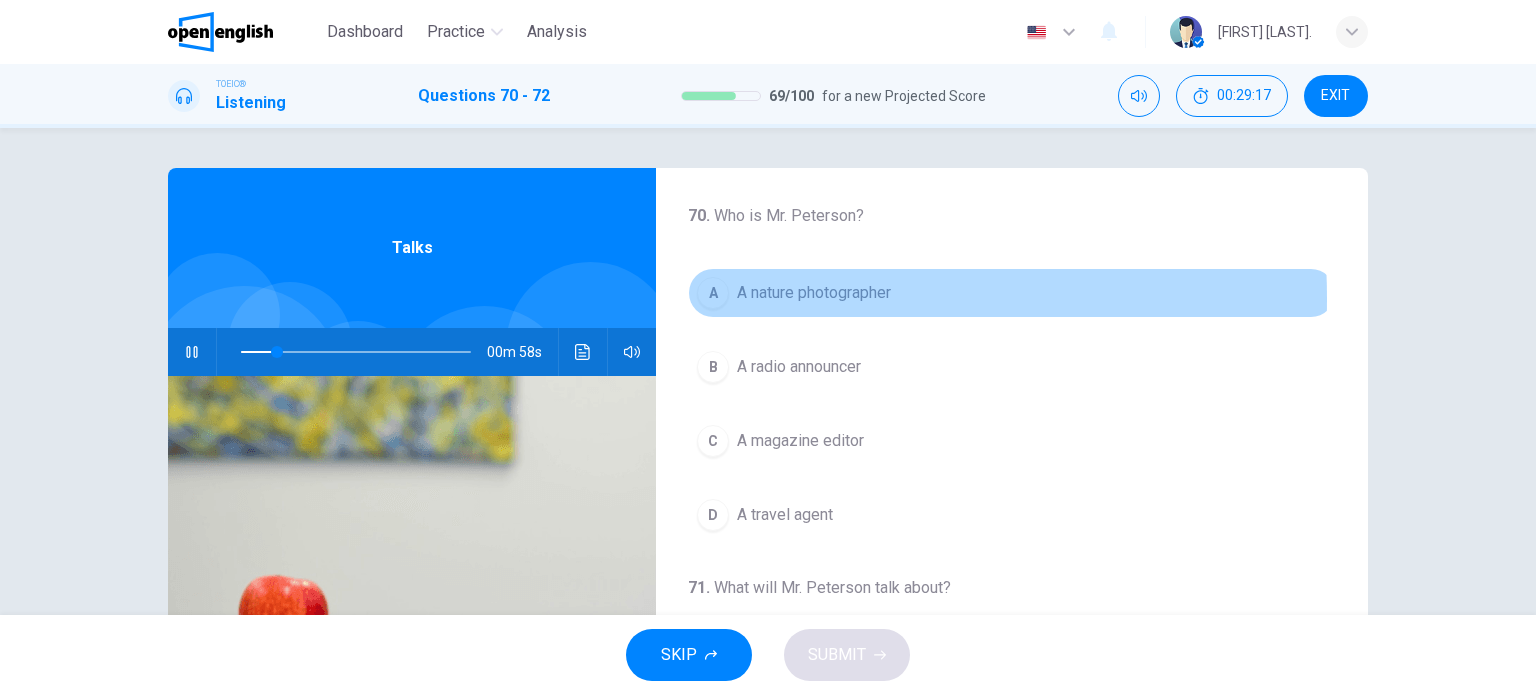 click on "A" at bounding box center (713, 293) 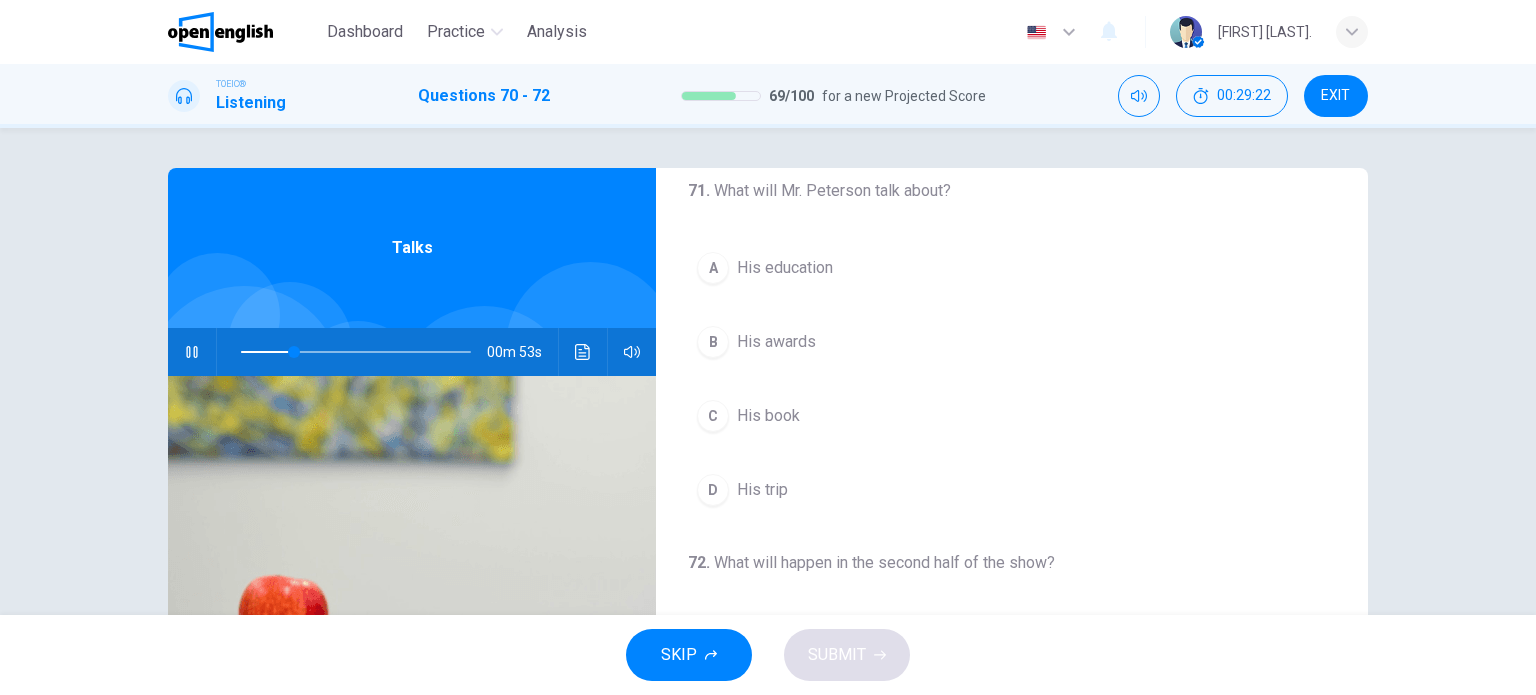 scroll, scrollTop: 400, scrollLeft: 0, axis: vertical 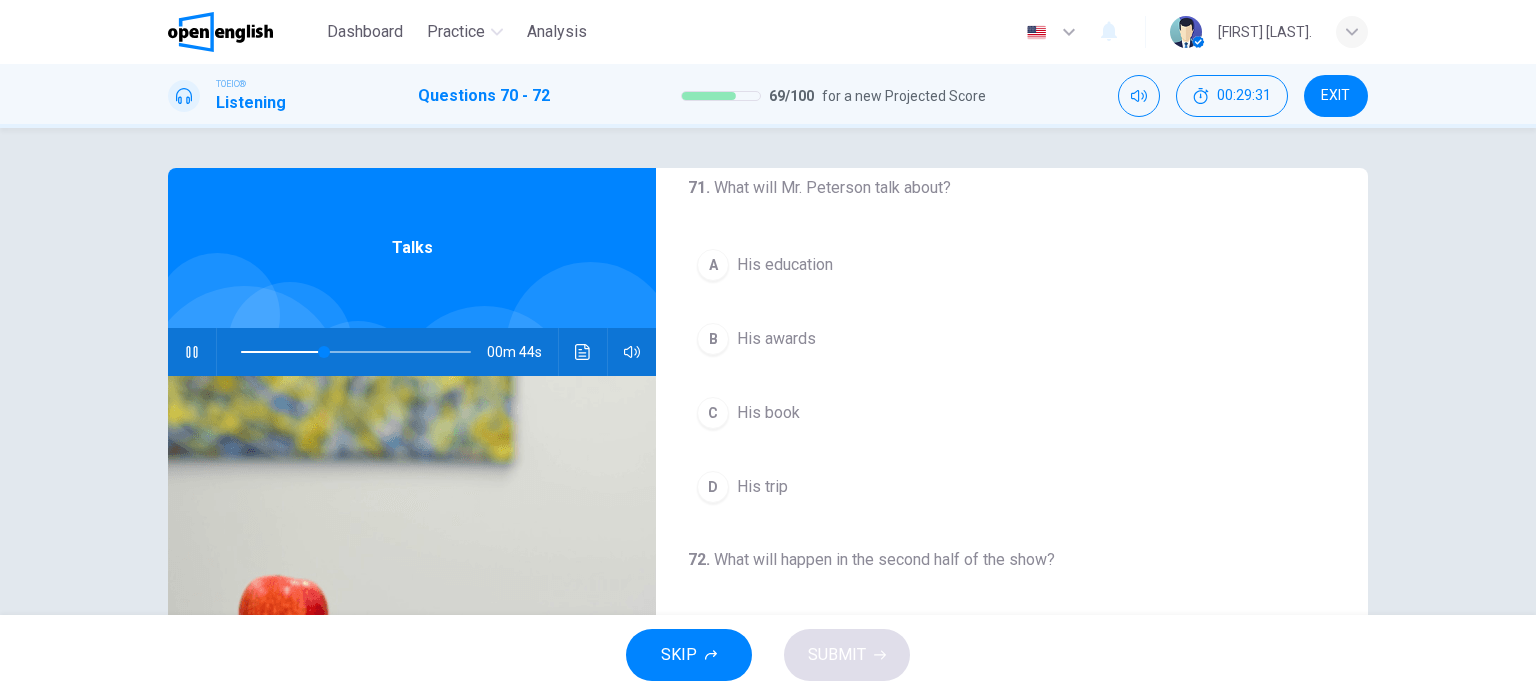 click on "B" at bounding box center (713, 339) 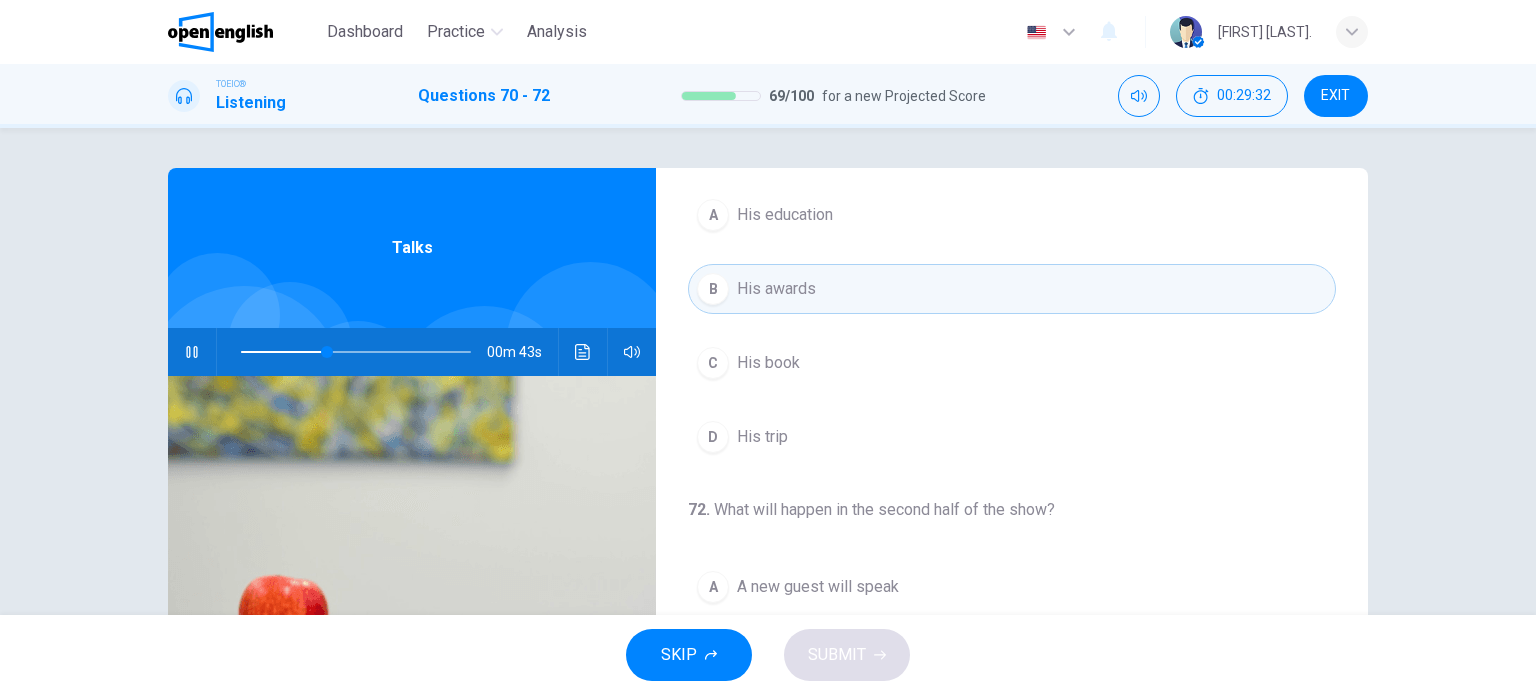 scroll, scrollTop: 452, scrollLeft: 0, axis: vertical 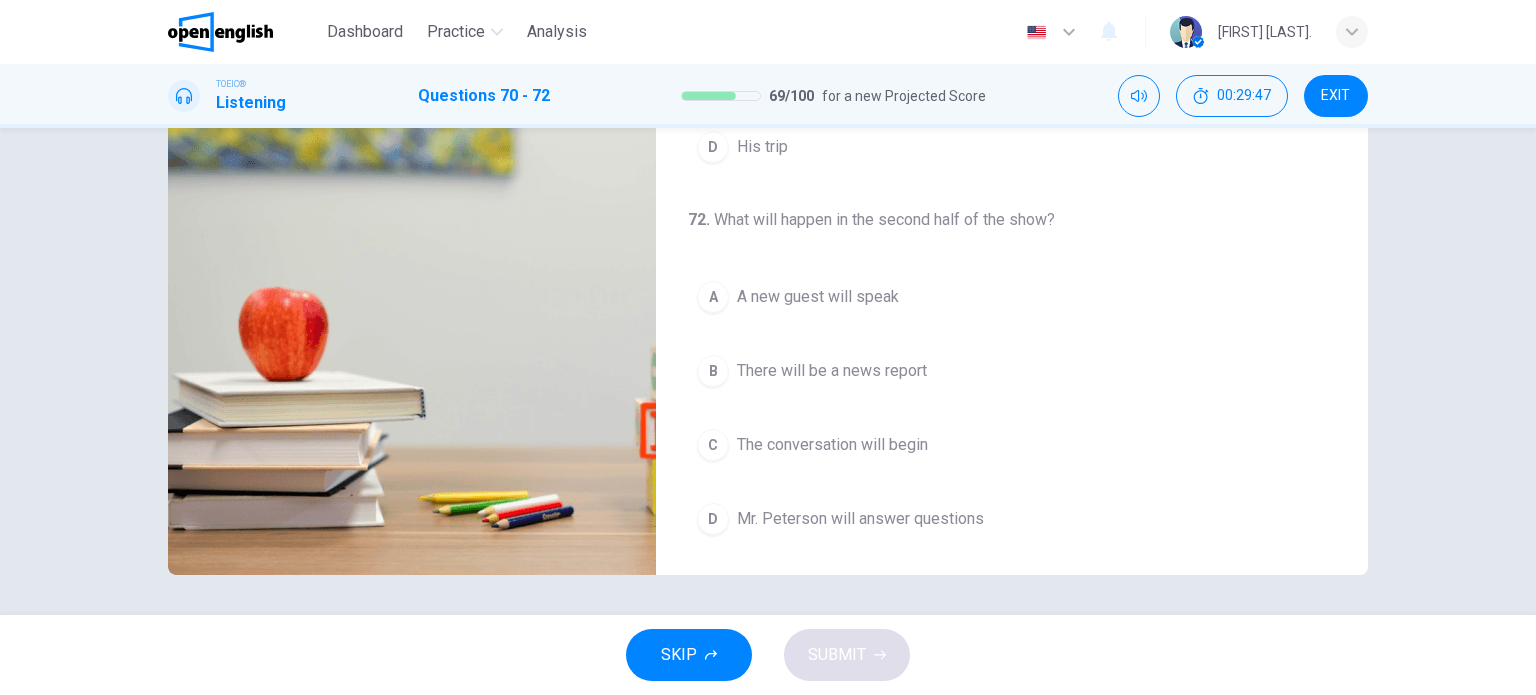 click on "D" at bounding box center (713, 519) 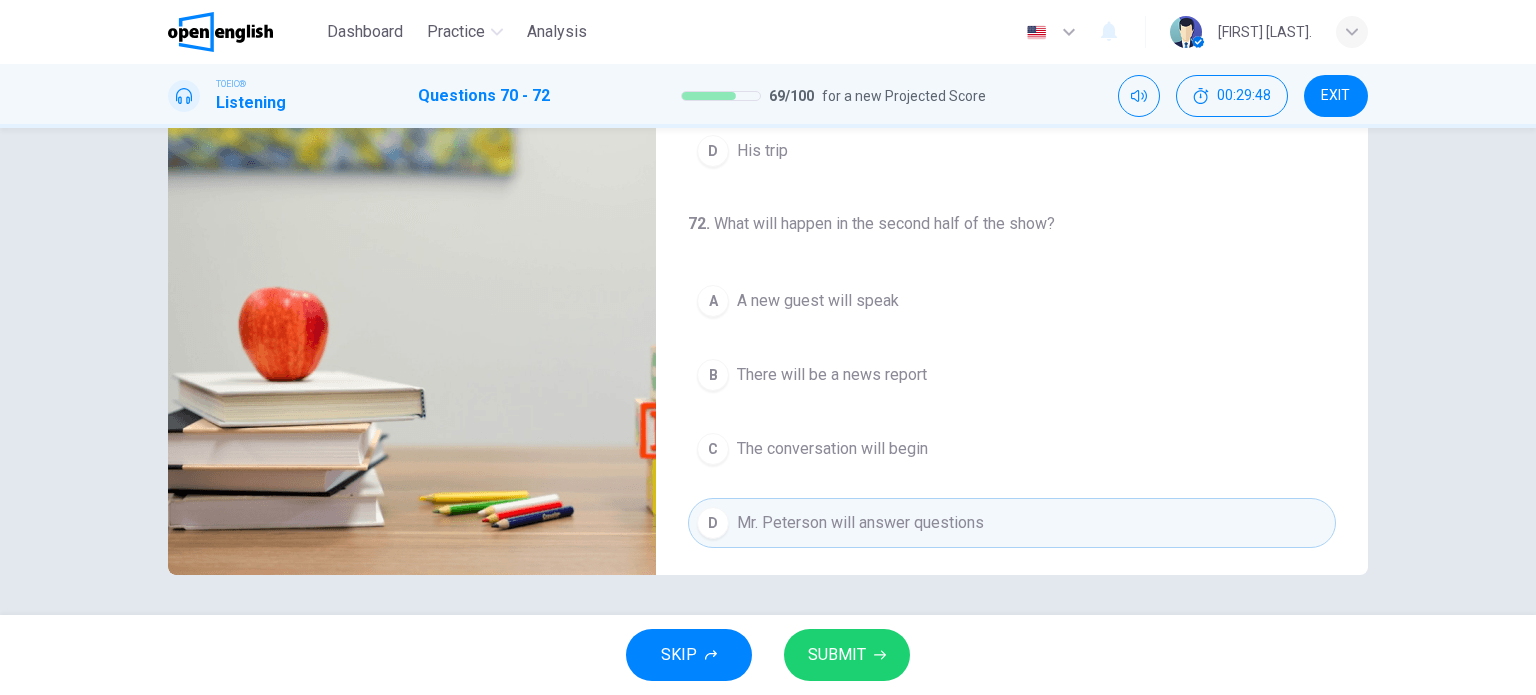 scroll, scrollTop: 452, scrollLeft: 0, axis: vertical 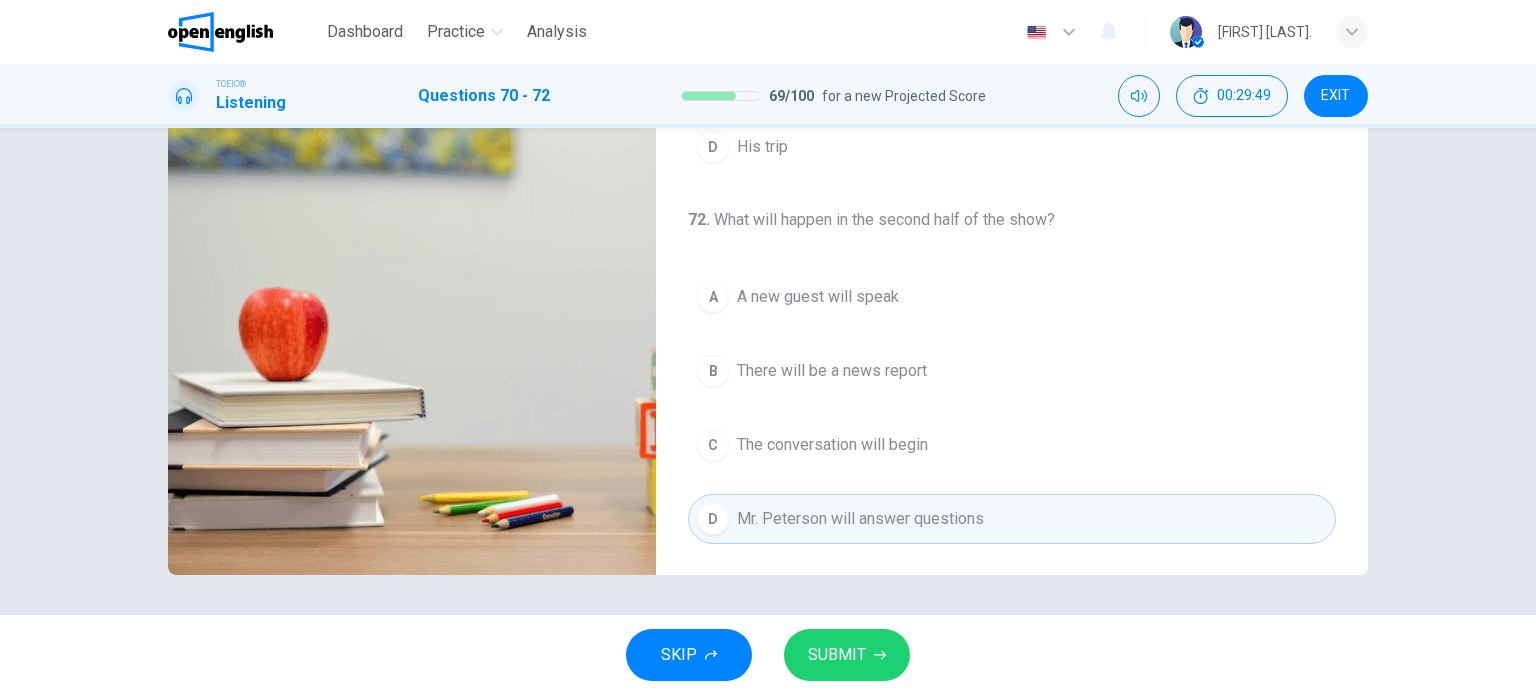 click on "SUBMIT" at bounding box center [847, 655] 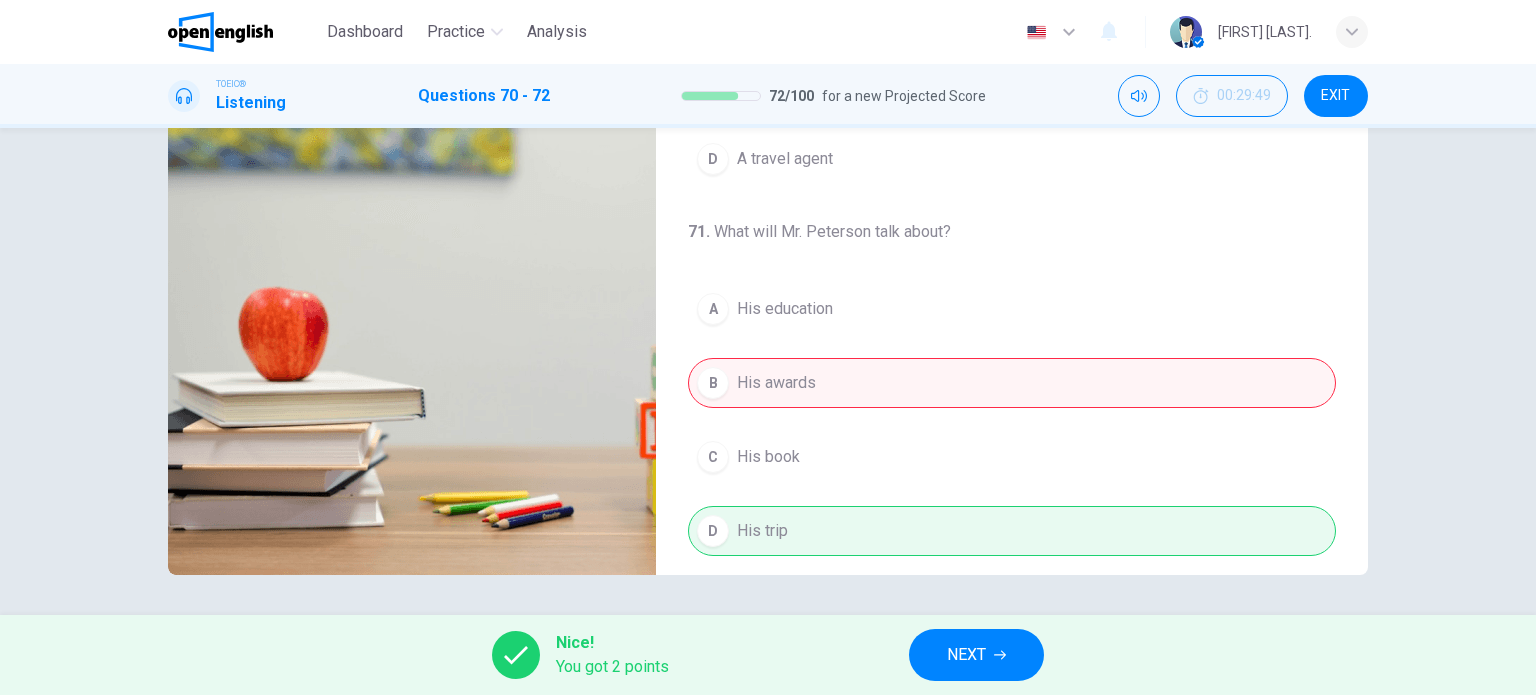 scroll, scrollTop: 52, scrollLeft: 0, axis: vertical 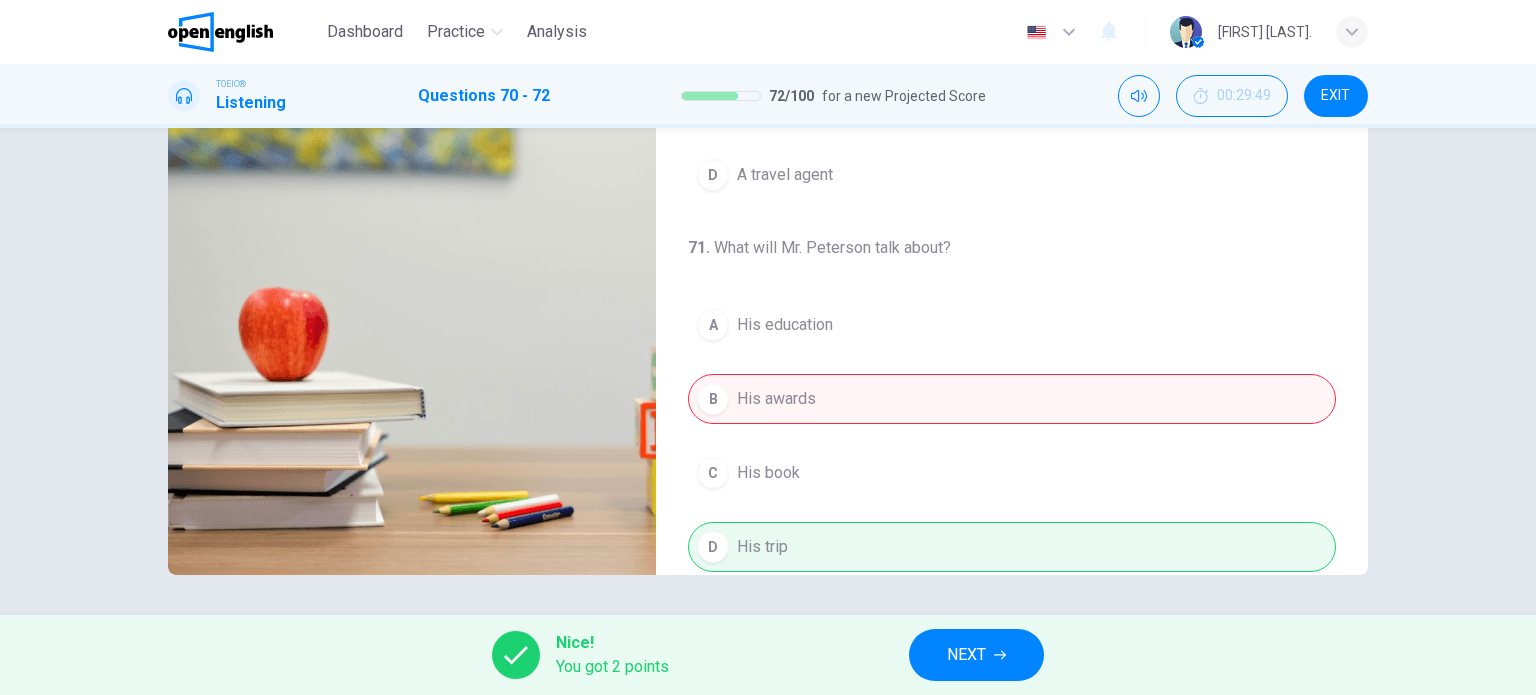 type on "**" 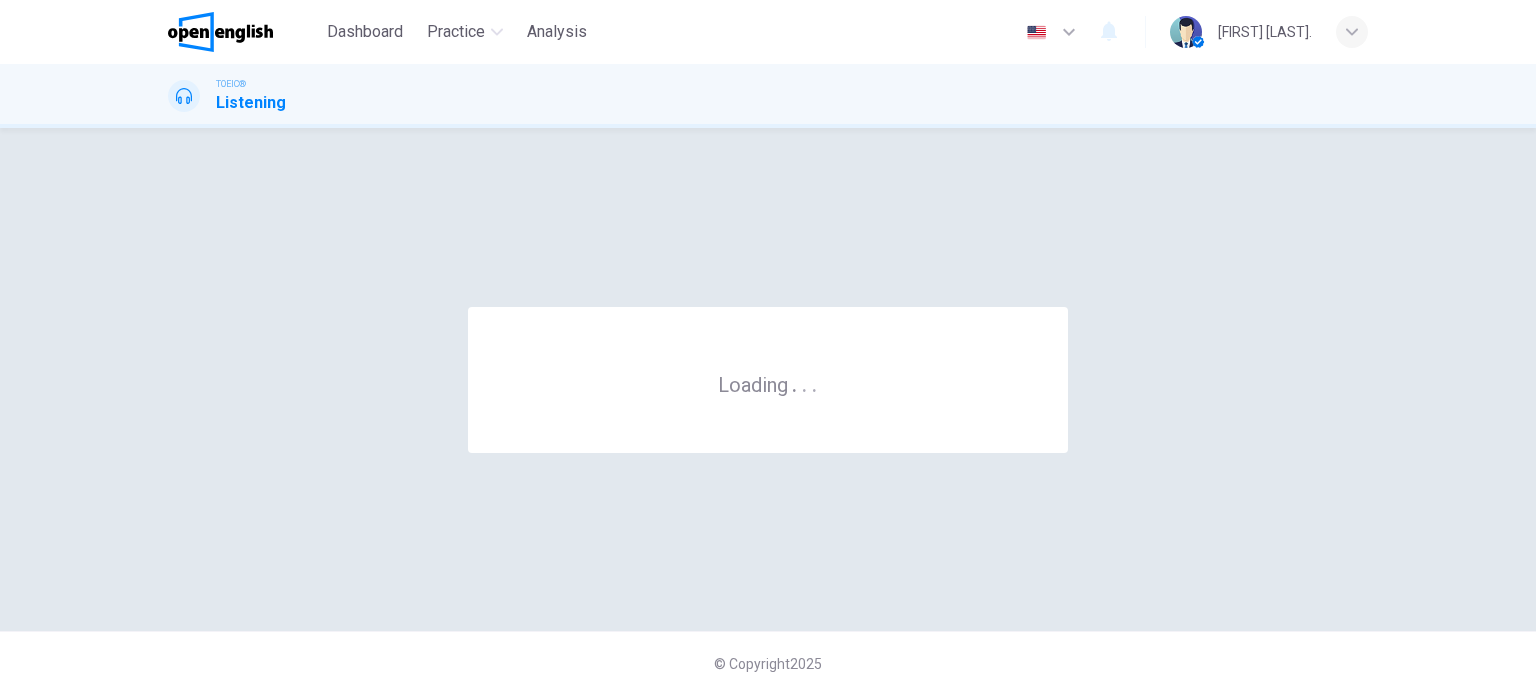 scroll, scrollTop: 0, scrollLeft: 0, axis: both 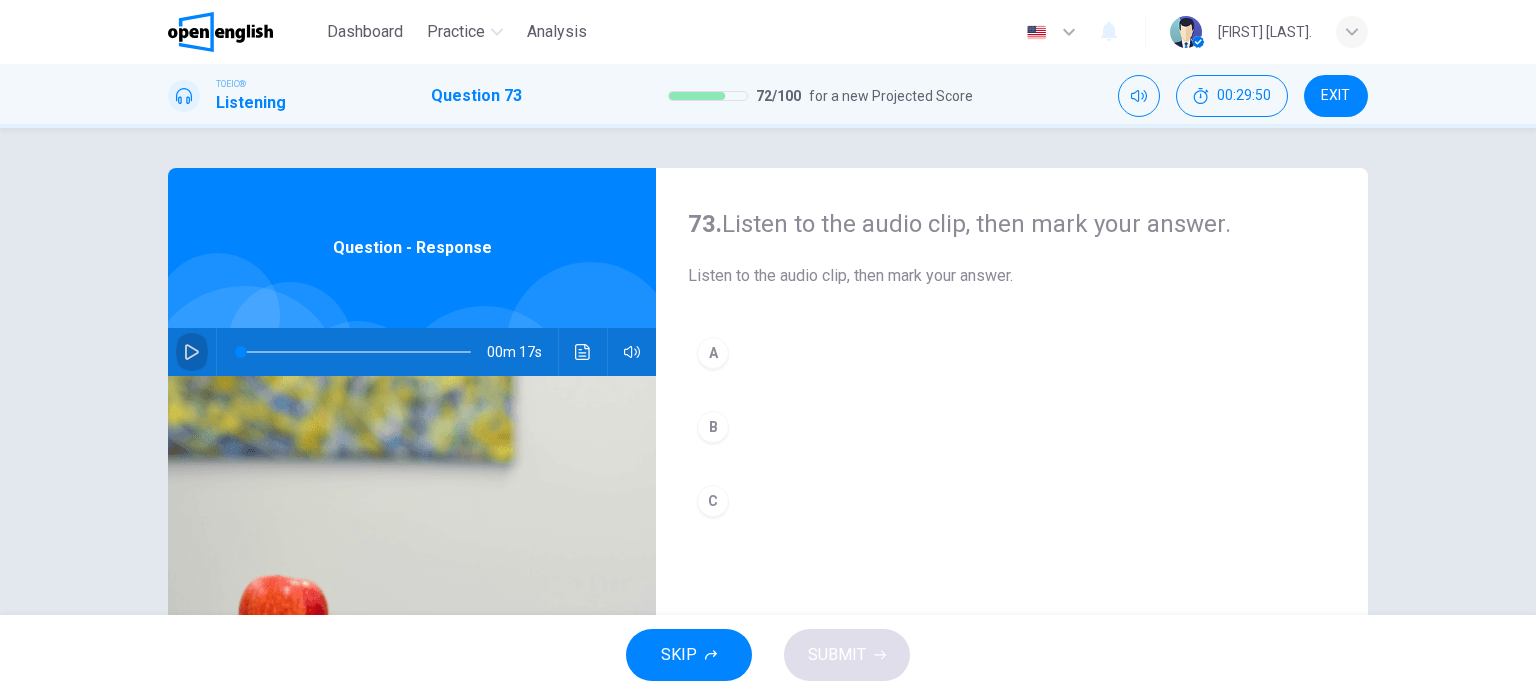 click 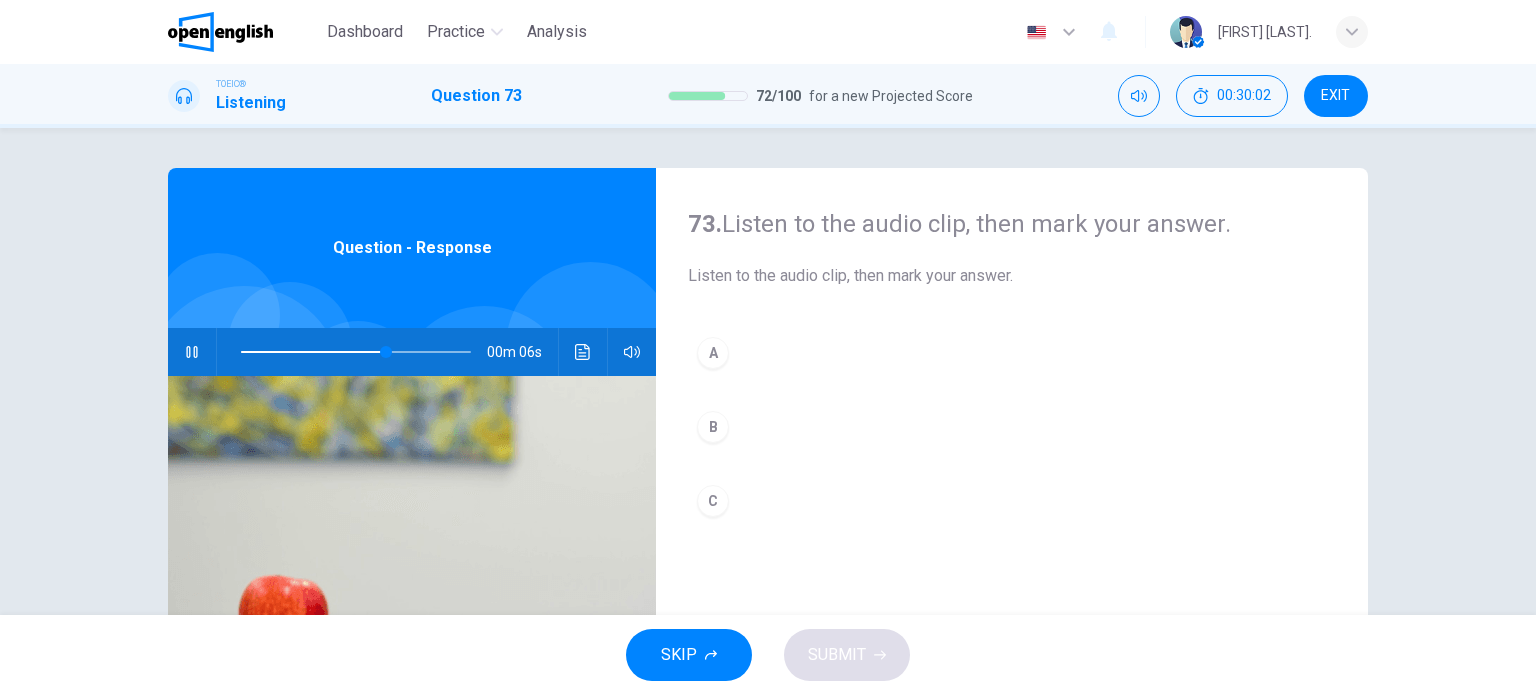 click on "B" at bounding box center (713, 427) 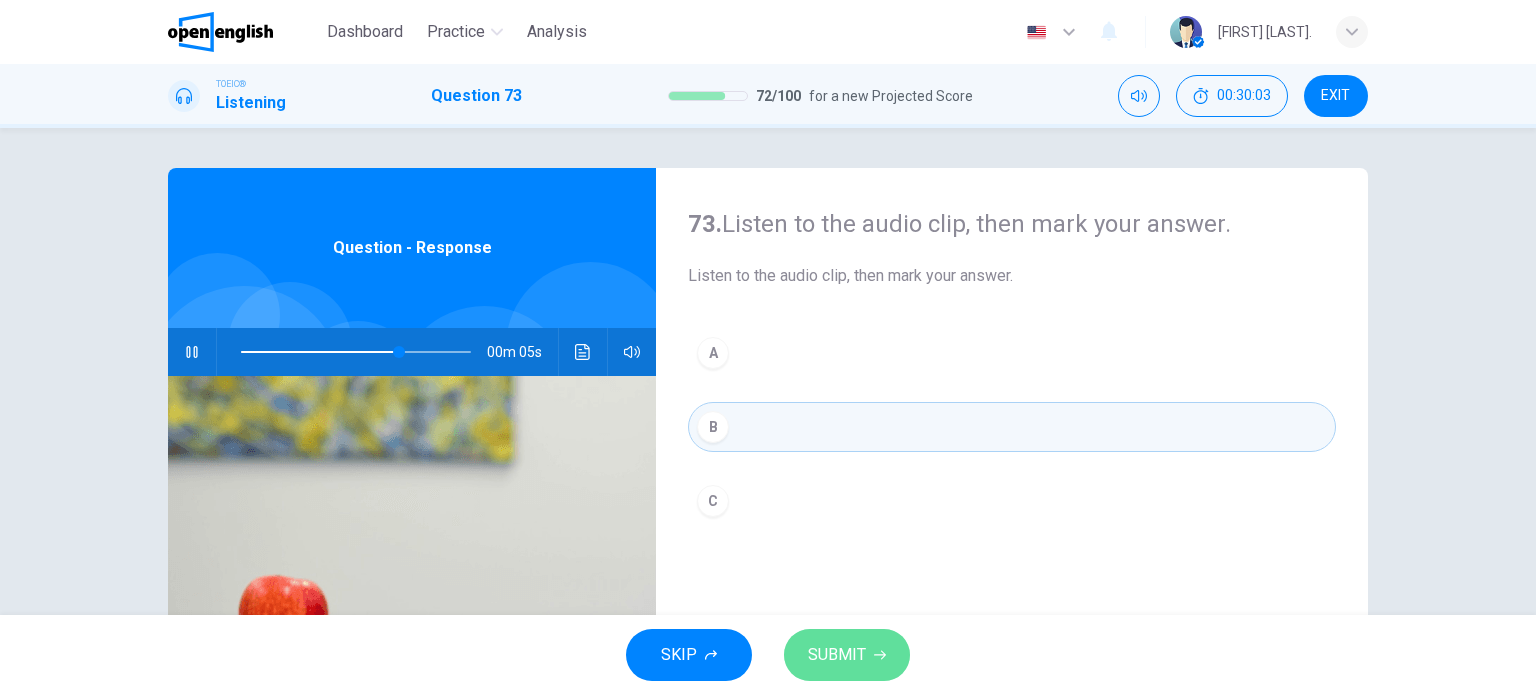 click on "SUBMIT" at bounding box center [837, 655] 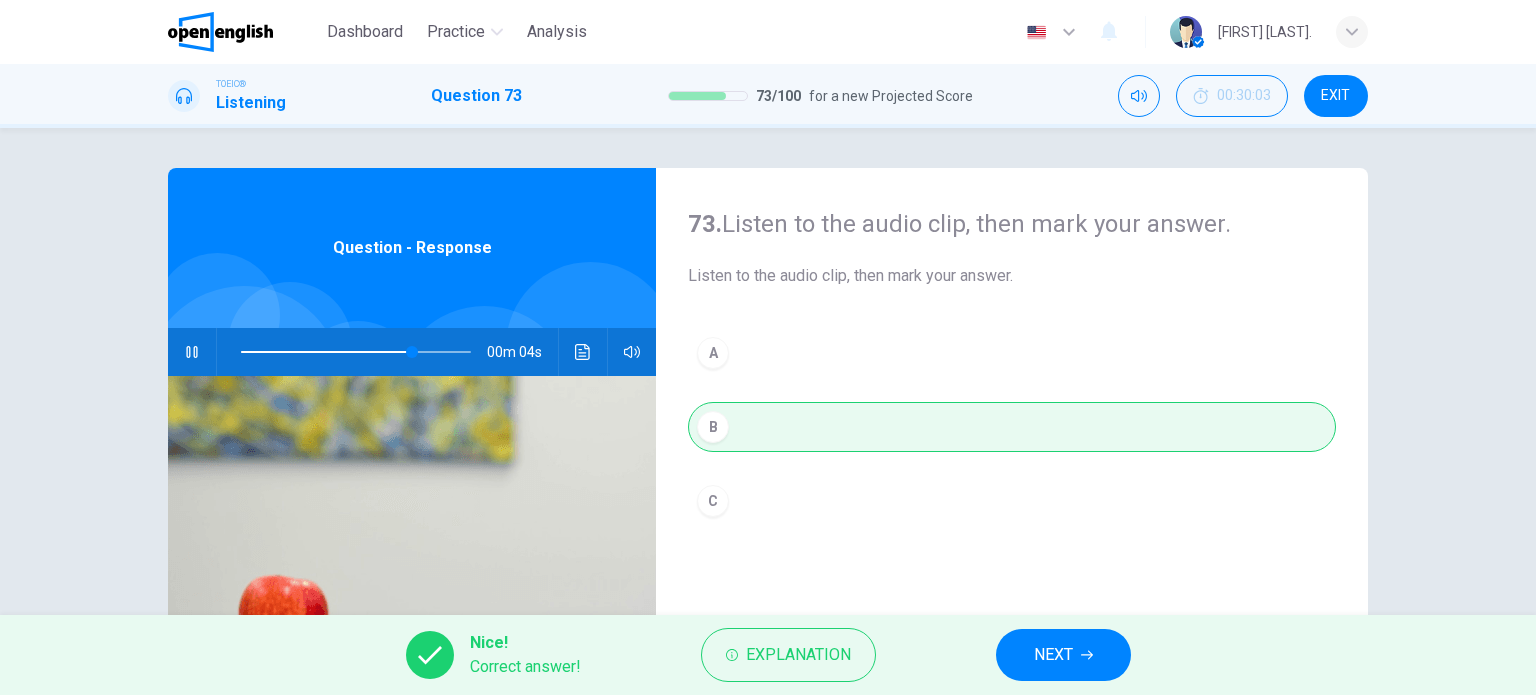 type on "**" 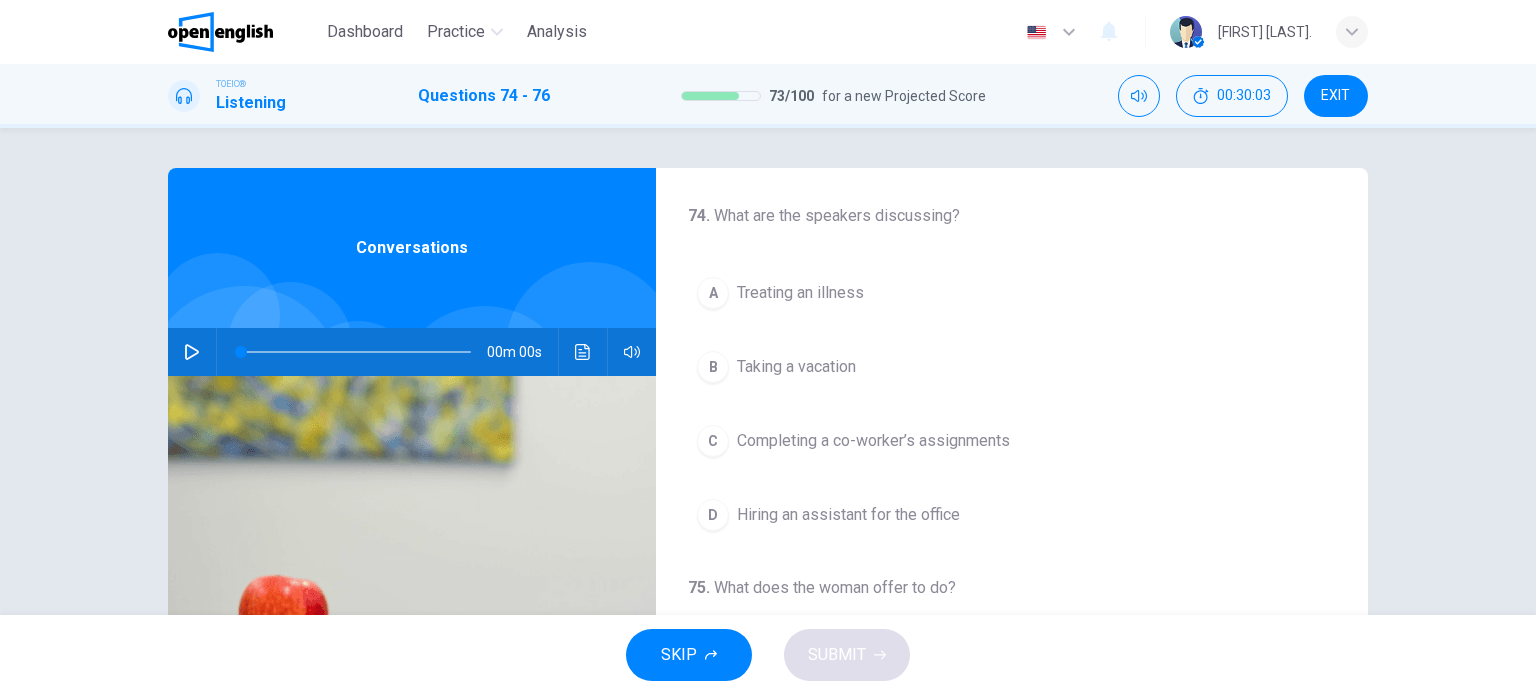 click 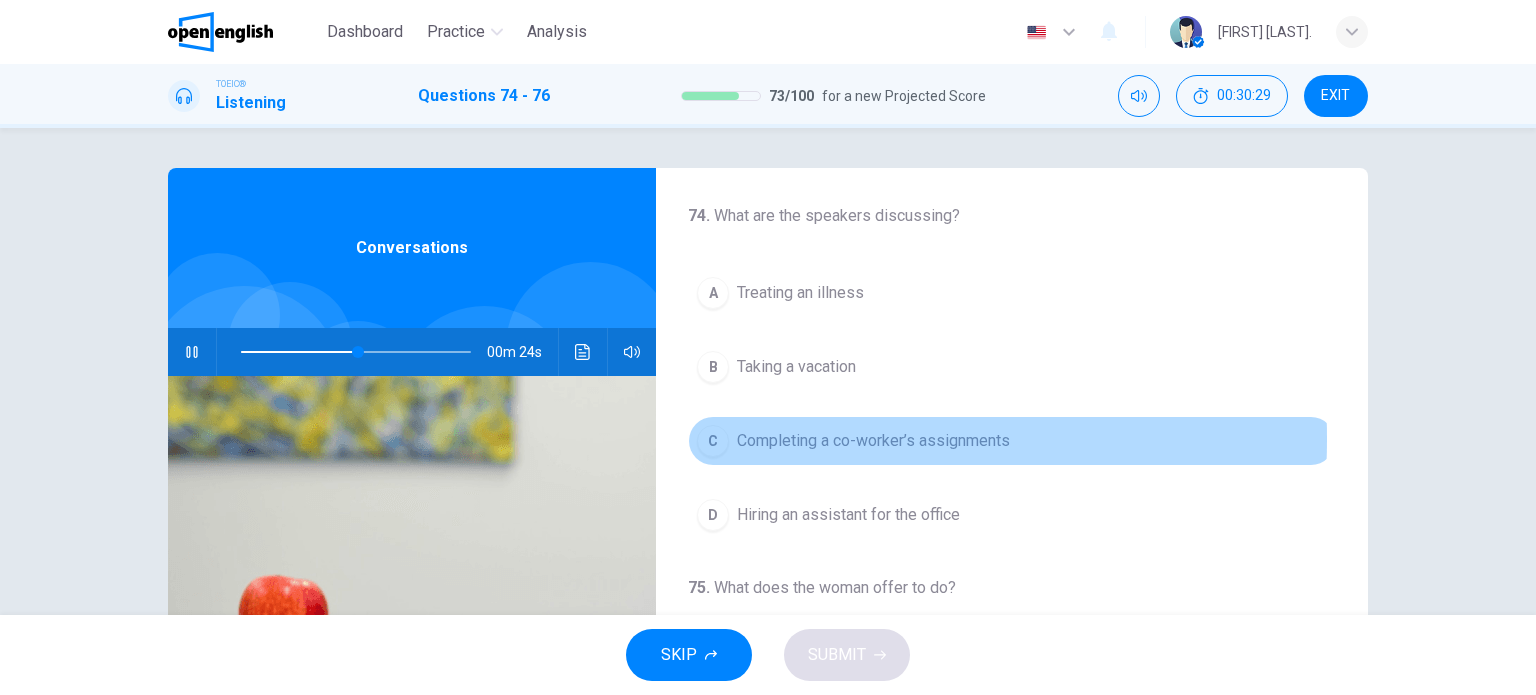click on "C" at bounding box center [713, 441] 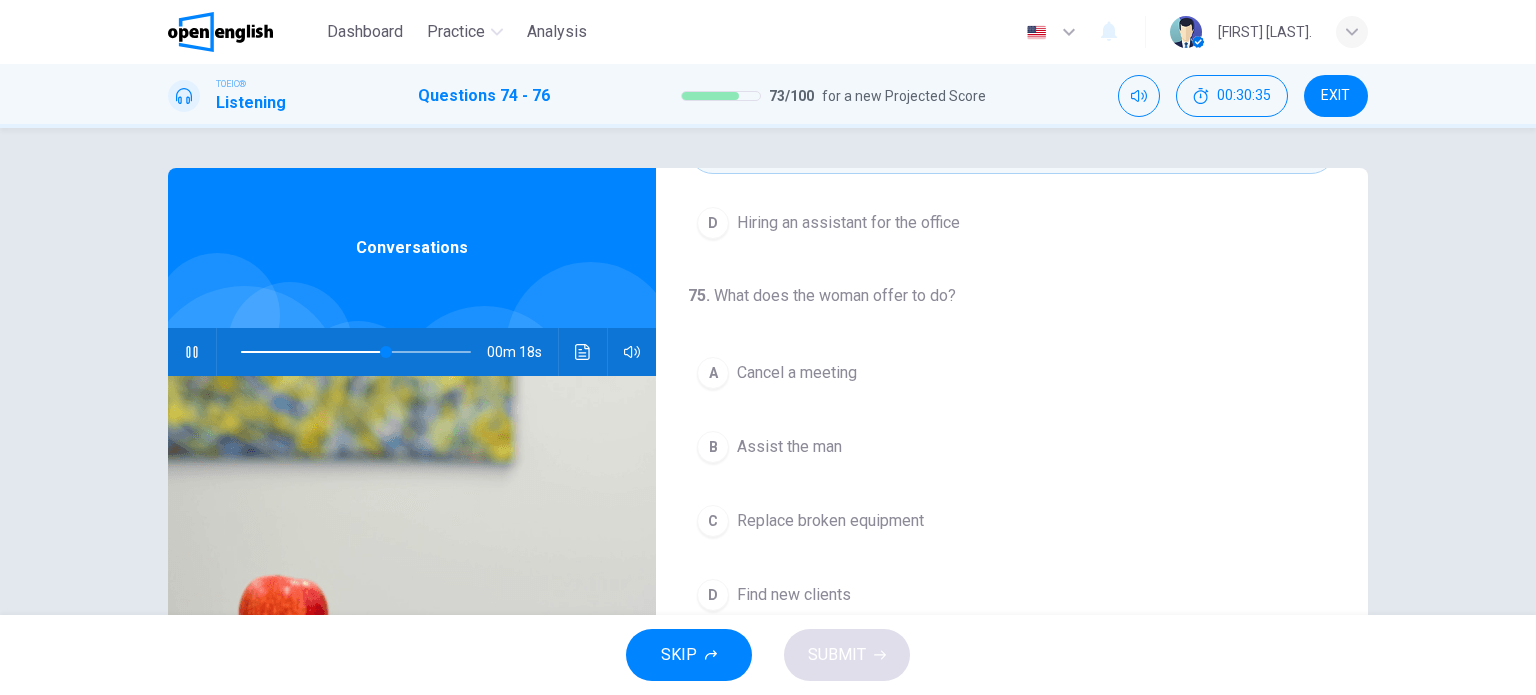 scroll, scrollTop: 300, scrollLeft: 0, axis: vertical 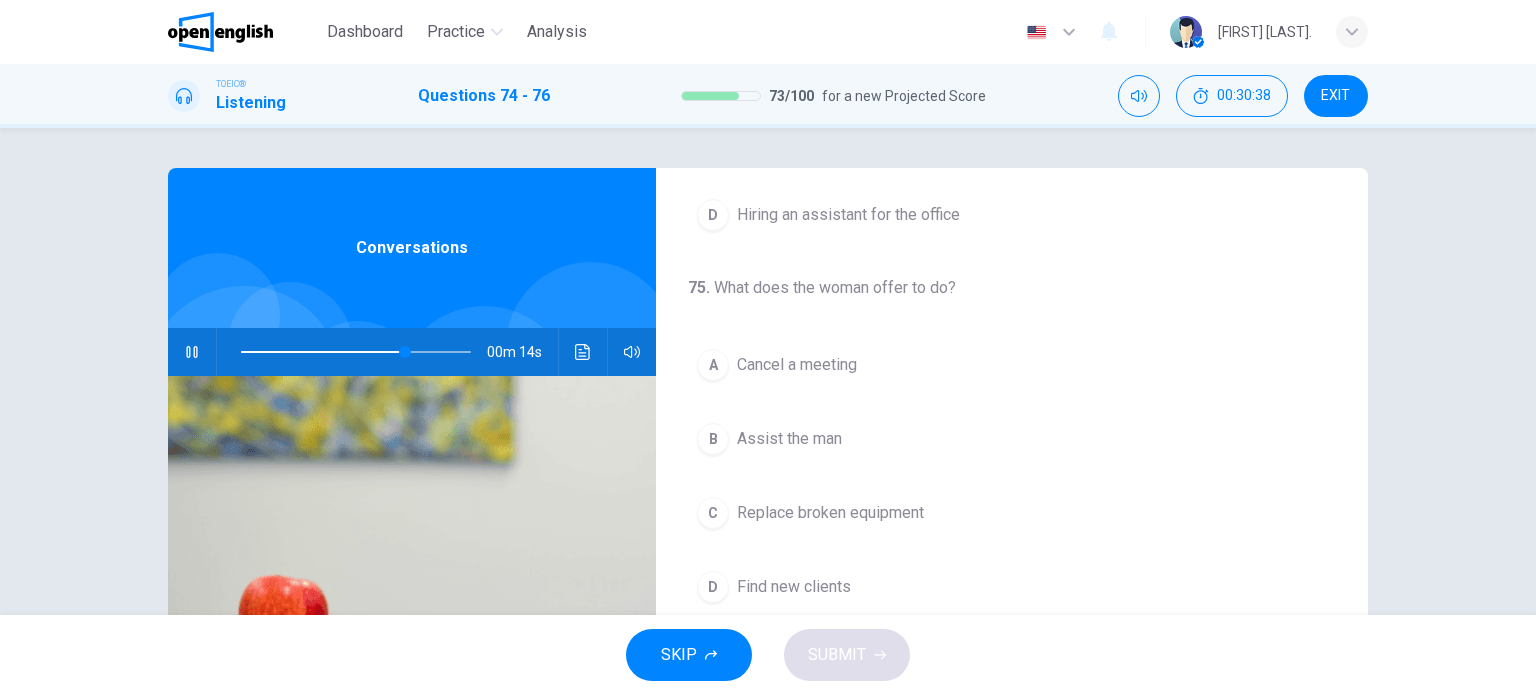 click at bounding box center (356, 352) 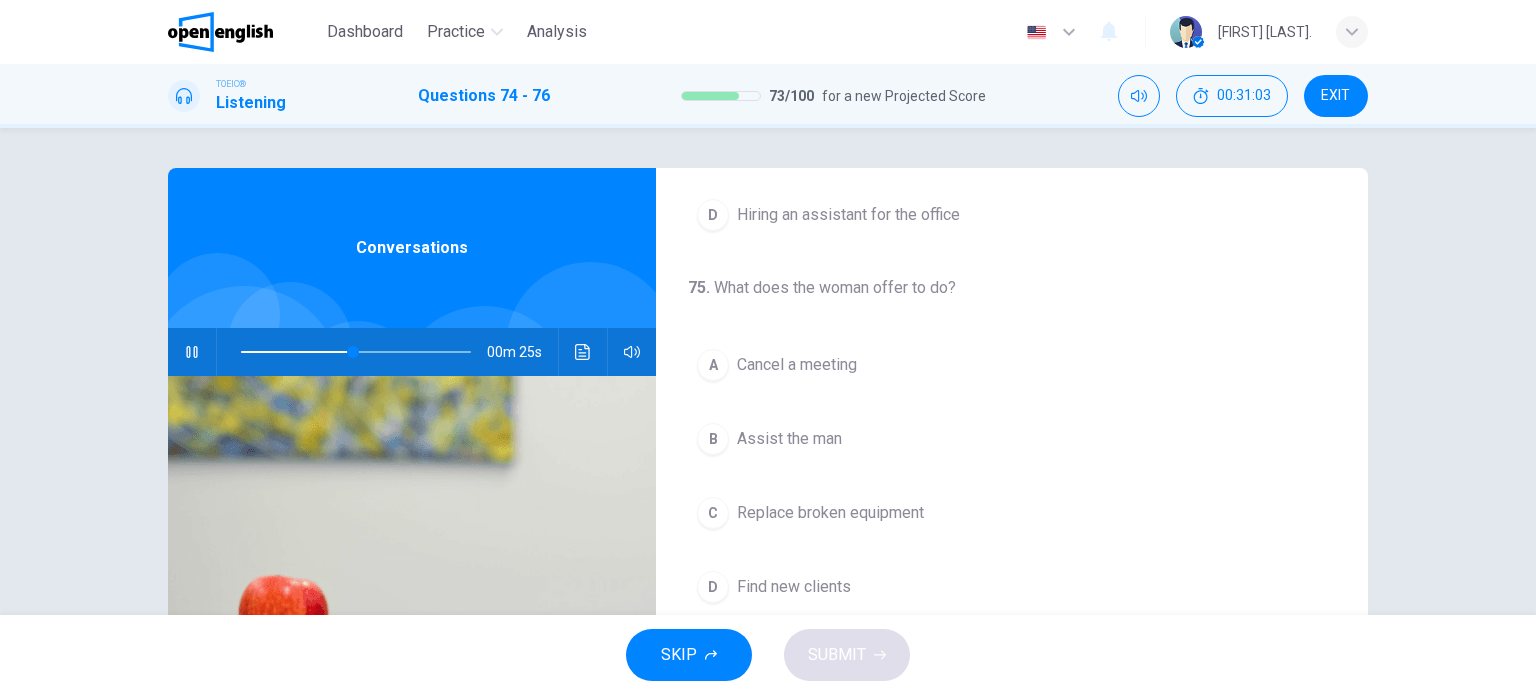 scroll, scrollTop: 300, scrollLeft: 0, axis: vertical 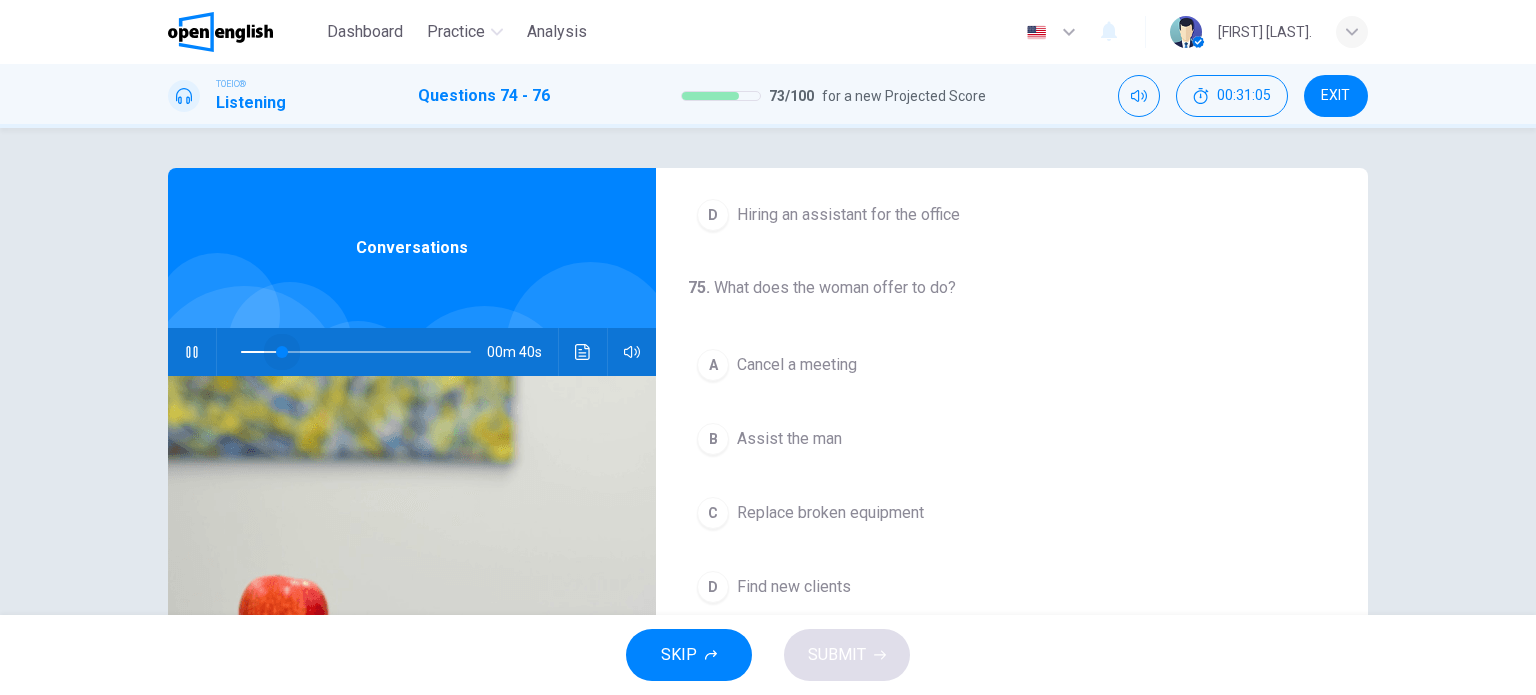 click at bounding box center (356, 352) 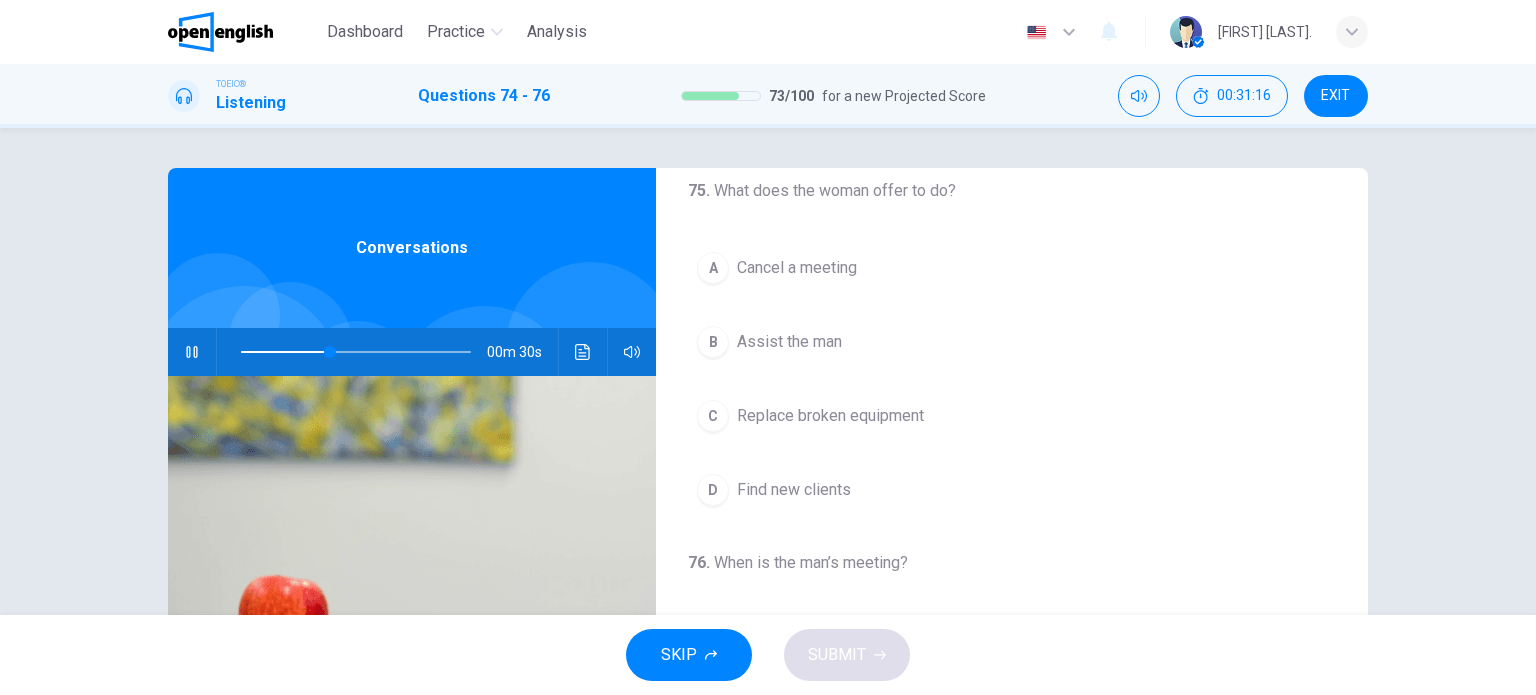 scroll, scrollTop: 400, scrollLeft: 0, axis: vertical 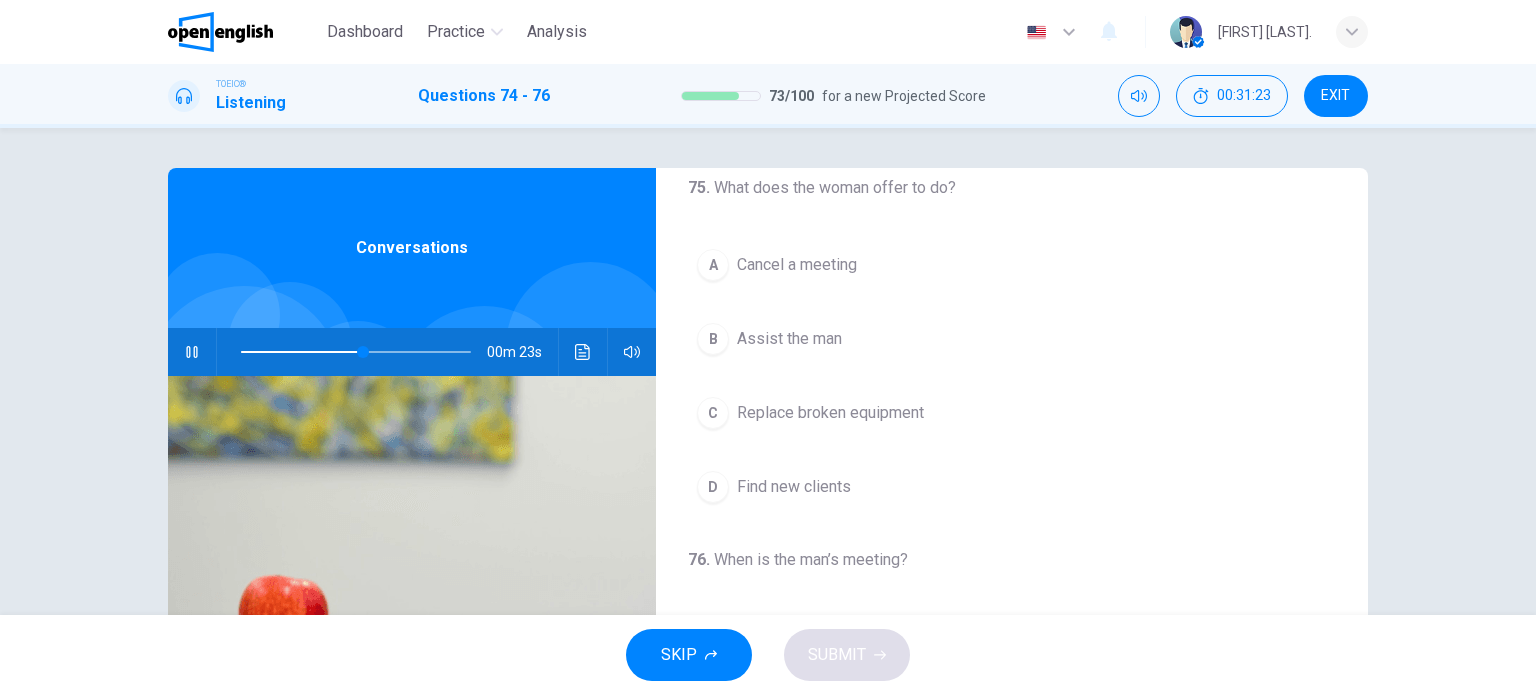 click on "B" at bounding box center [713, 339] 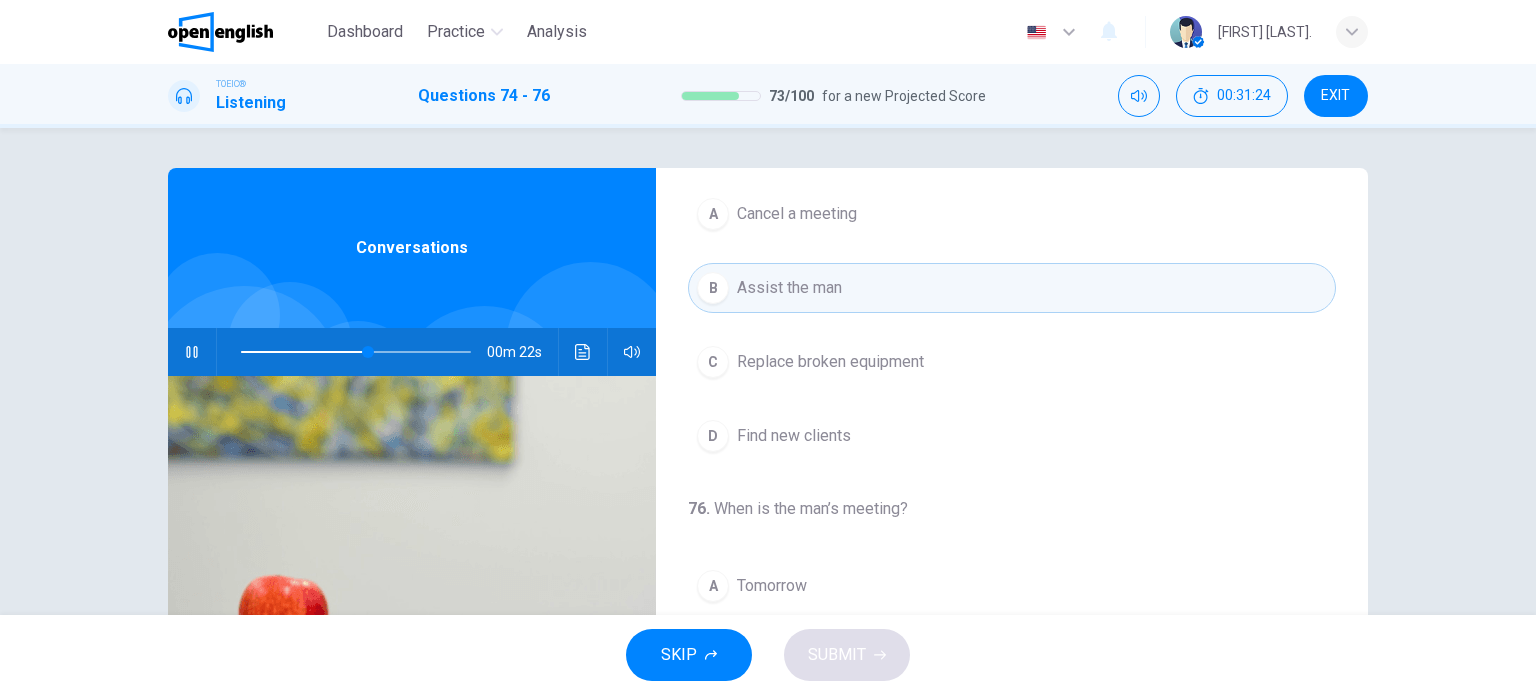 scroll, scrollTop: 452, scrollLeft: 0, axis: vertical 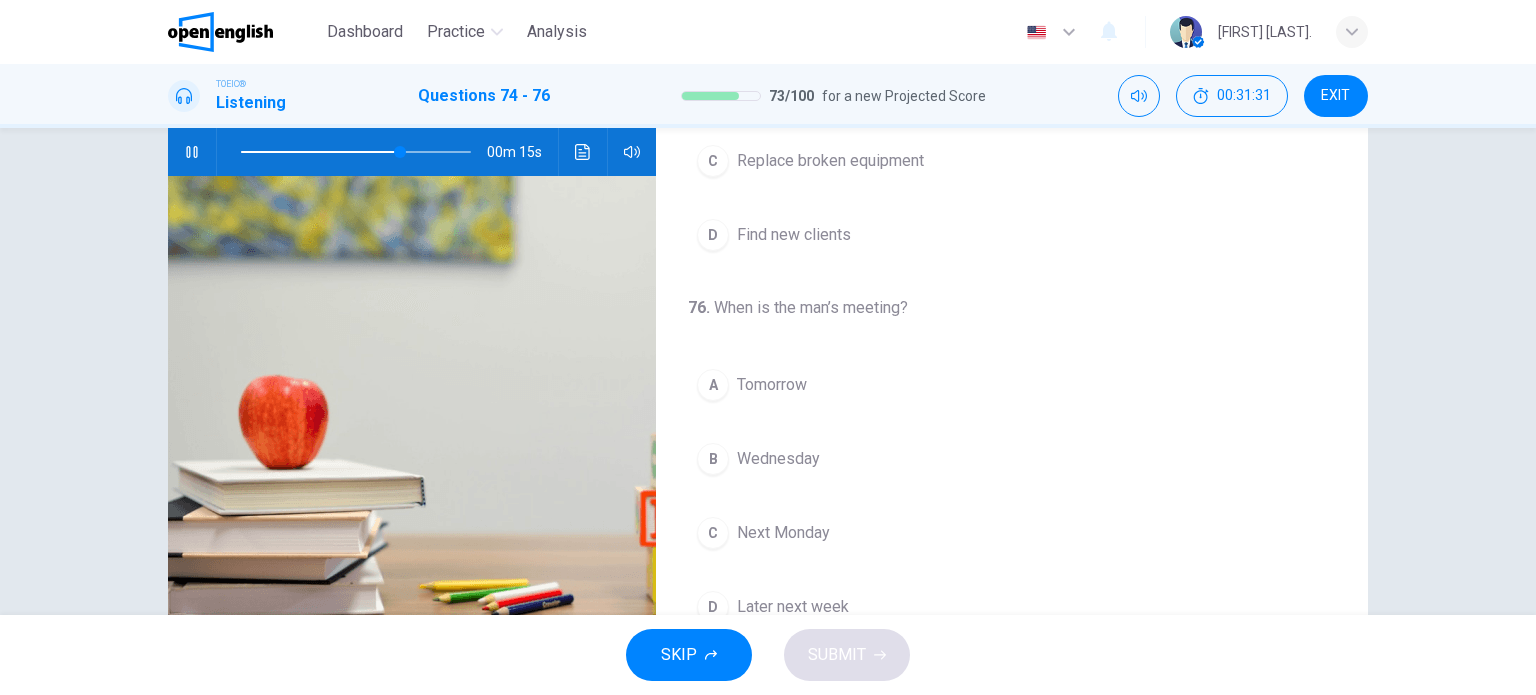 click at bounding box center (352, 152) 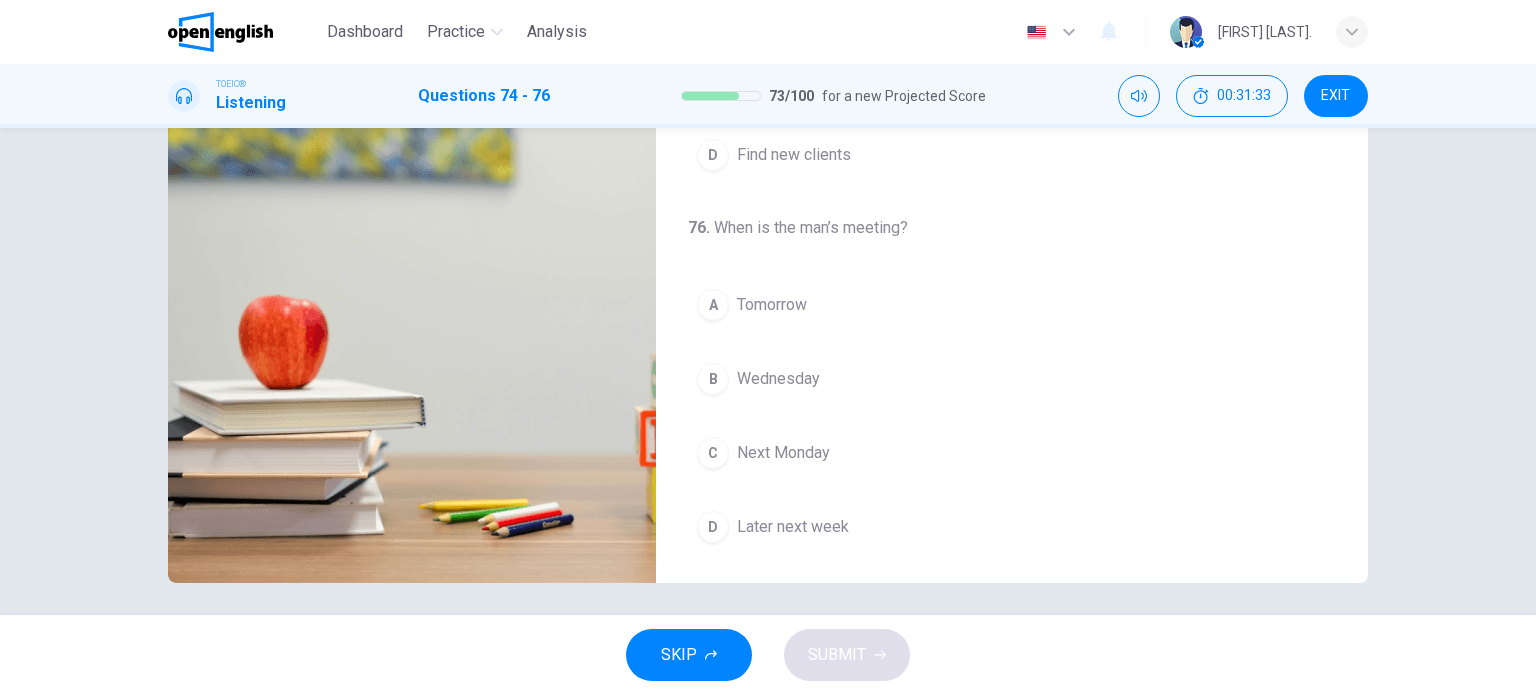 scroll, scrollTop: 288, scrollLeft: 0, axis: vertical 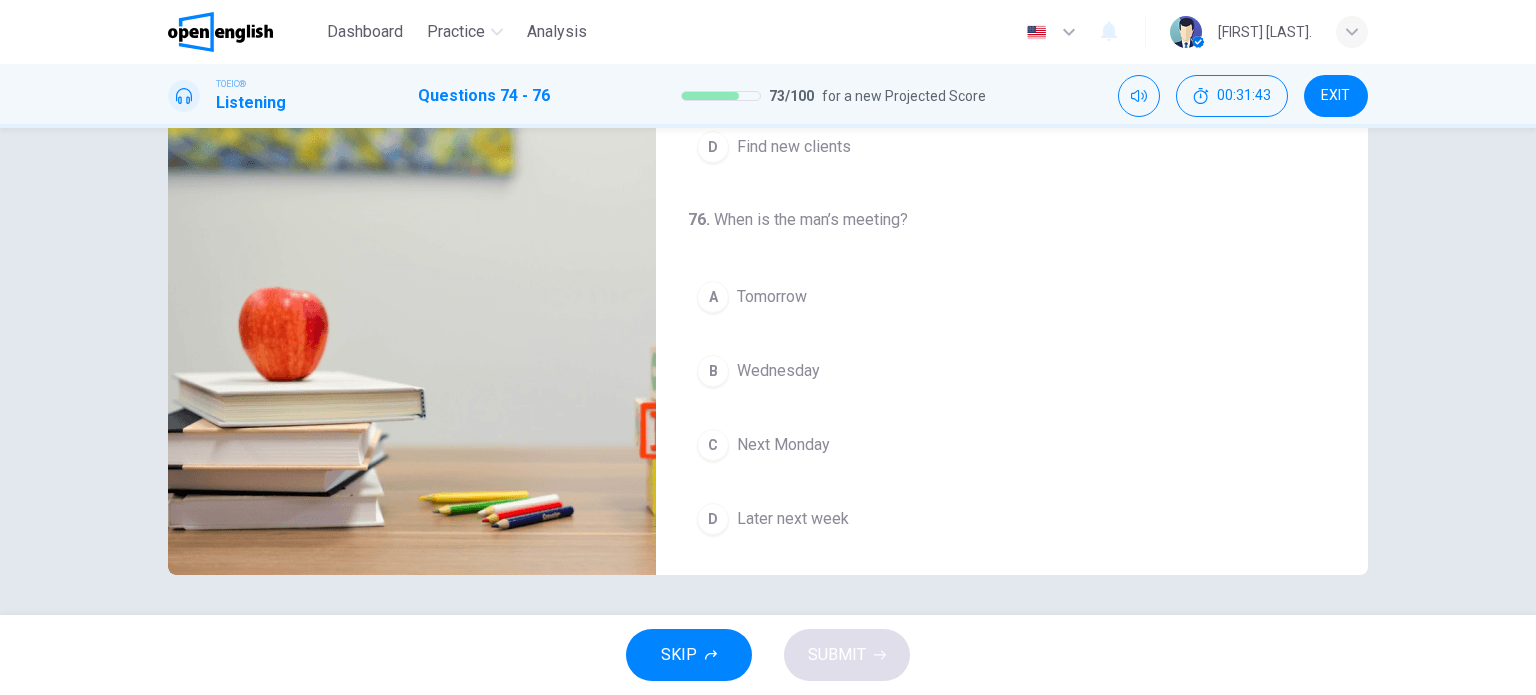 click on "A" at bounding box center [713, 297] 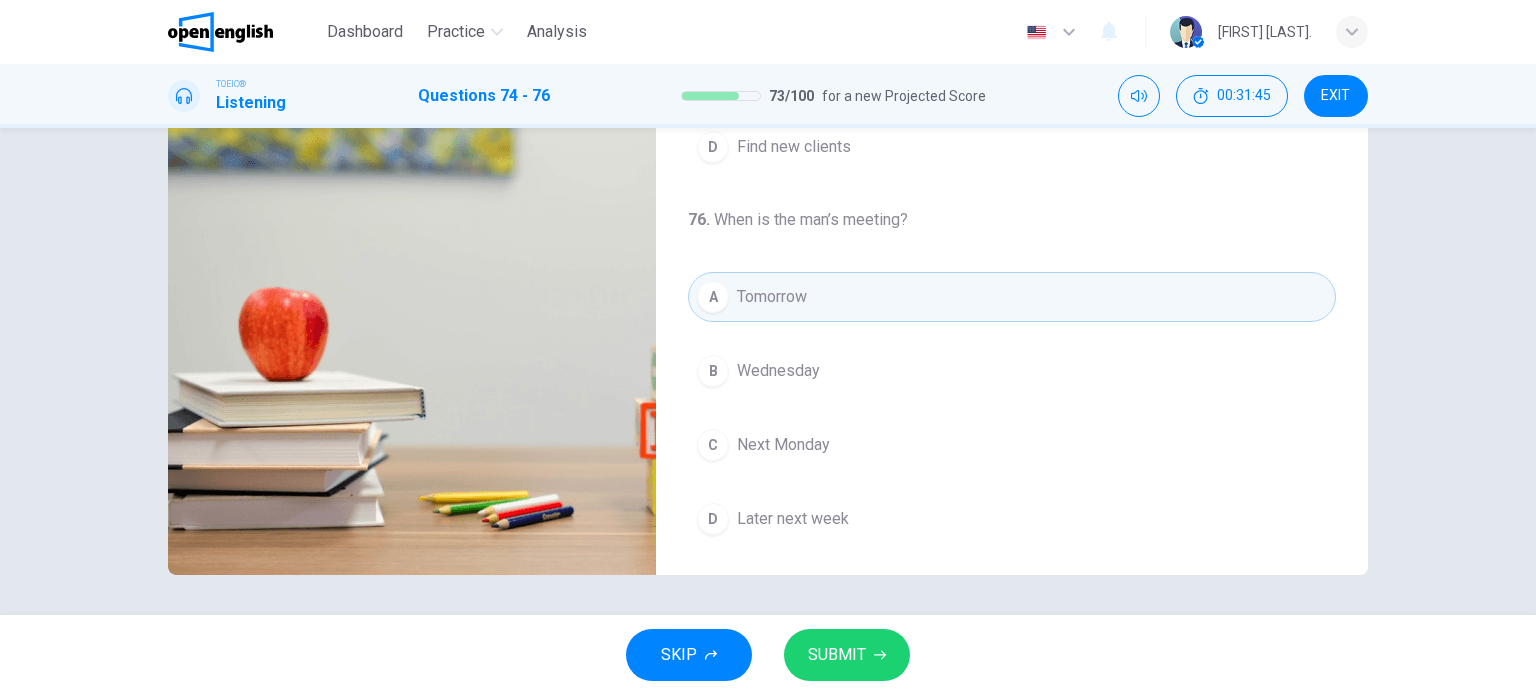click on "SUBMIT" at bounding box center [847, 655] 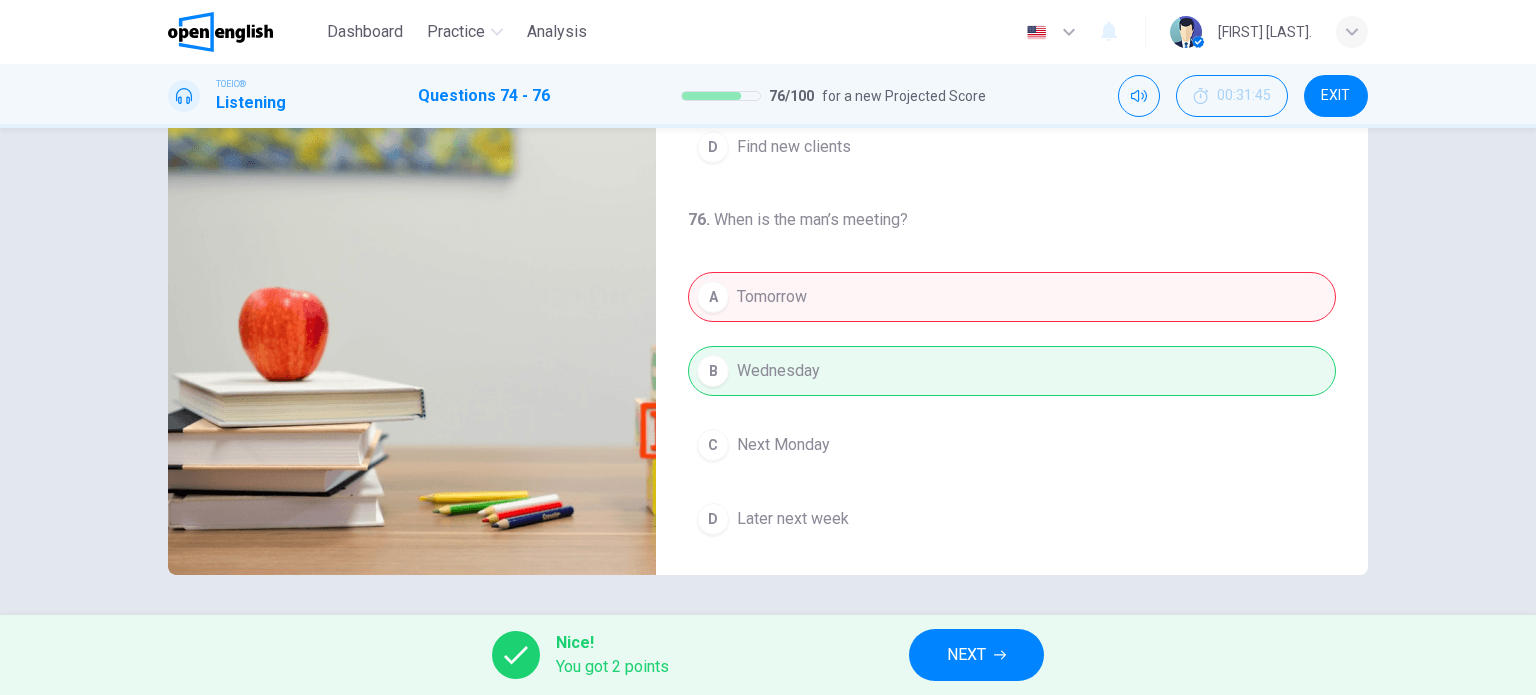 type on "**" 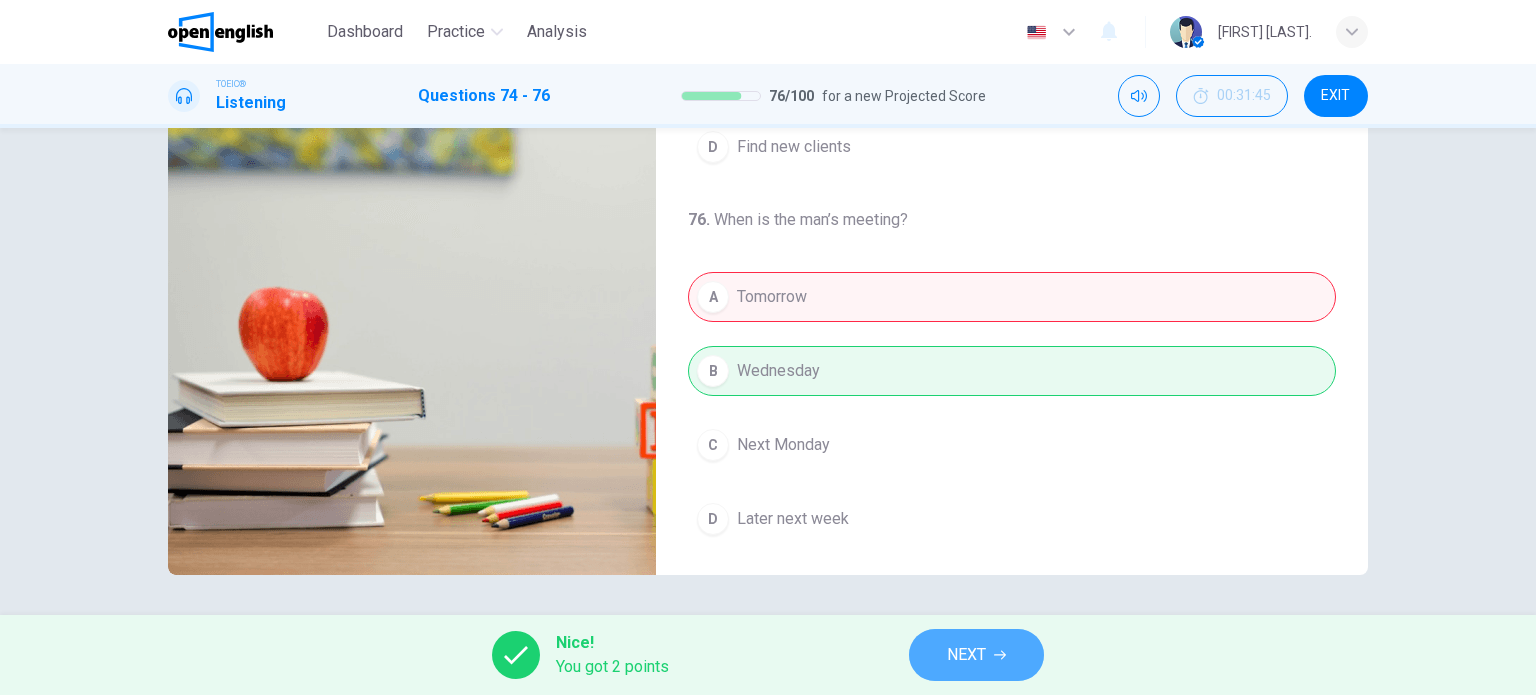 click on "NEXT" at bounding box center [976, 655] 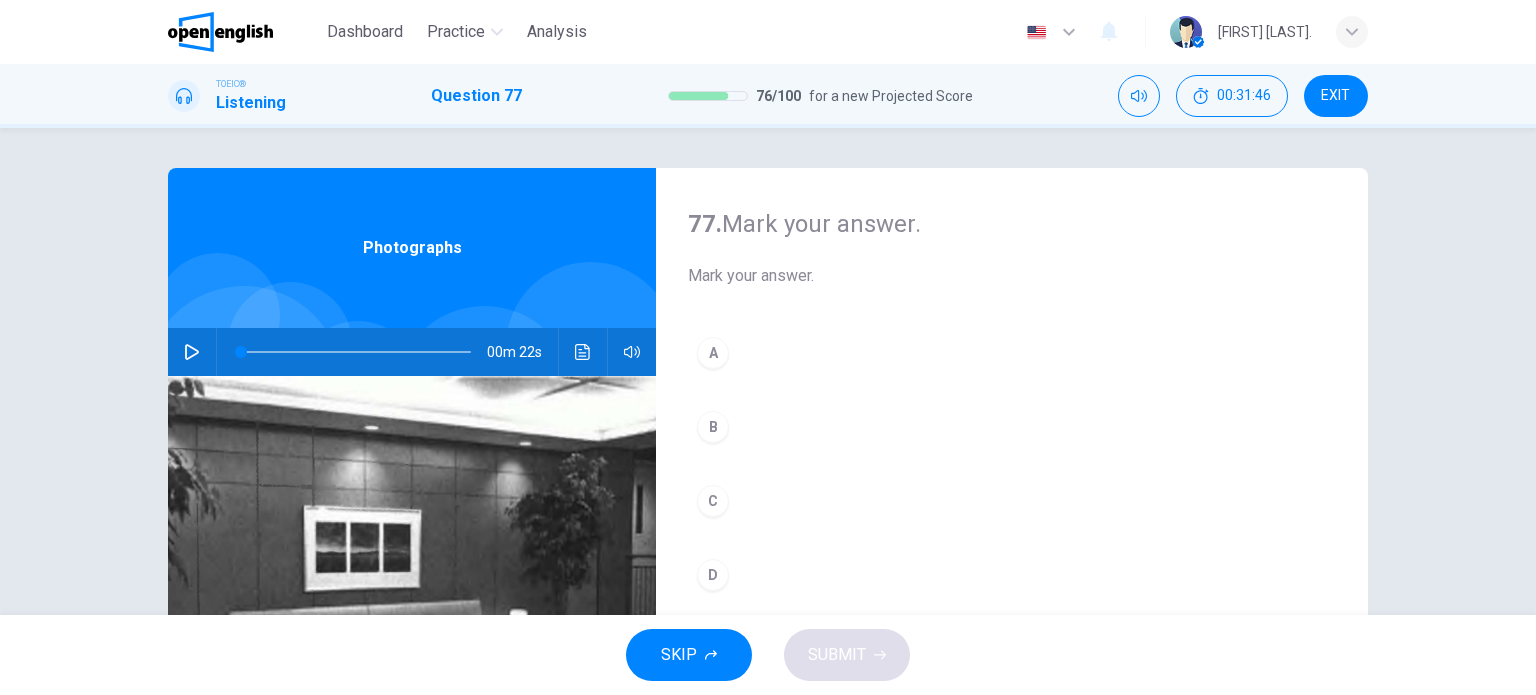 click at bounding box center [192, 352] 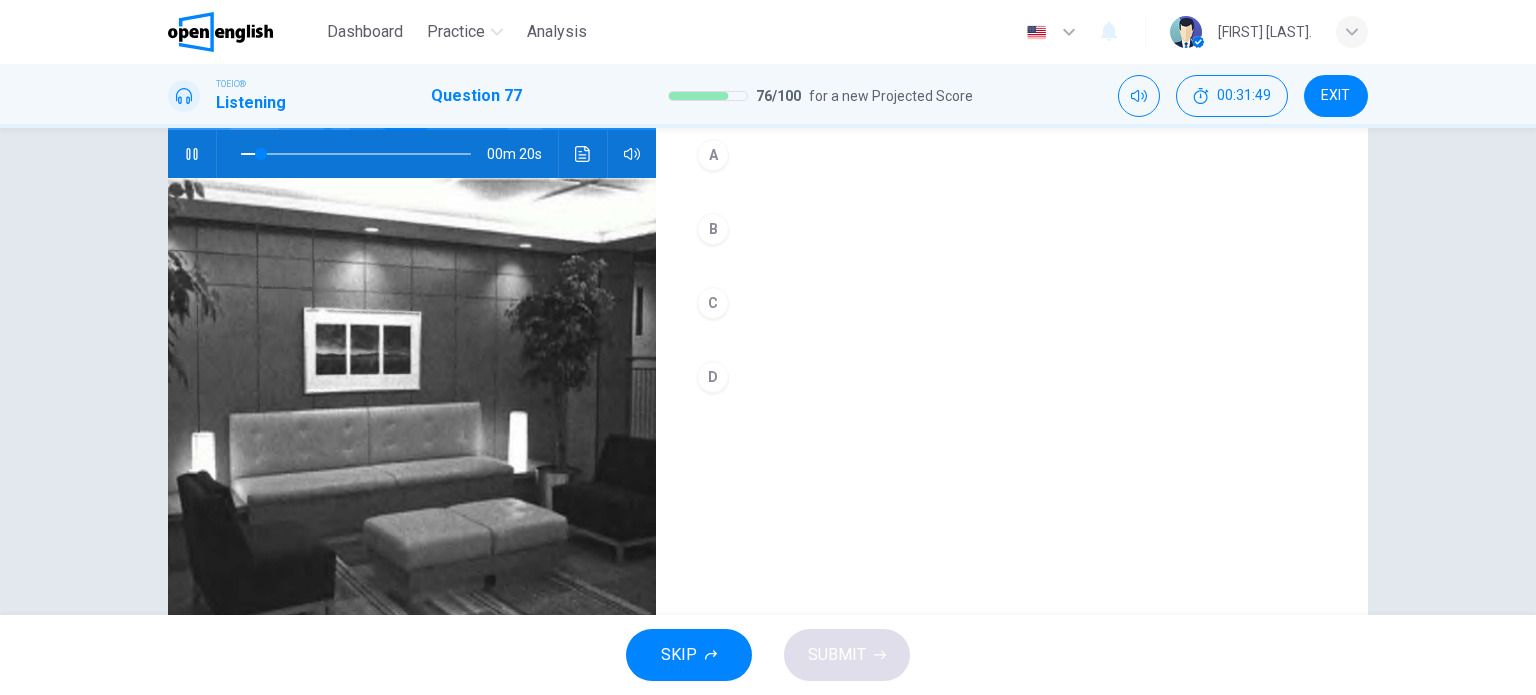 scroll, scrollTop: 200, scrollLeft: 0, axis: vertical 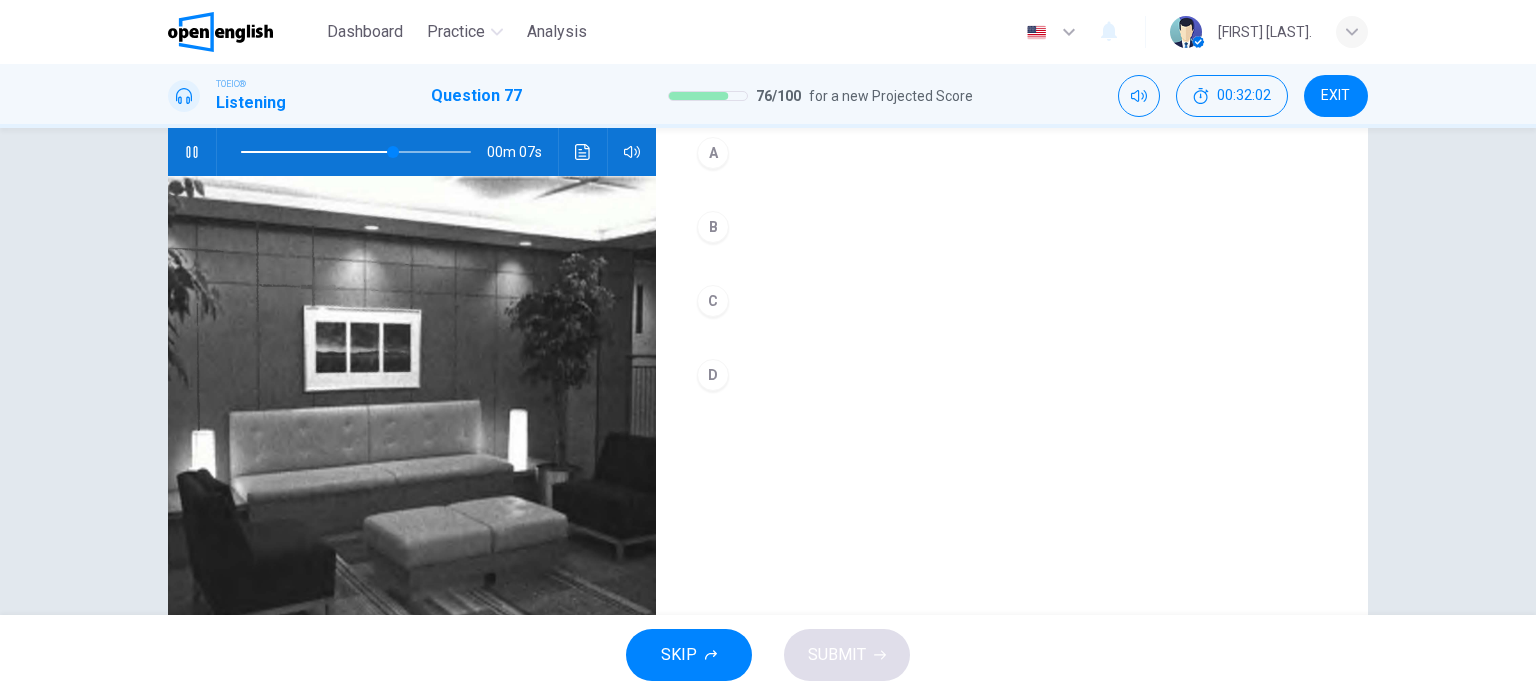 click on "C" at bounding box center [713, 301] 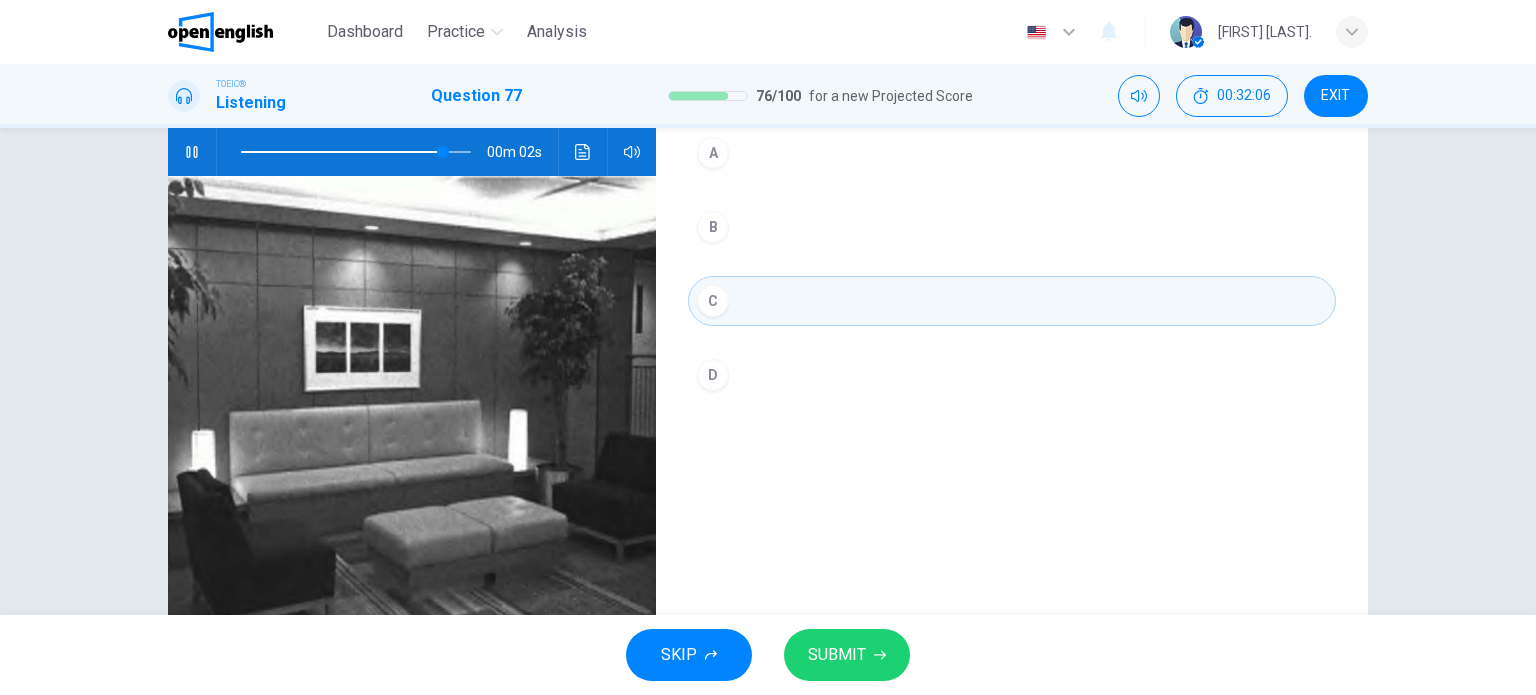 click on "SUBMIT" at bounding box center [837, 655] 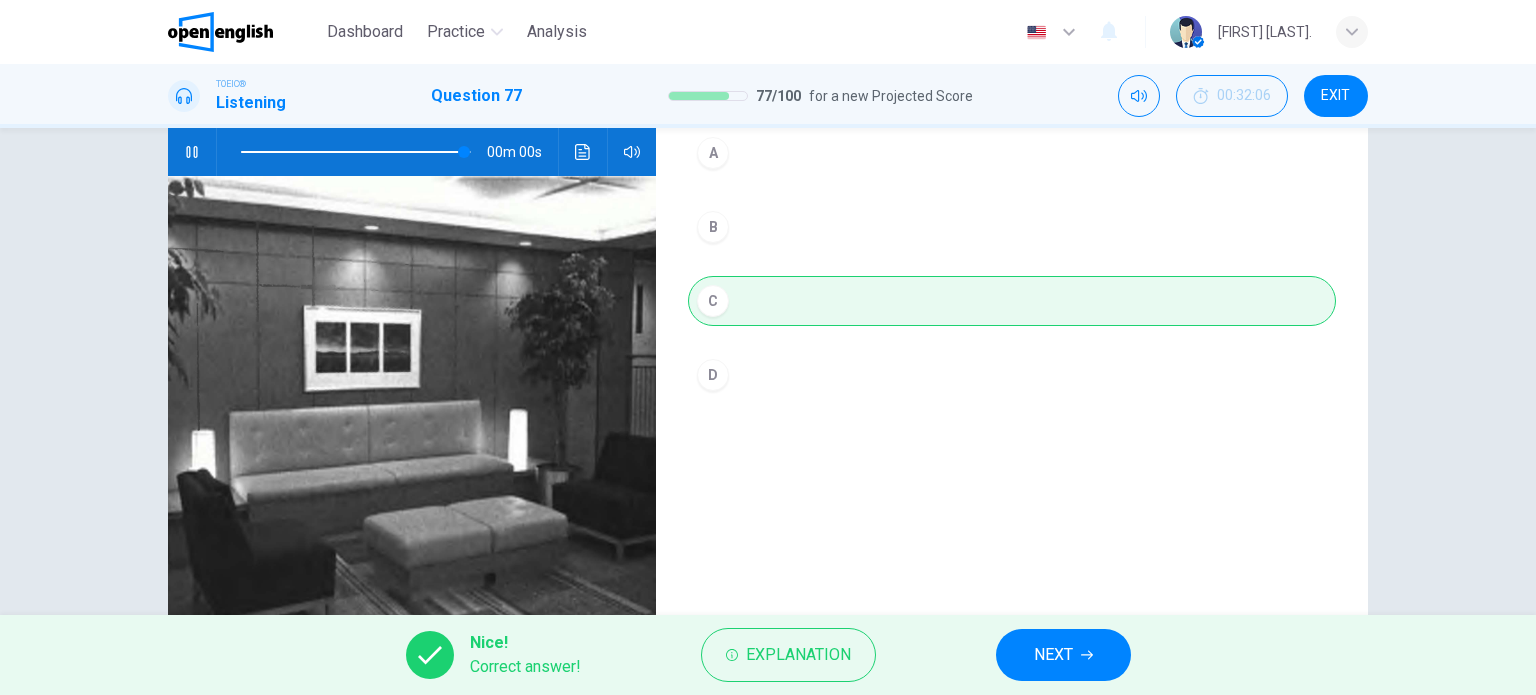 type on "*" 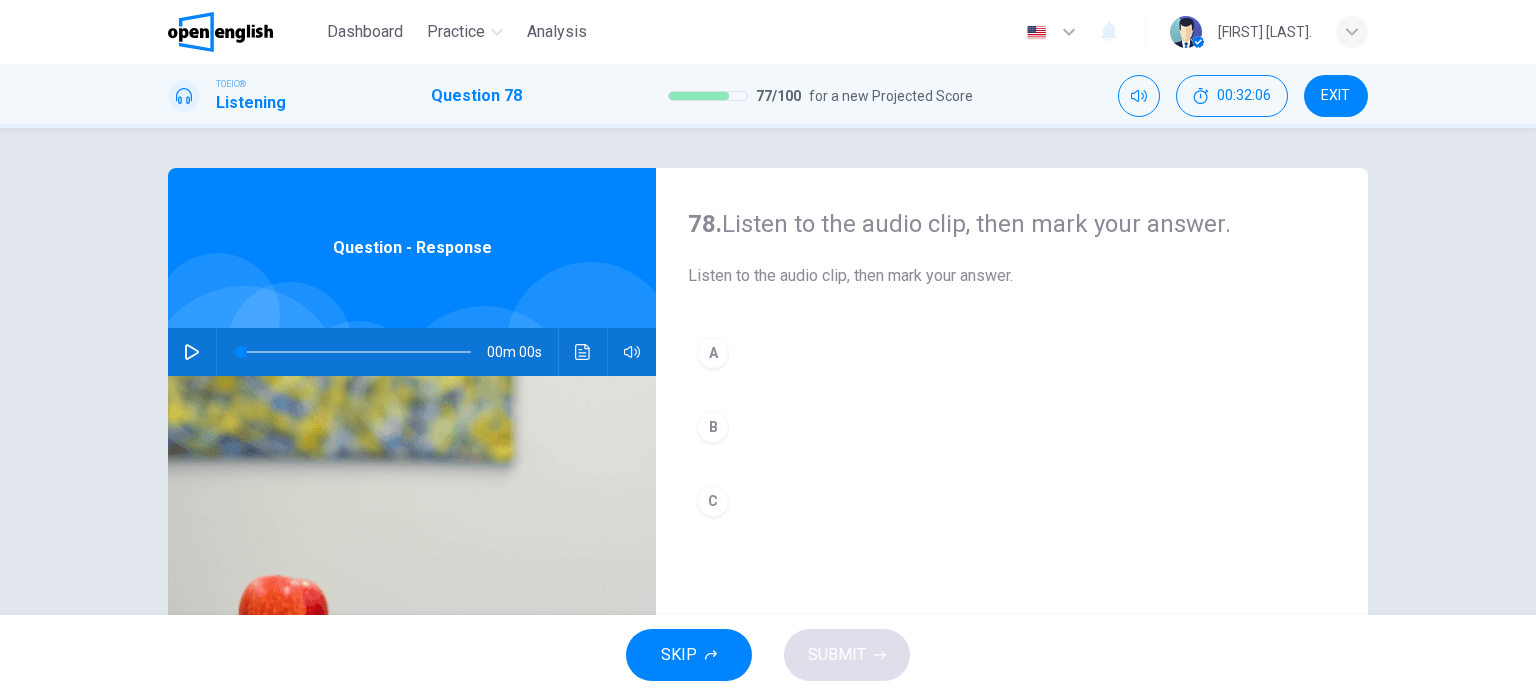 click 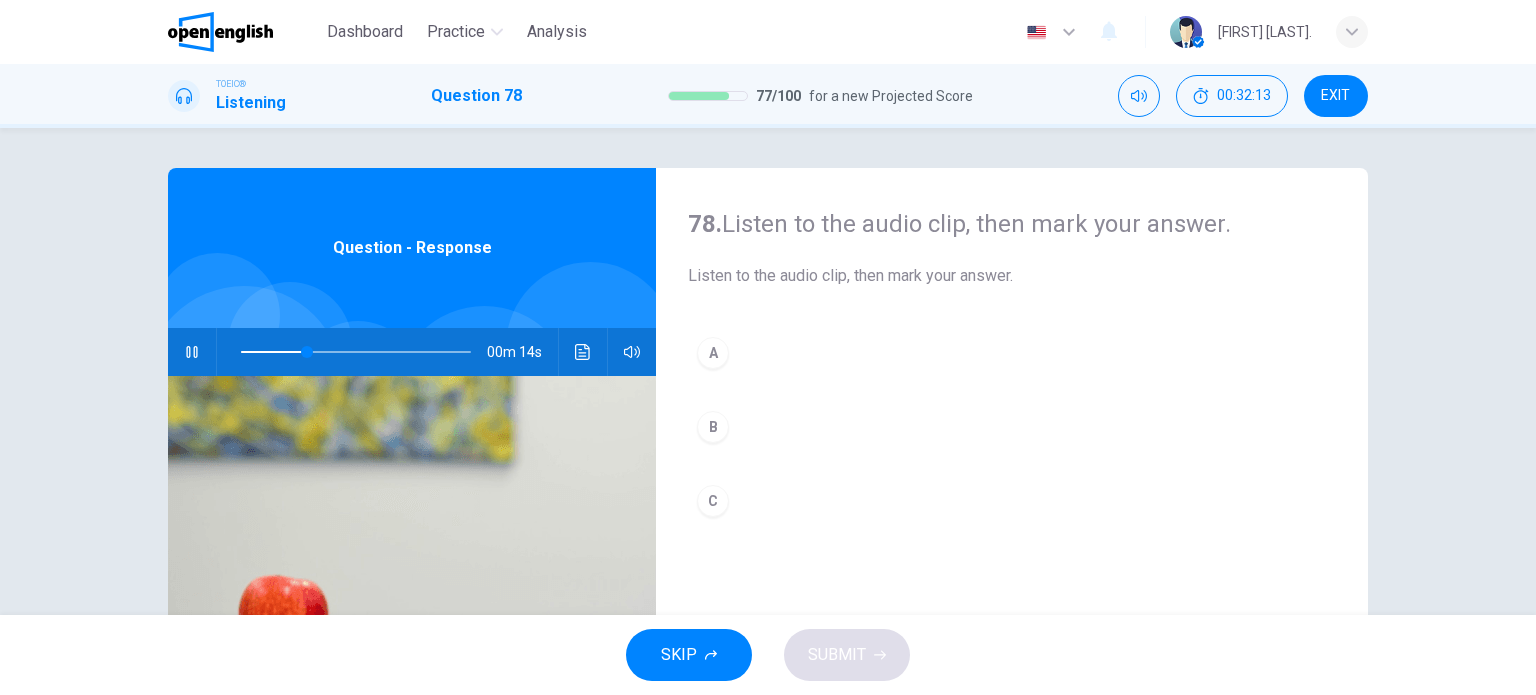 scroll, scrollTop: 0, scrollLeft: 0, axis: both 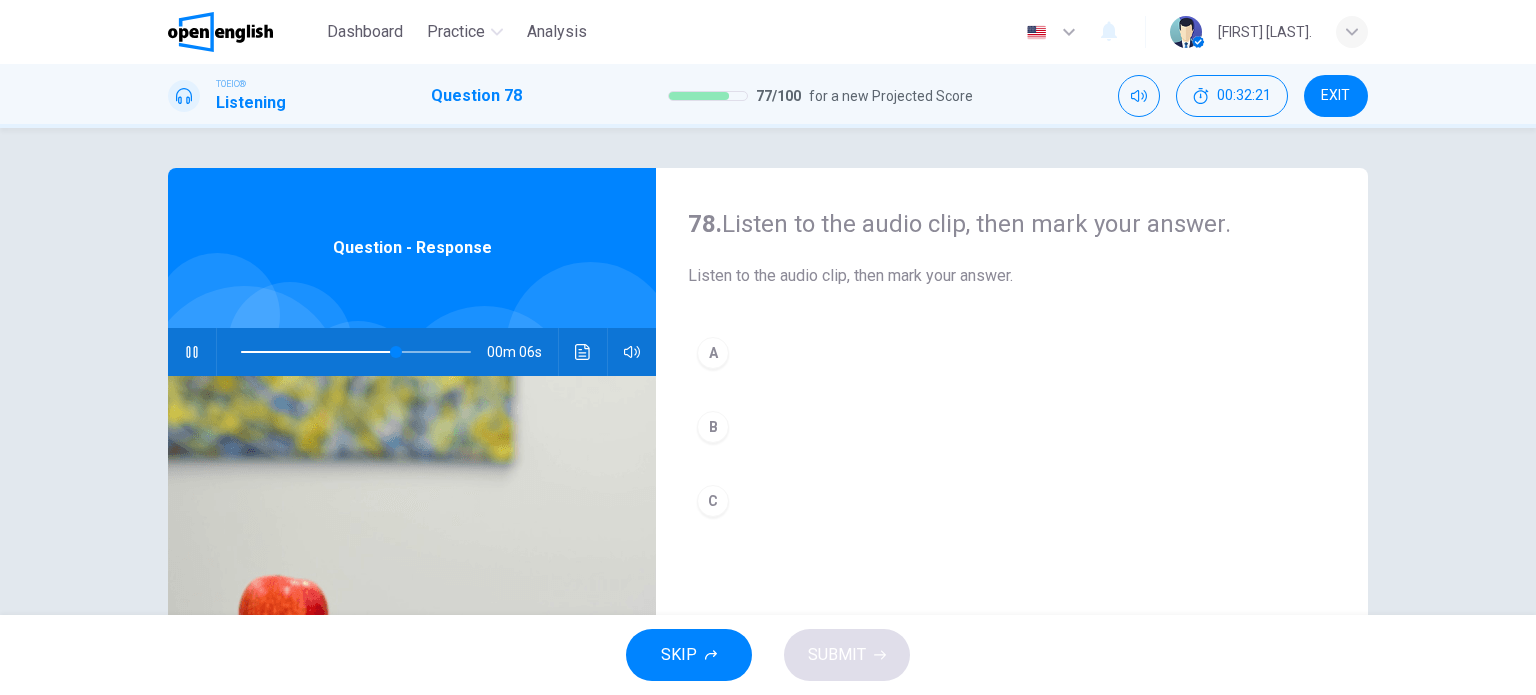 click on "C" at bounding box center [713, 501] 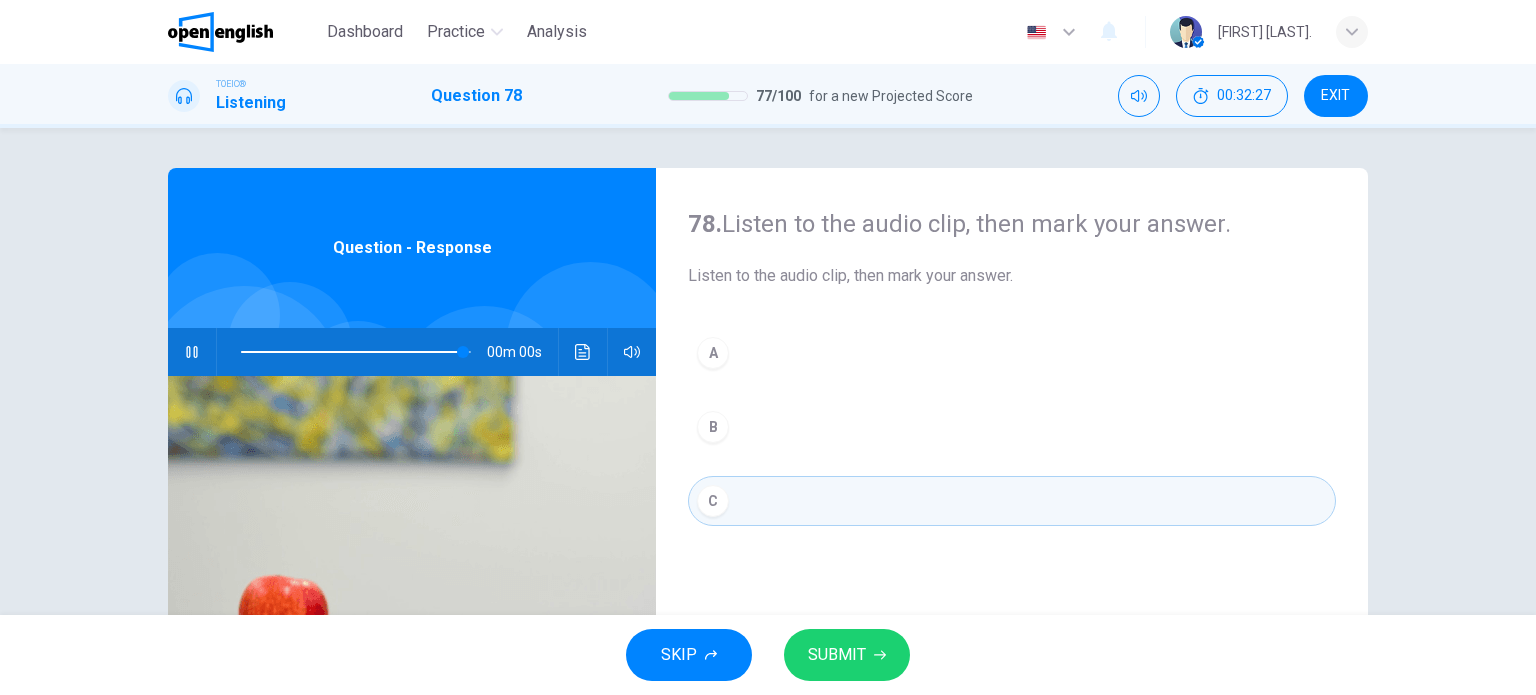 type on "*" 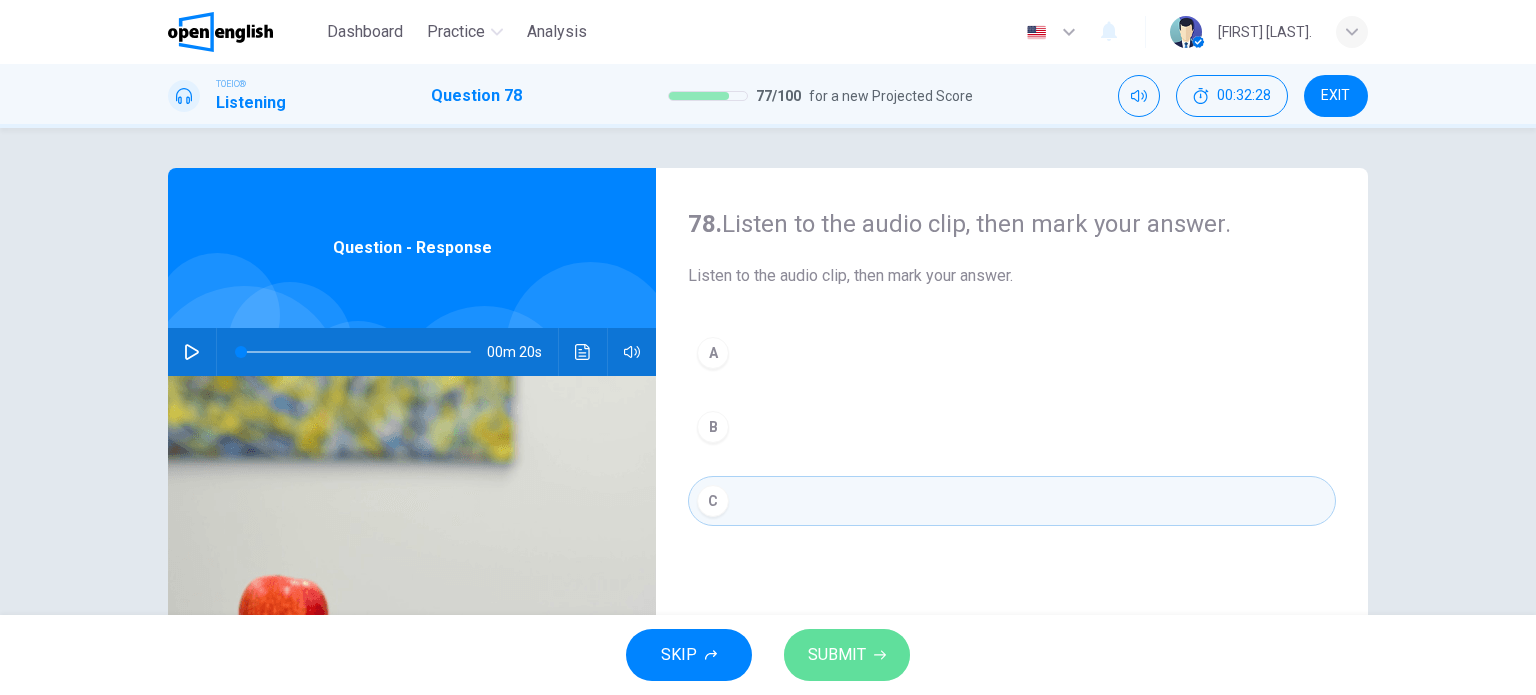 click on "SUBMIT" at bounding box center (837, 655) 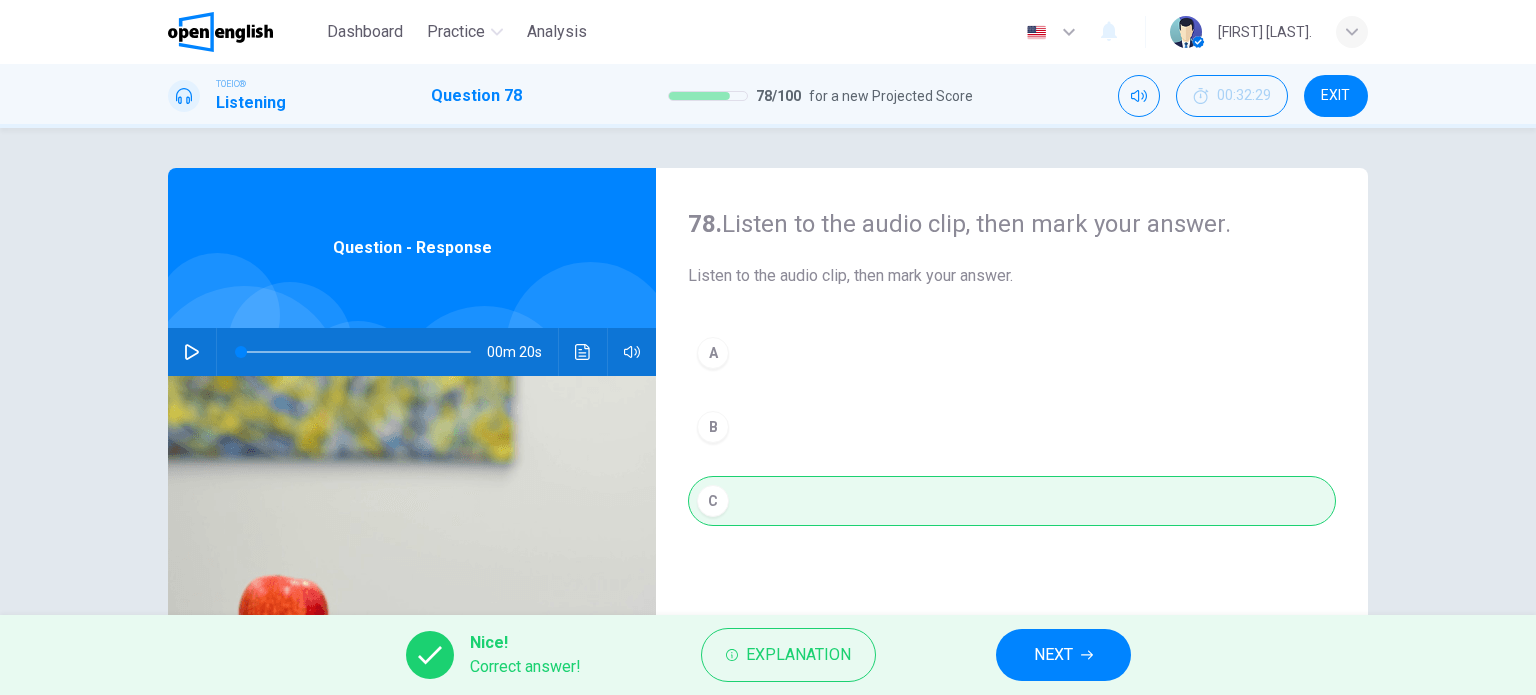 click on "Nice! Correct answer! Explanation NEXT" at bounding box center [768, 655] 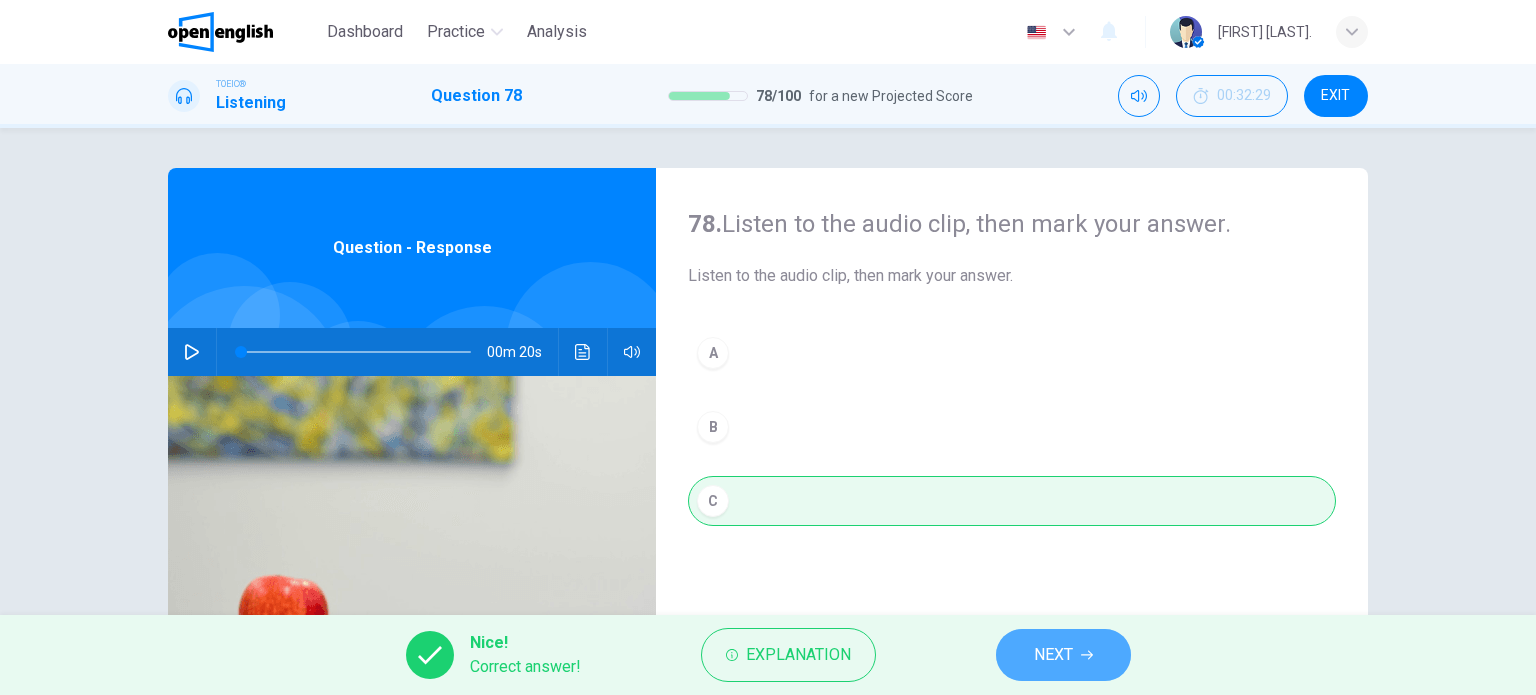 click on "NEXT" at bounding box center (1063, 655) 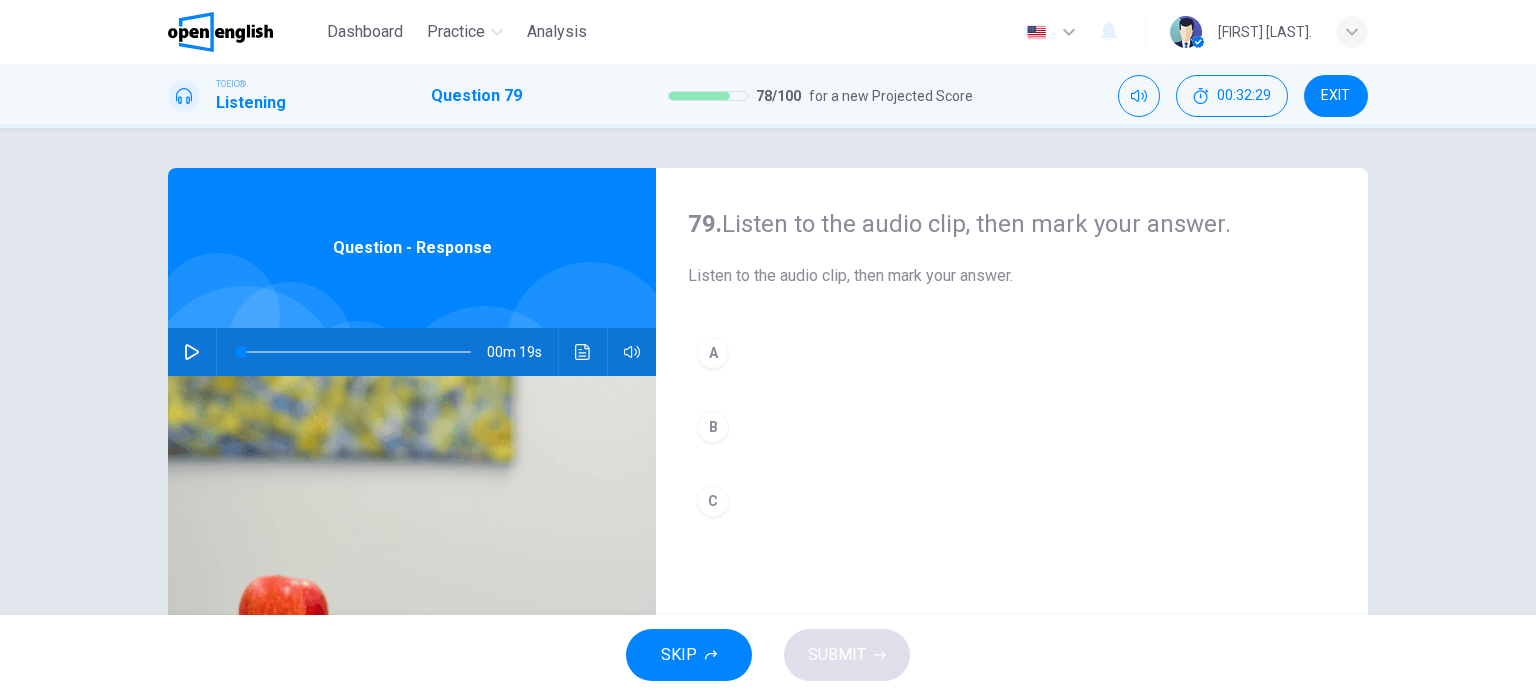 click at bounding box center (192, 352) 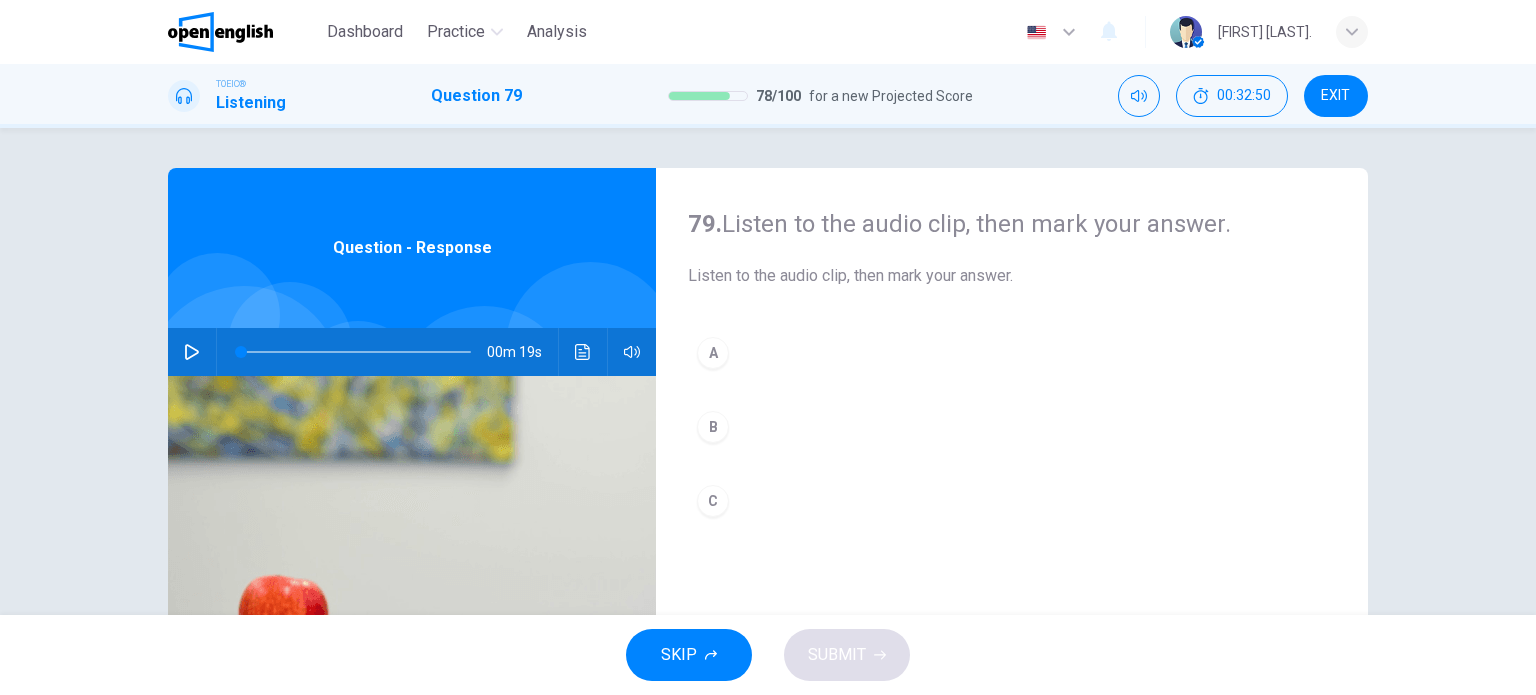 click 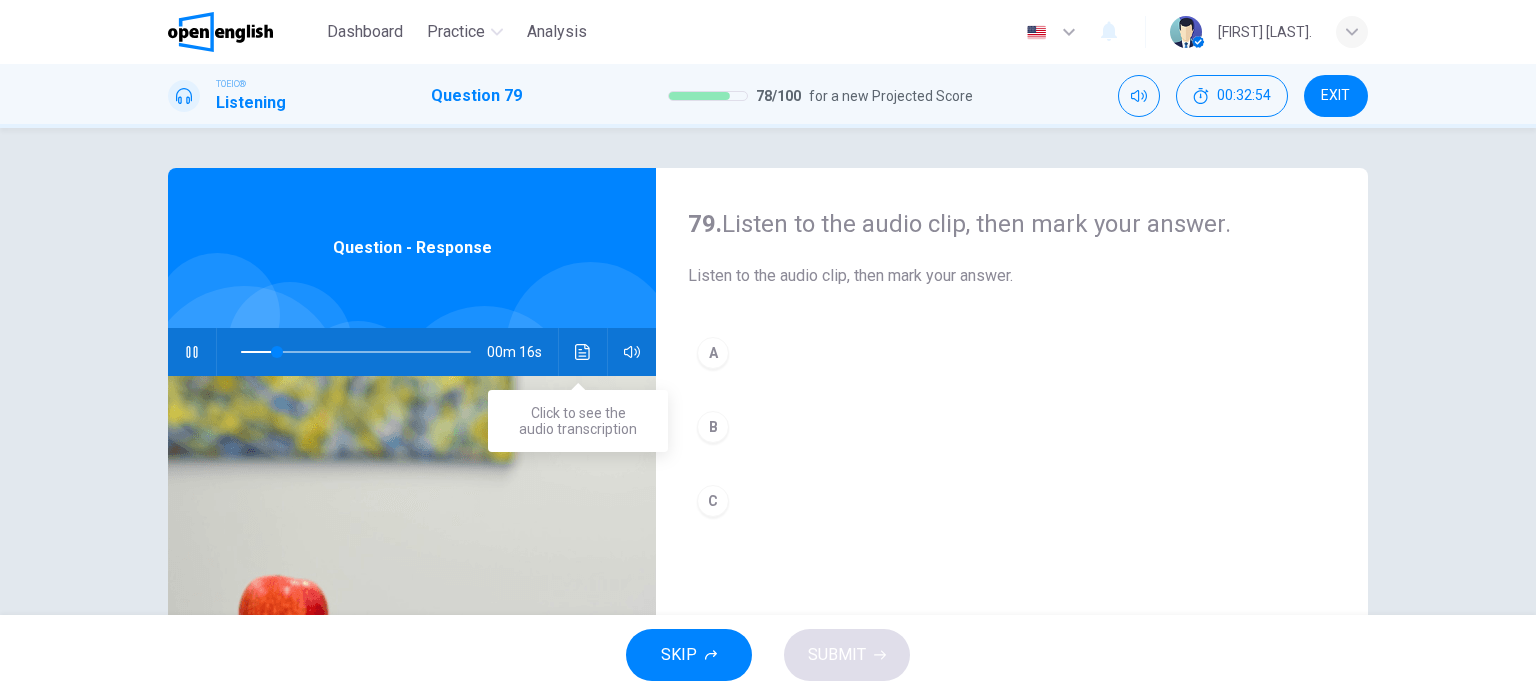click 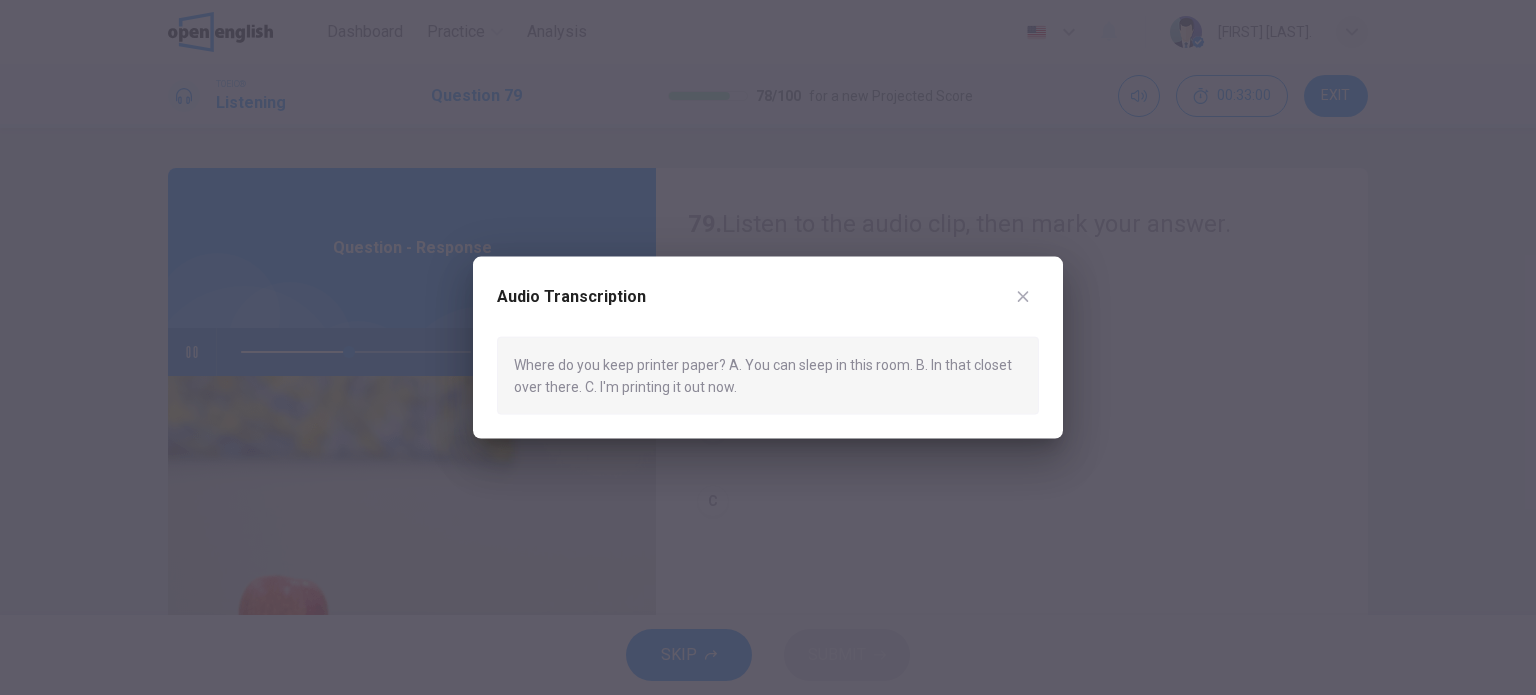 click 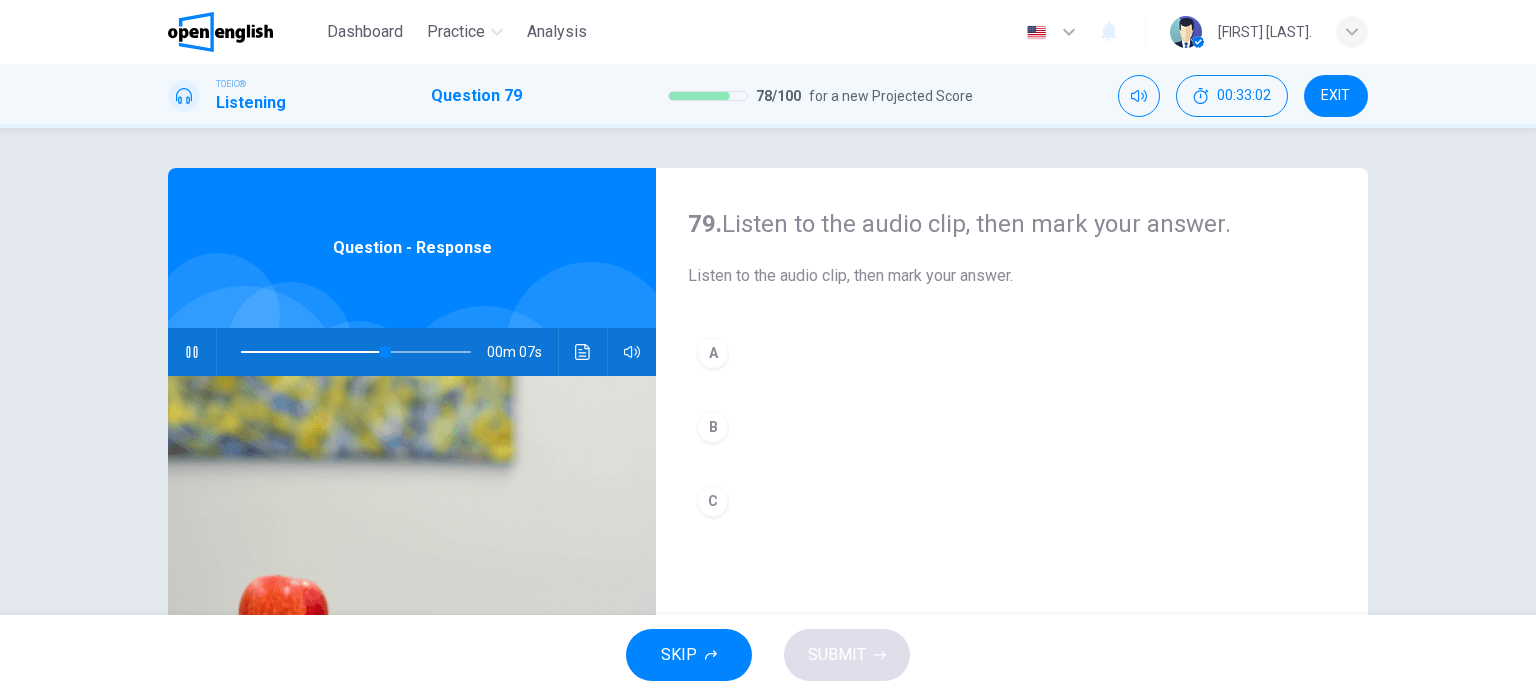click on "B" at bounding box center (713, 427) 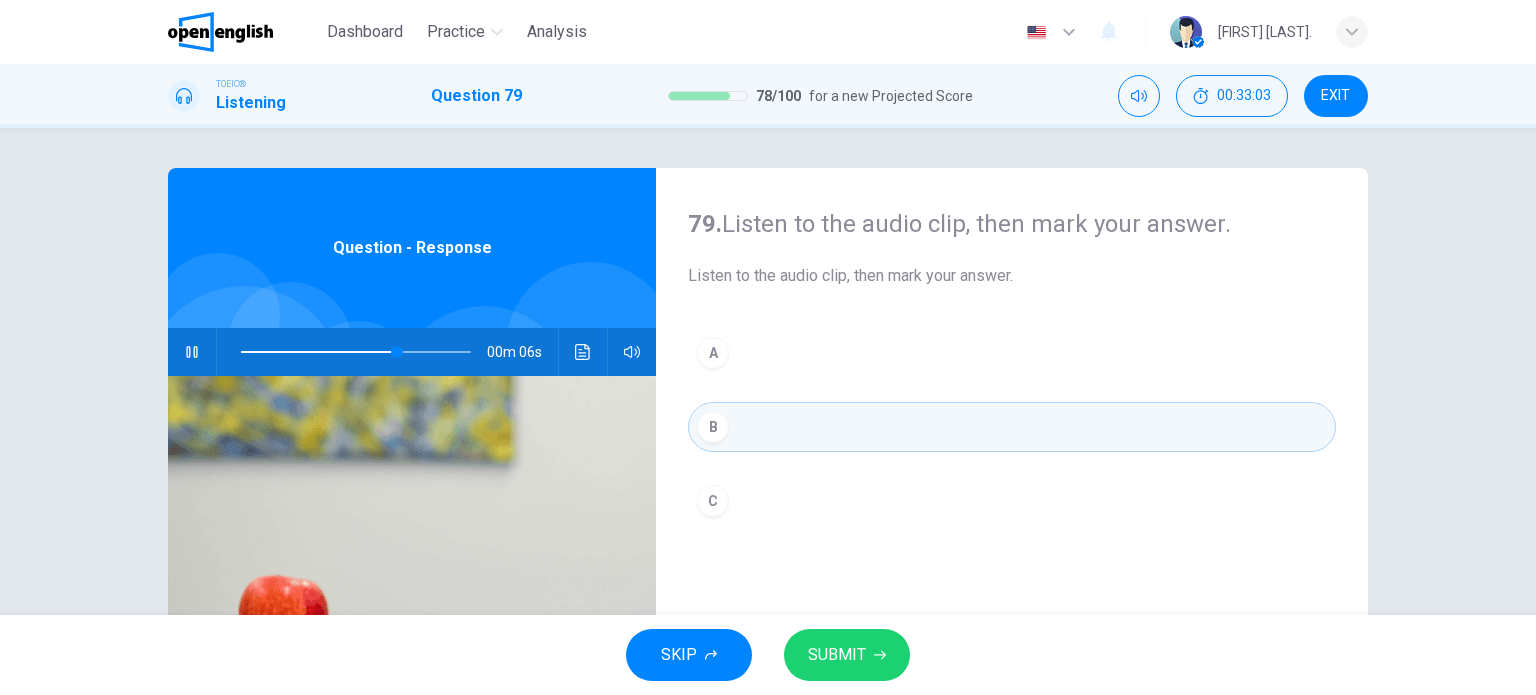 click on "SUBMIT" at bounding box center [837, 655] 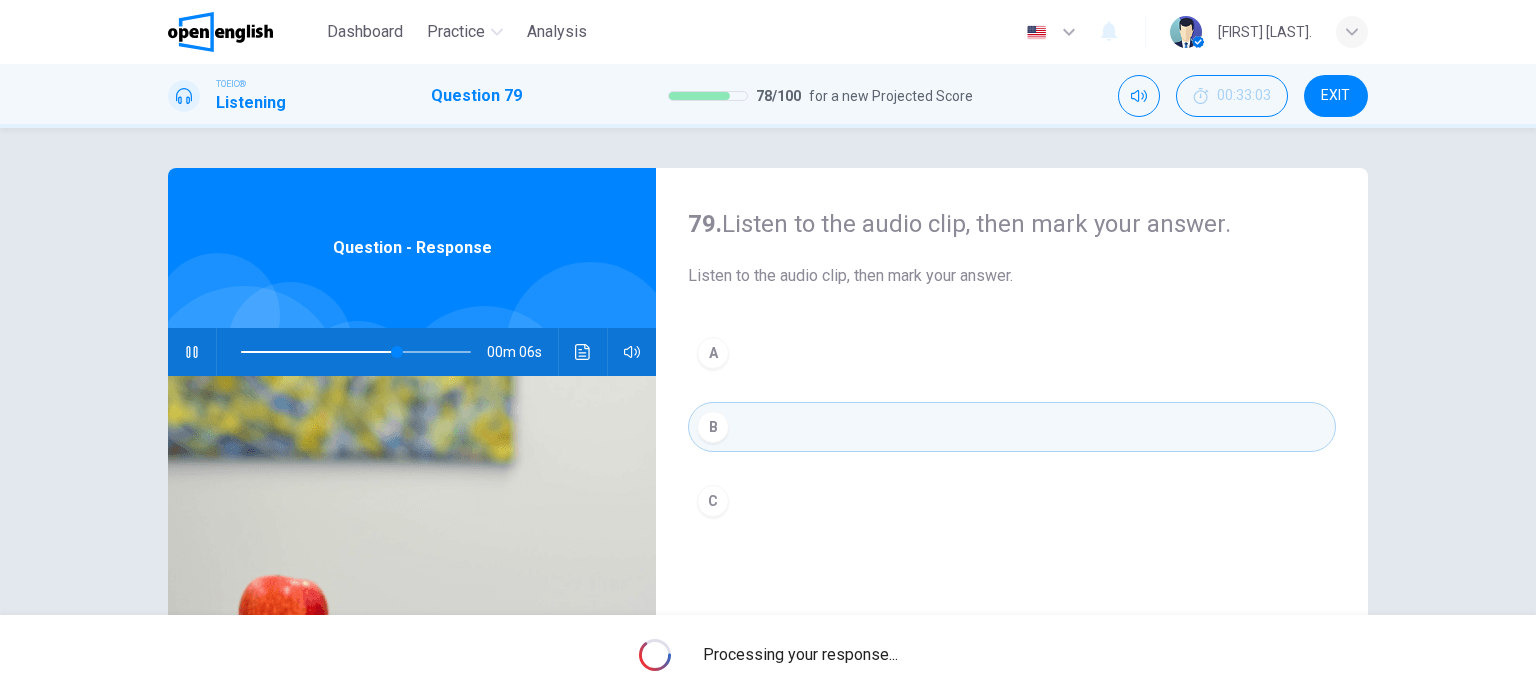type on "**" 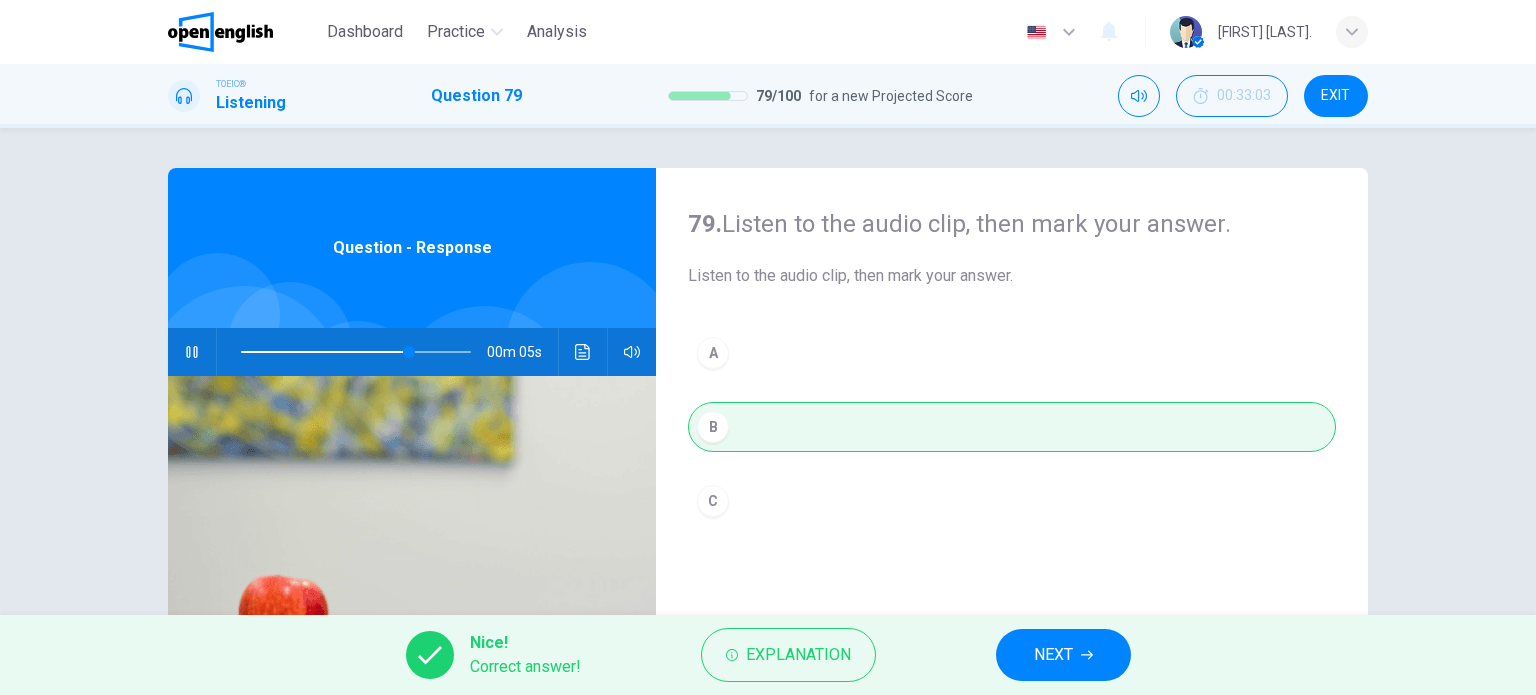 click on "NEXT" at bounding box center [1053, 655] 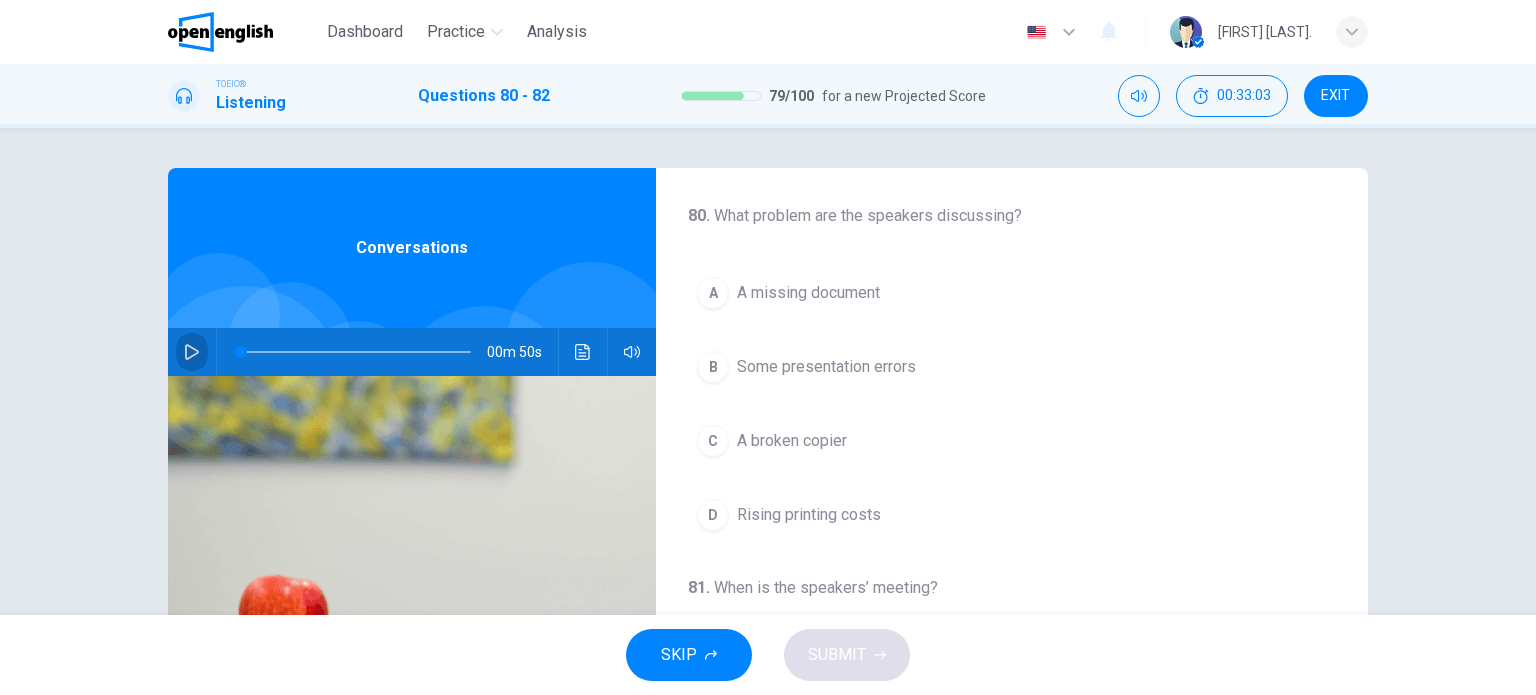 click at bounding box center (192, 352) 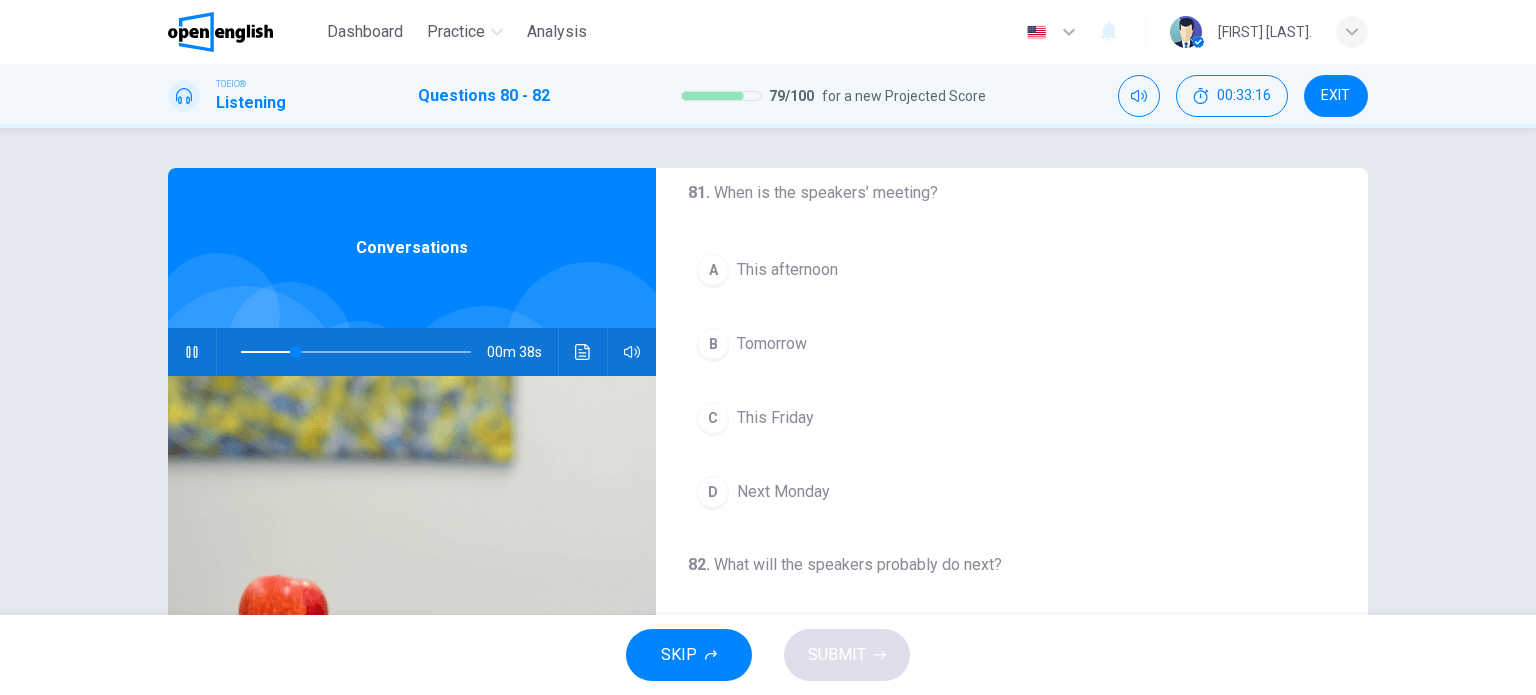 scroll, scrollTop: 400, scrollLeft: 0, axis: vertical 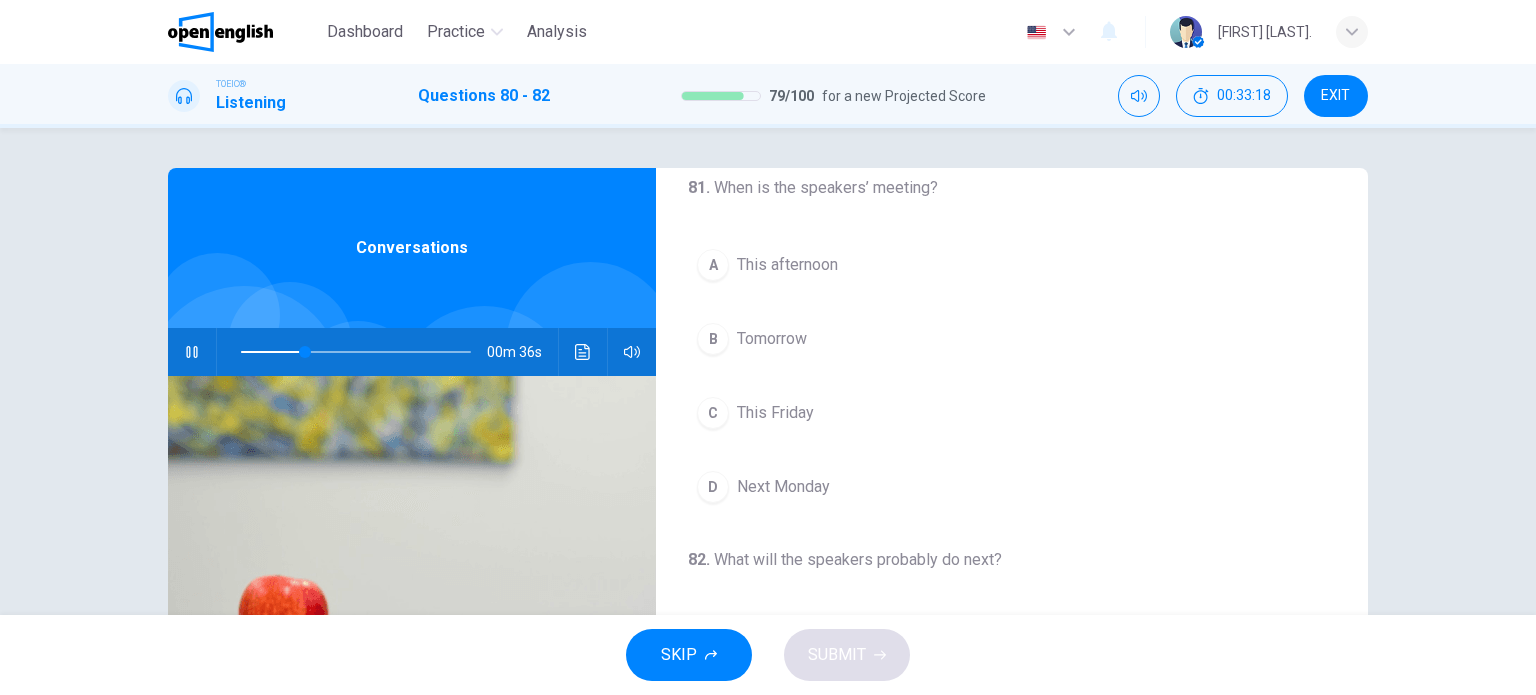 click on "C" at bounding box center [713, 413] 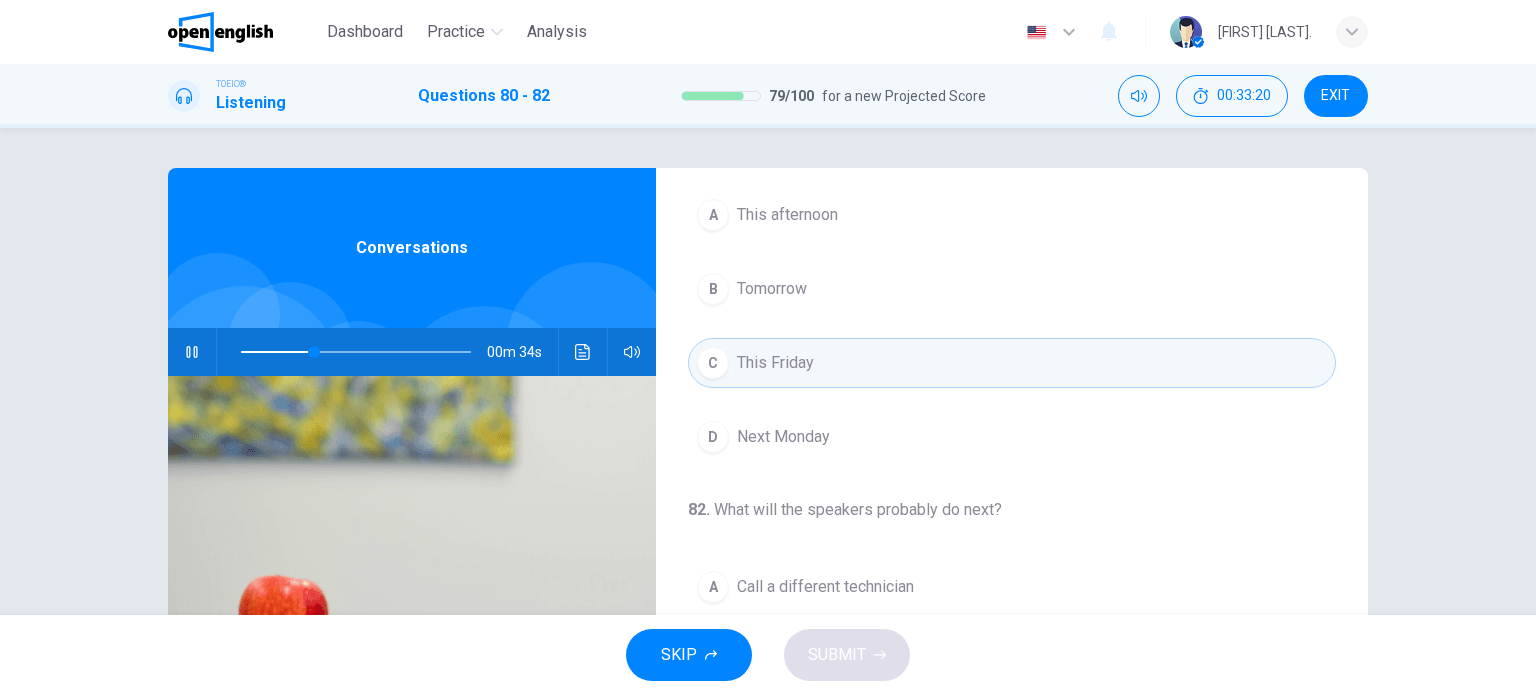 scroll, scrollTop: 452, scrollLeft: 0, axis: vertical 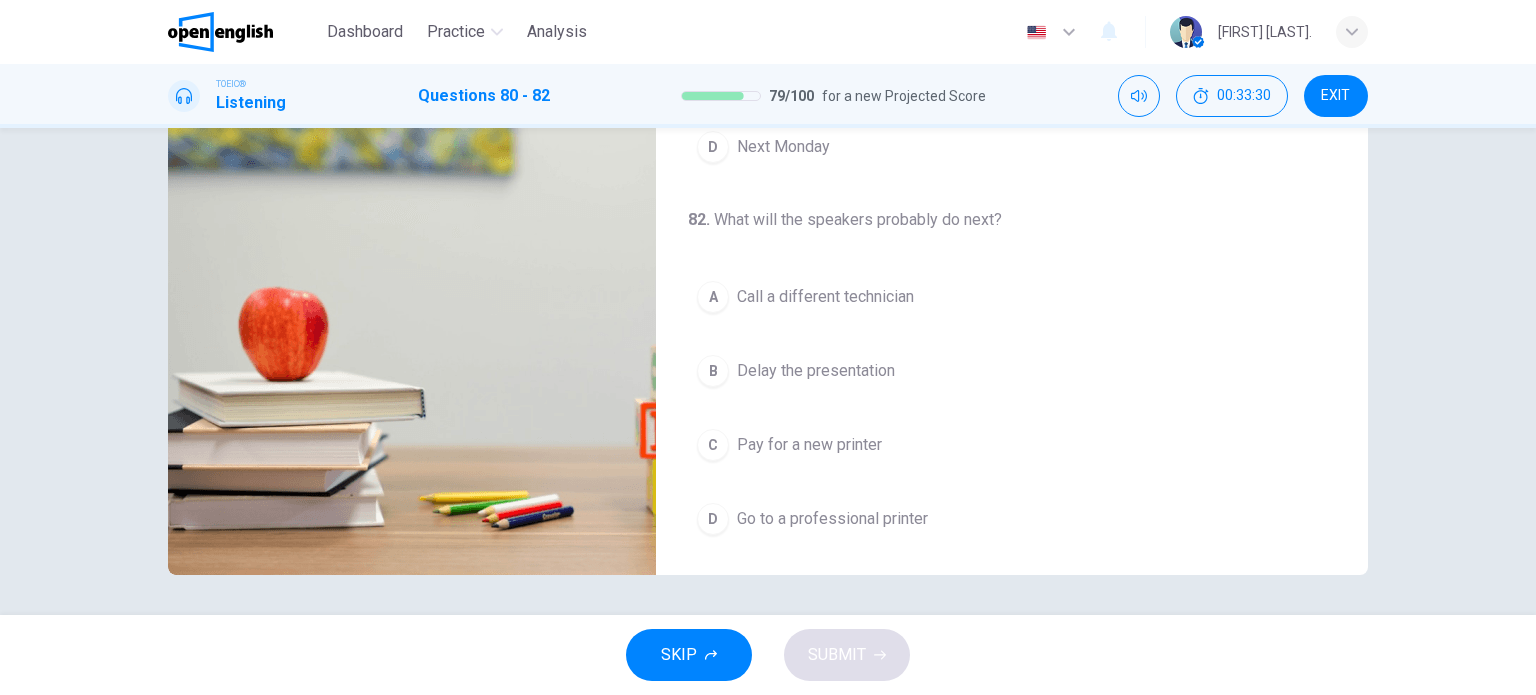 click on "Delay the presentation" at bounding box center [816, 371] 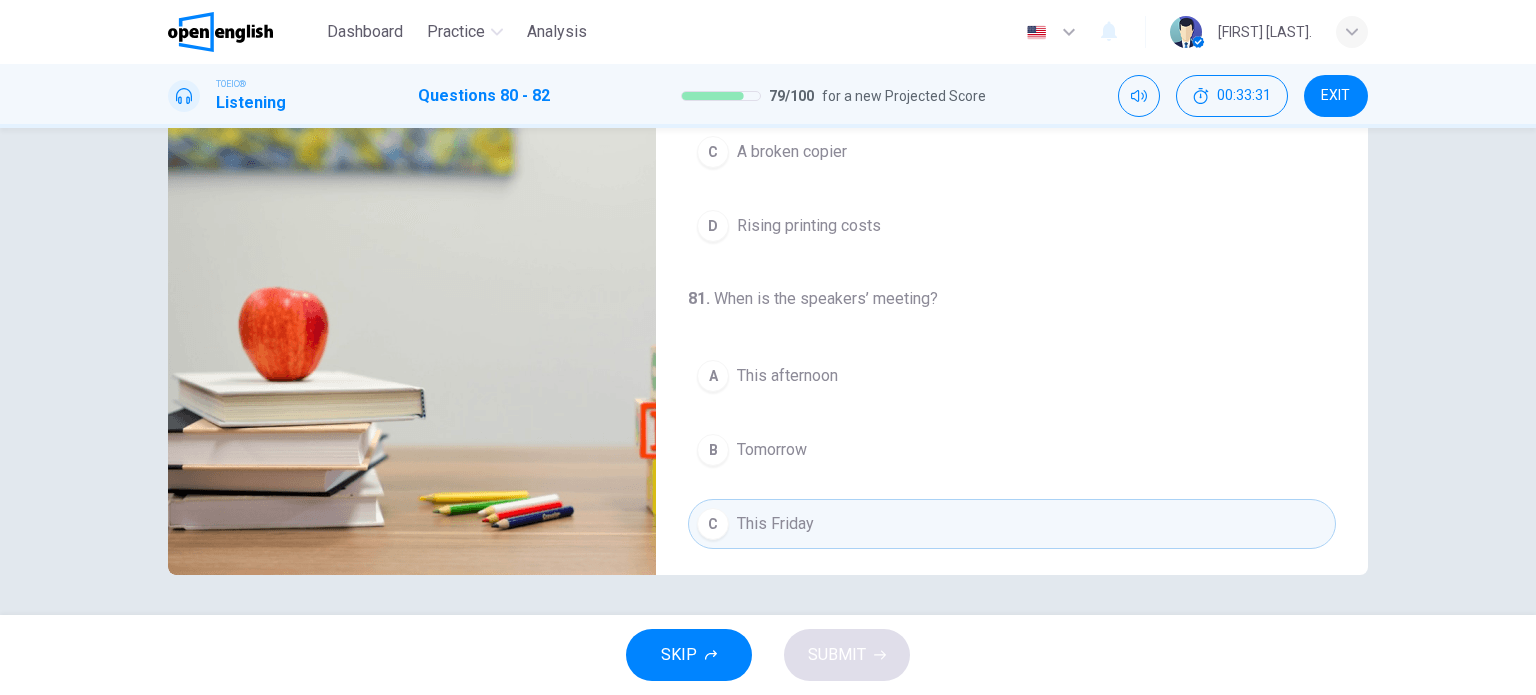 scroll, scrollTop: 0, scrollLeft: 0, axis: both 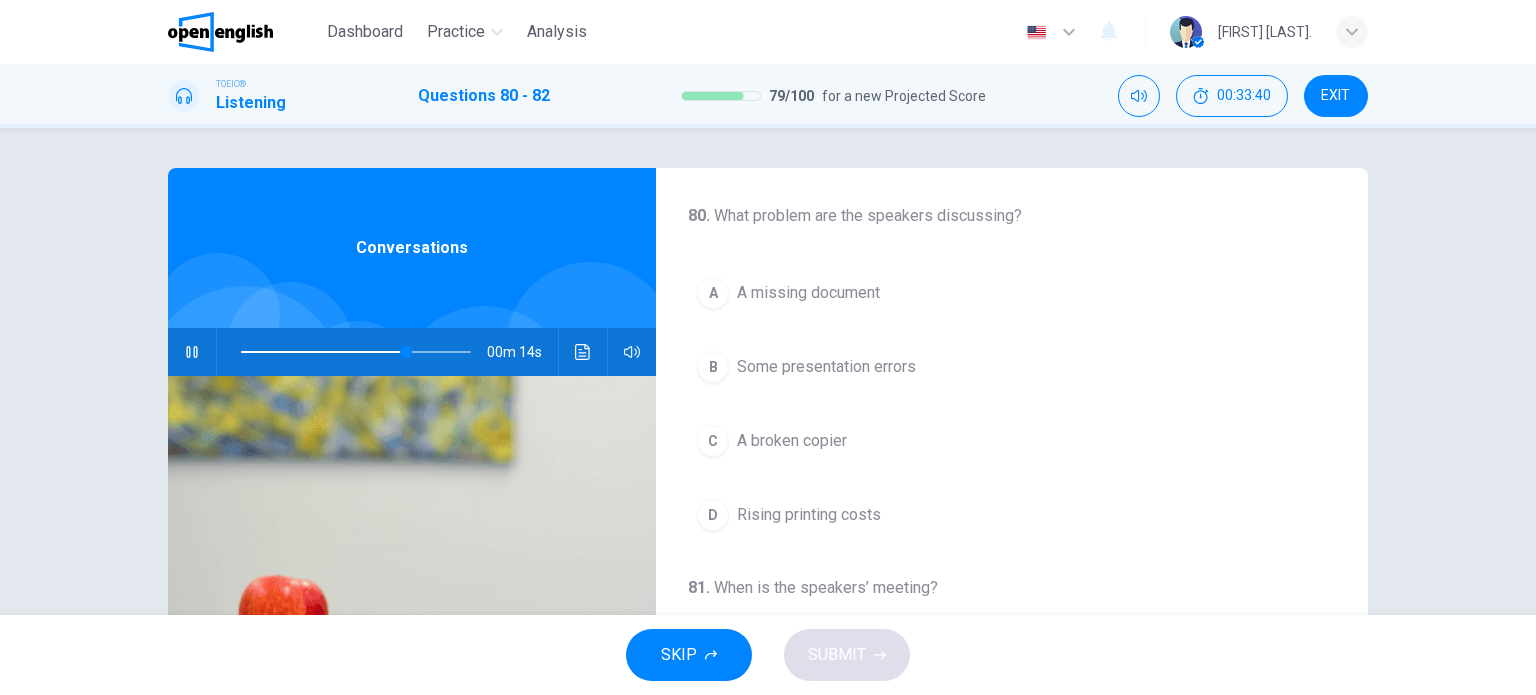 click at bounding box center [356, 352] 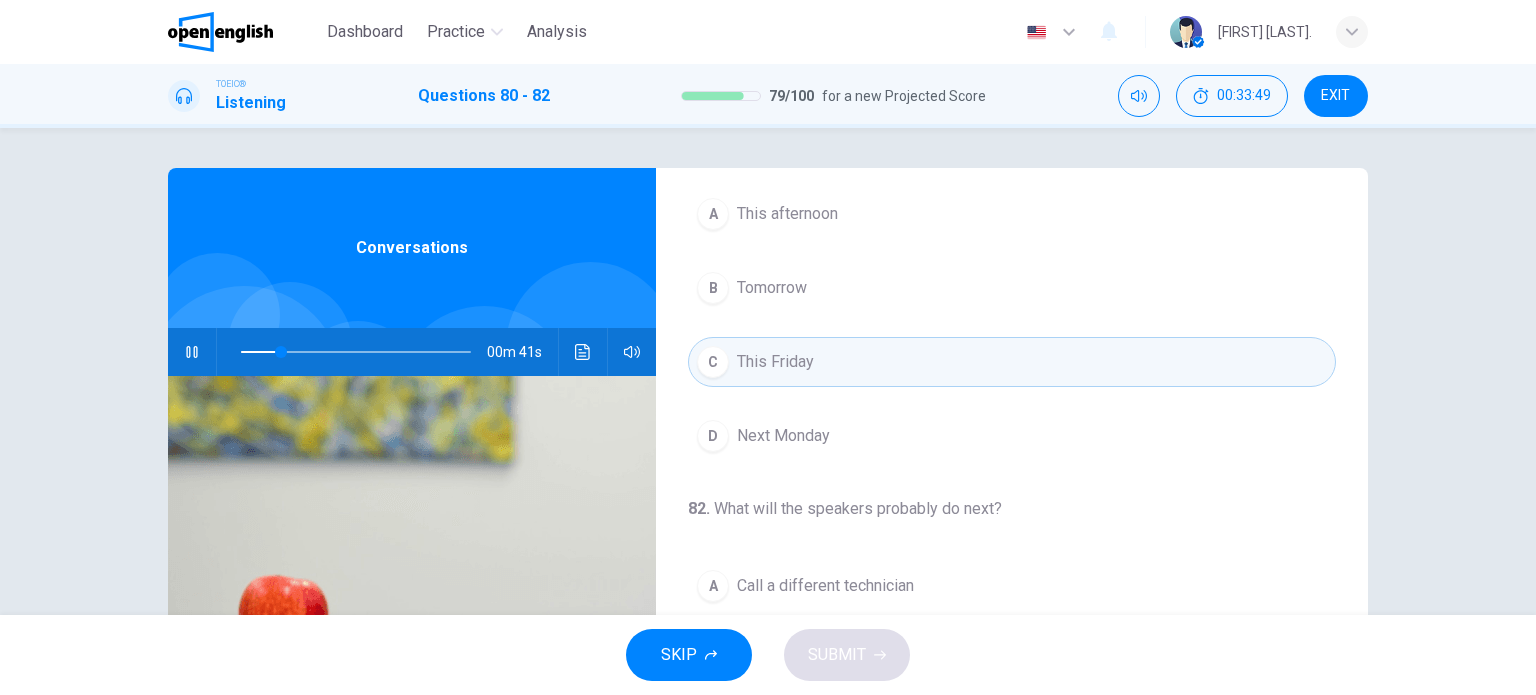 scroll, scrollTop: 452, scrollLeft: 0, axis: vertical 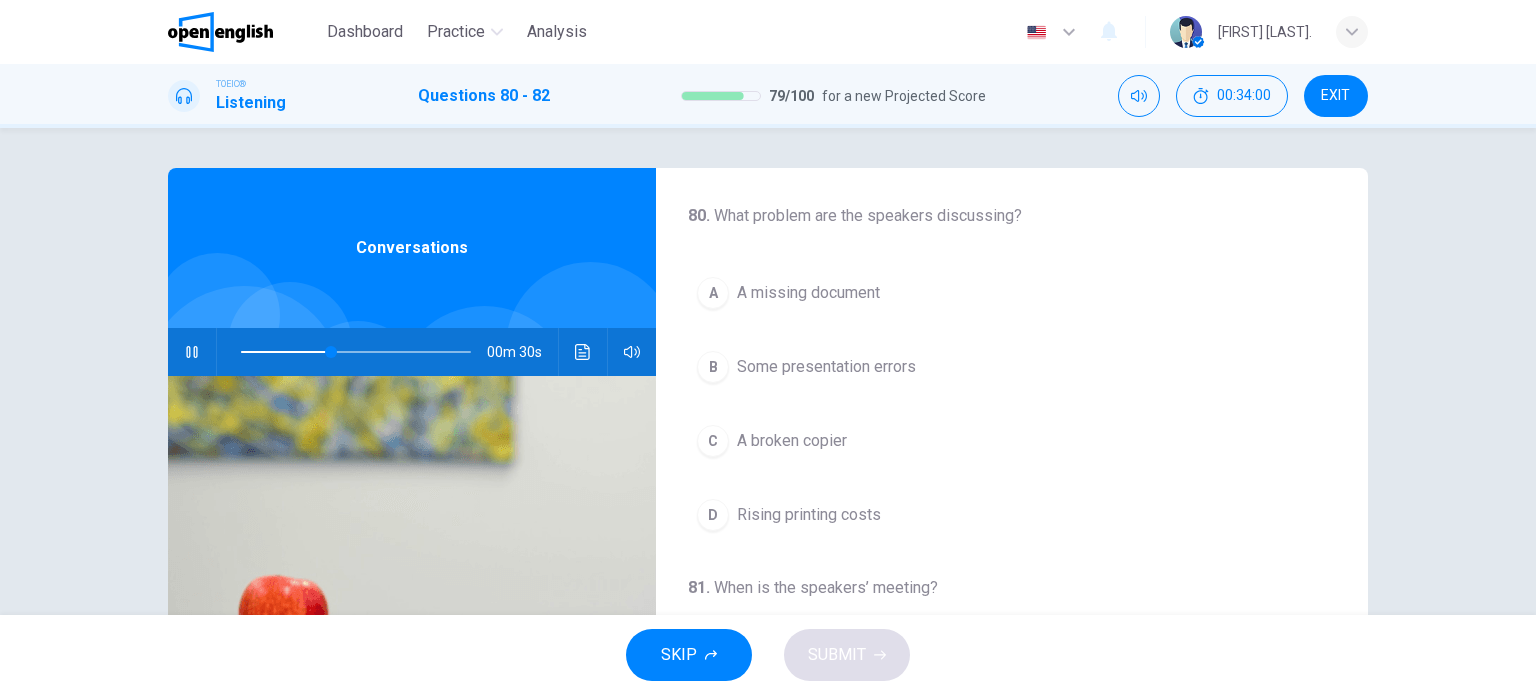 click on "A broken copier" at bounding box center [792, 441] 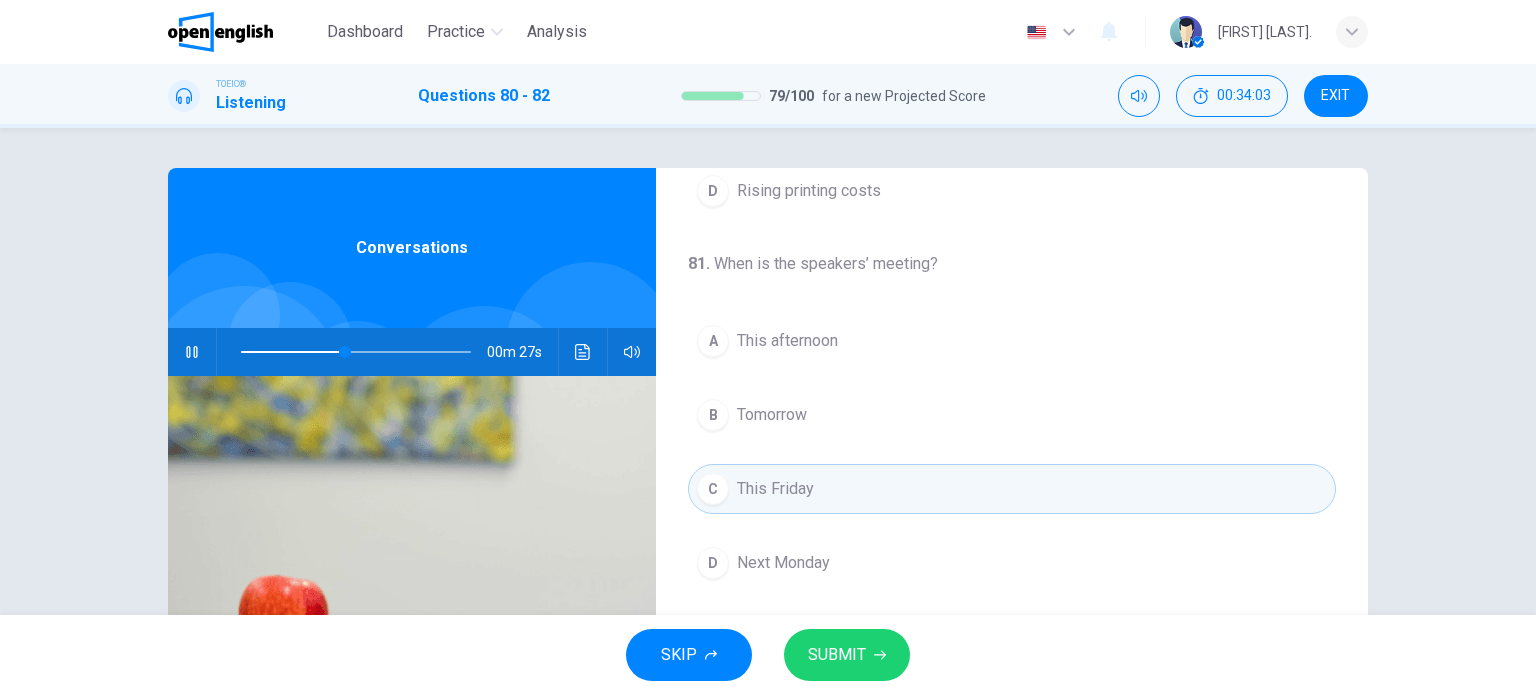scroll, scrollTop: 400, scrollLeft: 0, axis: vertical 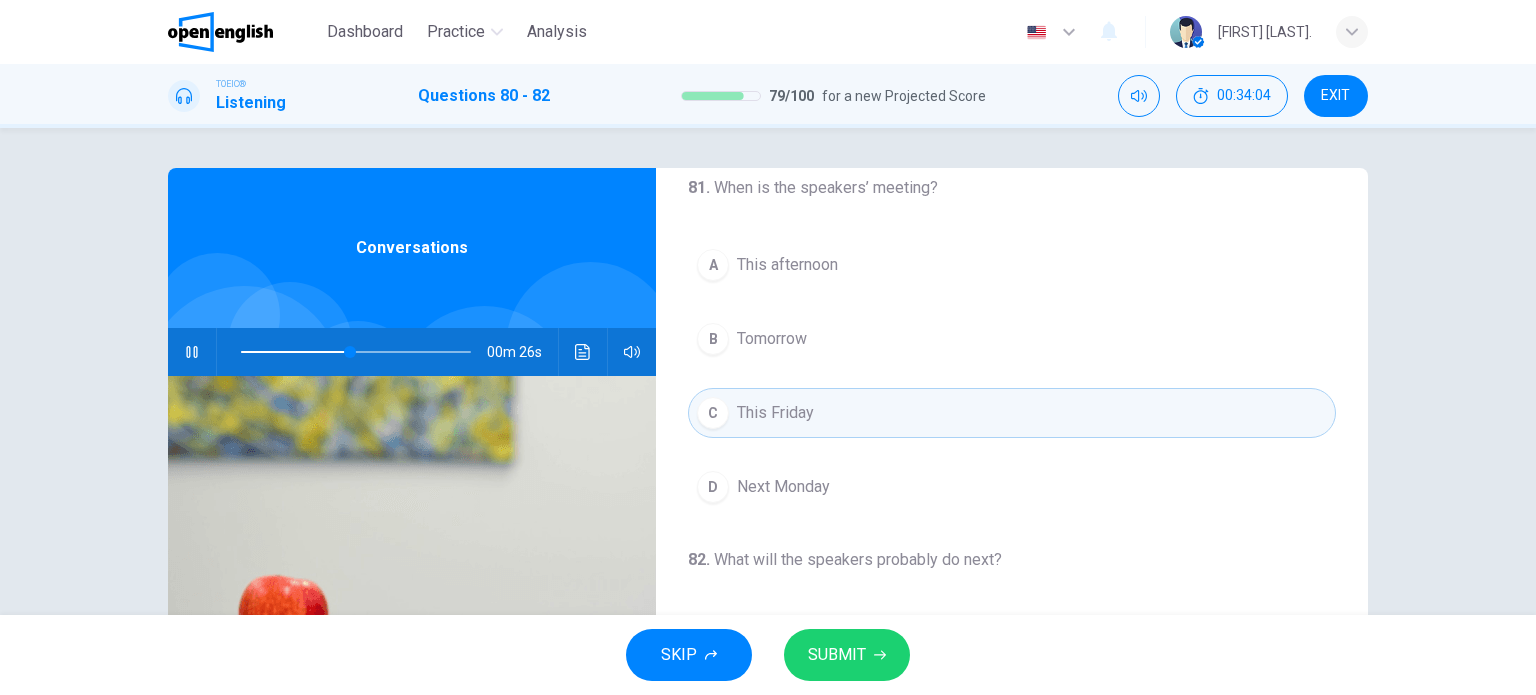 click on "SUBMIT" at bounding box center (837, 655) 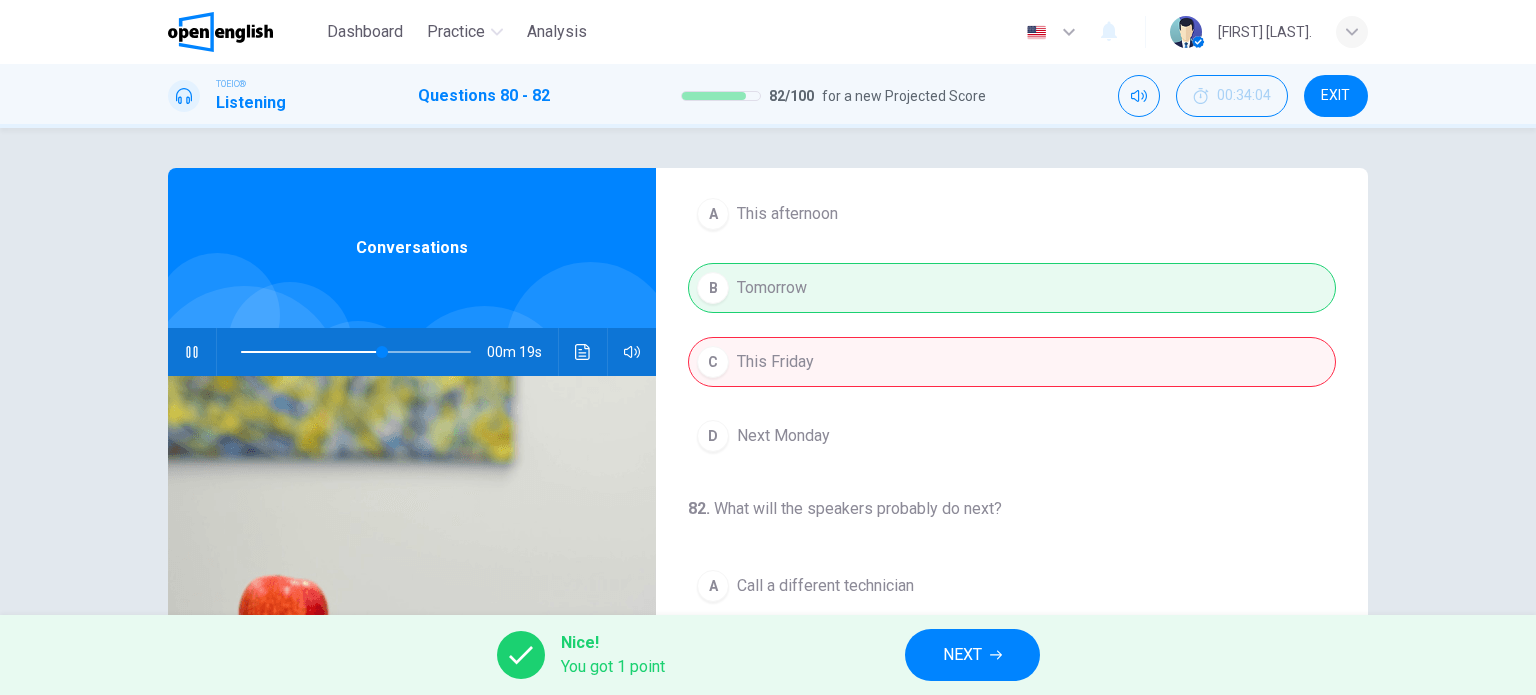 scroll, scrollTop: 452, scrollLeft: 0, axis: vertical 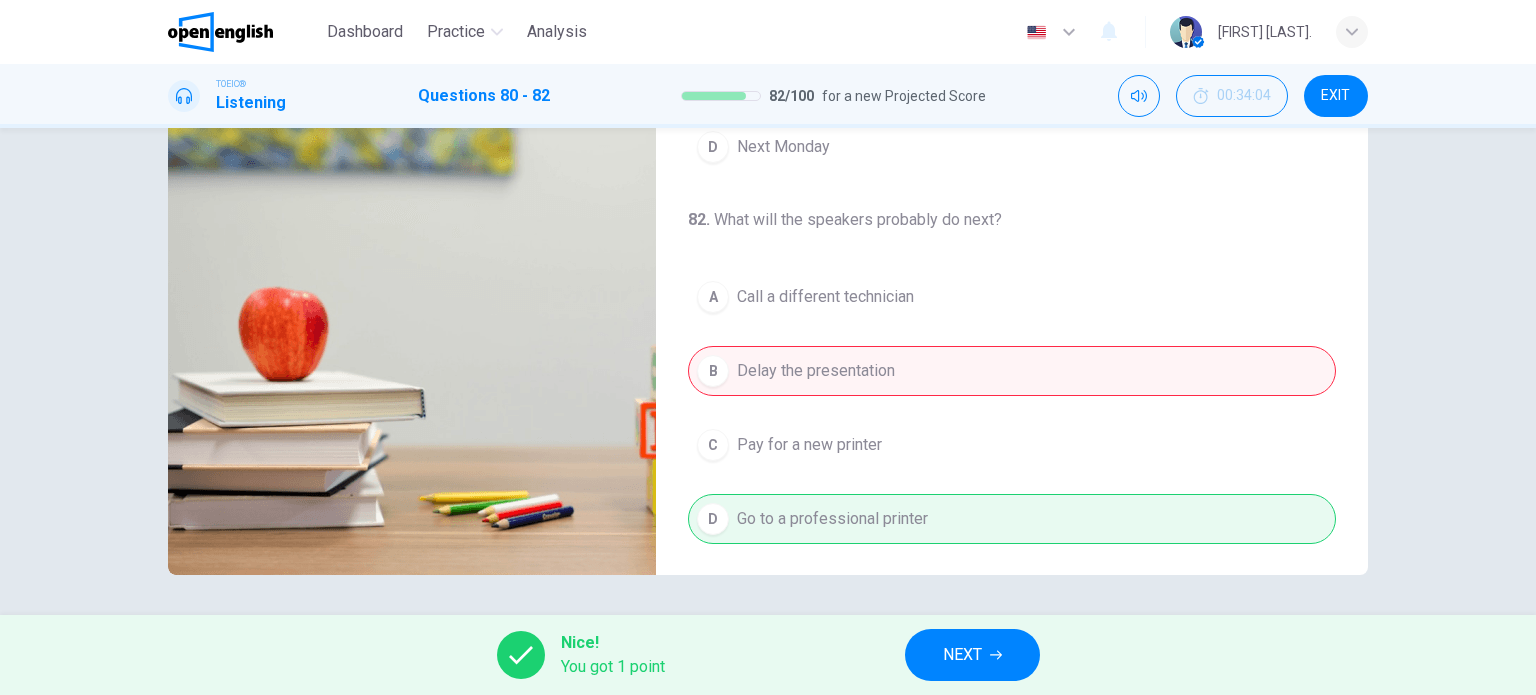 type on "**" 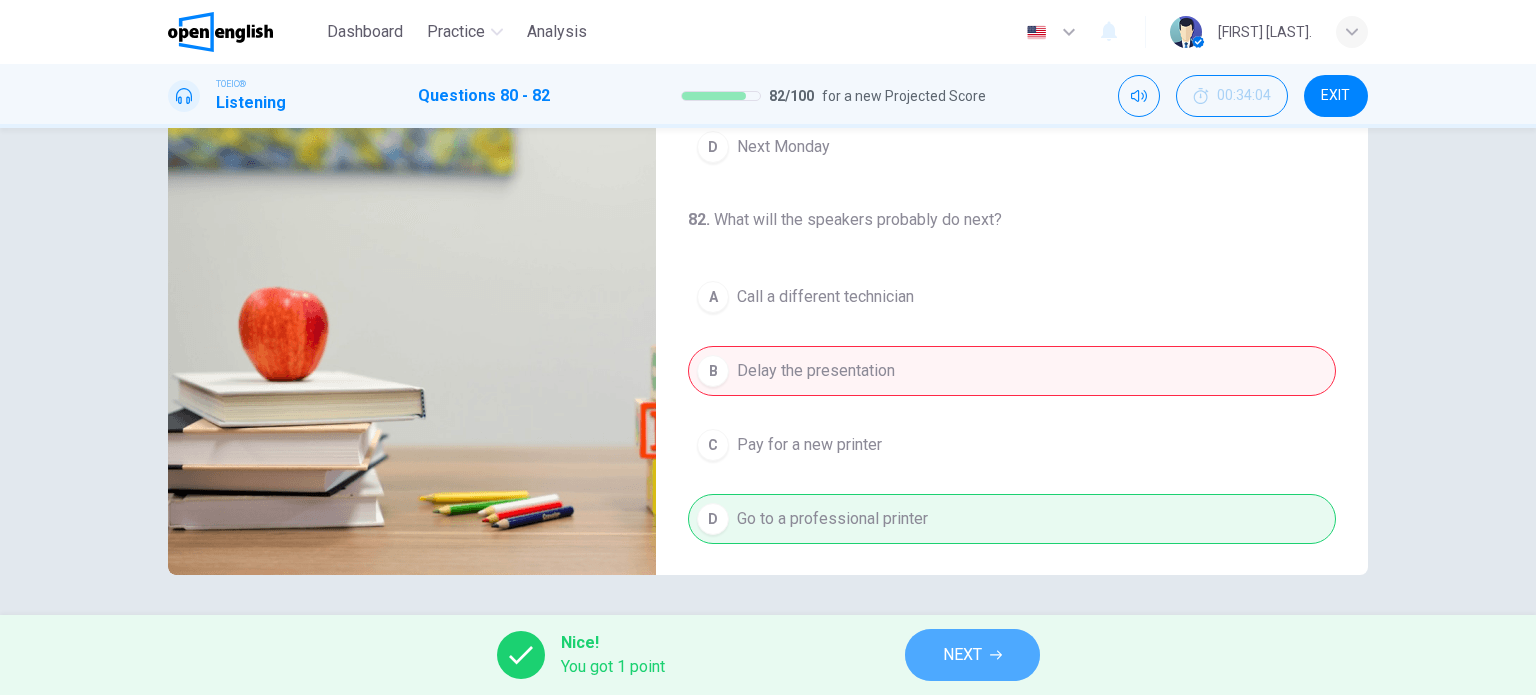 click on "NEXT" at bounding box center [962, 655] 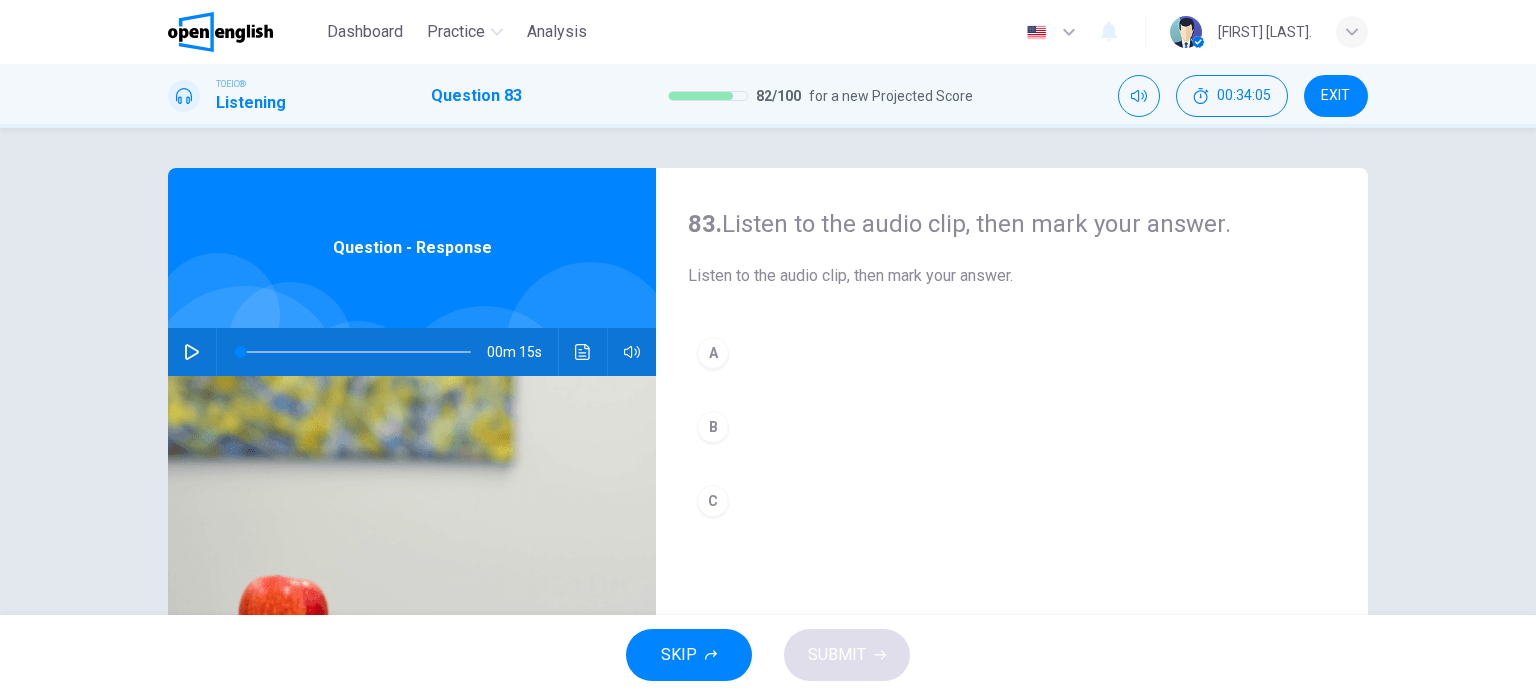 click at bounding box center [192, 352] 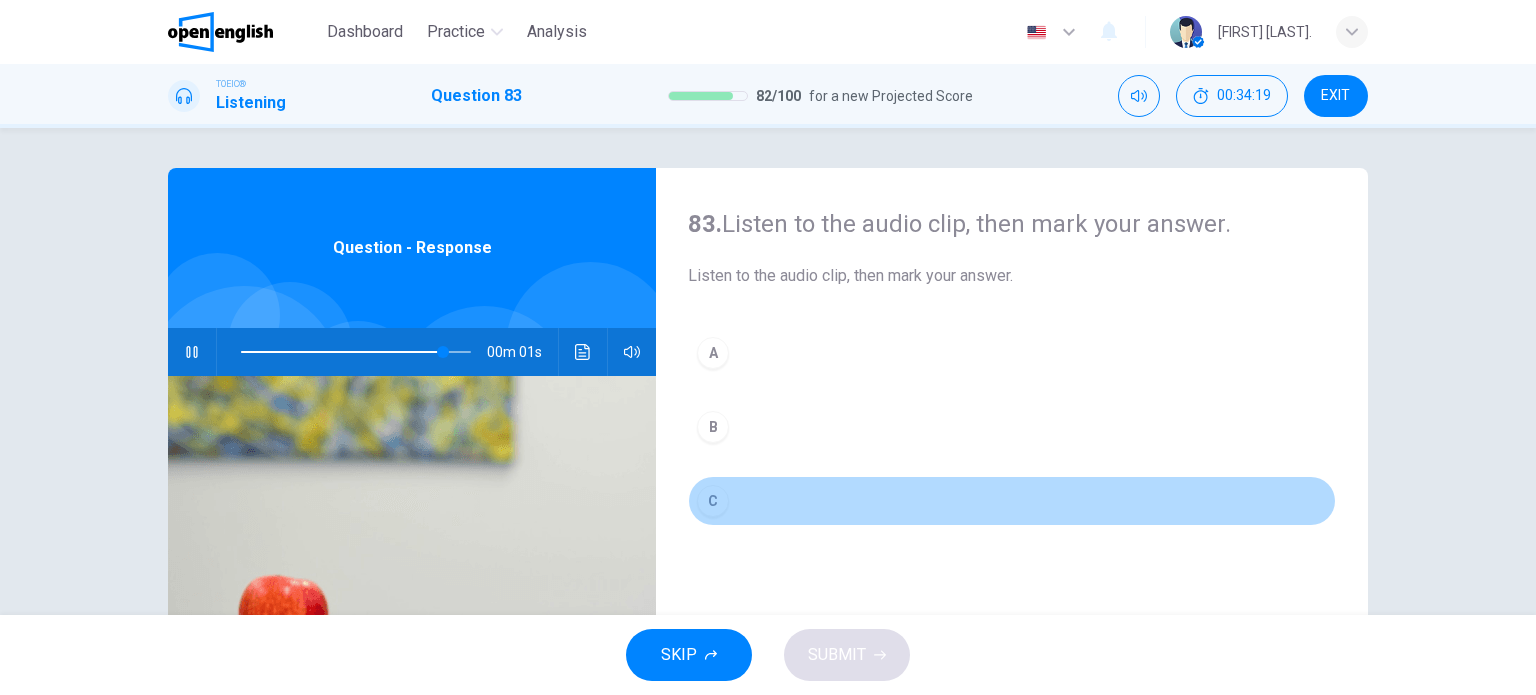 click on "C" at bounding box center (713, 501) 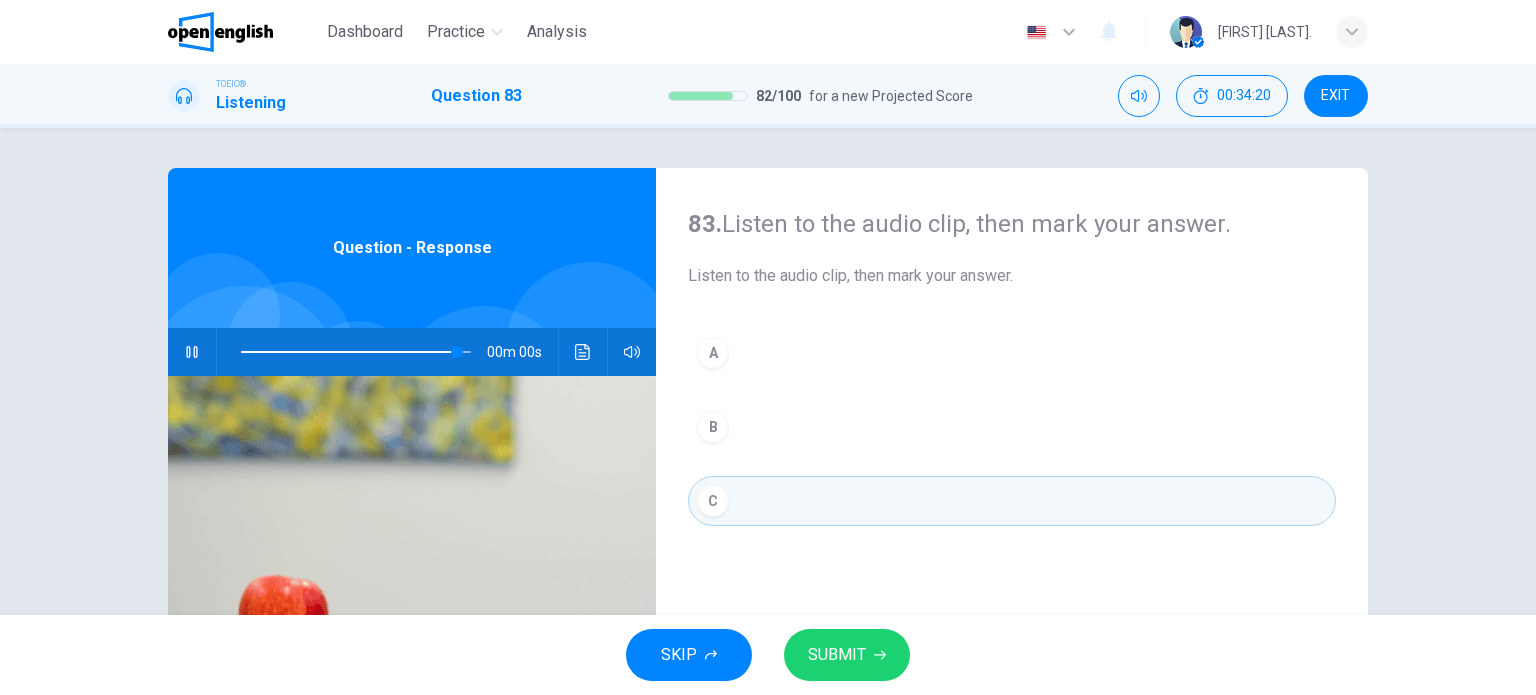 click on "SUBMIT" at bounding box center [837, 655] 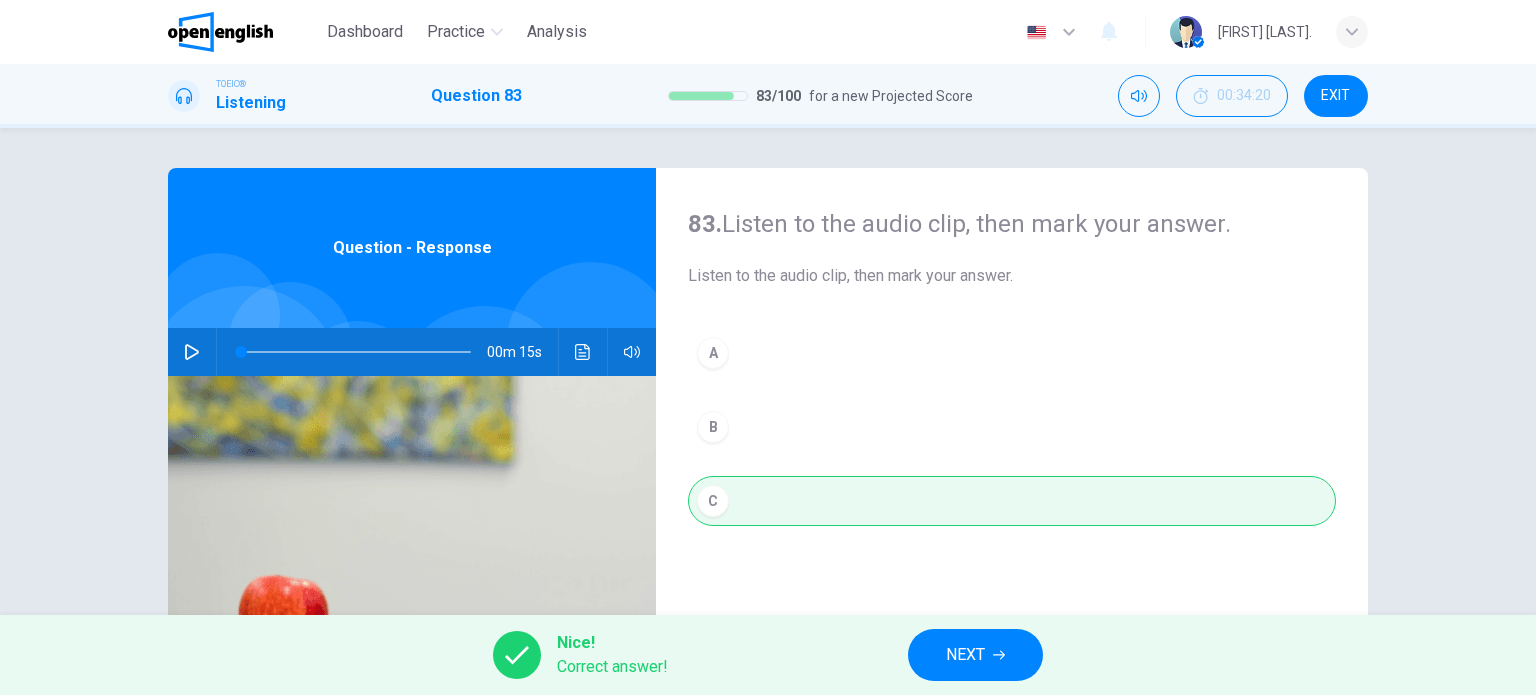 type on "*" 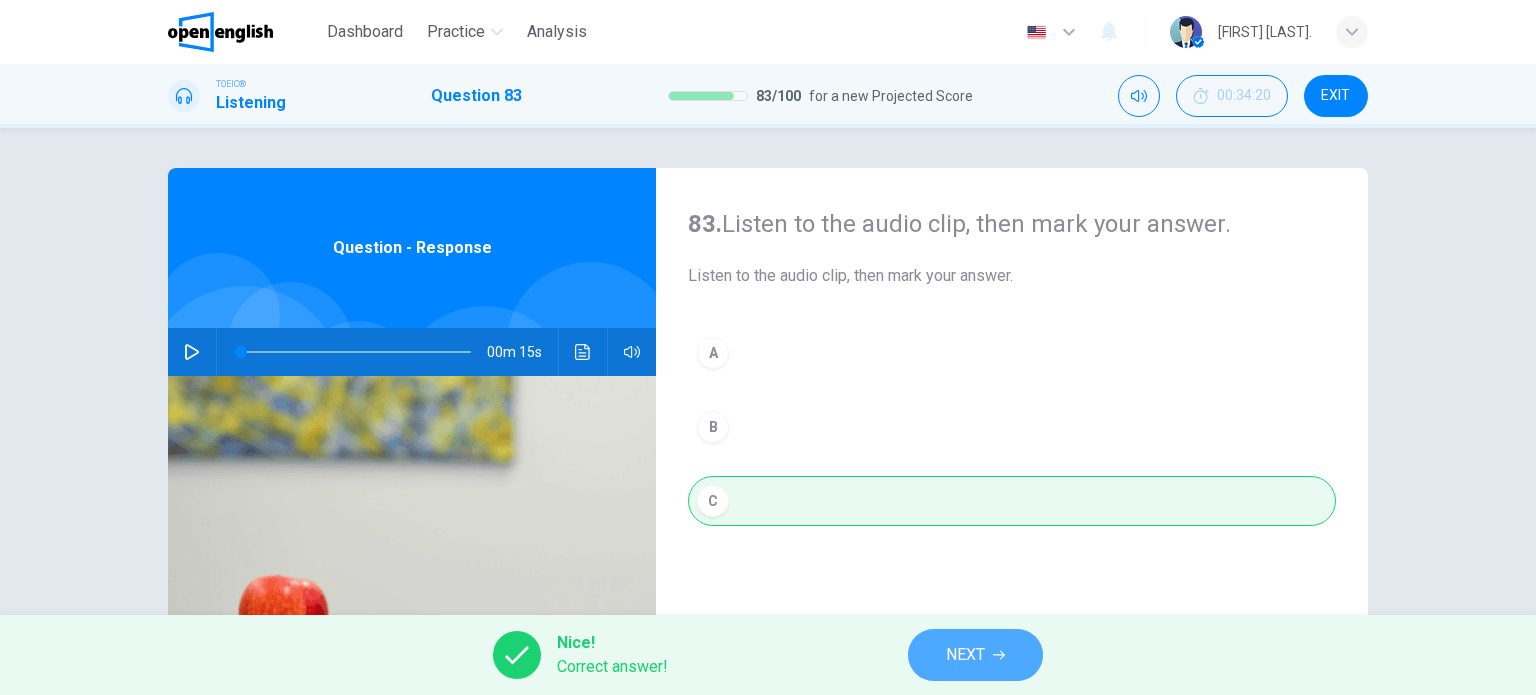 click on "NEXT" at bounding box center (975, 655) 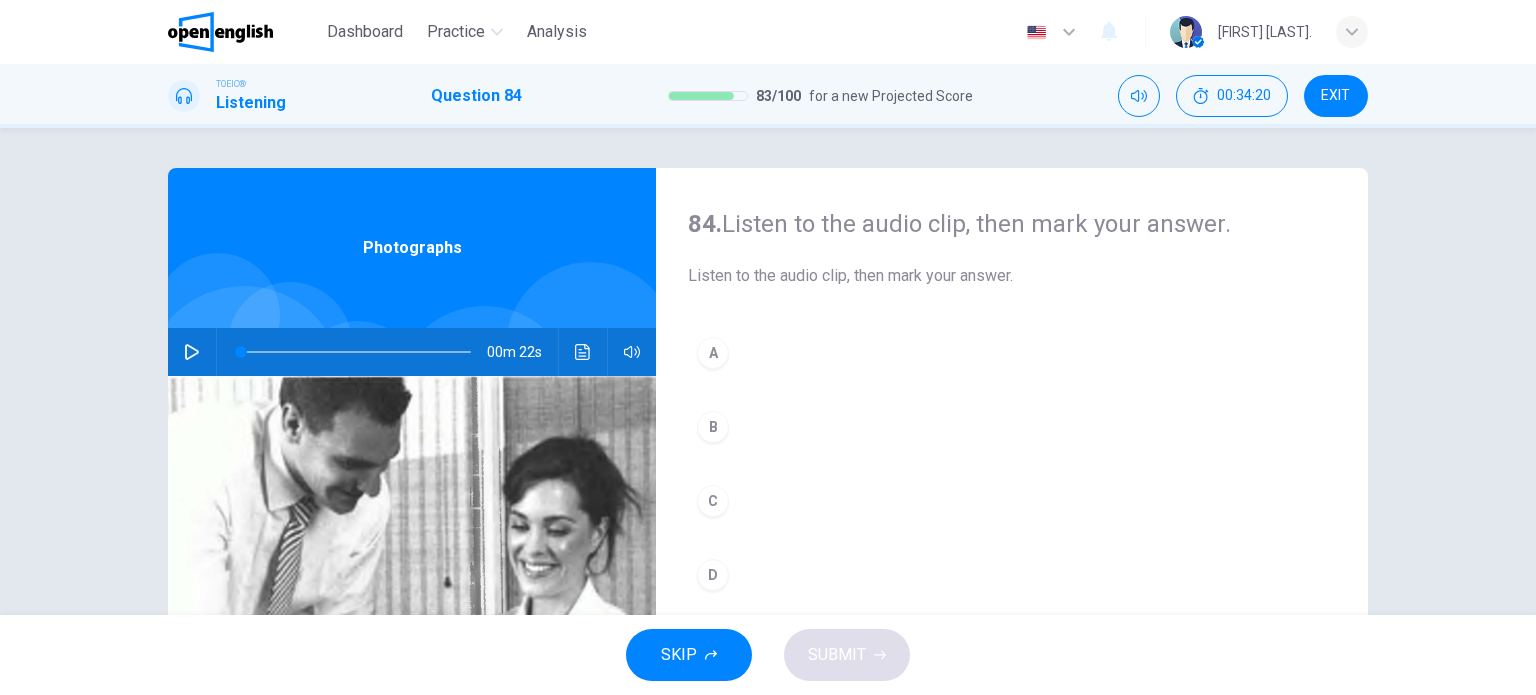 click 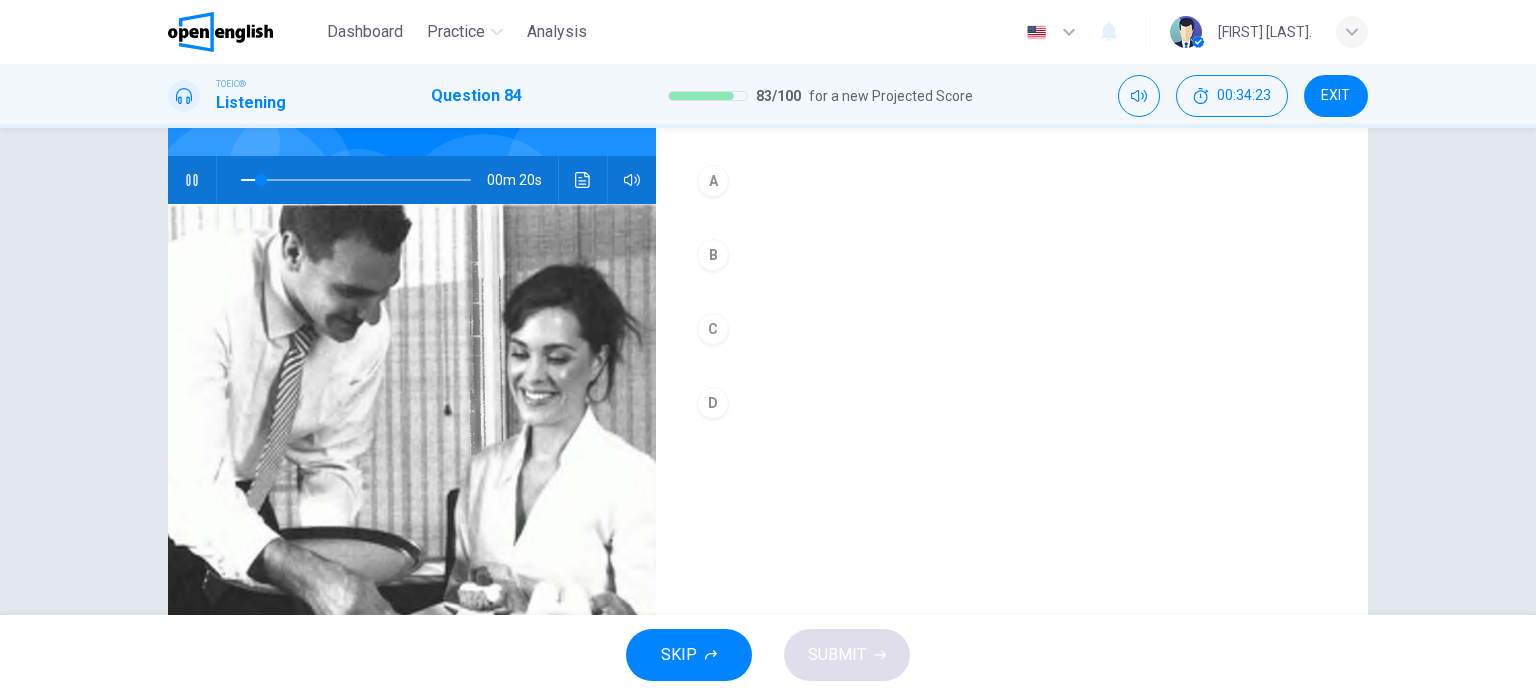 scroll, scrollTop: 200, scrollLeft: 0, axis: vertical 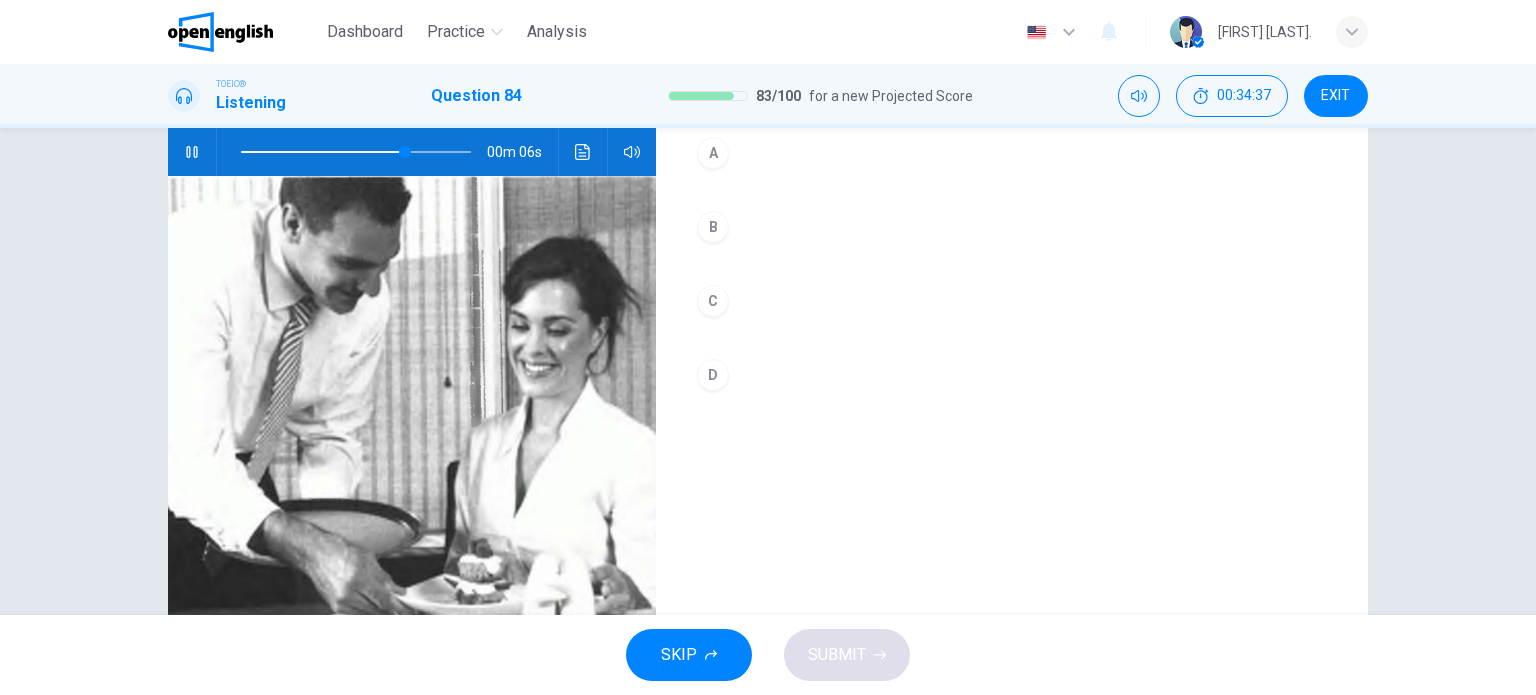 click on "C" at bounding box center (713, 301) 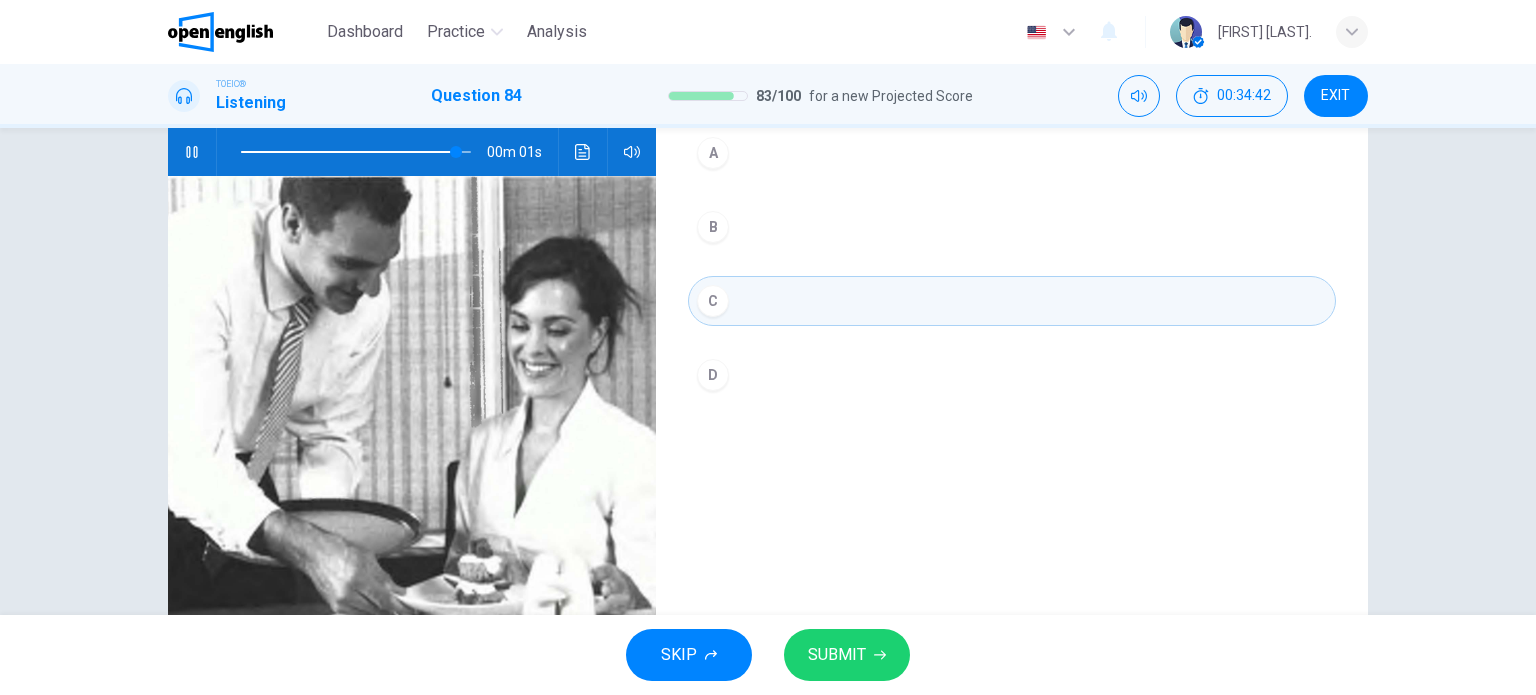 click on "SUBMIT" at bounding box center [837, 655] 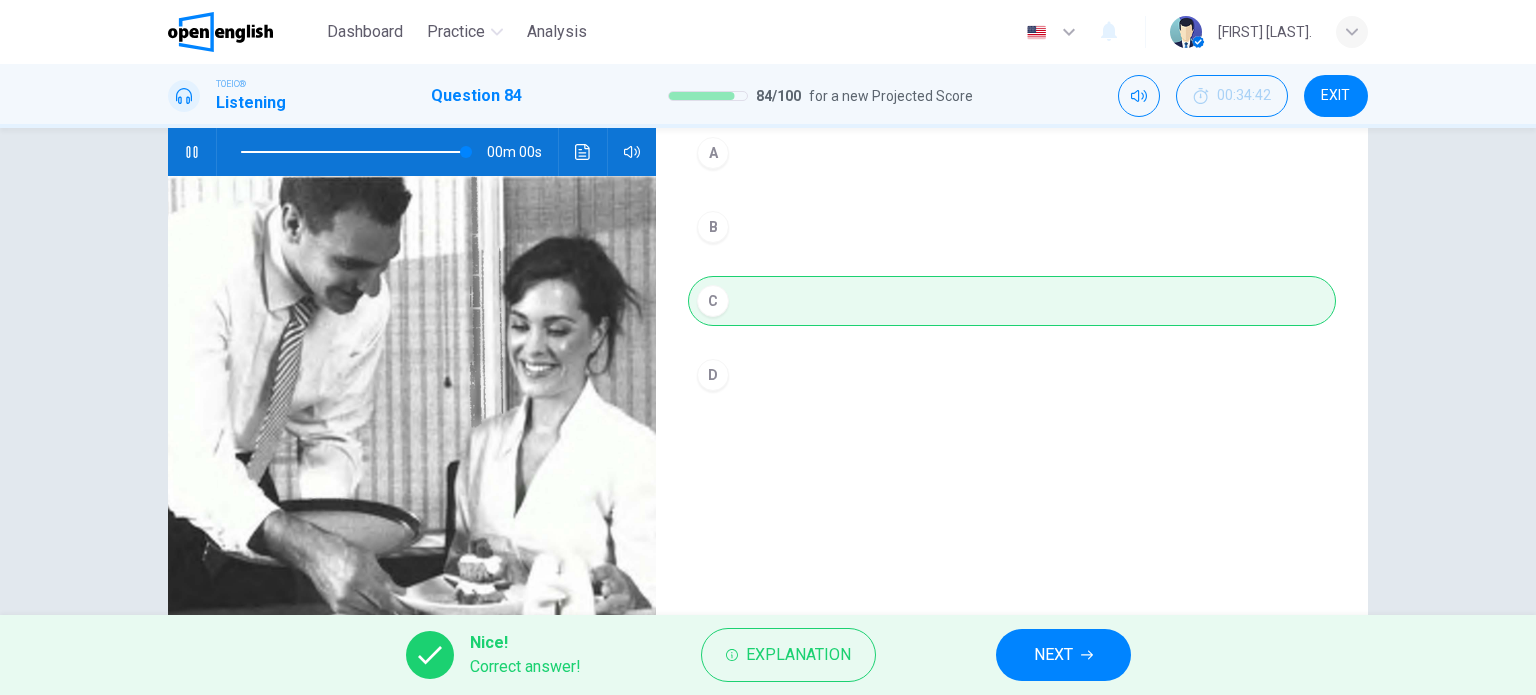 type on "*" 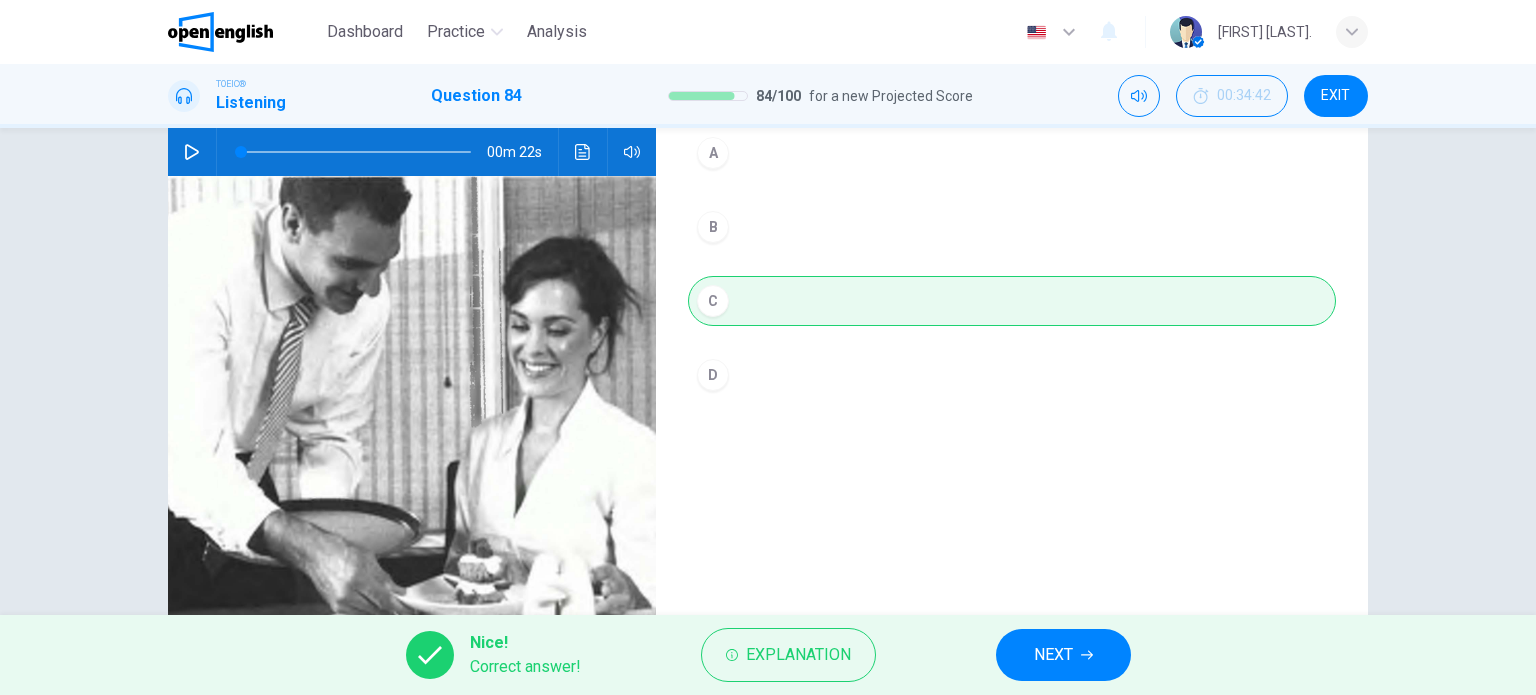click on "NEXT" at bounding box center [1063, 655] 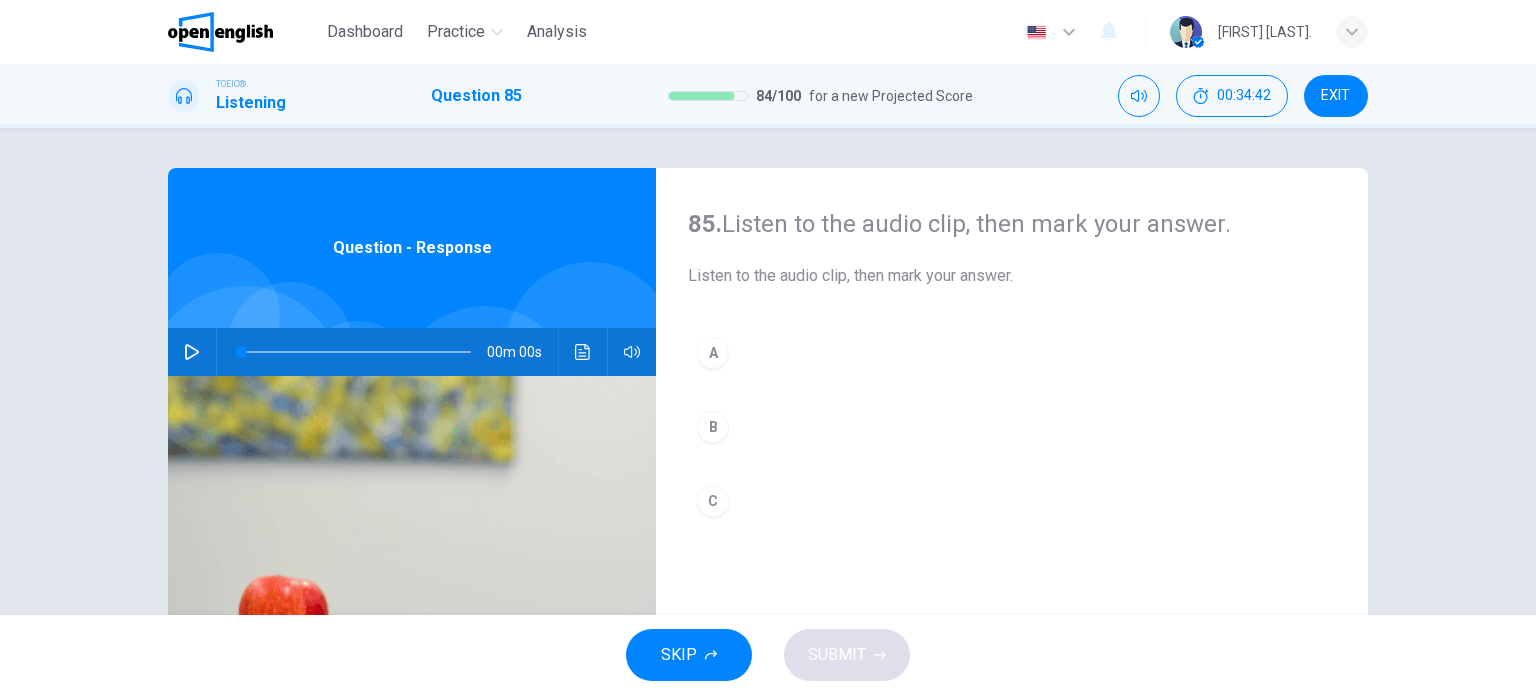click 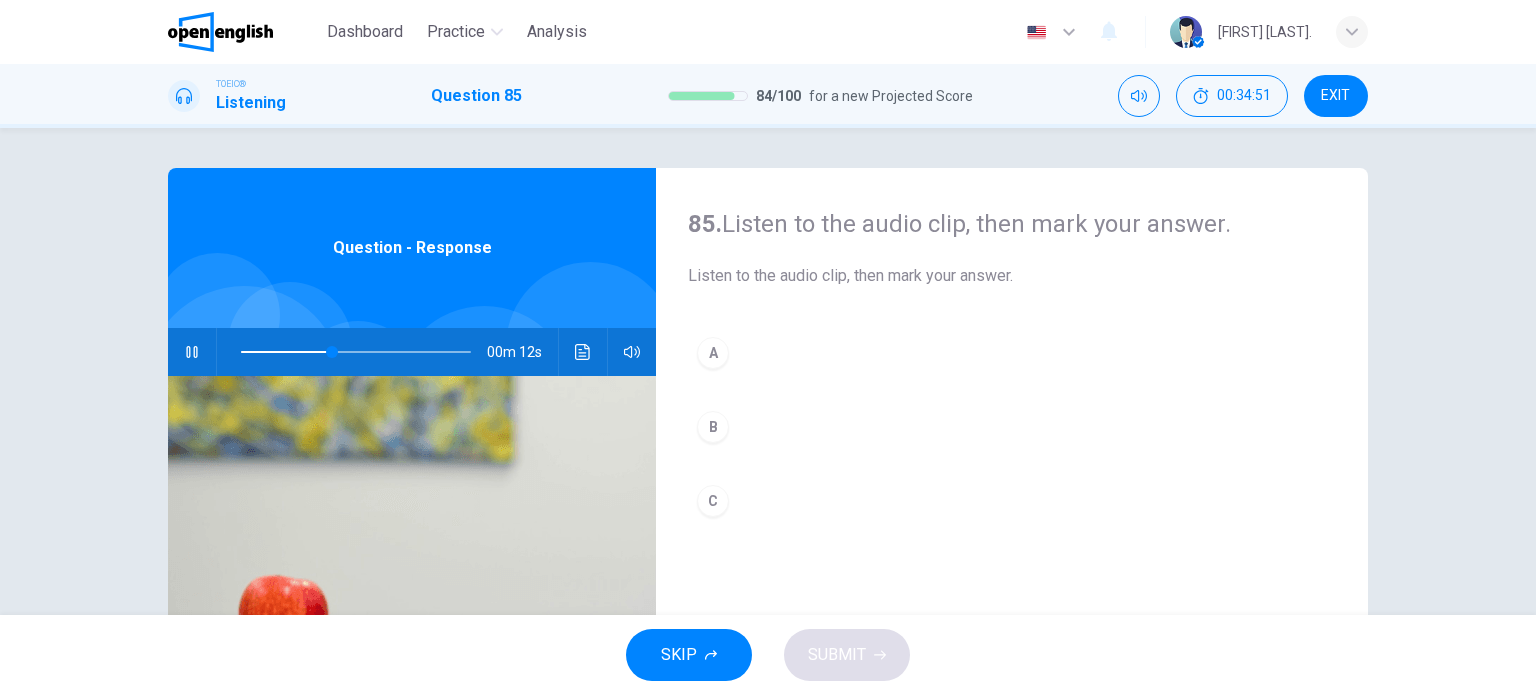 click on "A" at bounding box center (713, 353) 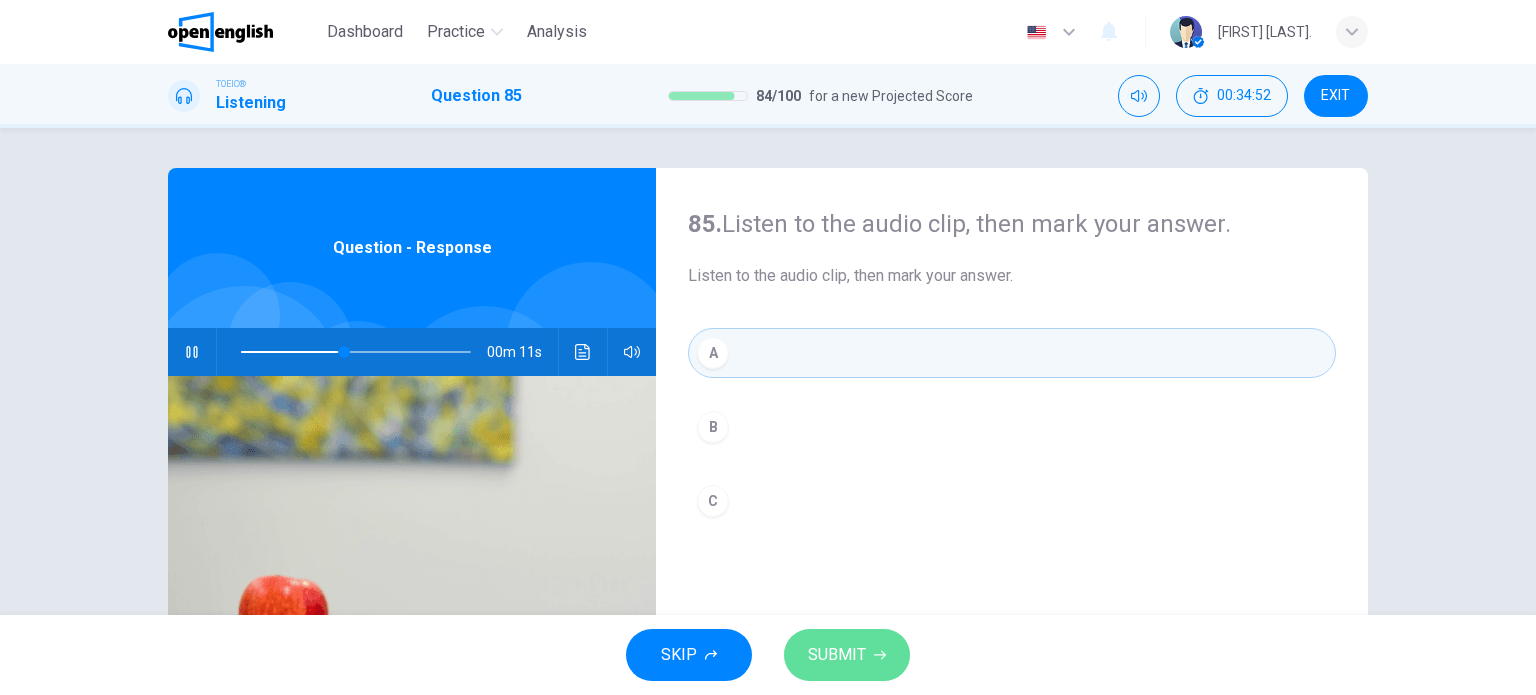 click on "SUBMIT" at bounding box center [837, 655] 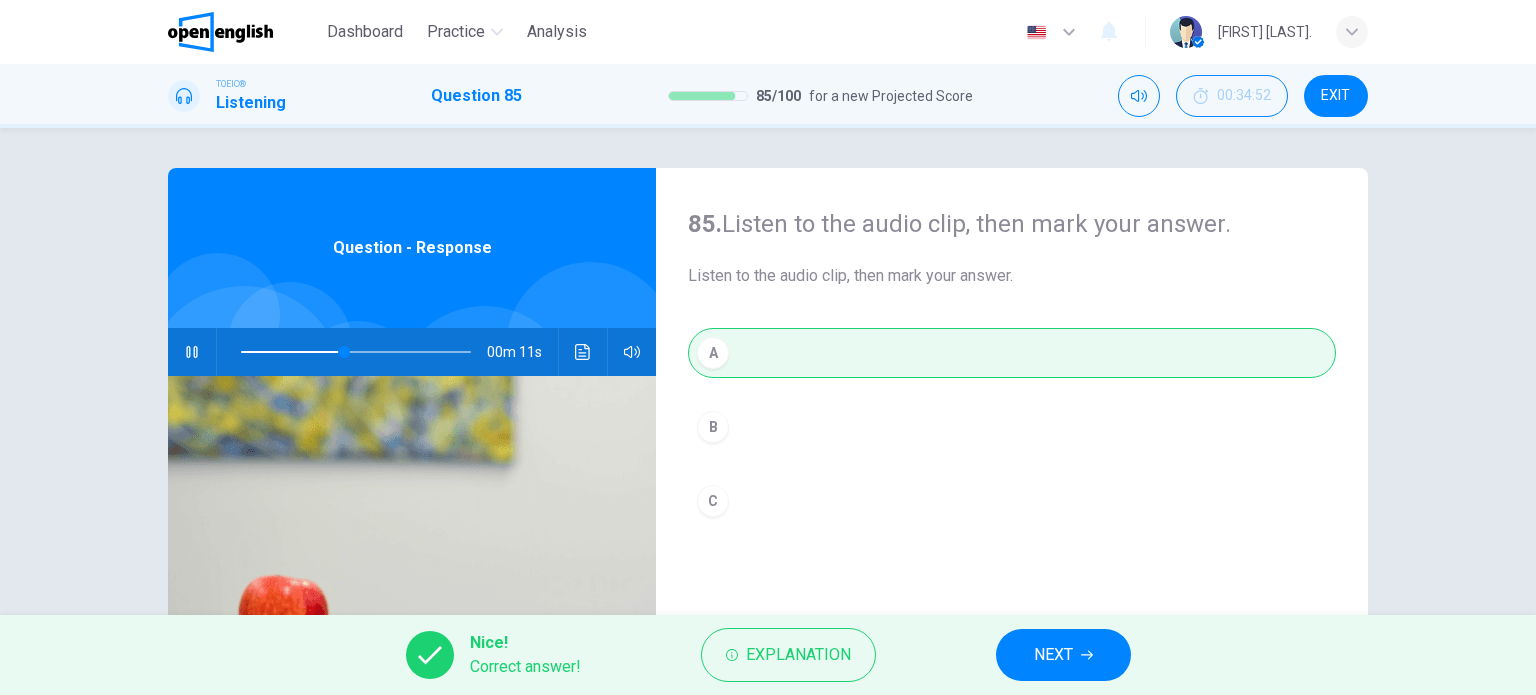 type on "**" 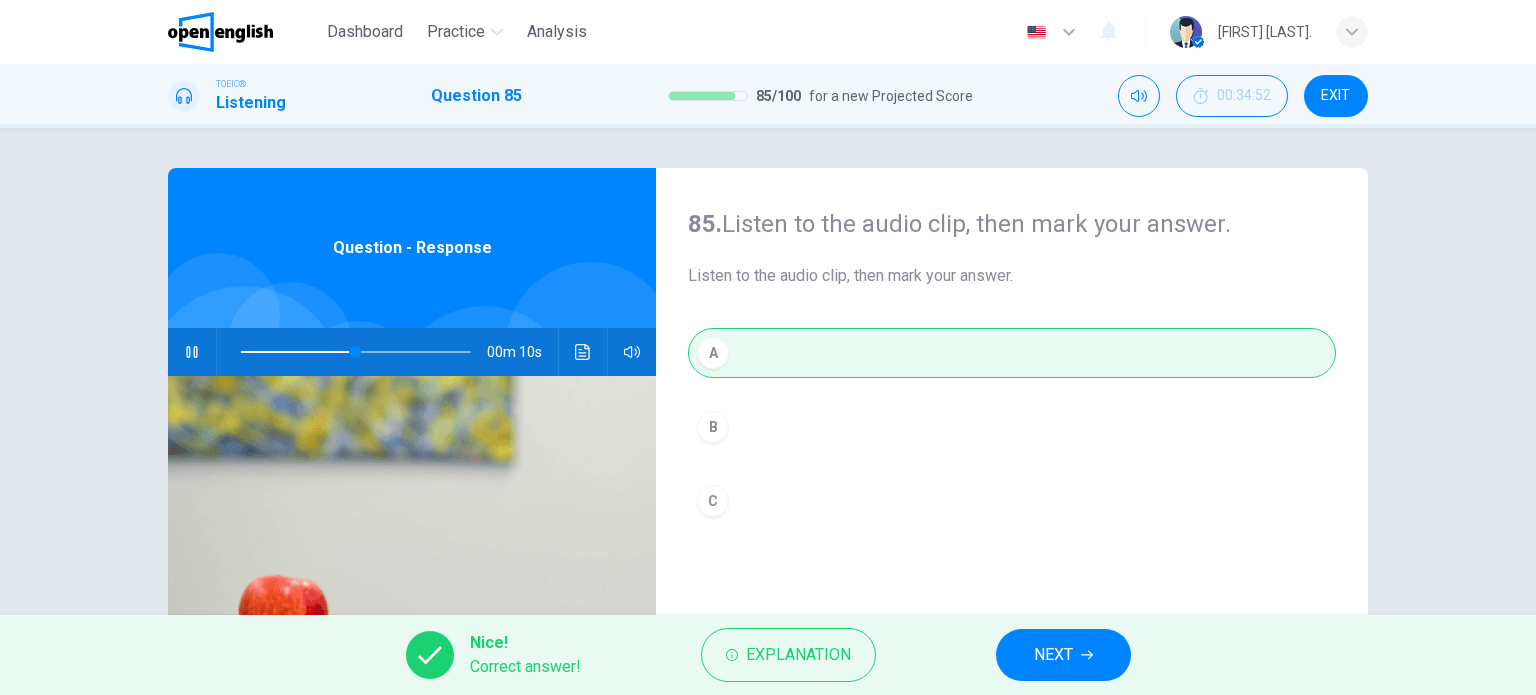 click on "NEXT" at bounding box center [1063, 655] 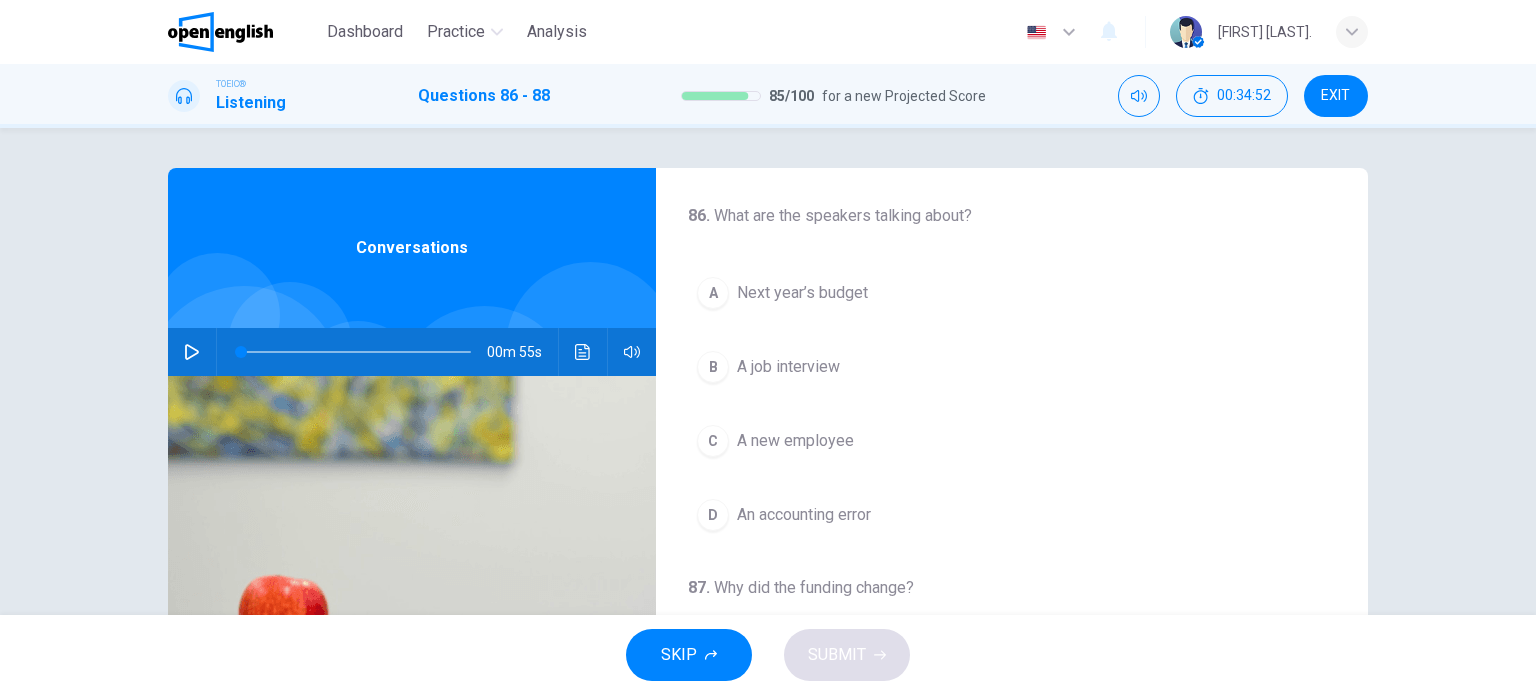 click at bounding box center (192, 352) 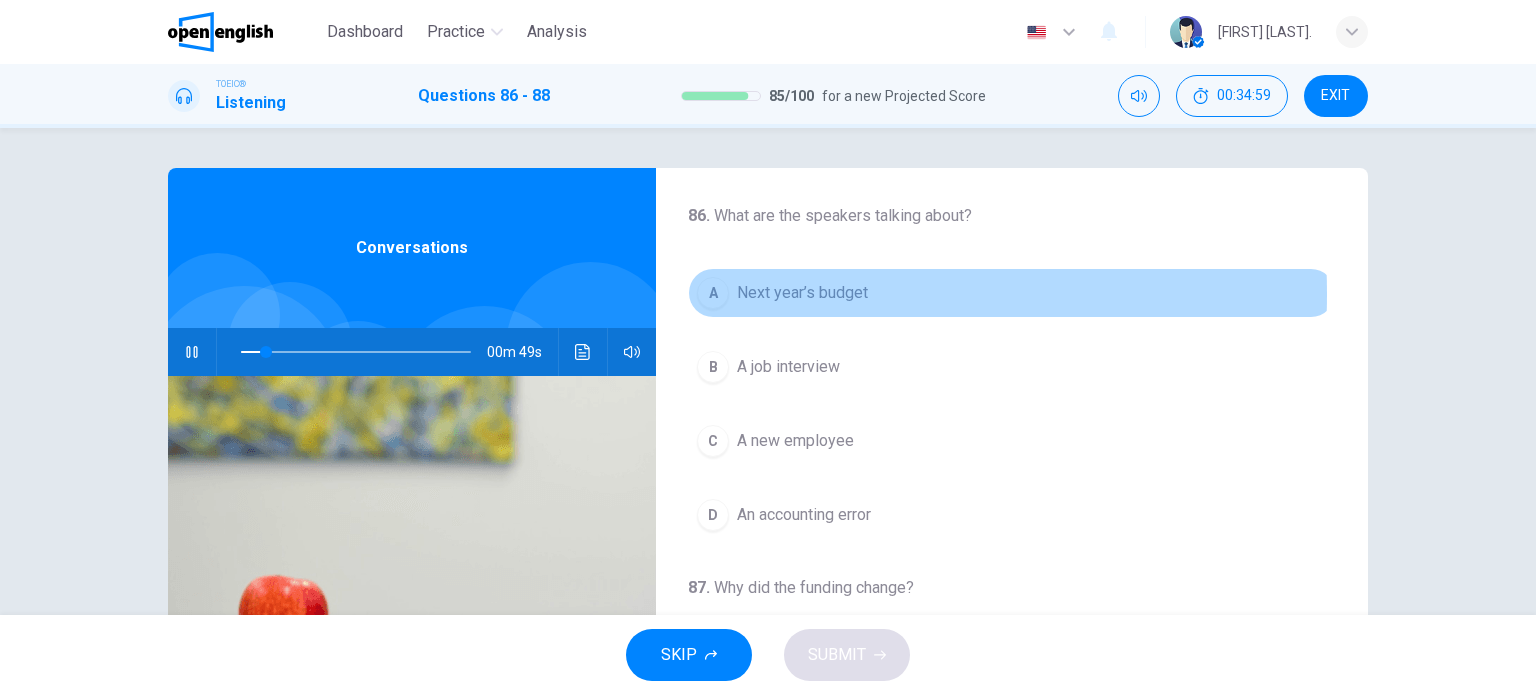 click on "A" at bounding box center [713, 293] 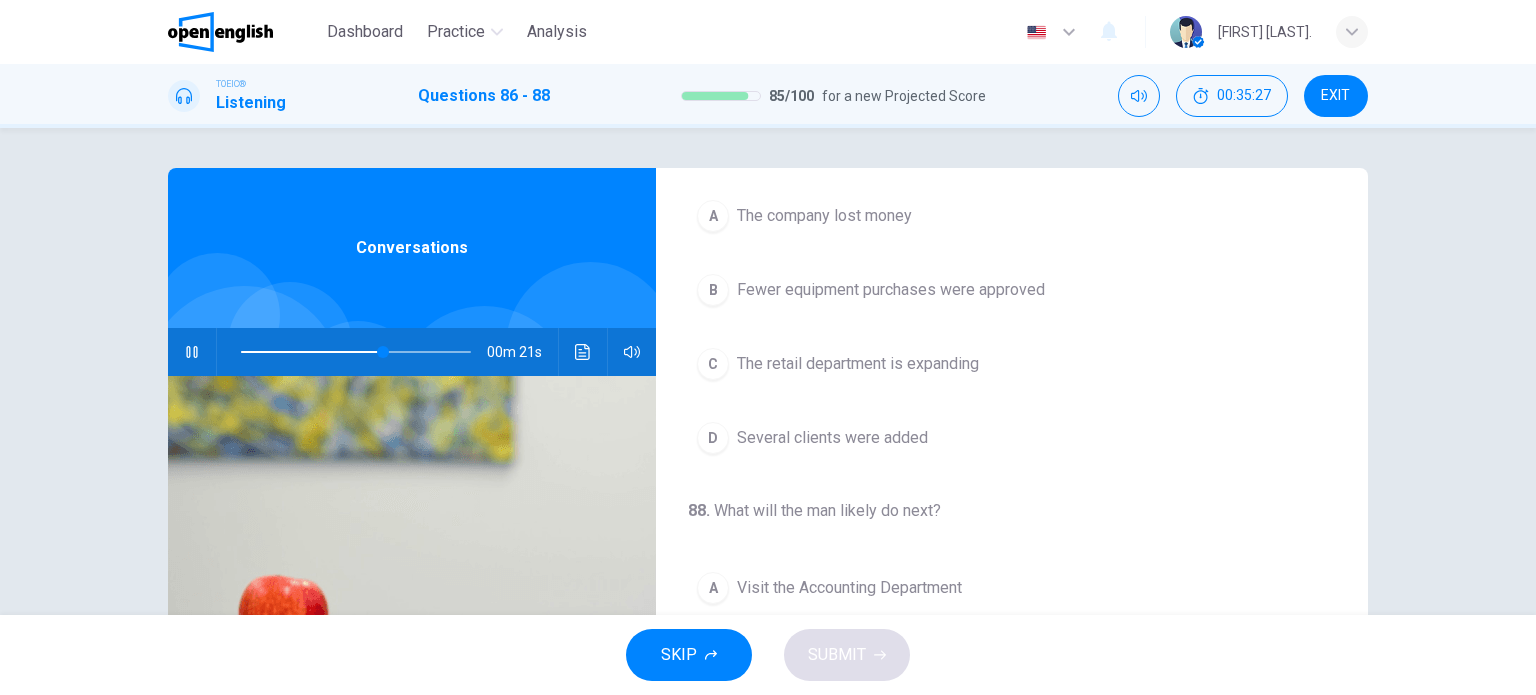 scroll, scrollTop: 452, scrollLeft: 0, axis: vertical 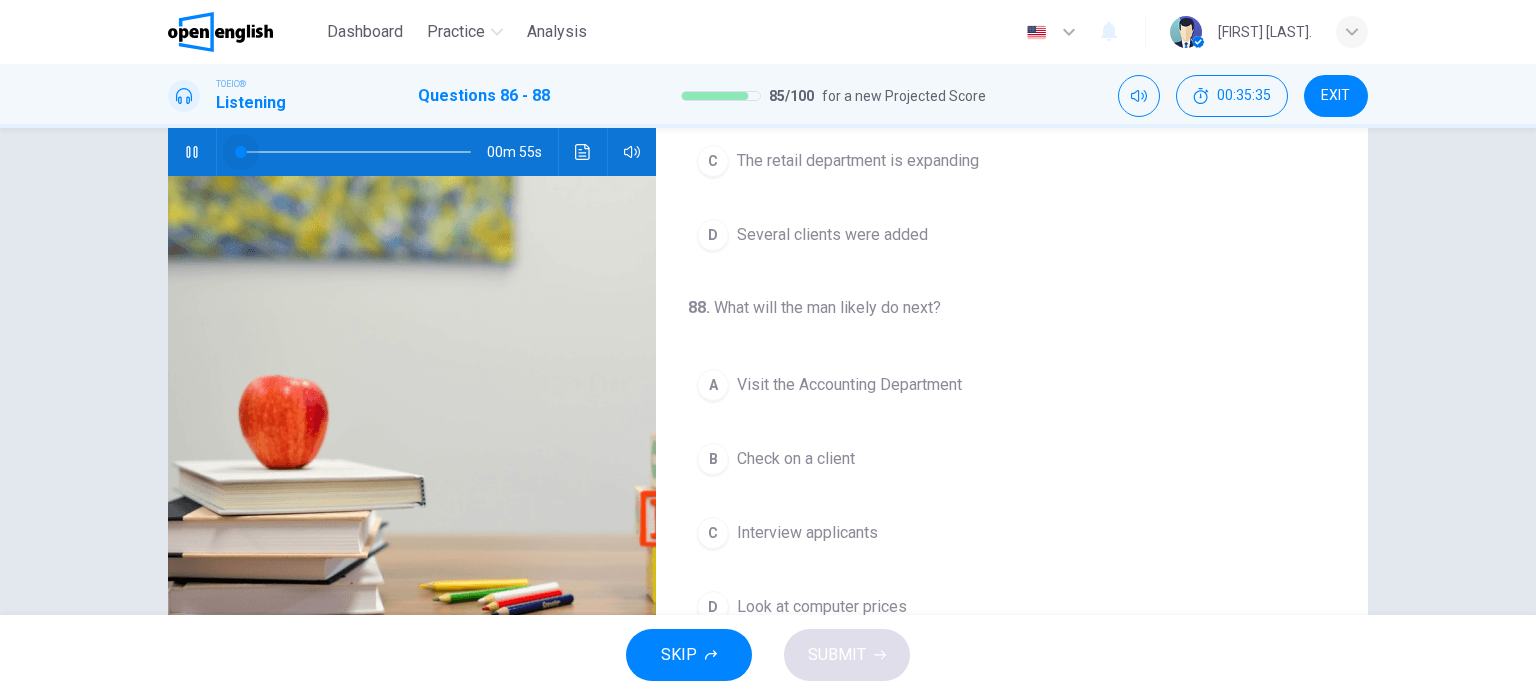 click at bounding box center [356, 152] 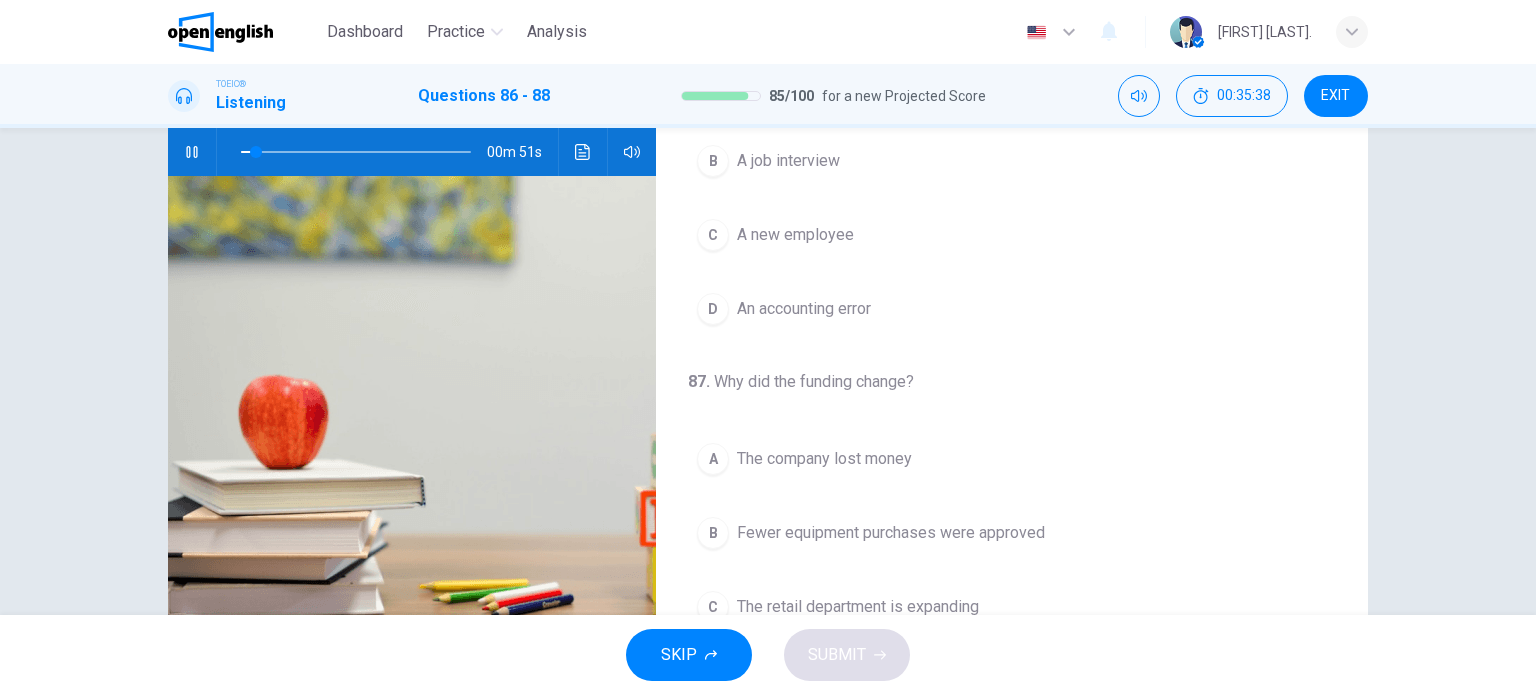 scroll, scrollTop: 0, scrollLeft: 0, axis: both 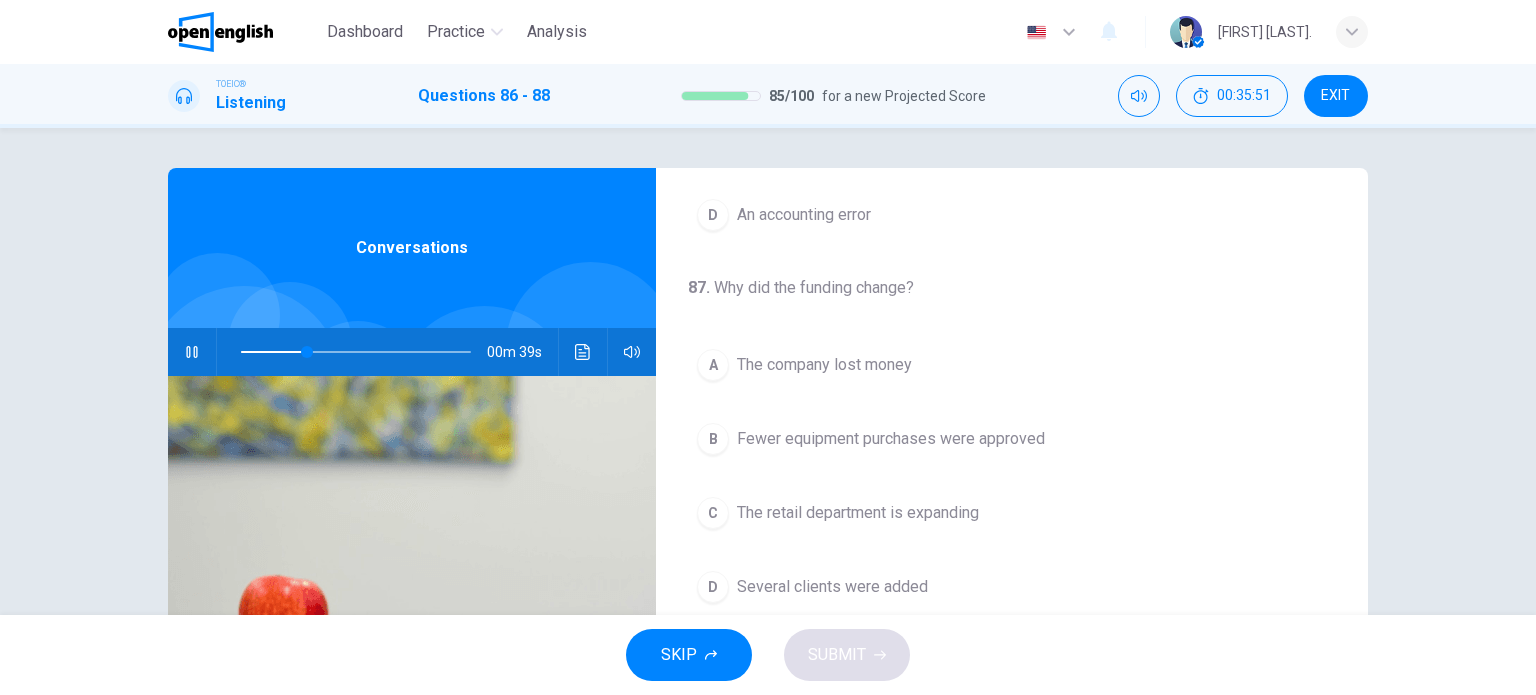 click at bounding box center [356, 352] 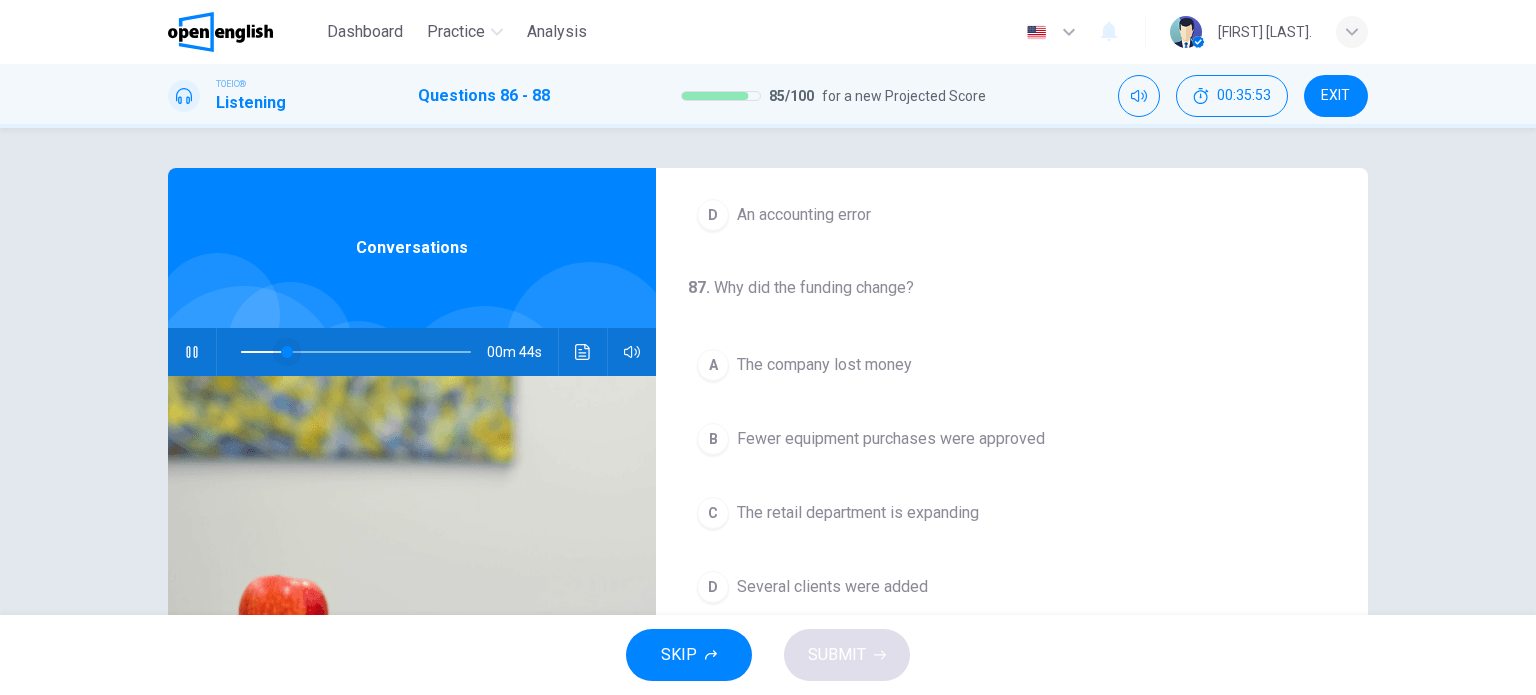 click at bounding box center [287, 352] 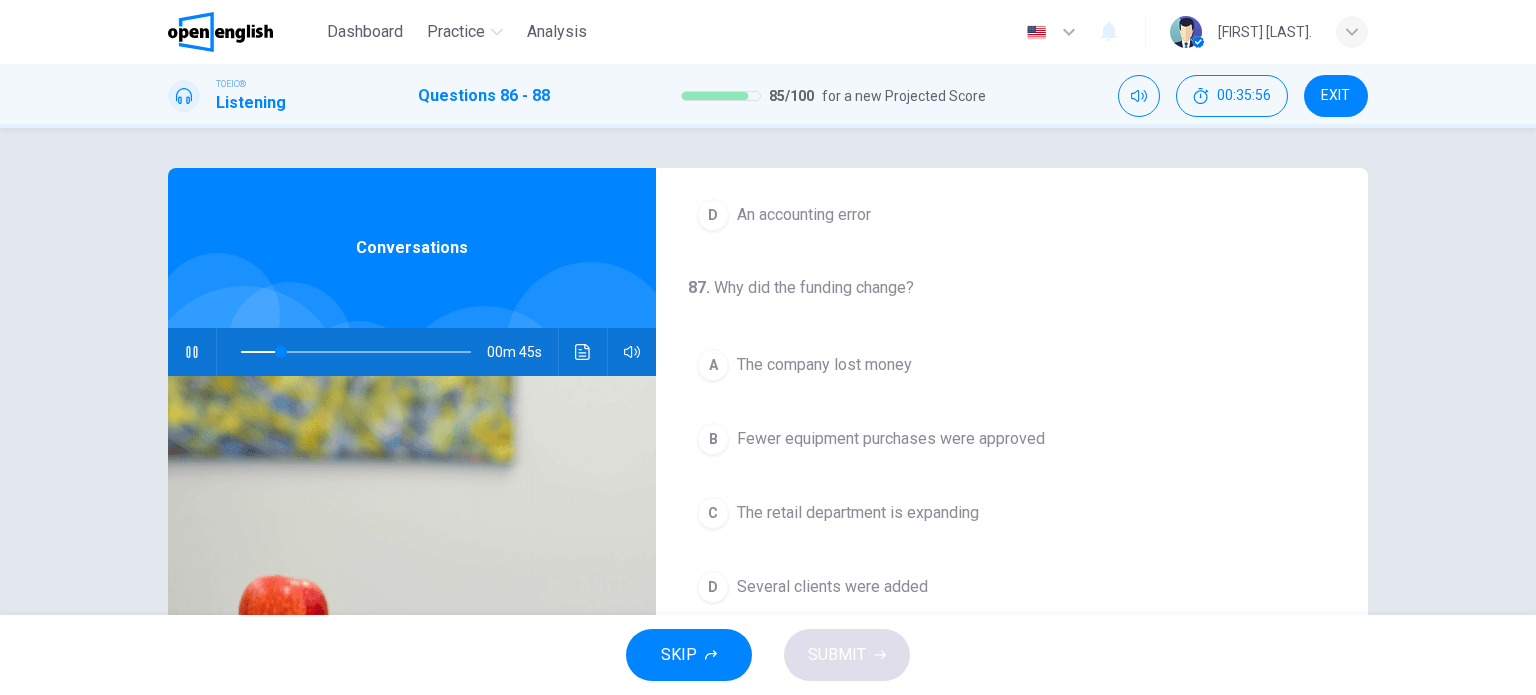 click 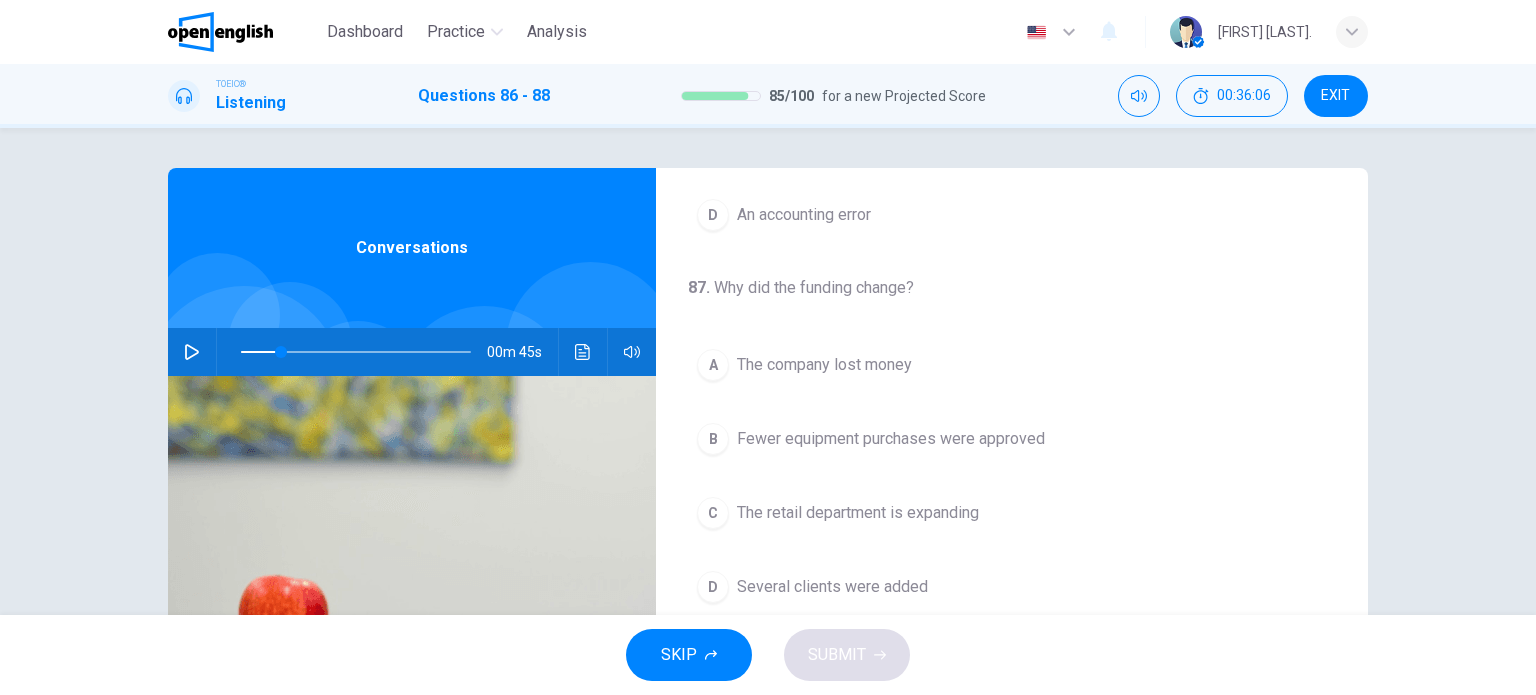 click at bounding box center (192, 352) 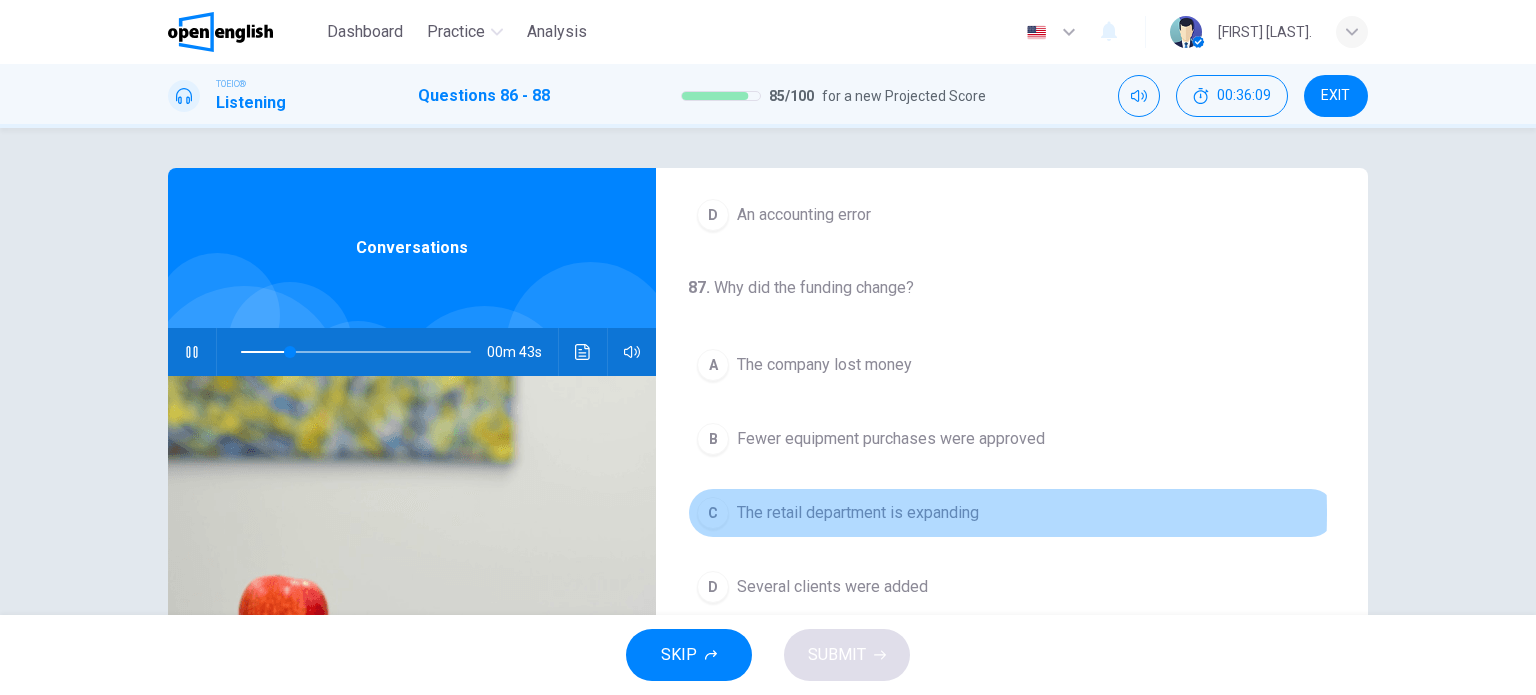 click on "The retail department is expanding" at bounding box center (858, 513) 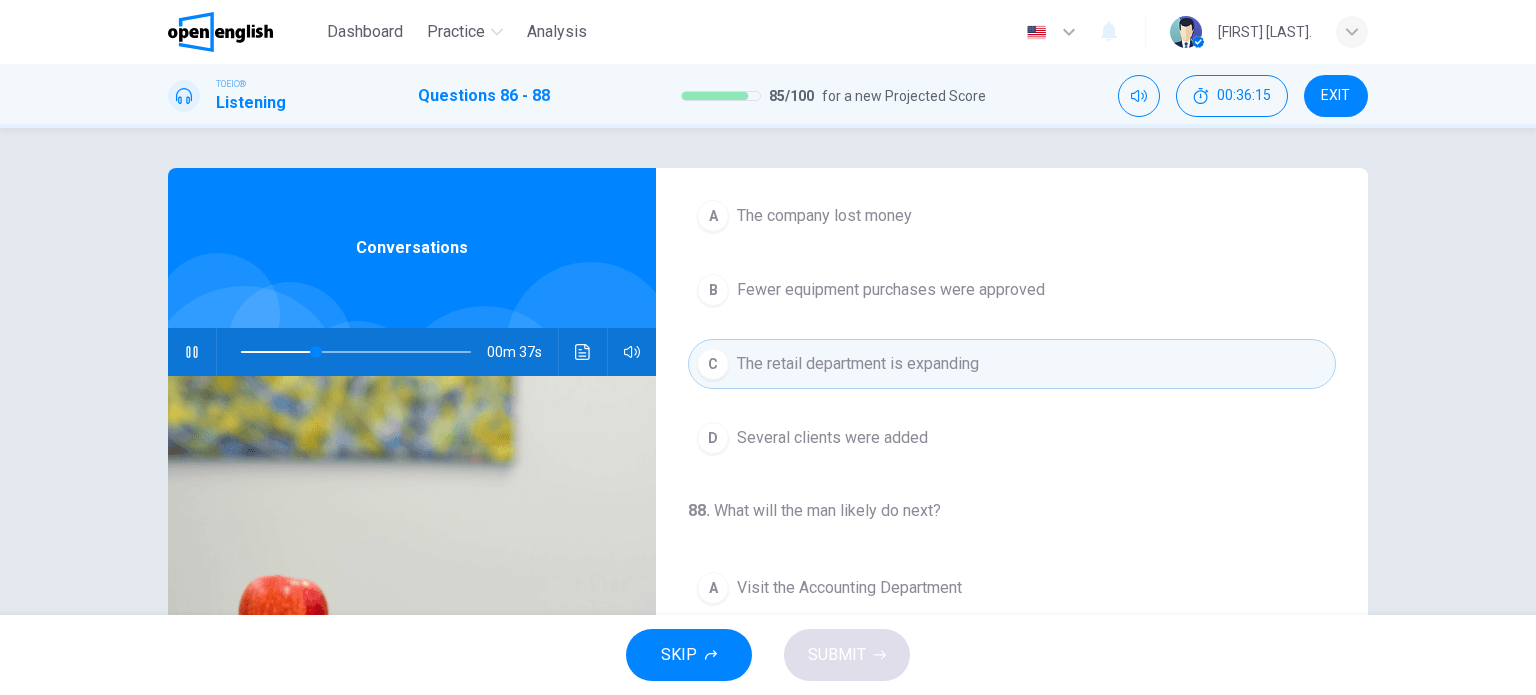 scroll, scrollTop: 452, scrollLeft: 0, axis: vertical 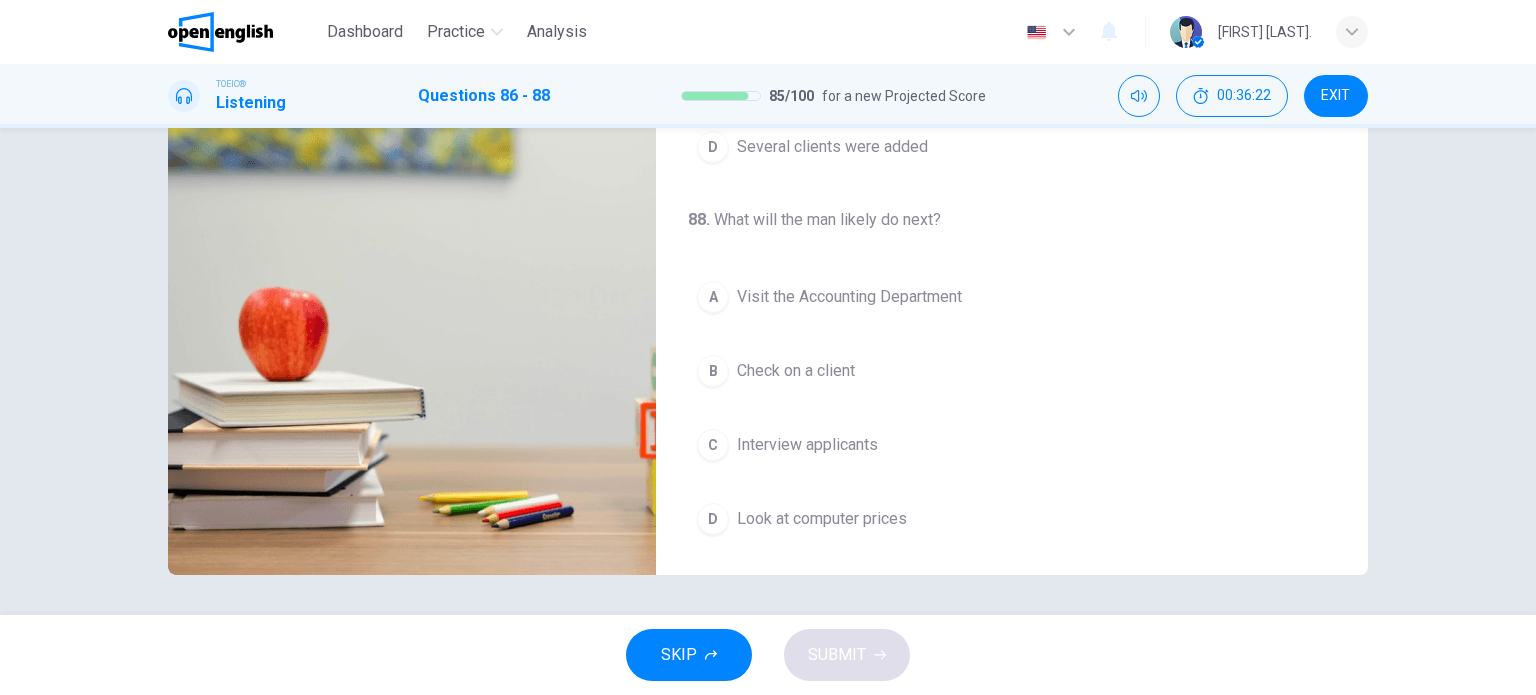 click on "Look at computer prices" at bounding box center (822, 519) 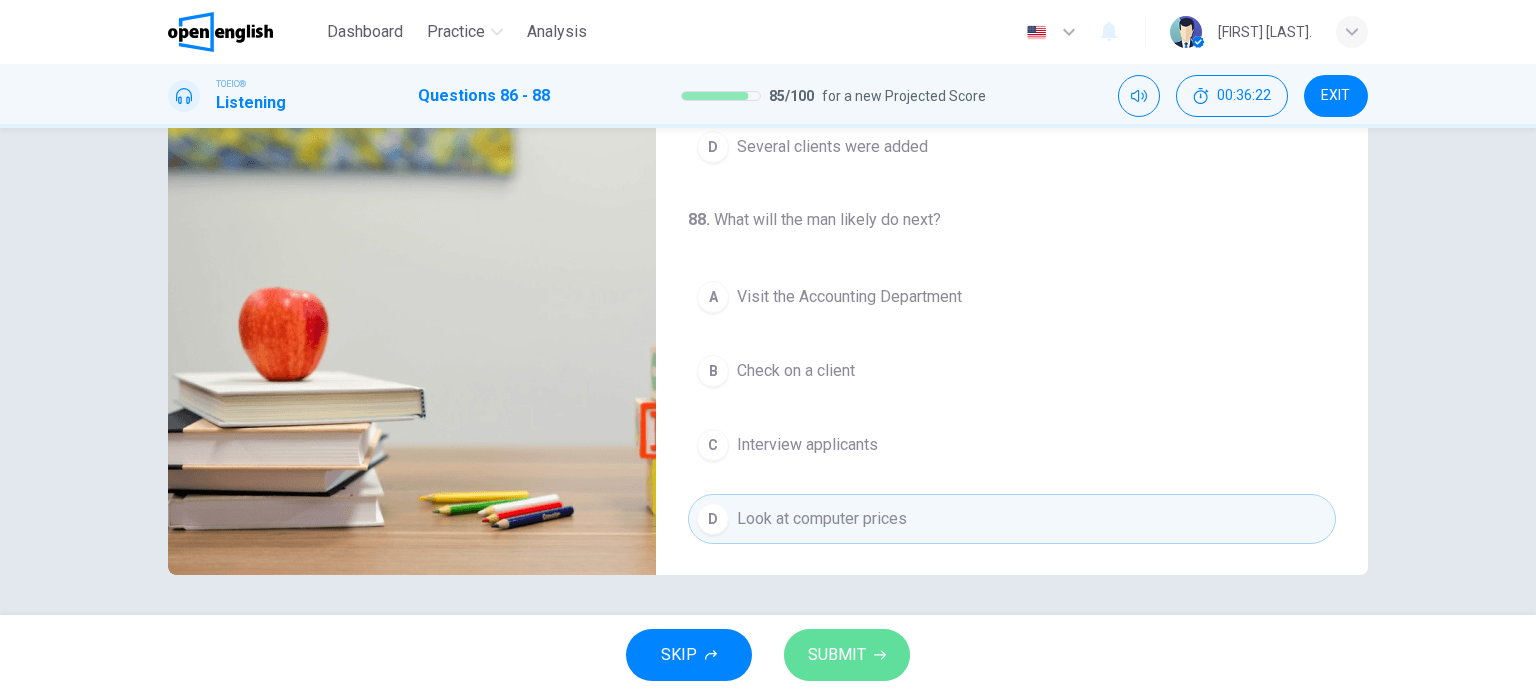click on "SUBMIT" at bounding box center [847, 655] 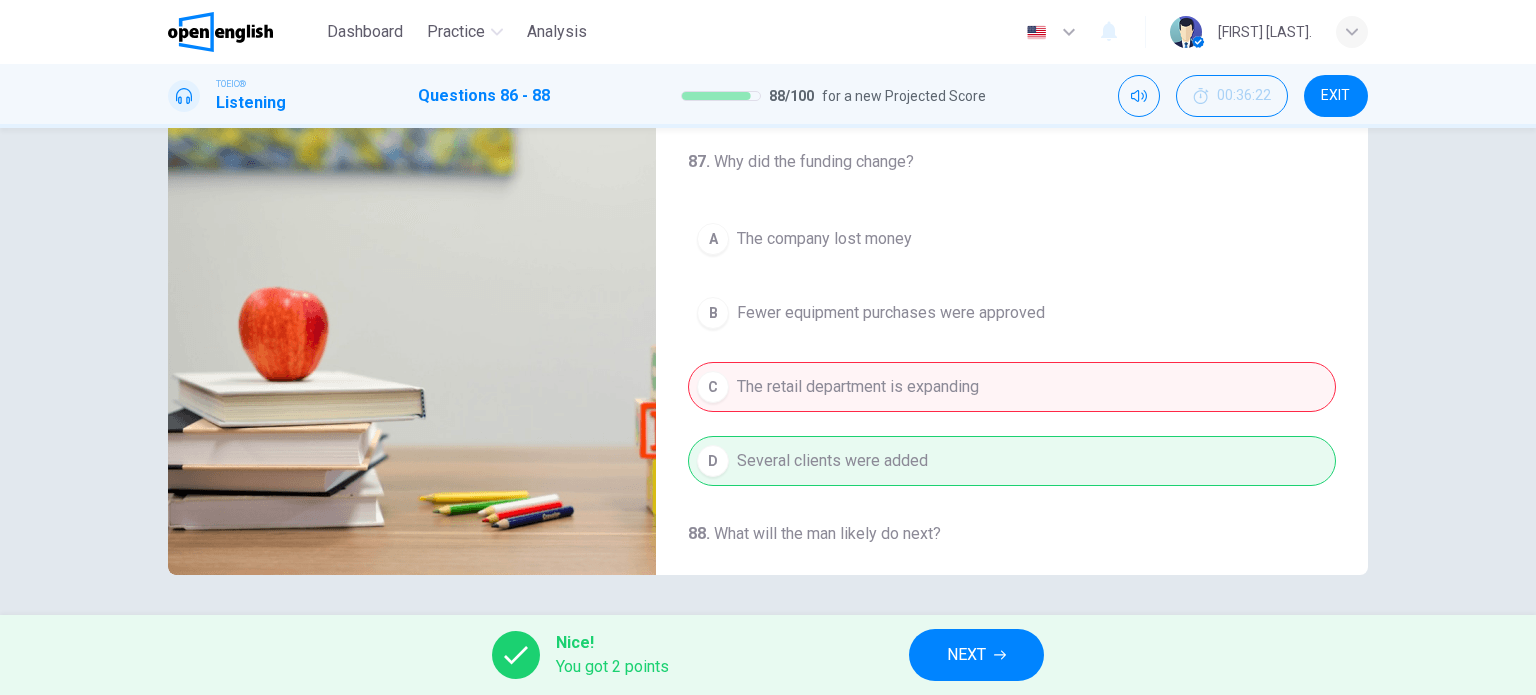 scroll, scrollTop: 300, scrollLeft: 0, axis: vertical 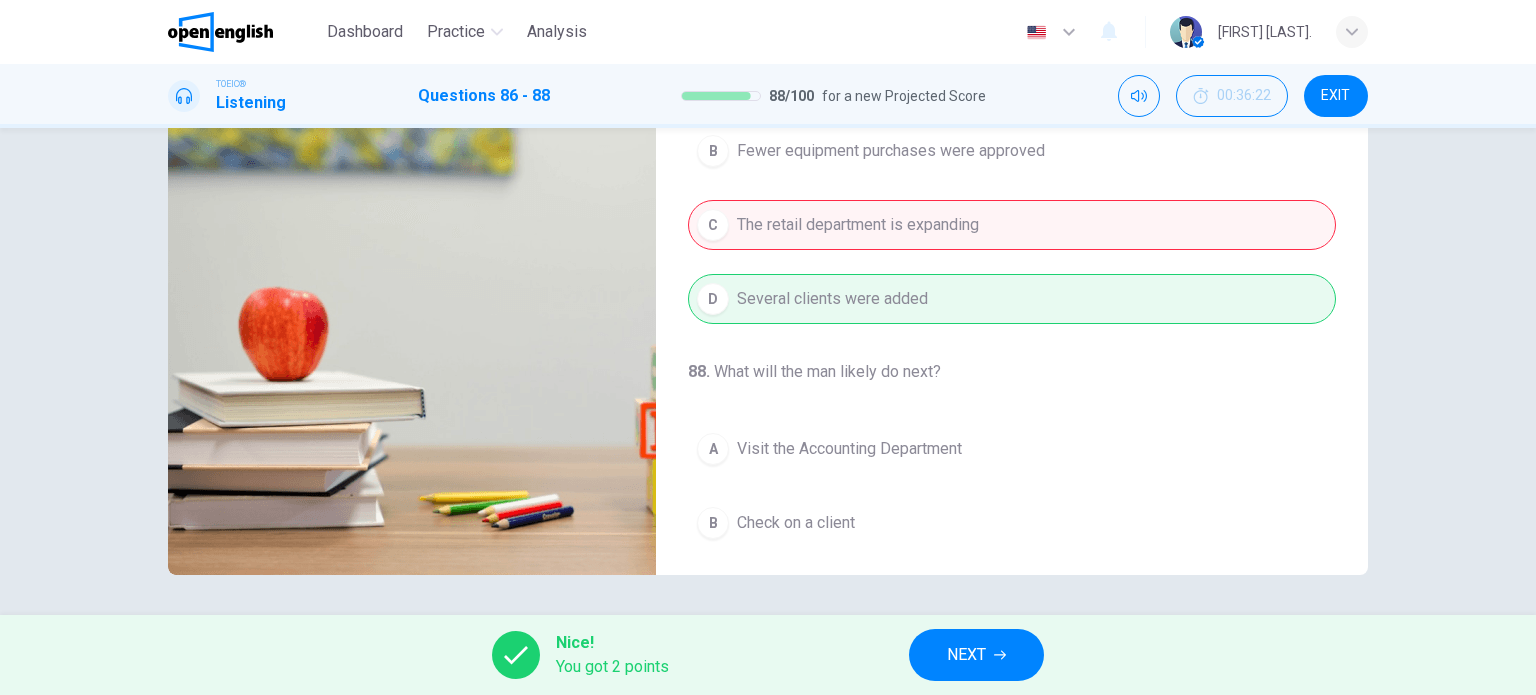 type on "**" 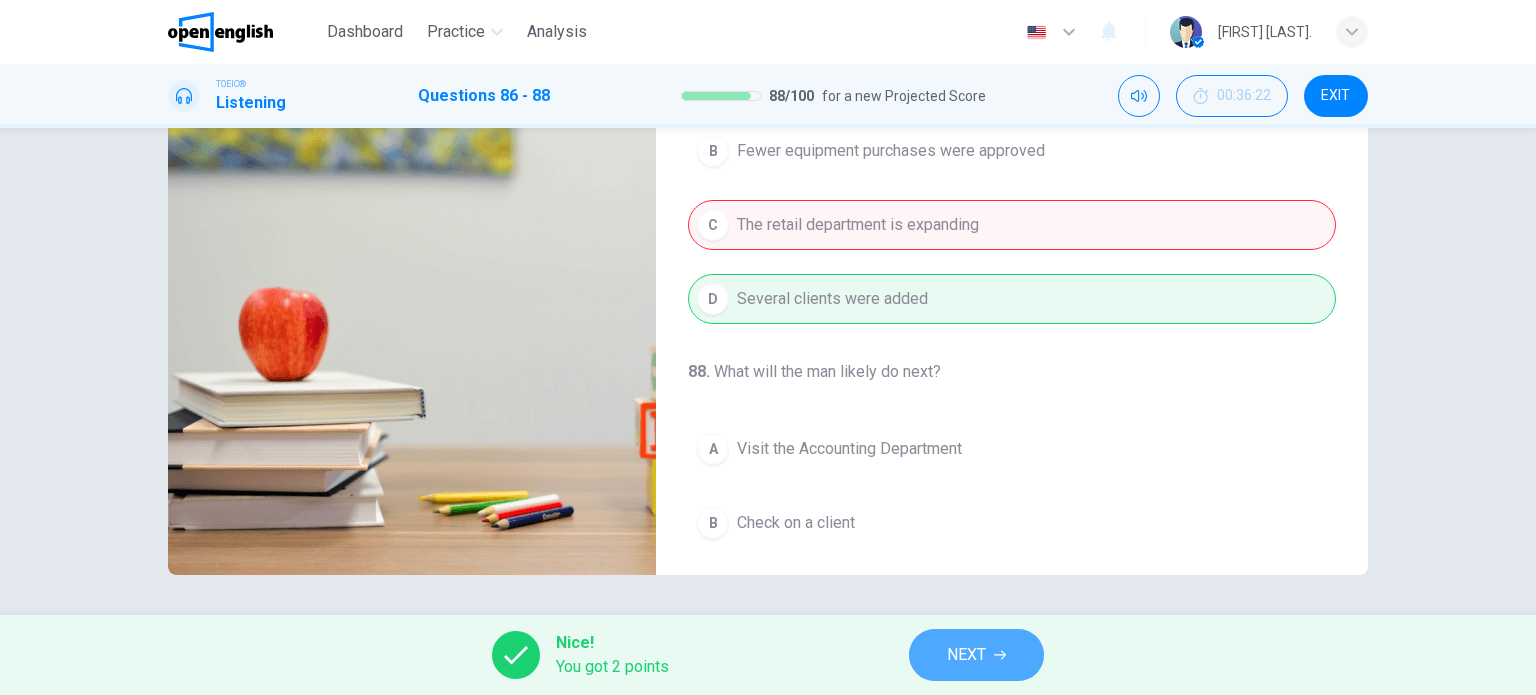 click on "NEXT" at bounding box center [976, 655] 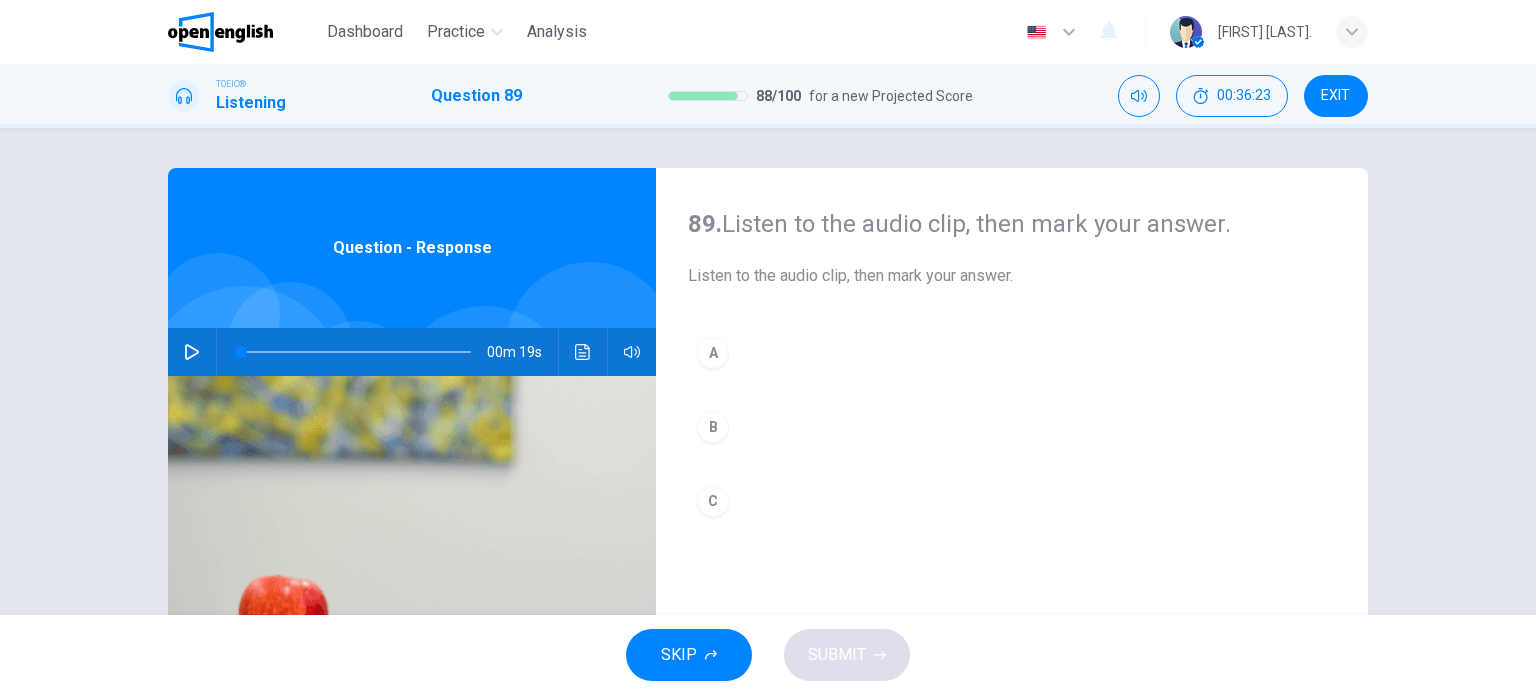 click 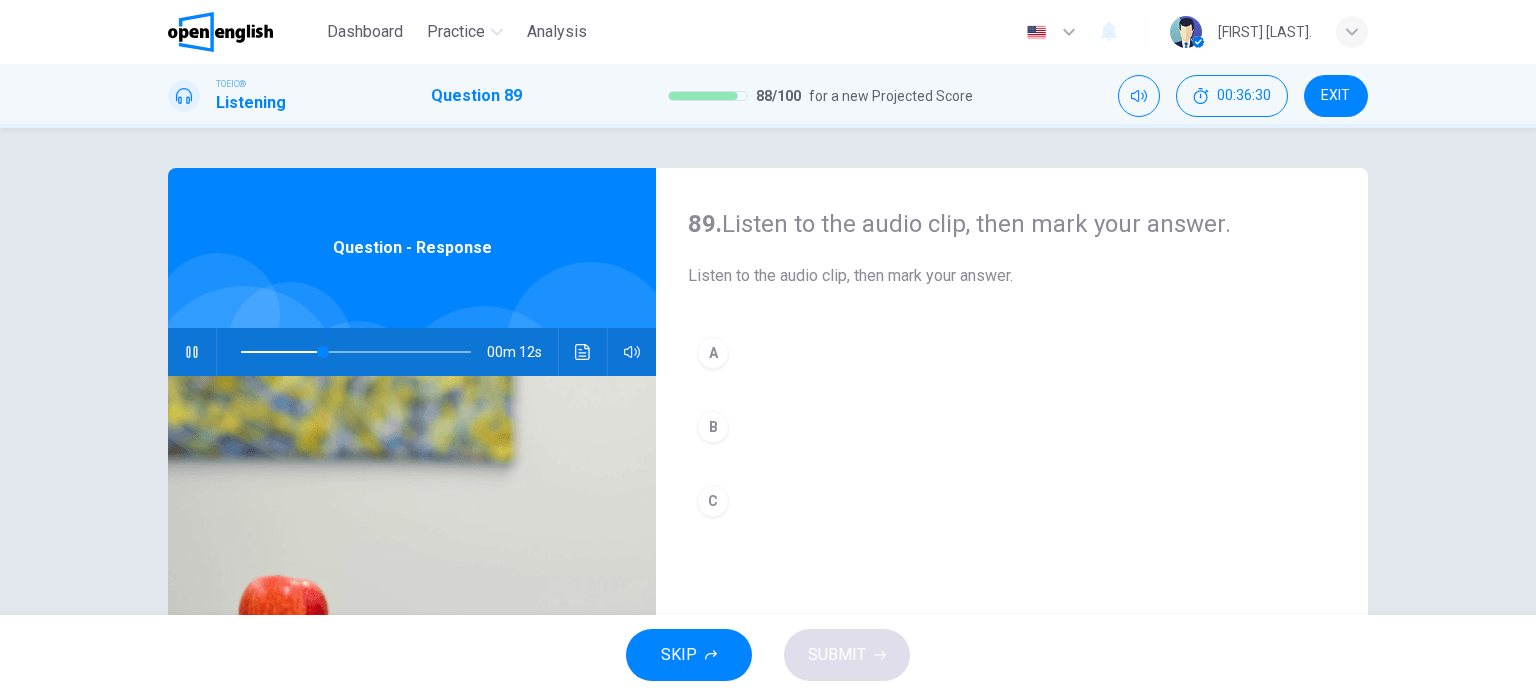 click on "A" at bounding box center [713, 353] 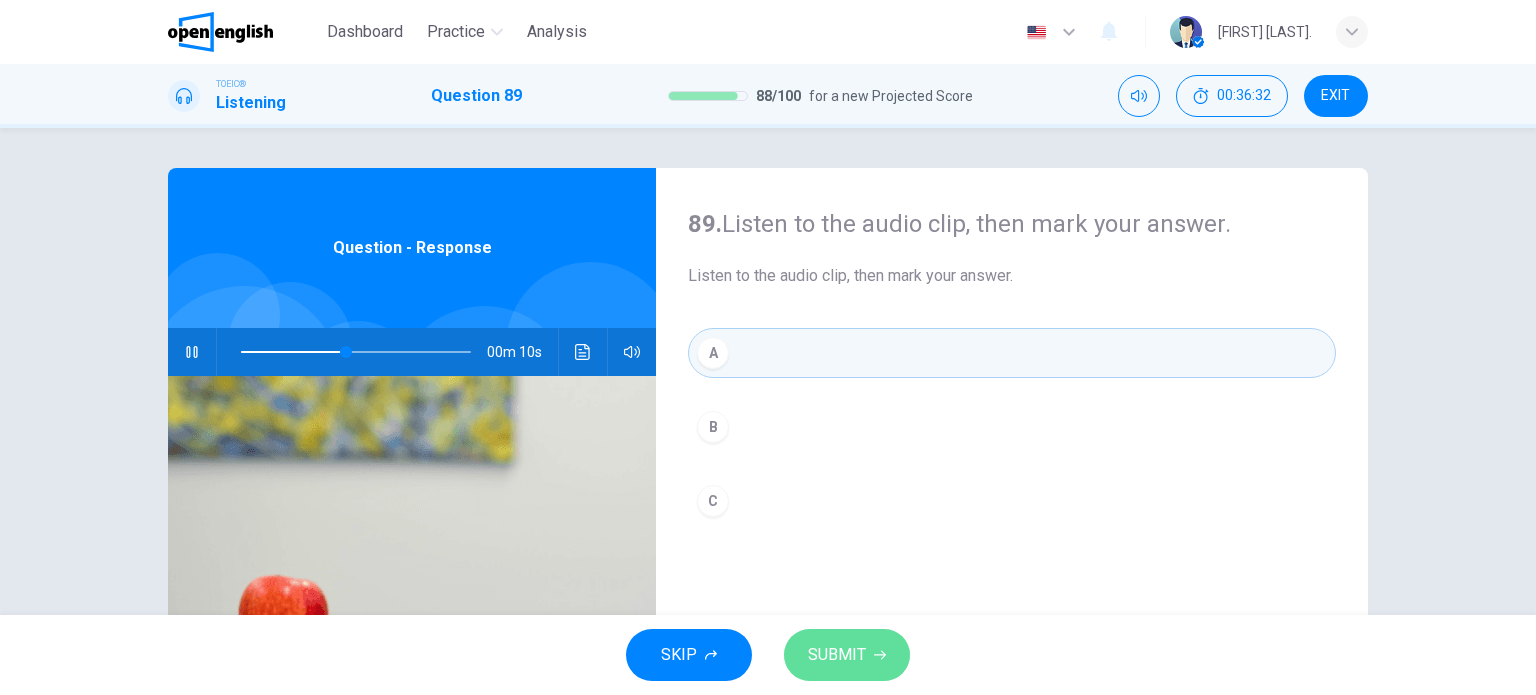 click 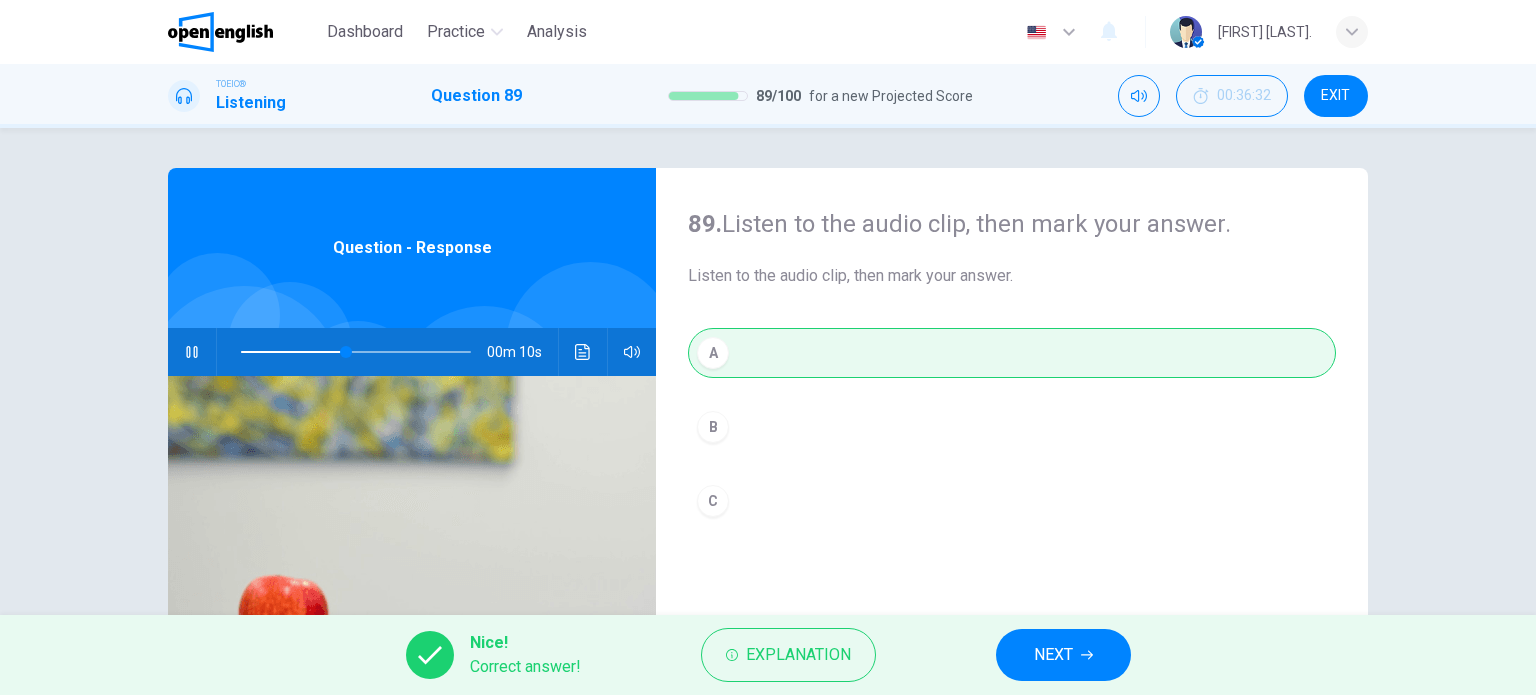 type on "**" 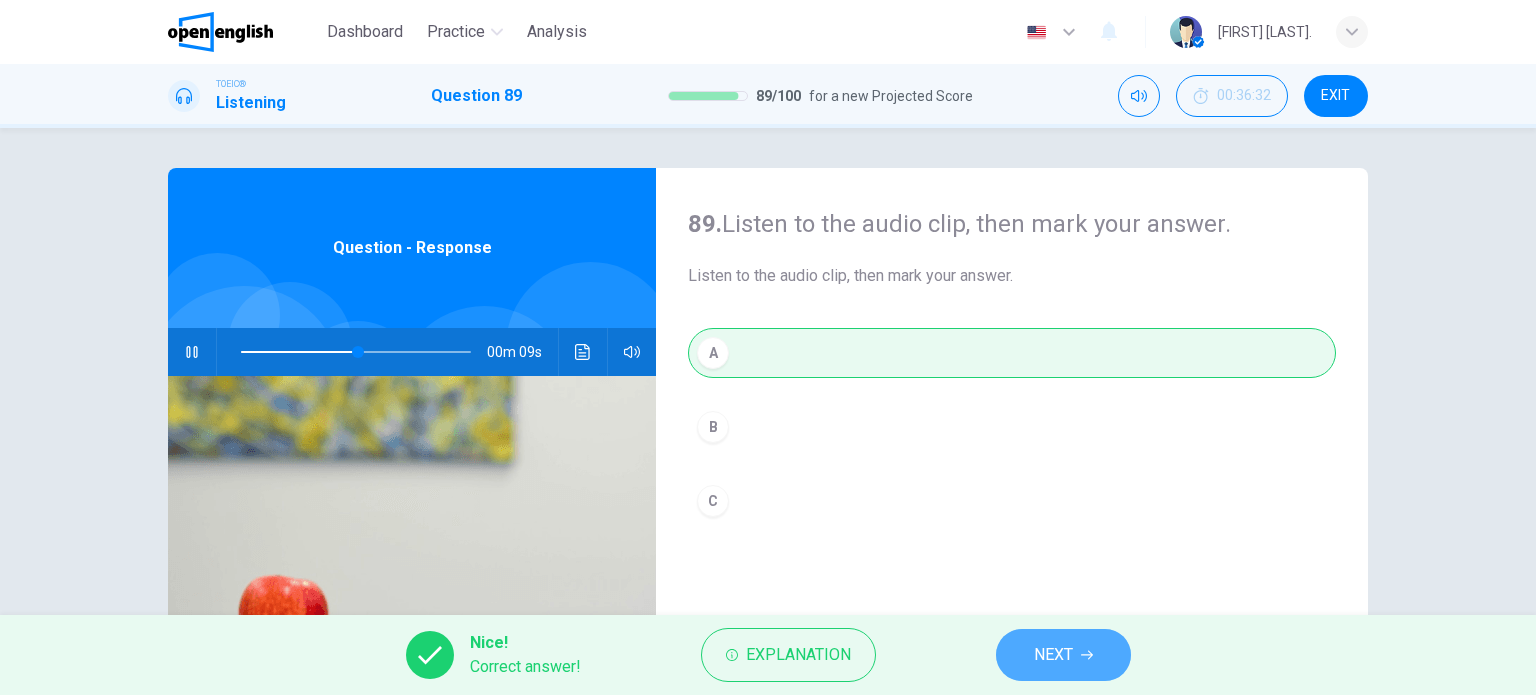 click on "NEXT" at bounding box center (1063, 655) 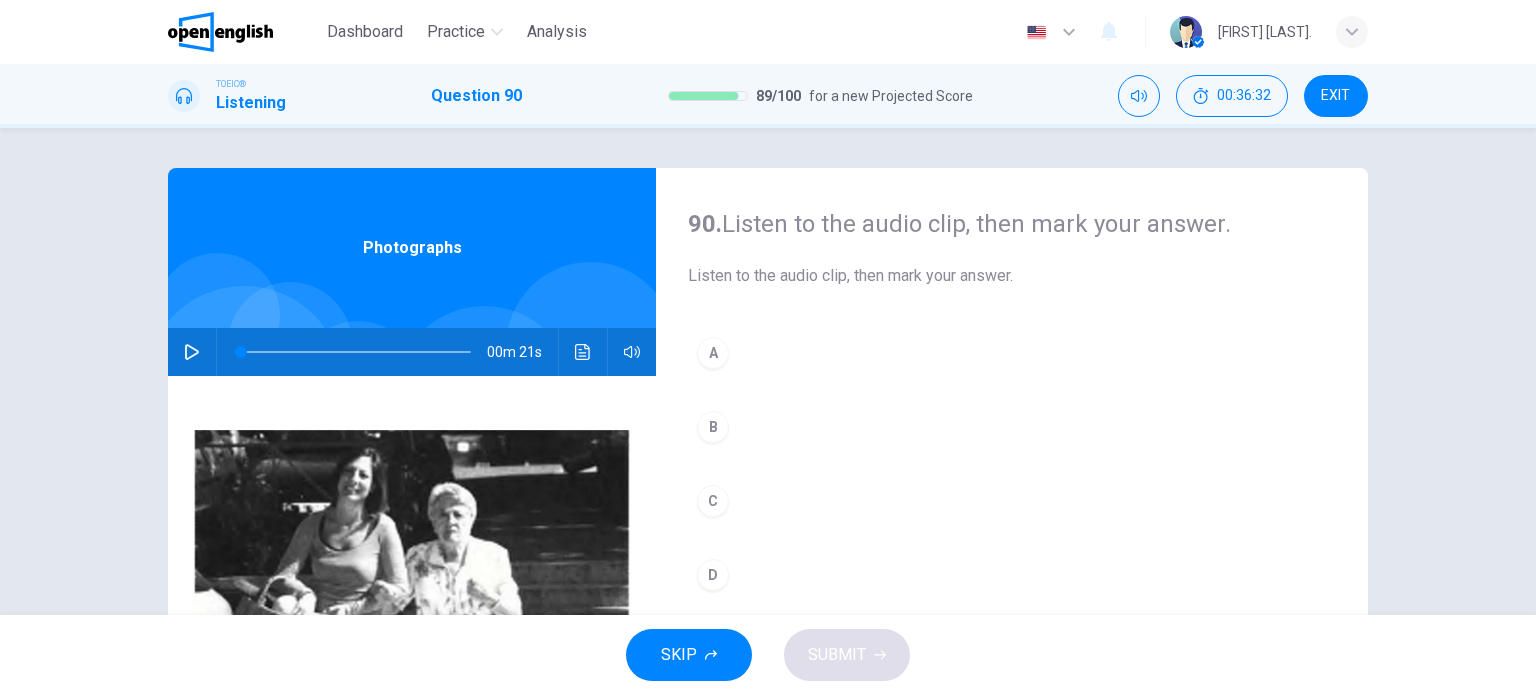 click at bounding box center [192, 352] 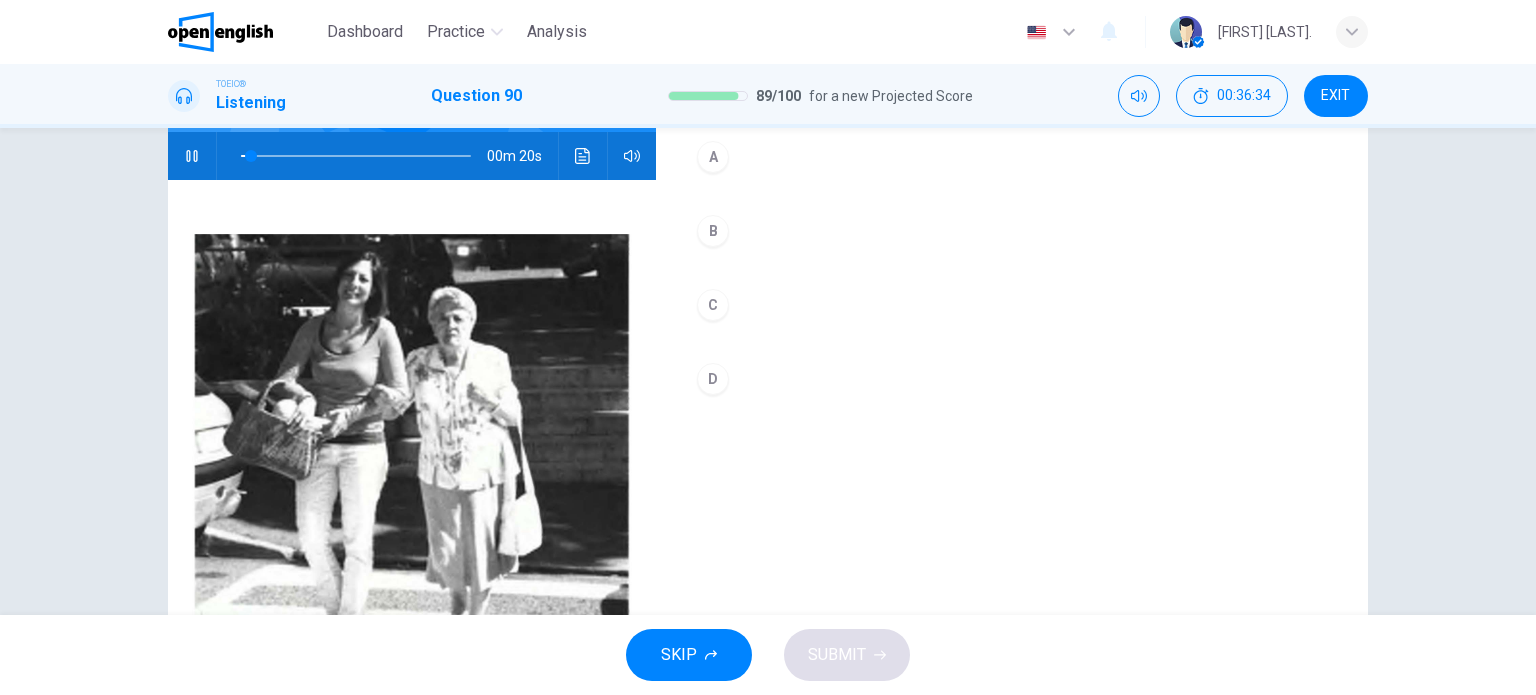 scroll, scrollTop: 200, scrollLeft: 0, axis: vertical 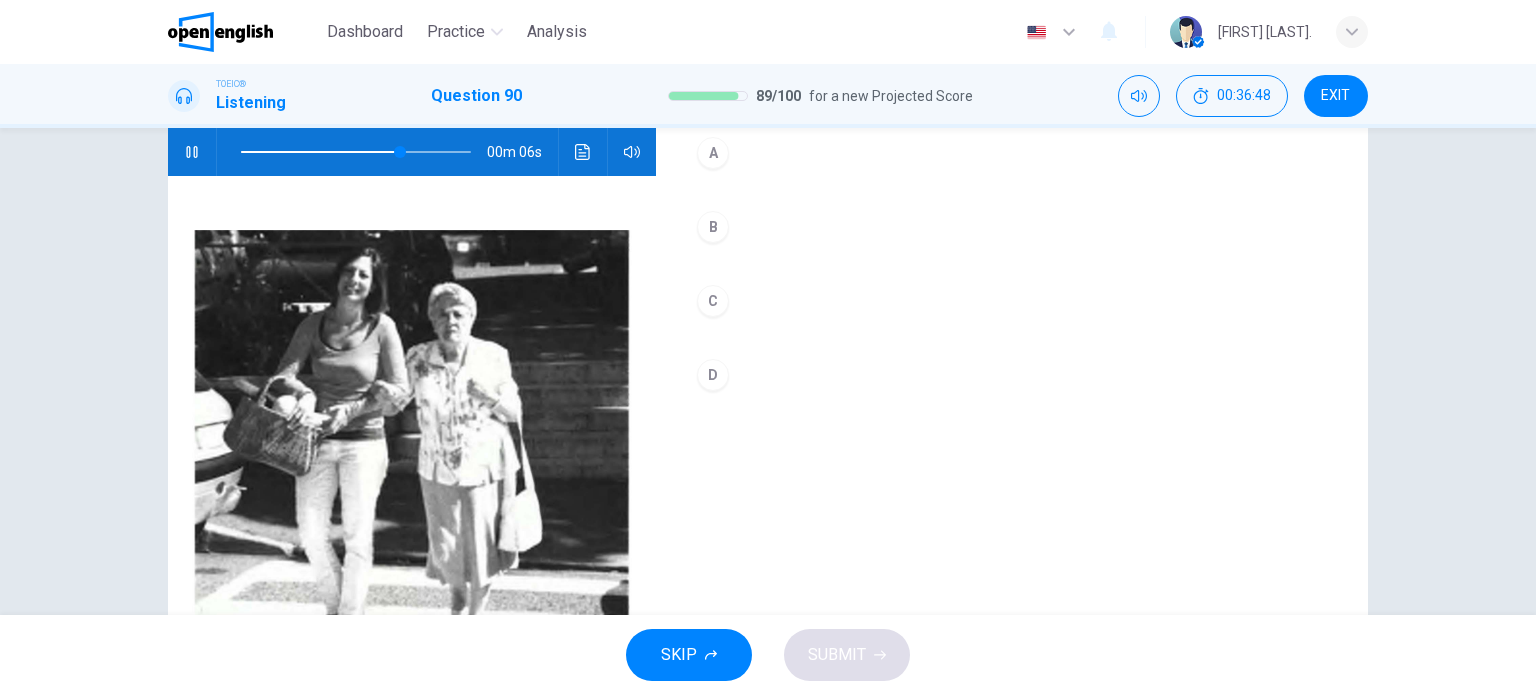 click on "D" at bounding box center [713, 375] 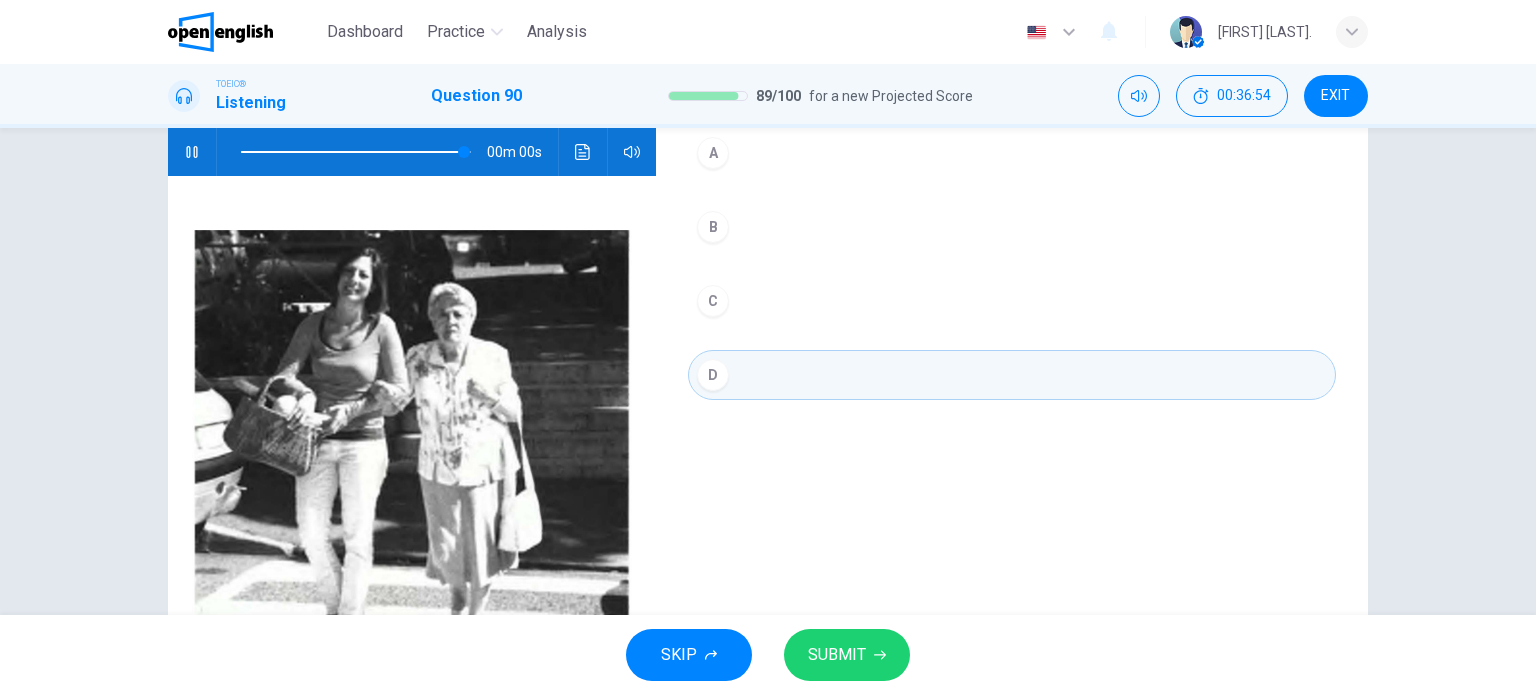 type on "*" 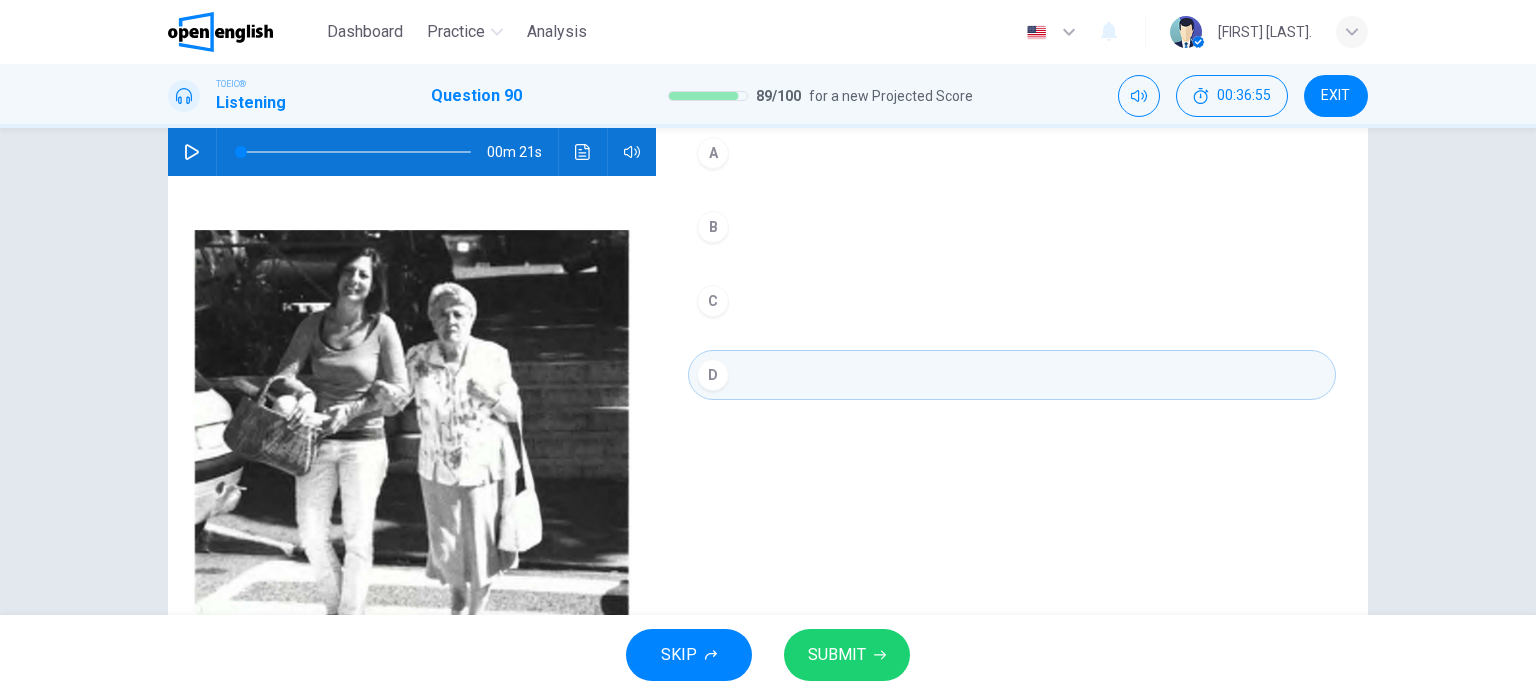 click on "SUBMIT" at bounding box center [837, 655] 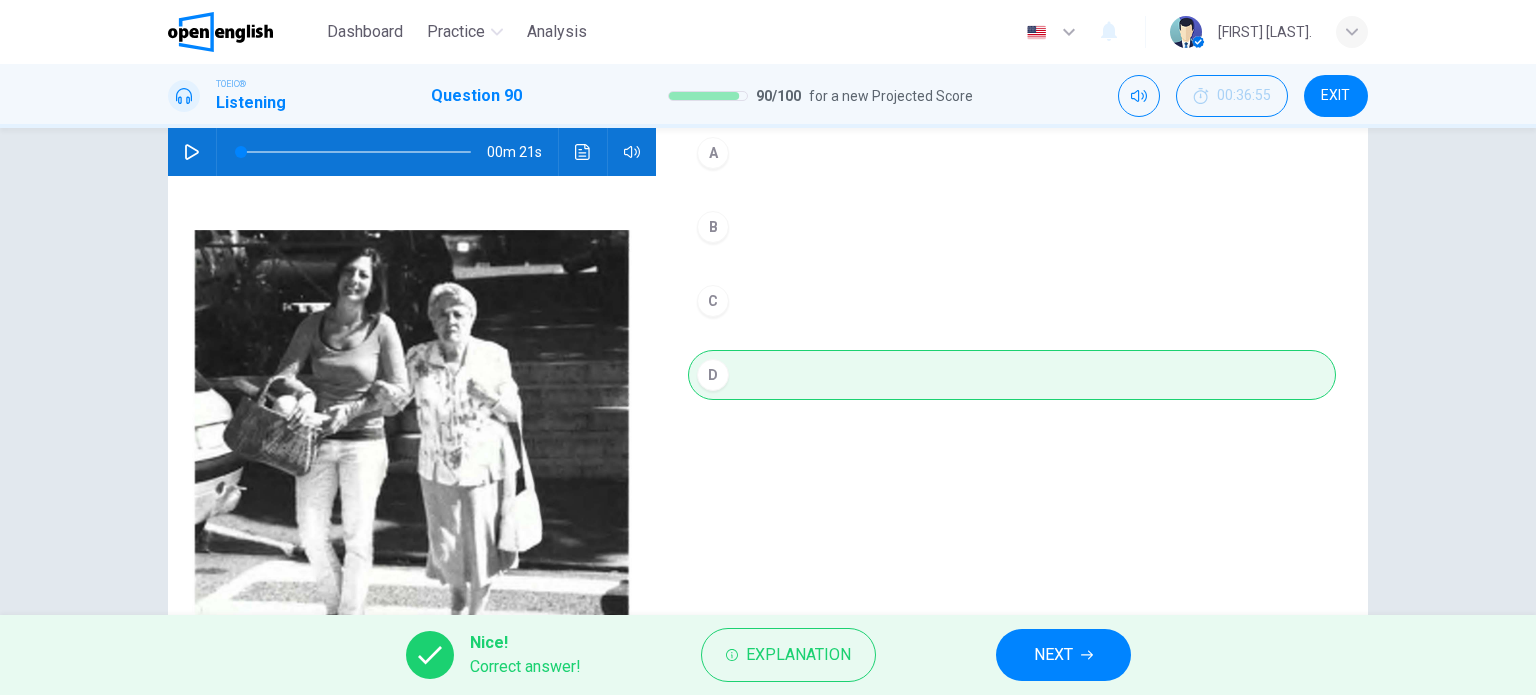 click on "NEXT" at bounding box center (1063, 655) 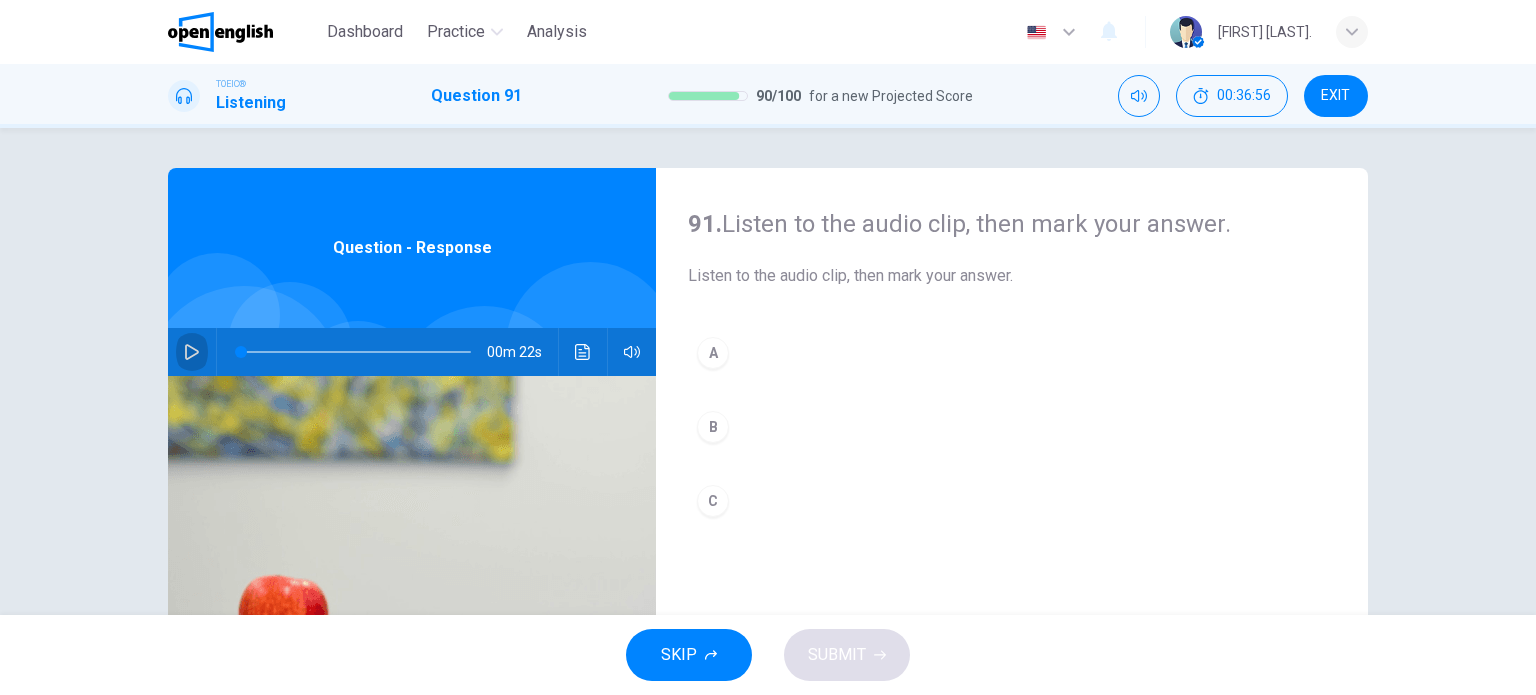 click at bounding box center [192, 352] 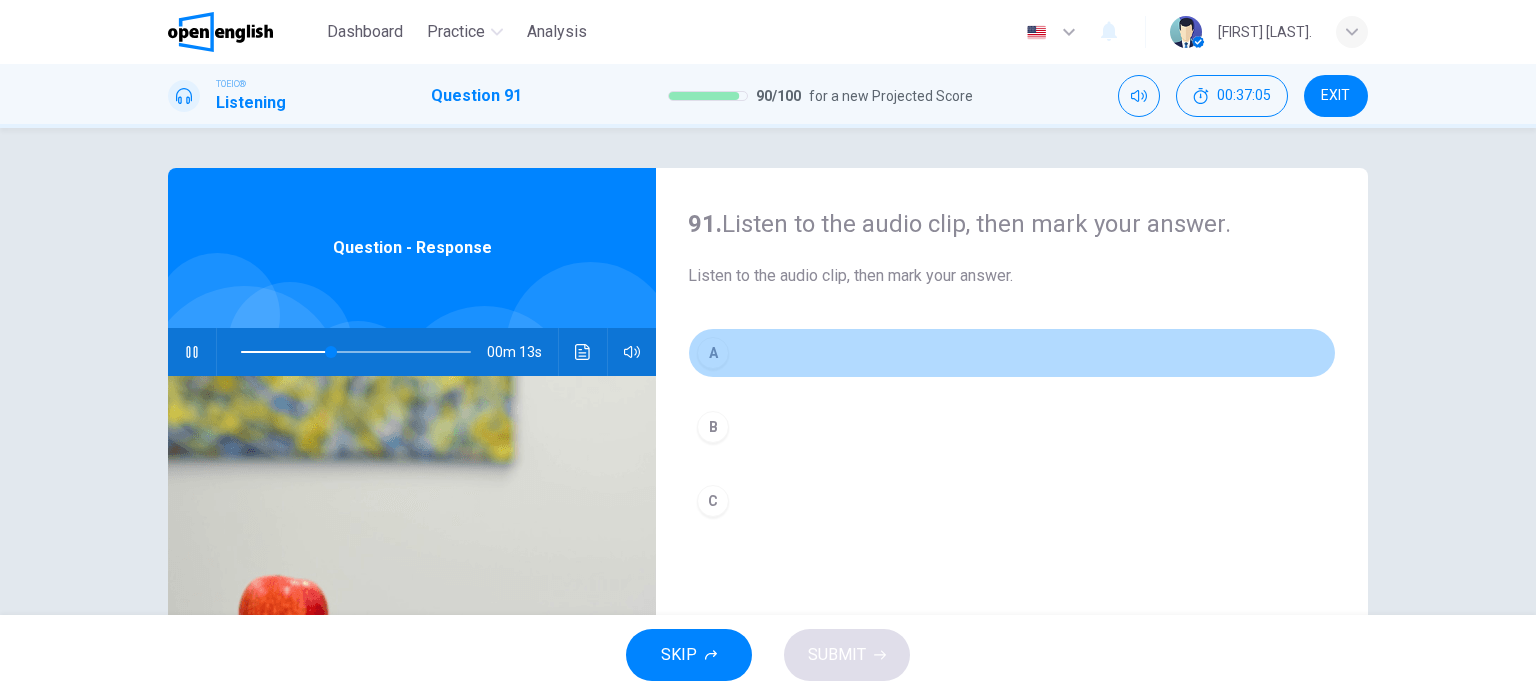 click on "A" at bounding box center [713, 353] 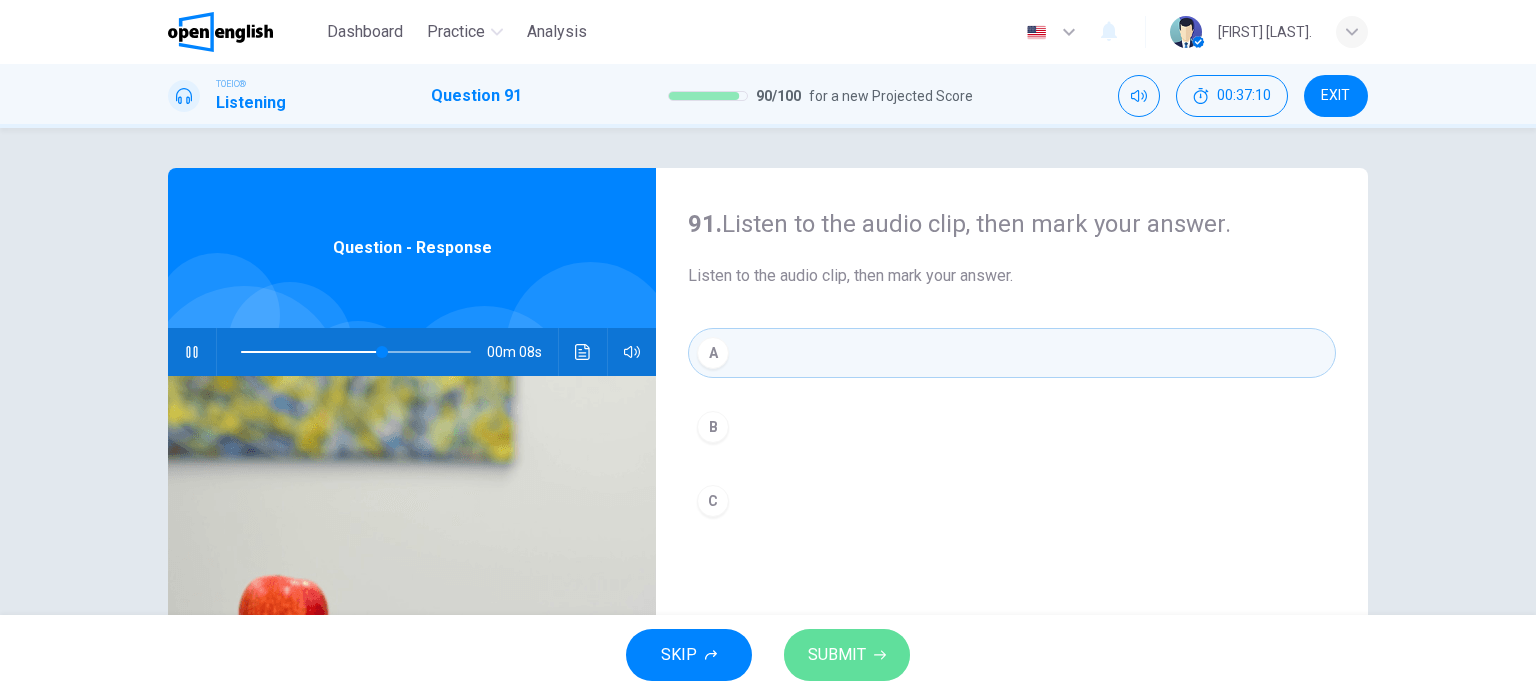 click on "SUBMIT" at bounding box center [847, 655] 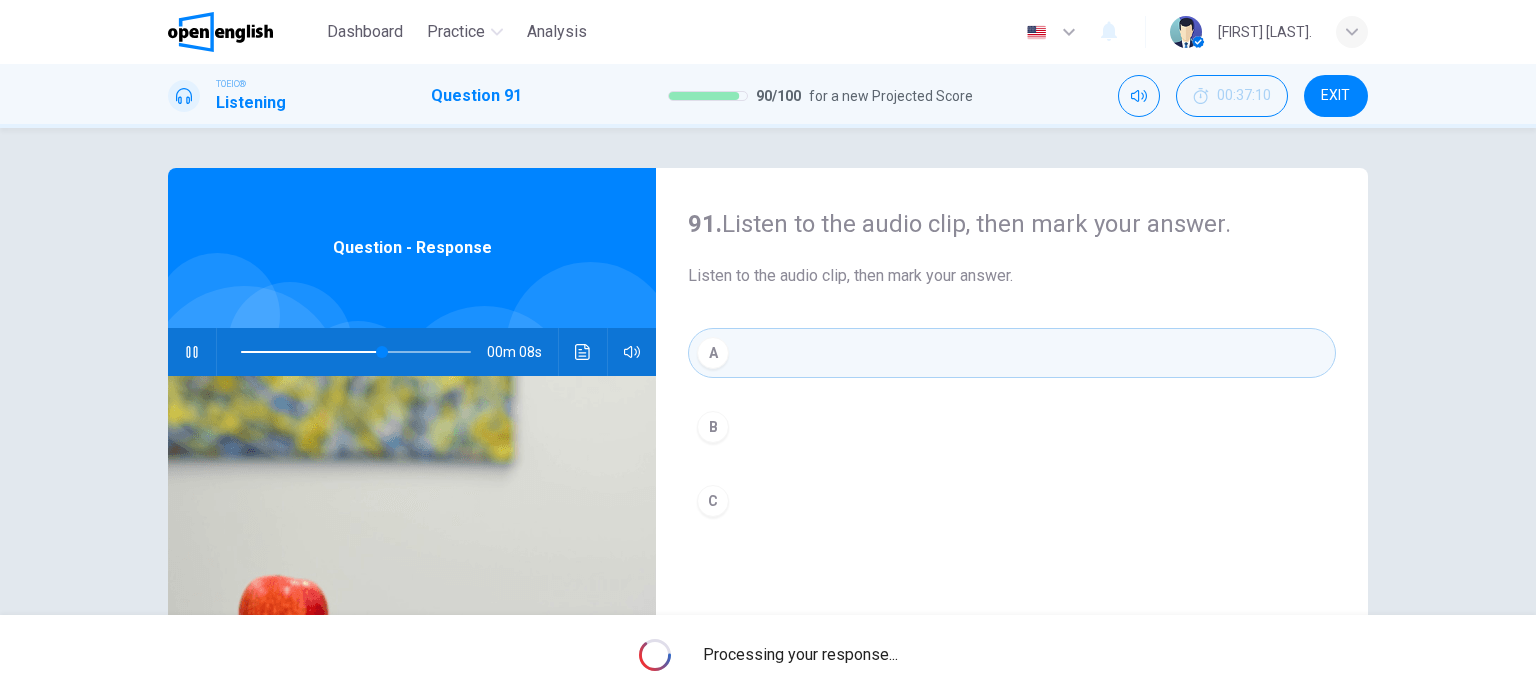 type on "**" 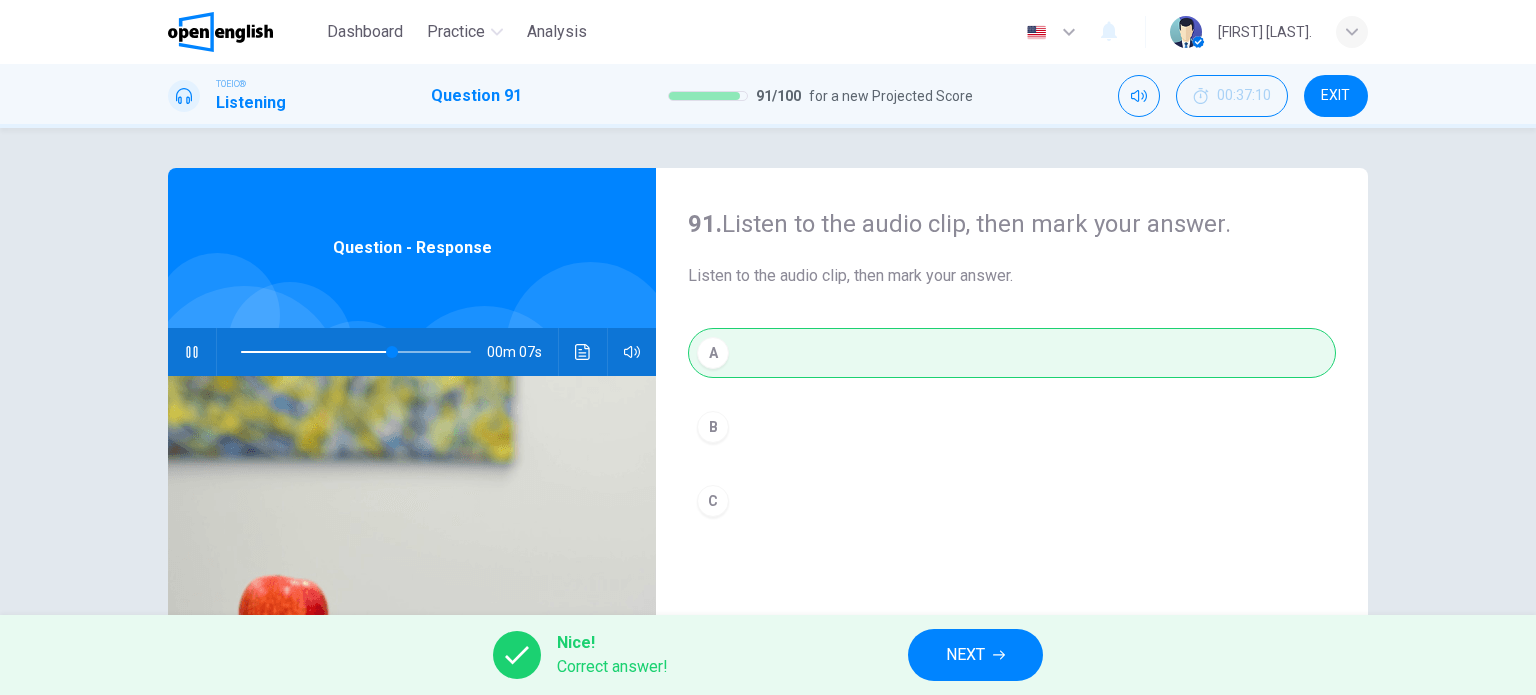click on "NEXT" at bounding box center (975, 655) 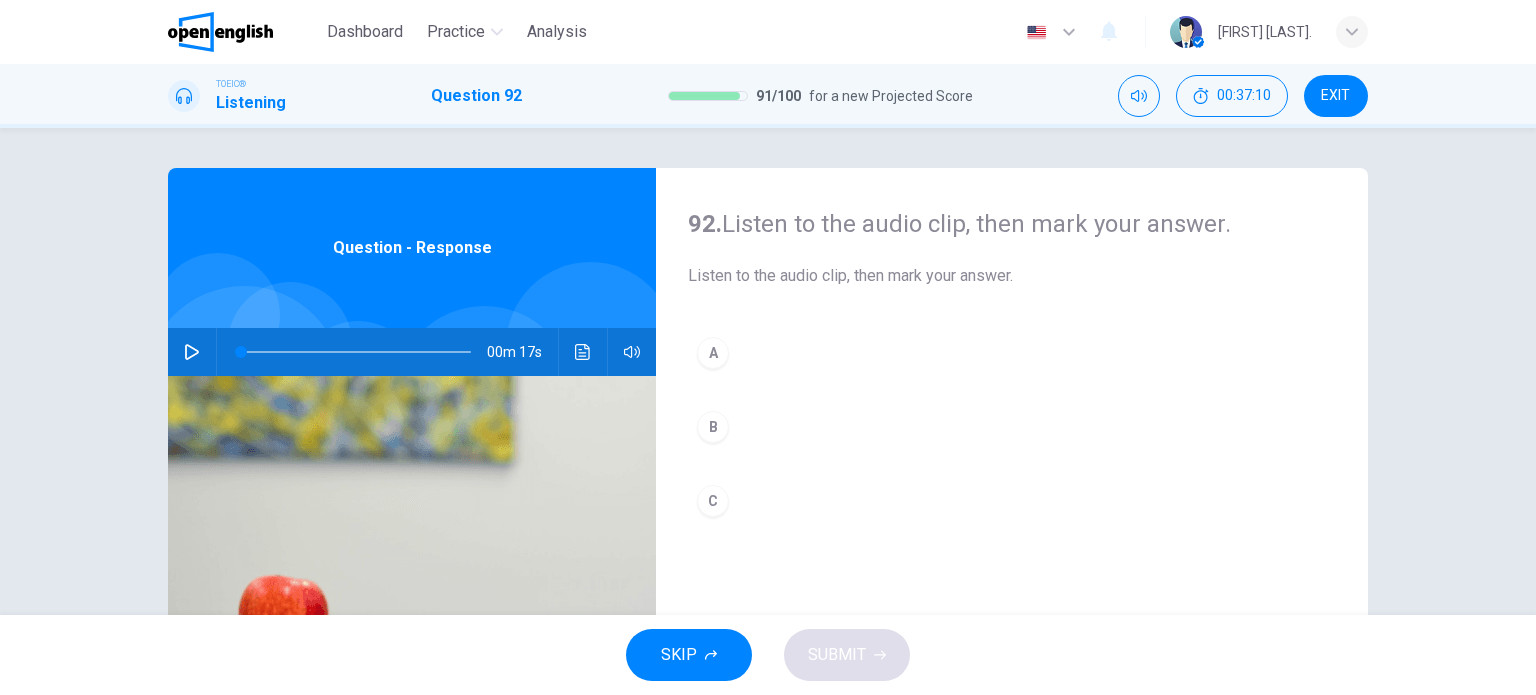 click 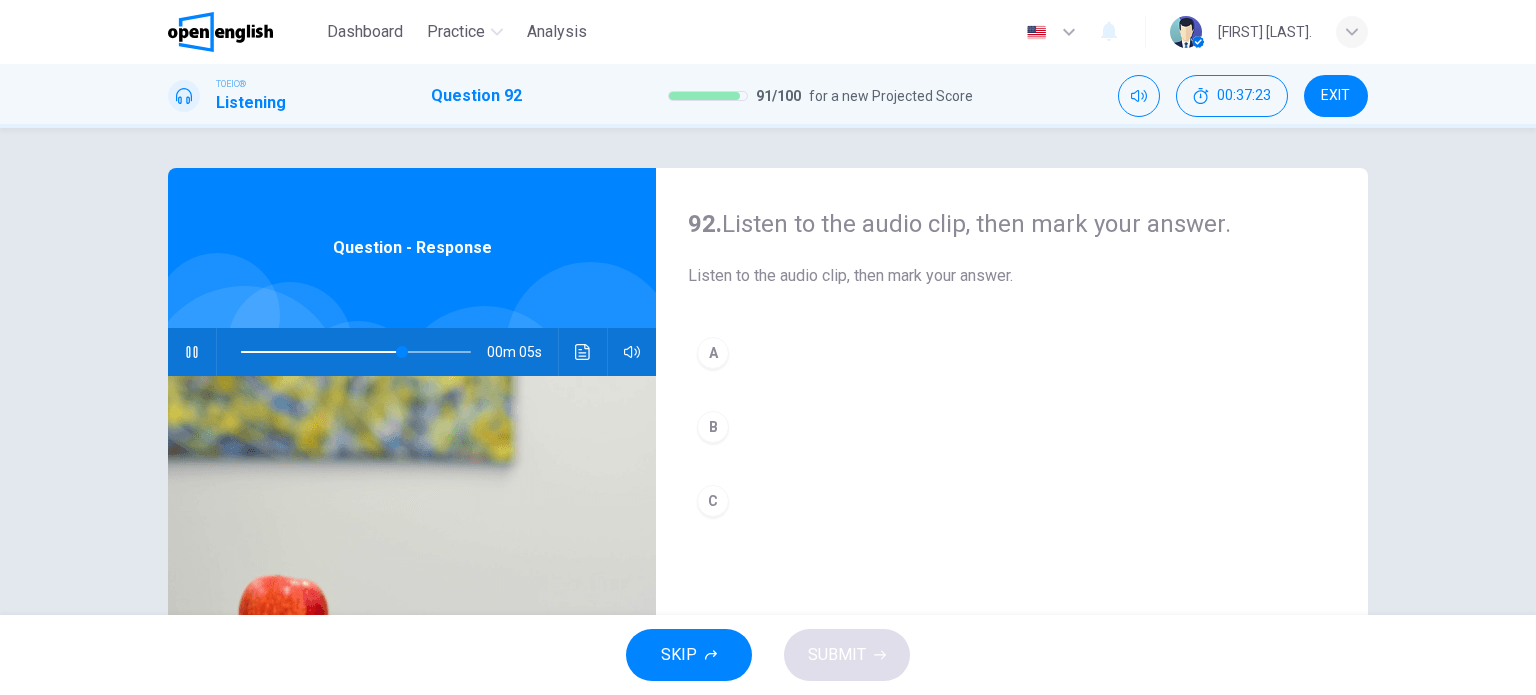click on "B" at bounding box center (713, 427) 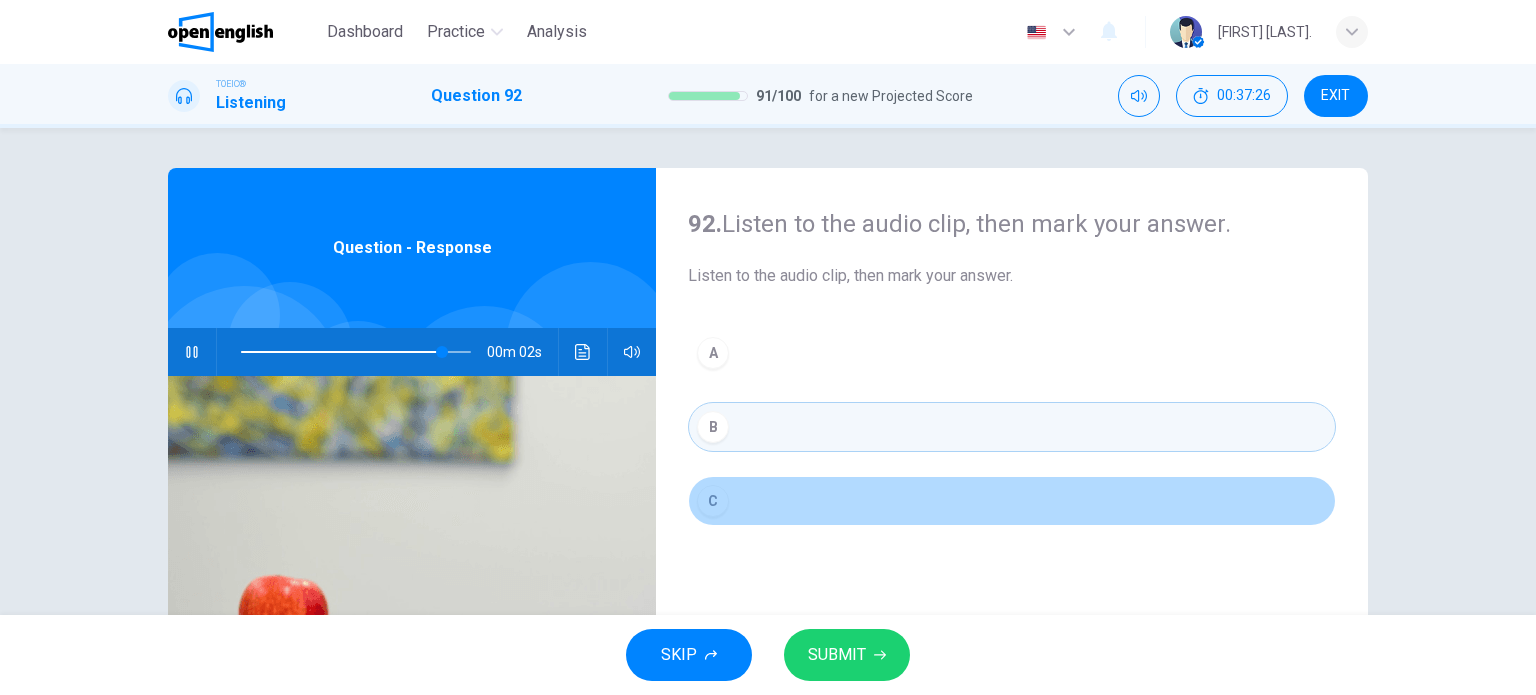 click on "C" at bounding box center [713, 501] 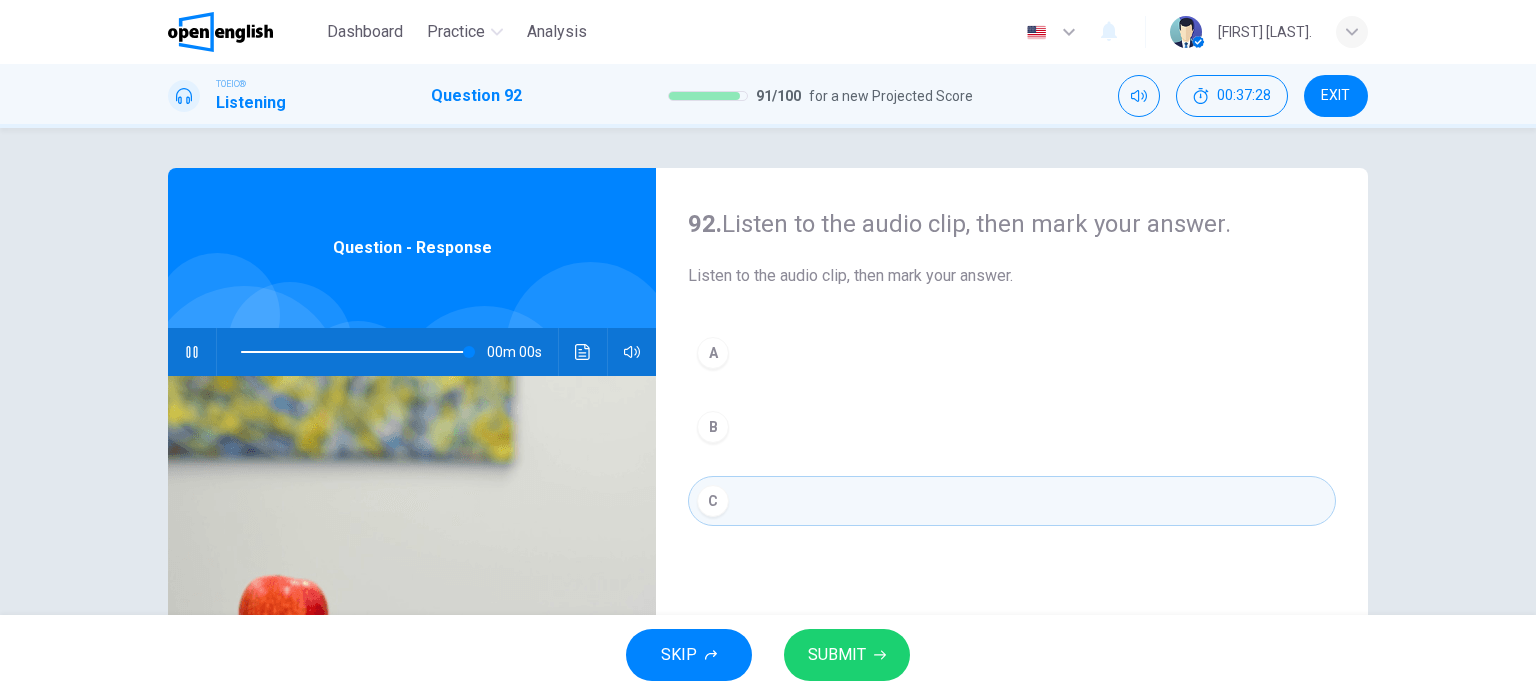type on "*" 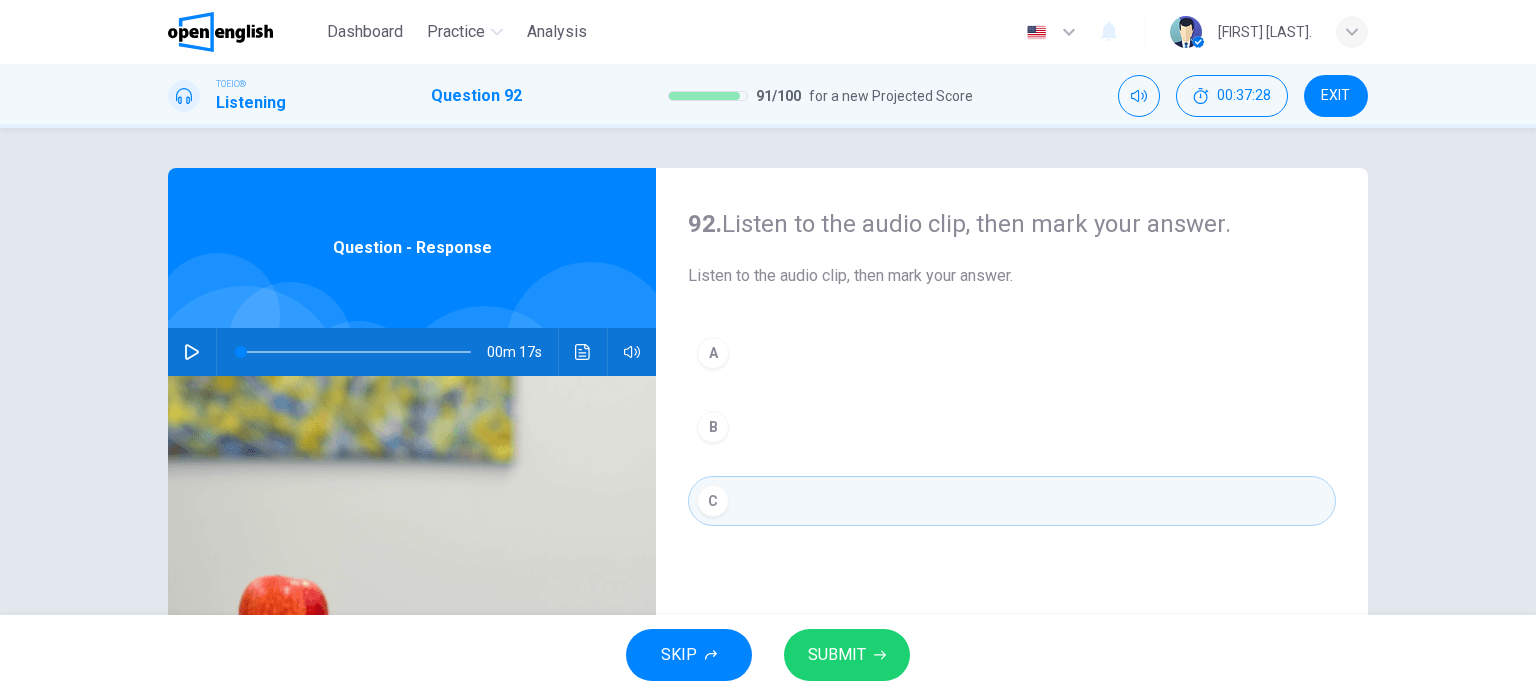 click on "SUBMIT" at bounding box center (837, 655) 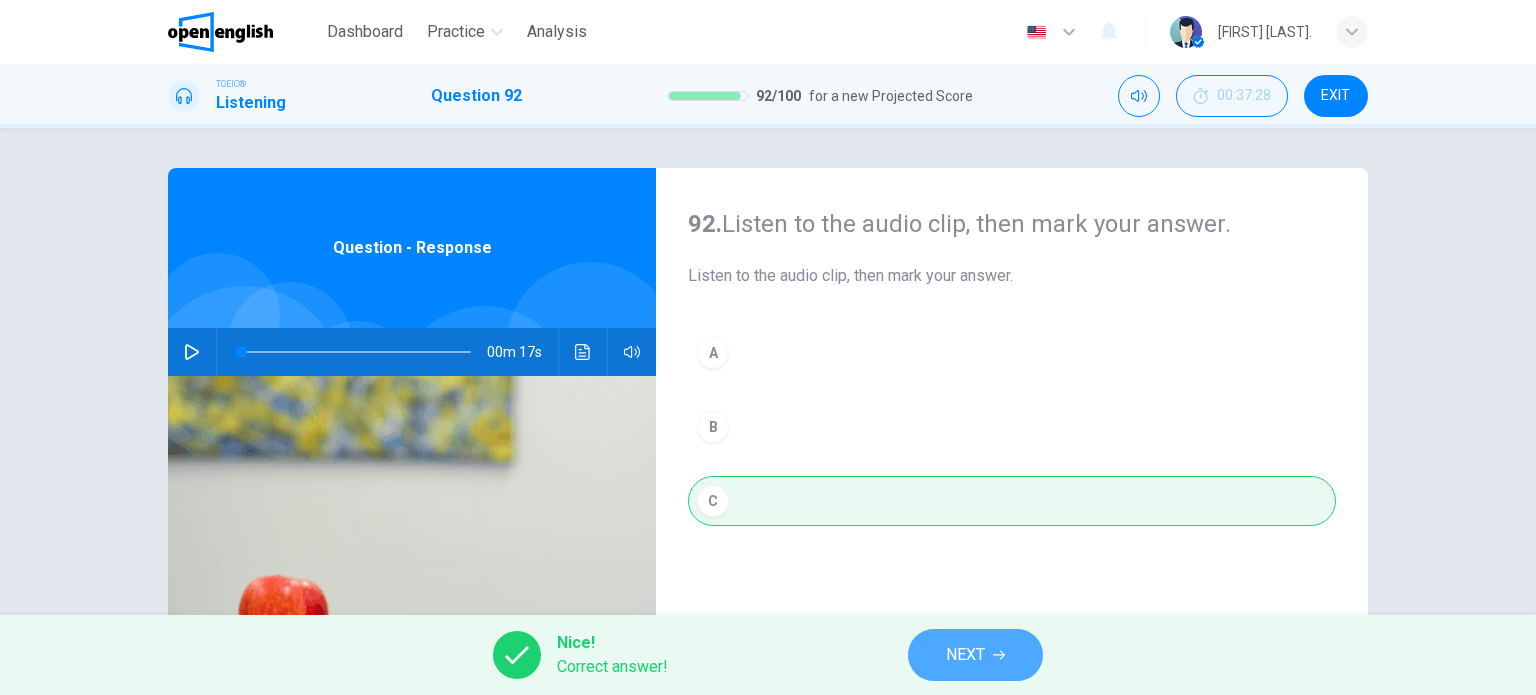 click on "NEXT" at bounding box center (965, 655) 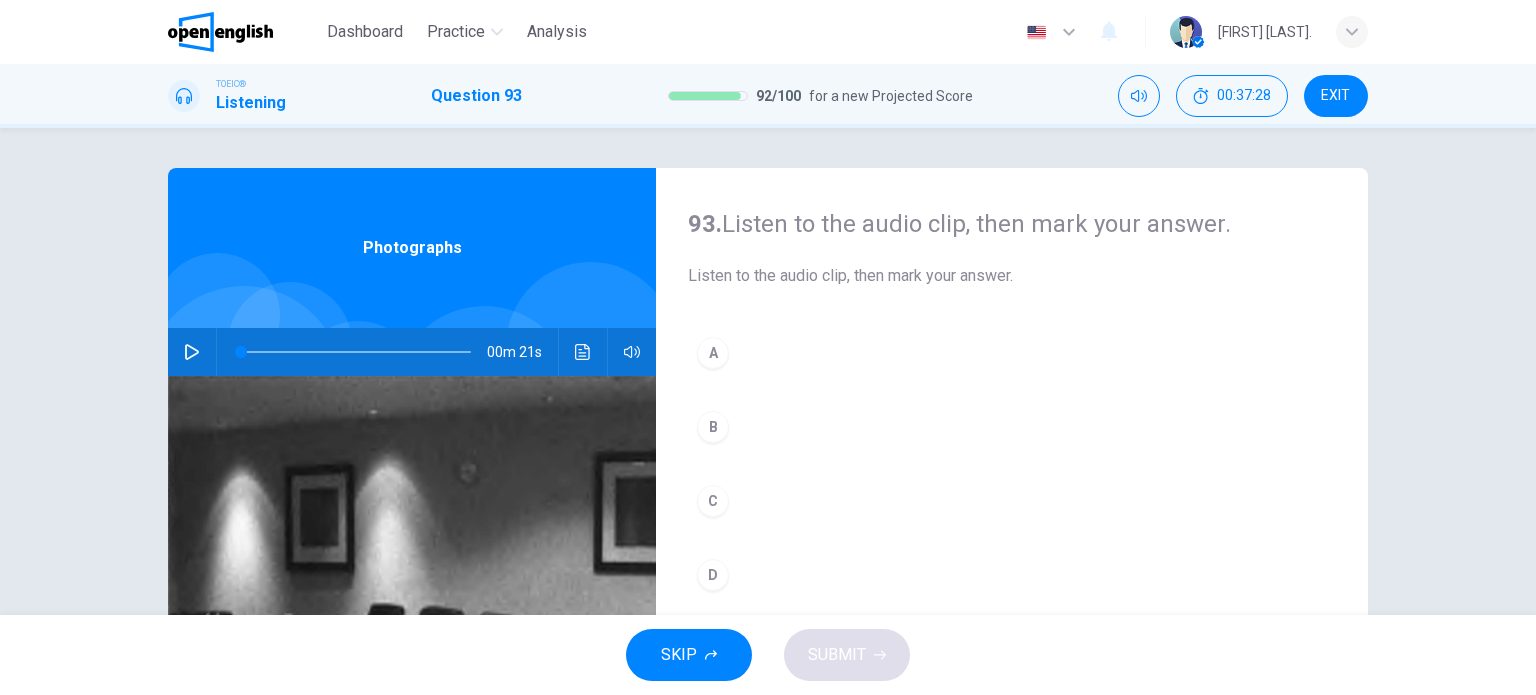 click 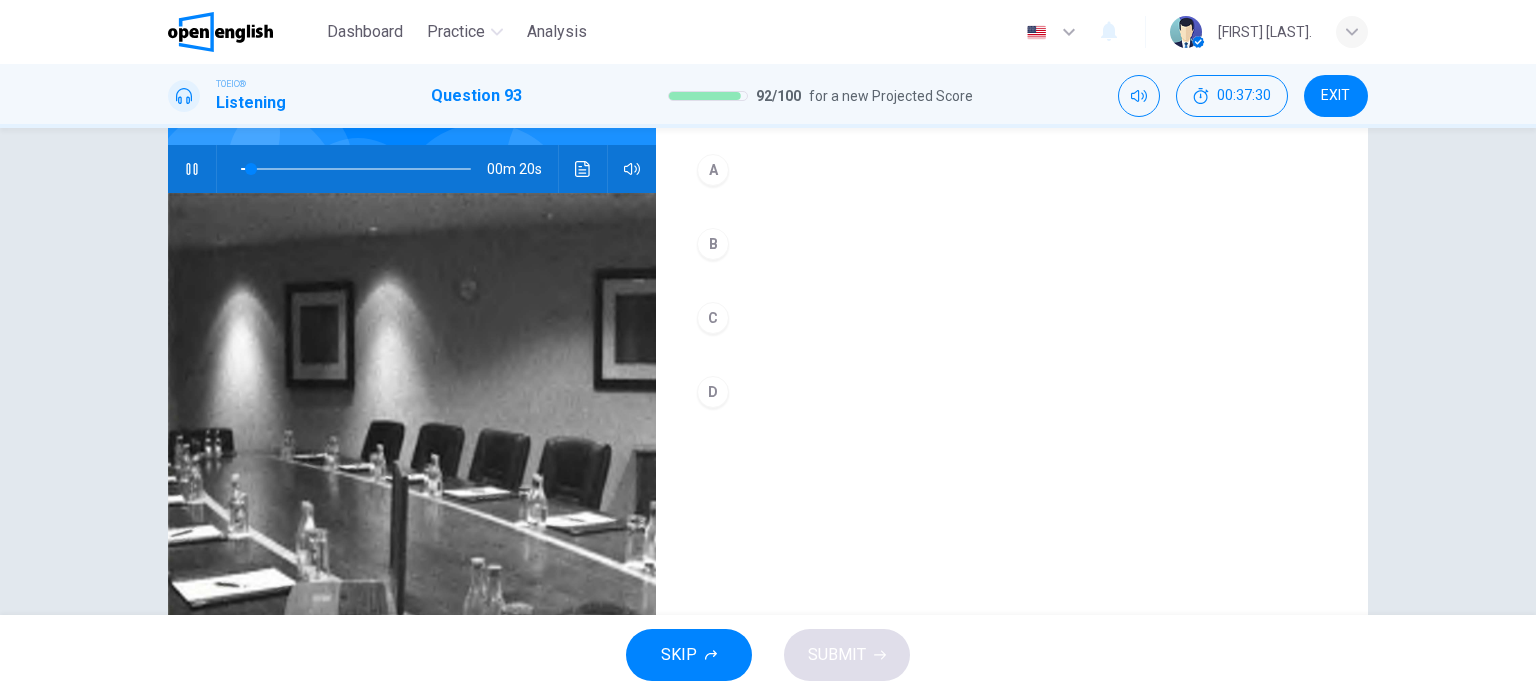scroll, scrollTop: 200, scrollLeft: 0, axis: vertical 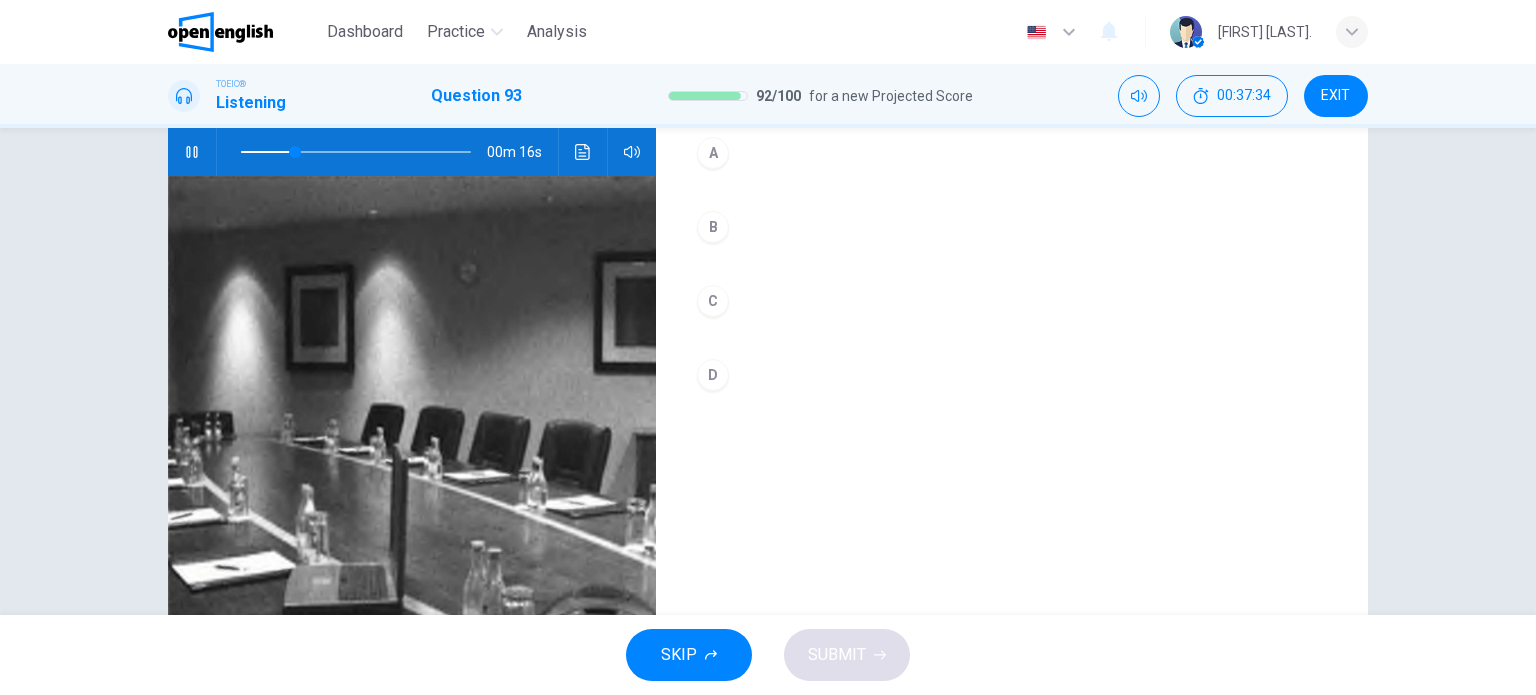 click on "A" at bounding box center (1012, 153) 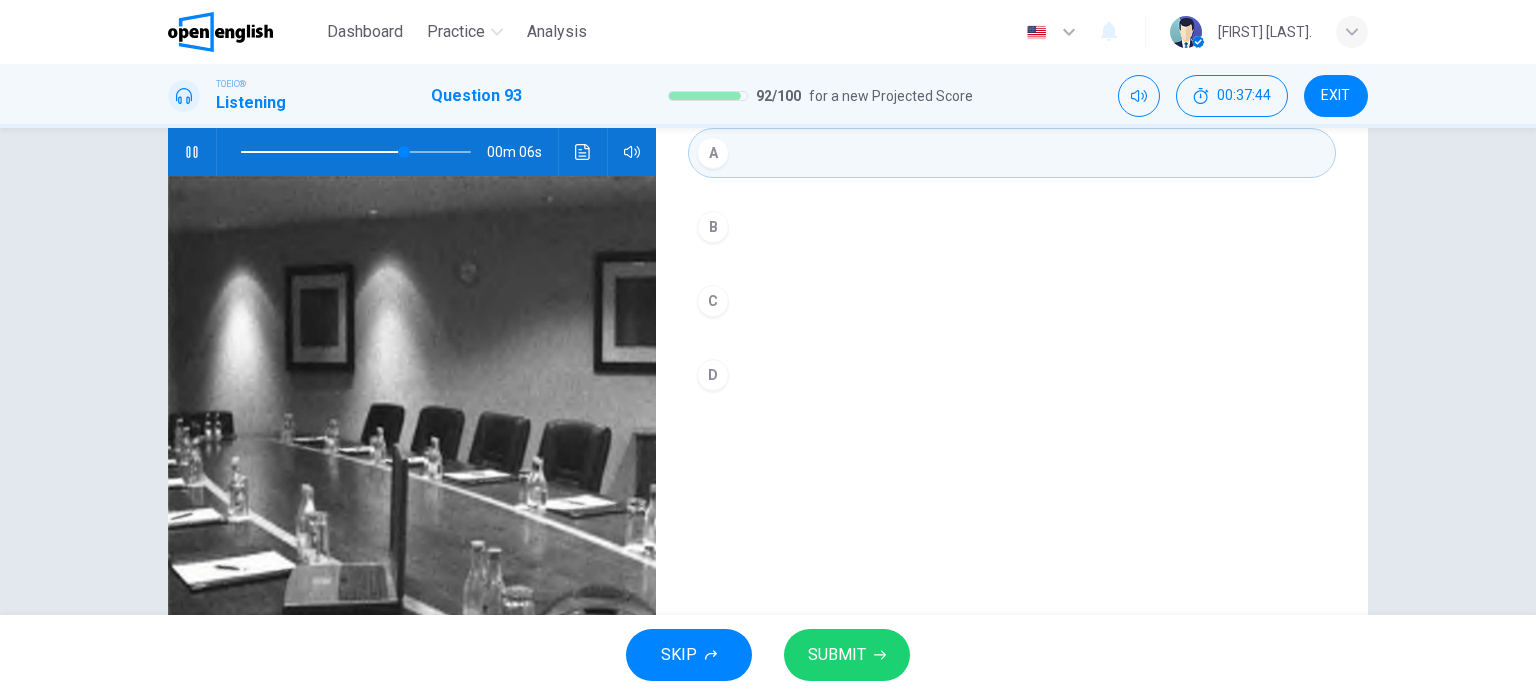 click 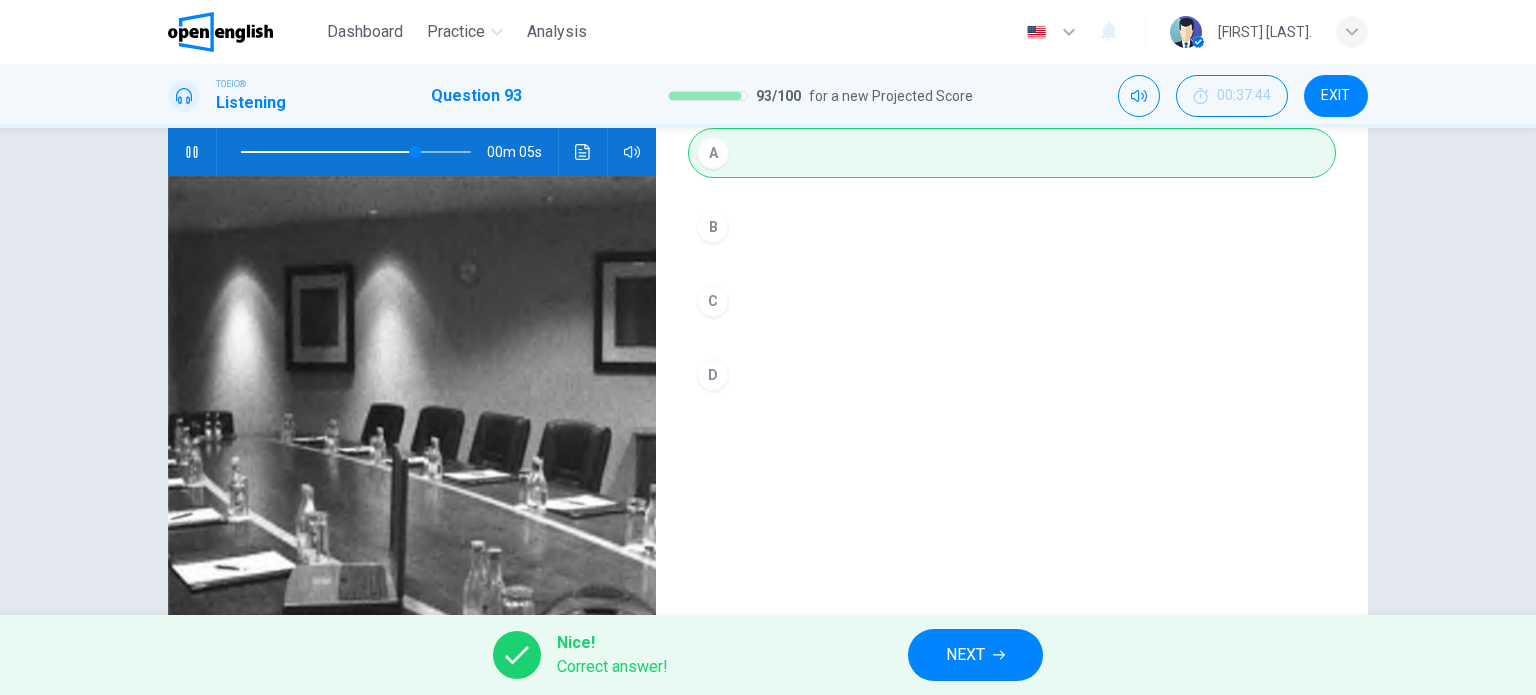 type on "**" 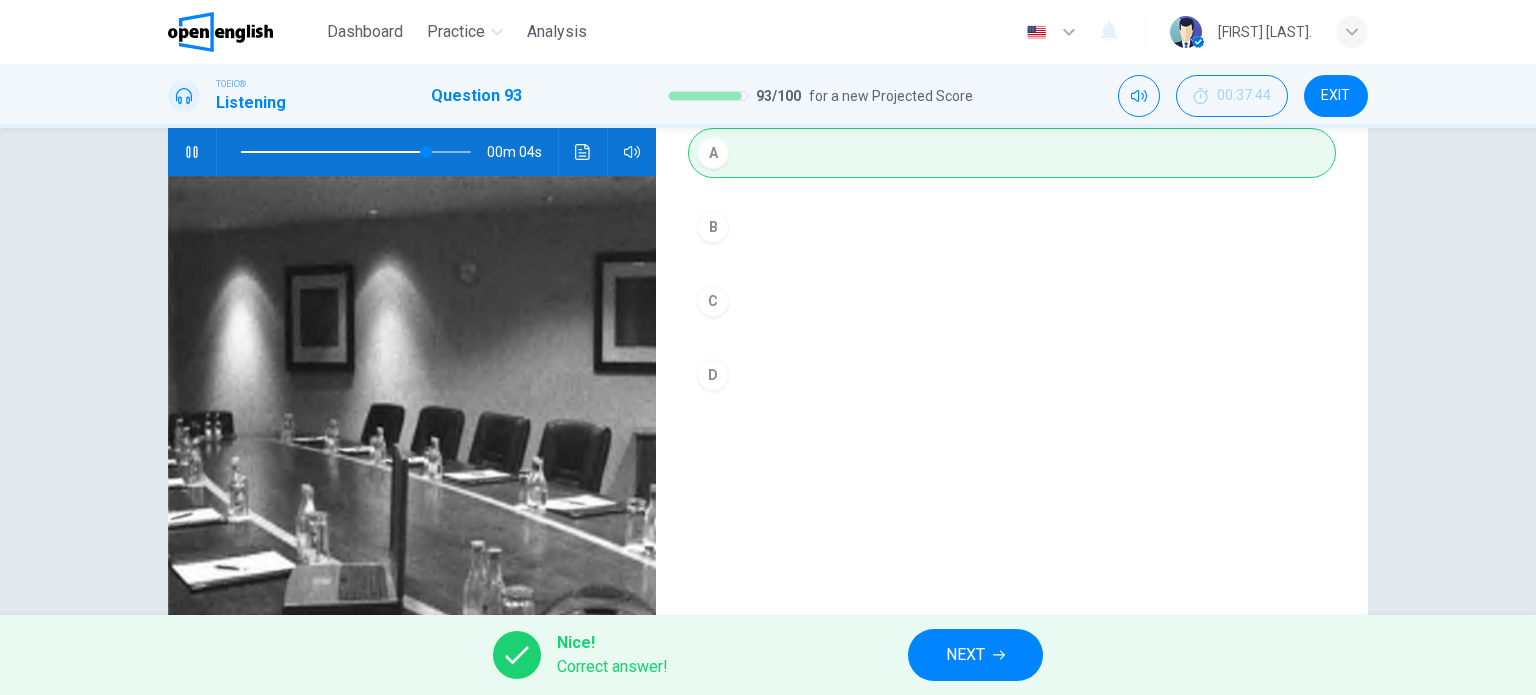 click on "NEXT" at bounding box center [965, 655] 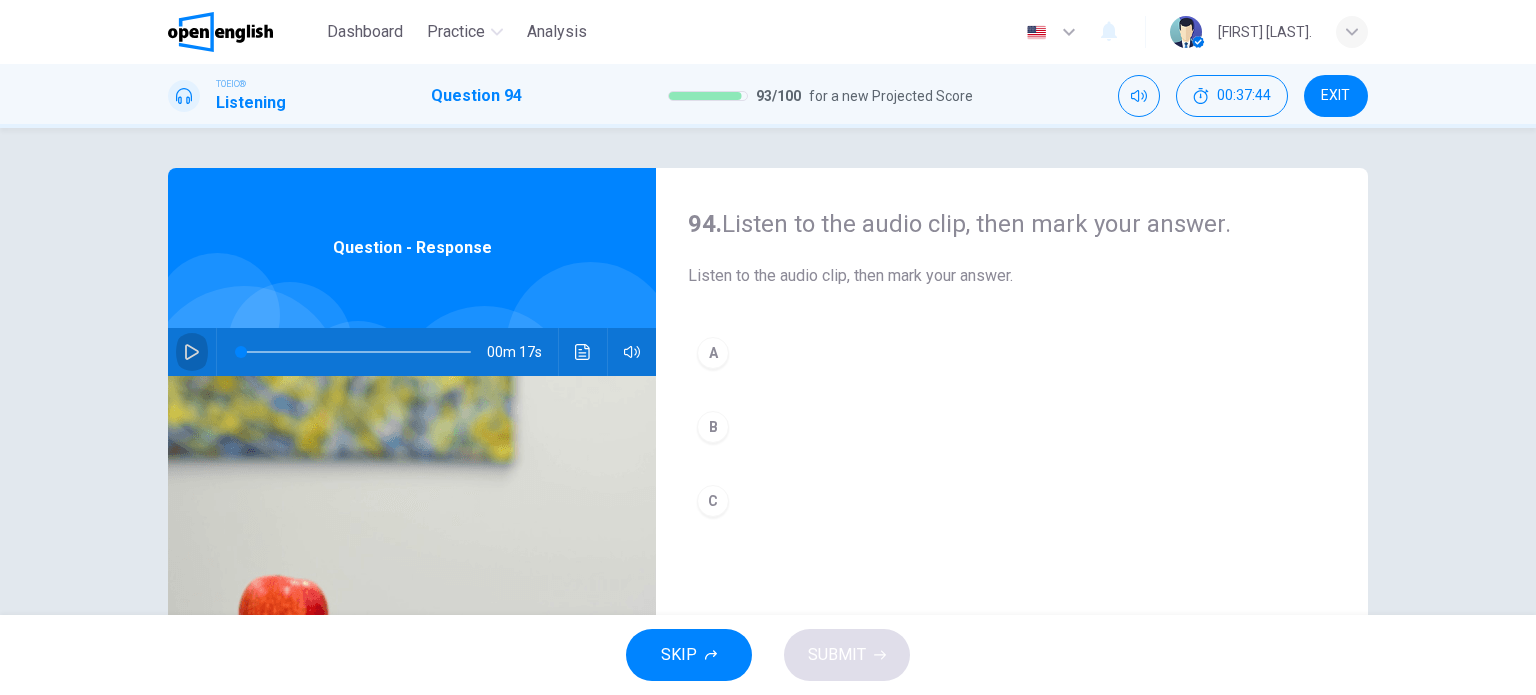 click at bounding box center [192, 352] 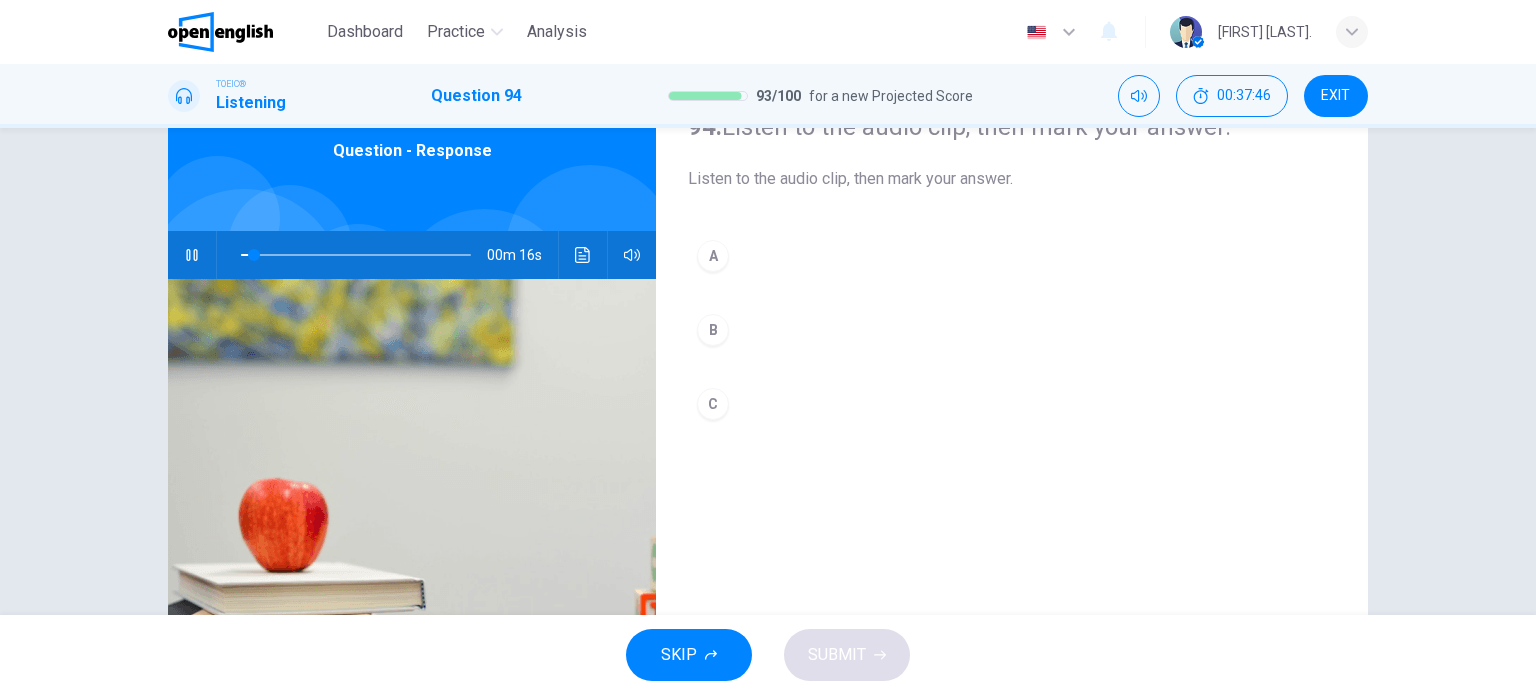 scroll, scrollTop: 100, scrollLeft: 0, axis: vertical 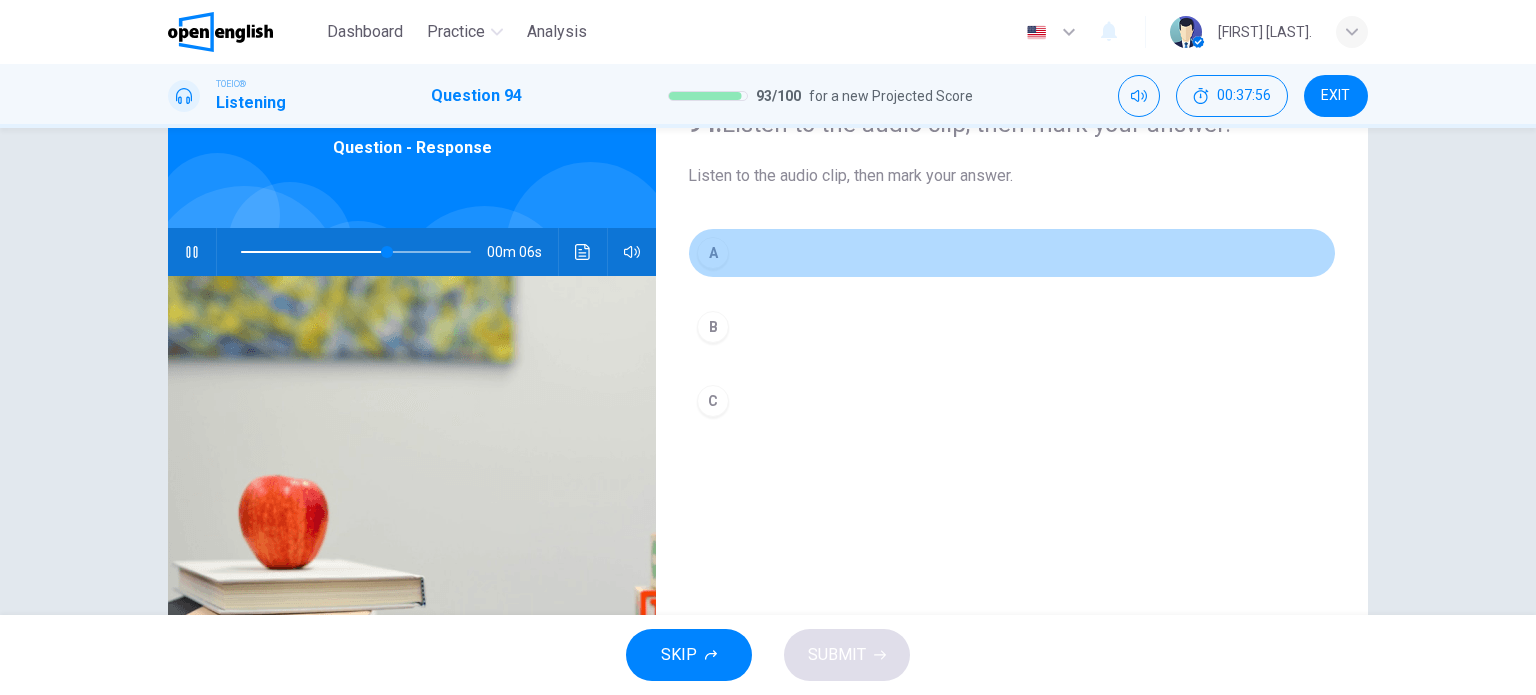click on "A" at bounding box center [713, 253] 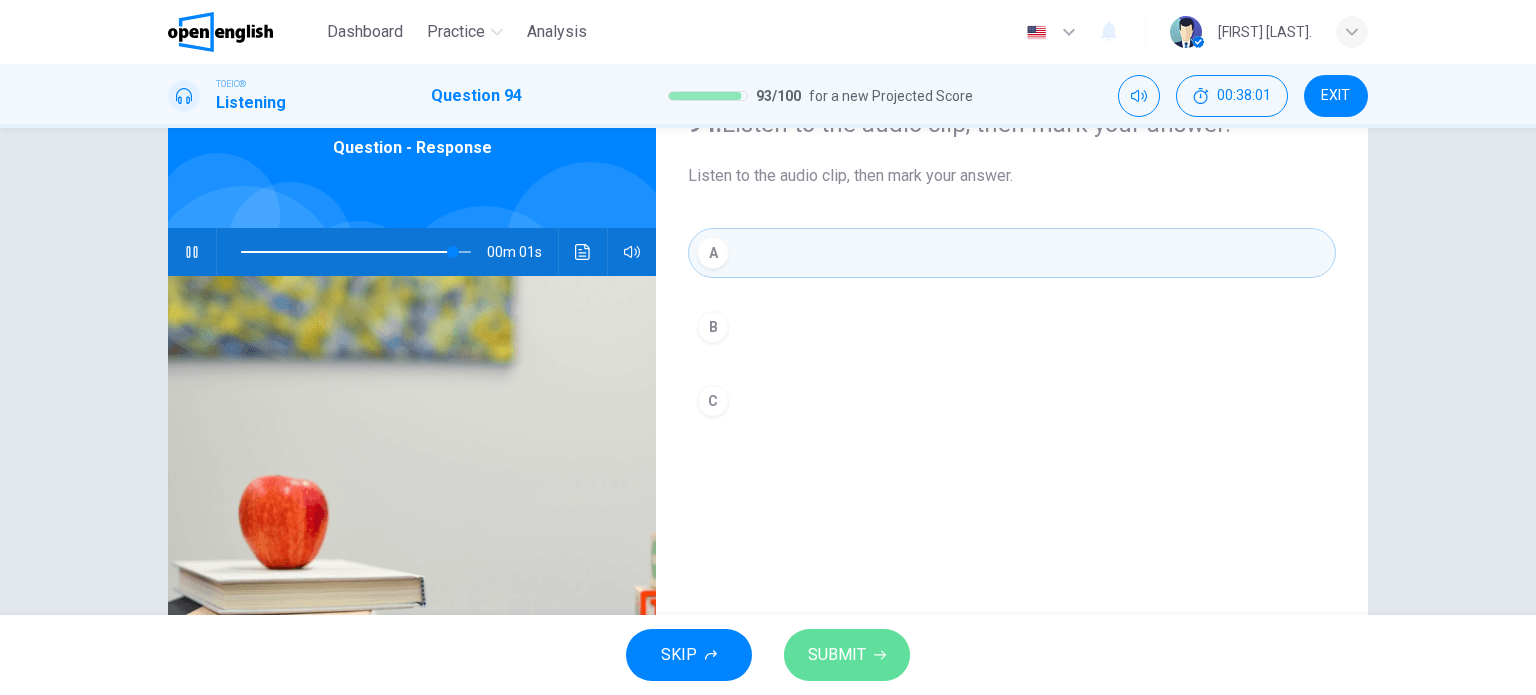 click on "SUBMIT" at bounding box center [837, 655] 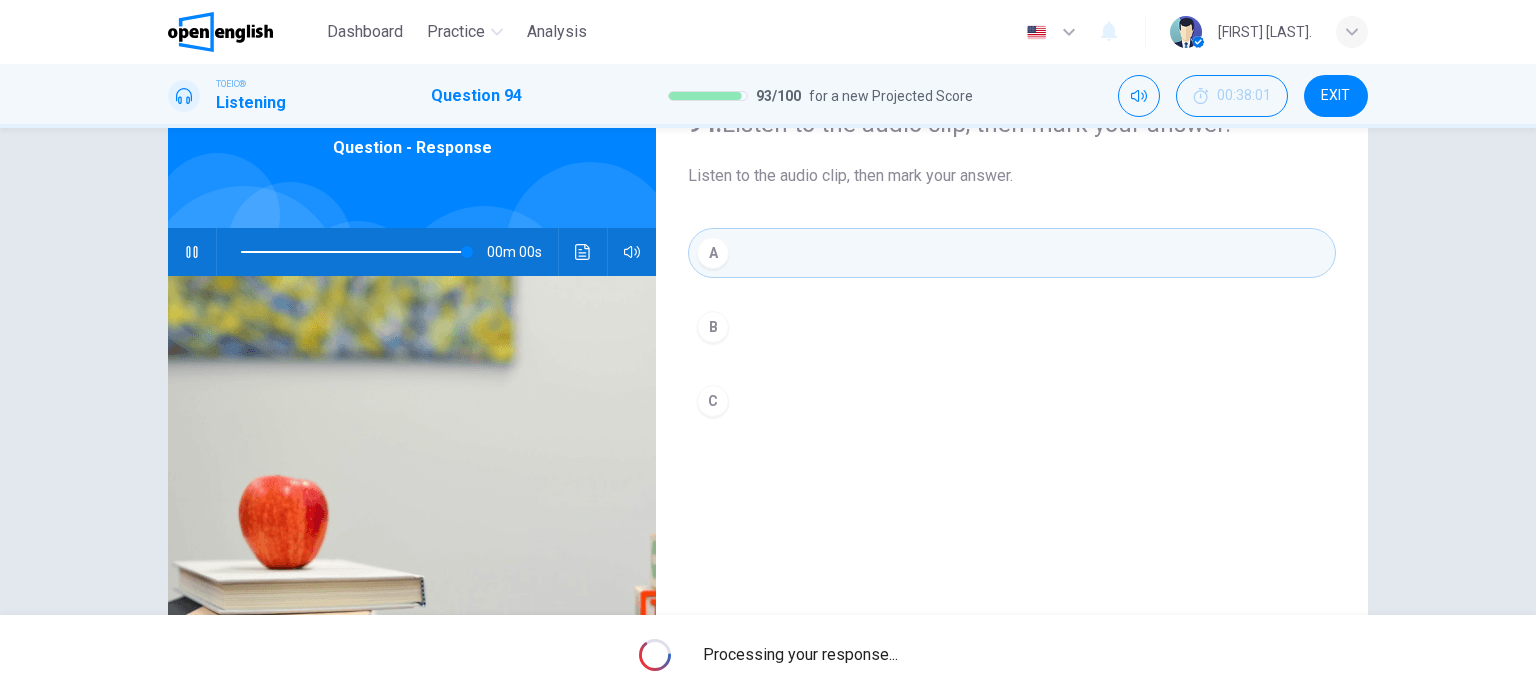 type on "*" 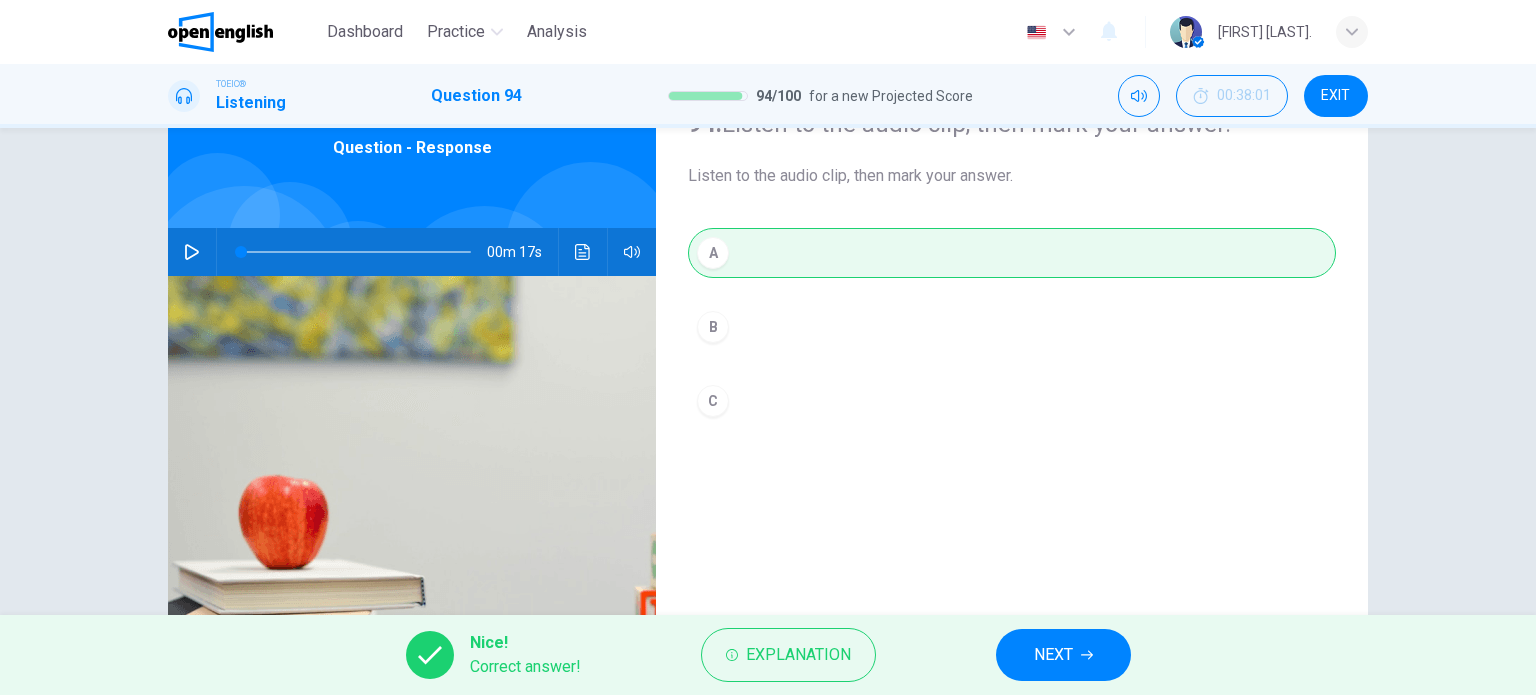 click on "NEXT" at bounding box center [1053, 655] 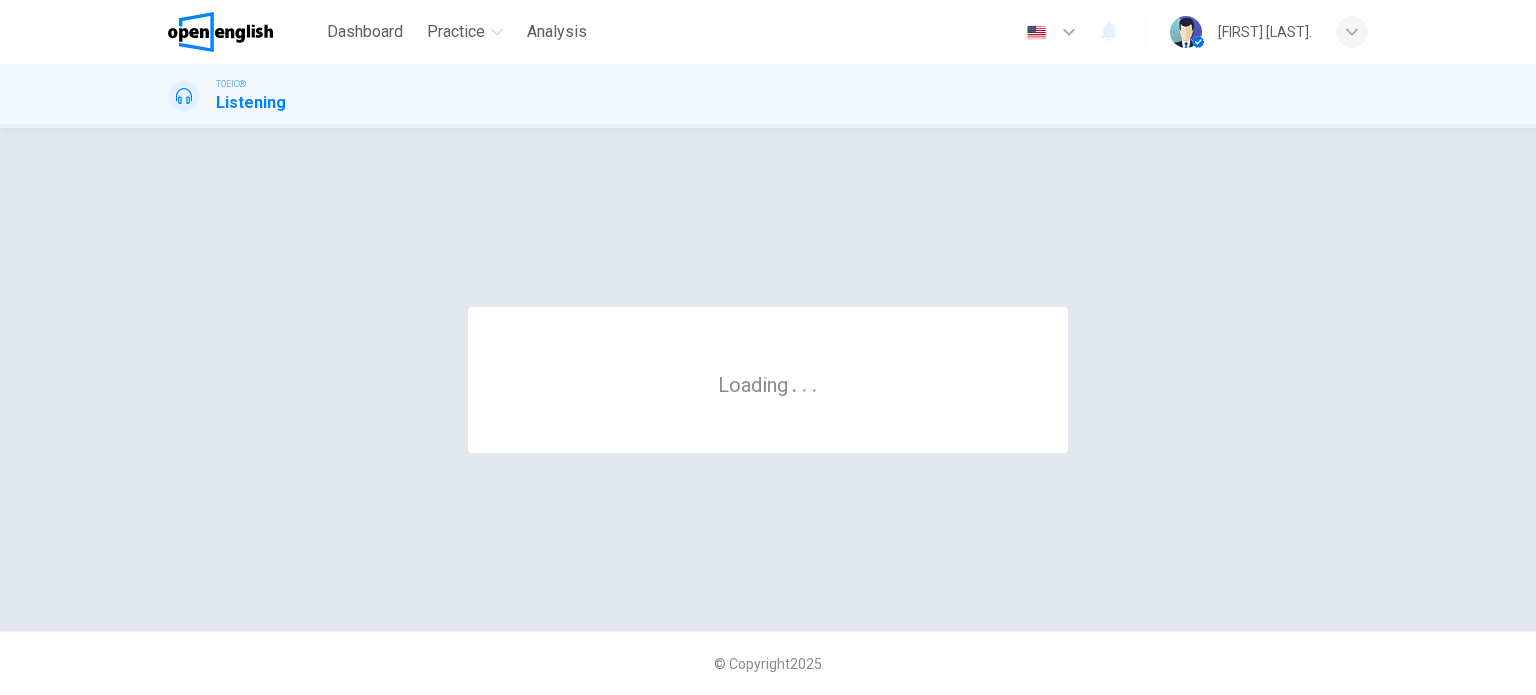 scroll, scrollTop: 0, scrollLeft: 0, axis: both 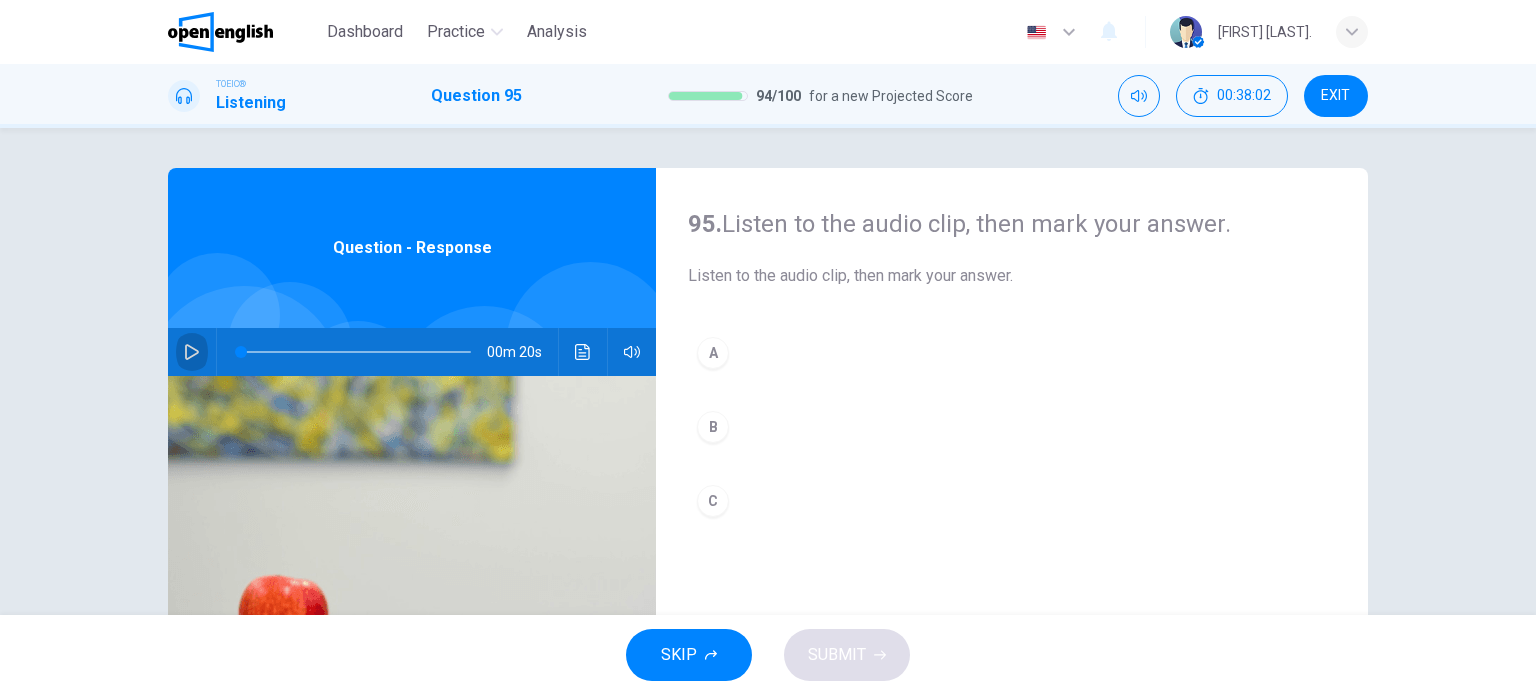 click 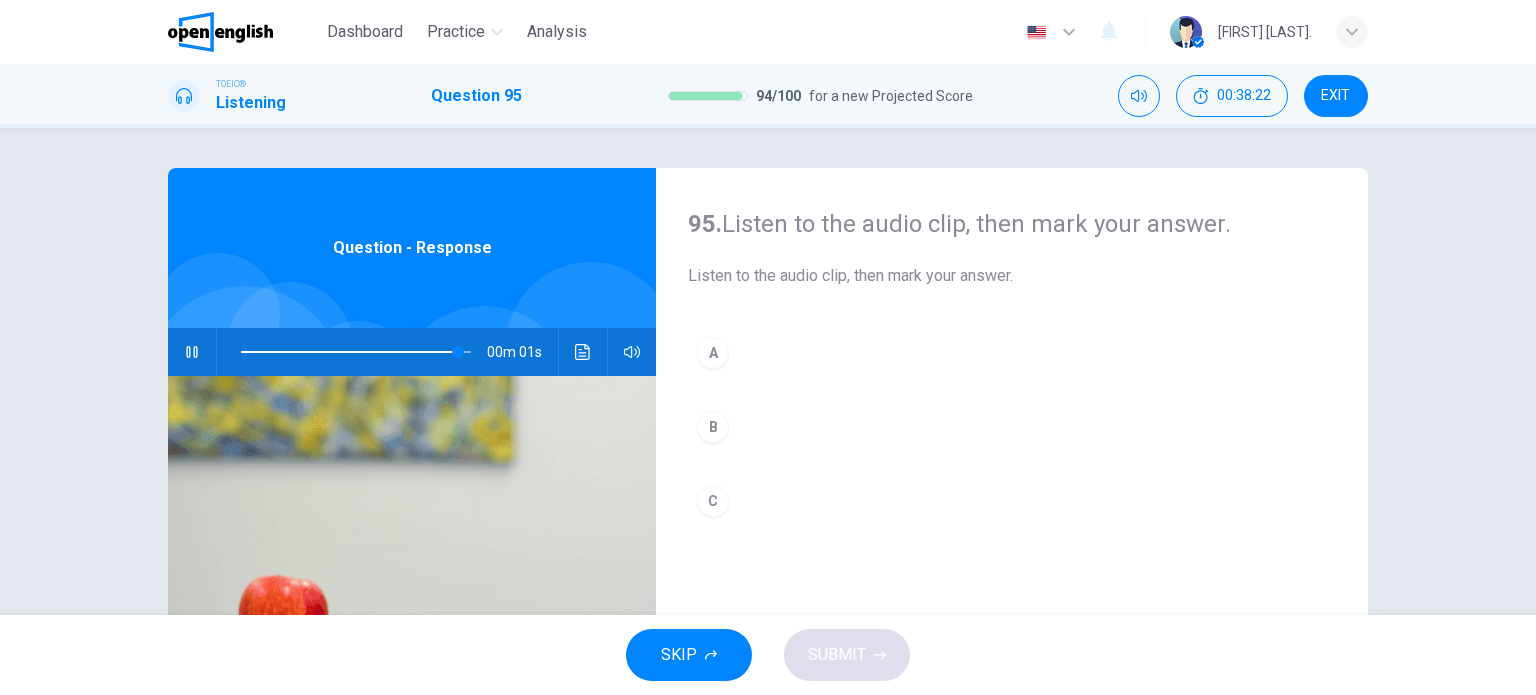 type on "*" 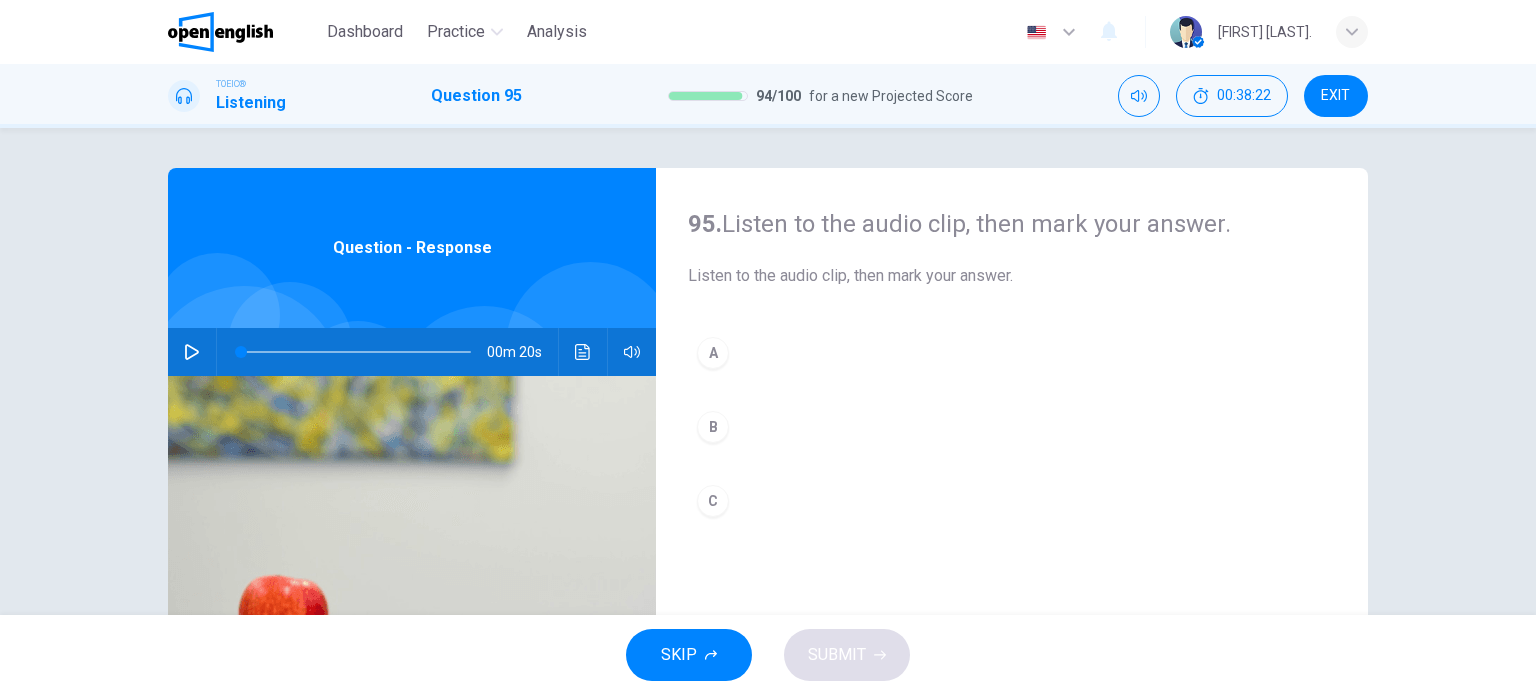 click on "B" at bounding box center [713, 427] 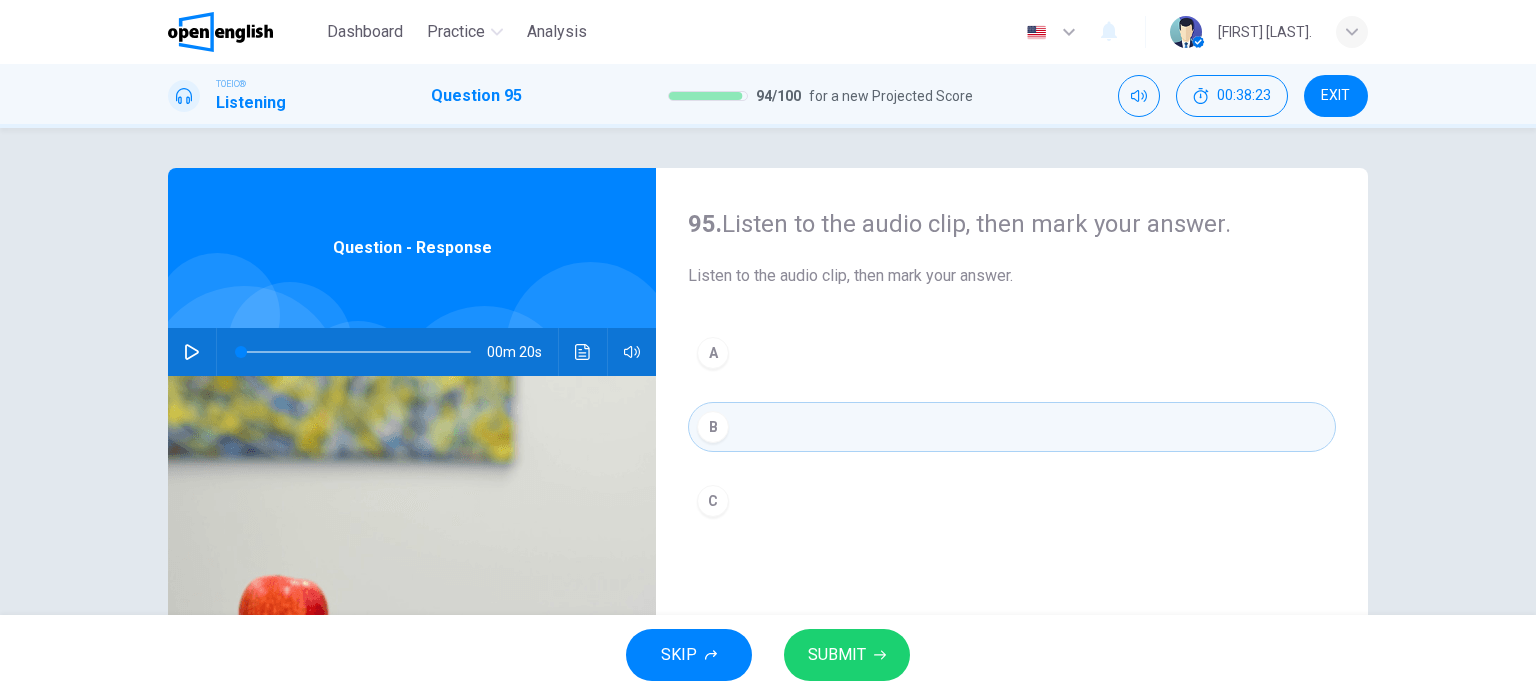 click on "SKIP SUBMIT" at bounding box center [768, 655] 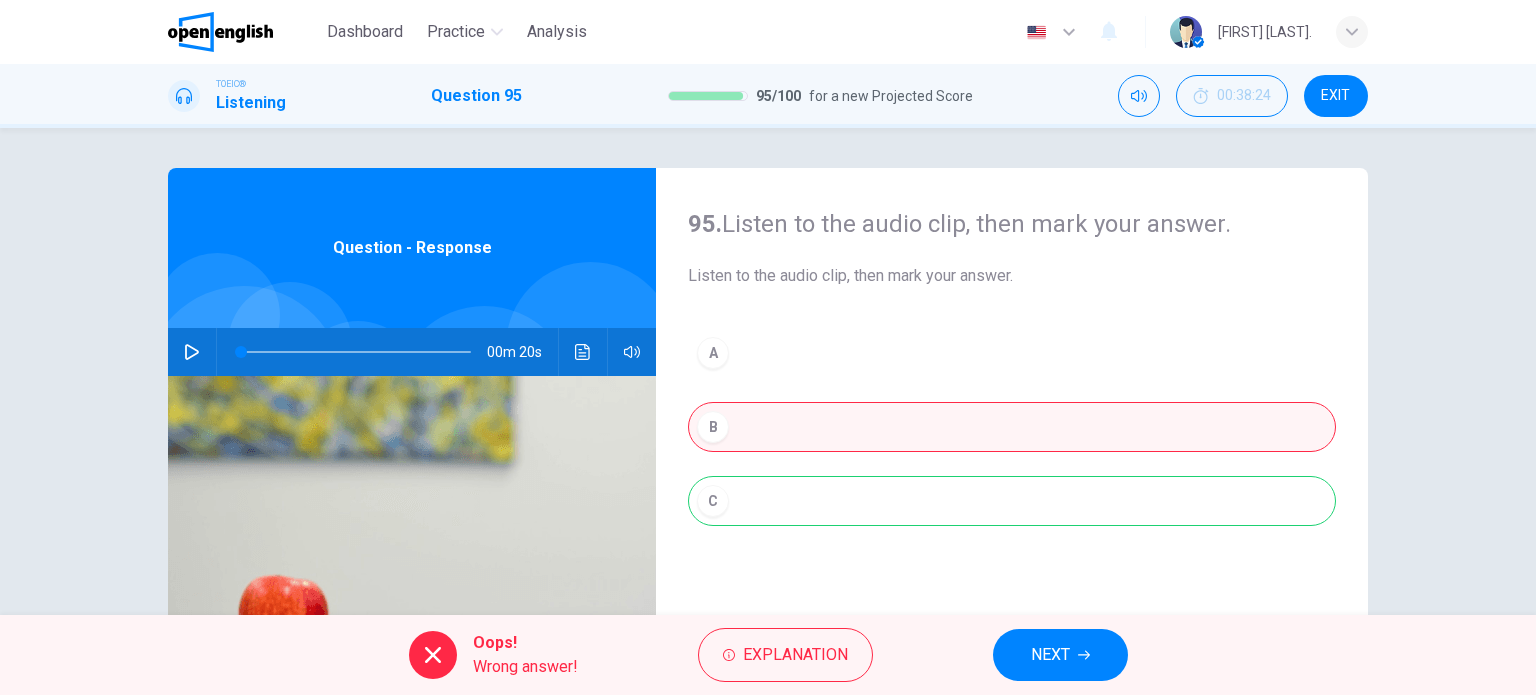 click on "NEXT" at bounding box center (1060, 655) 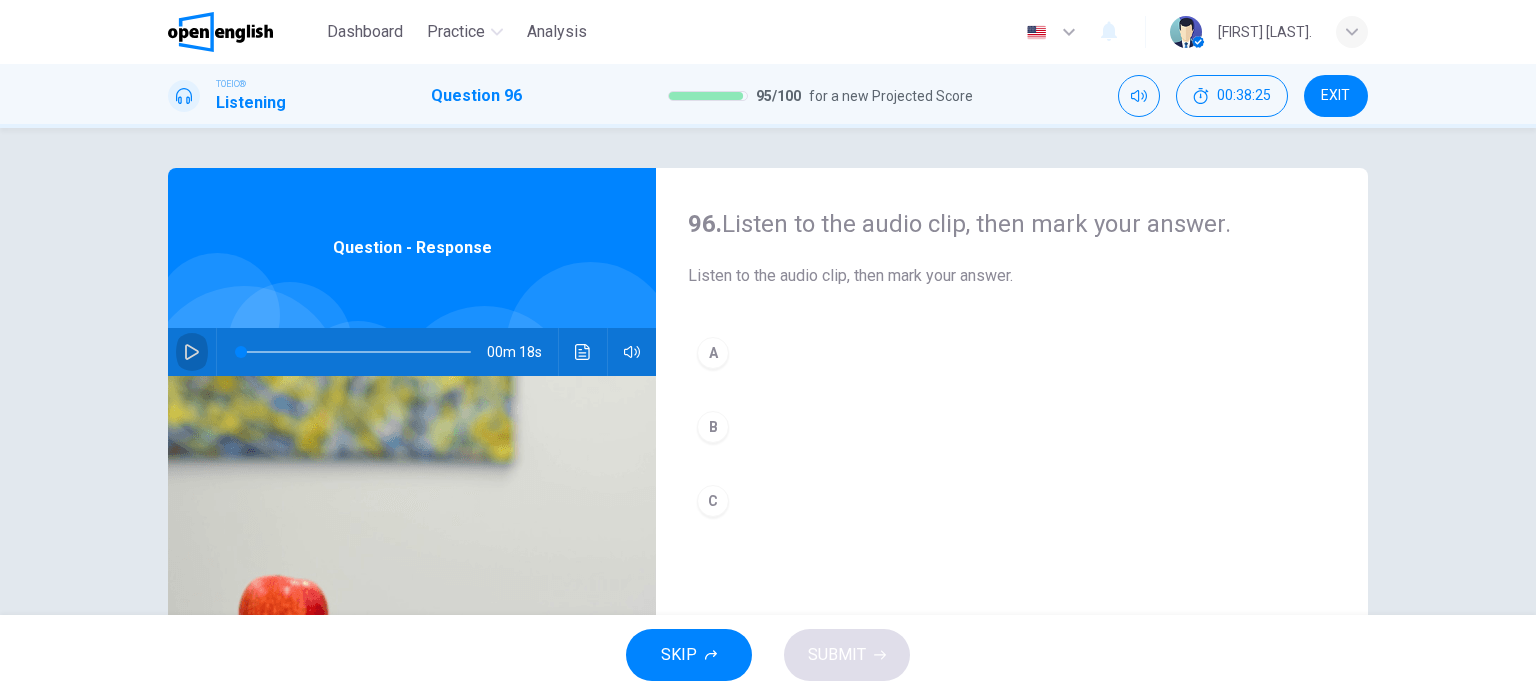 click 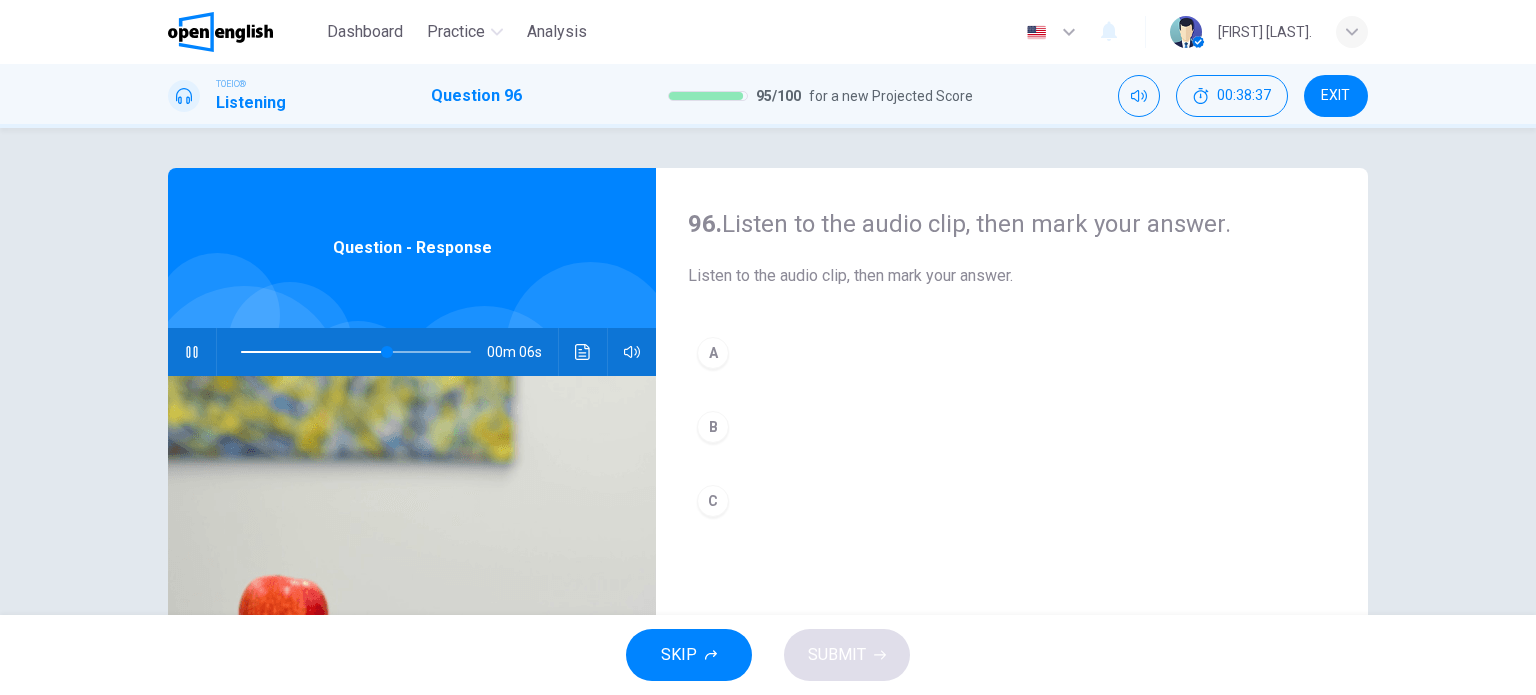 click on "B" at bounding box center [713, 427] 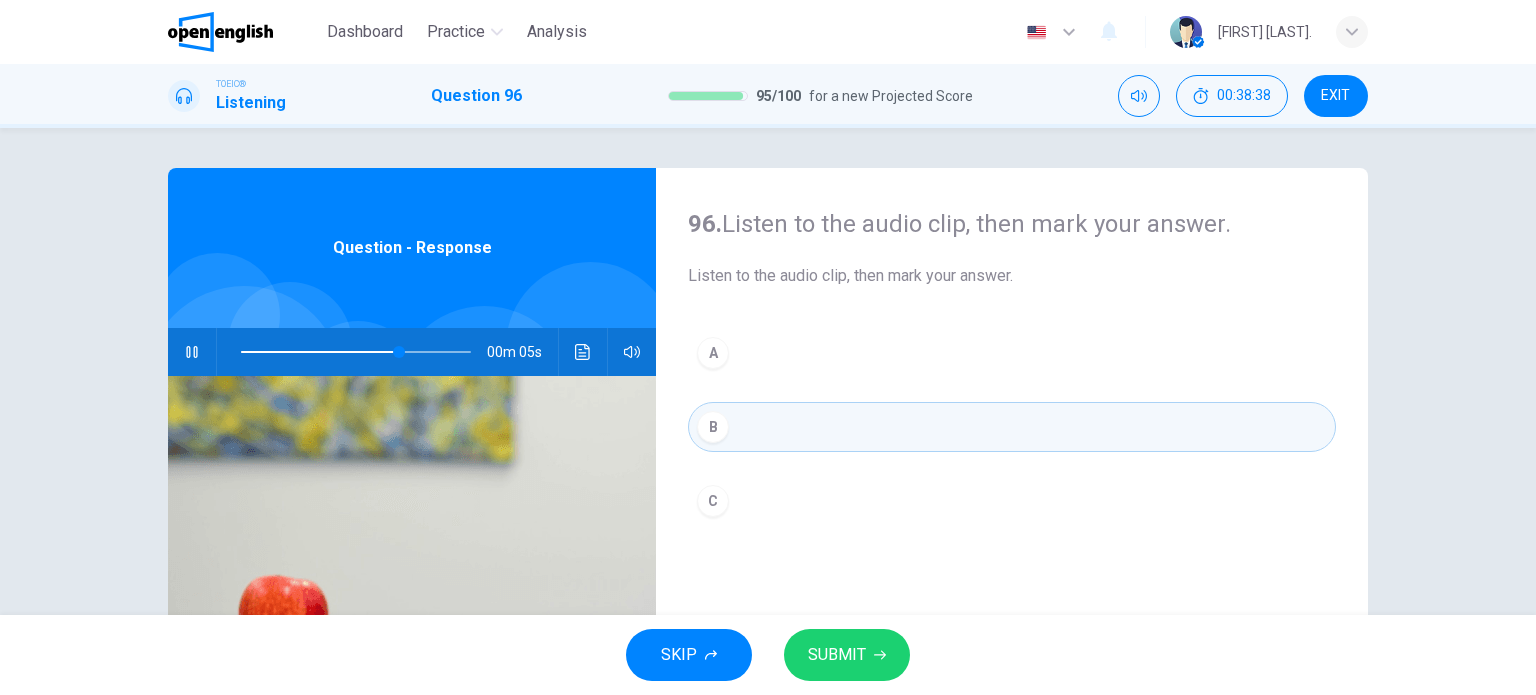 click on "SUBMIT" at bounding box center [837, 655] 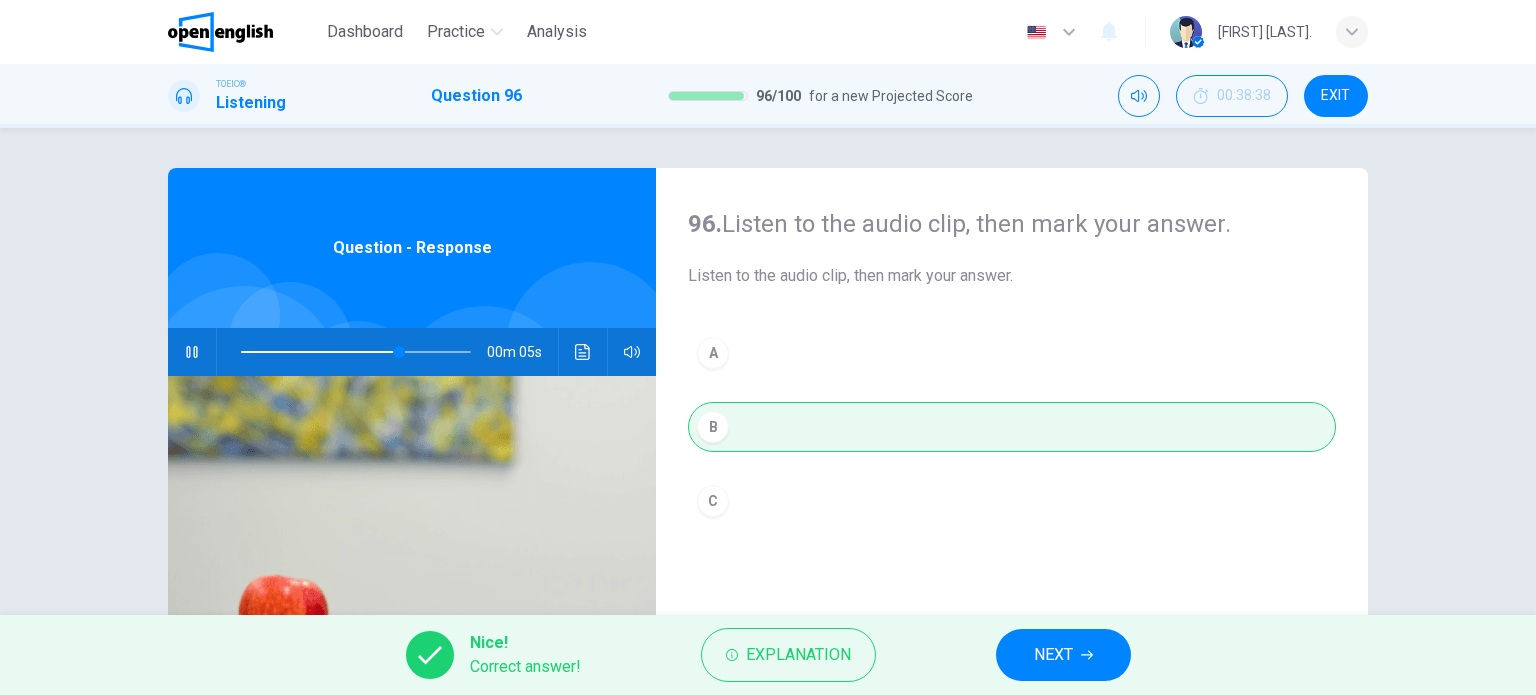 type on "**" 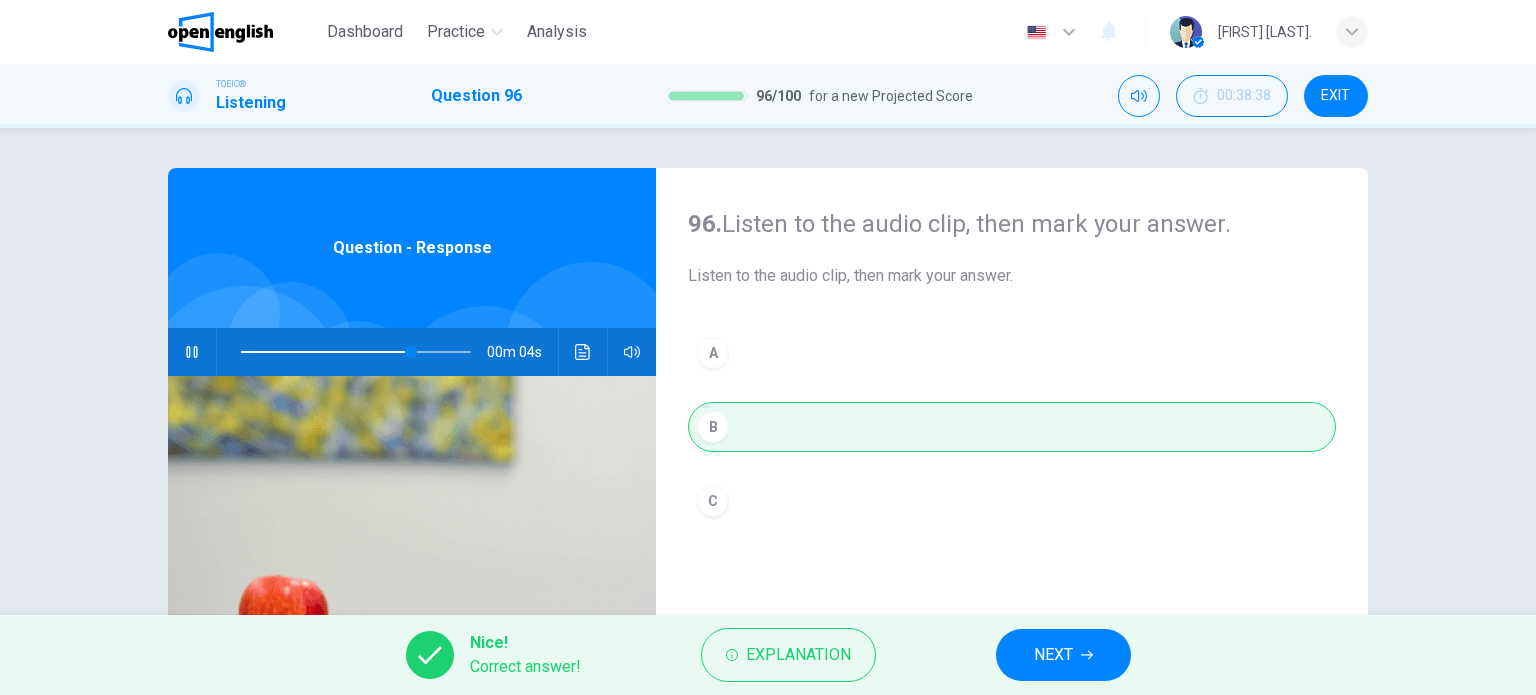 click on "NEXT" at bounding box center [1063, 655] 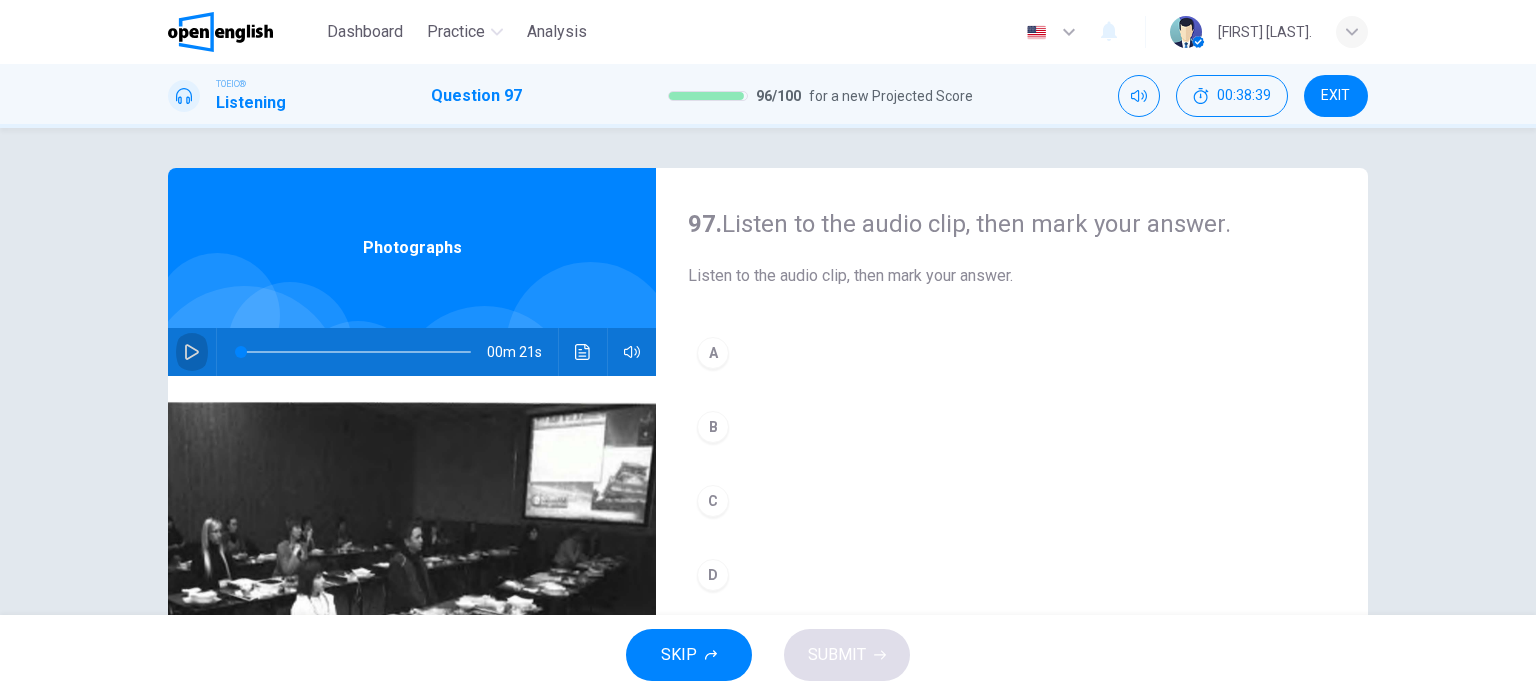 click at bounding box center [192, 352] 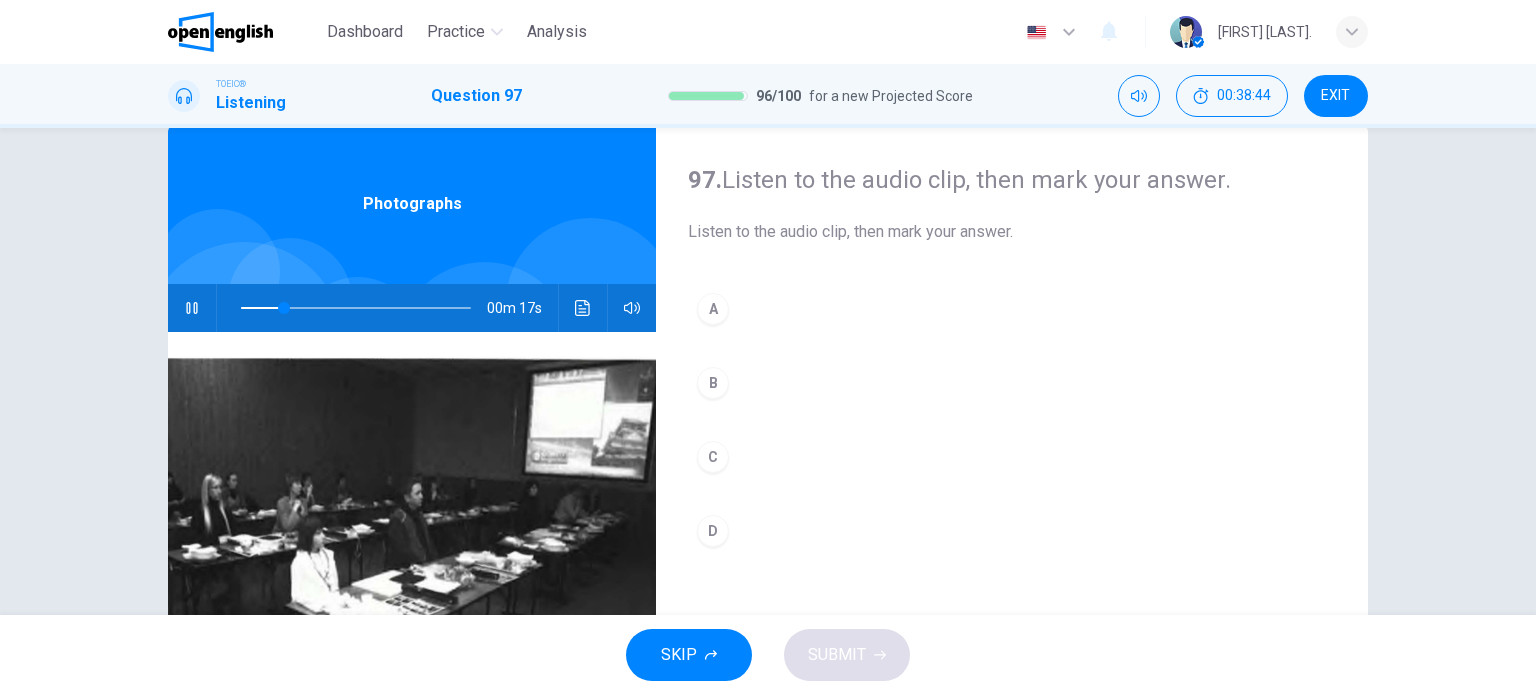 scroll, scrollTop: 100, scrollLeft: 0, axis: vertical 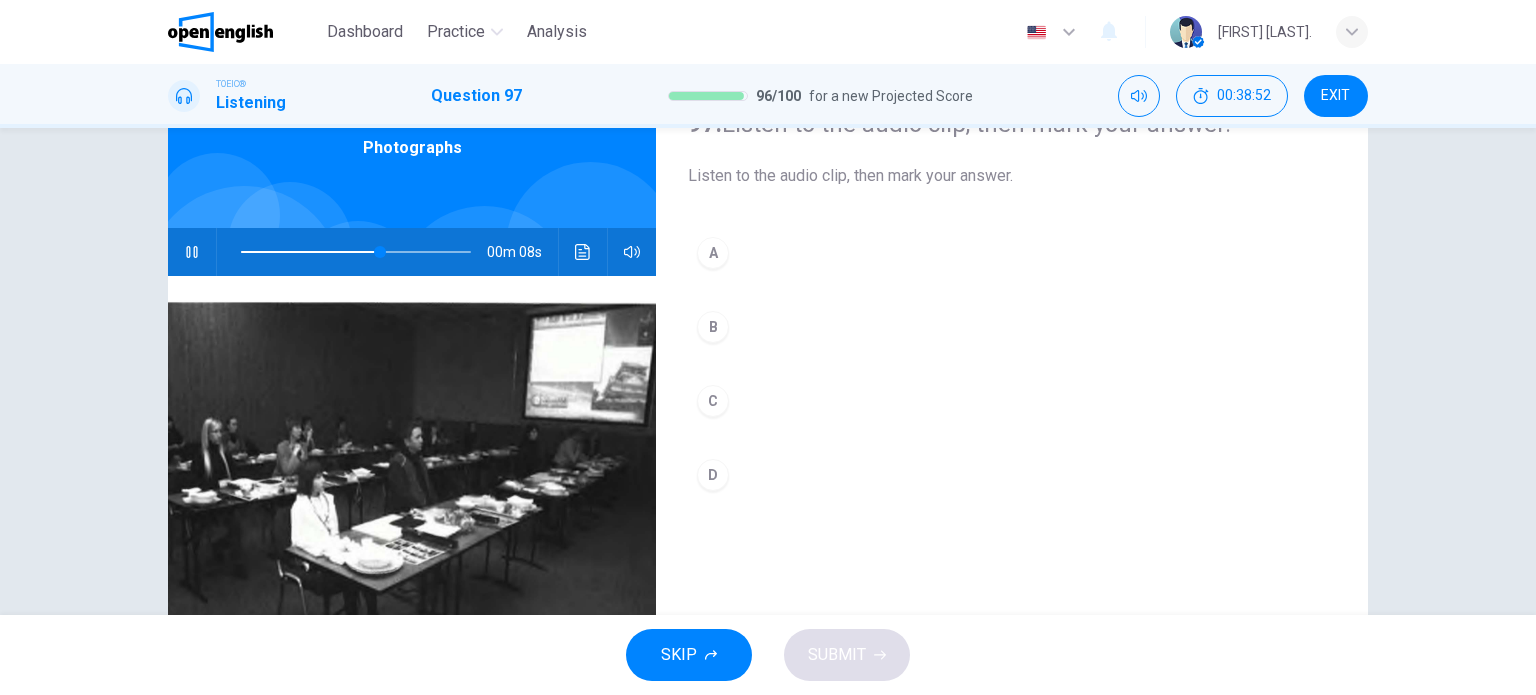 click on "B" at bounding box center (713, 327) 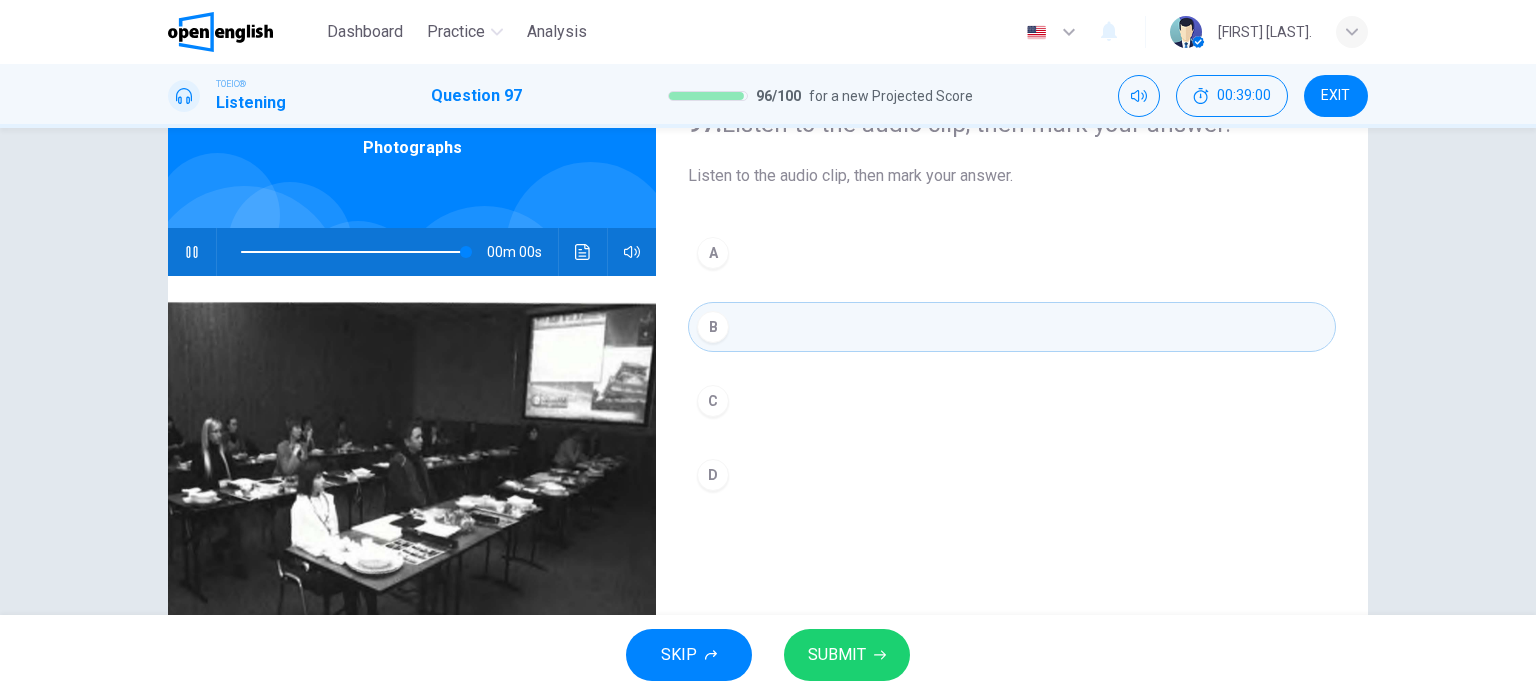 type on "*" 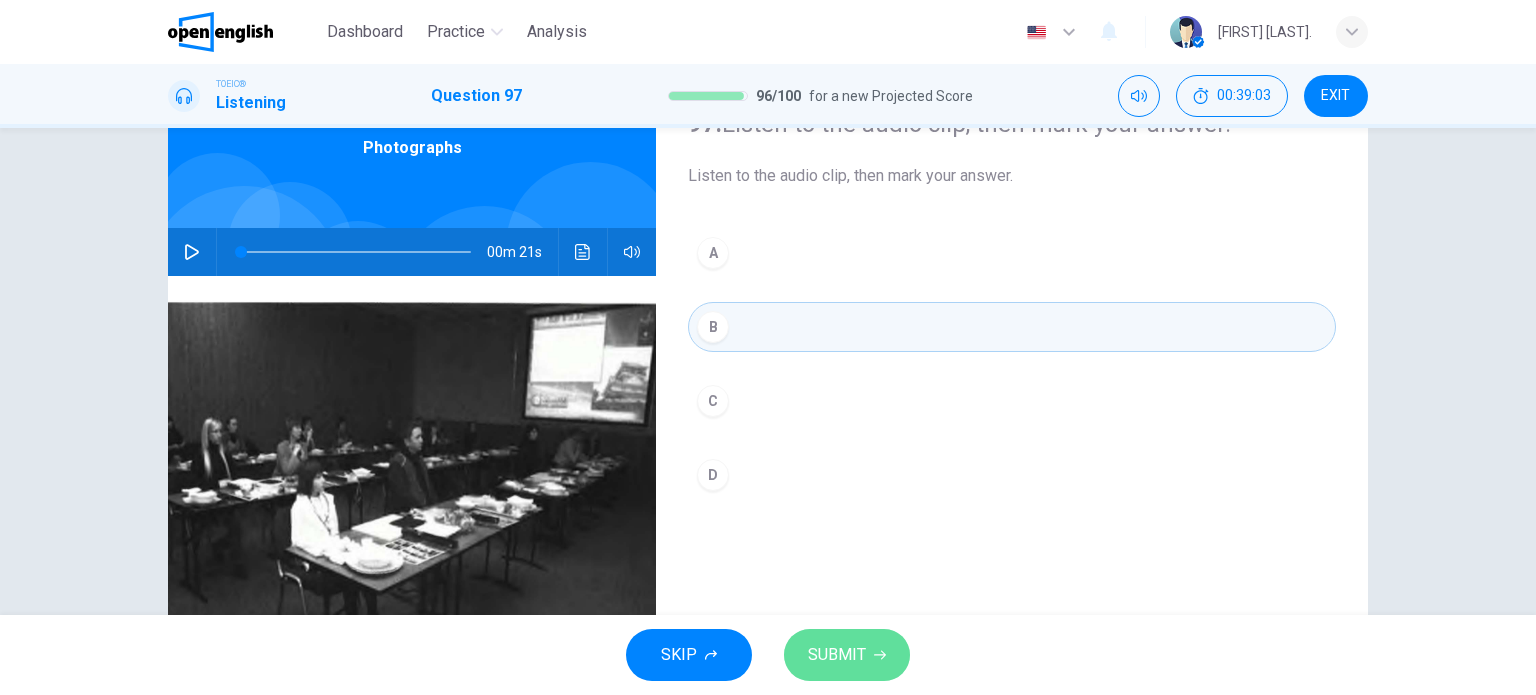 click on "SUBMIT" at bounding box center (837, 655) 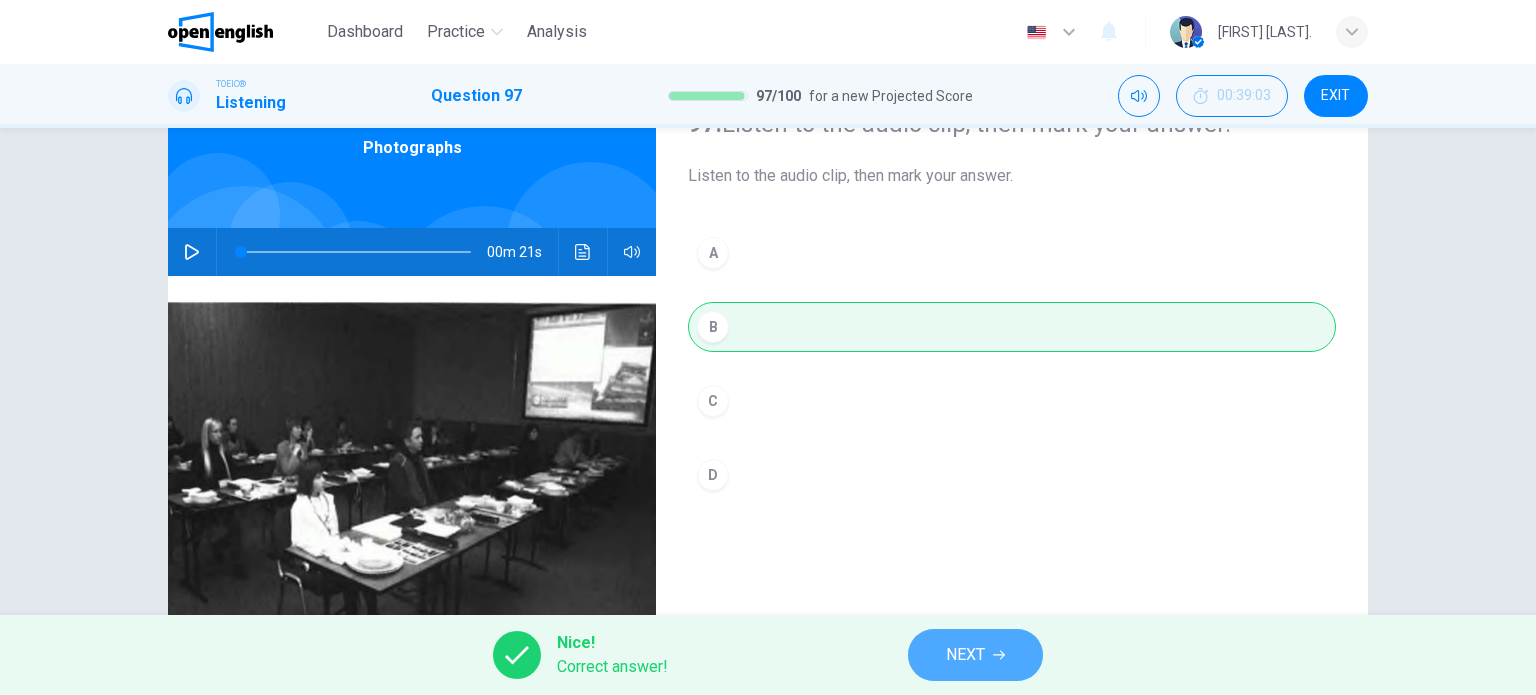 click 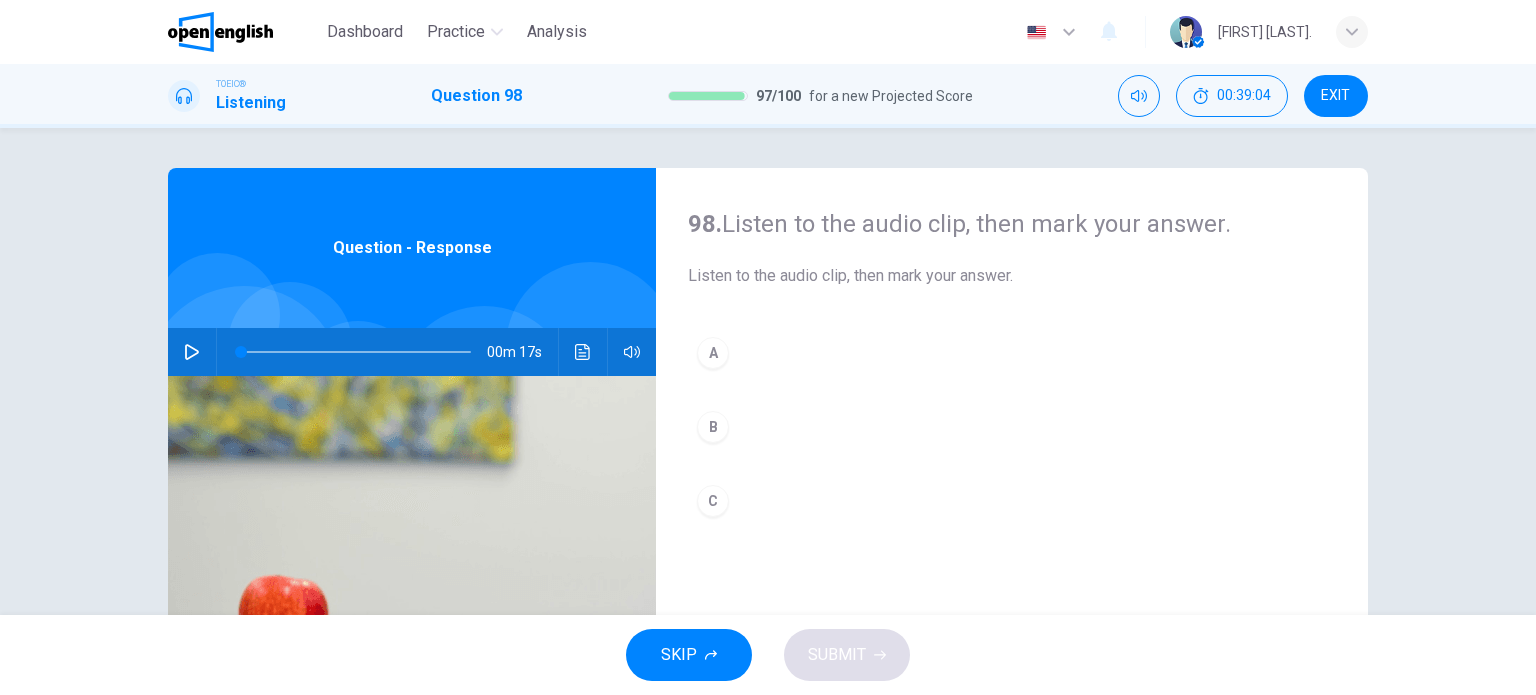 click at bounding box center (192, 352) 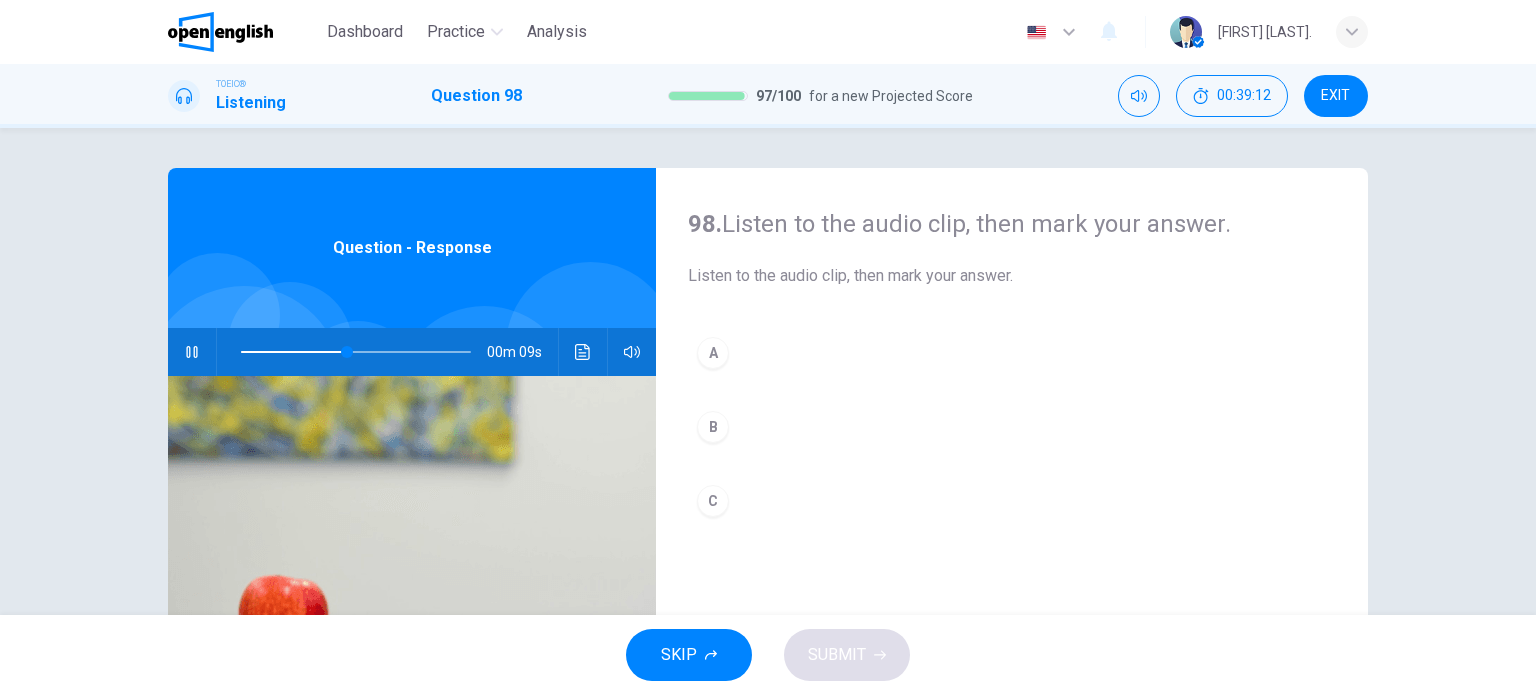 click on "A" at bounding box center [713, 353] 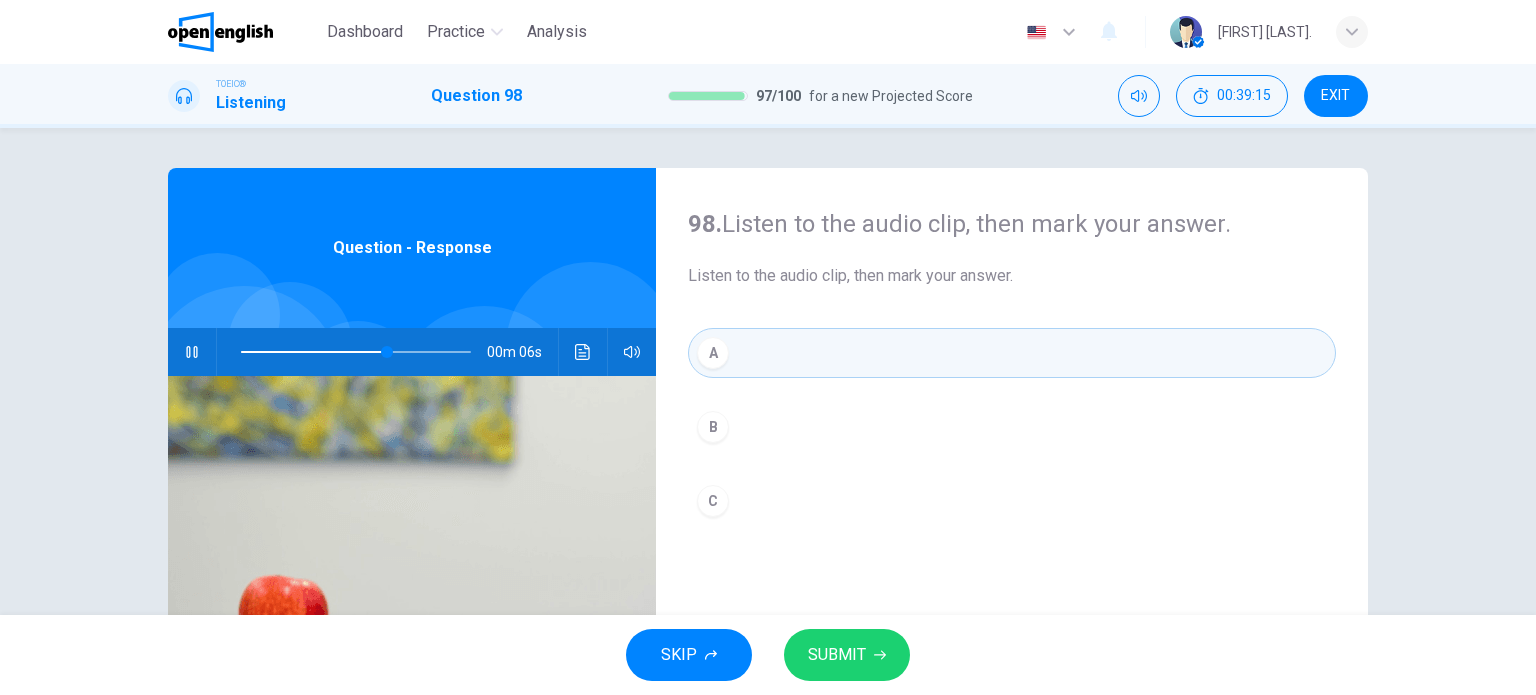 click on "SUBMIT" at bounding box center (837, 655) 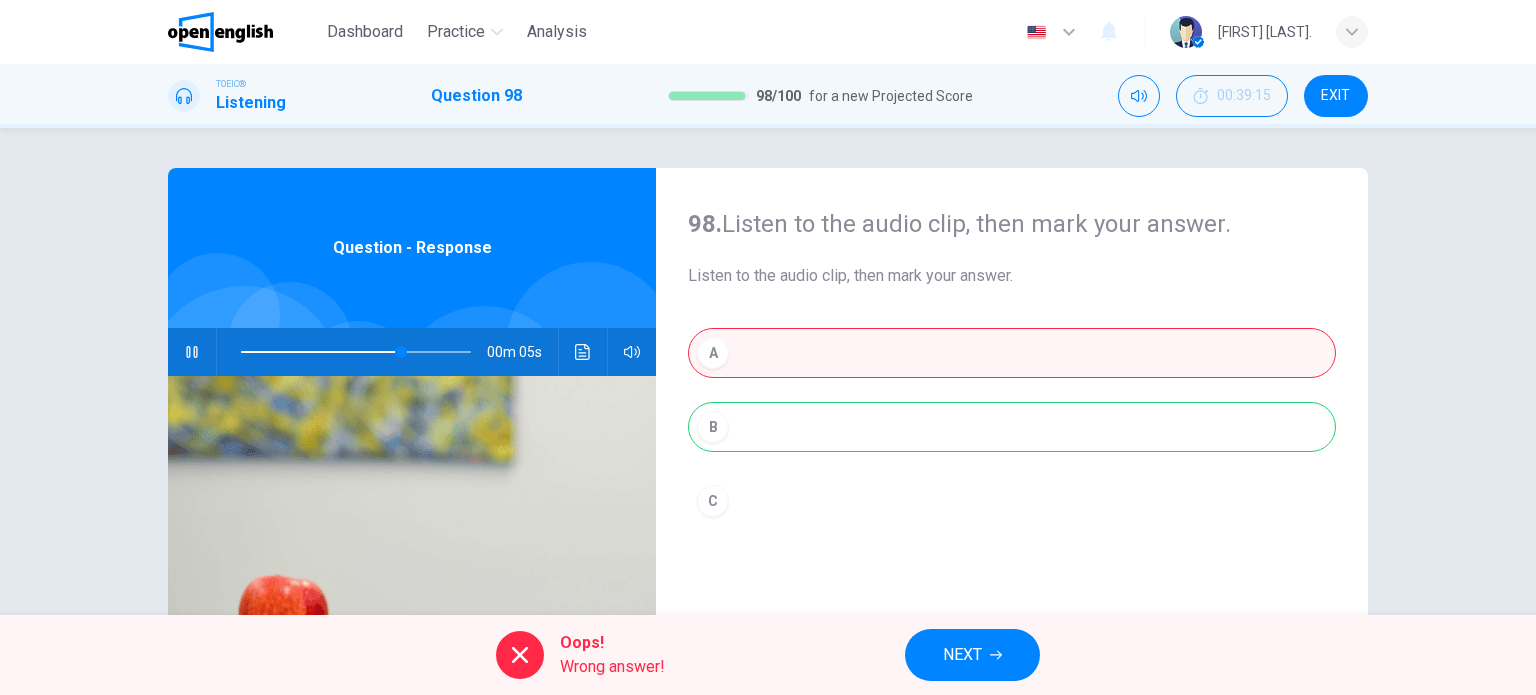 type on "**" 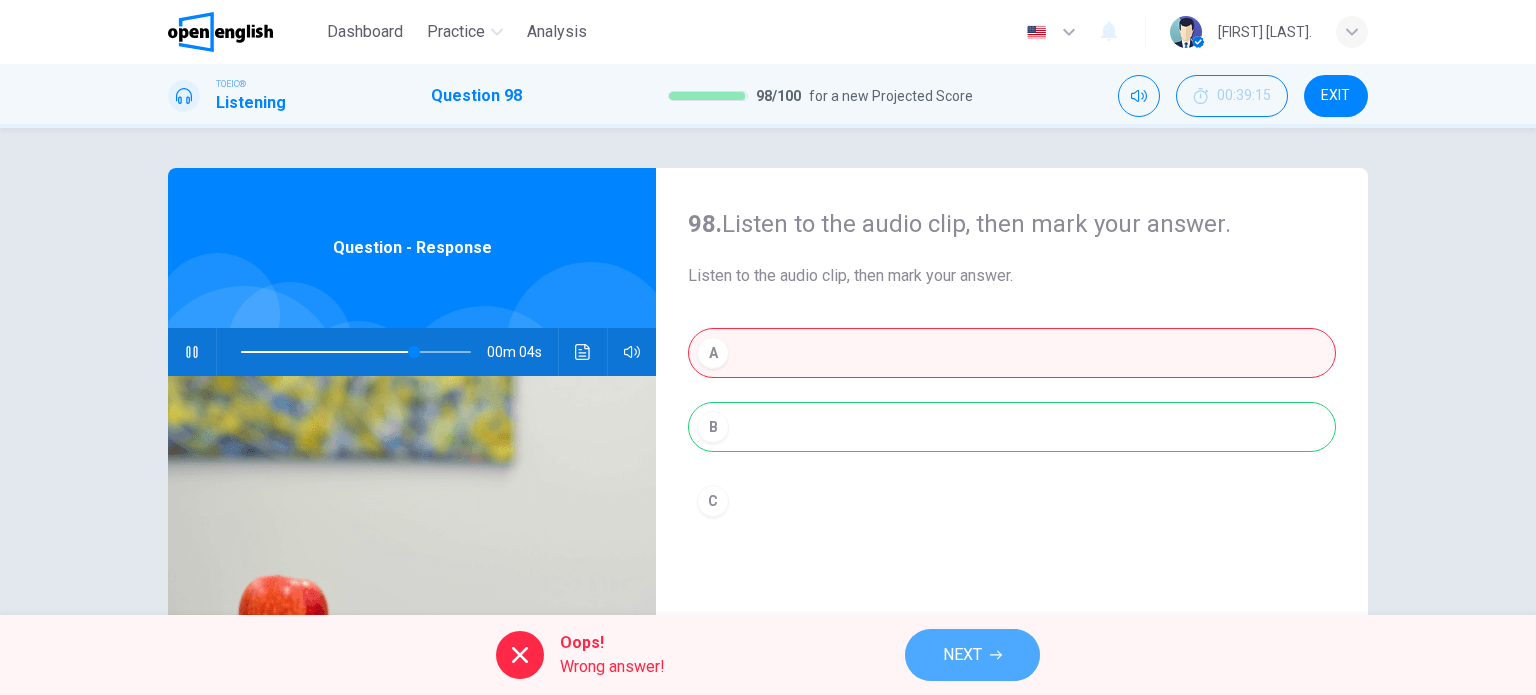 click on "NEXT" at bounding box center [972, 655] 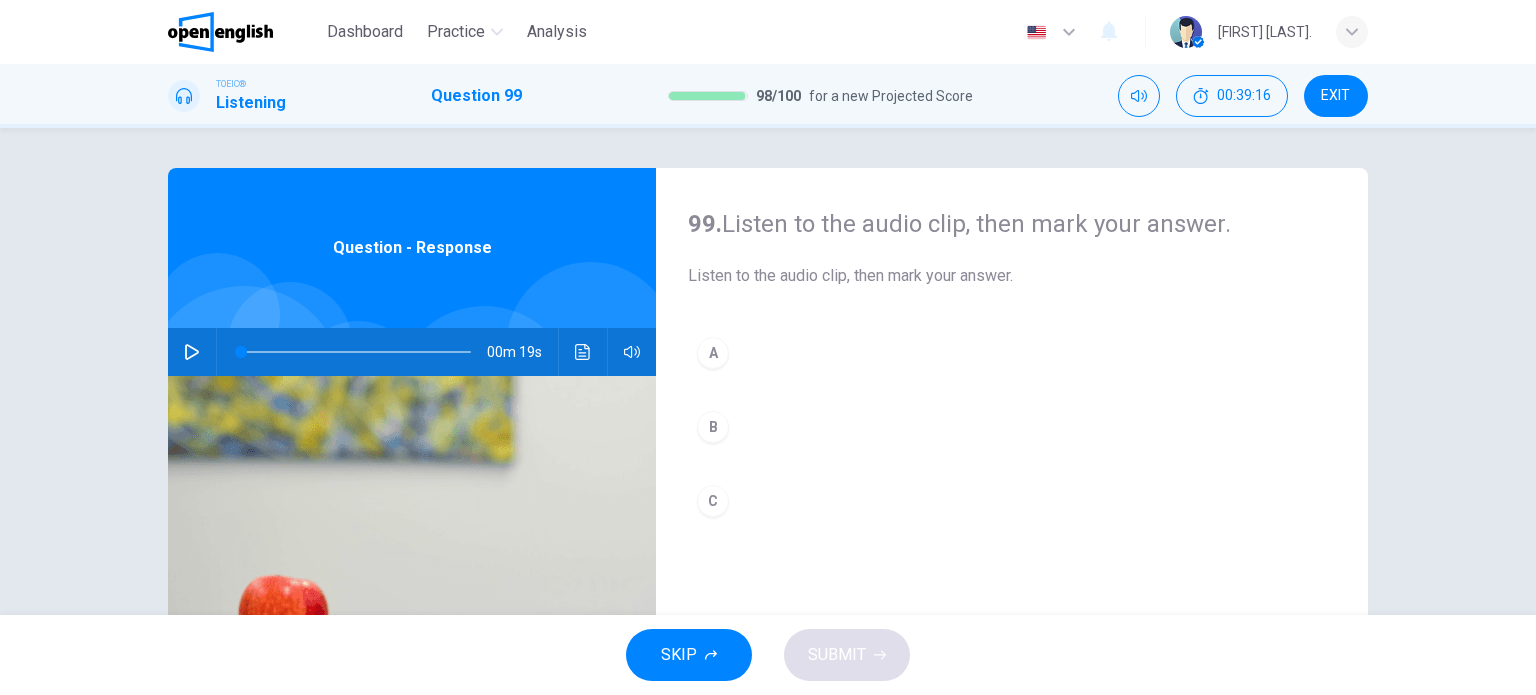 click at bounding box center (192, 352) 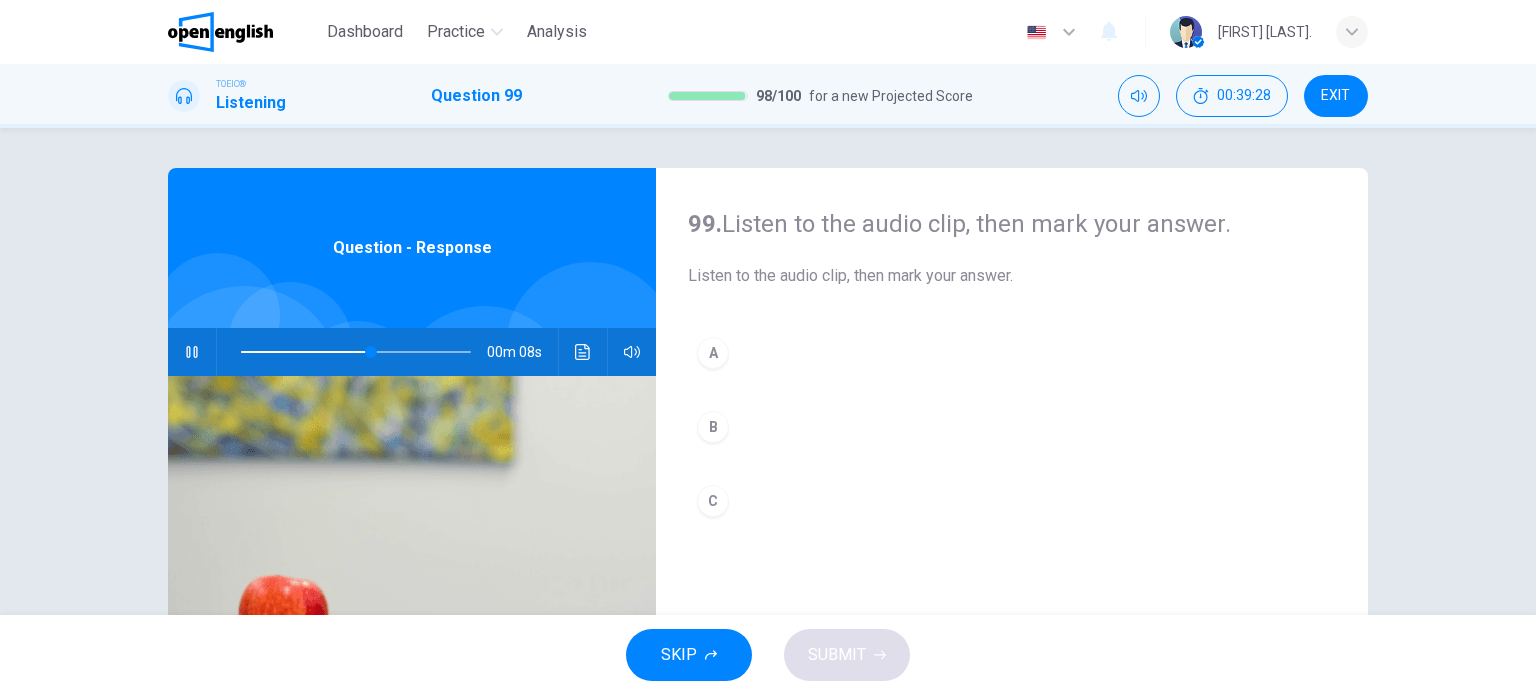 click on "B" at bounding box center [713, 427] 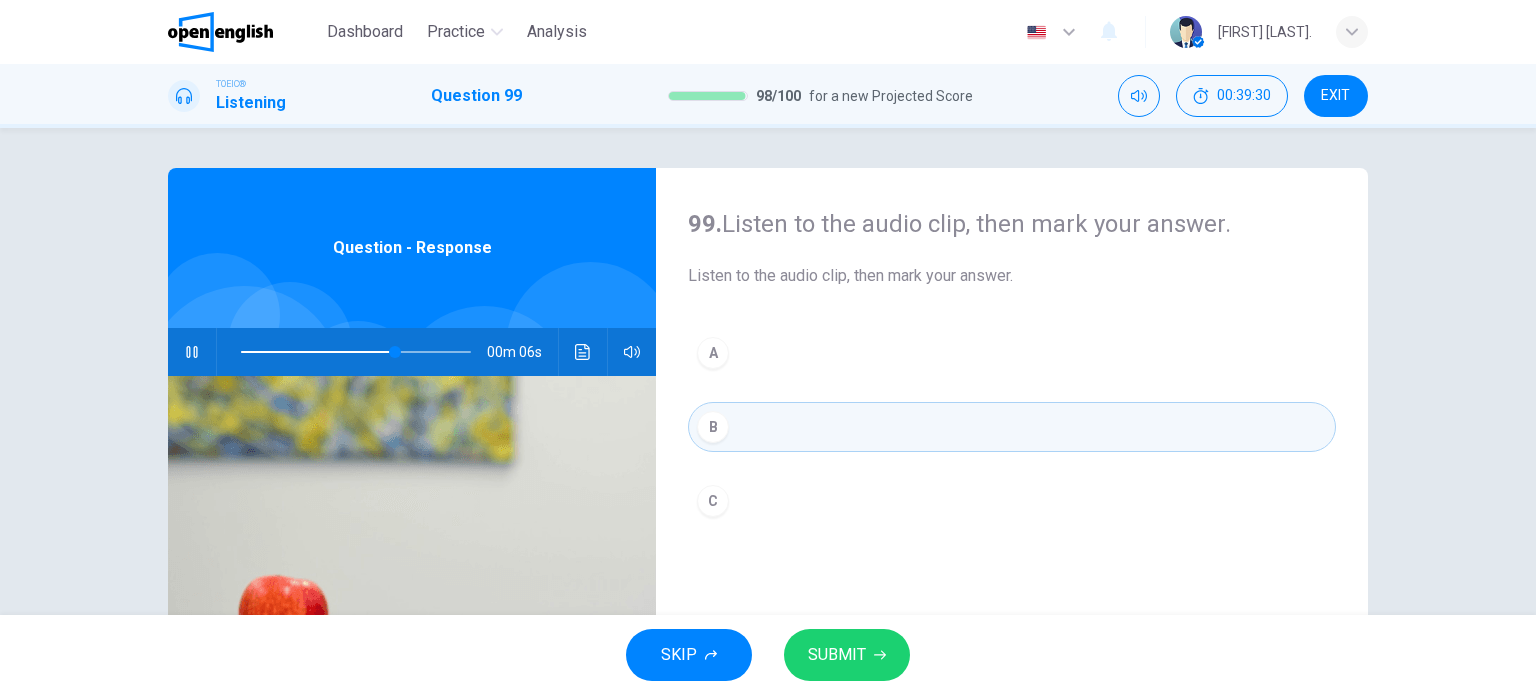 click on "SUBMIT" at bounding box center (837, 655) 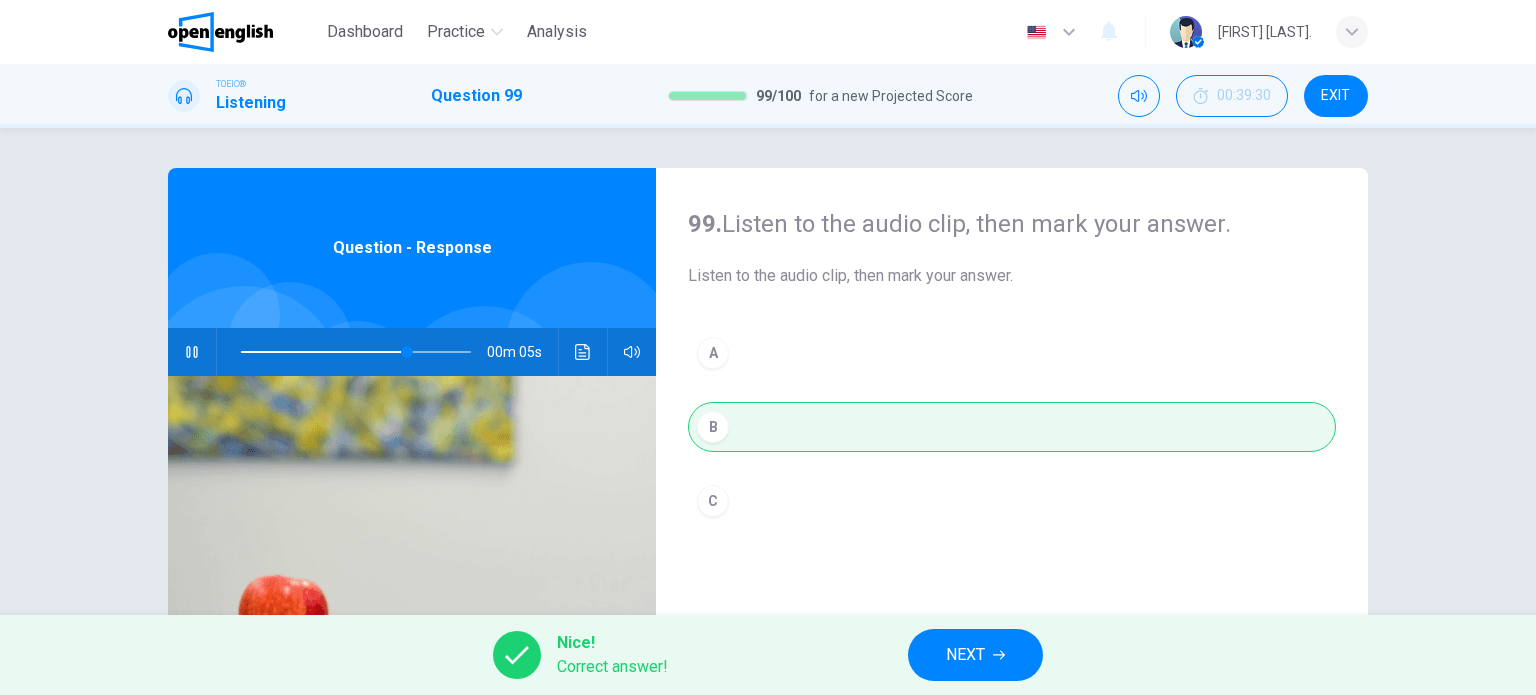type on "**" 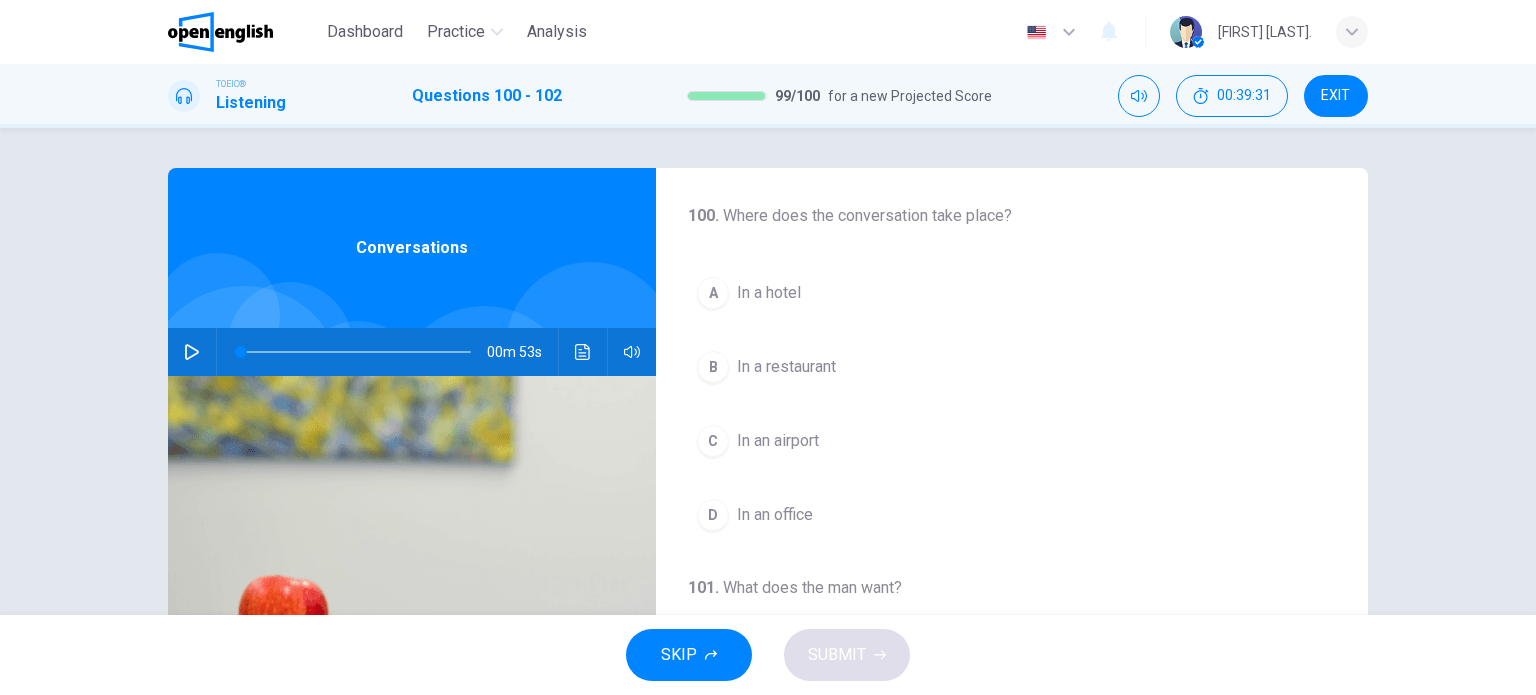 click at bounding box center [192, 352] 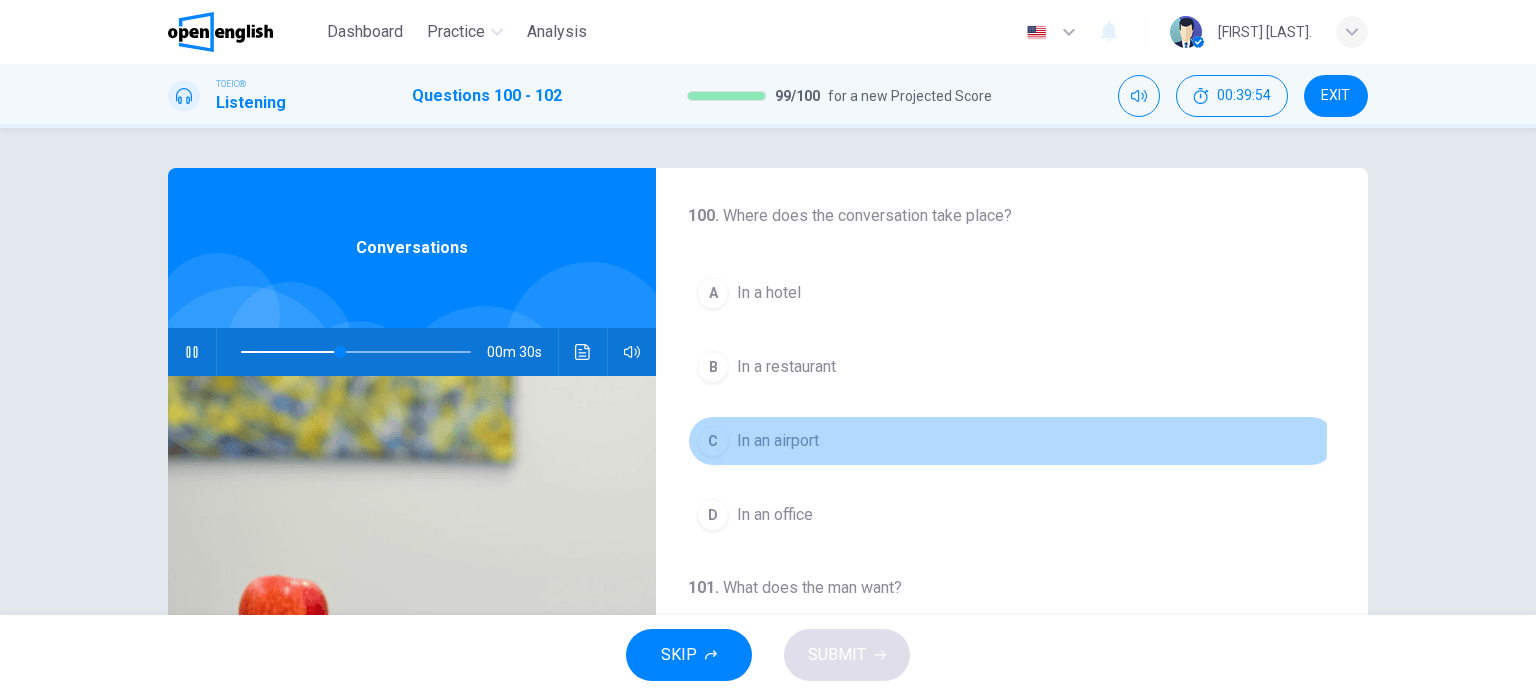 click on "In an airport" at bounding box center [778, 441] 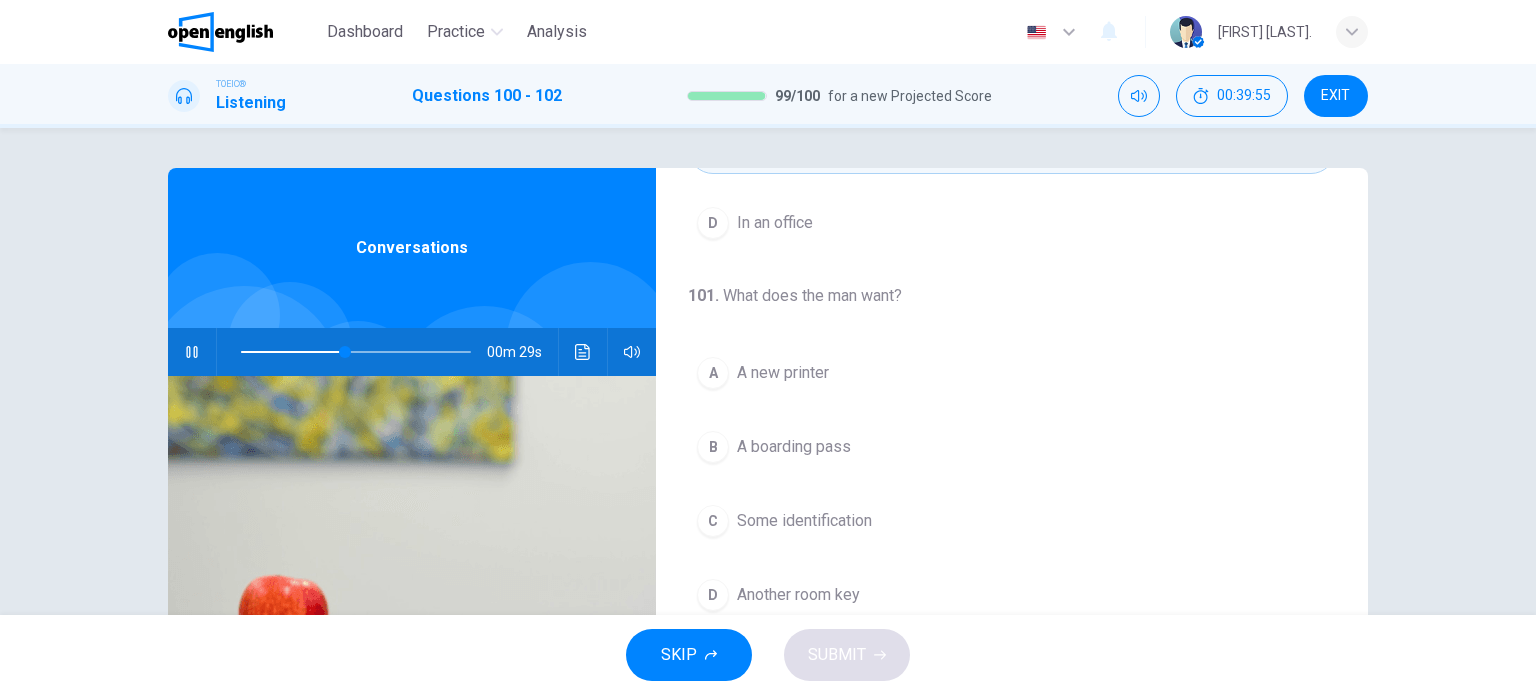 scroll, scrollTop: 300, scrollLeft: 0, axis: vertical 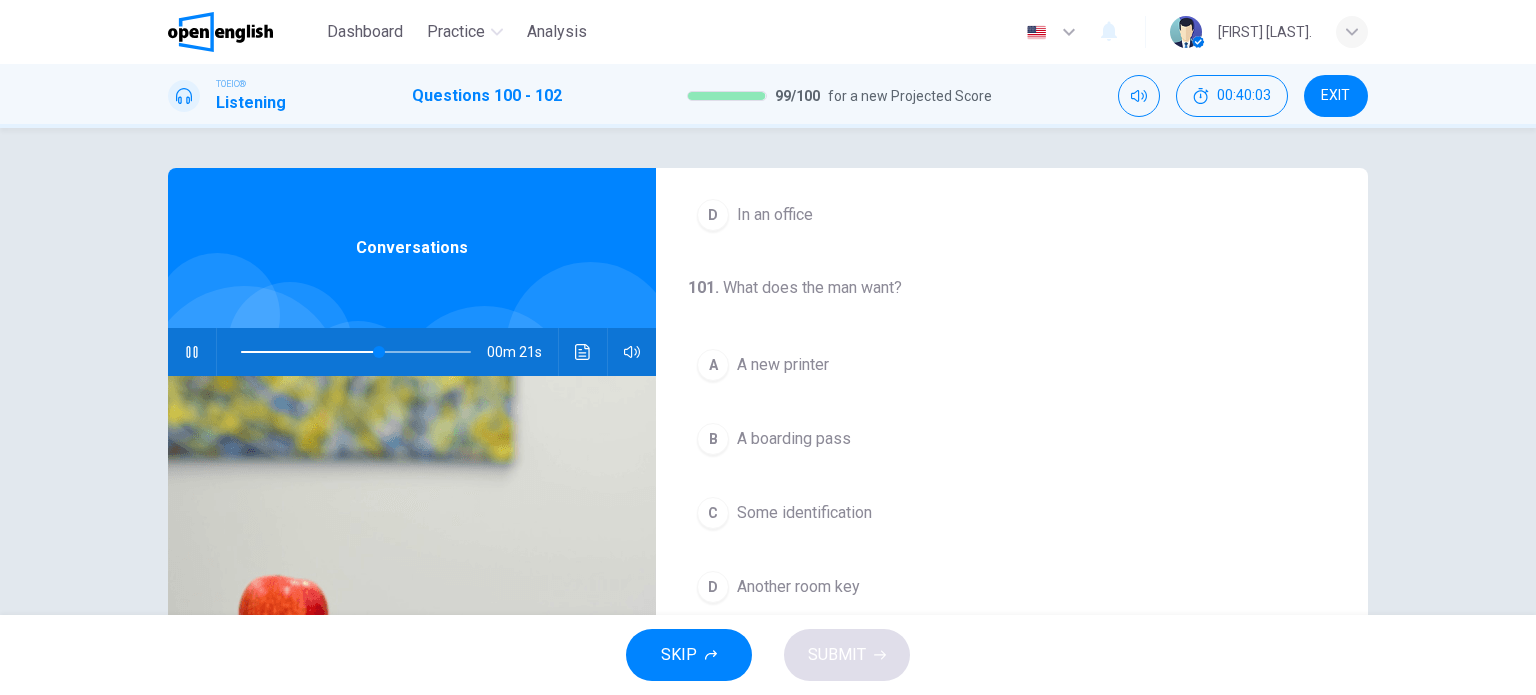 click on "A boarding pass" at bounding box center [794, 439] 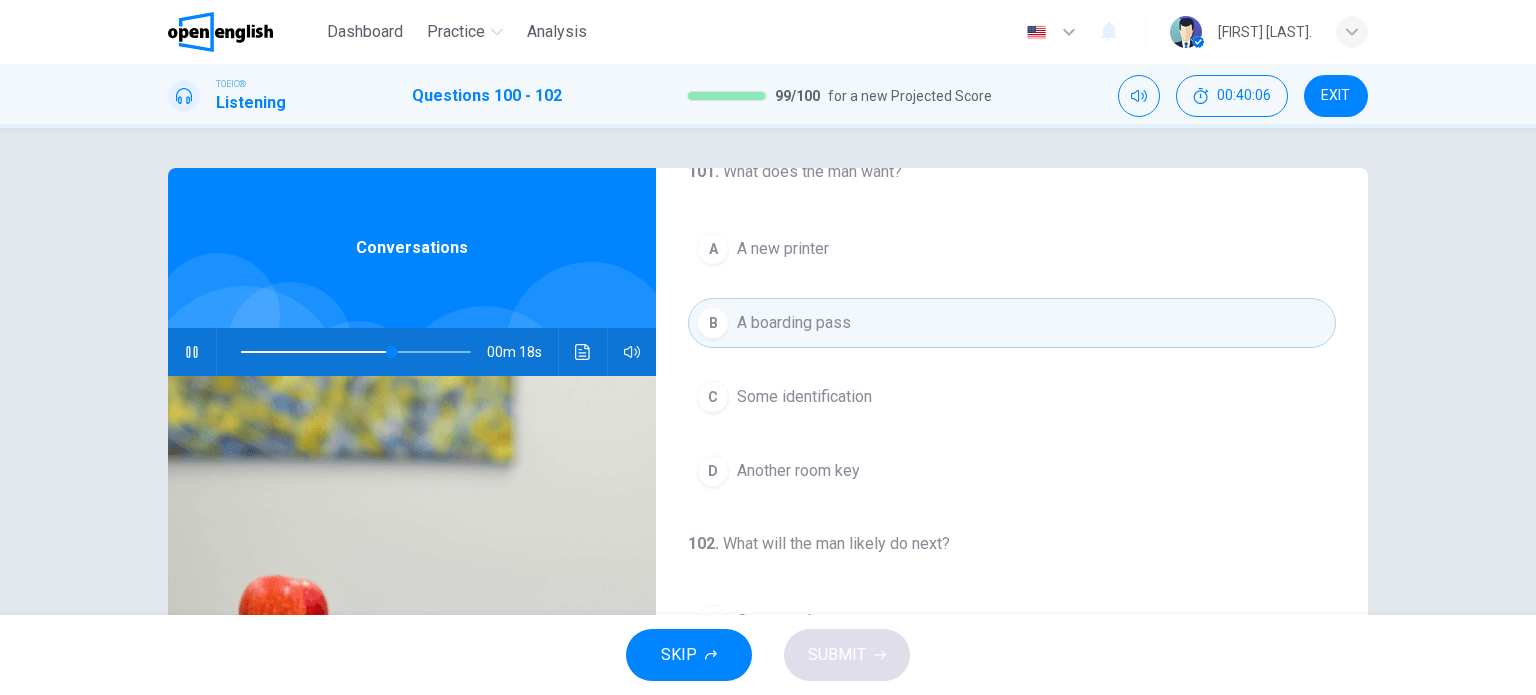 scroll, scrollTop: 452, scrollLeft: 0, axis: vertical 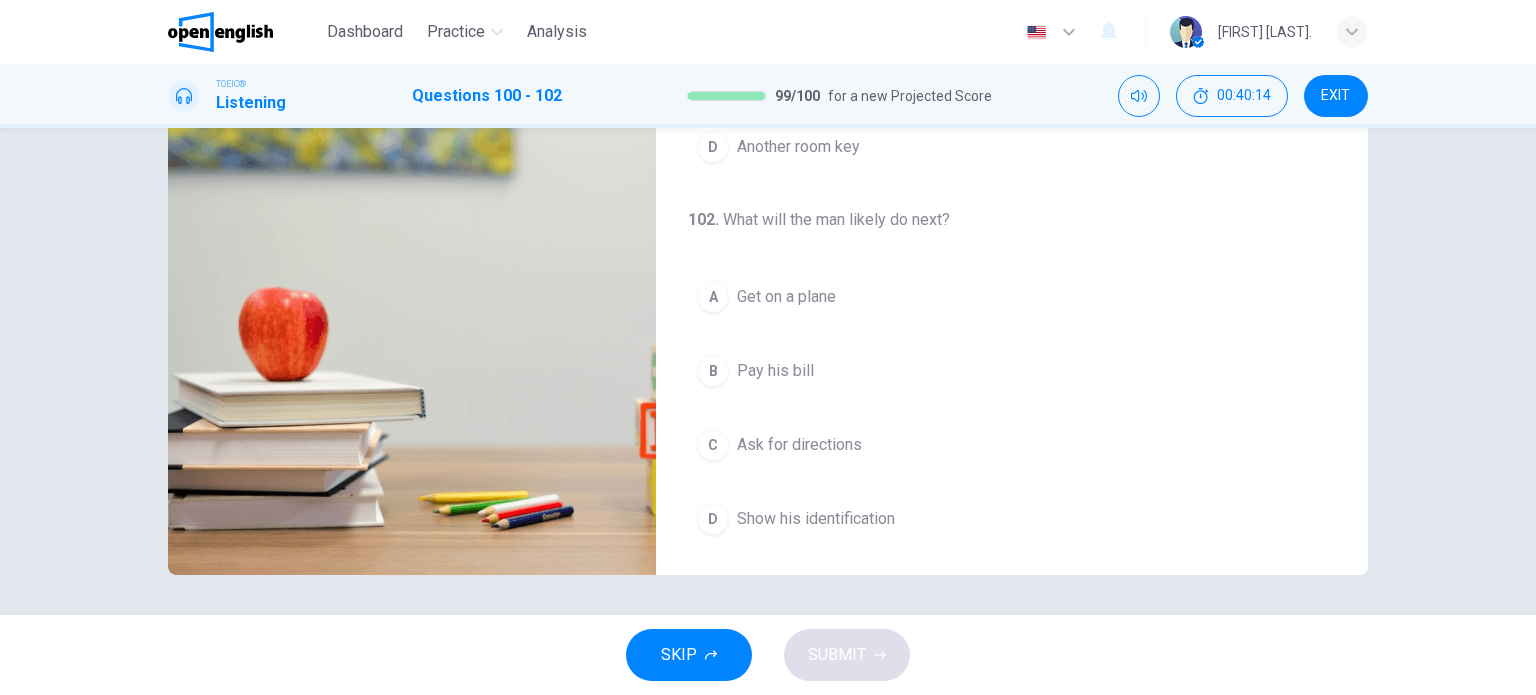 click on "Show his identification" at bounding box center (816, 519) 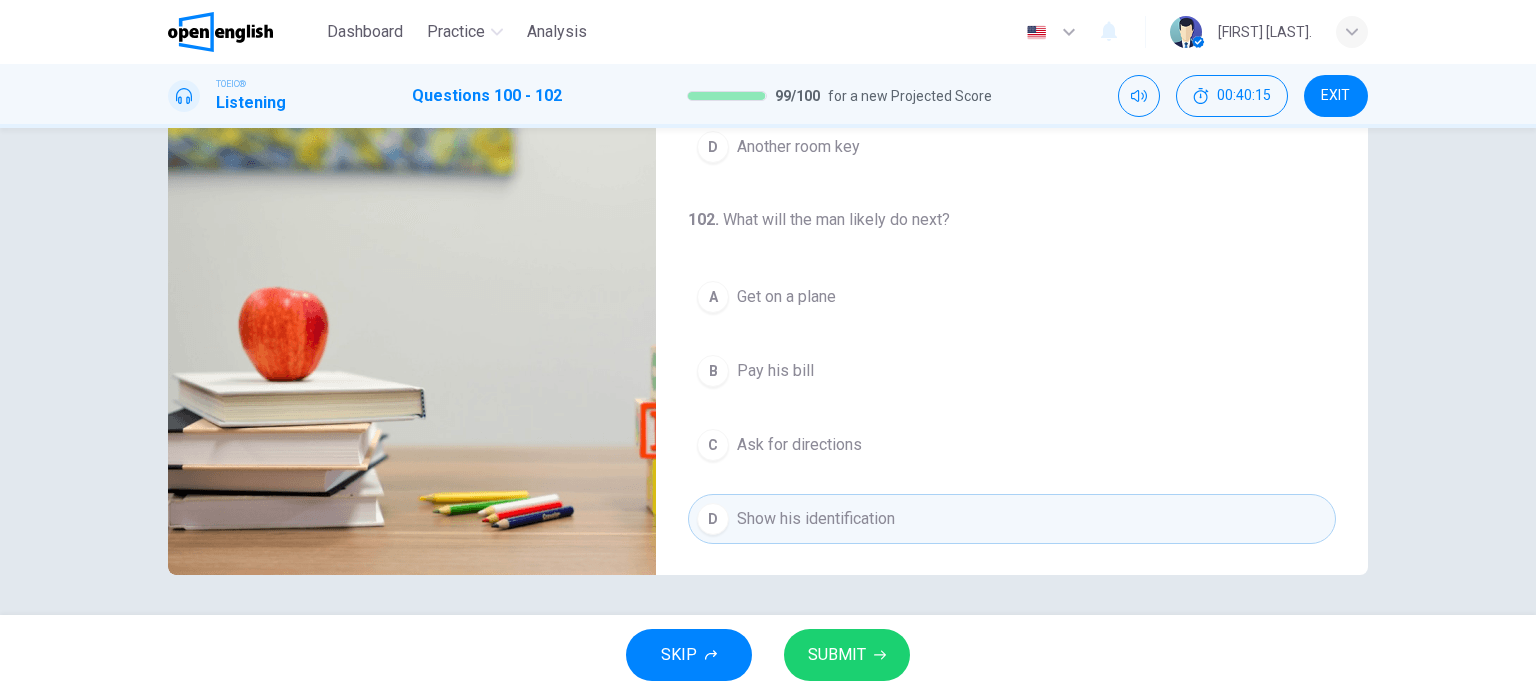 click on "SKIP SUBMIT" at bounding box center (768, 655) 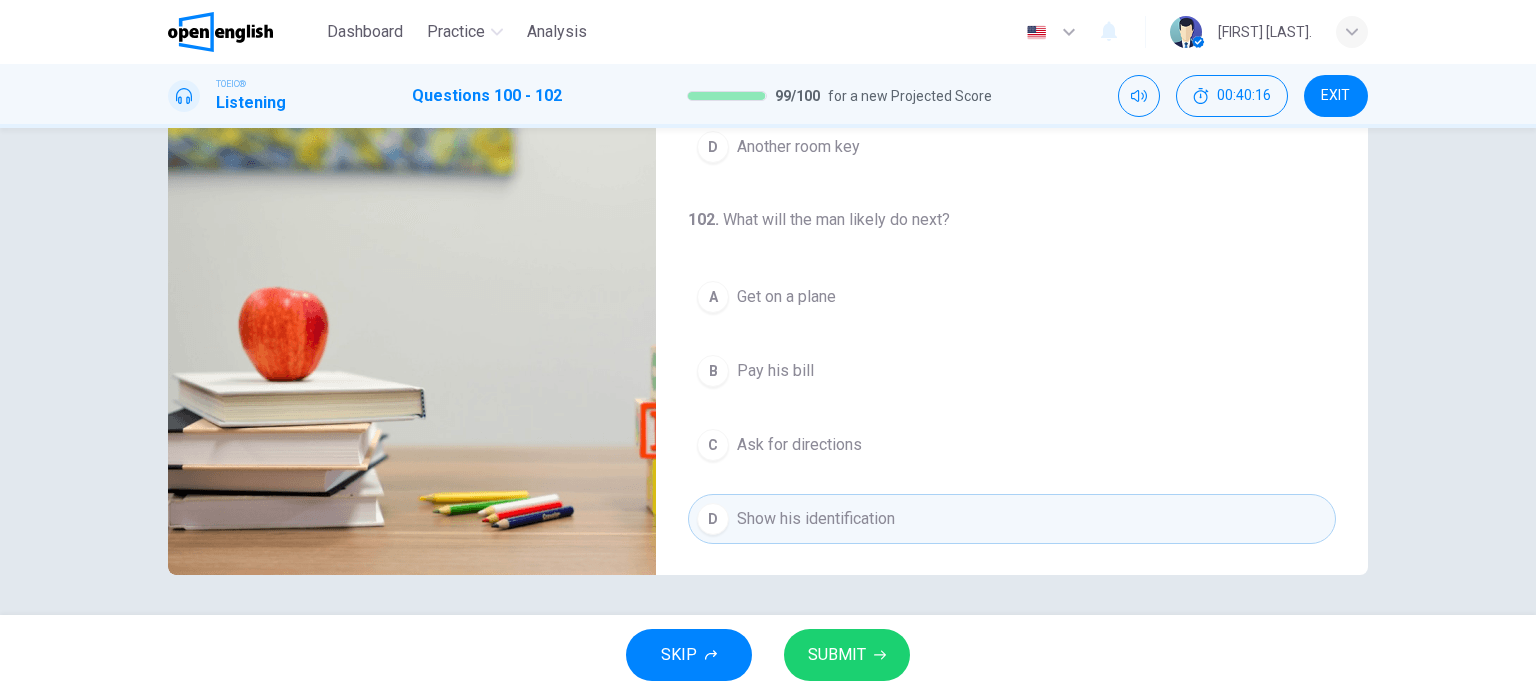 click on "SUBMIT" at bounding box center [837, 655] 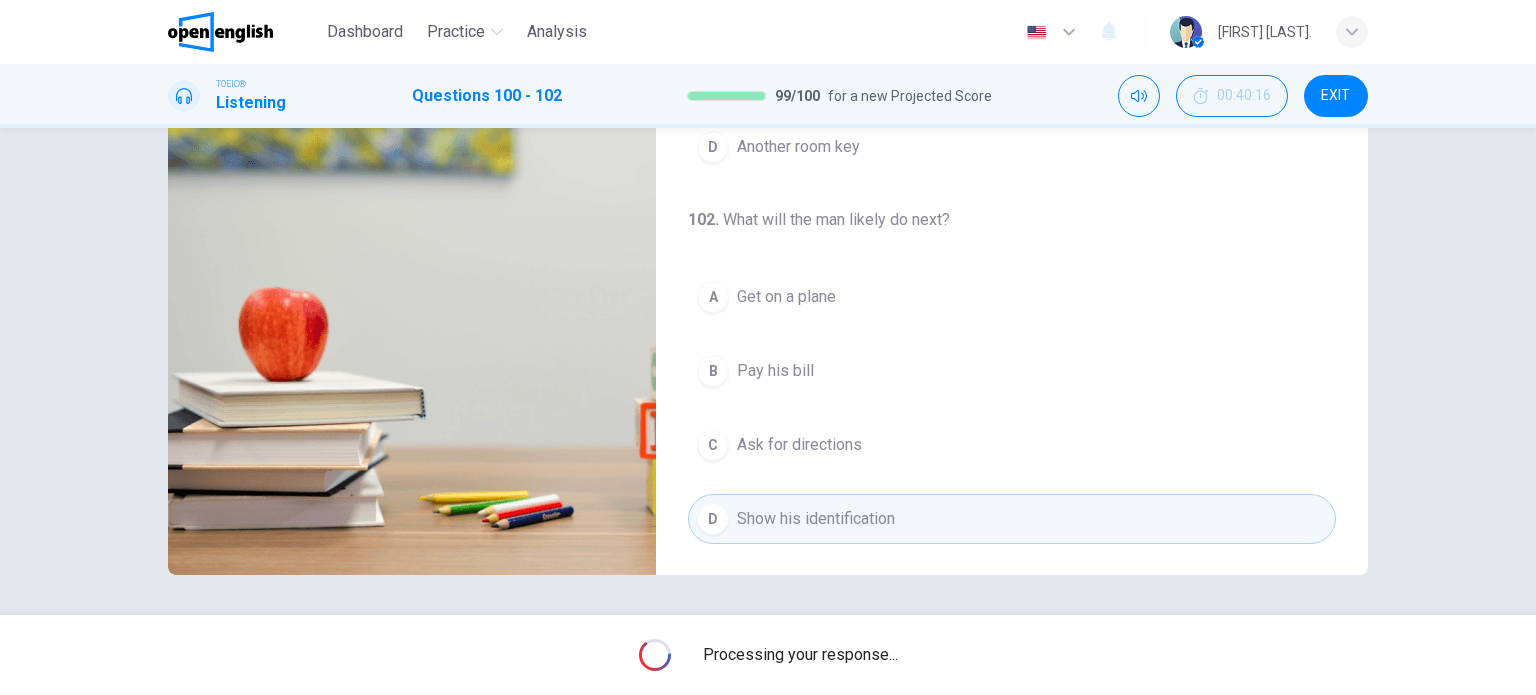 type on "**" 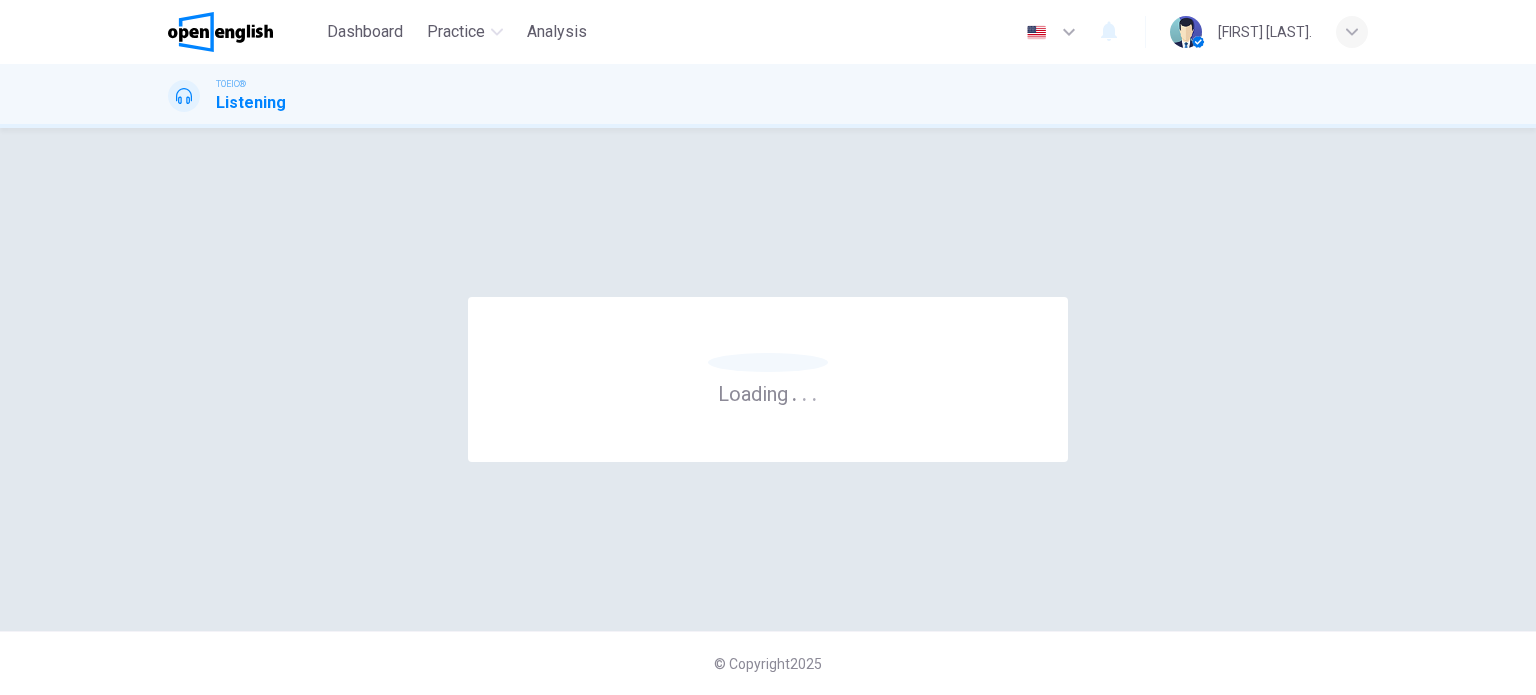 scroll, scrollTop: 0, scrollLeft: 0, axis: both 